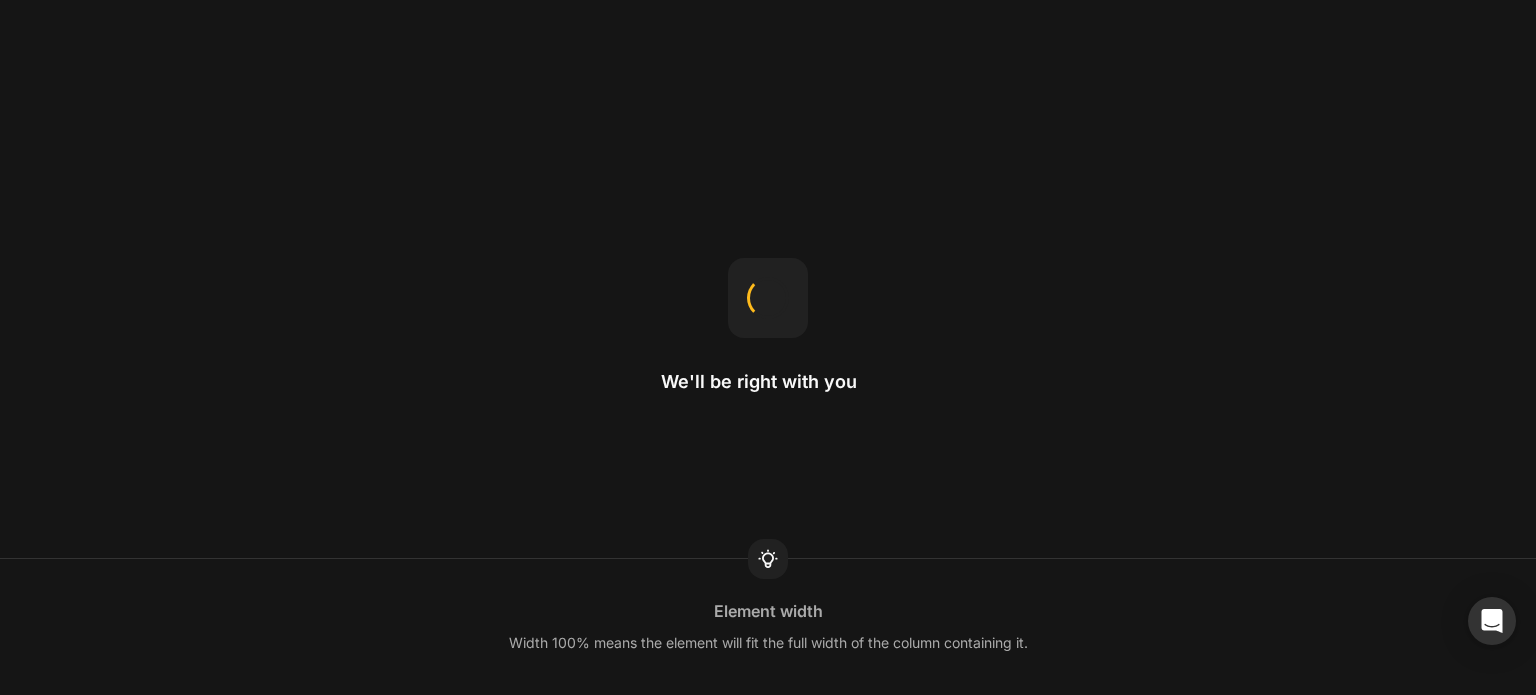scroll, scrollTop: 0, scrollLeft: 0, axis: both 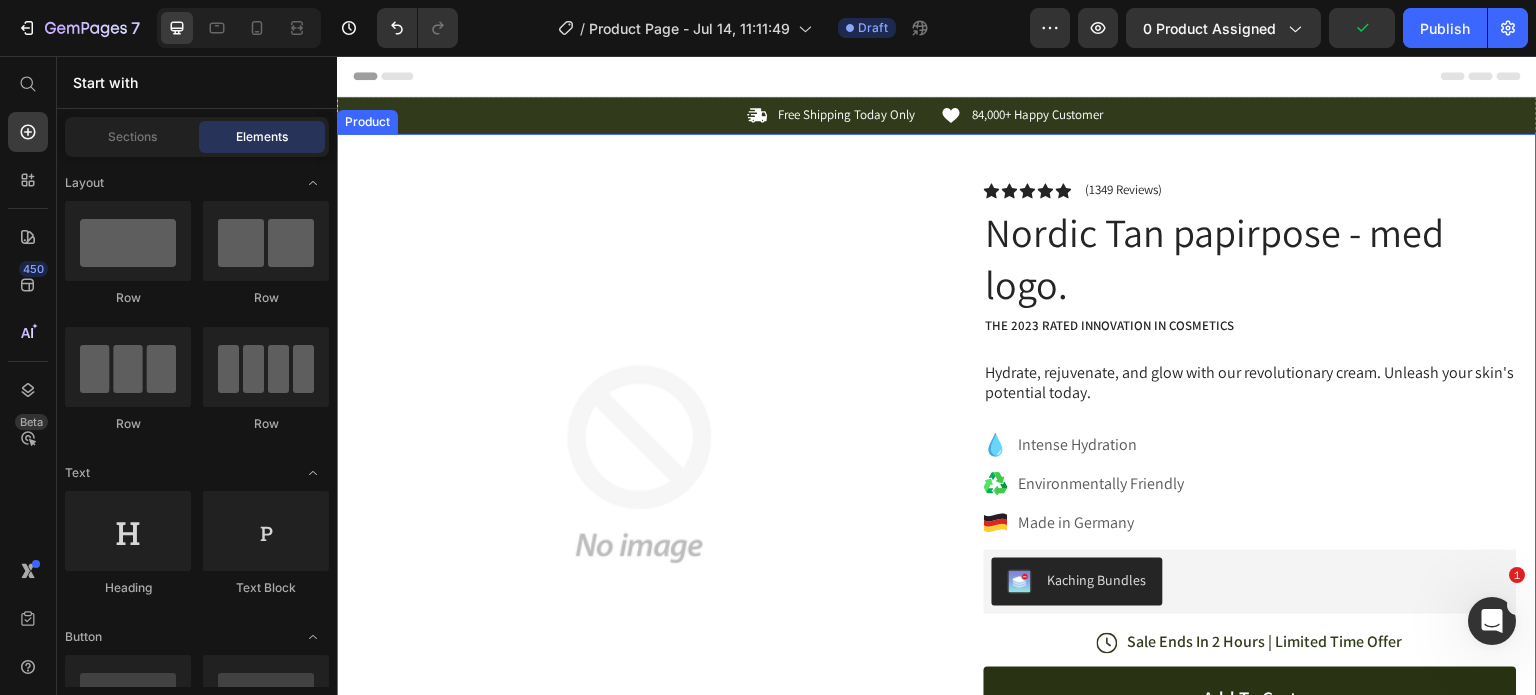click on "Product Images Image Icon Icon Icon Icon Icon Icon List “This skin cream is a game-changer! It has transformed my dry, lackluster skin into a hydrated and radiant complexion. I love how it absorbs quickly and leaves no greasy residue. Highly recommend” Text Block
Icon Hannah N. (Houston, USA) Text Block Row Row Row Icon Icon Icon Icon Icon Icon List (1349 Reviews) Text Block Row Nordic Tan papirpose - med logo. Product Title The 2023 Rated Innovation in Cosmetics Text Block Hydrate, rejuvenate, and glow with our revolutionary cream. Unleash your skin's potential today. Text Block
Intense Hydration
Environmentally Friendly
Made in Germany Item List Kaching Bundles Kaching Bundles
Icon Sale Ends In 2 Hours | Limited Time Offer Text Block Row add to cart Add to Cart
Icon Free Shipping Text Block
Icon Money-Back Text Block
Icon Easy Returns Text Block Row Image Icon Icon Icon Icon Icon" at bounding box center [937, 650] 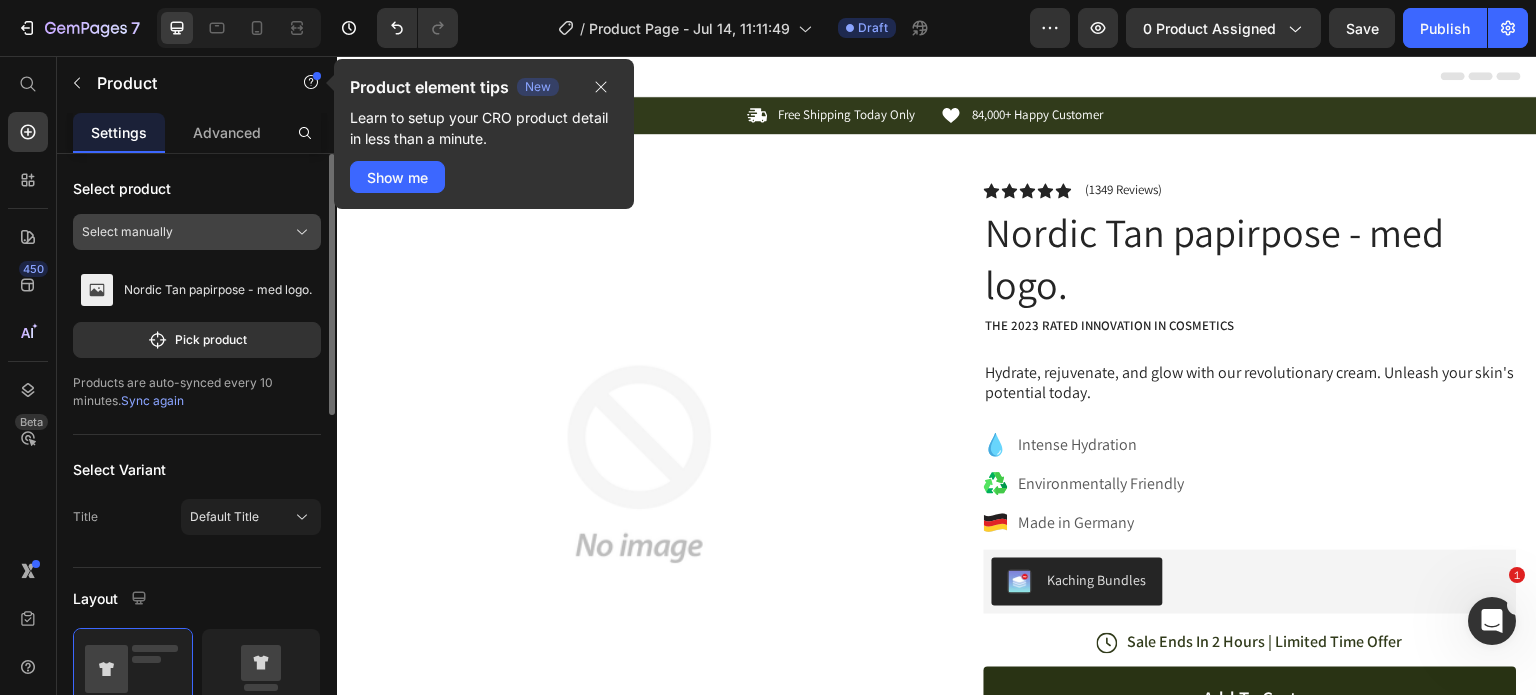 click on "Select manually" 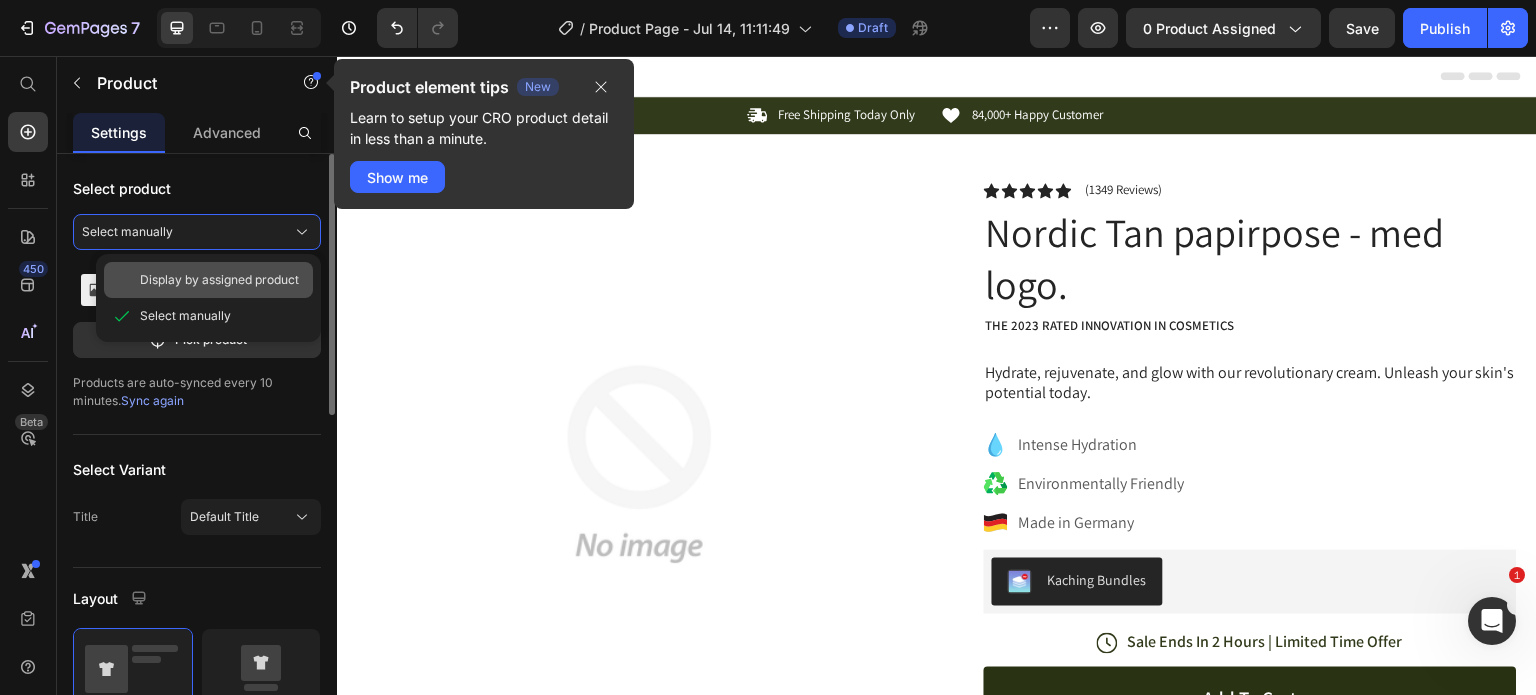click on "Display by assigned product" at bounding box center [219, 280] 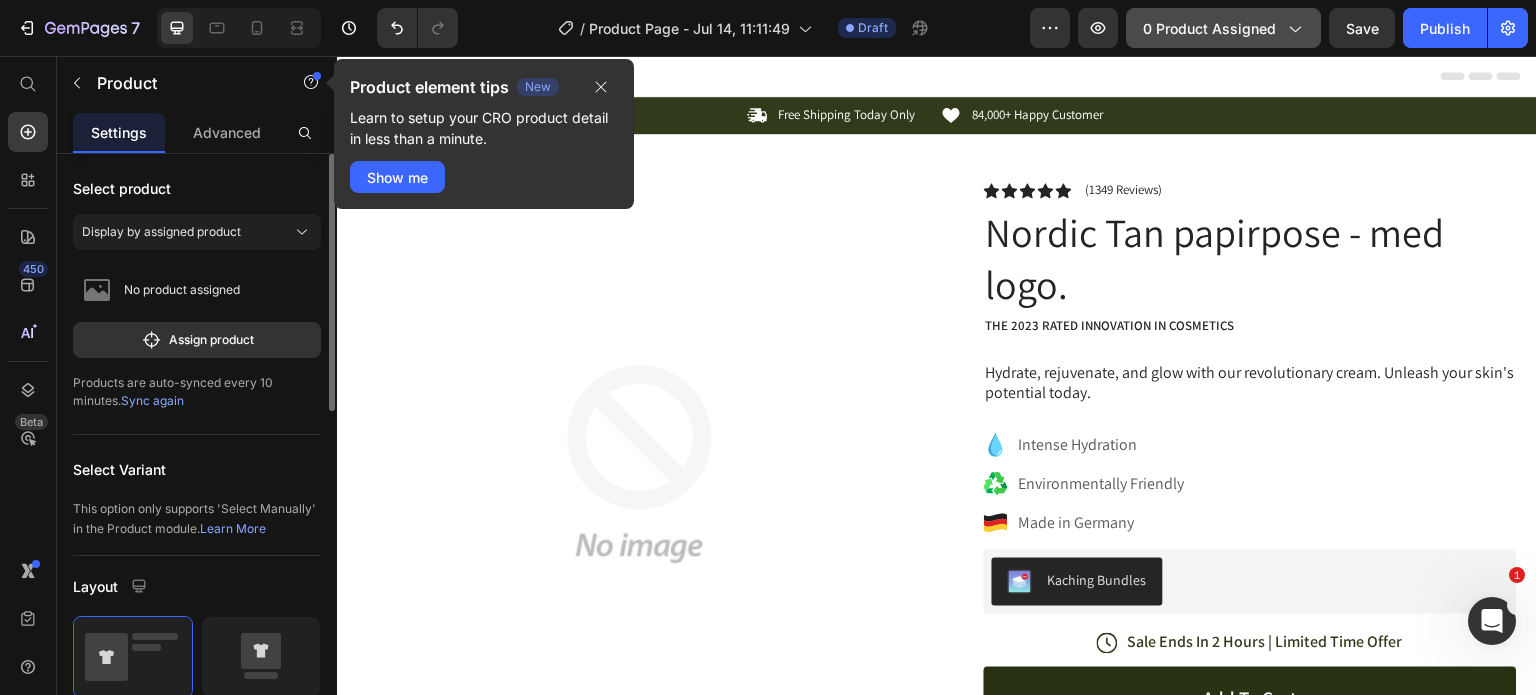 click on "0 product assigned" 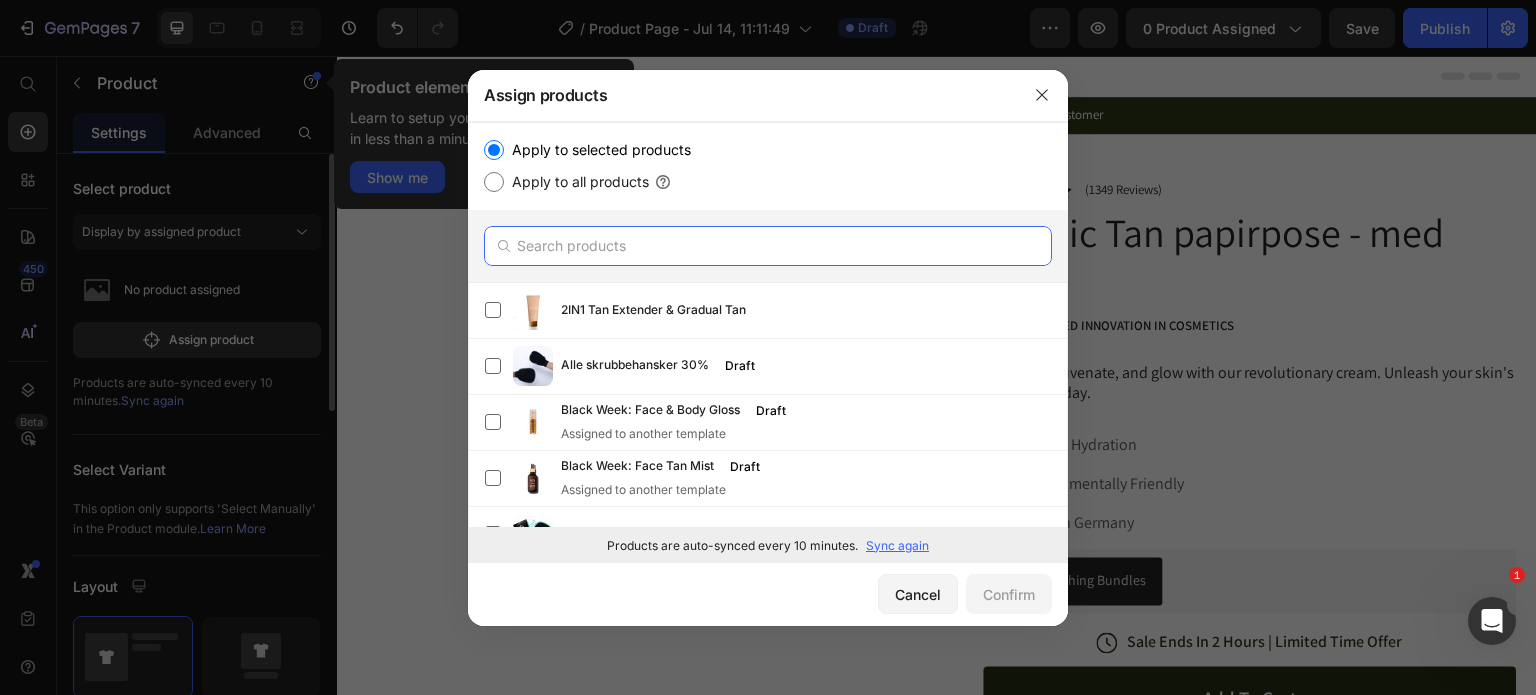 click at bounding box center [768, 246] 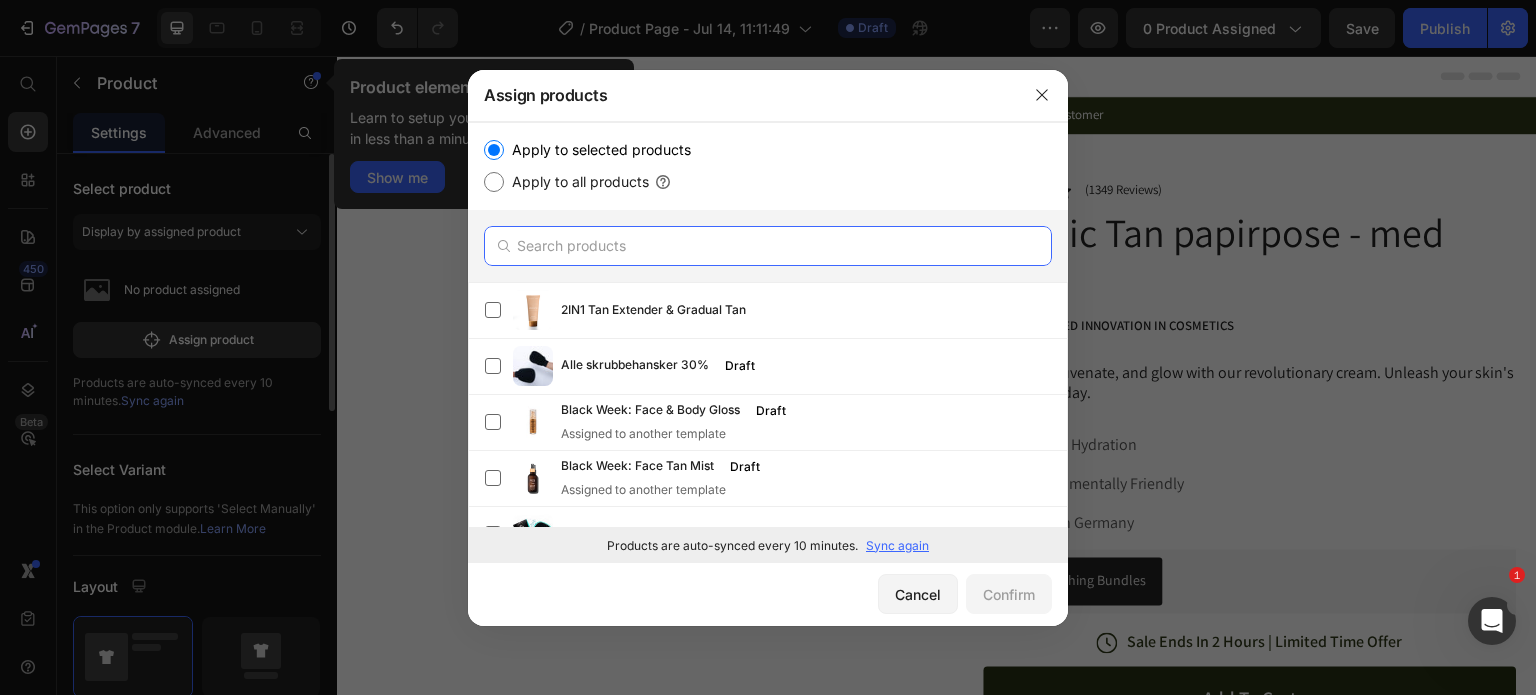 paste on "Self Tan Mousse" 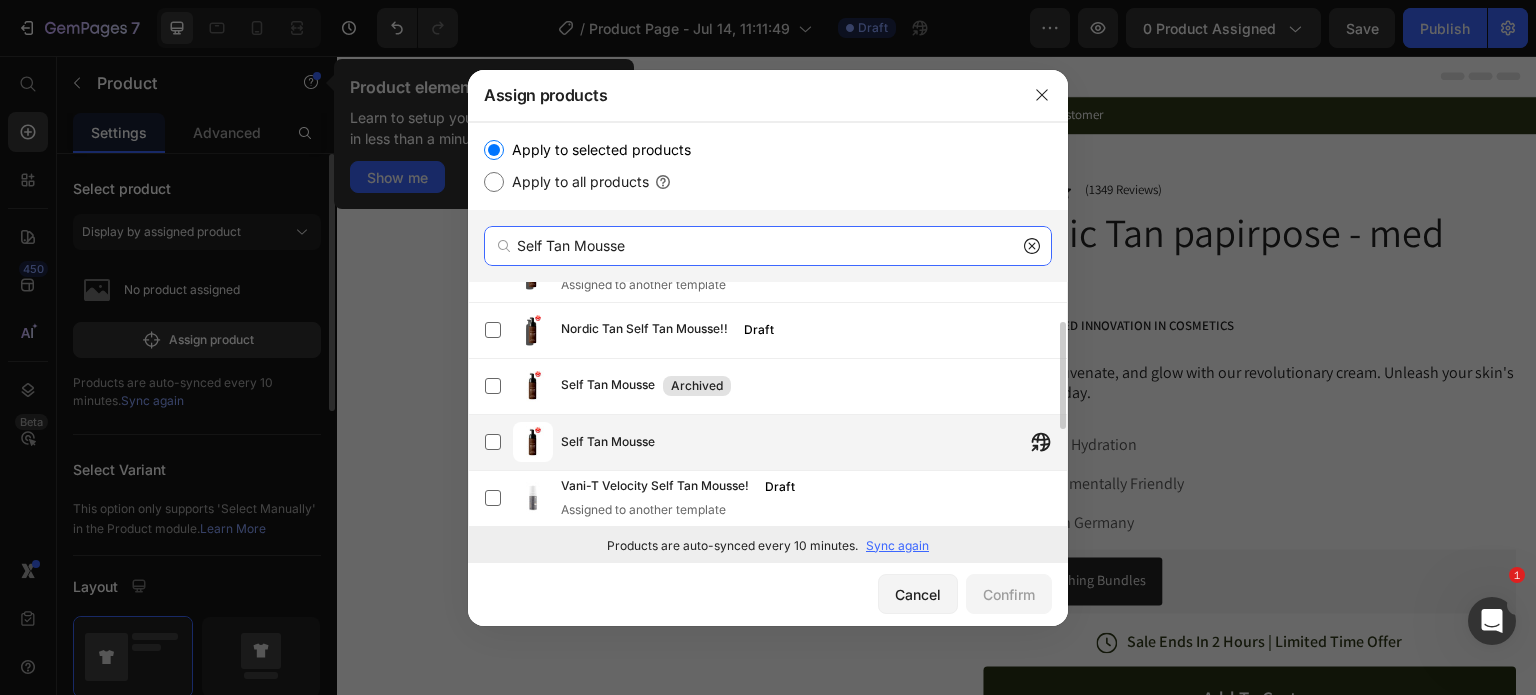 scroll, scrollTop: 92, scrollLeft: 0, axis: vertical 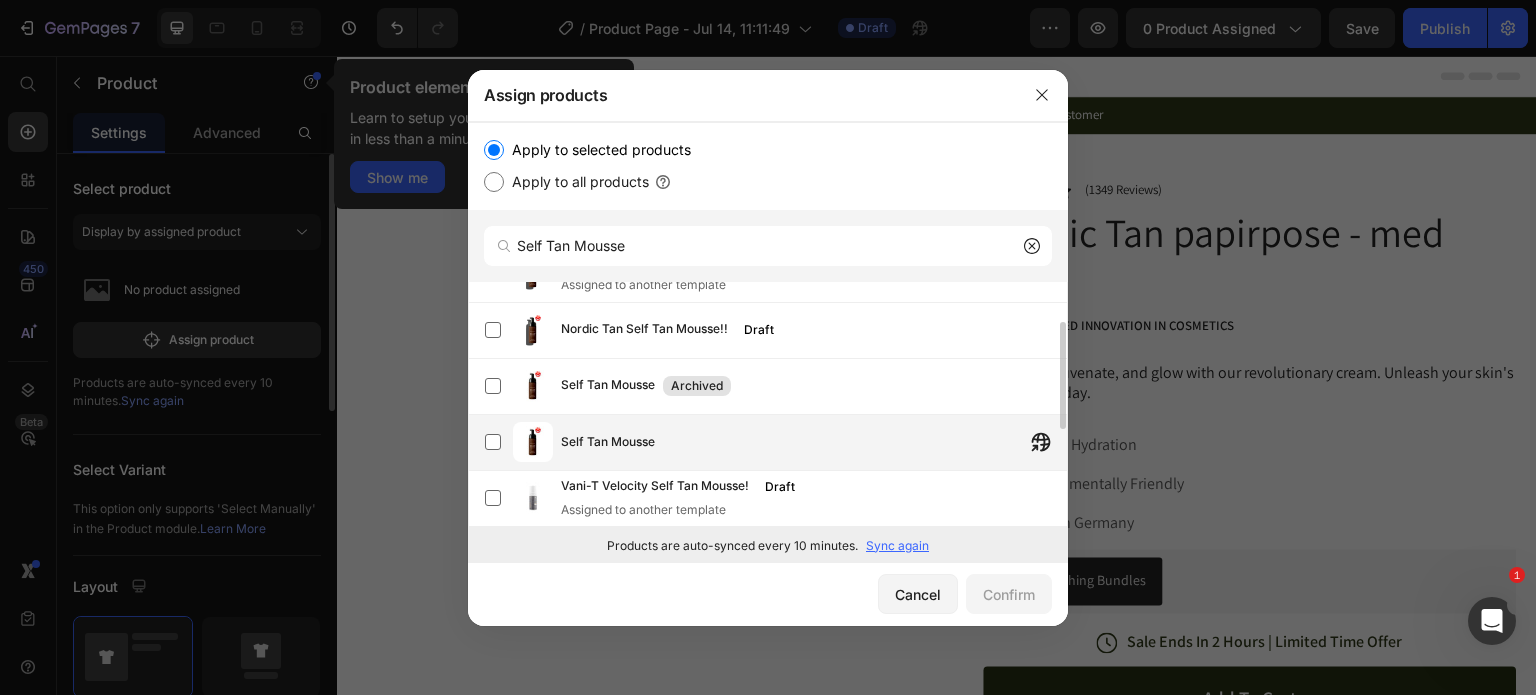 click on "Self Tan Mousse" at bounding box center (814, 442) 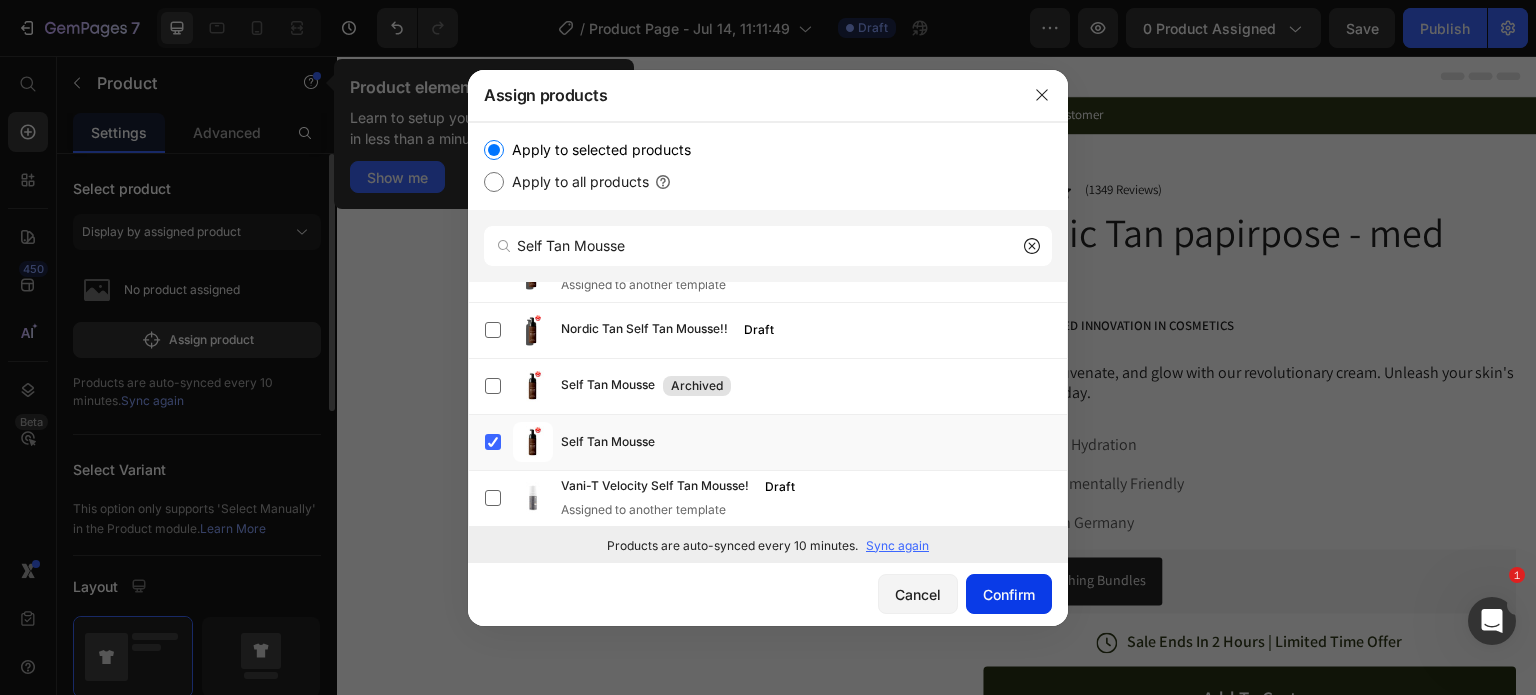 click on "Confirm" at bounding box center (1009, 594) 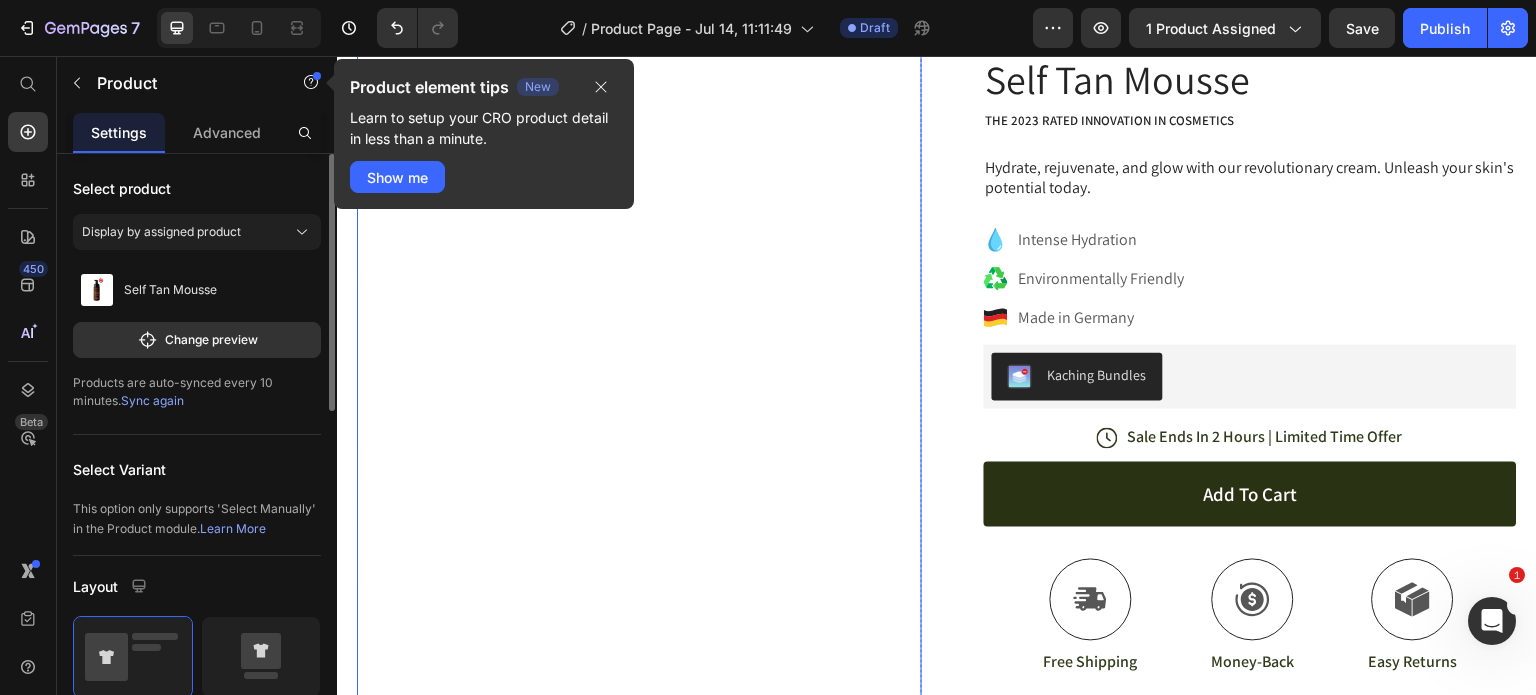 scroll, scrollTop: 0, scrollLeft: 0, axis: both 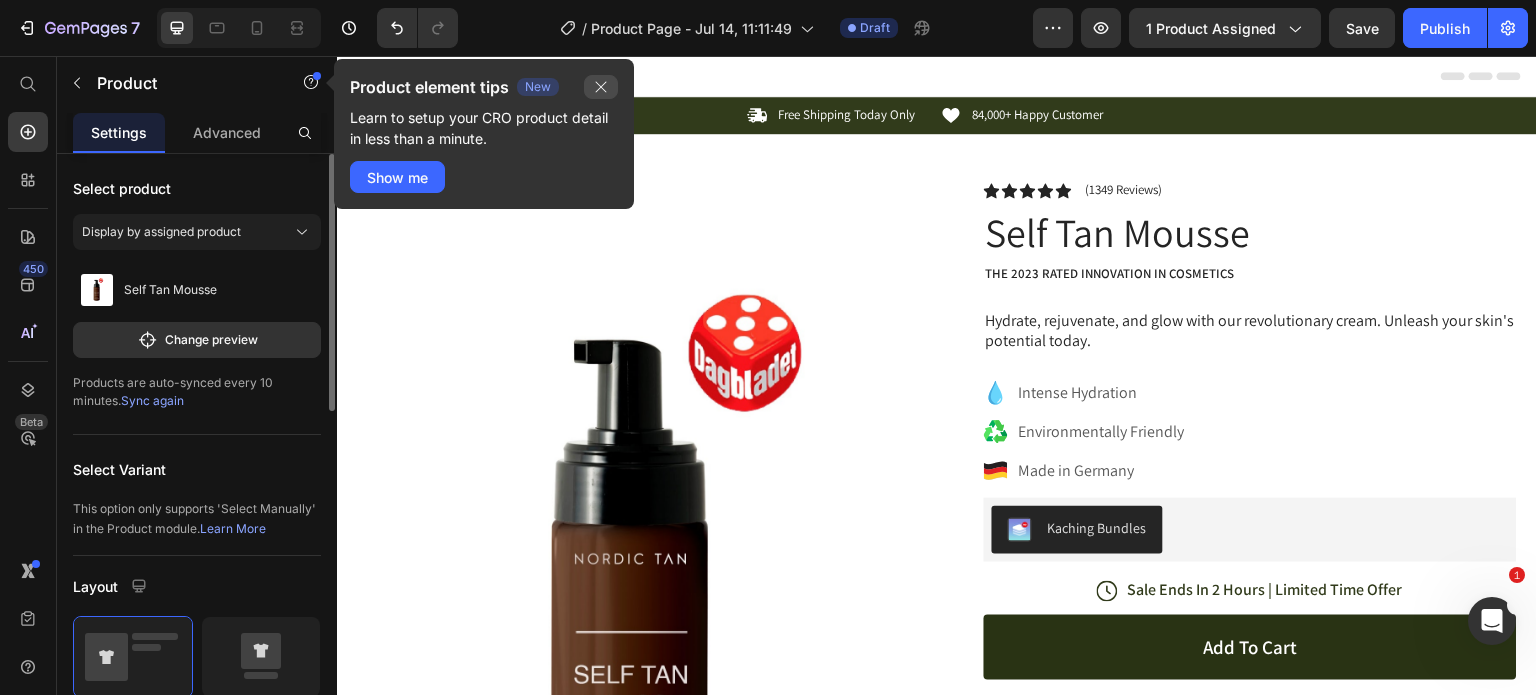 click 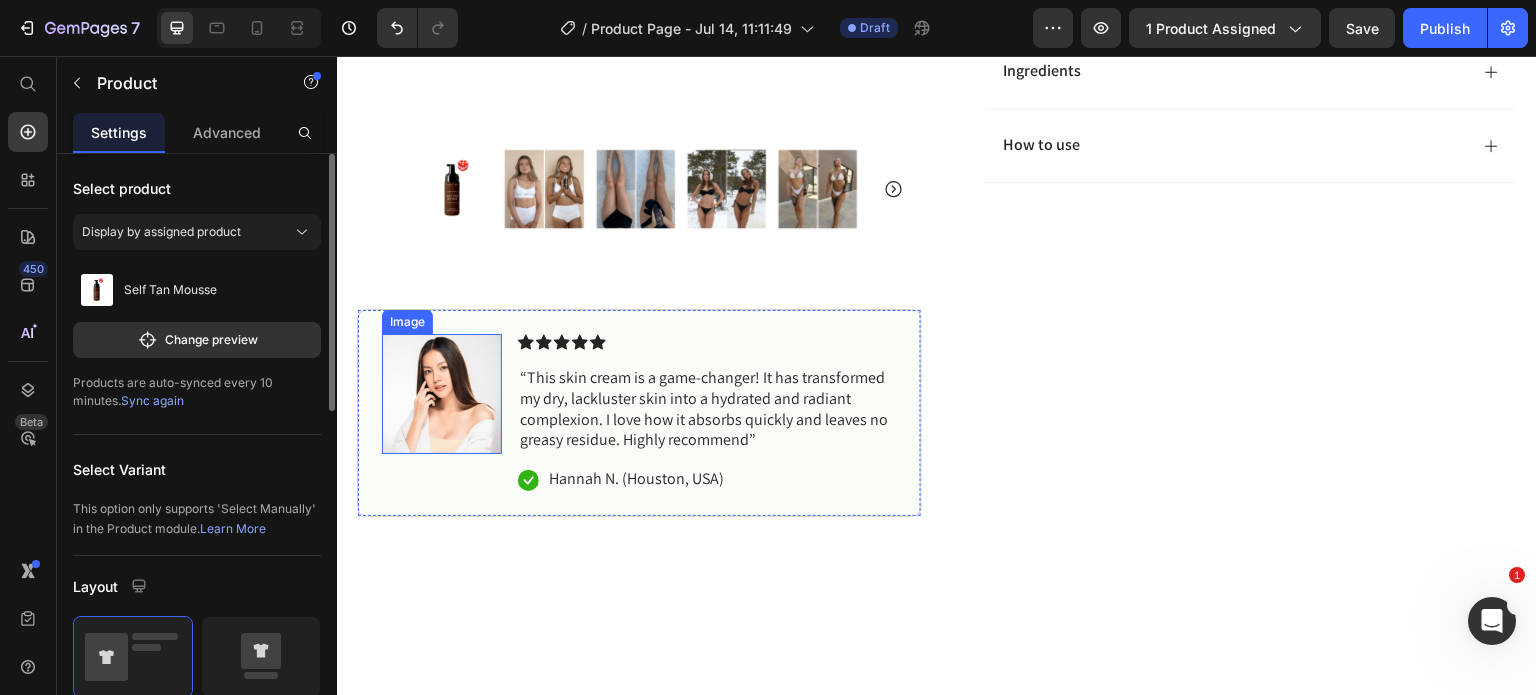 scroll, scrollTop: 900, scrollLeft: 0, axis: vertical 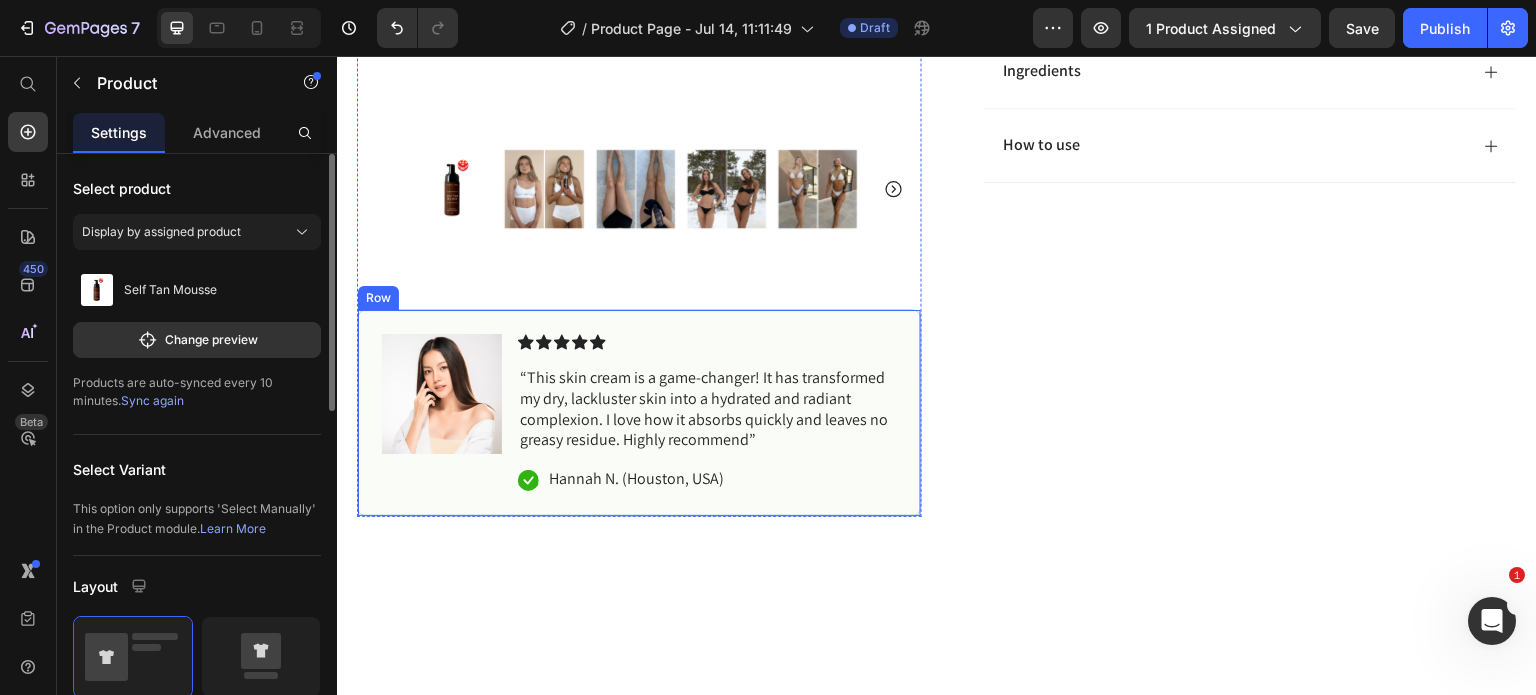 click on "Image Icon Icon Icon Icon Icon Icon List “This skin cream is a game-changer! It has transformed my dry, lackluster skin into a hydrated and radiant complexion. I love how it absorbs quickly and leaves no greasy residue. Highly recommend” Text Block
Icon Hannah N. (Houston, USA) Text Block Row Row" at bounding box center (639, 413) 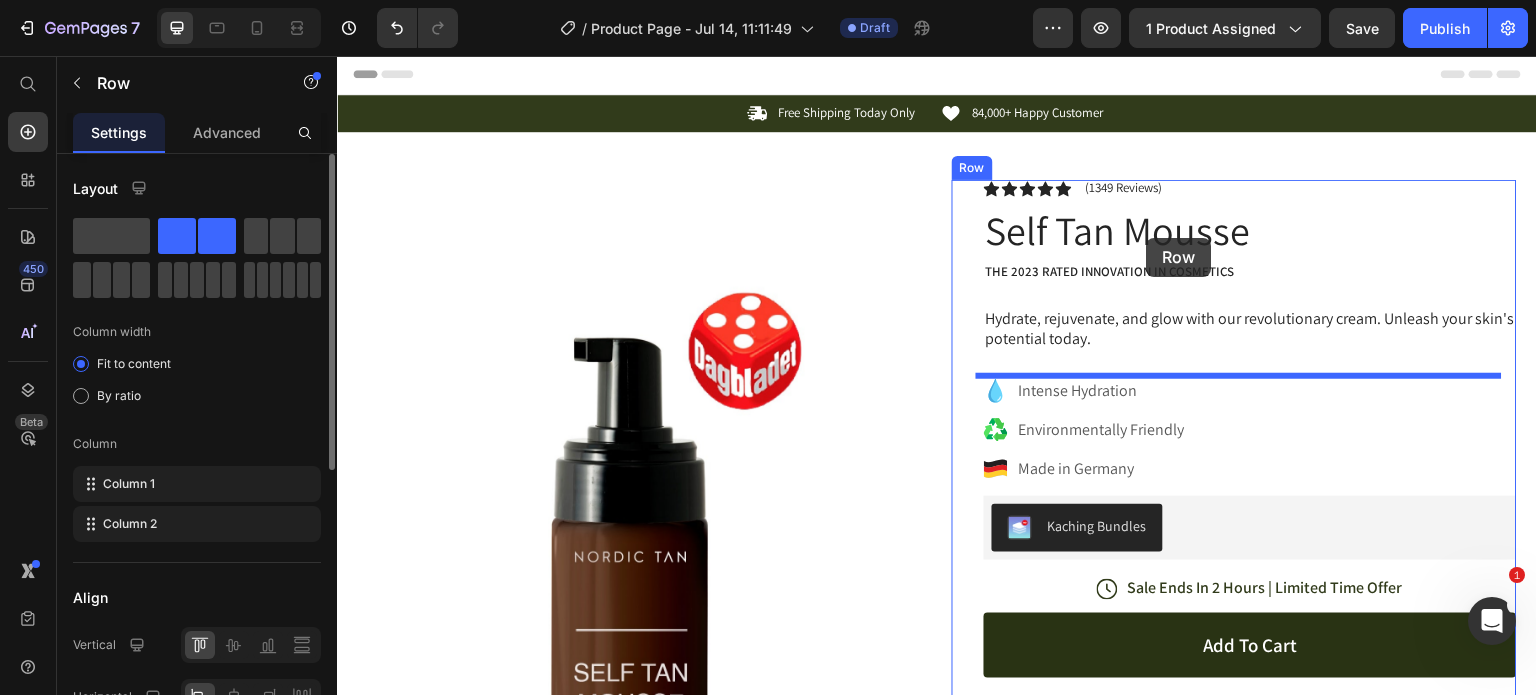scroll, scrollTop: 0, scrollLeft: 0, axis: both 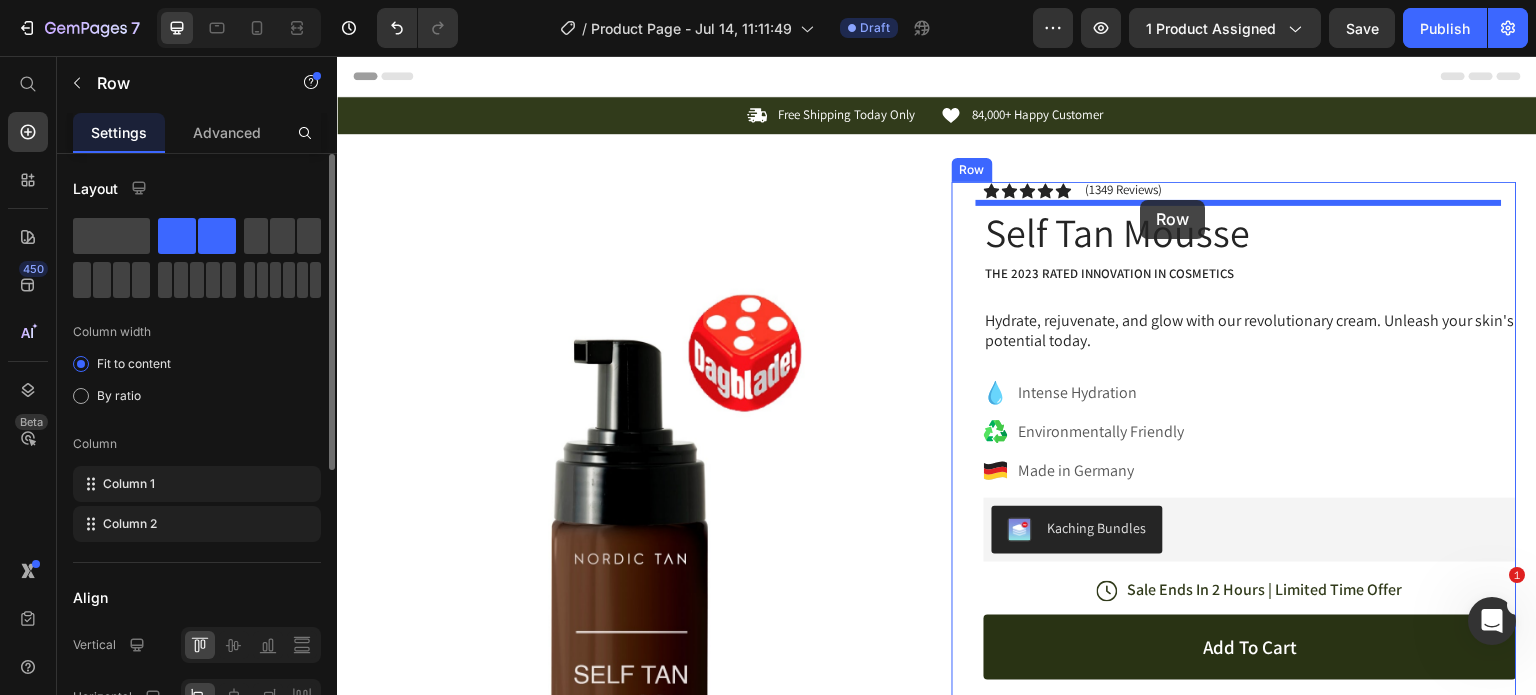 drag, startPoint x: 375, startPoint y: 275, endPoint x: 1141, endPoint y: 200, distance: 769.6629 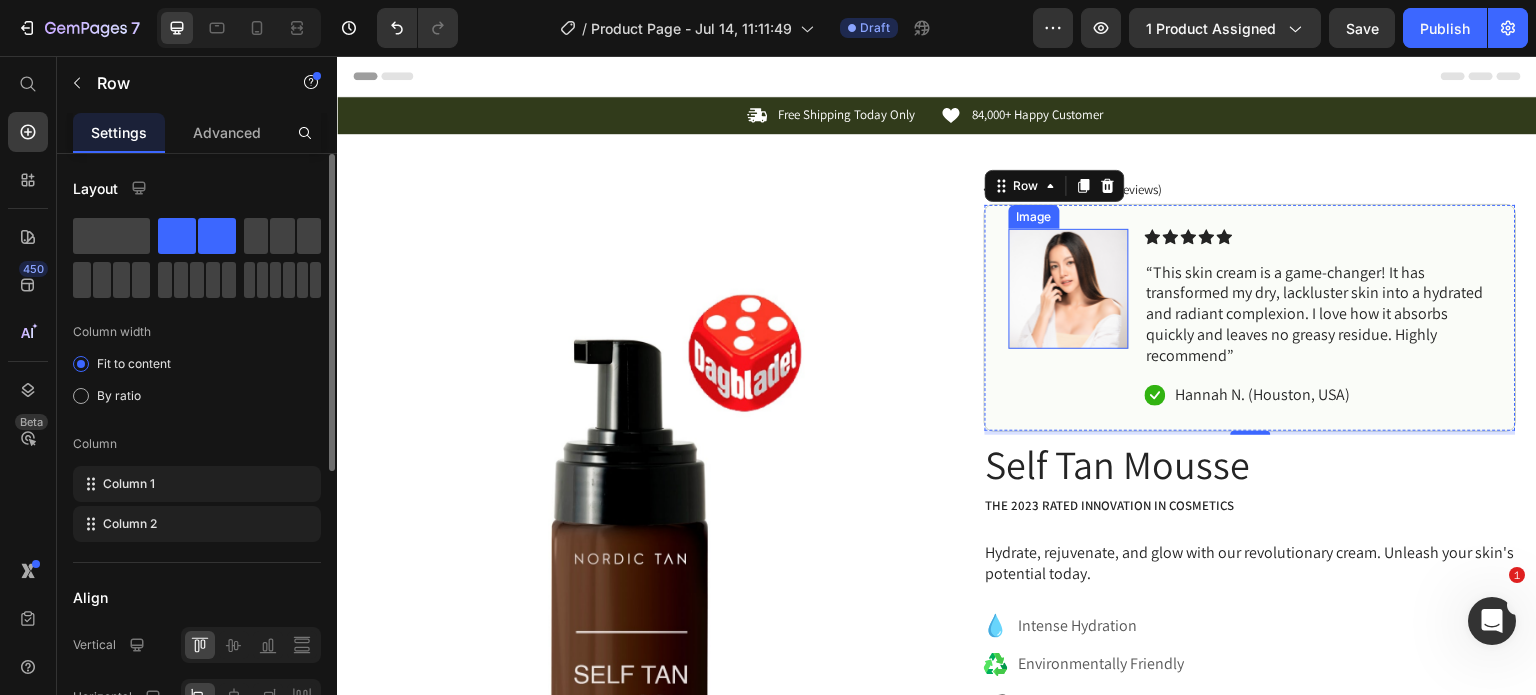 click at bounding box center (1069, 289) 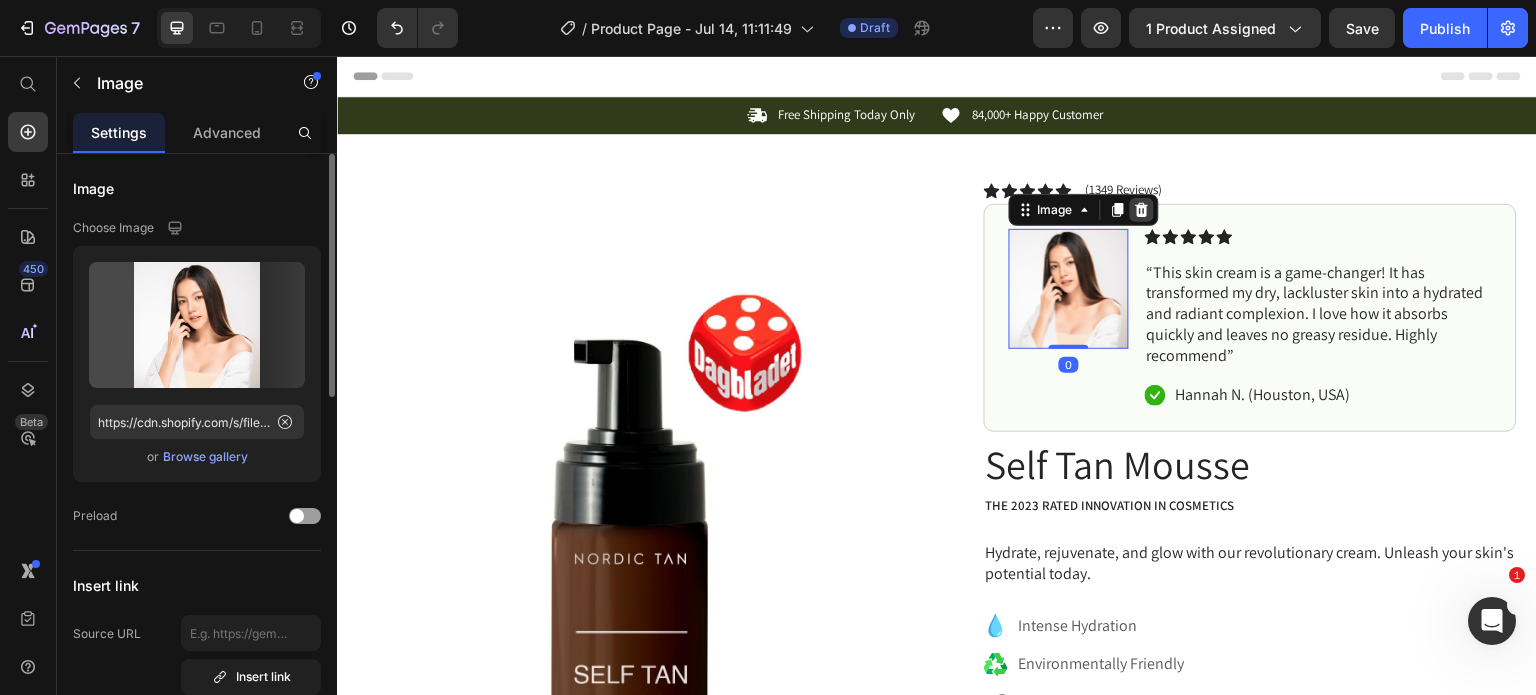 click 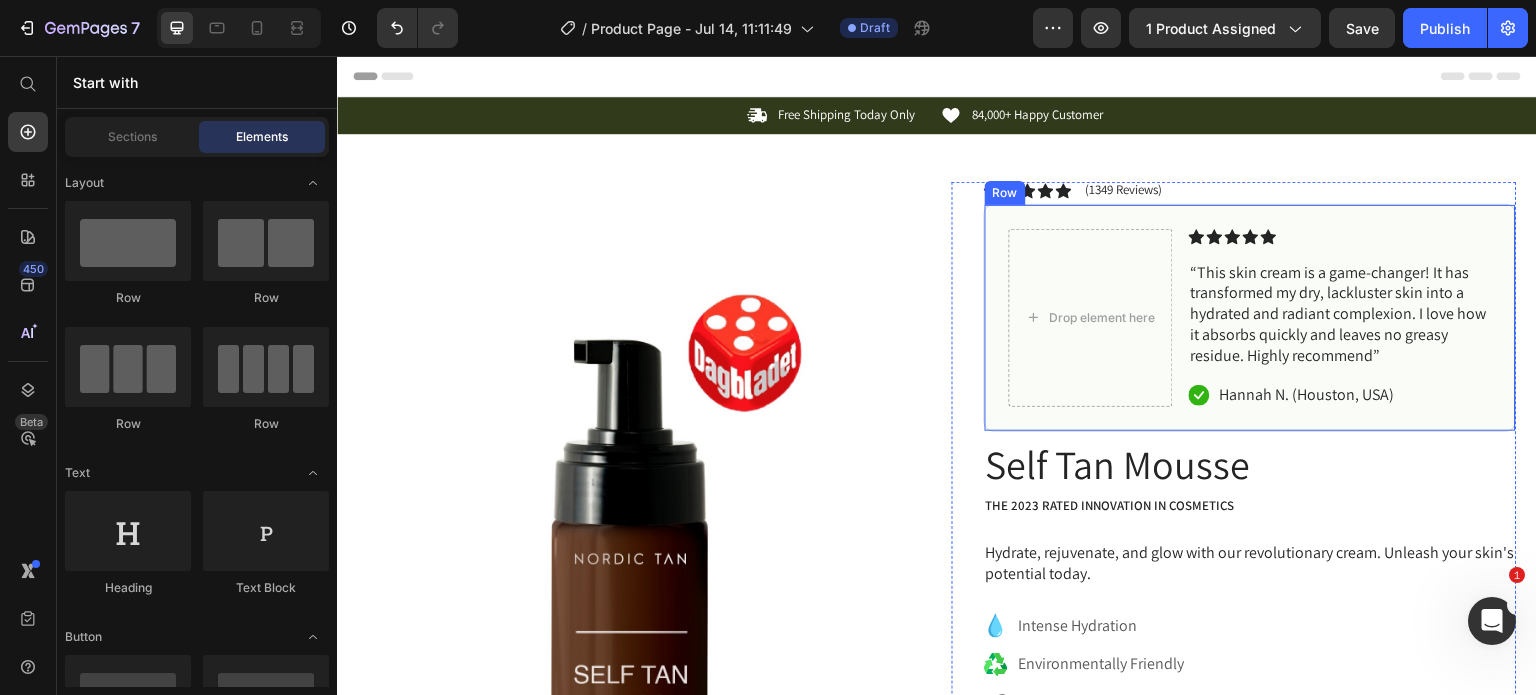 click on "Drop element here Icon Icon Icon Icon Icon Icon List “This skin cream is a game-changer! It has transformed my dry, lackluster skin into a hydrated and radiant complexion. I love how it absorbs quickly and leaves no greasy residue. Highly recommend” Text Block
Icon Hannah N. (Houston, USA) Text Block Row Row" at bounding box center (1250, 318) 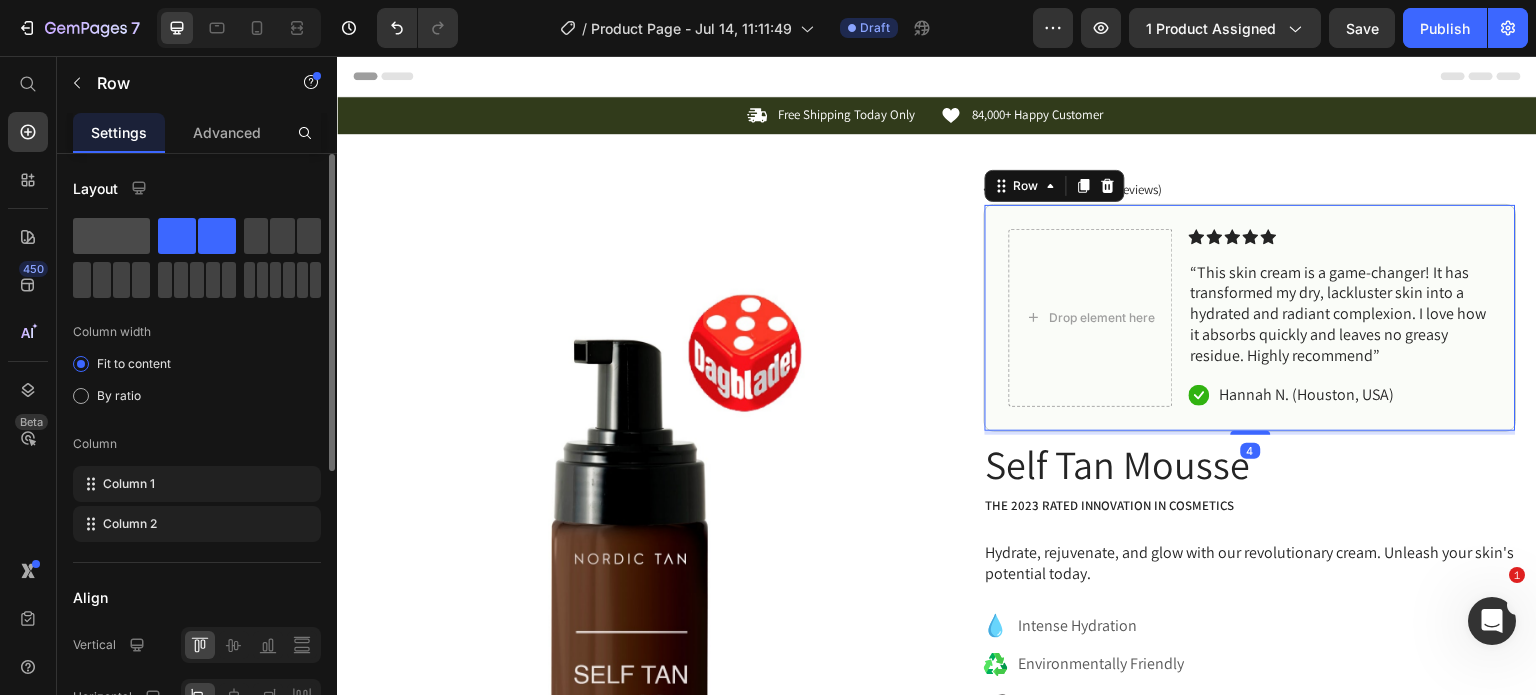 drag, startPoint x: 104, startPoint y: 235, endPoint x: 420, endPoint y: 203, distance: 317.61612 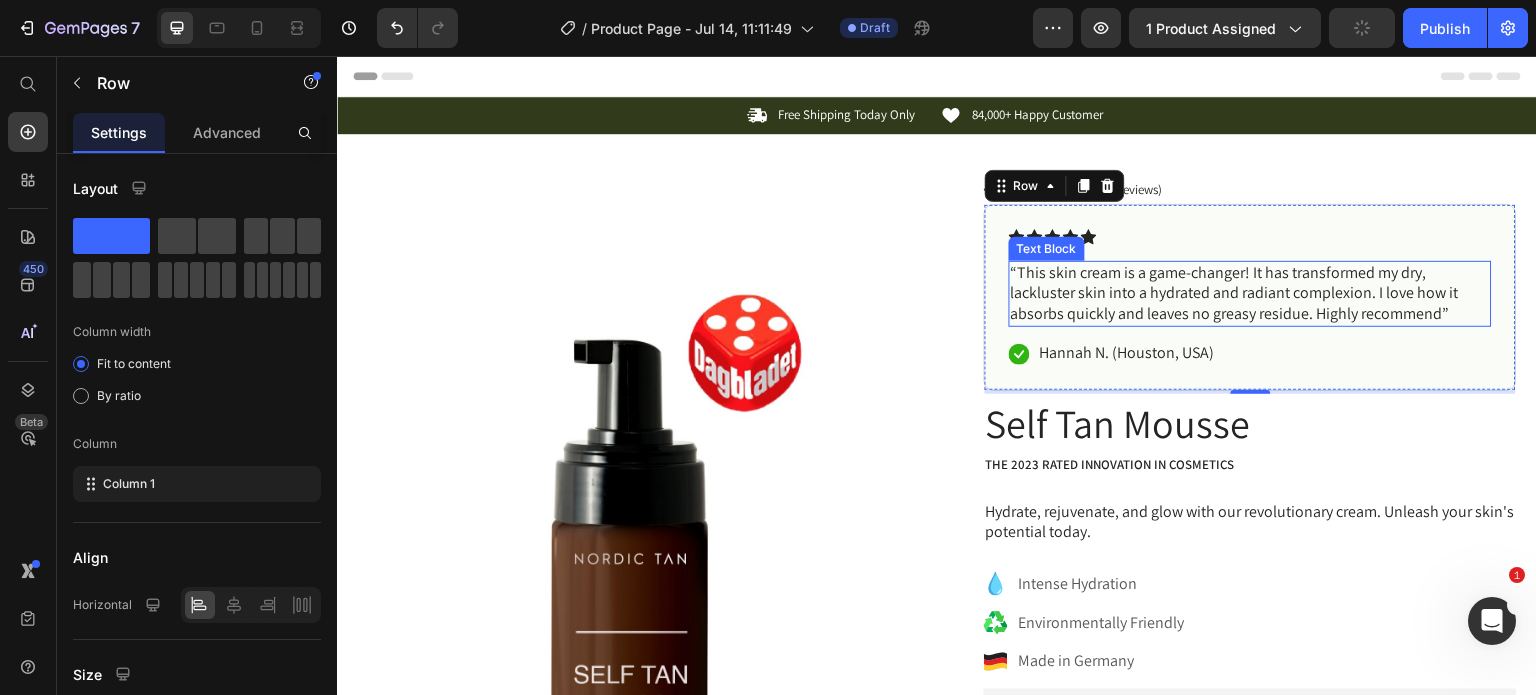 click on "“This skin cream is a game-changer! It has transformed my dry, lackluster skin into a hydrated and radiant complexion. I love how it absorbs quickly and leaves no greasy residue. Highly recommend”" at bounding box center (1250, 294) 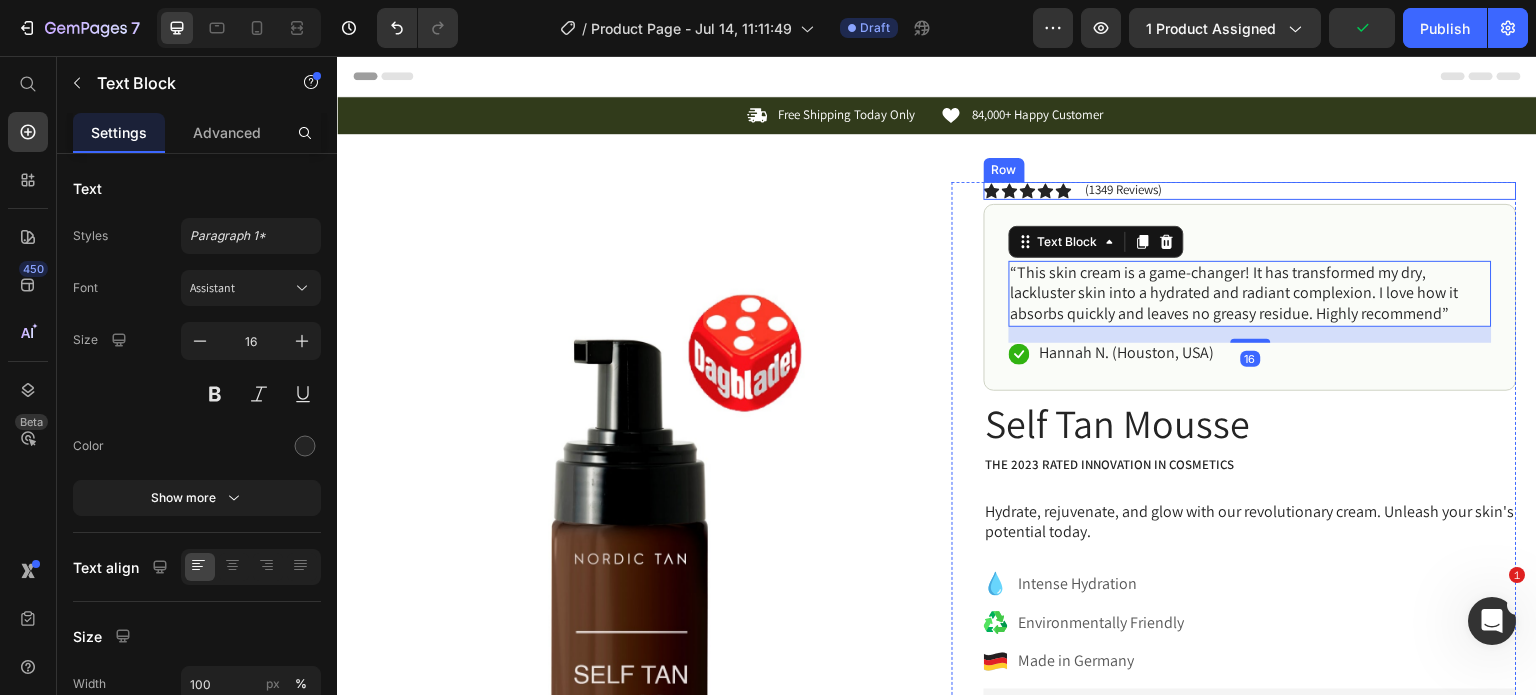 click on "Icon Icon Icon Icon Icon Icon List (1349 Reviews) Text Block Row" at bounding box center (1250, 191) 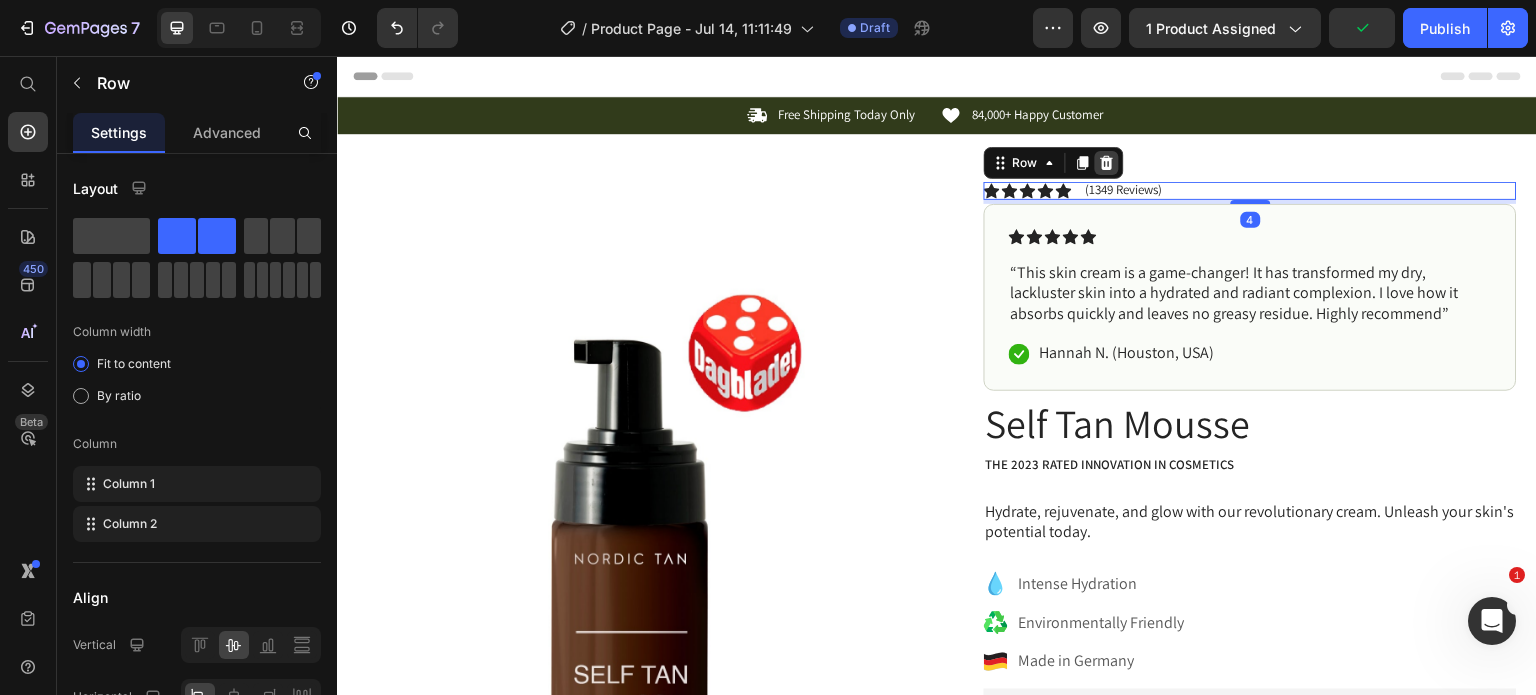 click 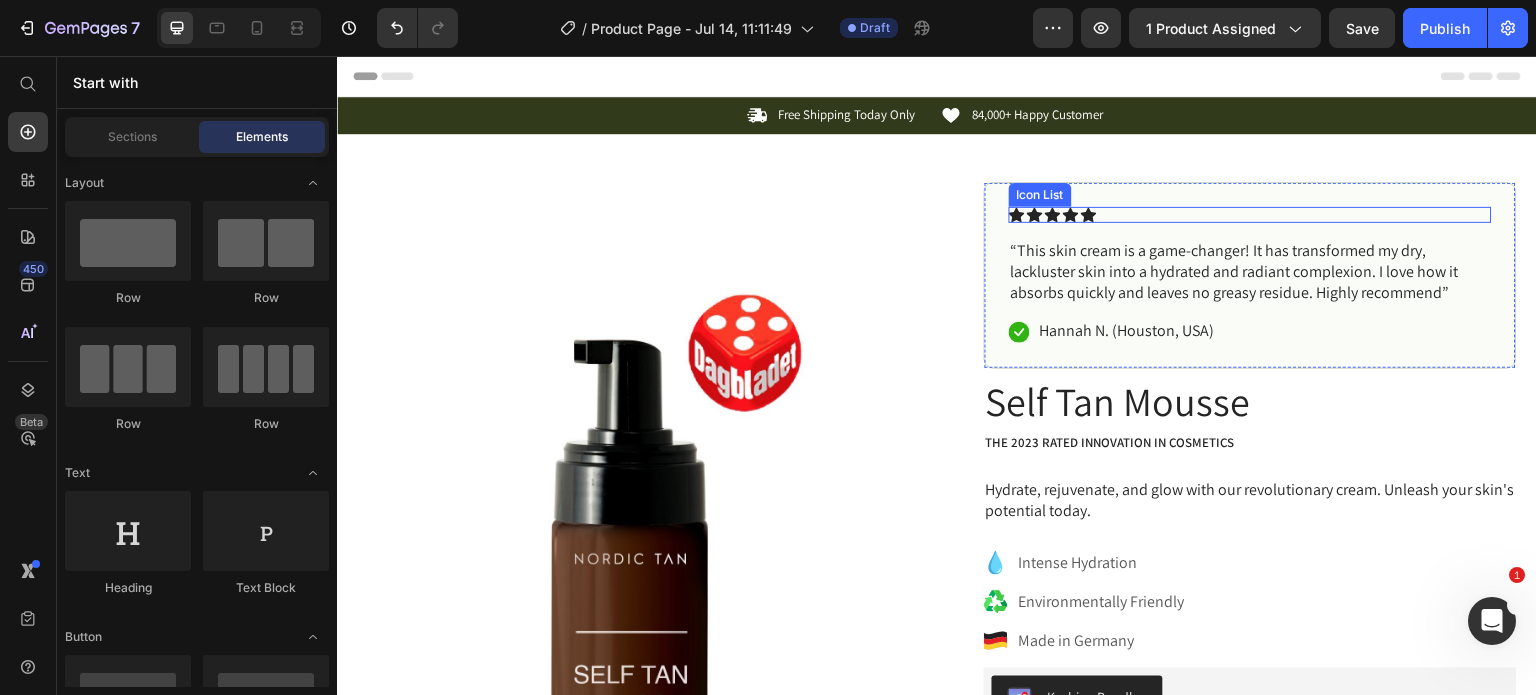 click on "Icon Icon Icon Icon Icon" at bounding box center [1250, 215] 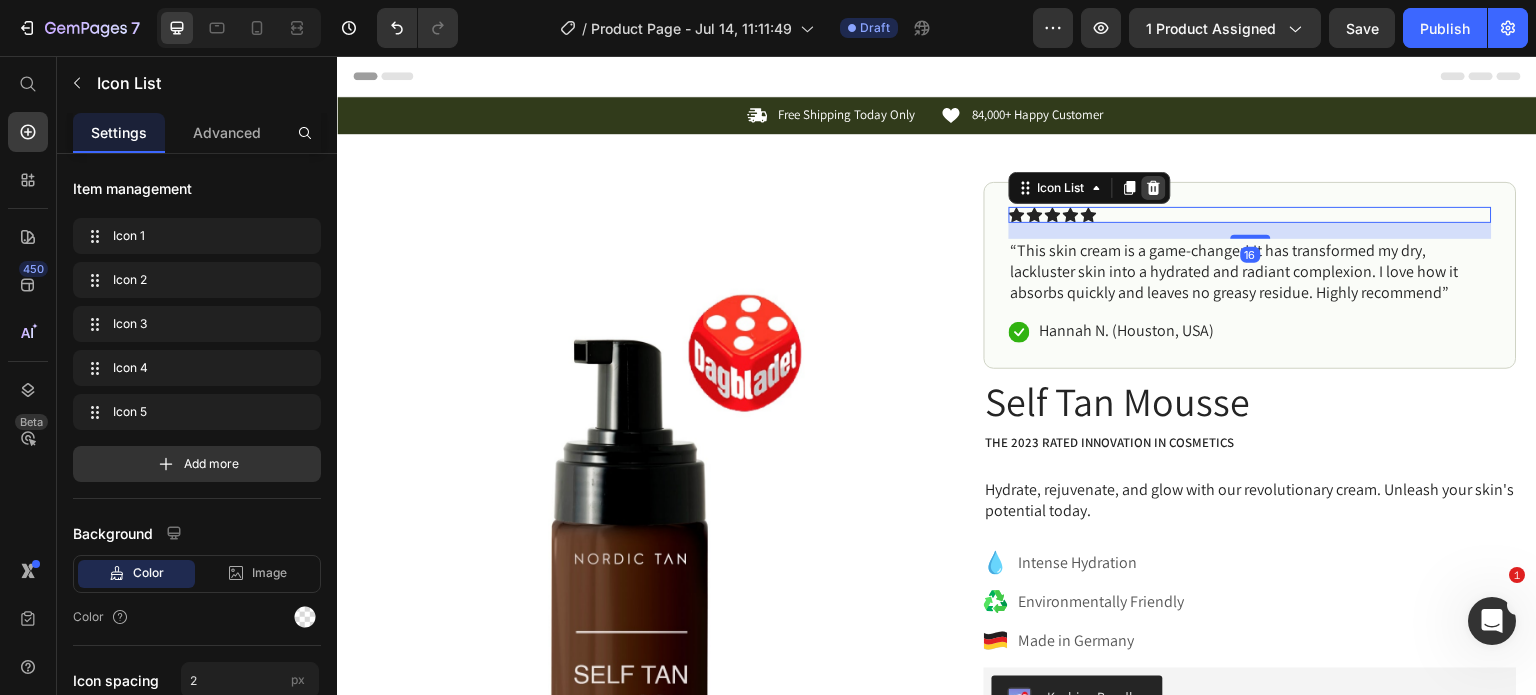click 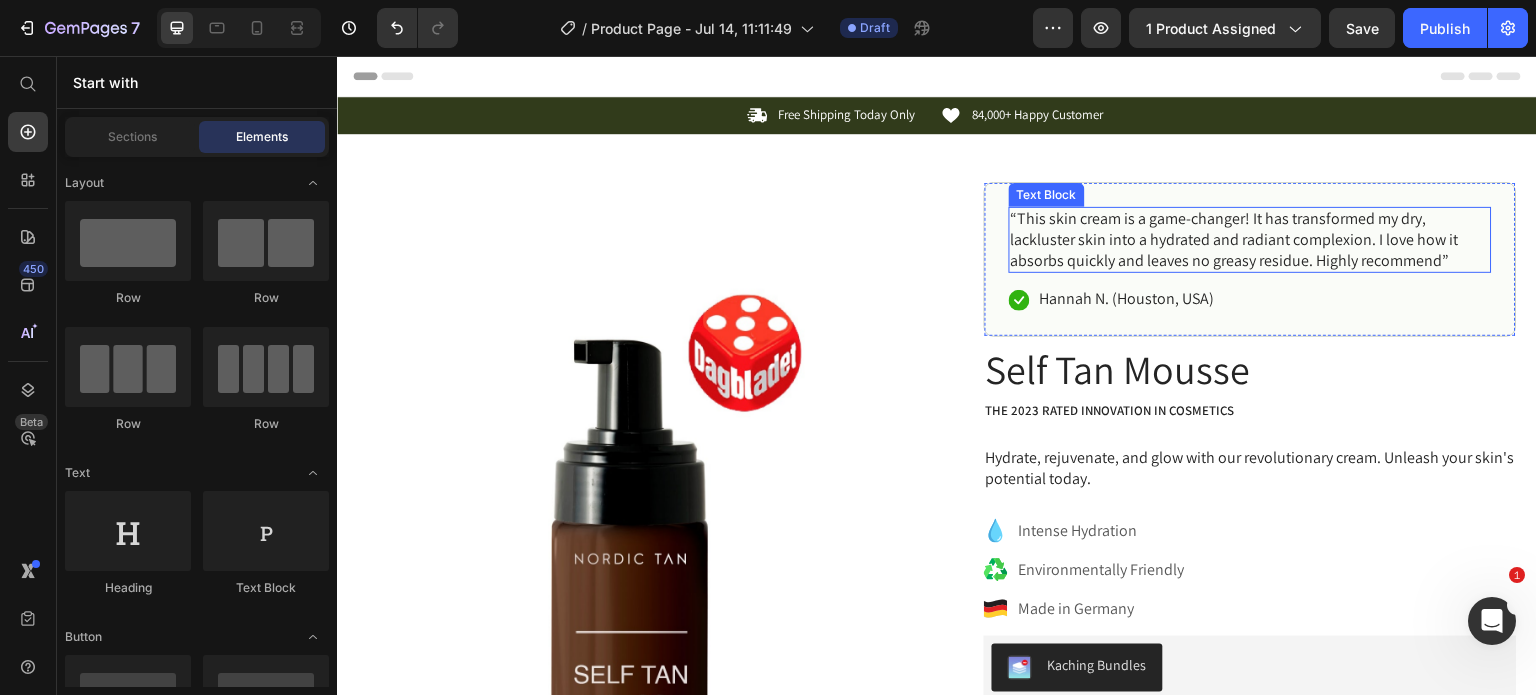click on "“This skin cream is a game-changer! It has transformed my dry, lackluster skin into a hydrated and radiant complexion. I love how it absorbs quickly and leaves no greasy residue. Highly recommend”" at bounding box center [1250, 240] 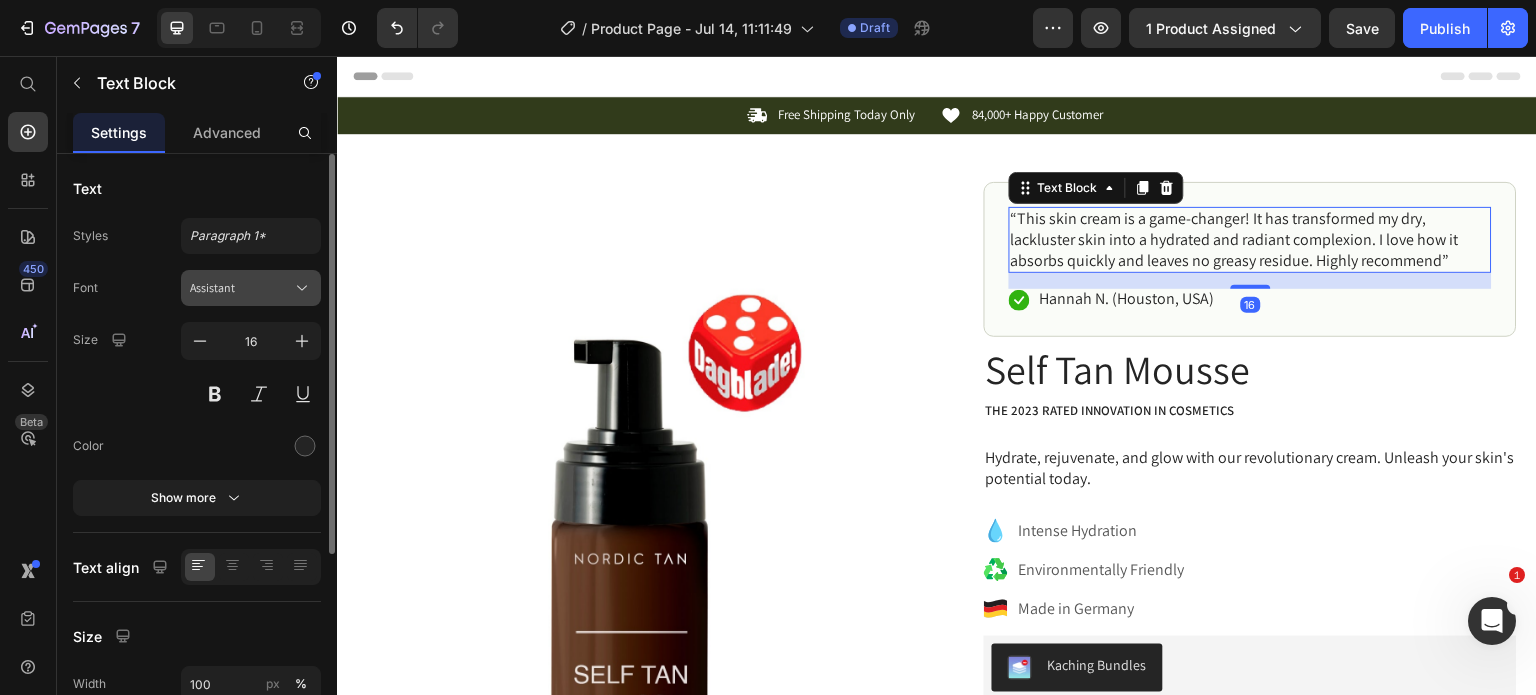 click on "Assistant" at bounding box center [241, 288] 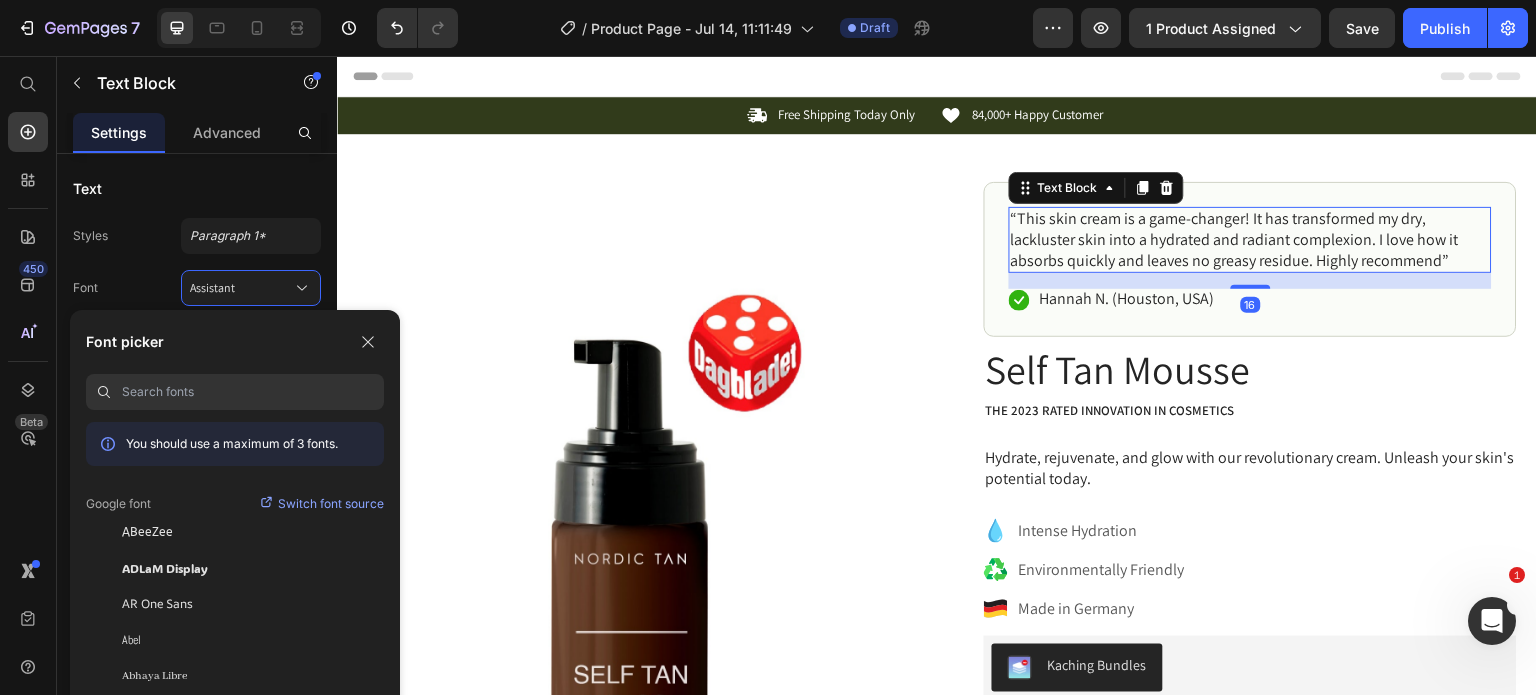 click at bounding box center (253, 392) 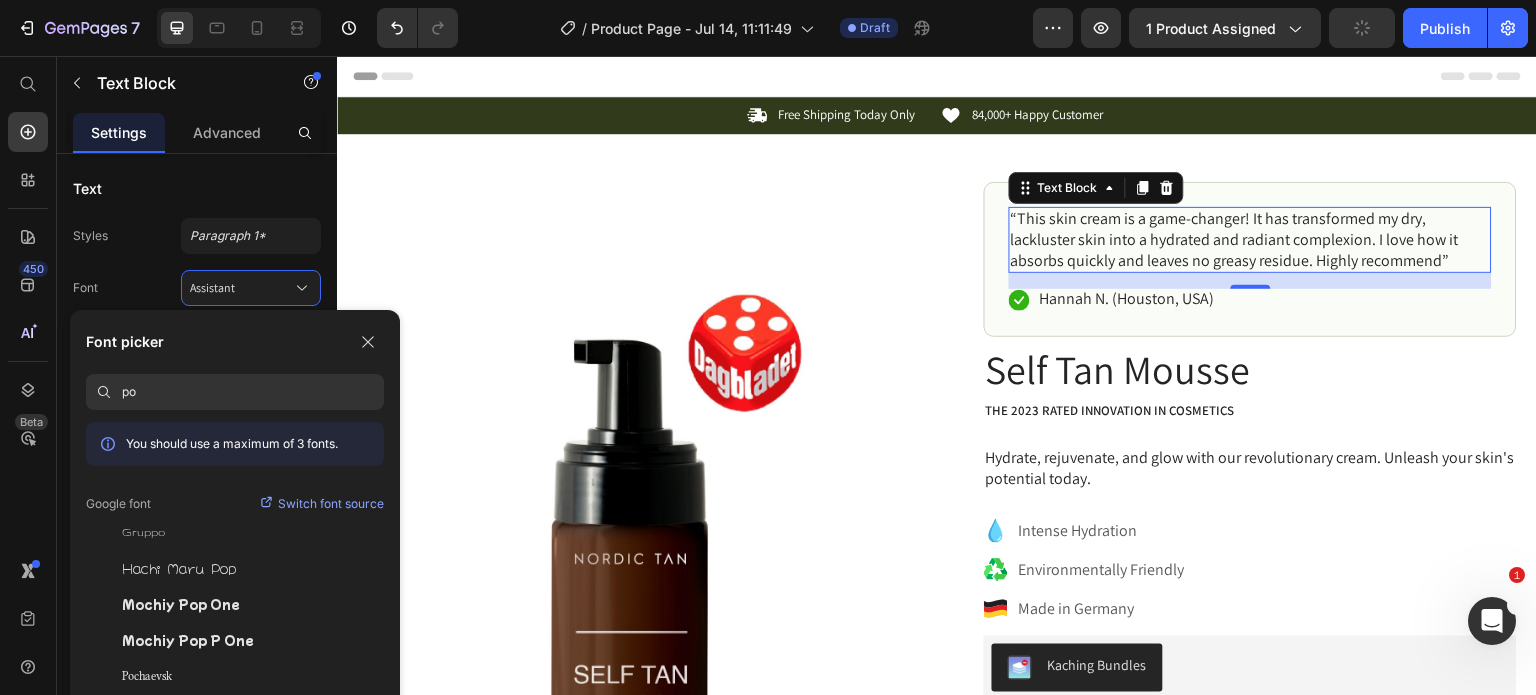 type on "p" 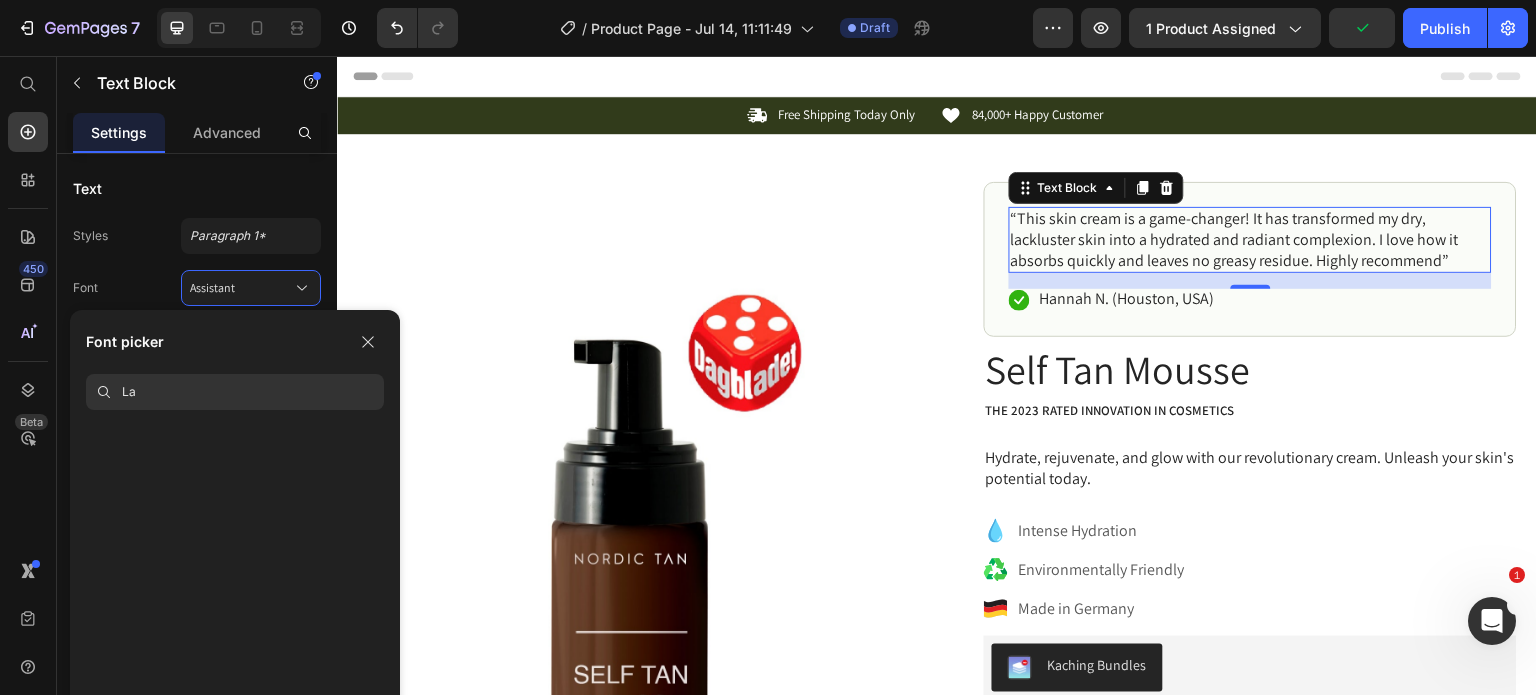 scroll, scrollTop: 0, scrollLeft: 0, axis: both 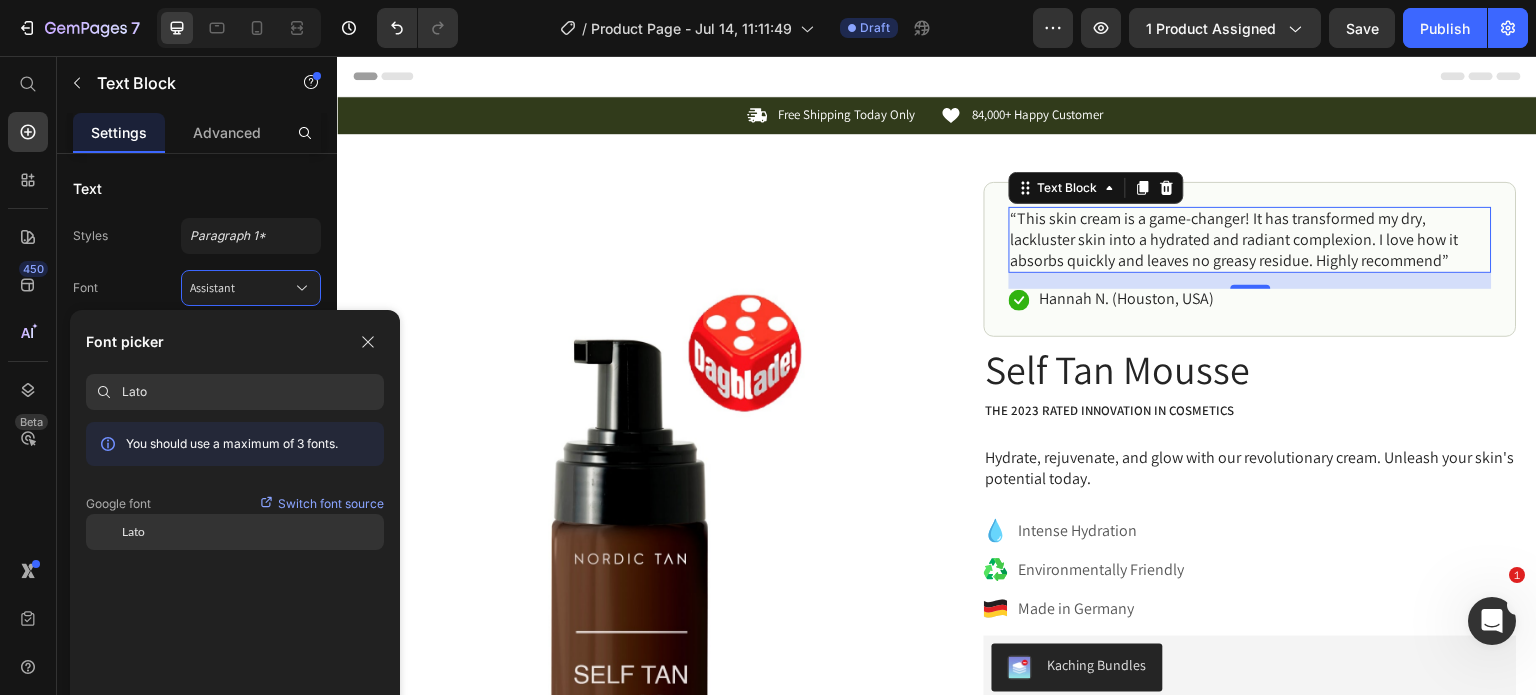 type on "Lato" 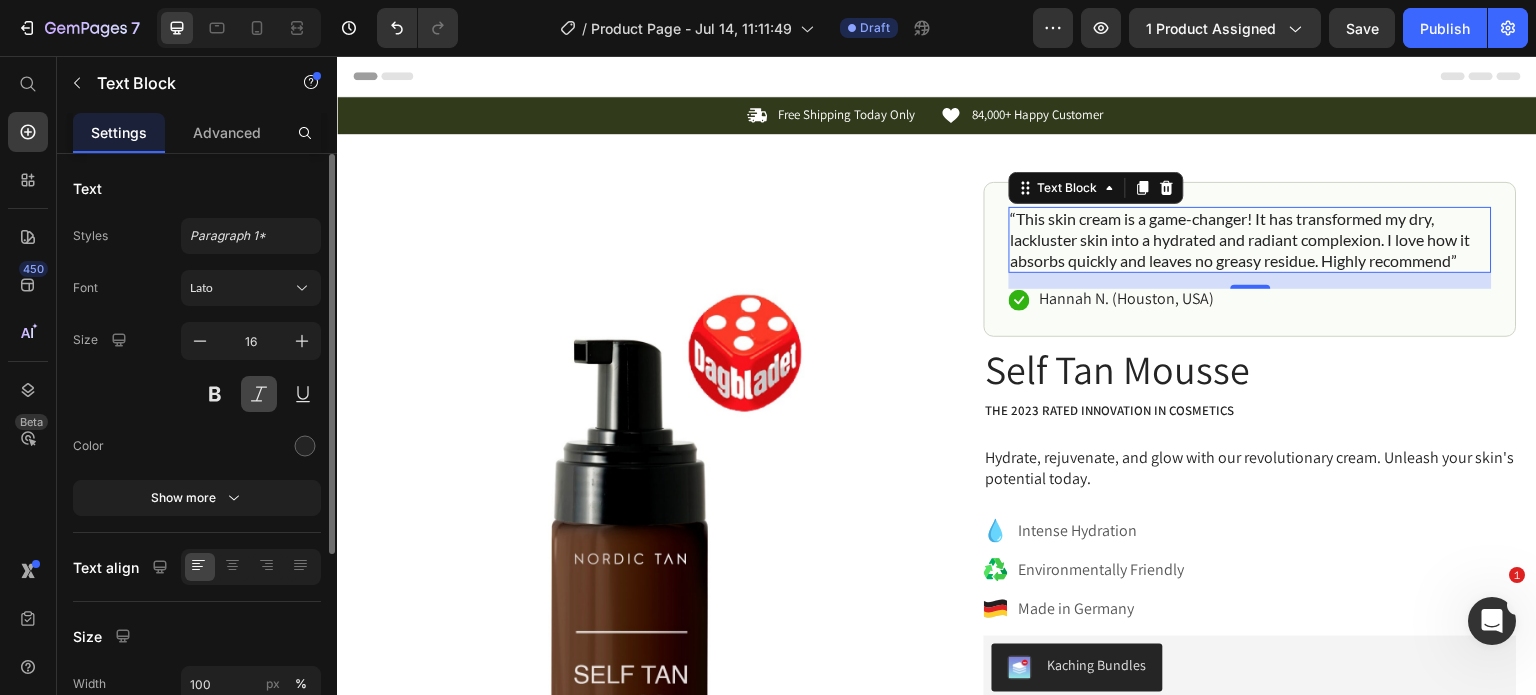 click at bounding box center [259, 394] 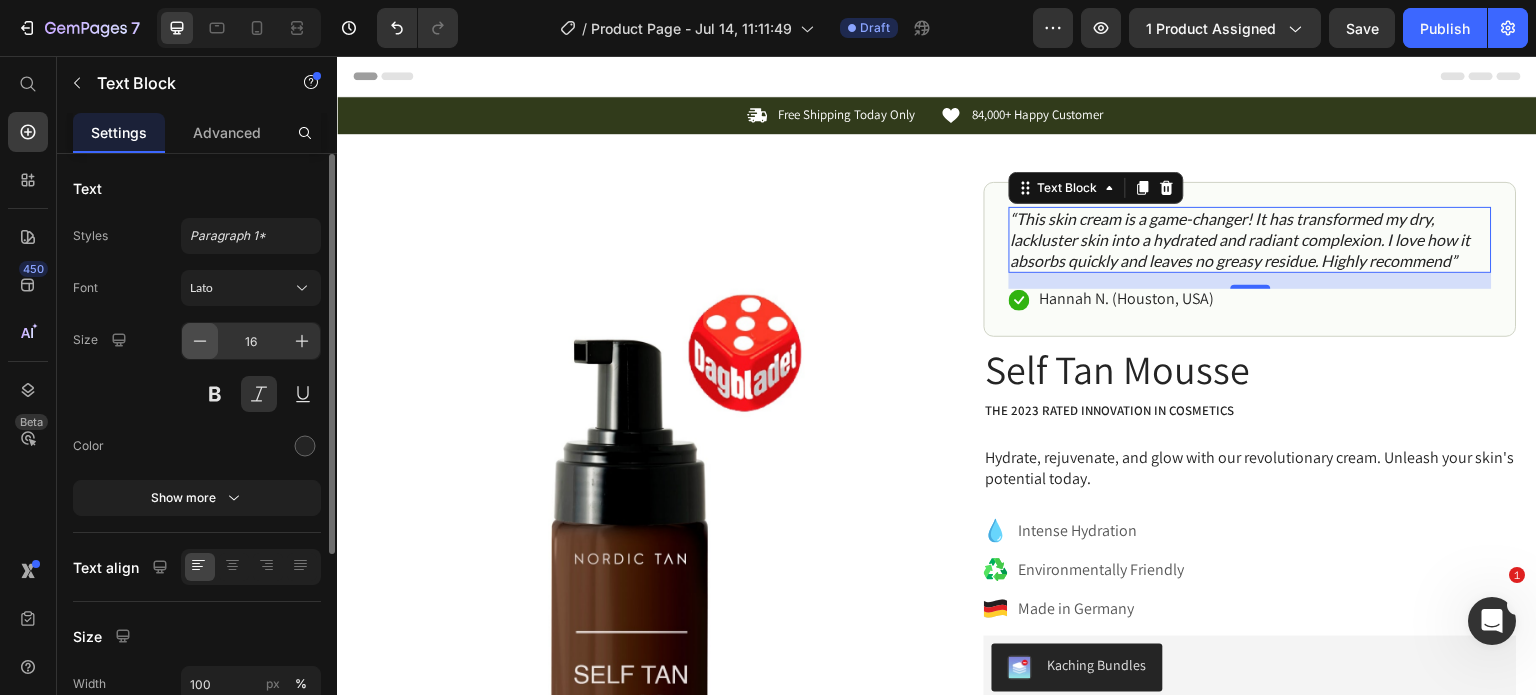 click 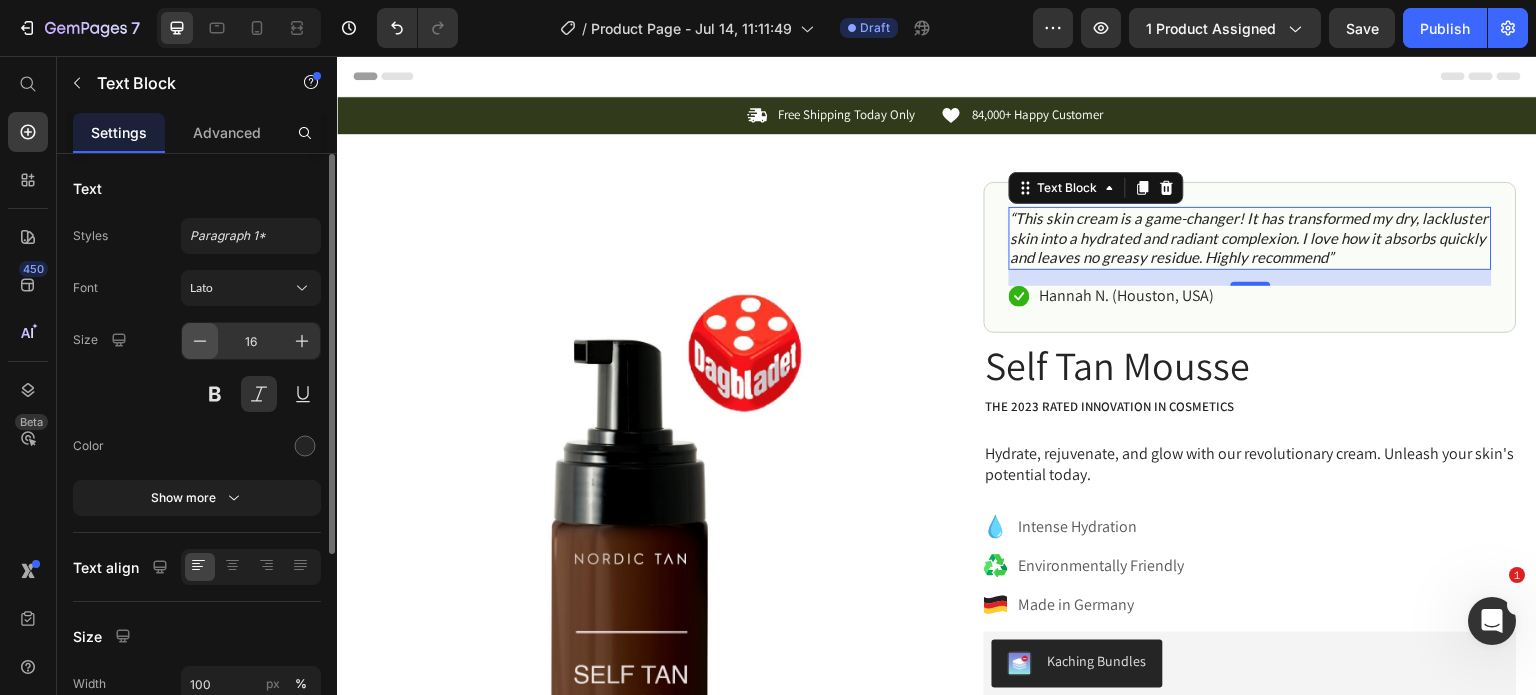 click 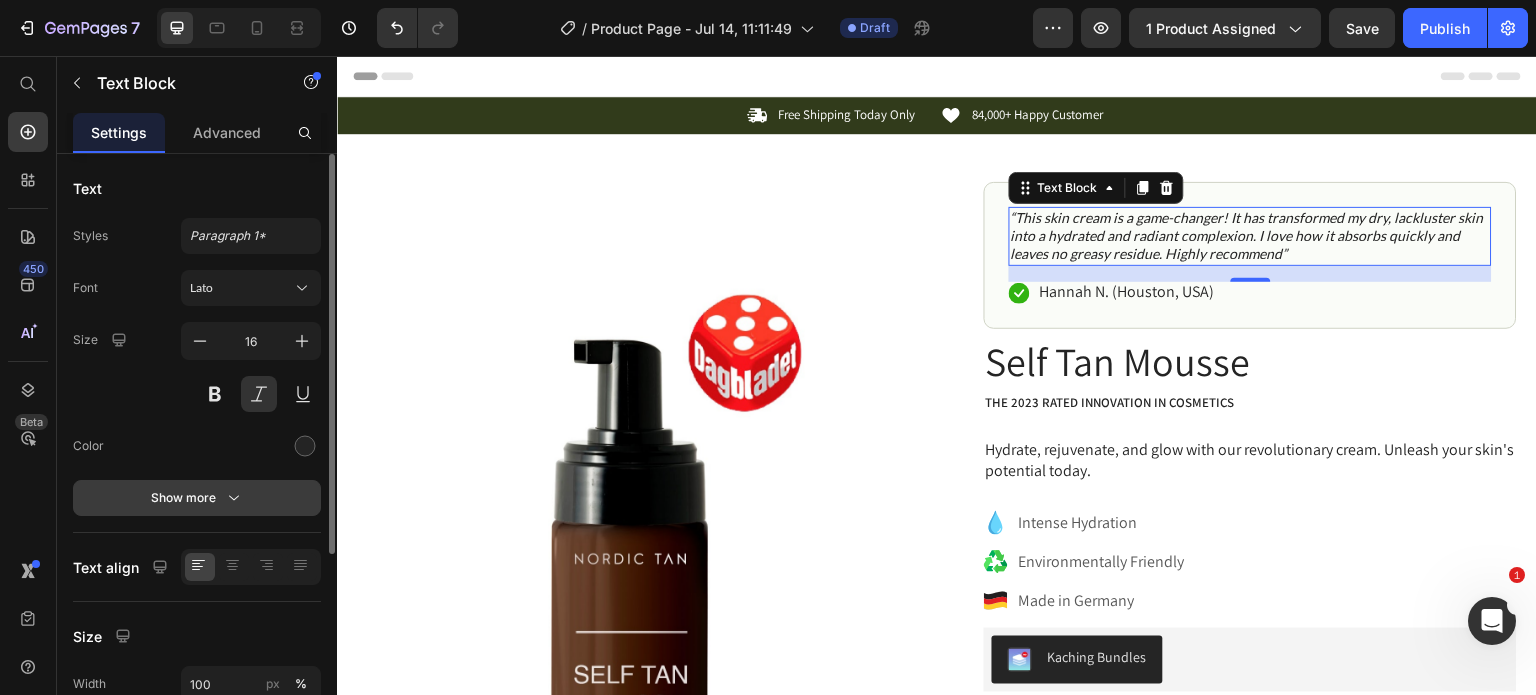 click on "Show more" at bounding box center (197, 498) 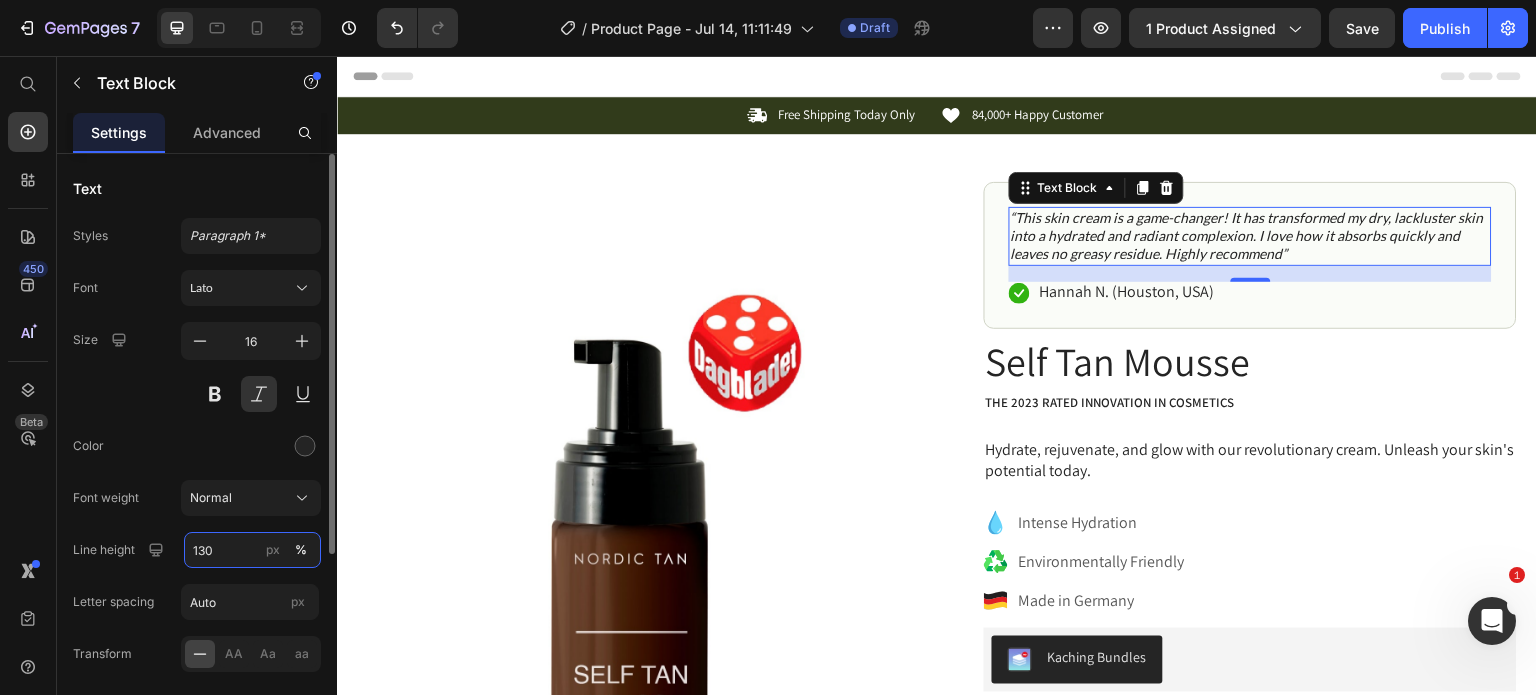 click on "130" at bounding box center (252, 550) 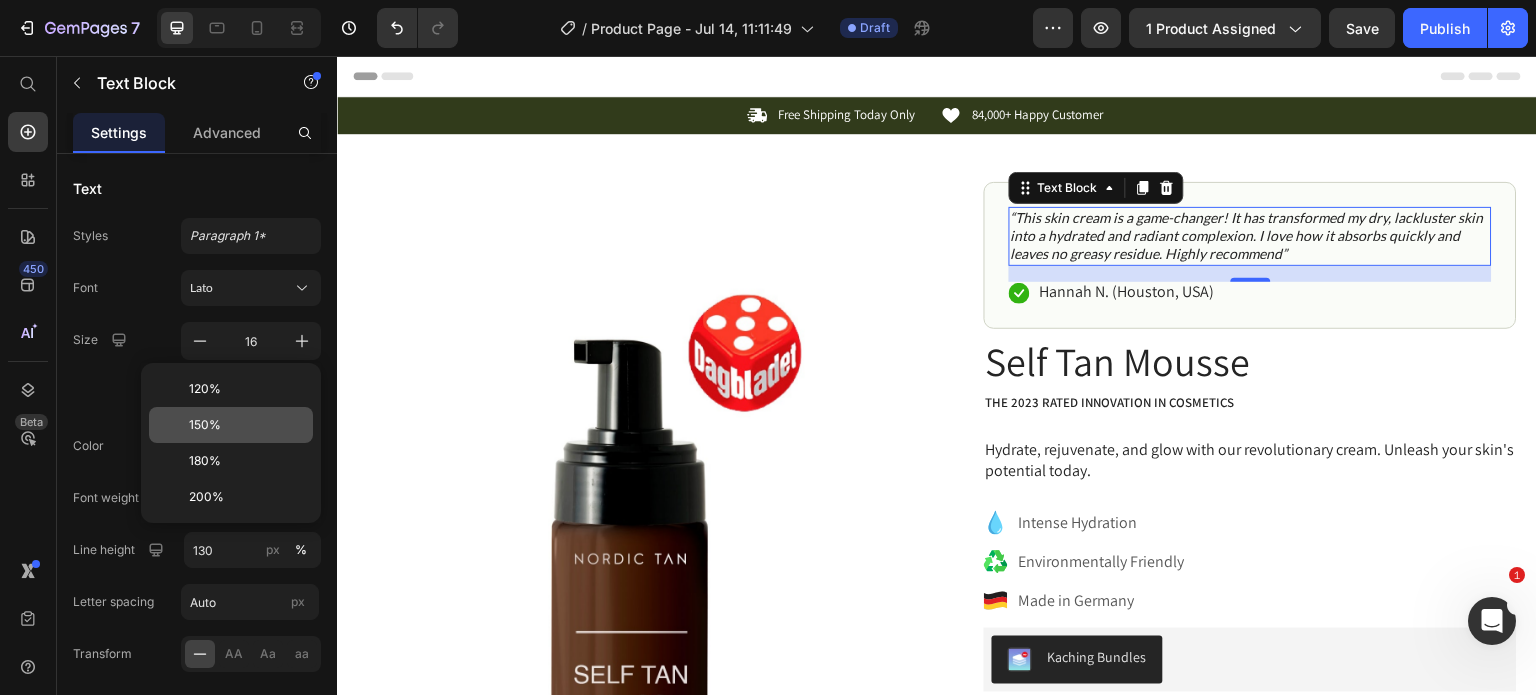click on "150%" at bounding box center [247, 425] 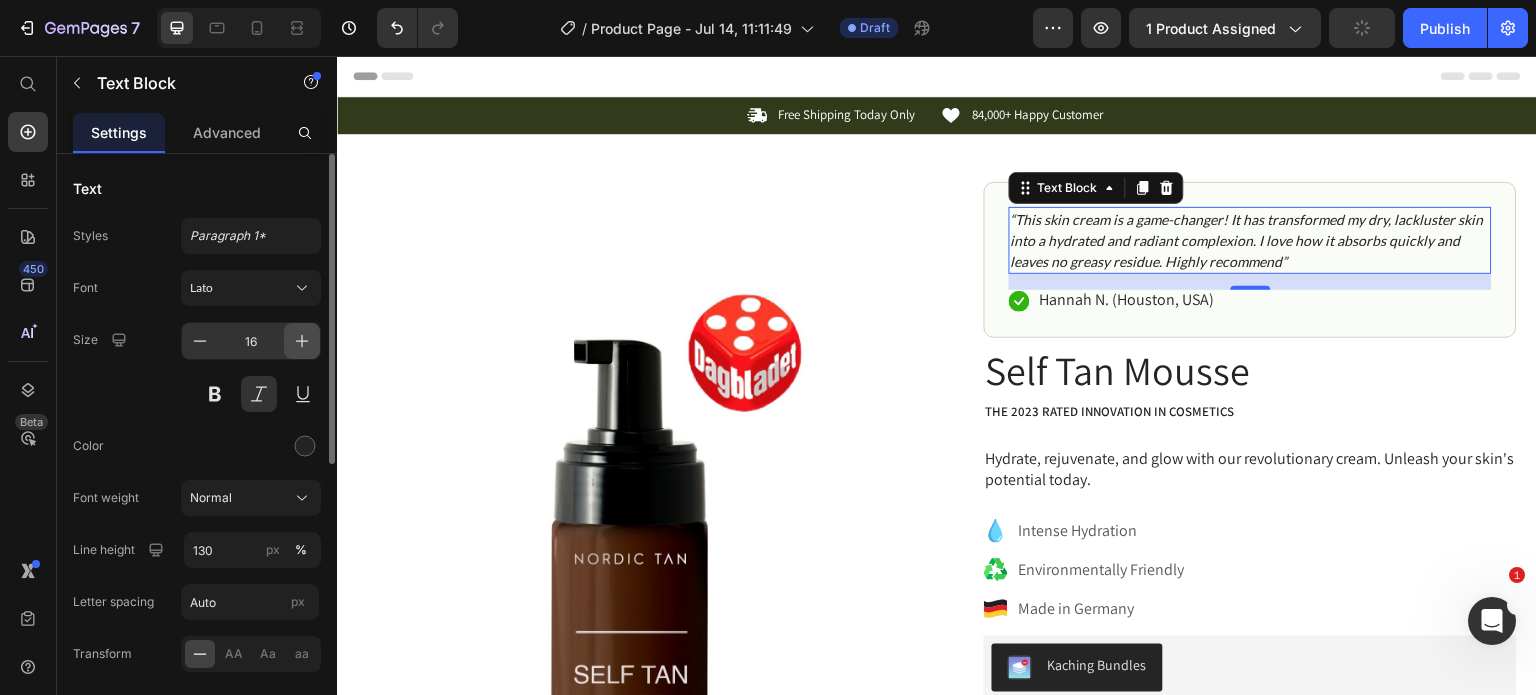 click 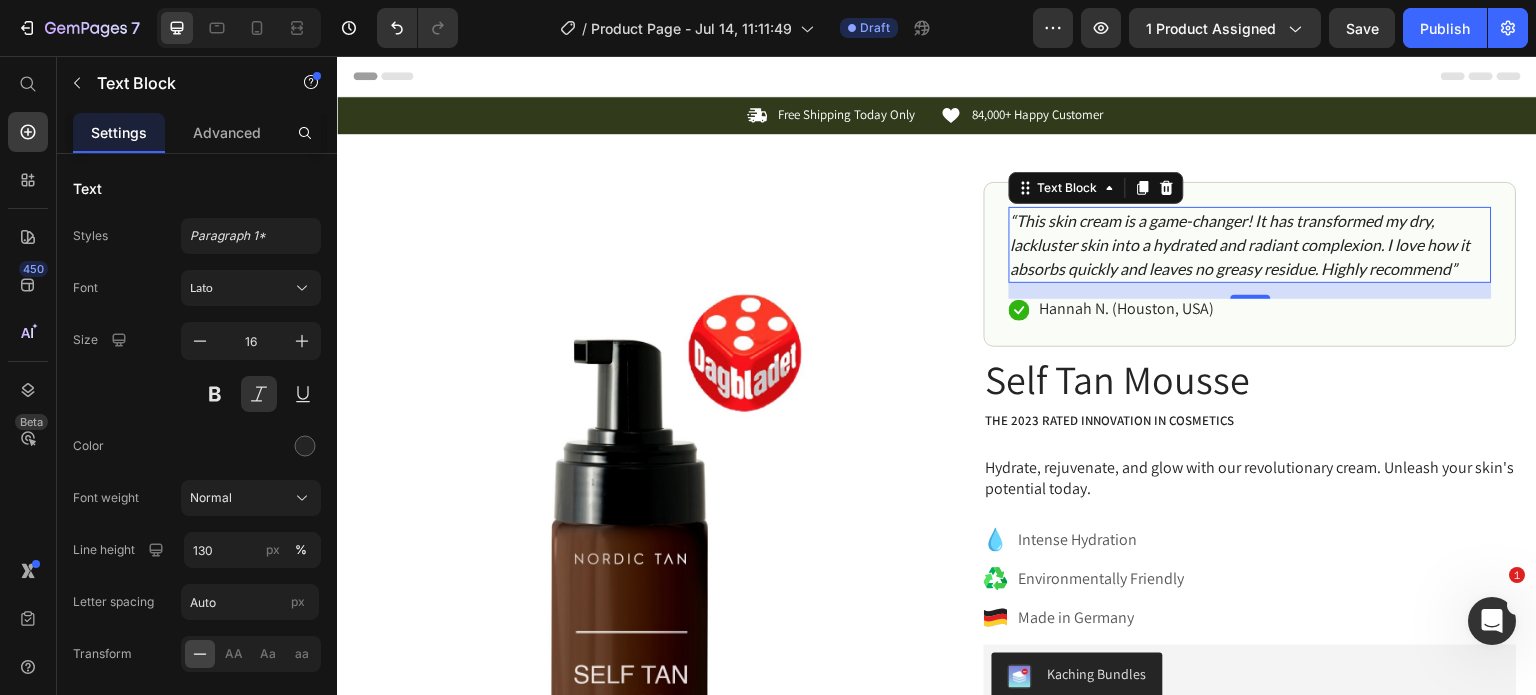 click on "“This skin cream is a game-changer! It has transformed my dry, lackluster skin into a hydrated and radiant complexion. I love how it absorbs quickly and leaves no greasy residue. Highly recommend”" at bounding box center [1250, 245] 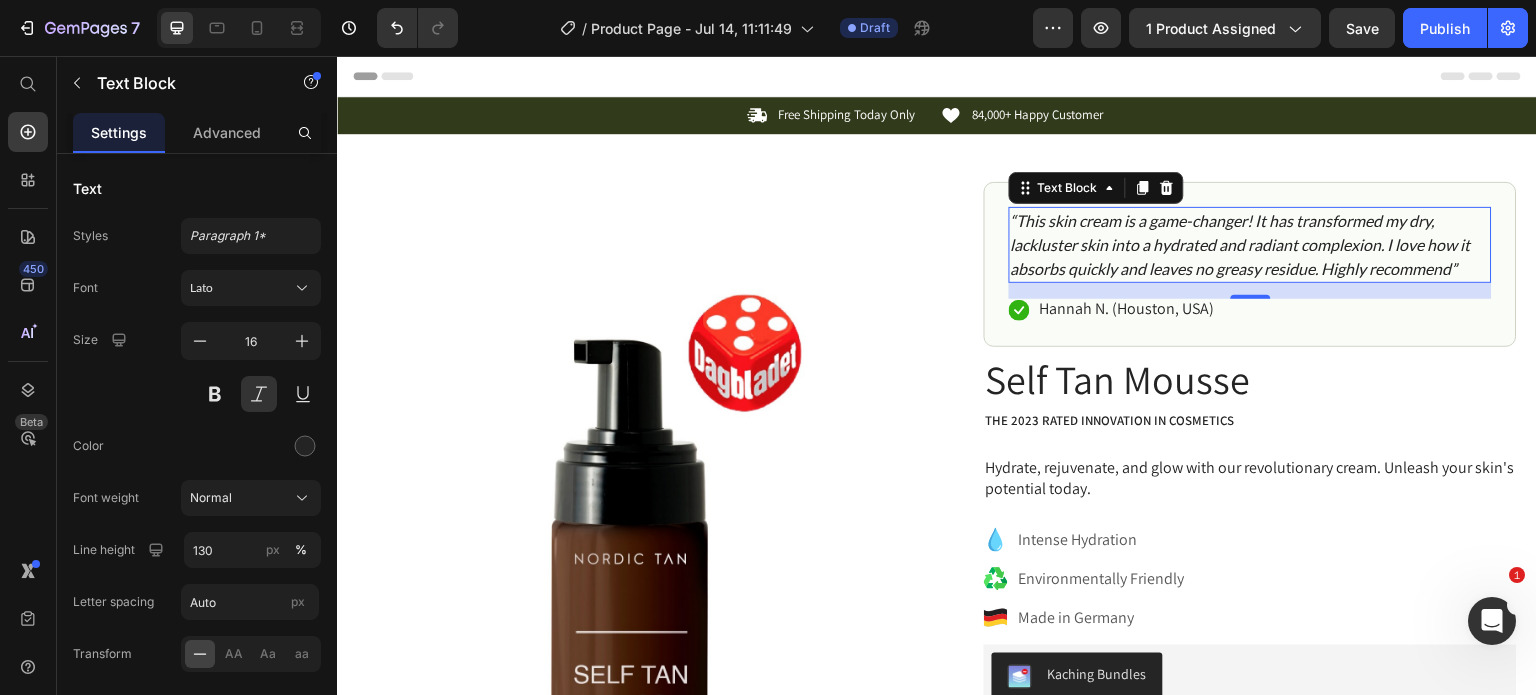 click on "“This skin cream is a game-changer! It has transformed my dry, lackluster skin into a hydrated and radiant complexion. I love how it absorbs quickly and leaves no greasy residue. Highly recommend”" at bounding box center [1250, 245] 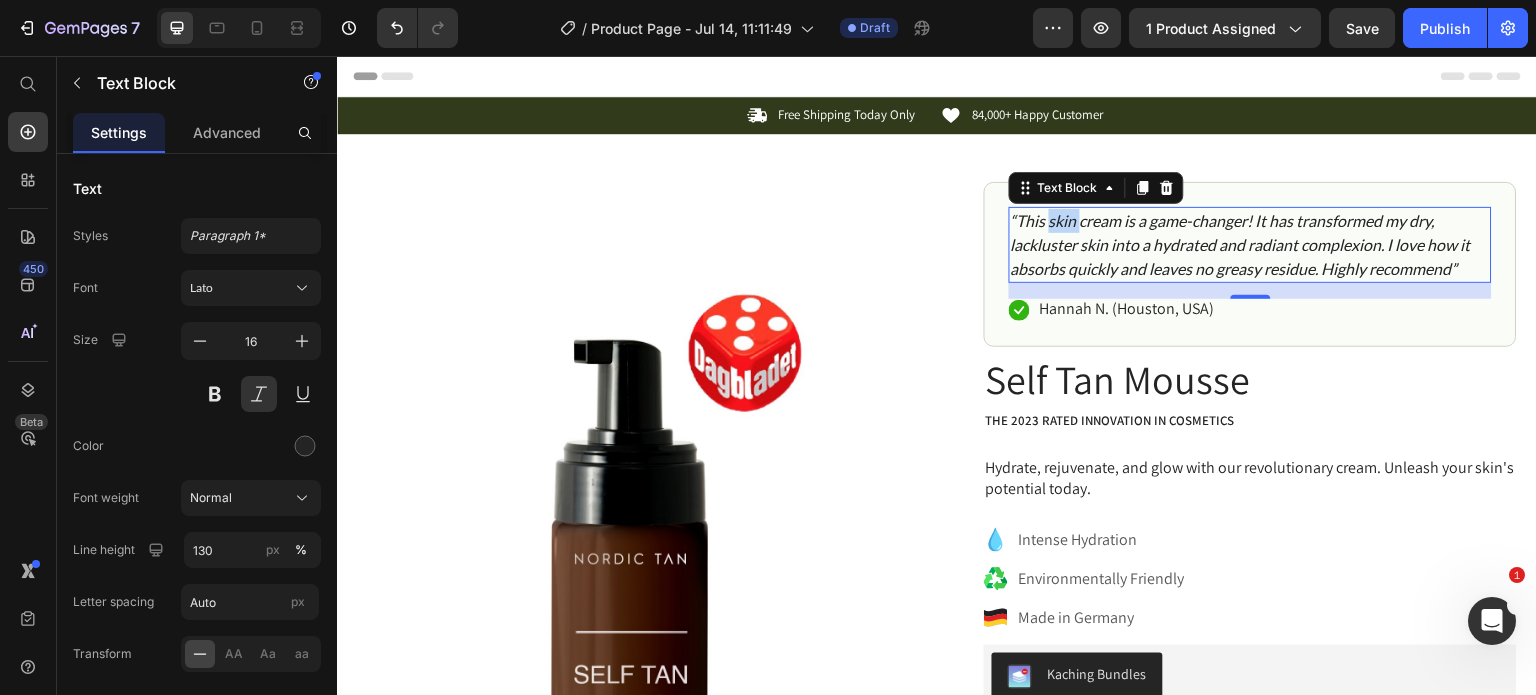 click on "“This skin cream is a game-changer! It has transformed my dry, lackluster skin into a hydrated and radiant complexion. I love how it absorbs quickly and leaves no greasy residue. Highly recommend”" at bounding box center [1250, 245] 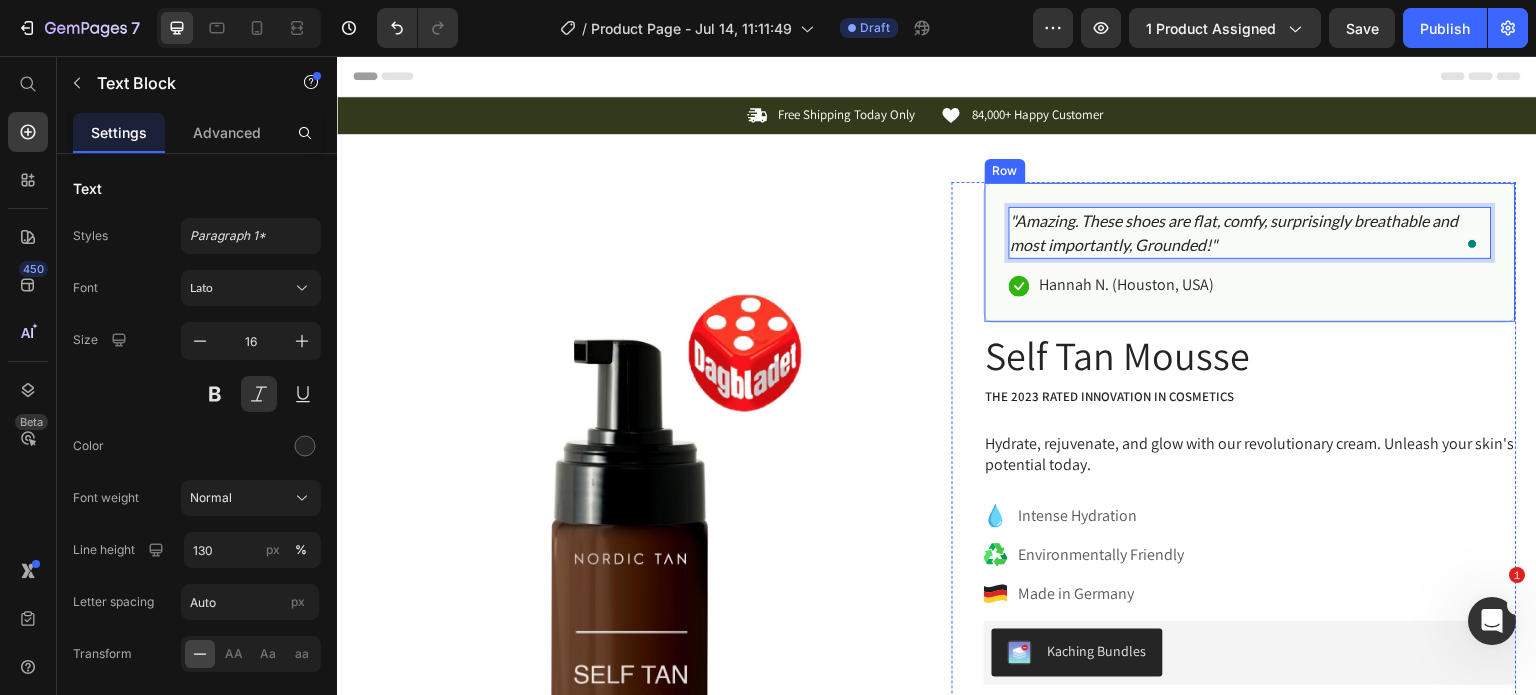 click on ""Amazing. These shoes are flat, comfy, surprisingly breathable and most importantly, Grounded!" Text Block   16
Icon Hannah N. (Houston, USA) Text Block Row Row" at bounding box center [1250, 252] 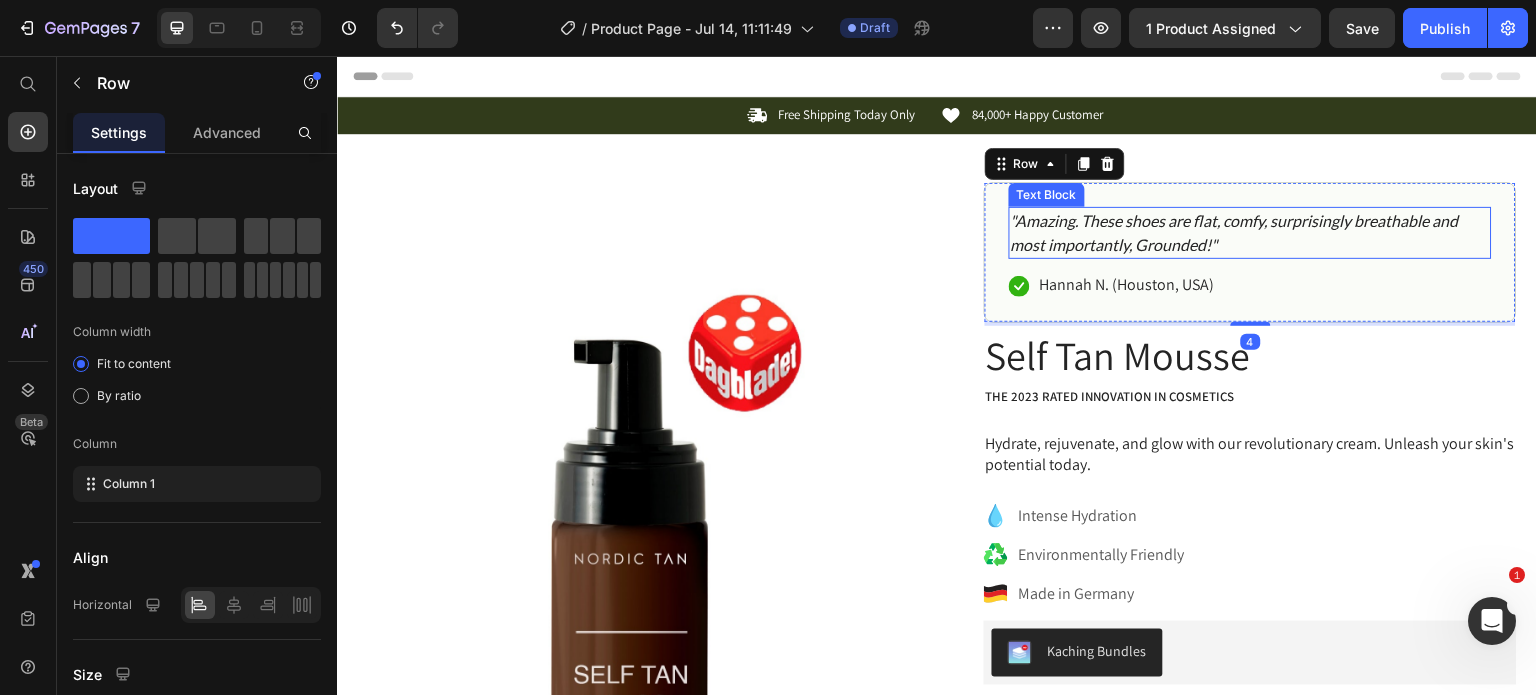 click on ""Amazing. These shoes are flat, comfy, surprisingly breathable and most importantly, Grounded!"" at bounding box center (1250, 233) 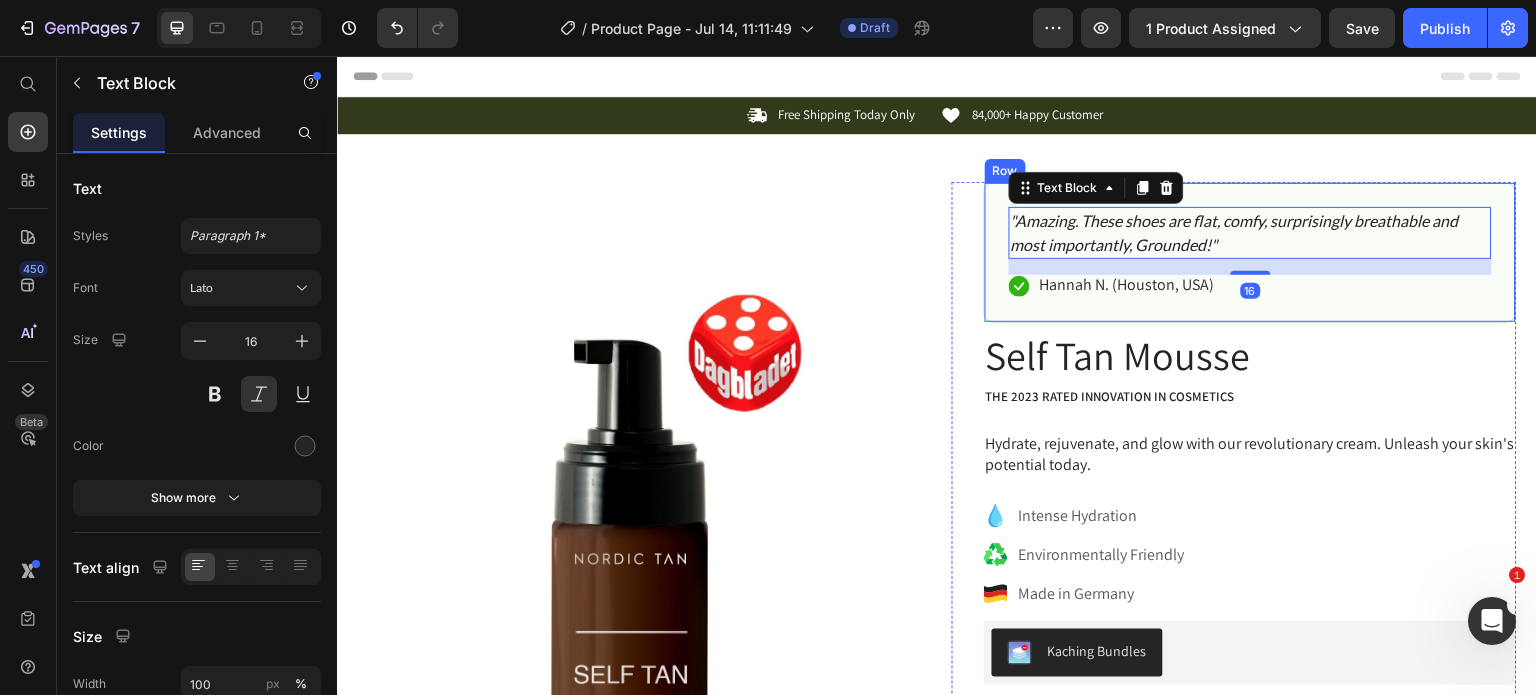 click on ""Amazing. These shoes are flat, comfy, surprisingly breathable and most importantly, Grounded!" Text Block   16
Icon Hannah N. (Houston, USA) Text Block Row Row" at bounding box center (1250, 252) 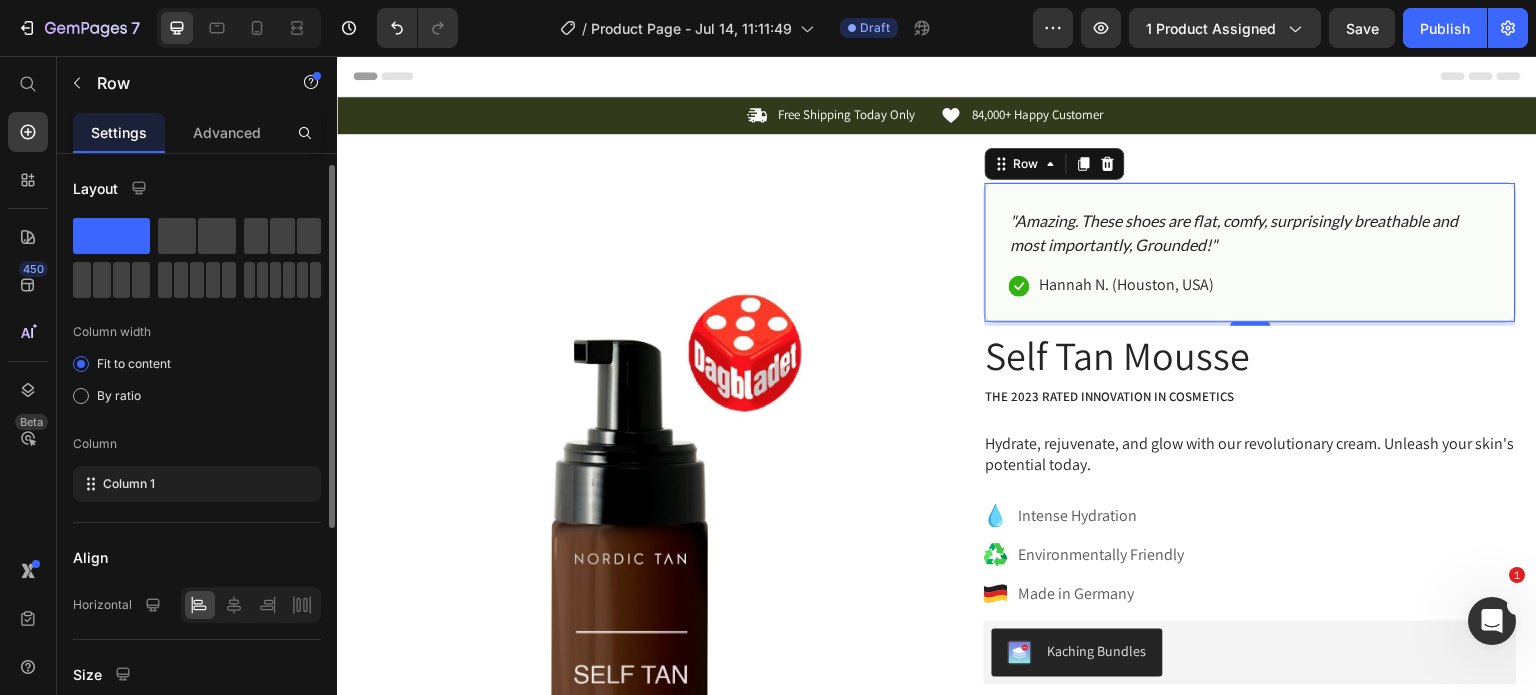 scroll, scrollTop: 384, scrollLeft: 0, axis: vertical 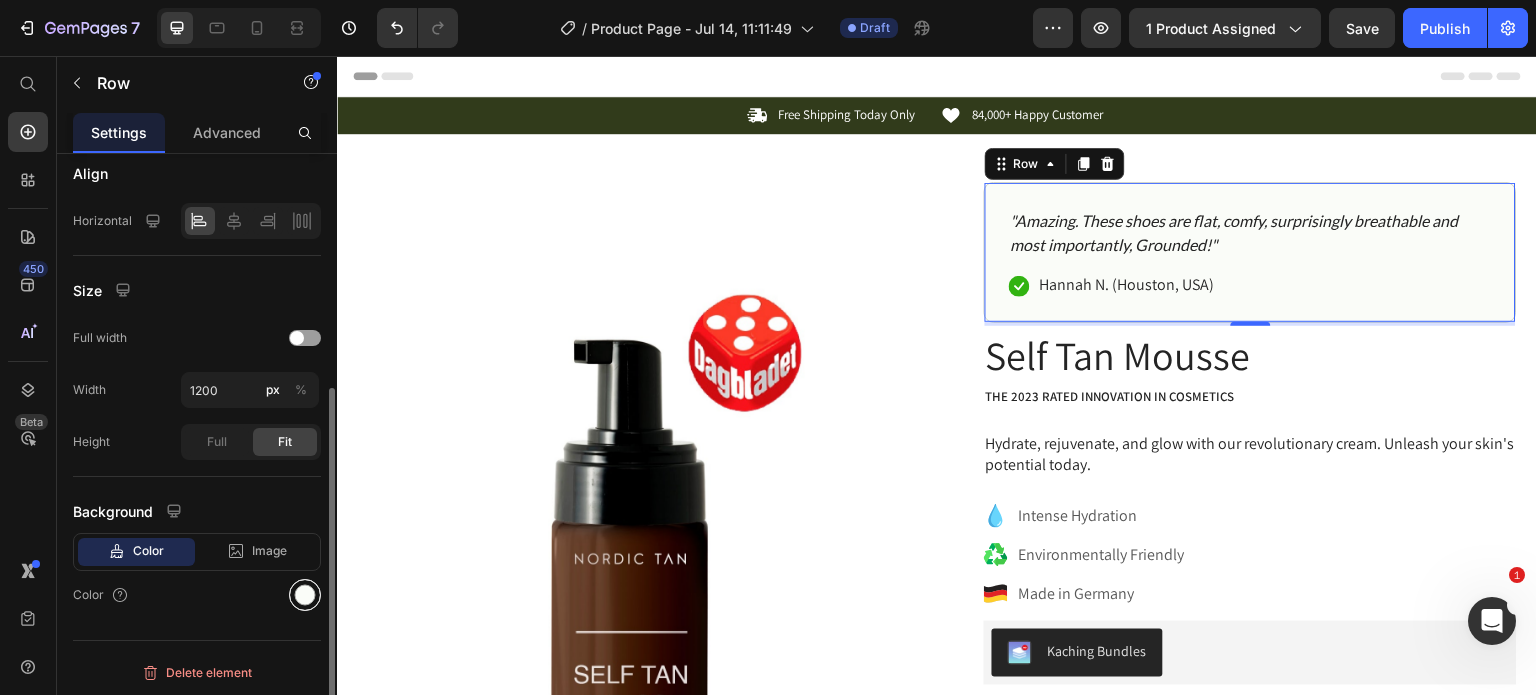 click at bounding box center (305, 595) 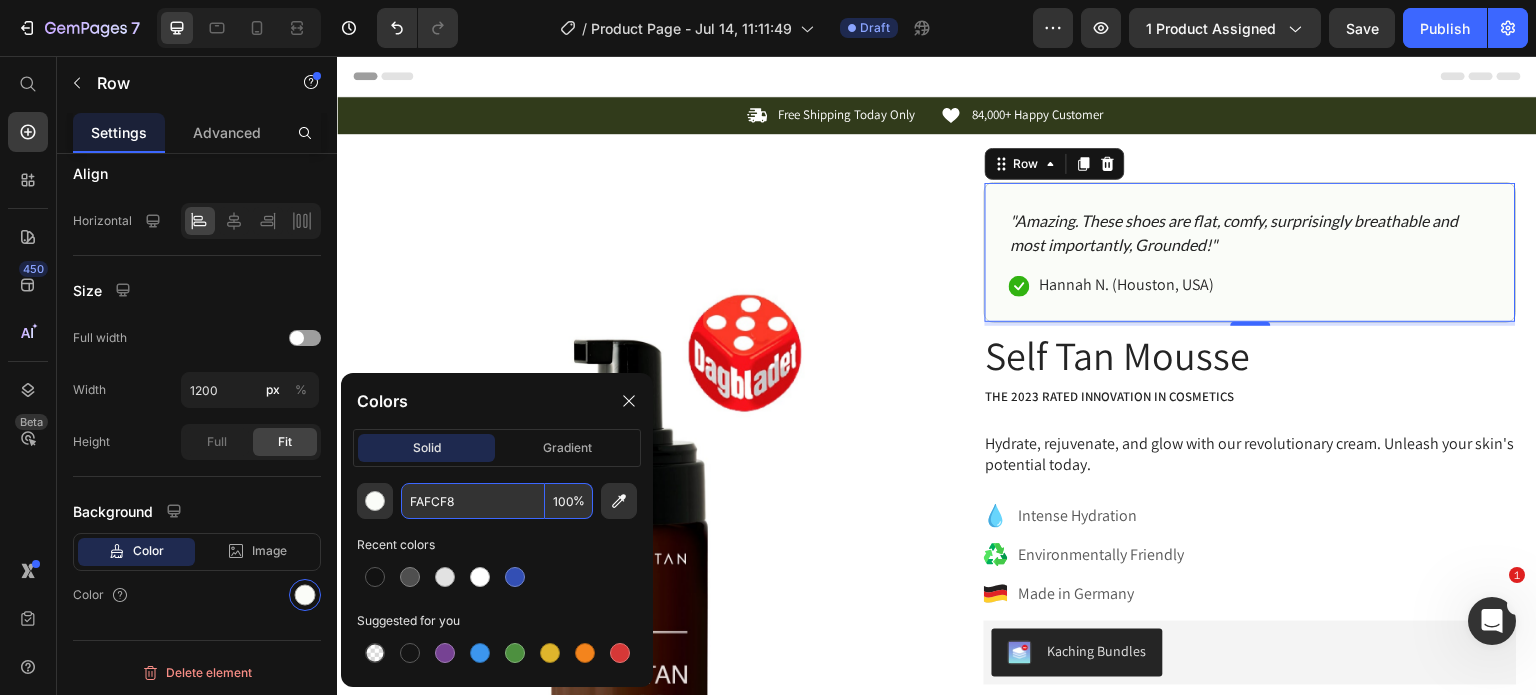 click on "FAFCF8" at bounding box center (473, 501) 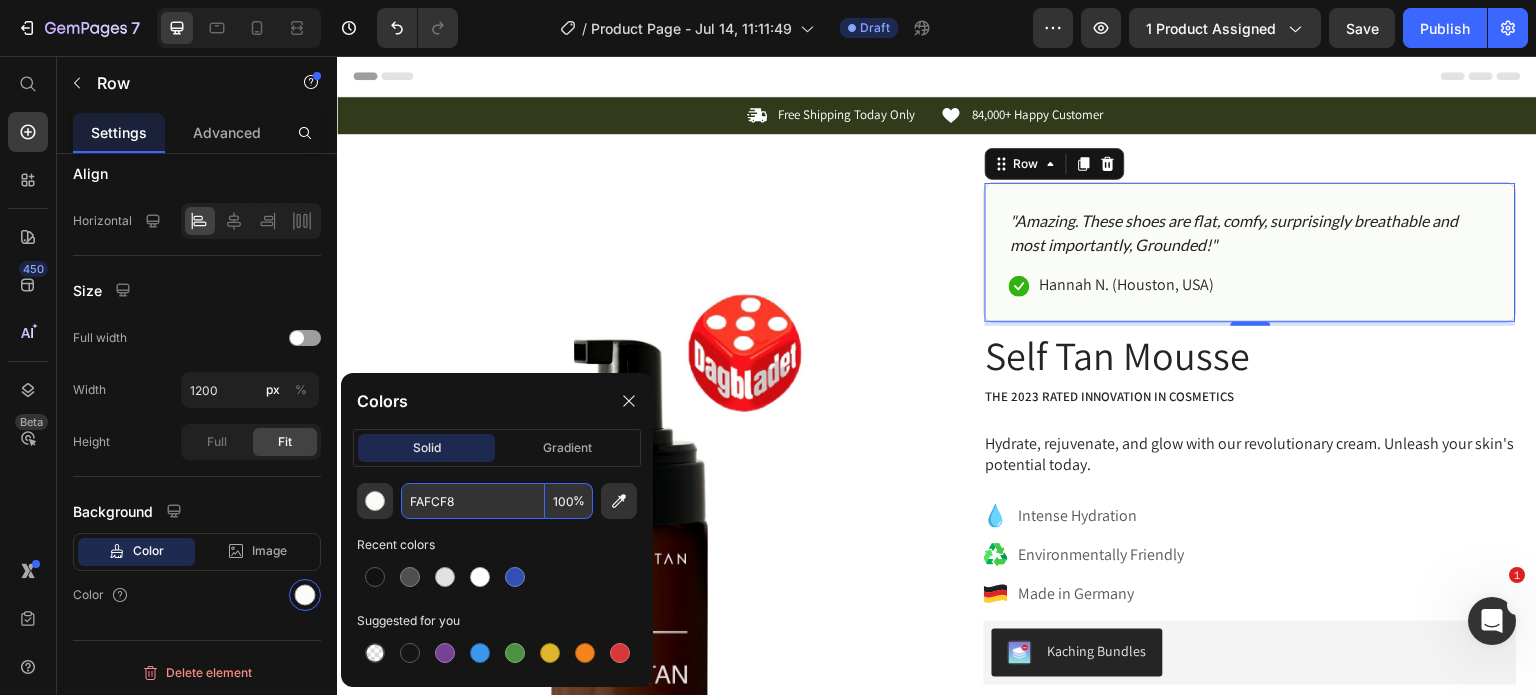 paste on "#f7f3ef" 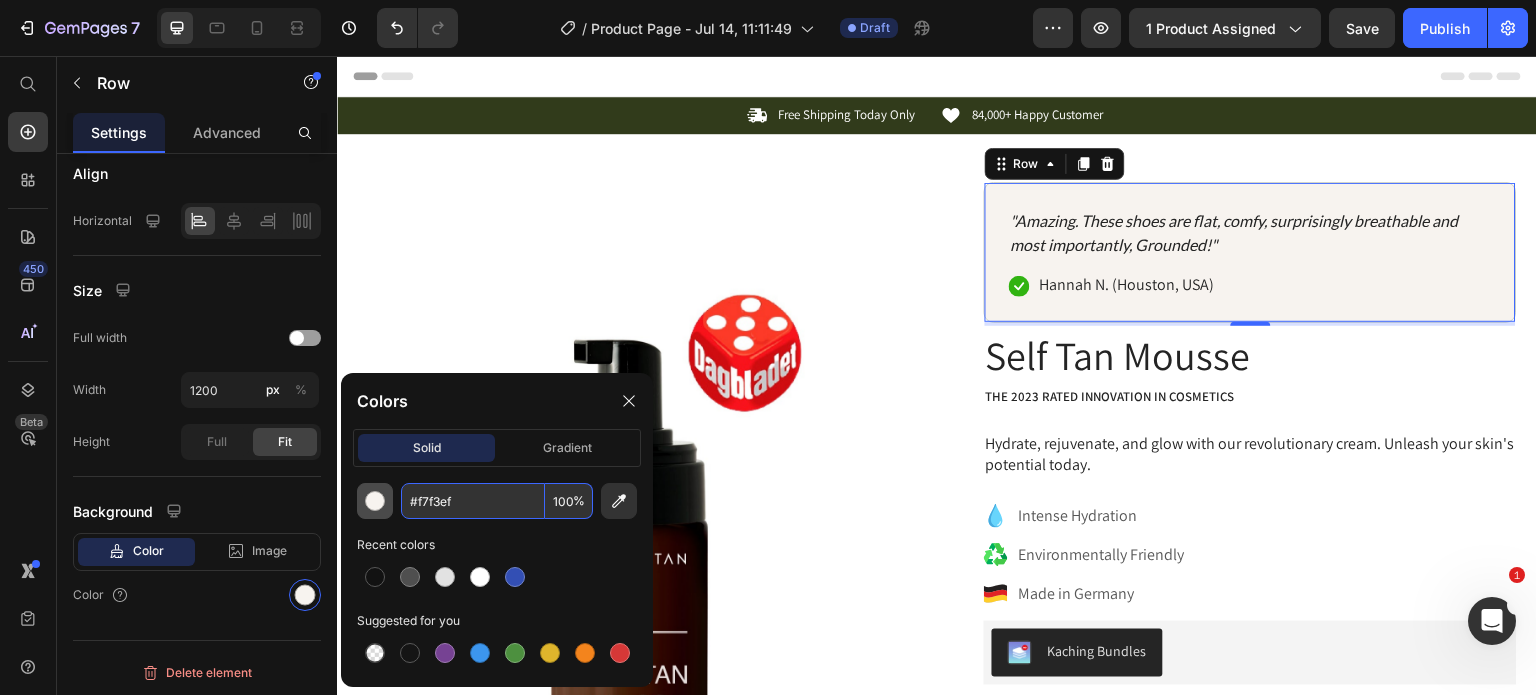 type on "F7F3EF" 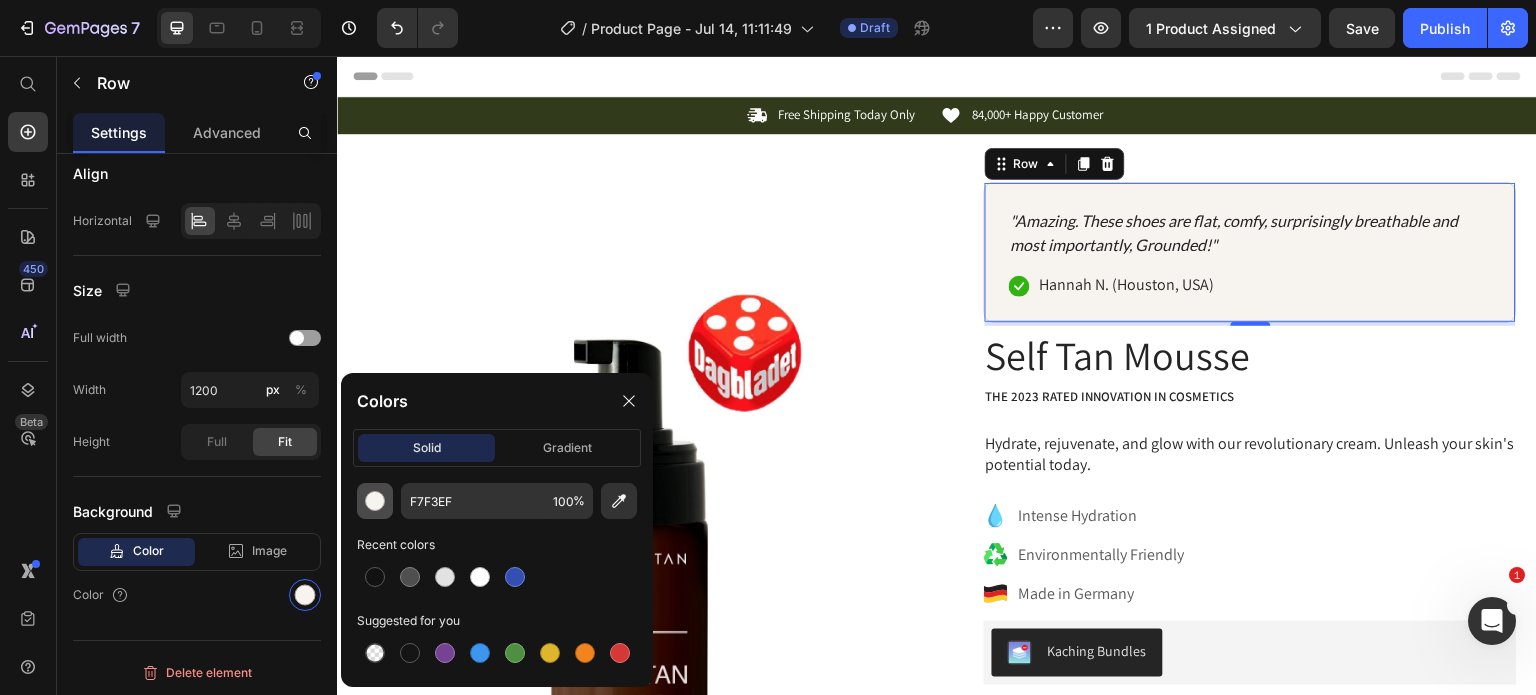 click at bounding box center [375, 501] 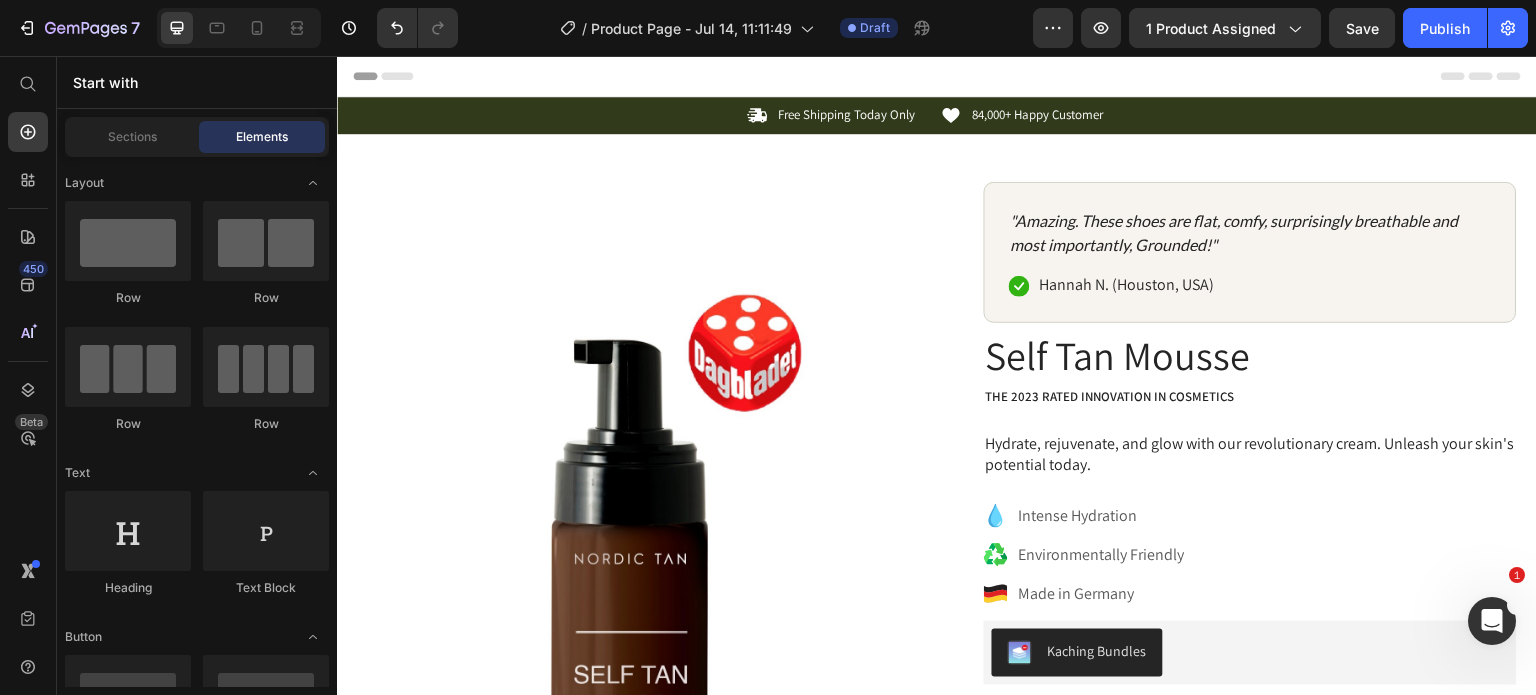 click on "Header" at bounding box center [937, 76] 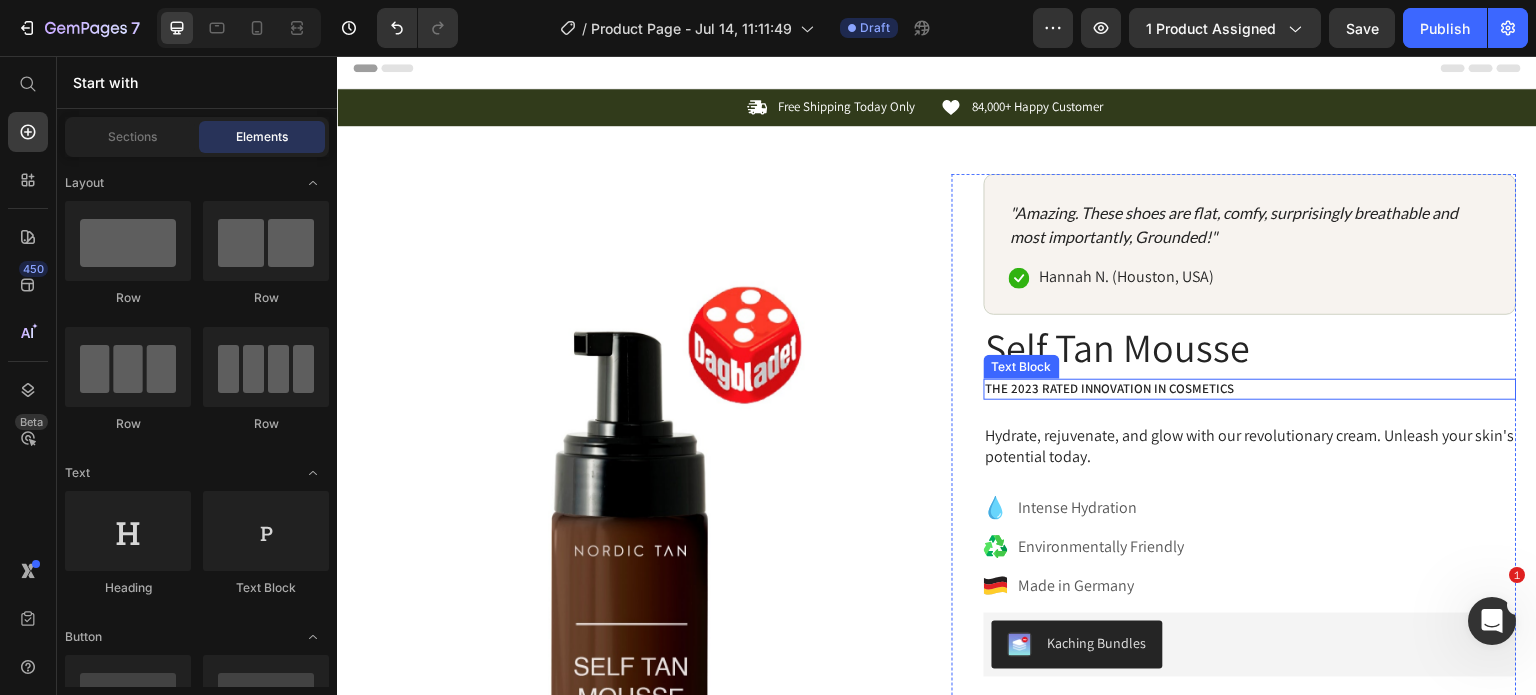 scroll, scrollTop: 0, scrollLeft: 0, axis: both 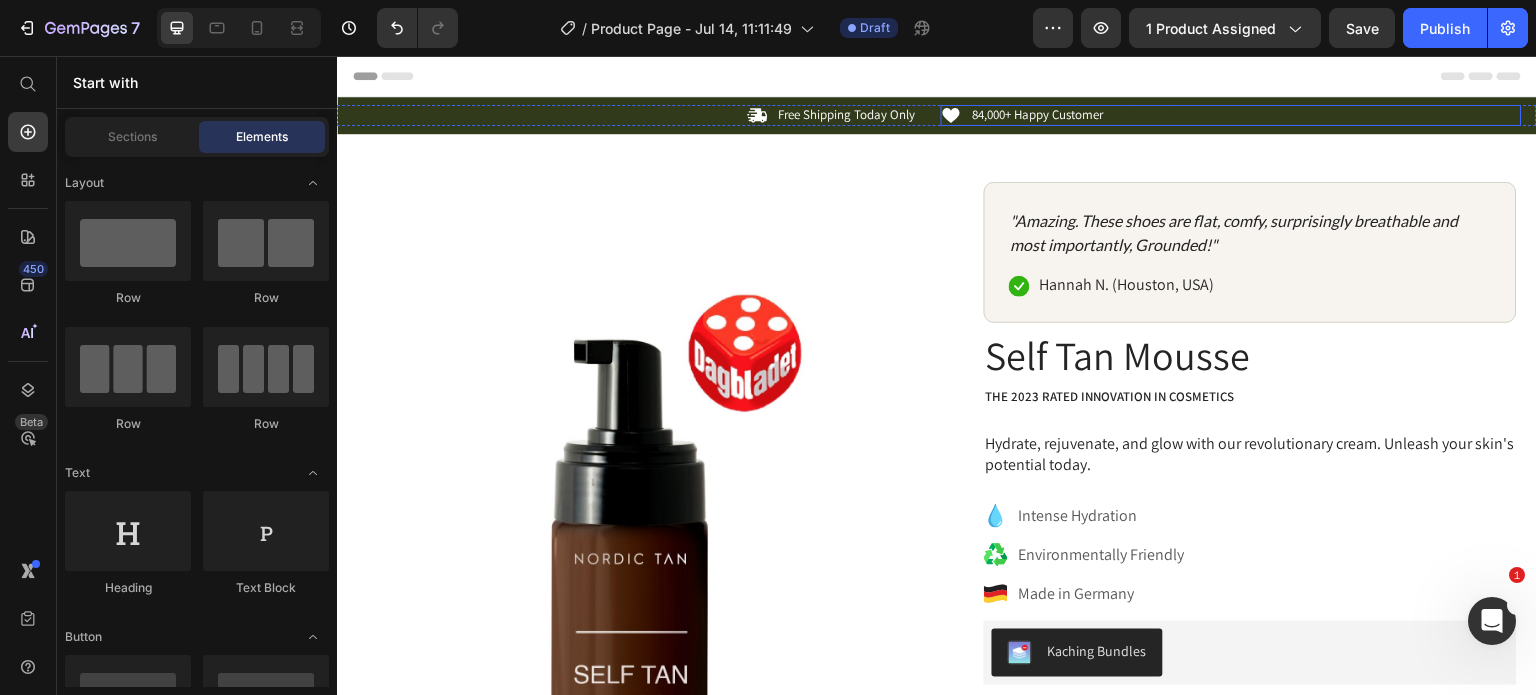 click on "Icon 84,000+ Happy Customer Text Block Row" at bounding box center [1231, 115] 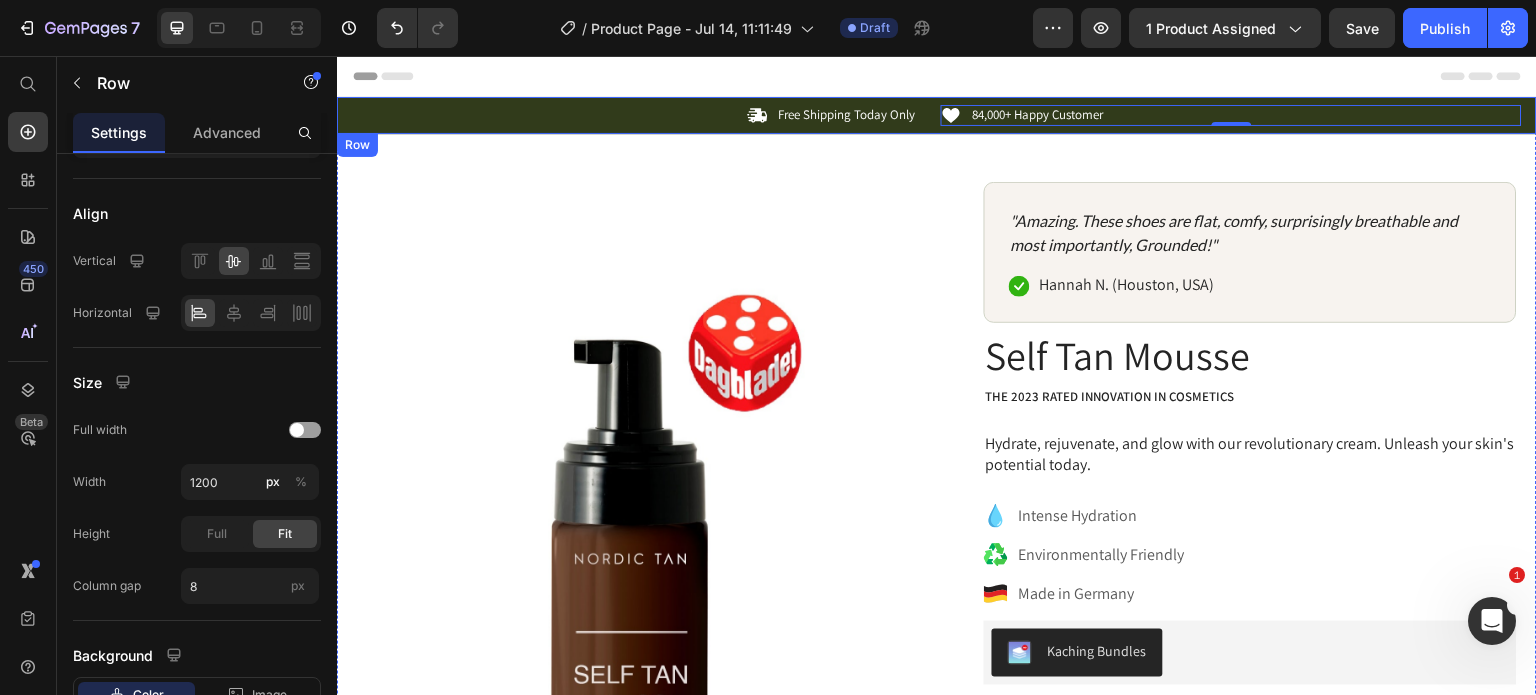 click on "Icon Free Shipping Today Only Text Block Row
Icon 84,000+ Happy Customer Text Block Row   0 Carousel Row" at bounding box center [937, 115] 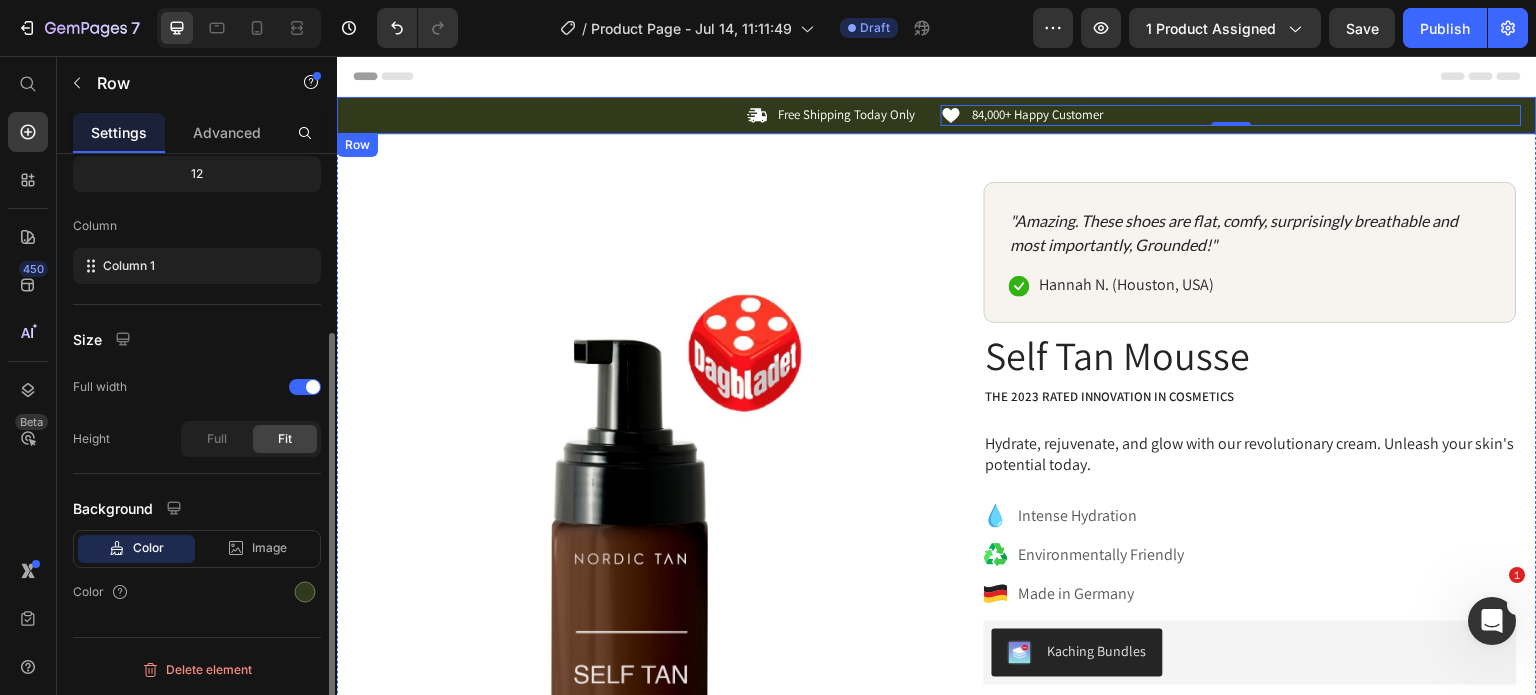 scroll, scrollTop: 260, scrollLeft: 0, axis: vertical 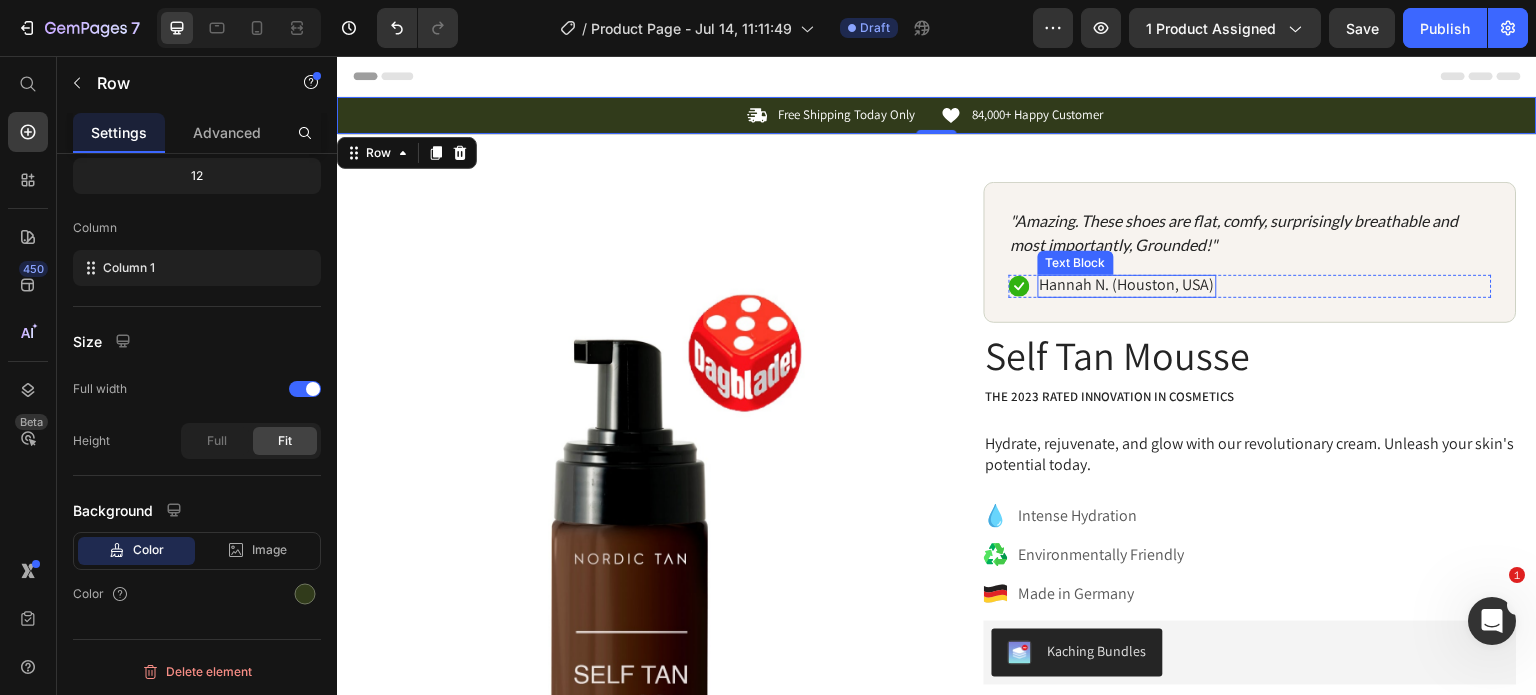 click on "Hannah N. (Houston, USA)" at bounding box center [1127, 285] 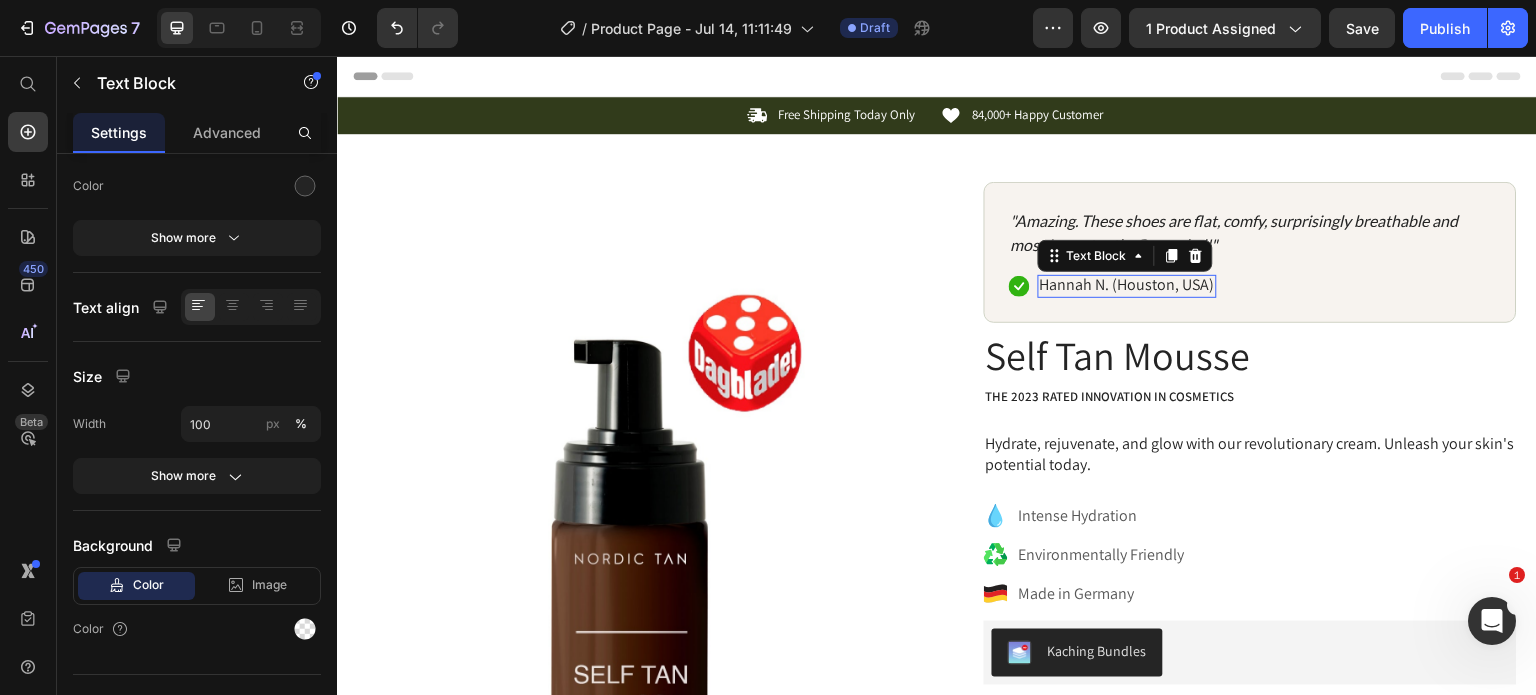 scroll, scrollTop: 0, scrollLeft: 0, axis: both 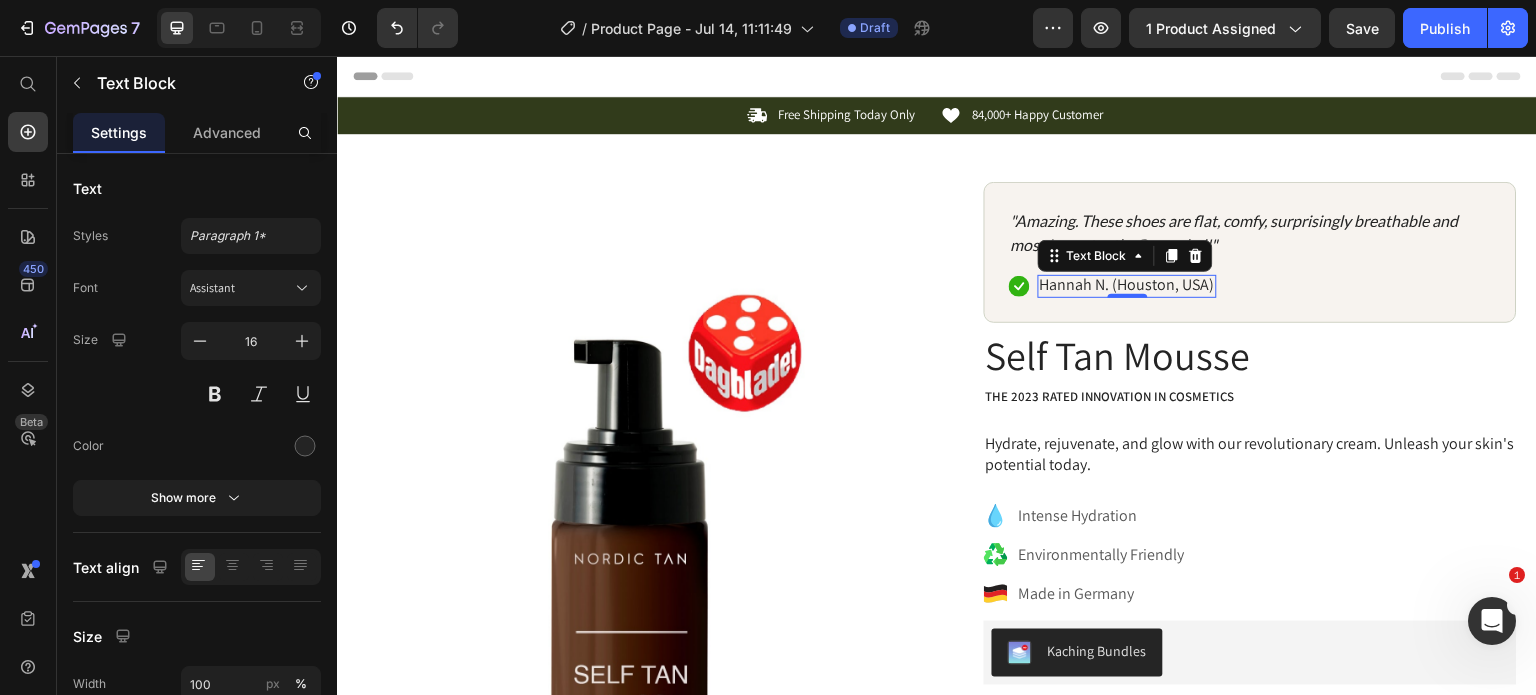 click on "Hannah N. (Houston, USA)" at bounding box center (1127, 285) 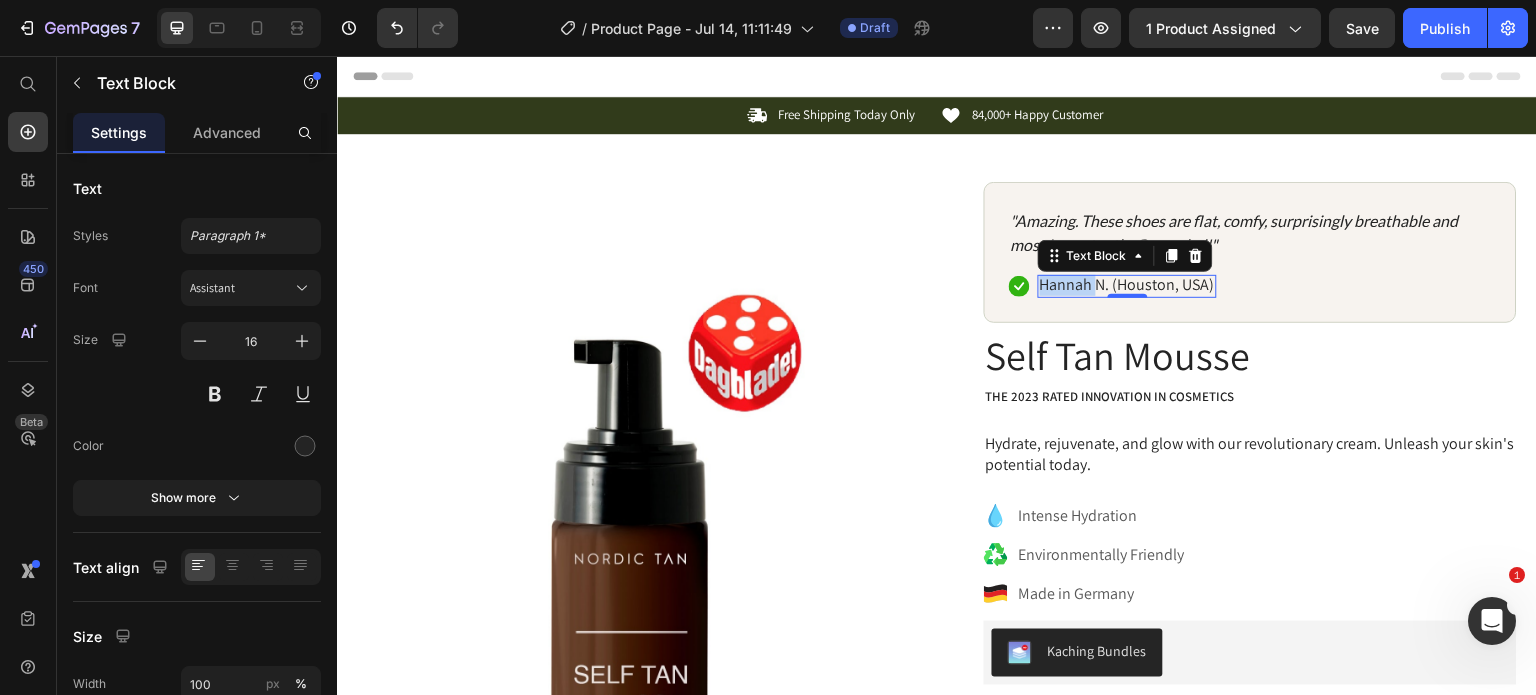 click on "Hannah N. (Houston, USA)" at bounding box center [1127, 285] 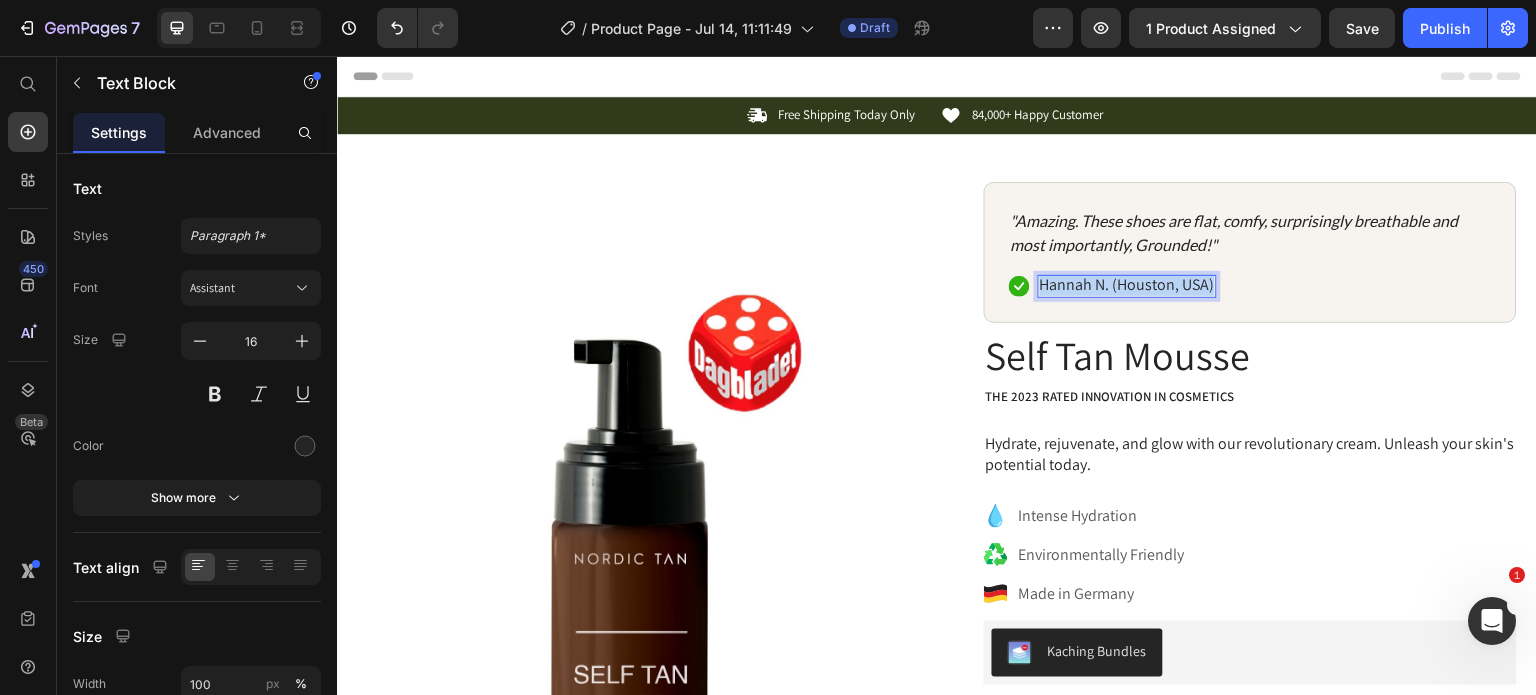click on "Hannah N. (Houston, USA)" at bounding box center (1127, 285) 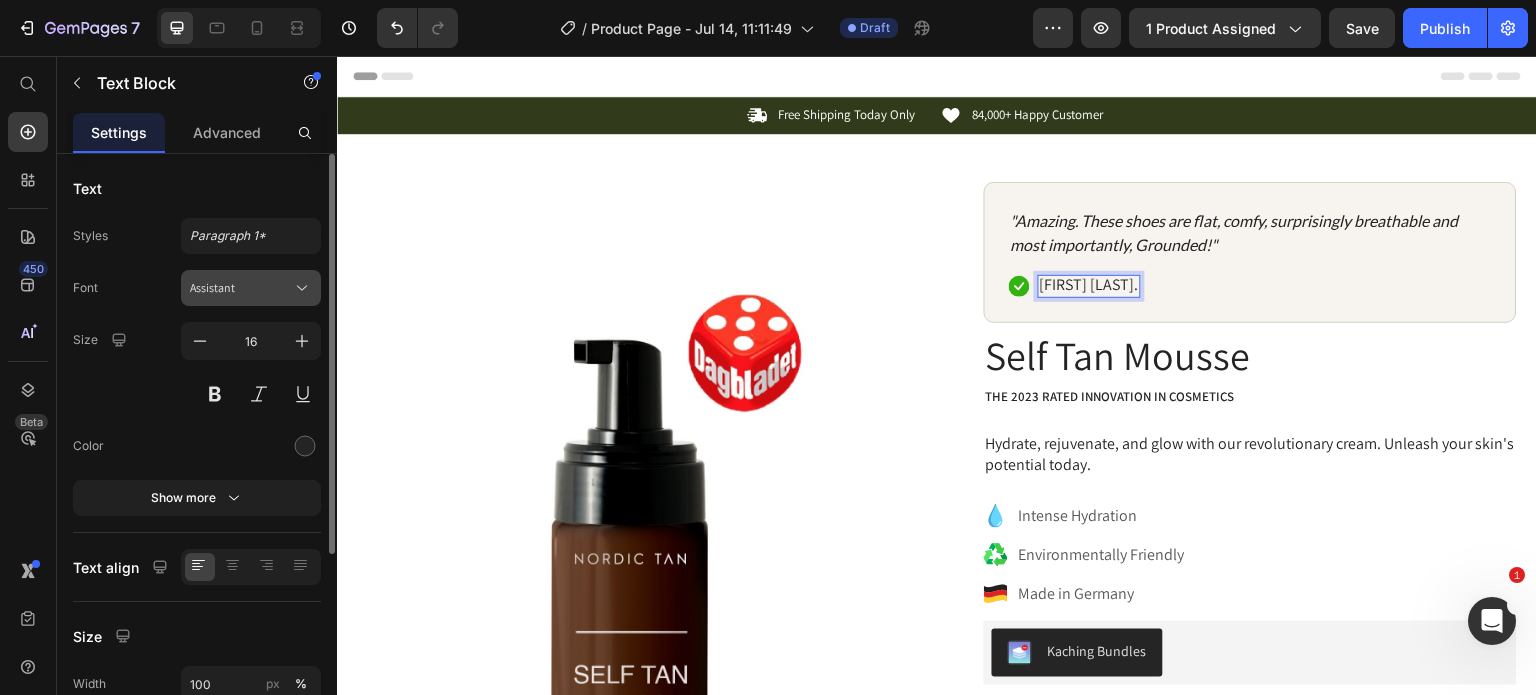 click on "Assistant" at bounding box center [241, 288] 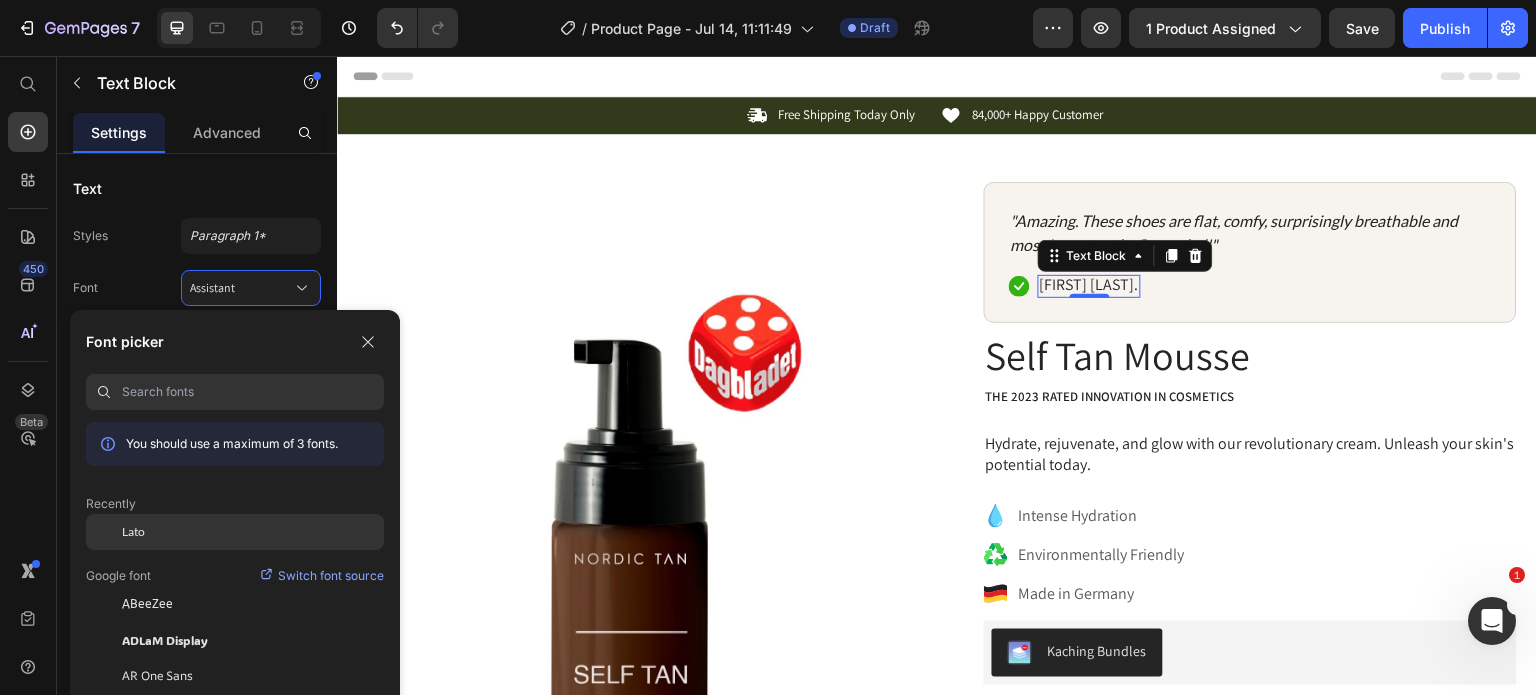 click on "Lato" at bounding box center (133, 532) 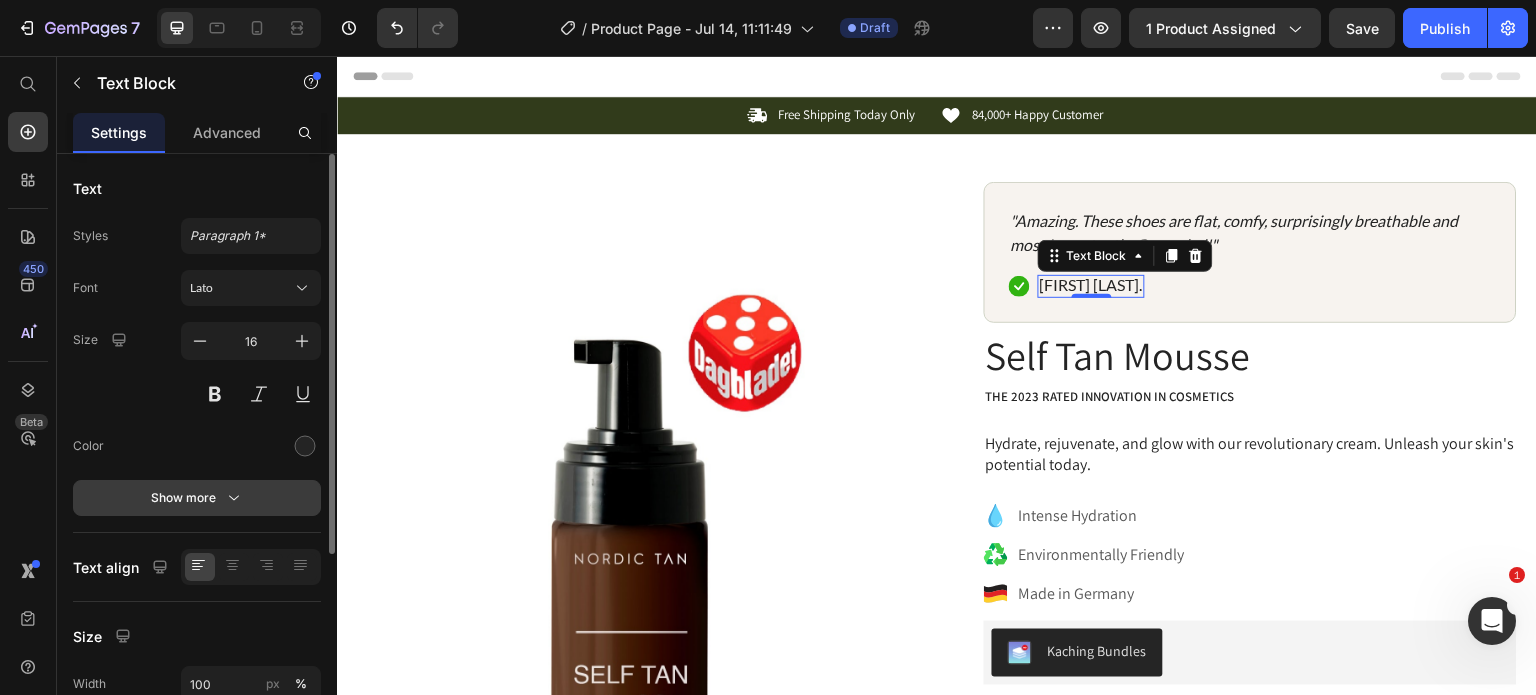 click 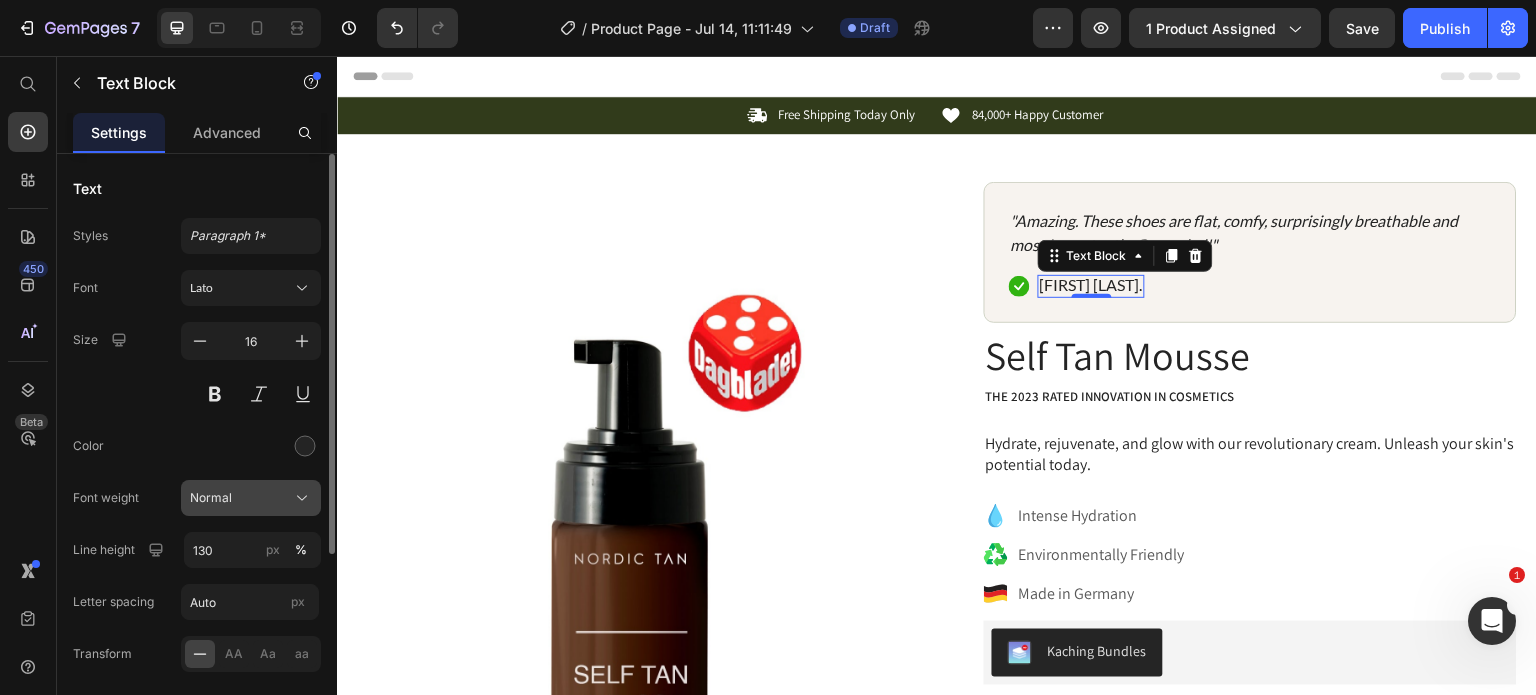 click on "Normal" at bounding box center [251, 498] 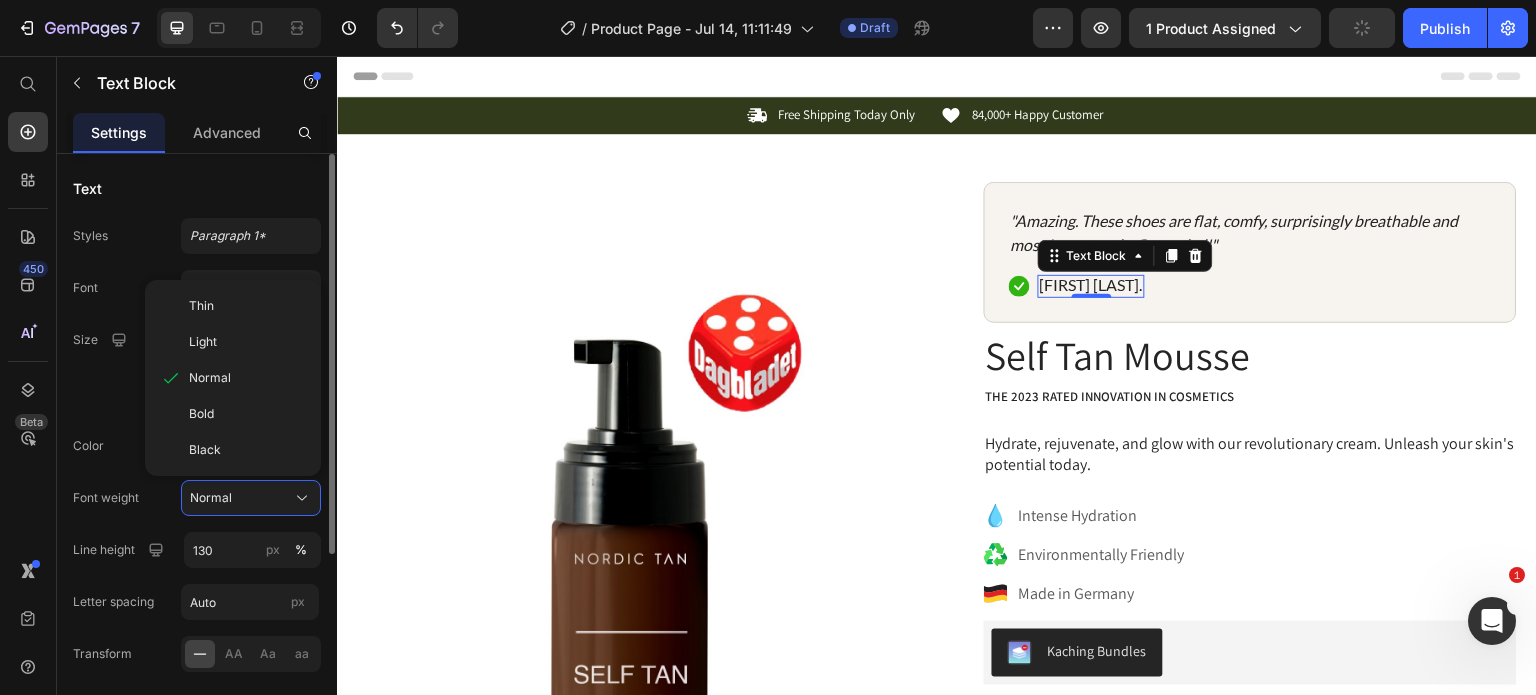 click on "Size 16" at bounding box center (197, 367) 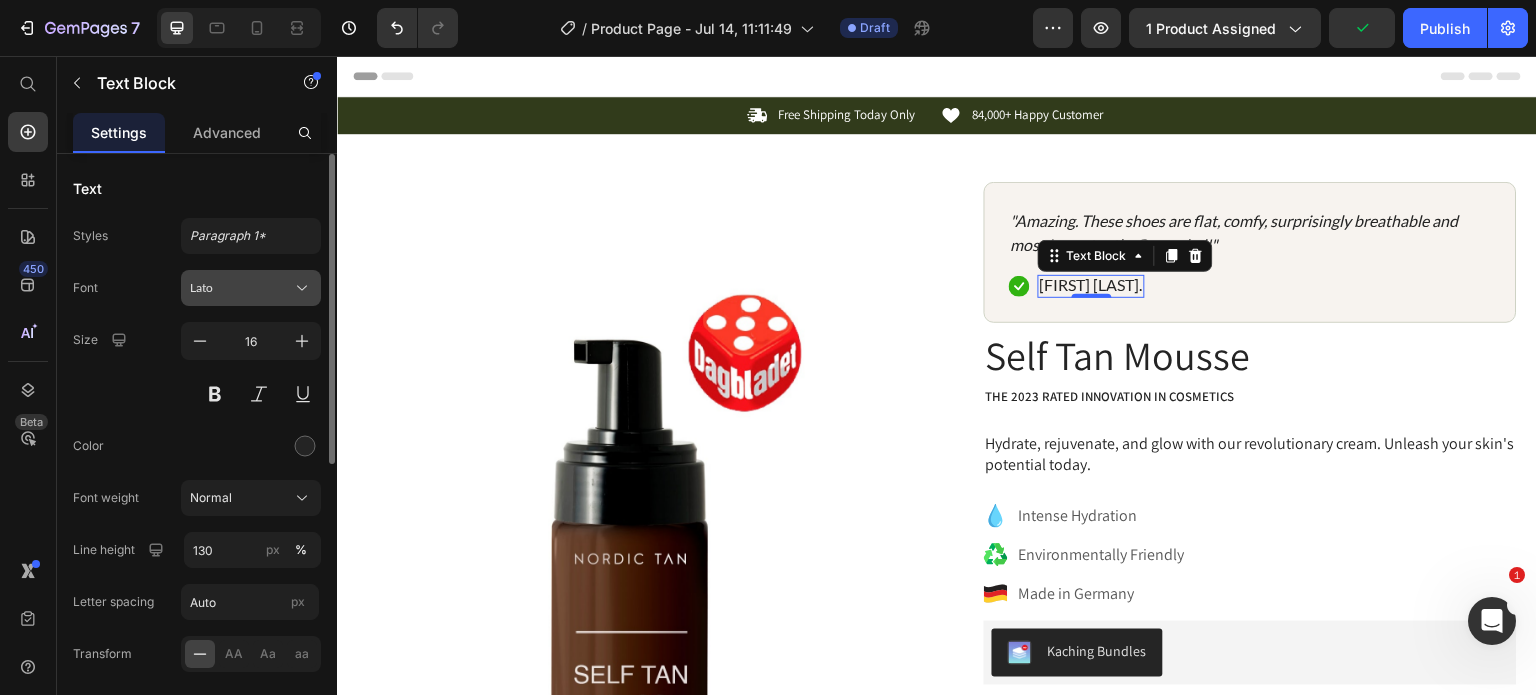 click on "Lato" at bounding box center (241, 288) 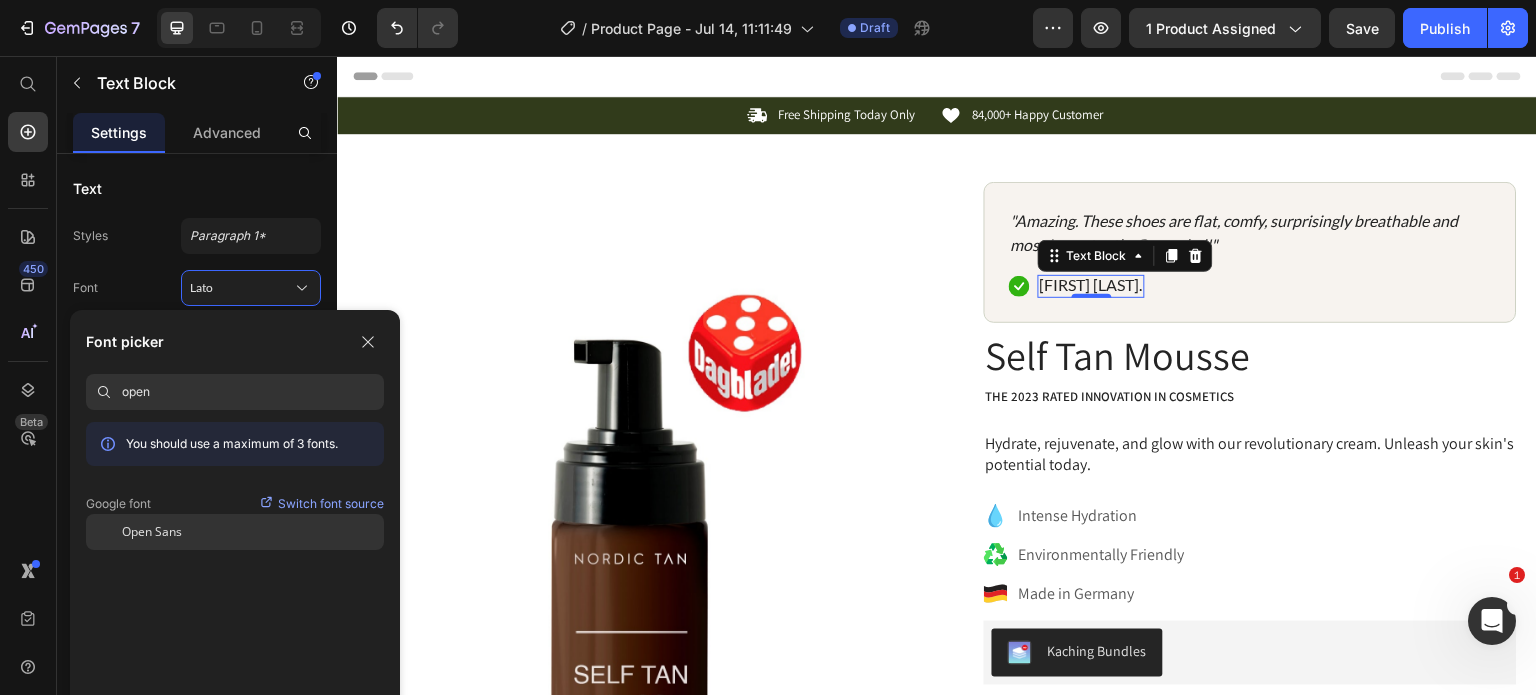 type on "open" 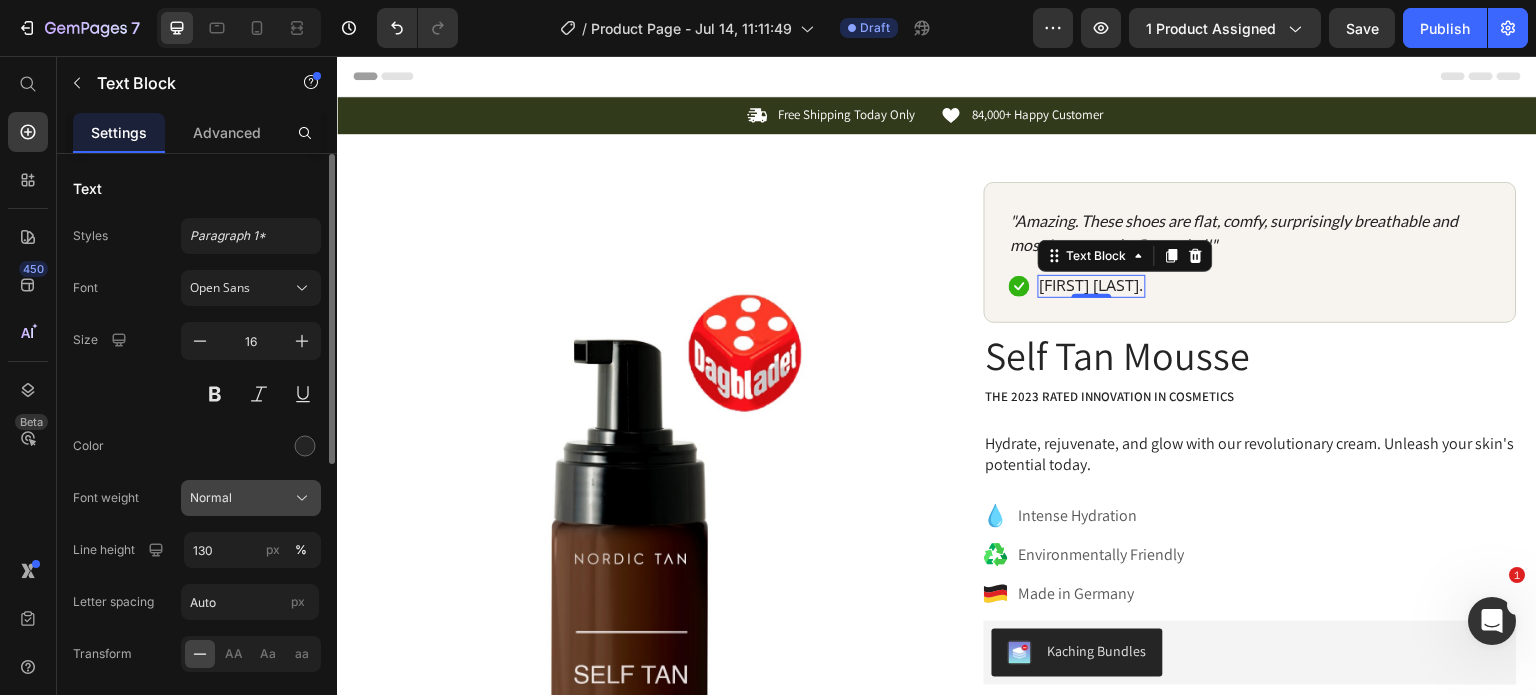 click on "Normal" at bounding box center [211, 498] 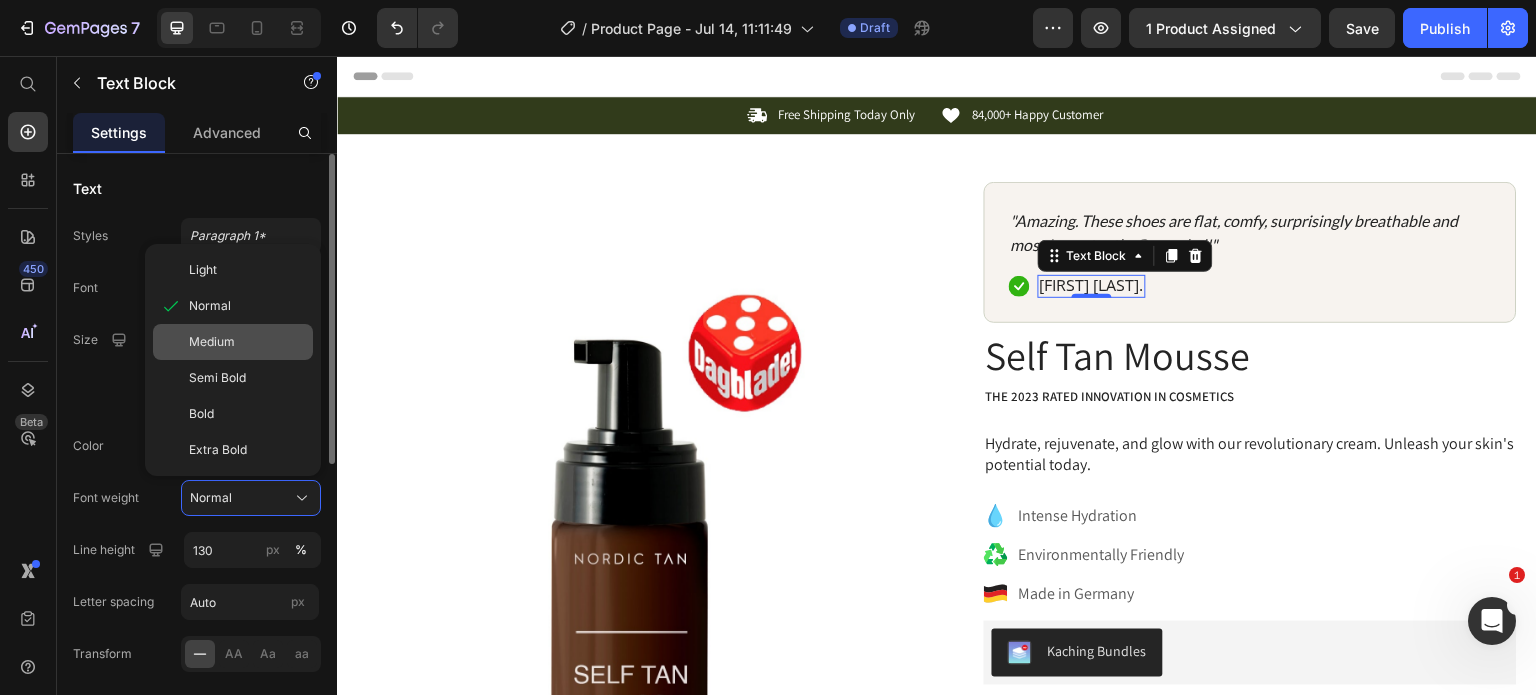 click on "Medium" at bounding box center [212, 342] 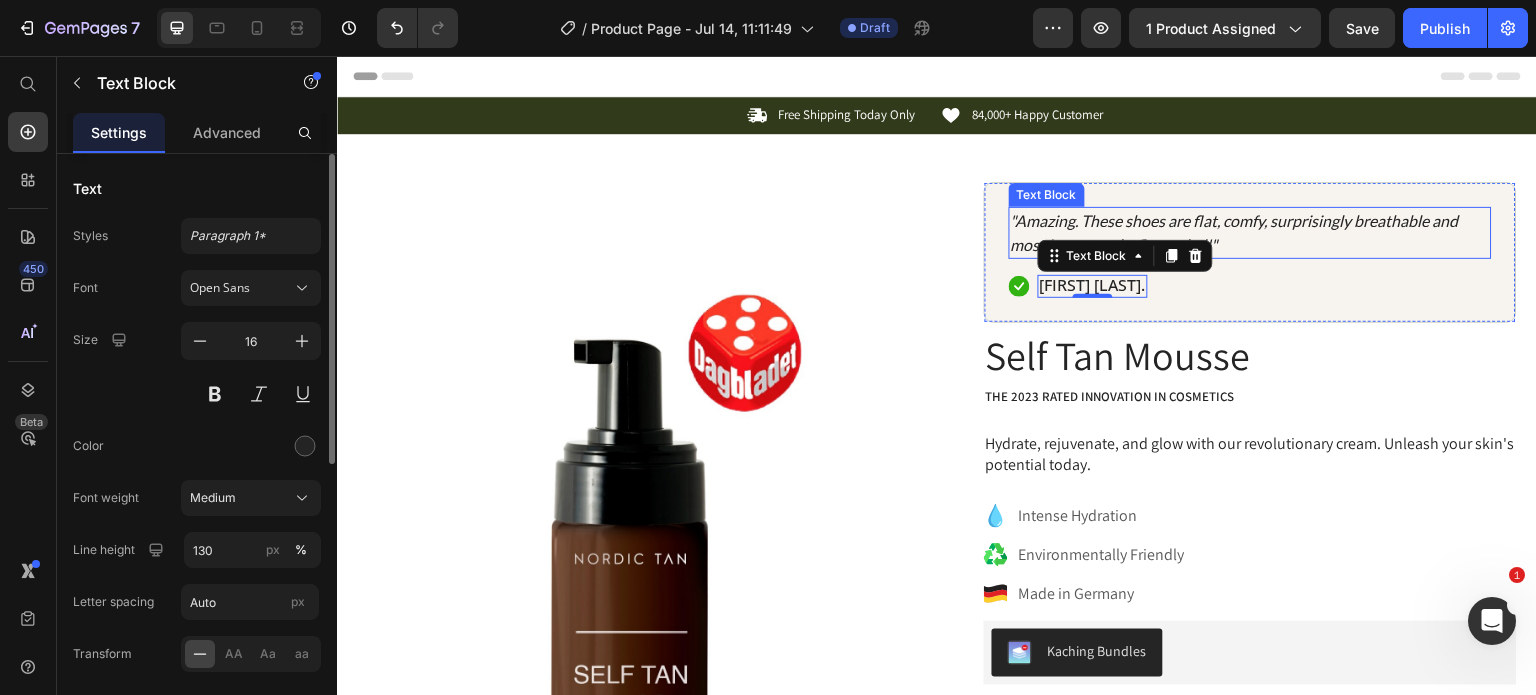 click on ""Amazing. These shoes are flat, comfy, surprisingly breathable and most importantly, Grounded!"" at bounding box center [1250, 233] 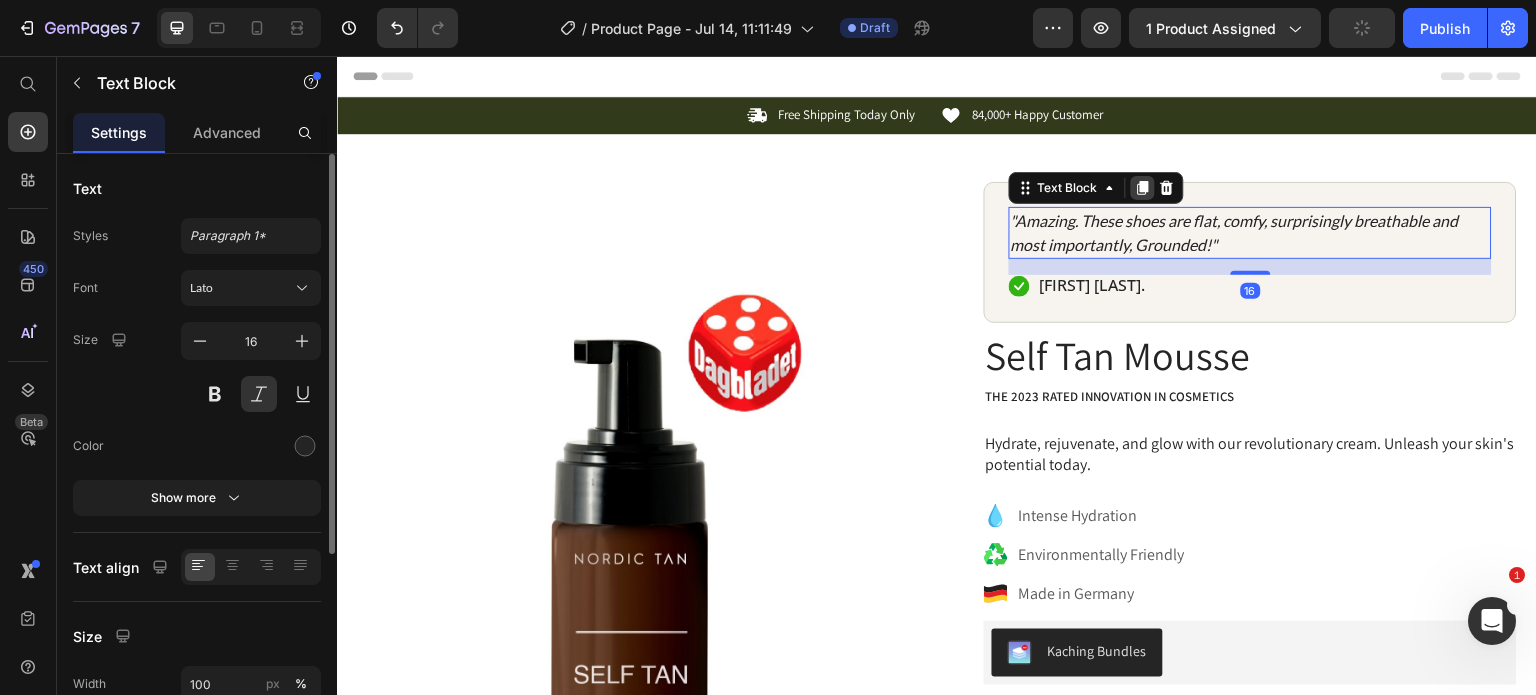 click 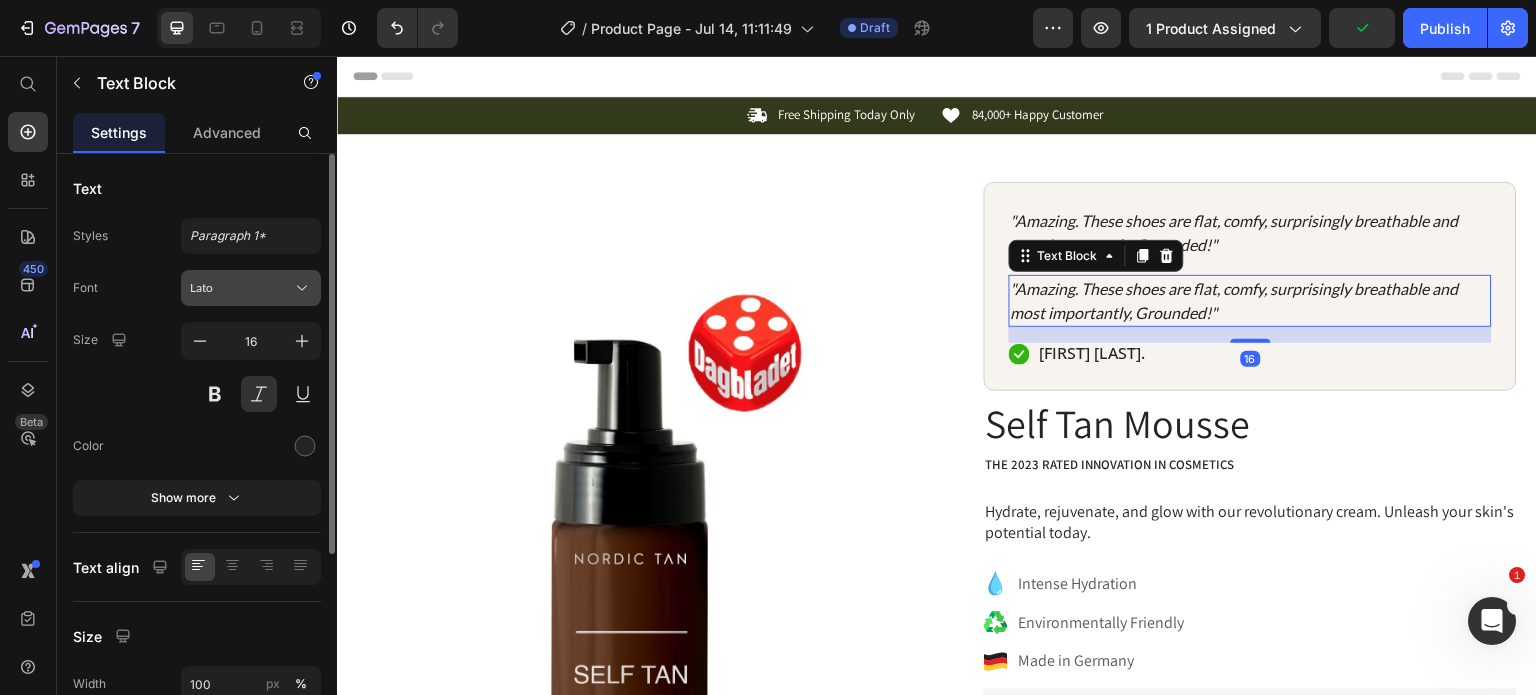 click on "Lato" at bounding box center (251, 288) 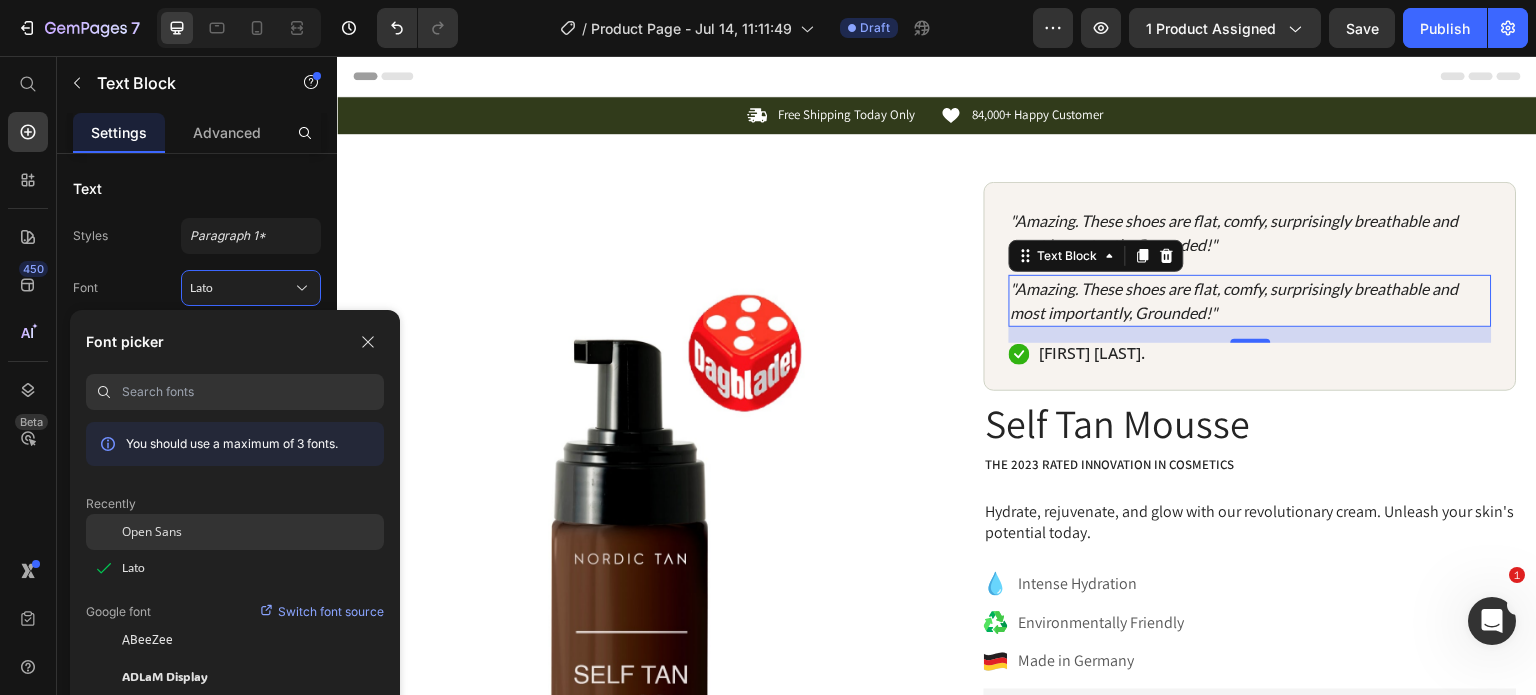 click on "Open Sans" at bounding box center (152, 532) 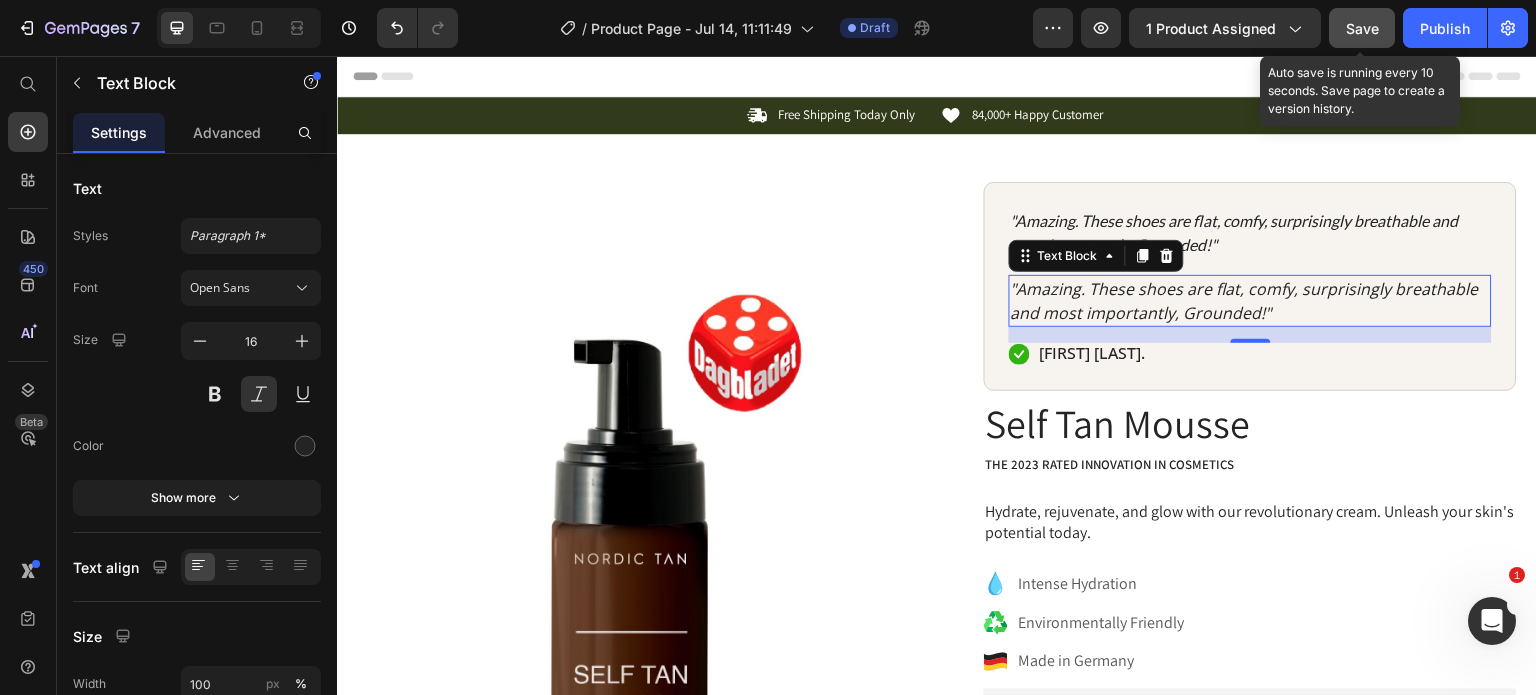 click on "Save" at bounding box center (1362, 28) 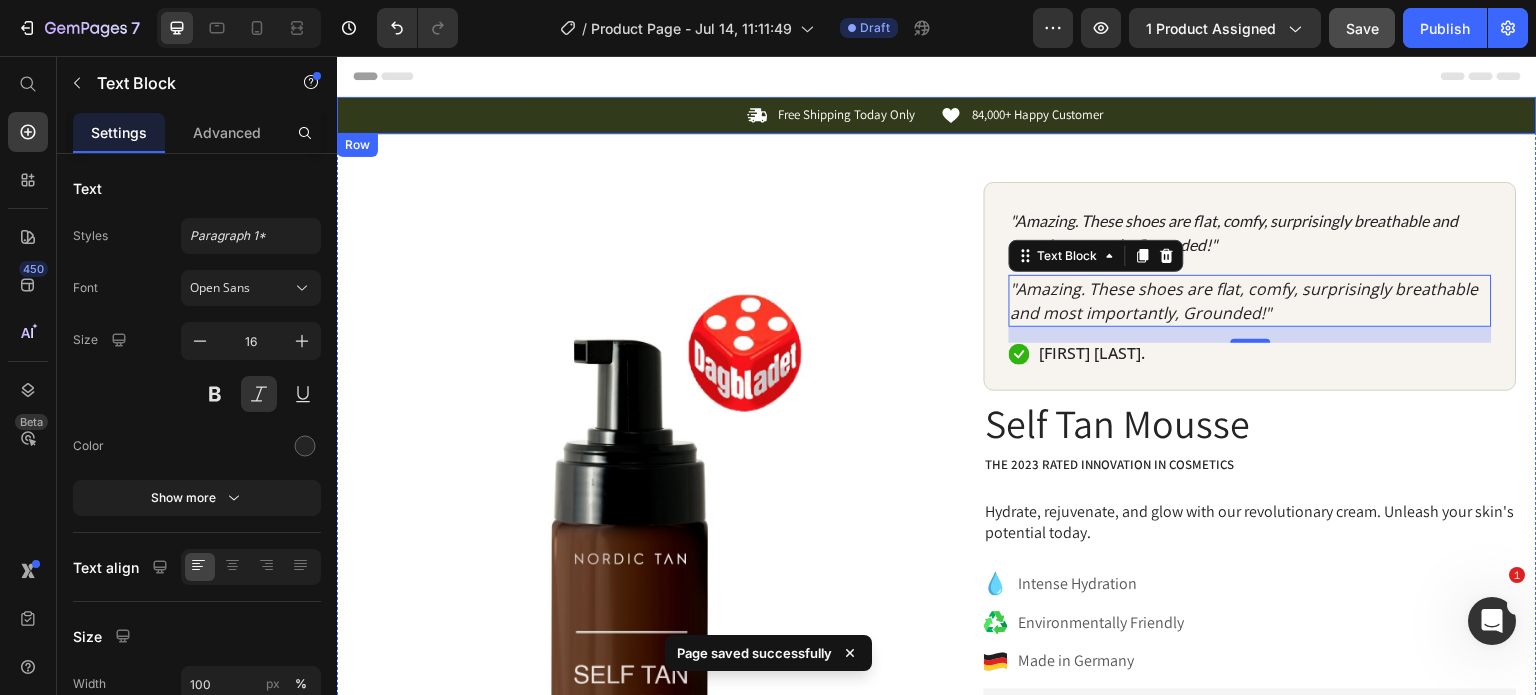 click on "Icon Free Shipping Today Only Text Block Row
Icon 84,000+ Happy Customer Text Block Row Carousel Row" at bounding box center [937, 115] 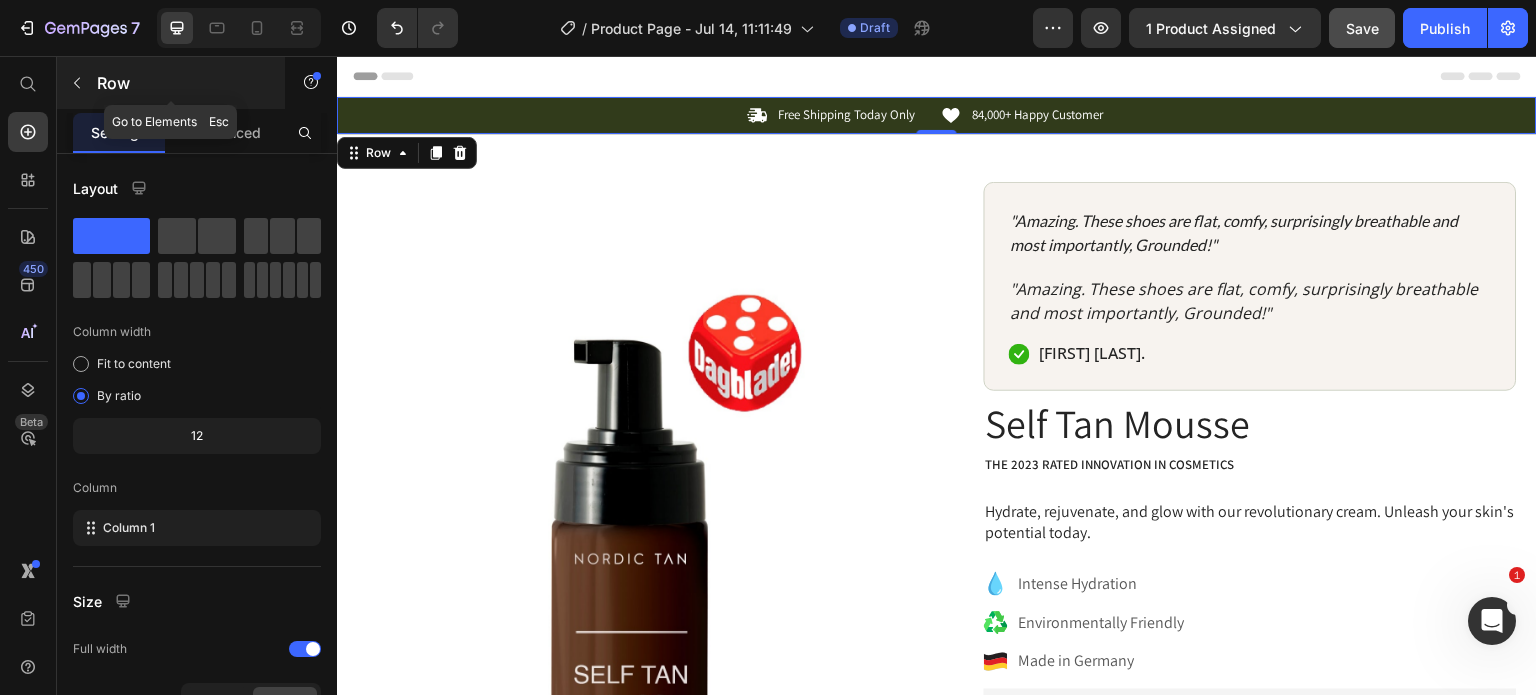 click 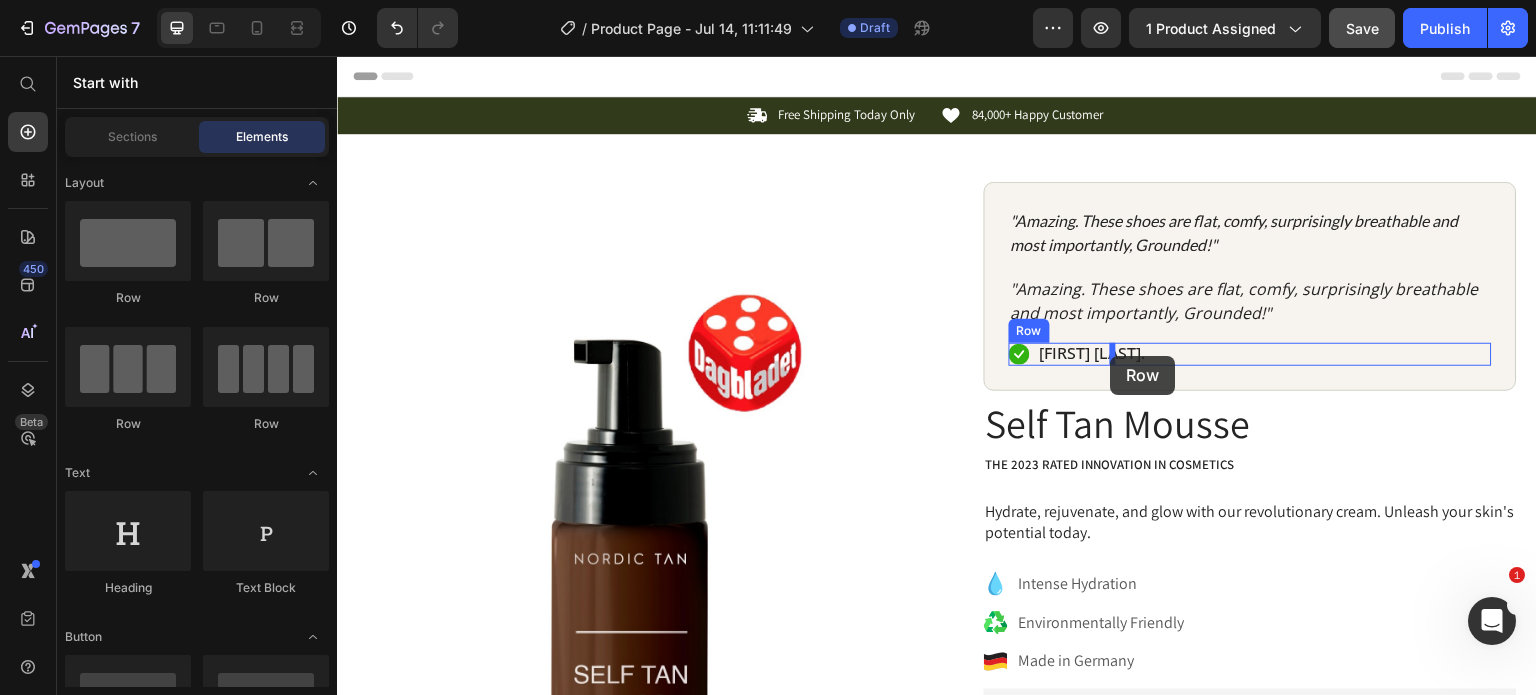 drag, startPoint x: 697, startPoint y: 345, endPoint x: 1111, endPoint y: 356, distance: 414.14612 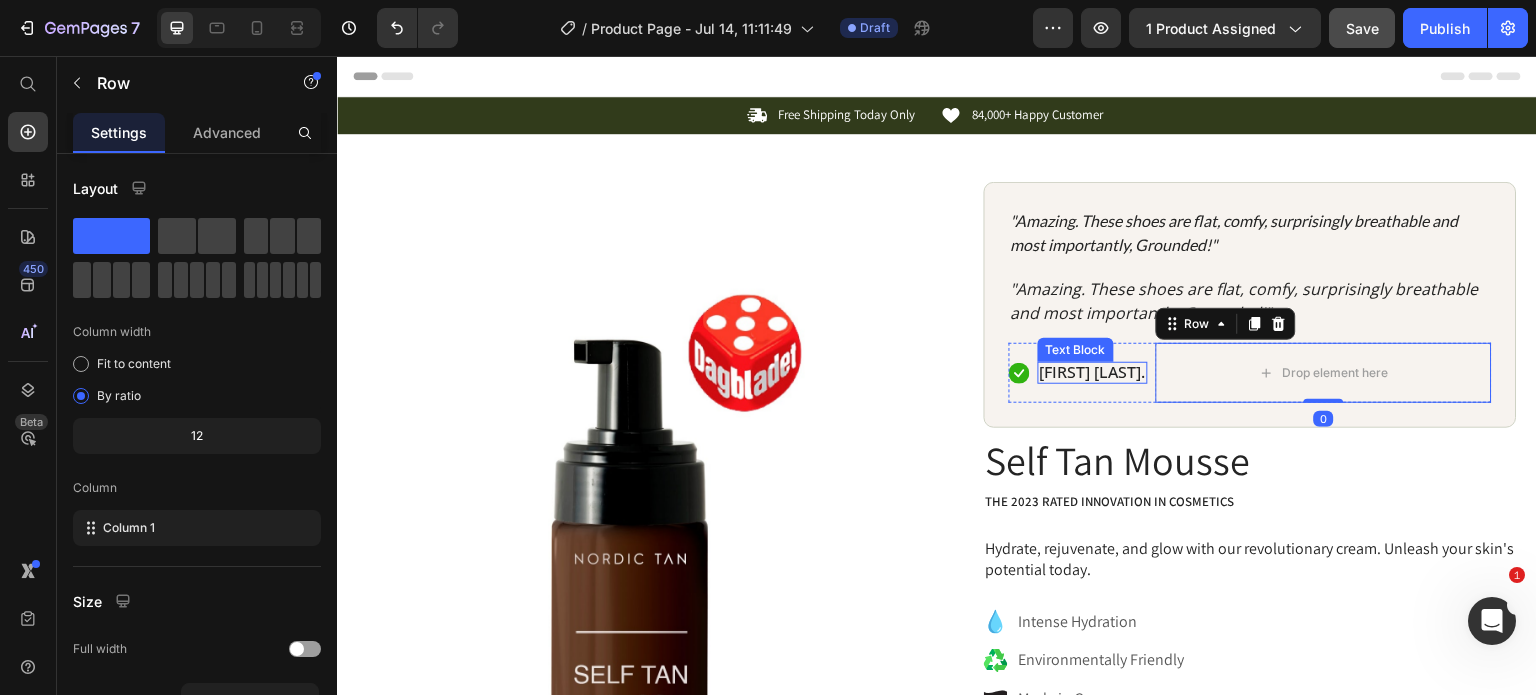 click on "[FIRST] [LAST]." at bounding box center [1093, 372] 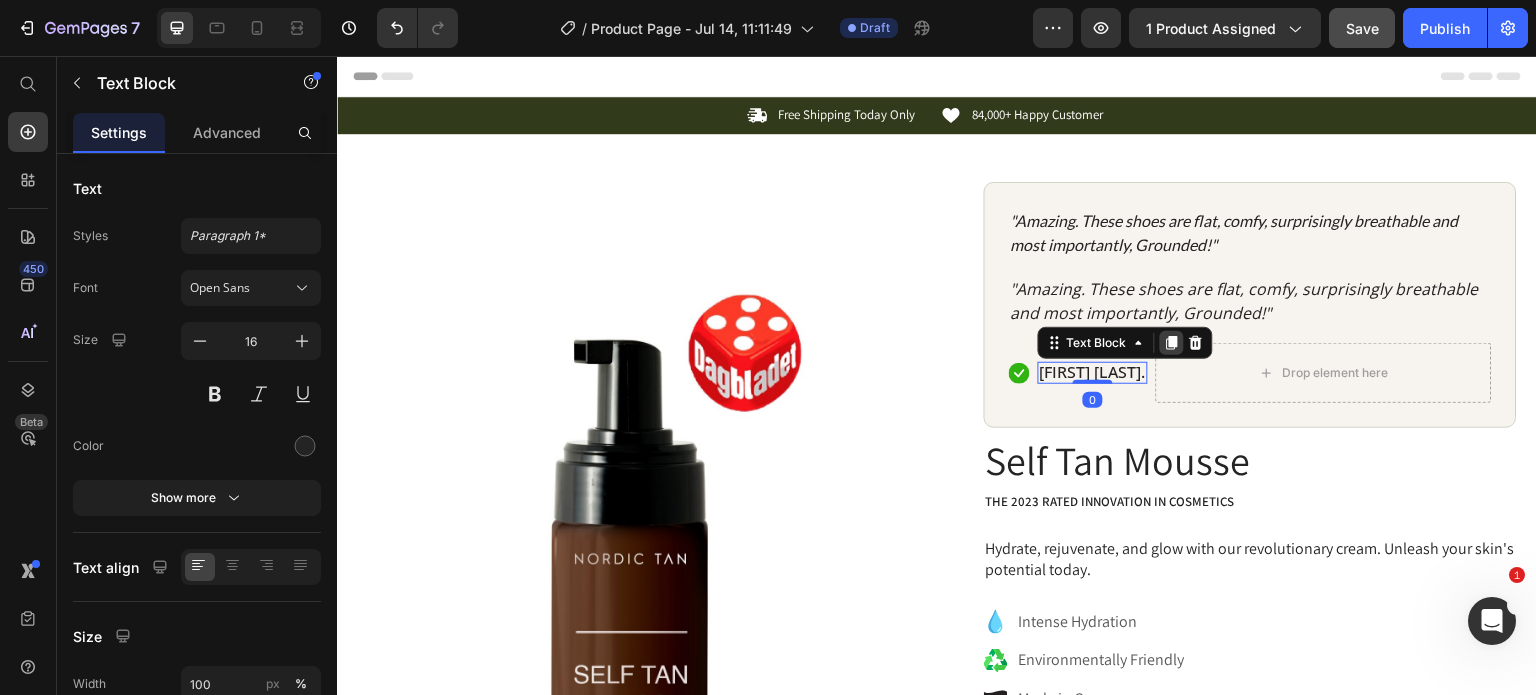 click 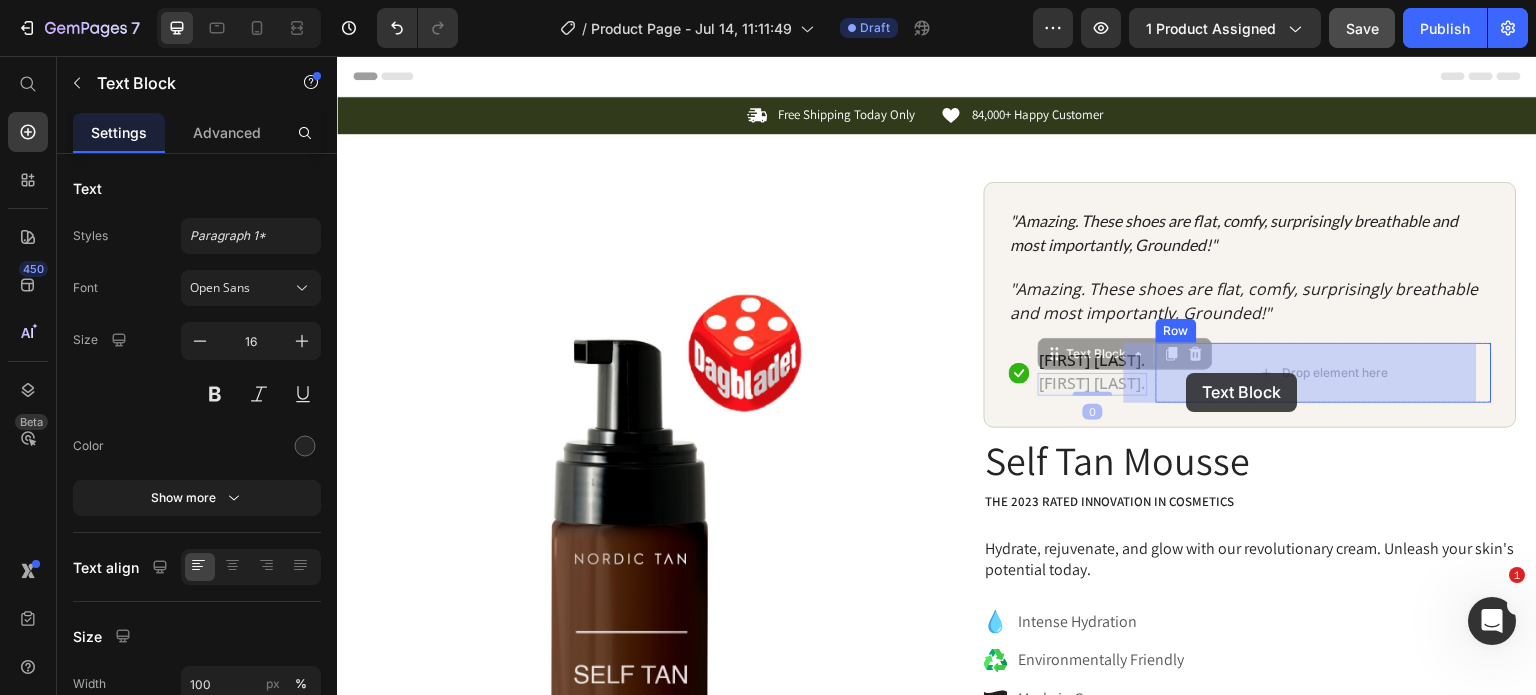 drag, startPoint x: 1050, startPoint y: 356, endPoint x: 1187, endPoint y: 373, distance: 138.05072 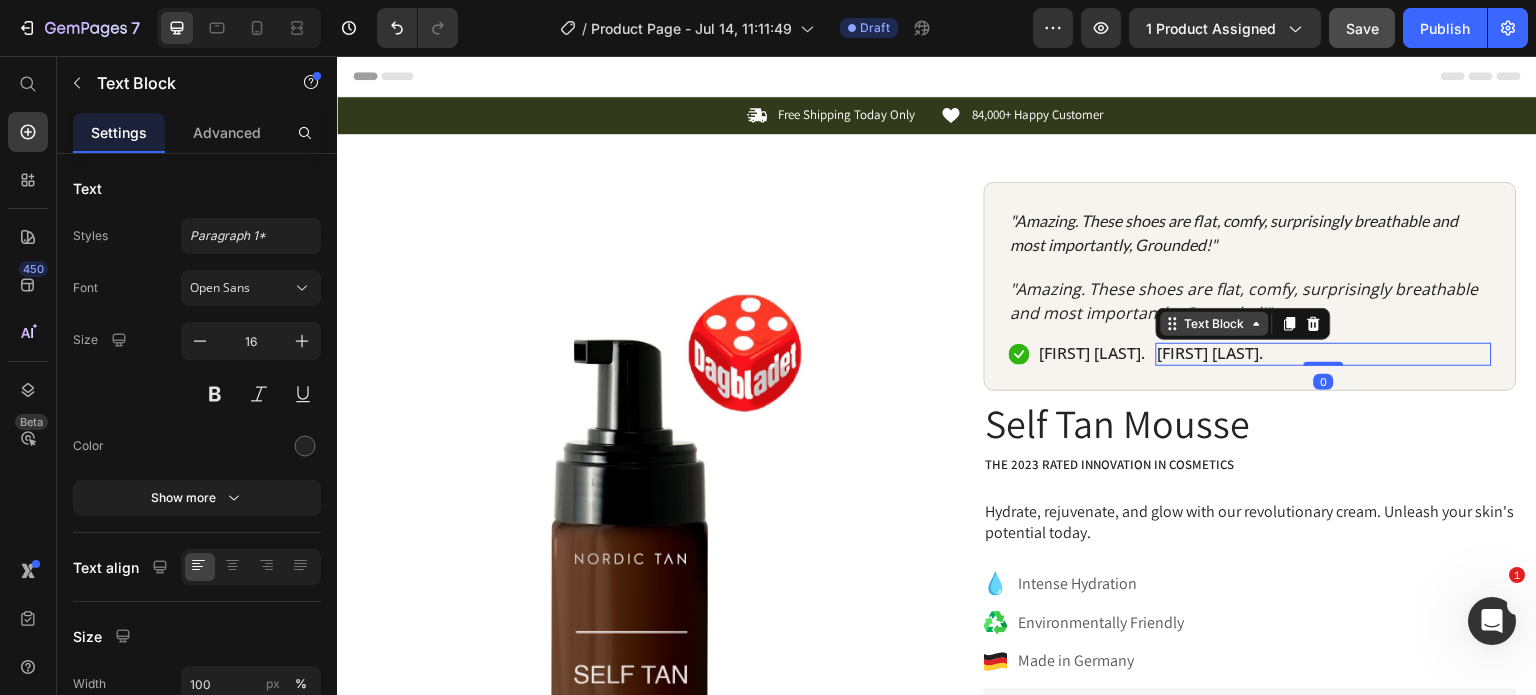 click on "Text Block" at bounding box center (1215, 324) 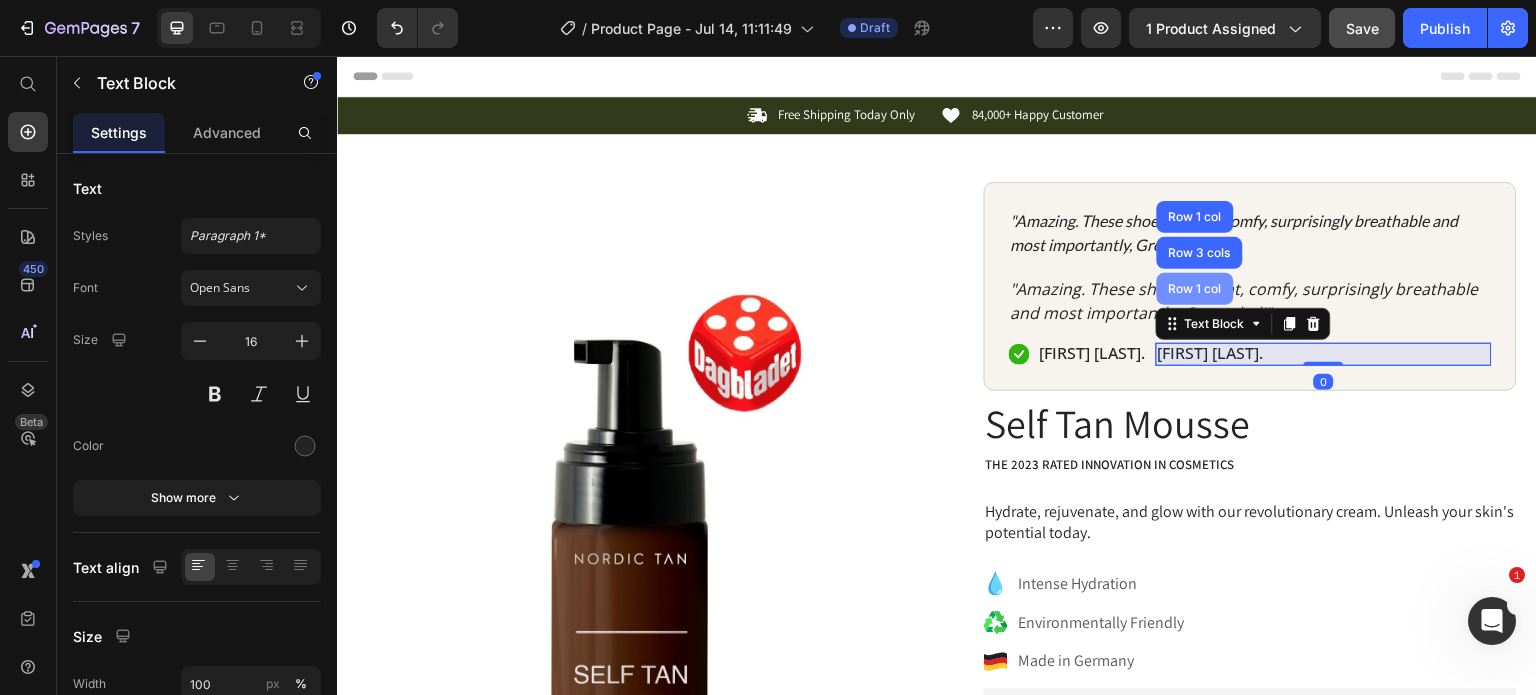 click on "Row 1 col" at bounding box center [1195, 289] 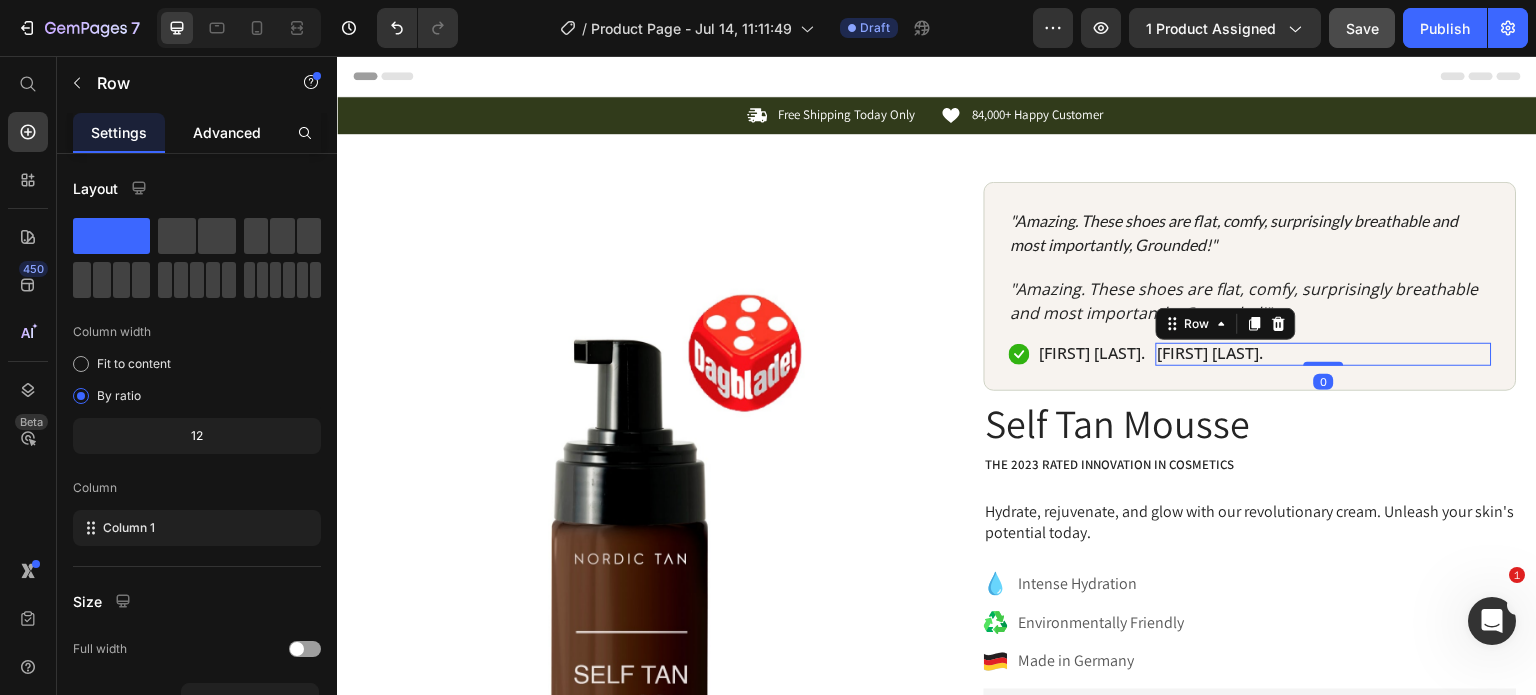 click on "Advanced" at bounding box center [227, 132] 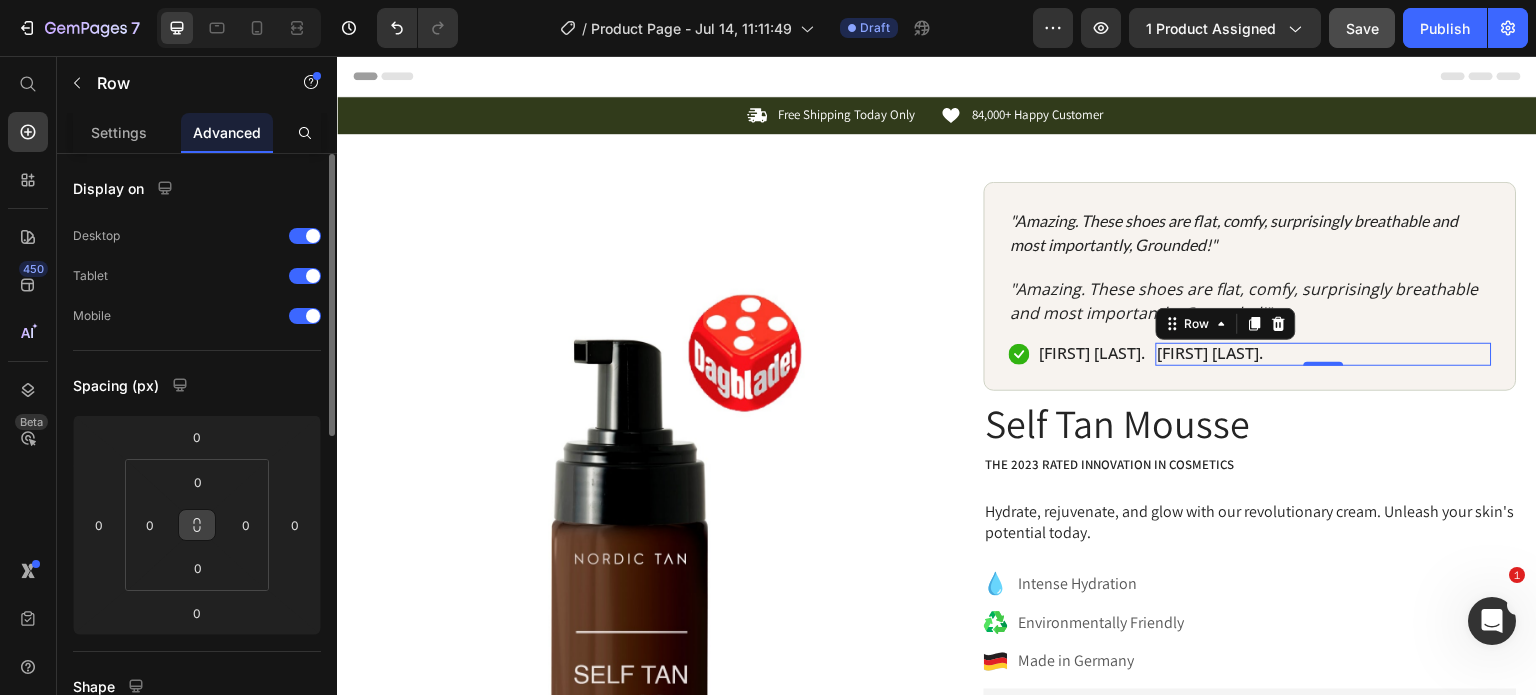 click 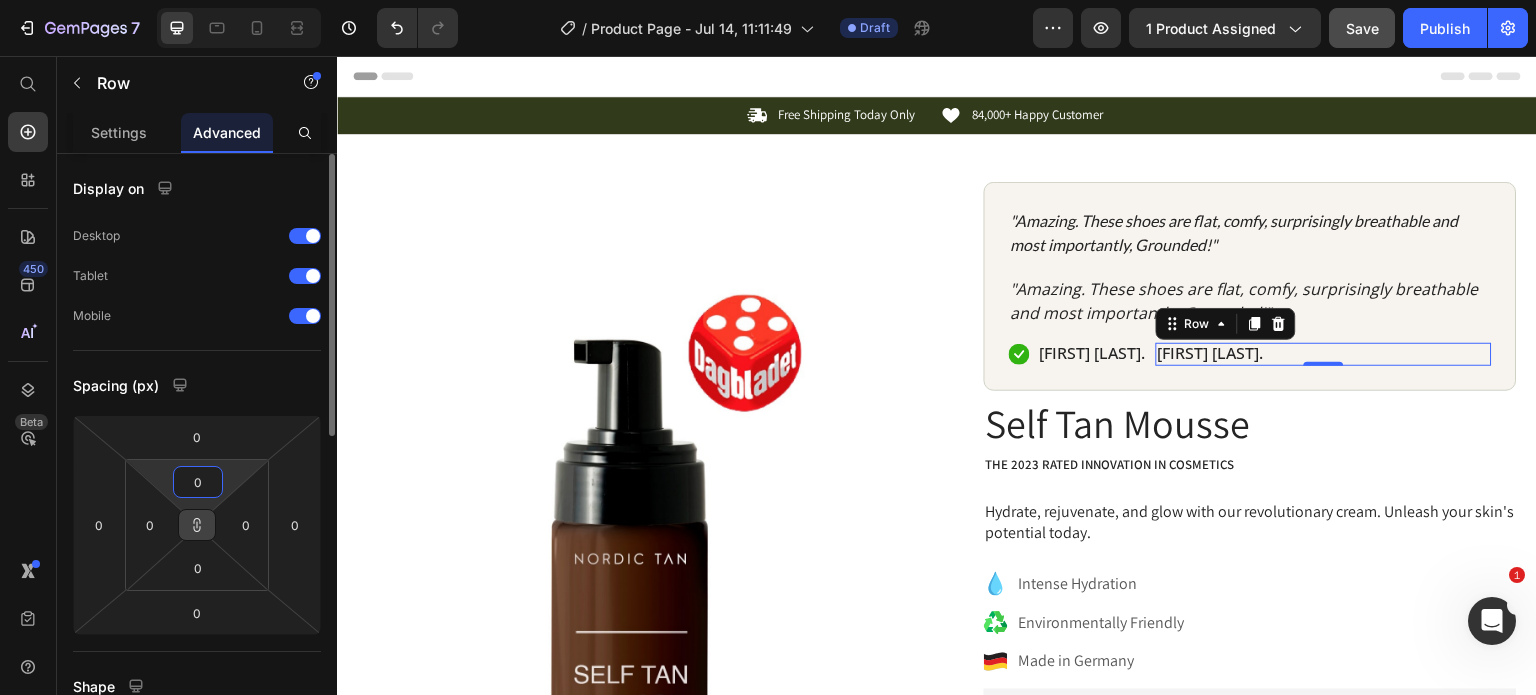 click on "0" at bounding box center (198, 482) 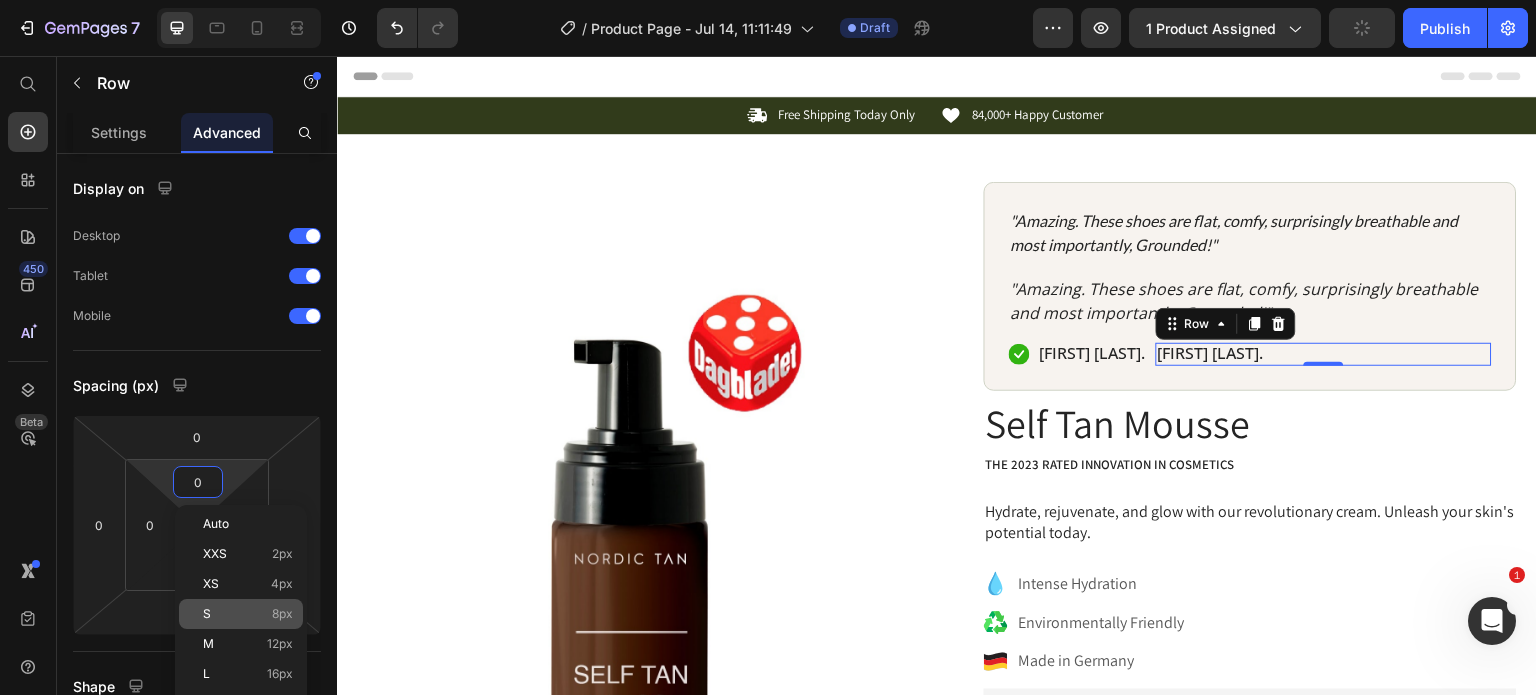 click on "S 8px" 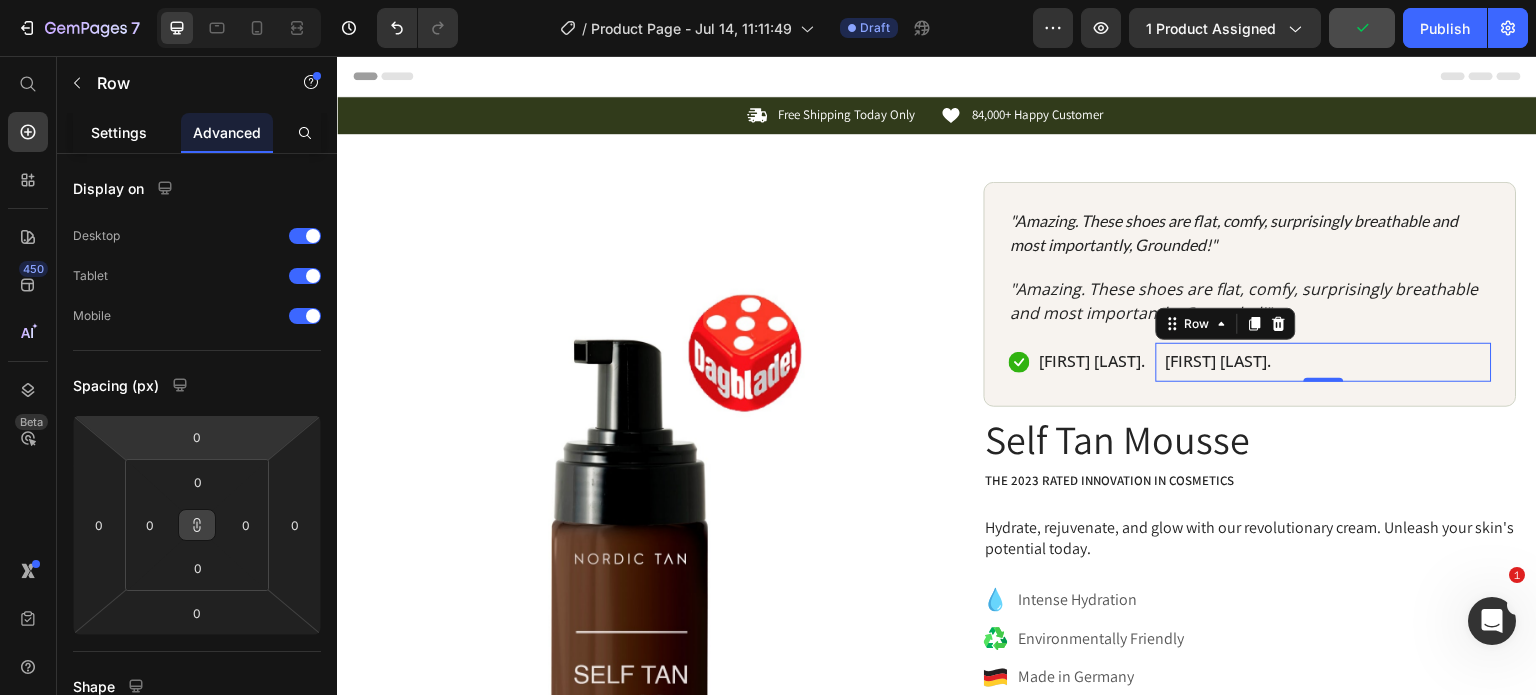 click on "Settings" at bounding box center [119, 132] 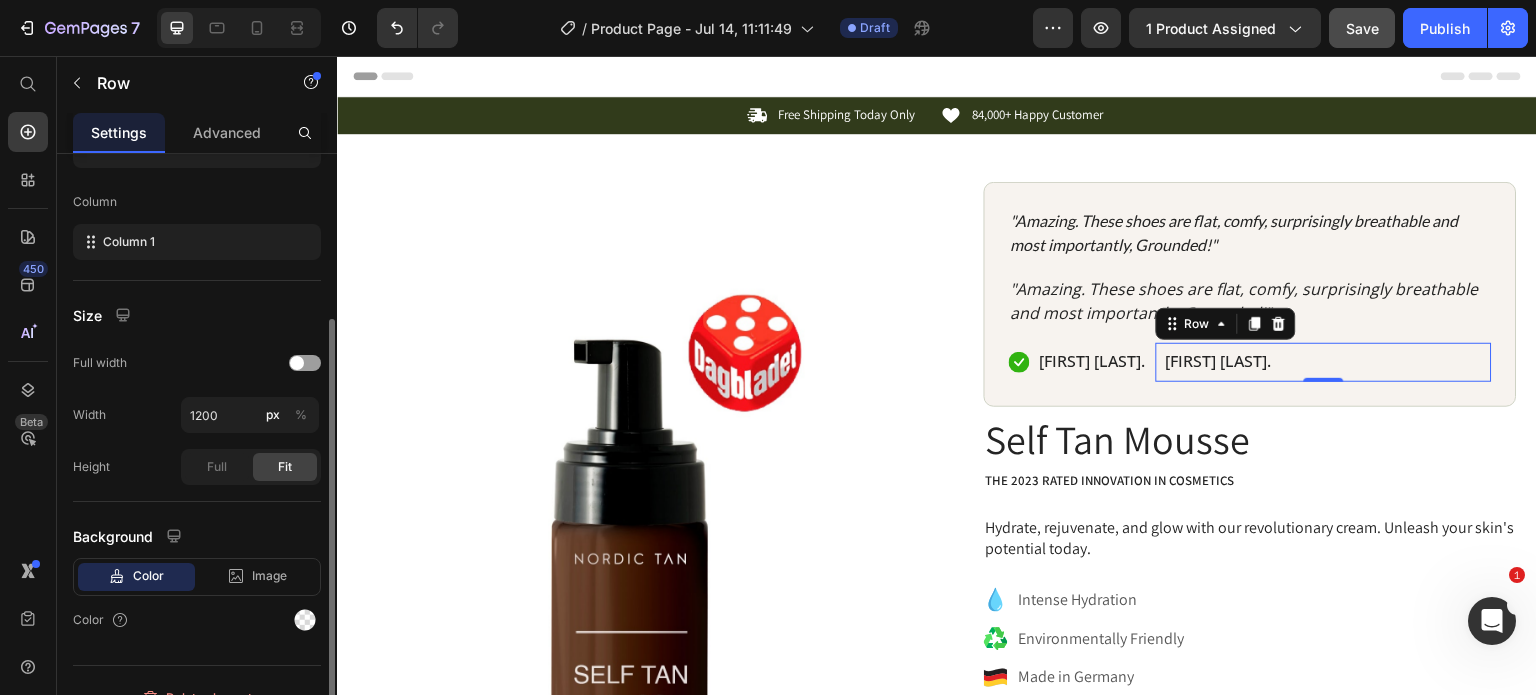 scroll, scrollTop: 312, scrollLeft: 0, axis: vertical 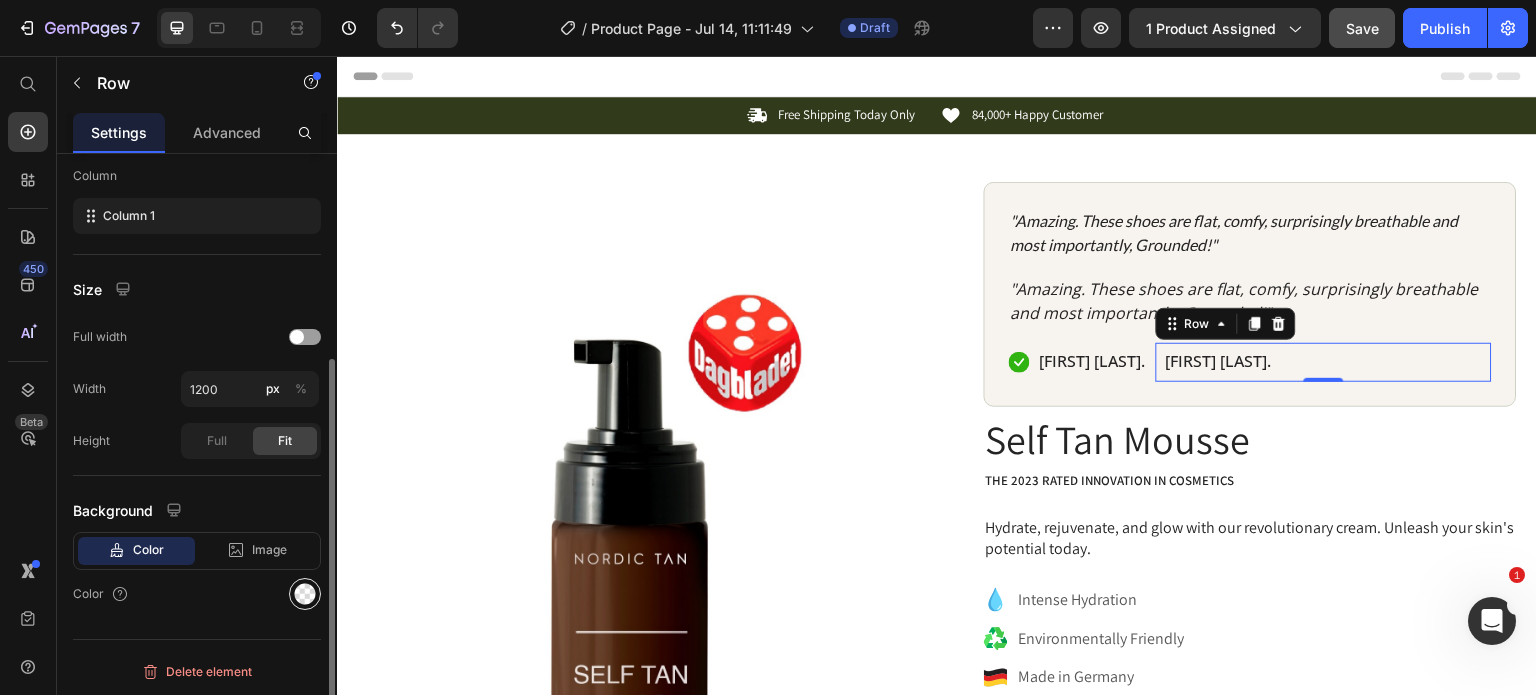 click at bounding box center (305, 594) 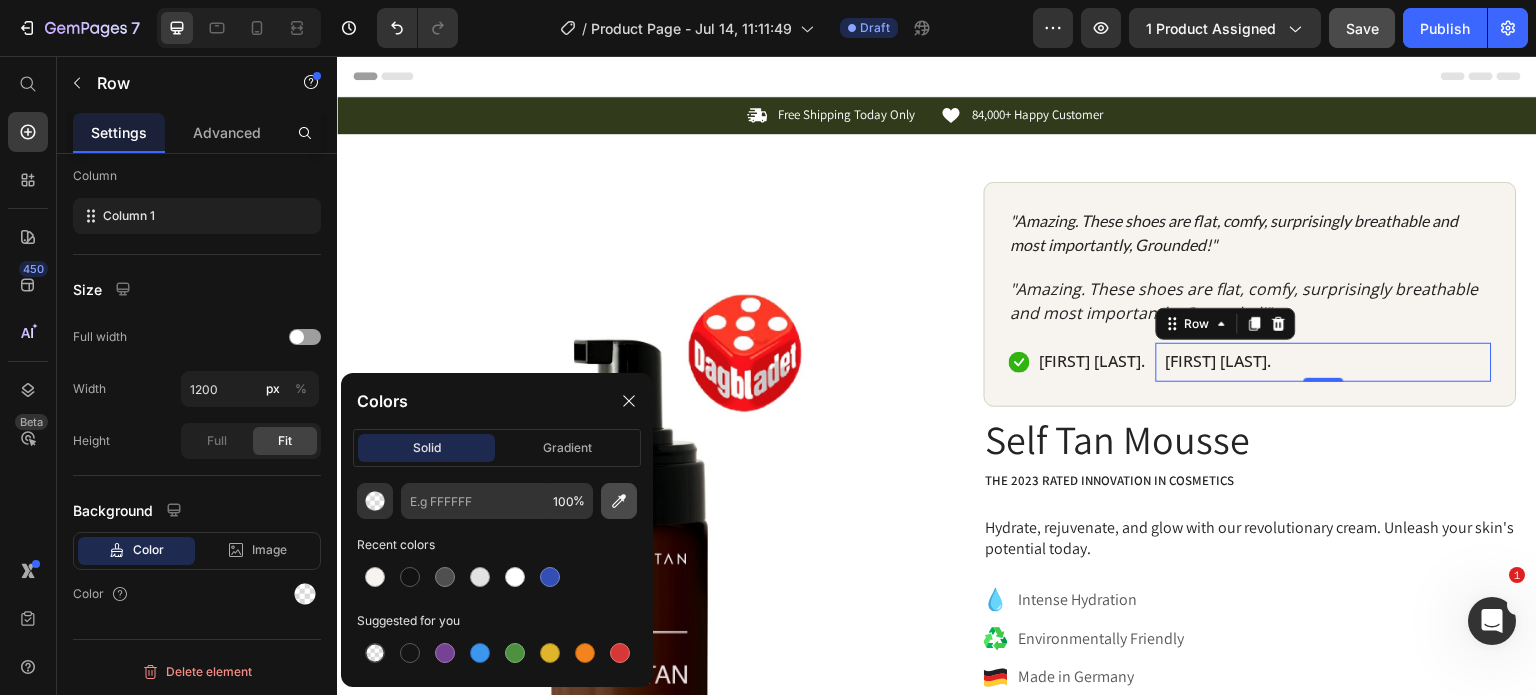 click 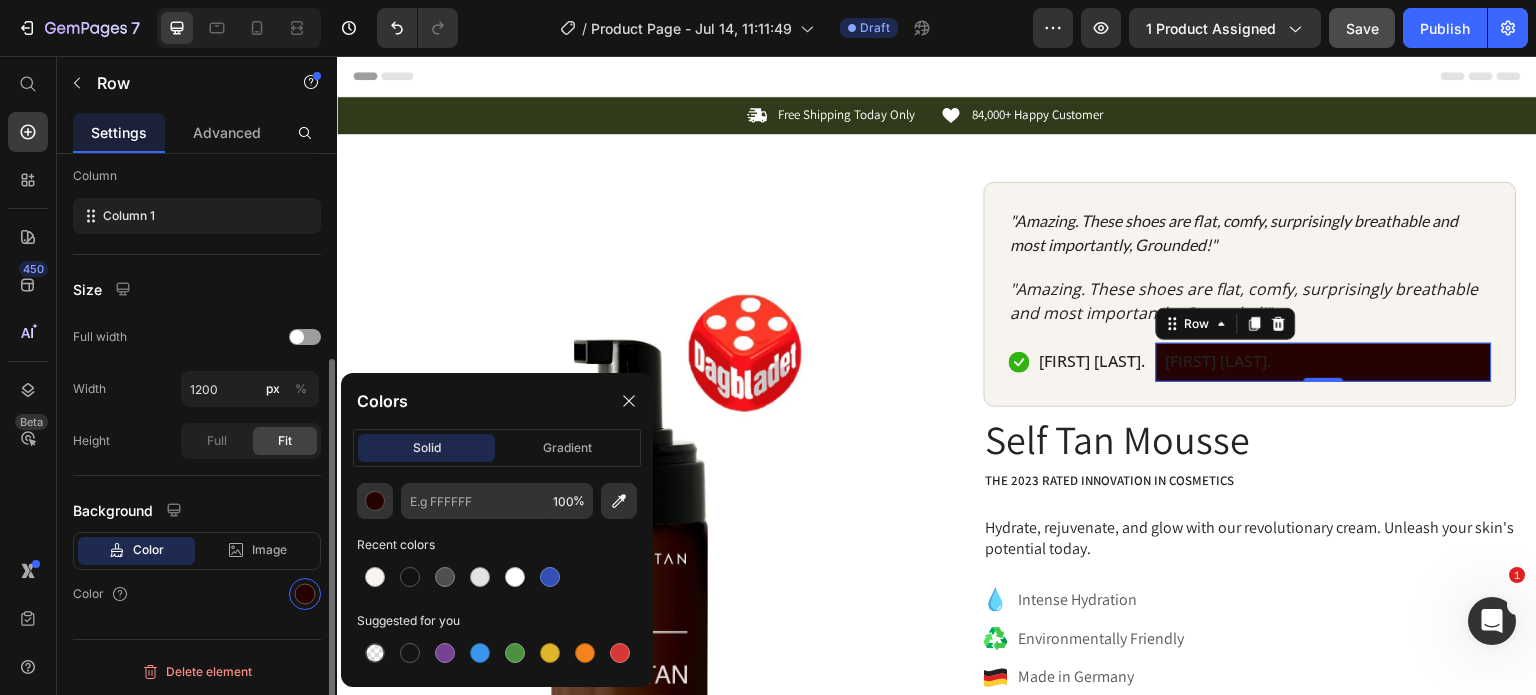 click on "Layout Column width Fit to content By ratio 12 Column Column 1 Size Full width Width 1200 px % Height Full Fit Background Color Image Video  Color" at bounding box center [197, 248] 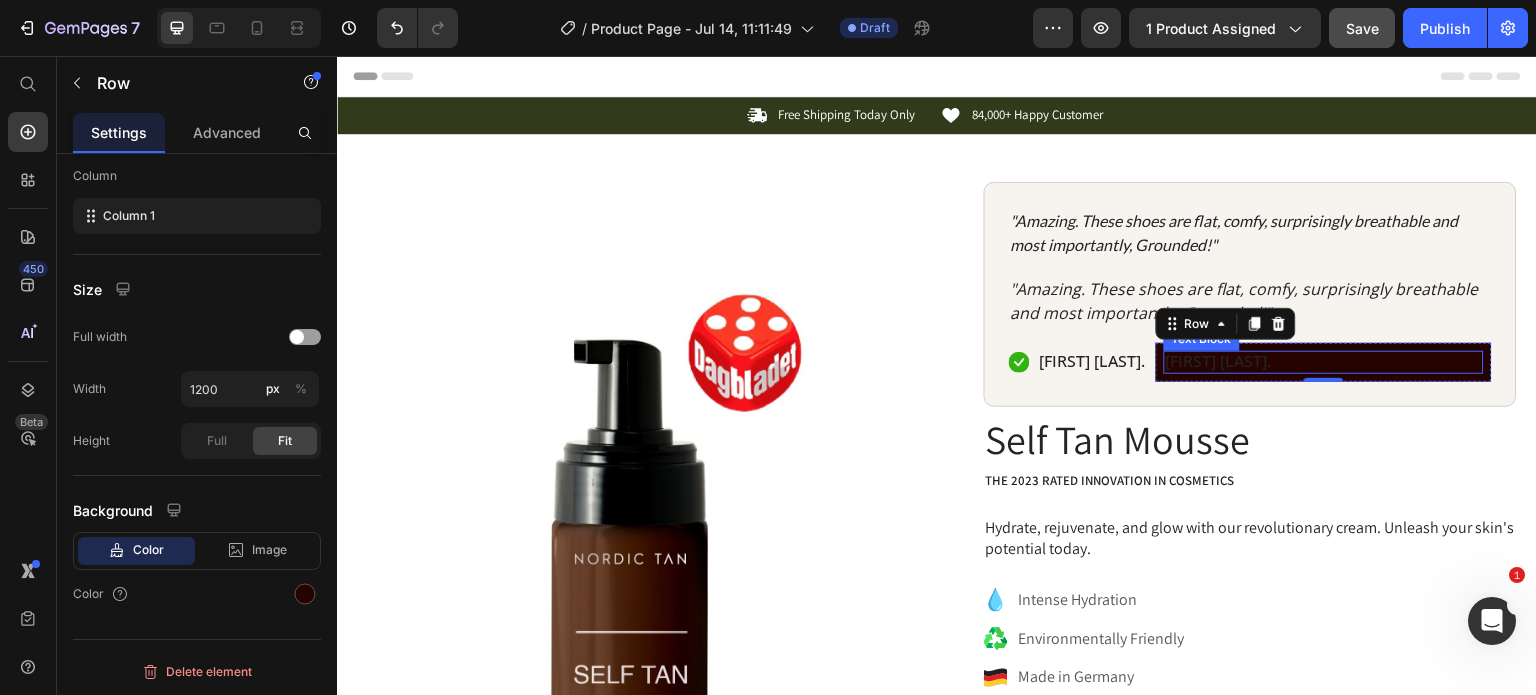 click on "[FIRST] [LAST]." at bounding box center (1324, 361) 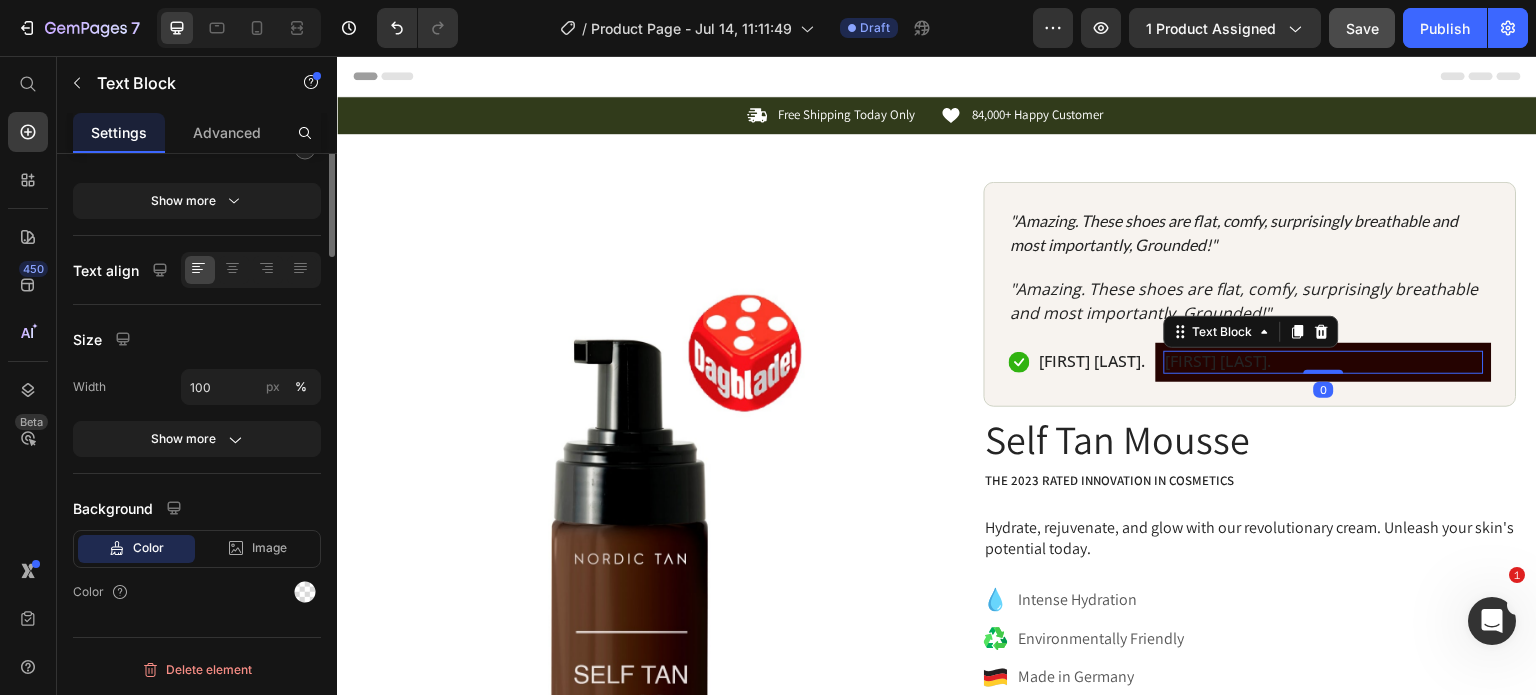 scroll, scrollTop: 0, scrollLeft: 0, axis: both 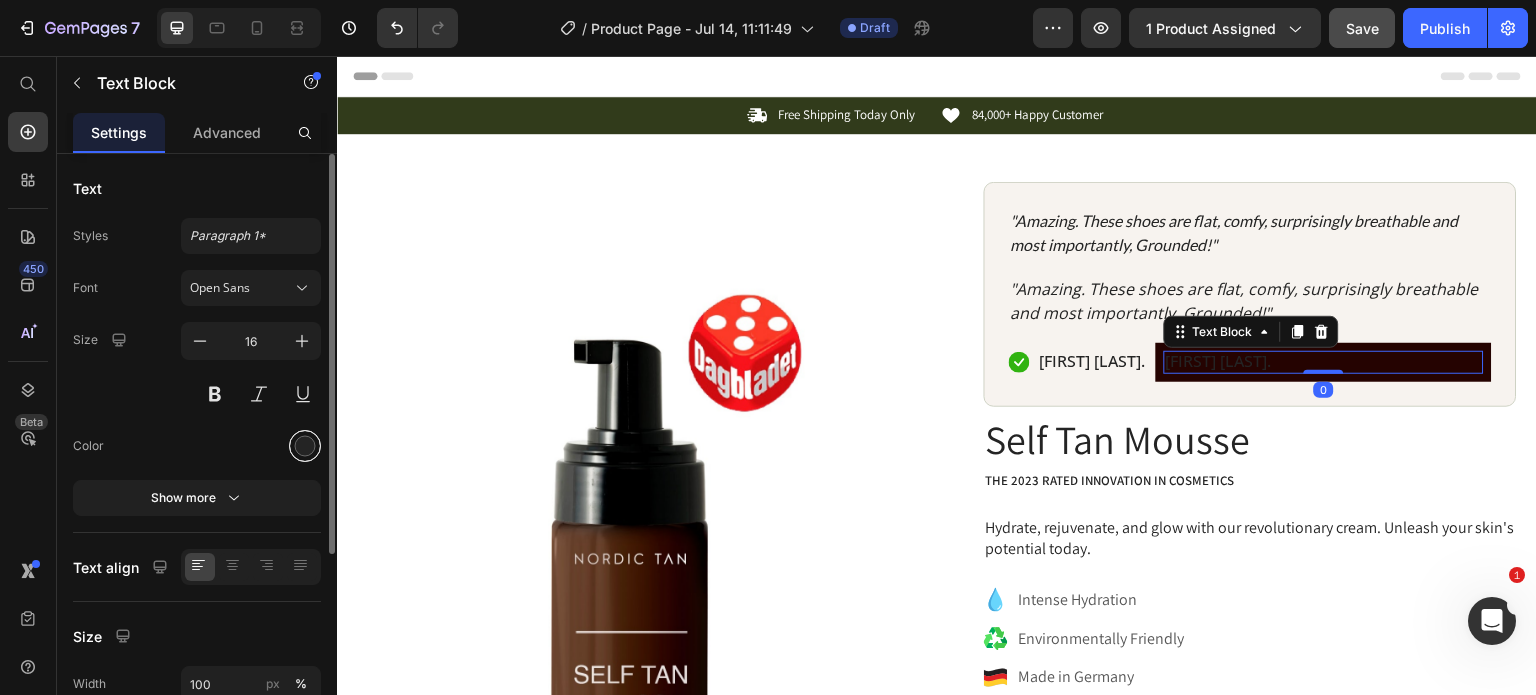 click at bounding box center (305, 446) 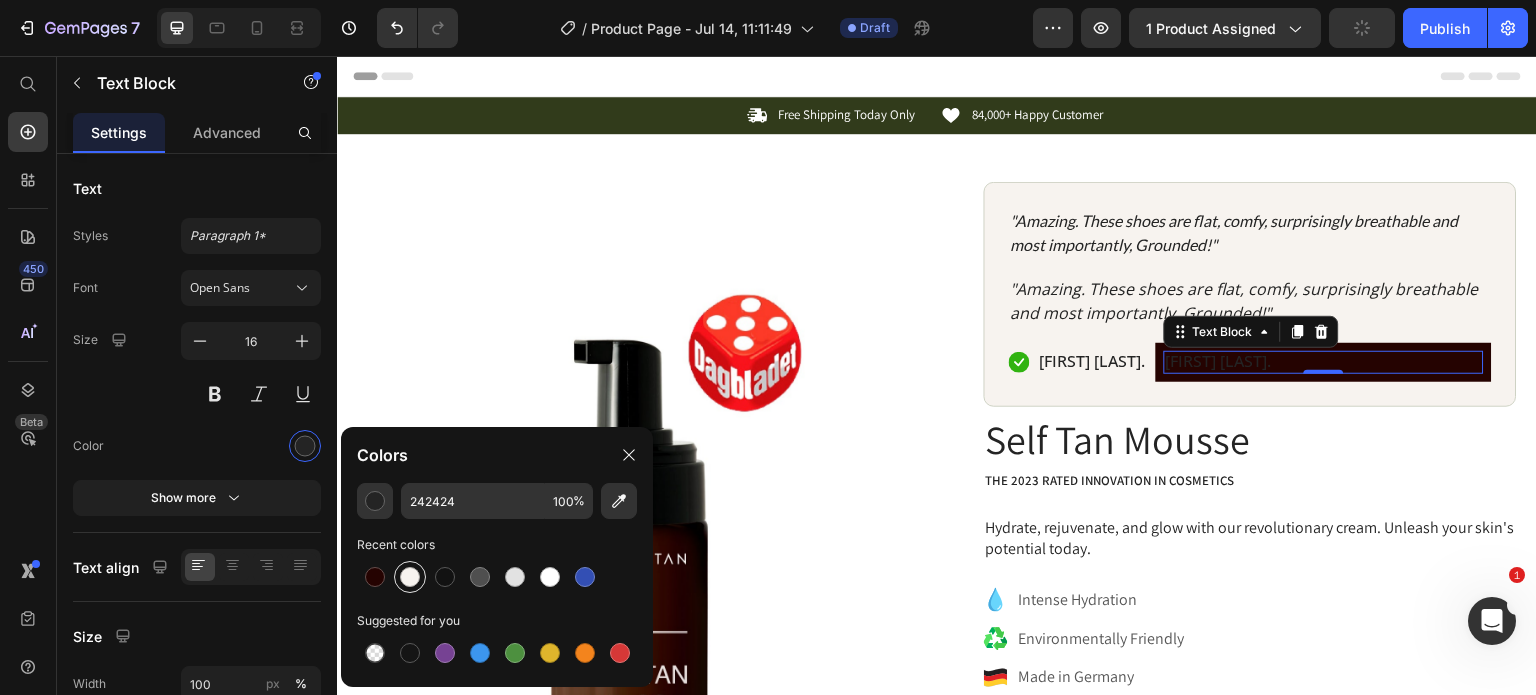 click at bounding box center [410, 577] 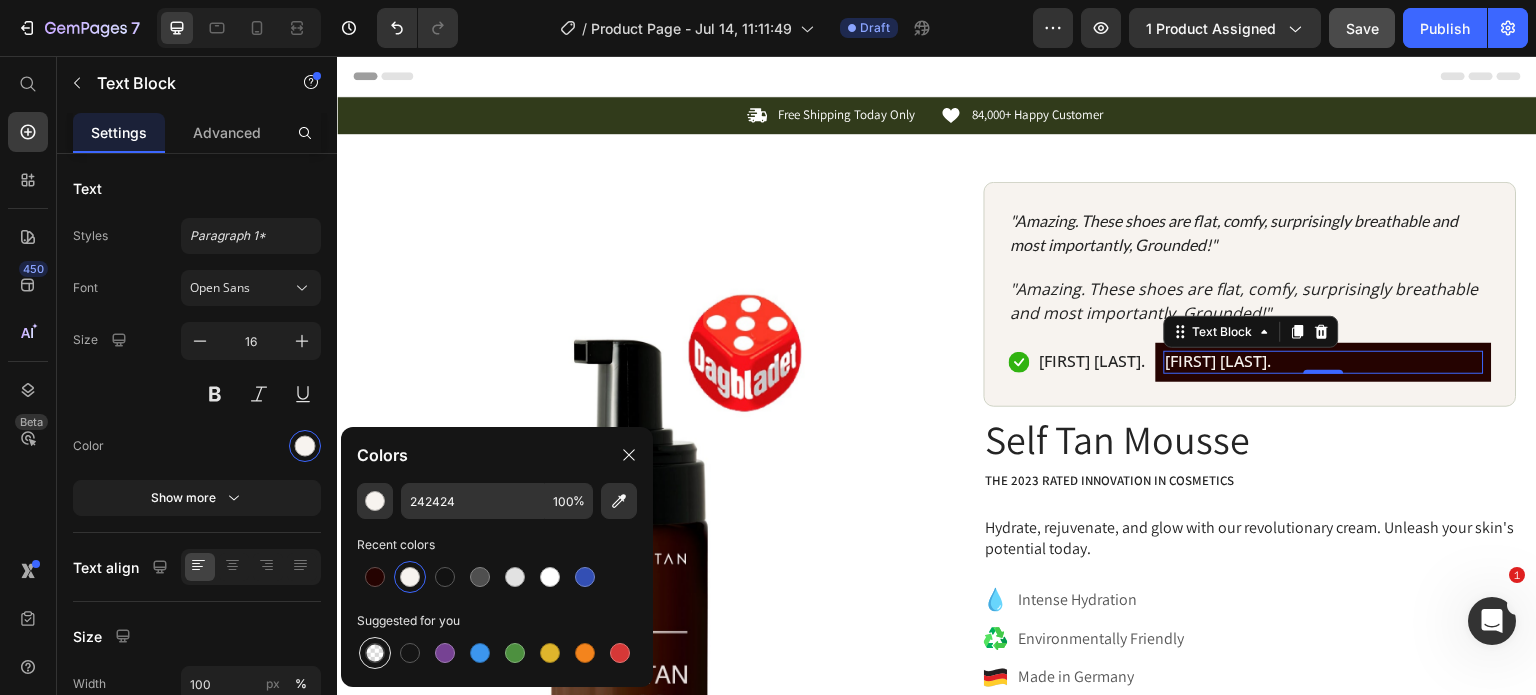 click at bounding box center [375, 653] 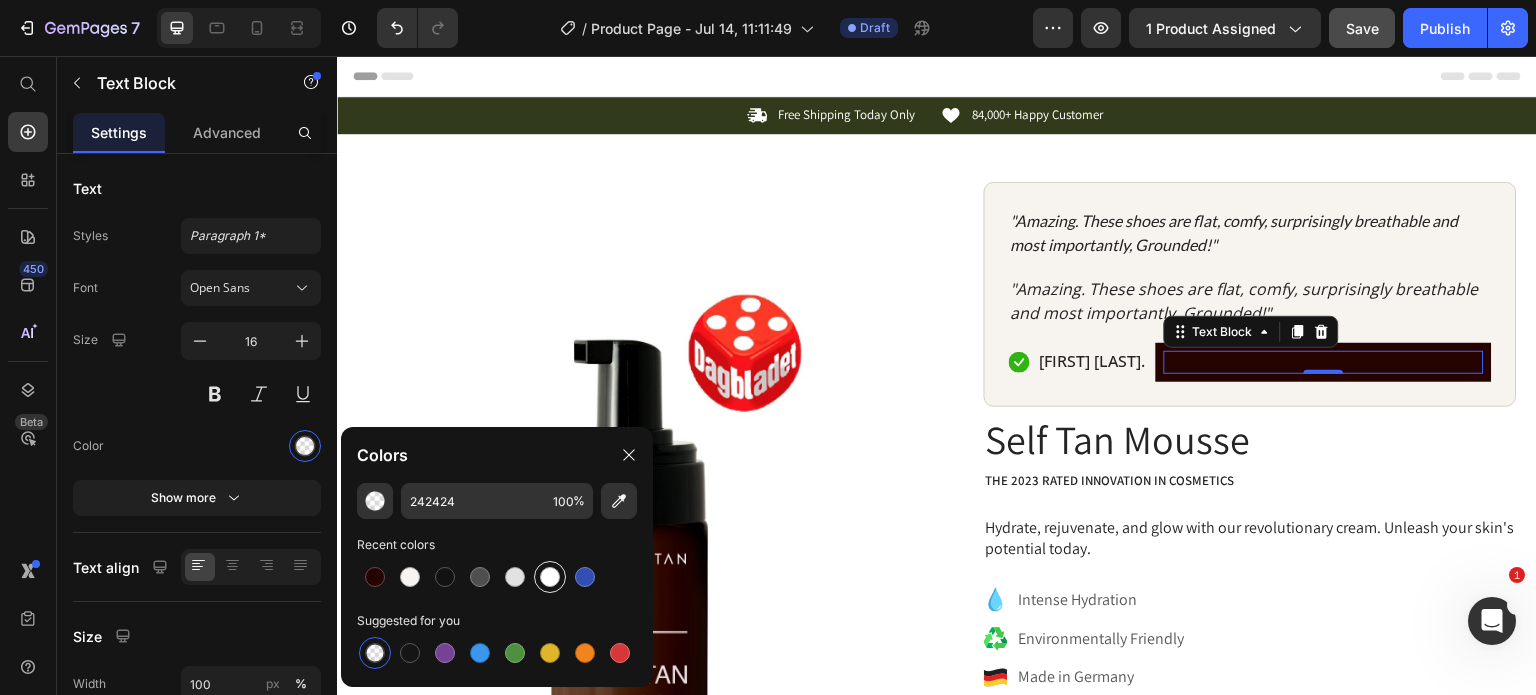click at bounding box center (550, 577) 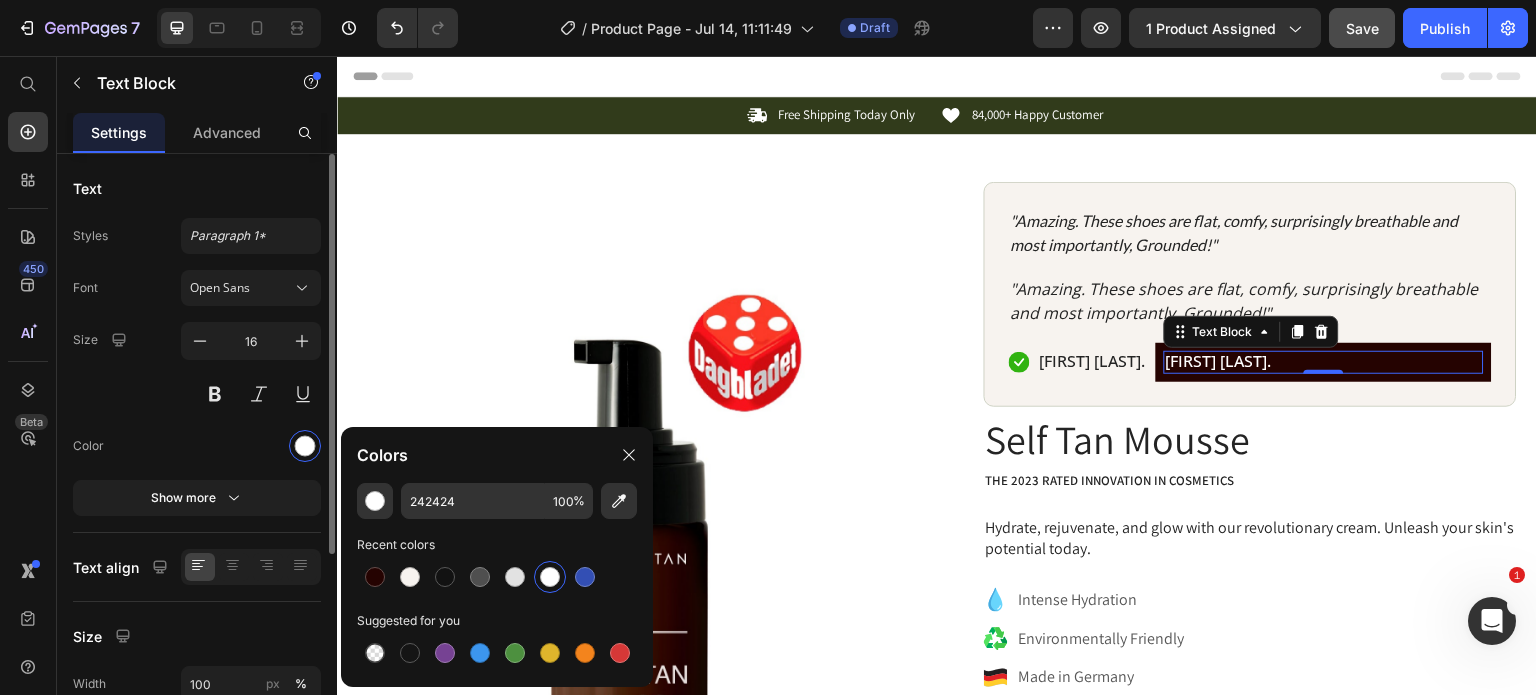 click at bounding box center [251, 446] 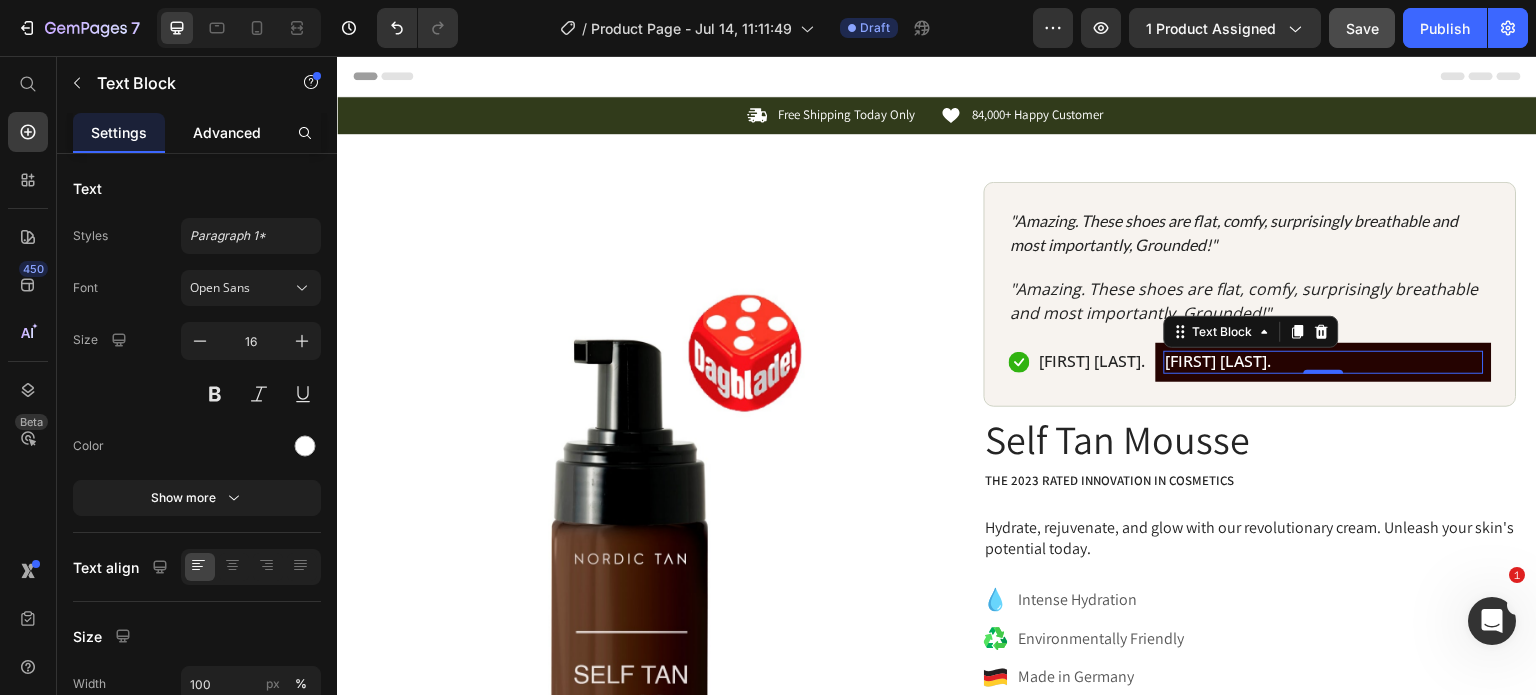 click on "Advanced" at bounding box center (227, 132) 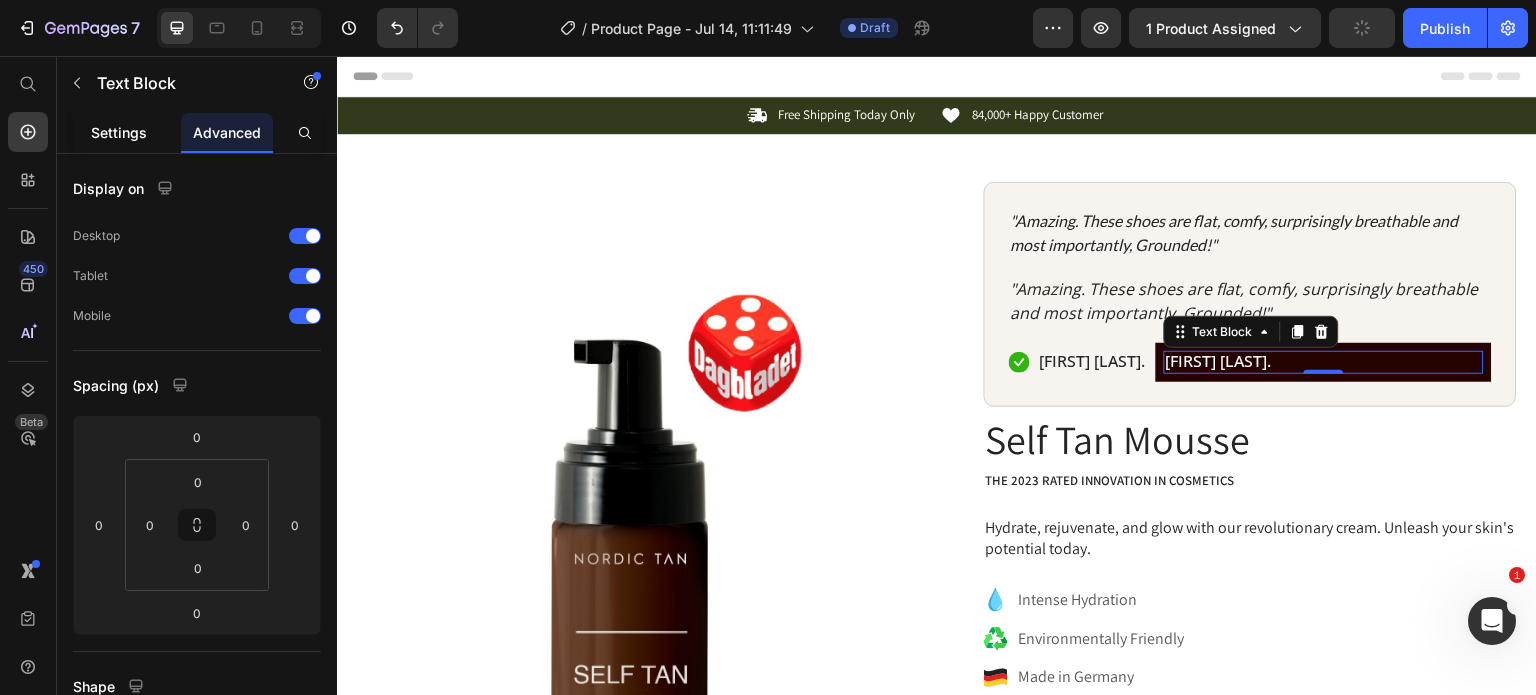 click on "Settings" at bounding box center [119, 132] 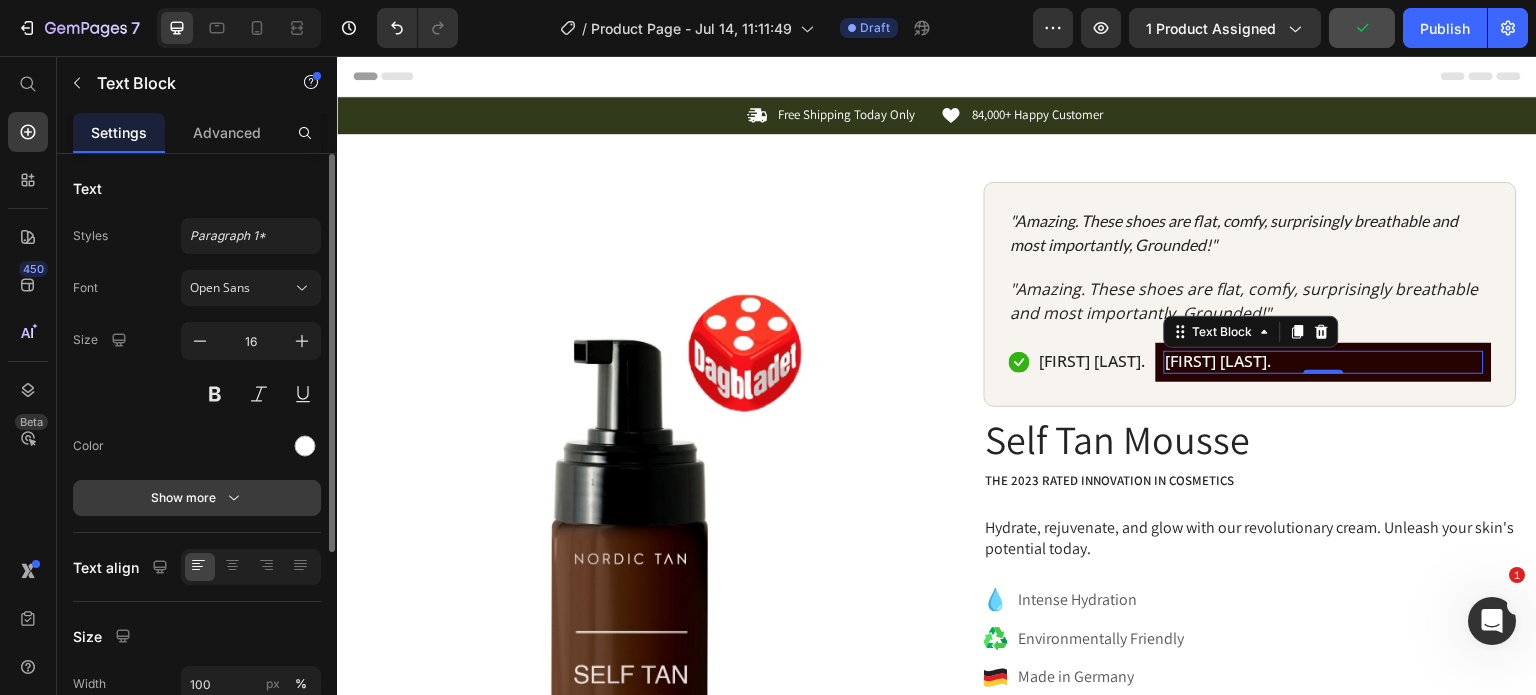 click on "Show more" at bounding box center (197, 498) 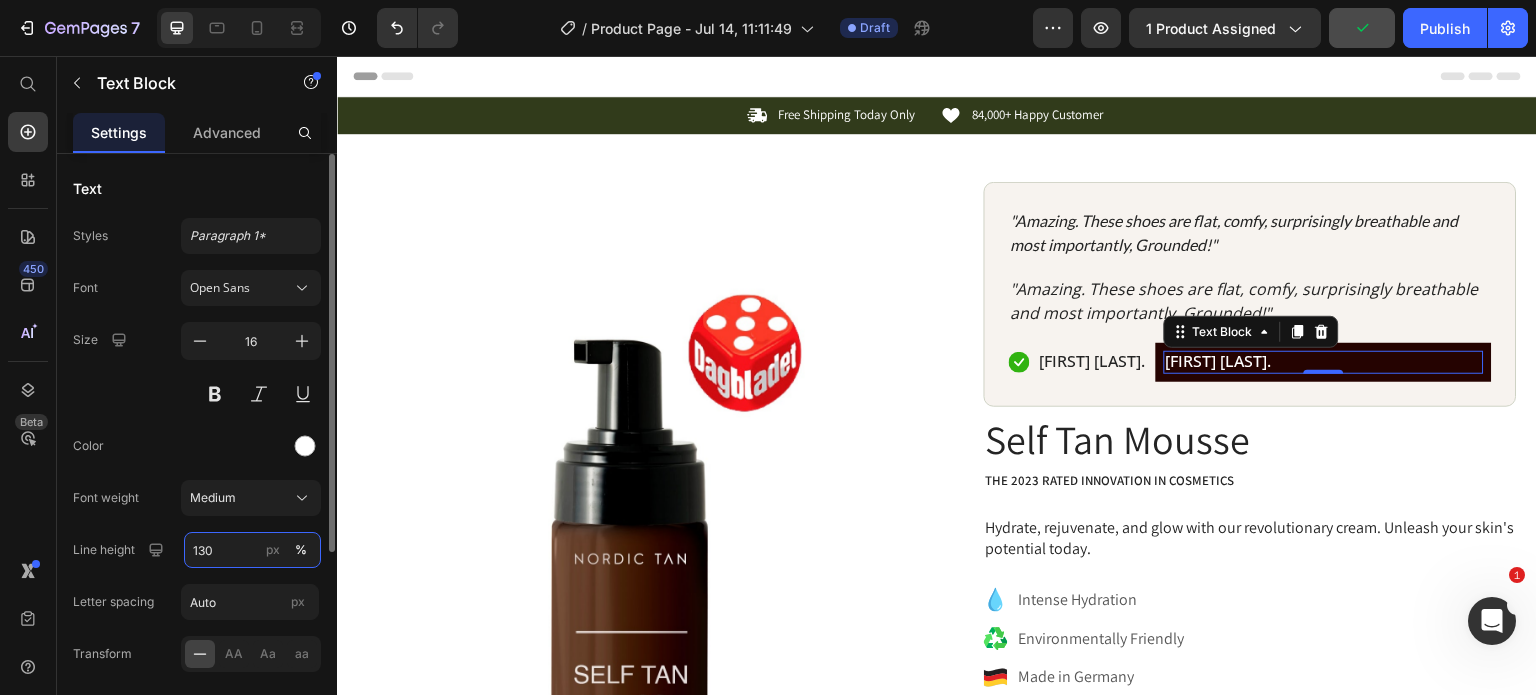 click on "130" at bounding box center [252, 550] 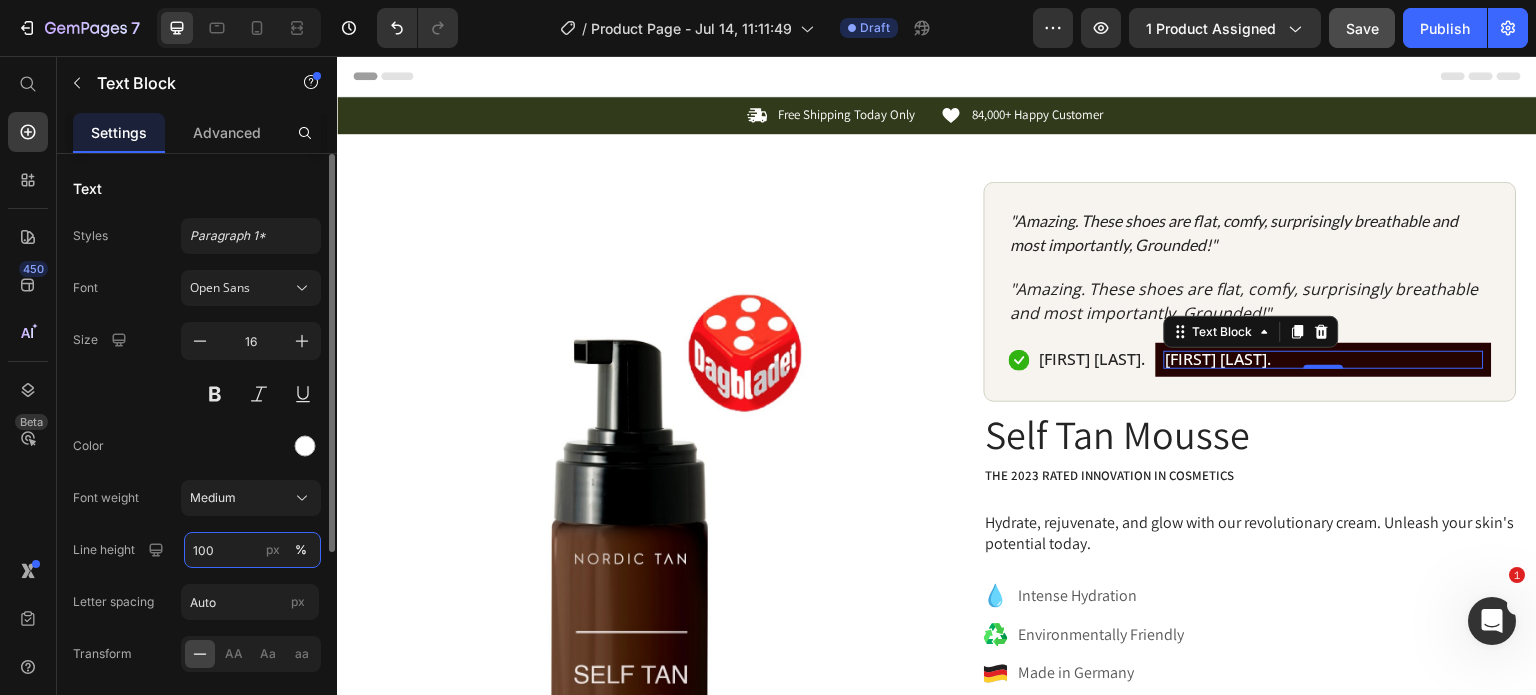 type on "100" 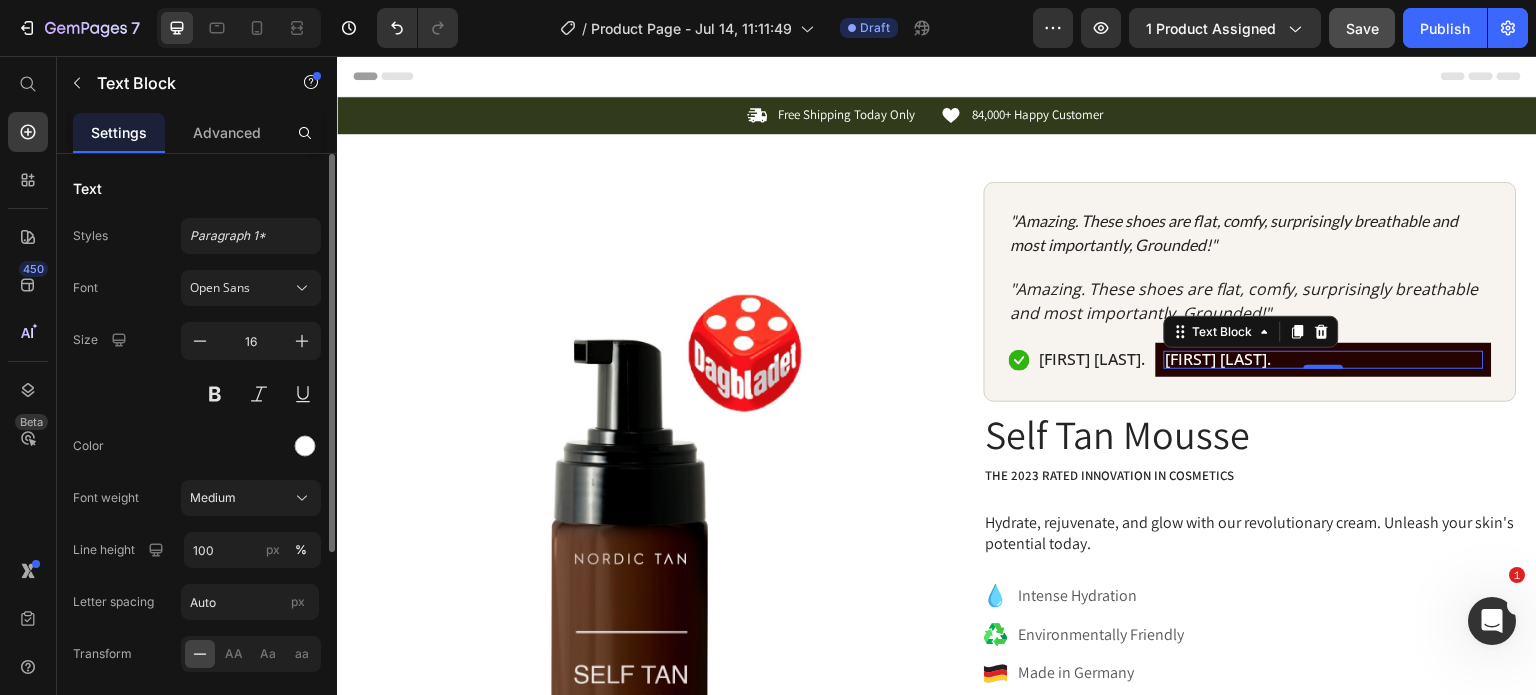 click on "Size 16" at bounding box center (197, 367) 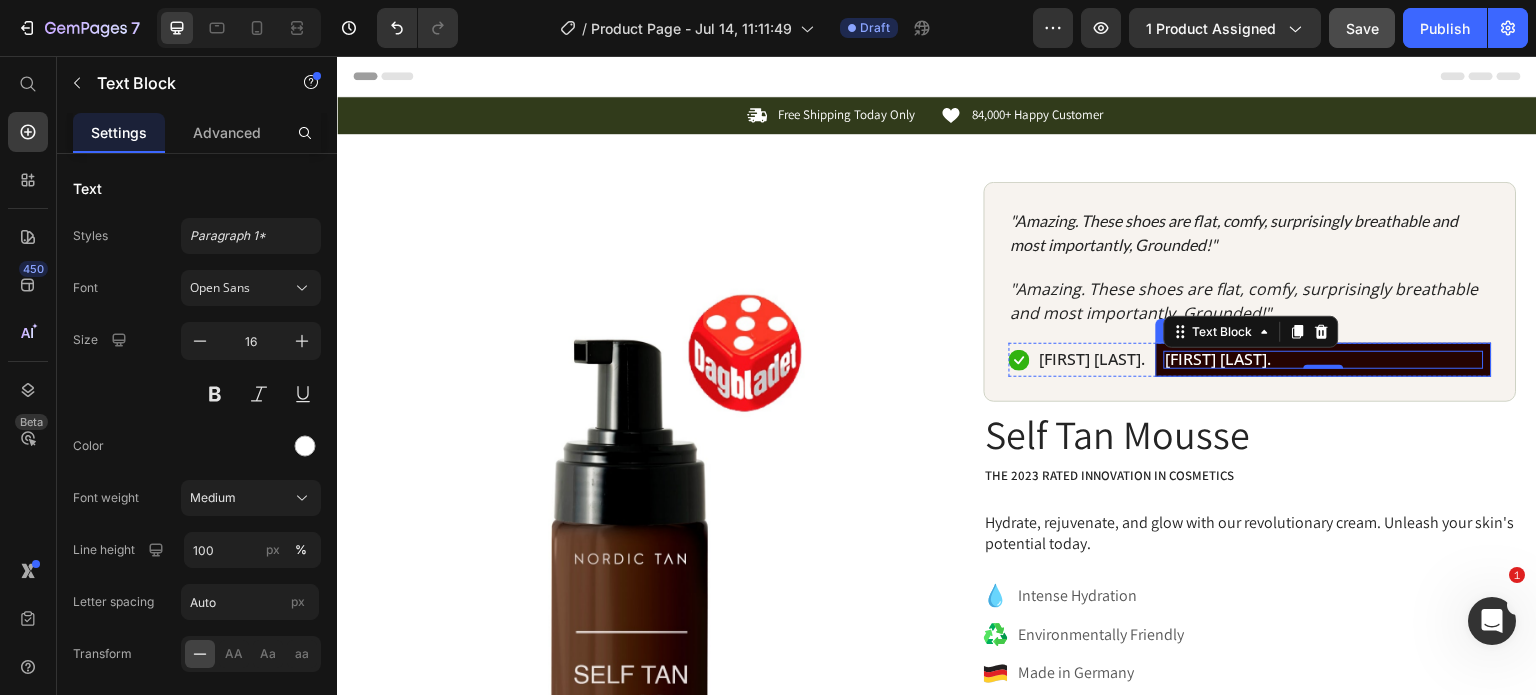 click on "Michelle V. Text Block   0 Row" at bounding box center (1324, 360) 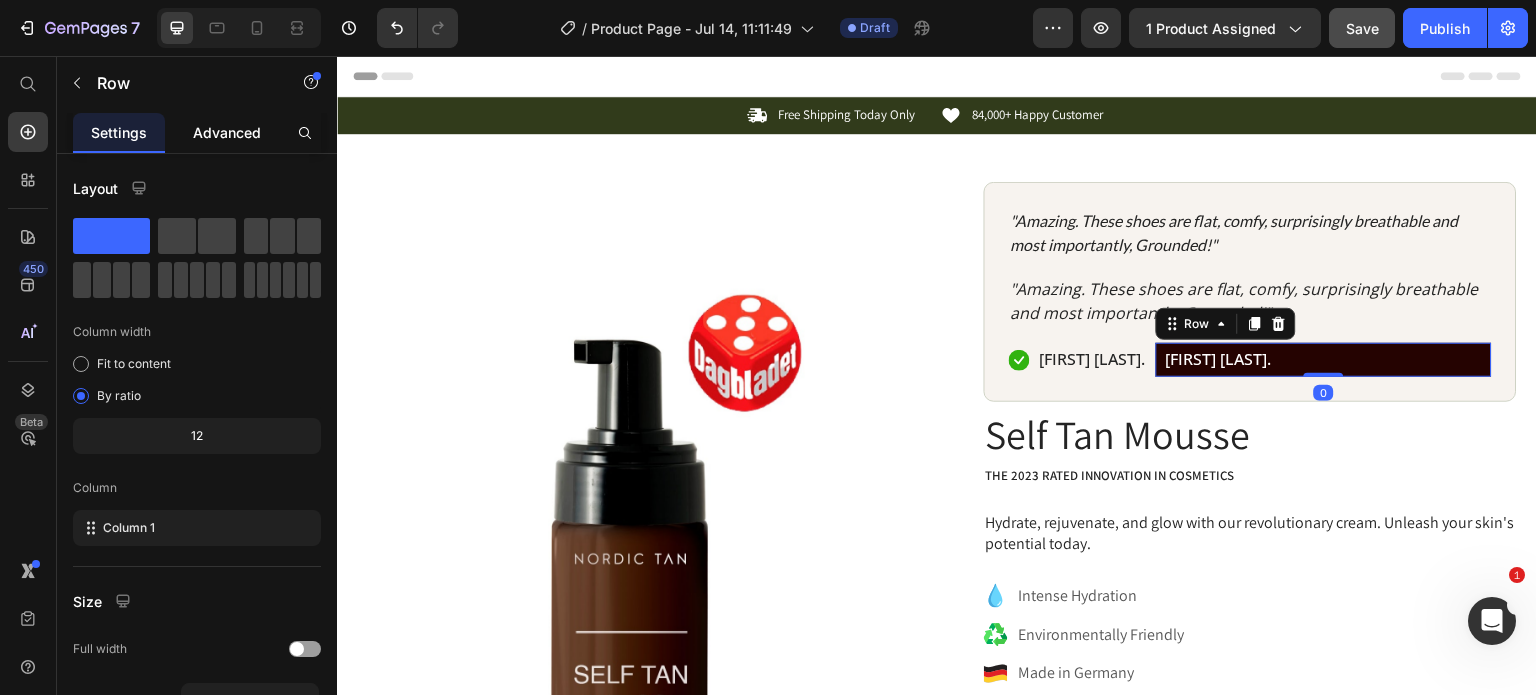 click on "Advanced" at bounding box center [227, 132] 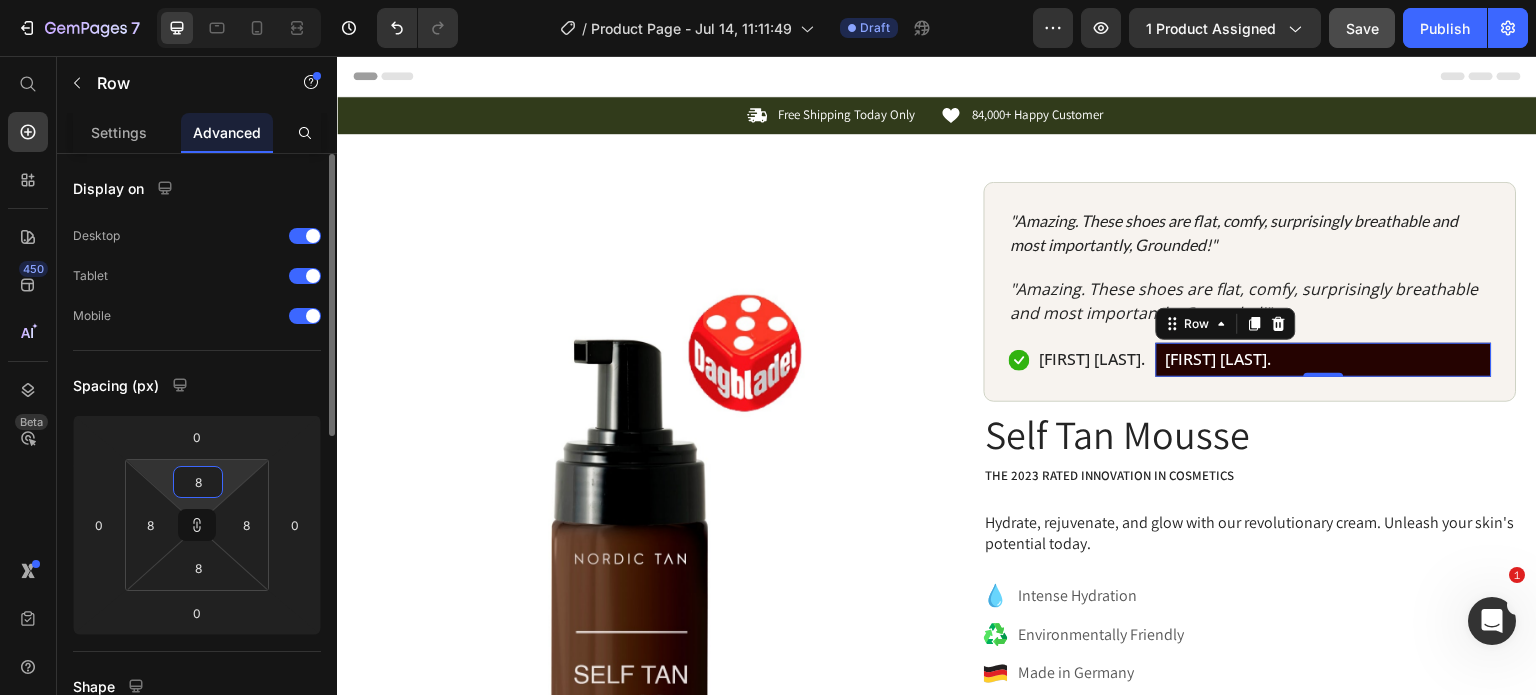 click on "8" at bounding box center (198, 482) 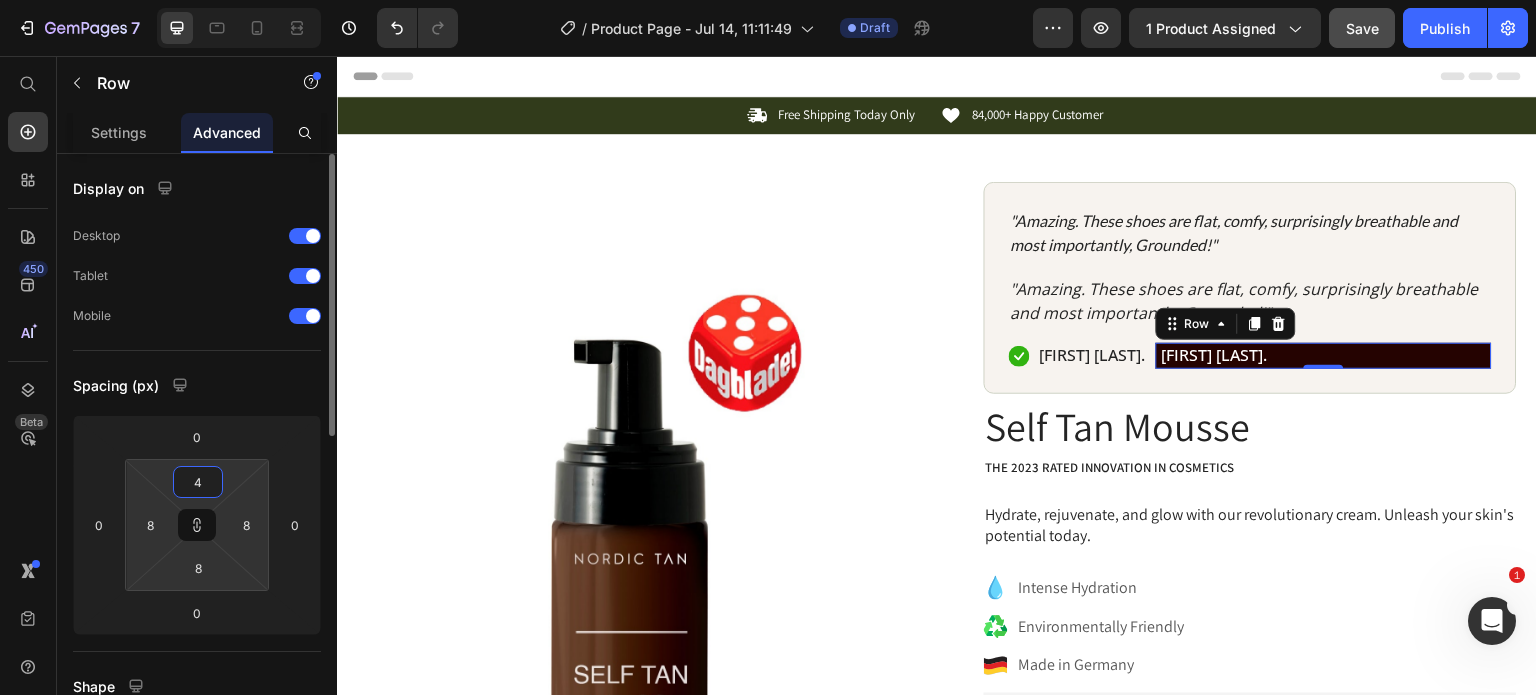 click on "4" at bounding box center (198, 482) 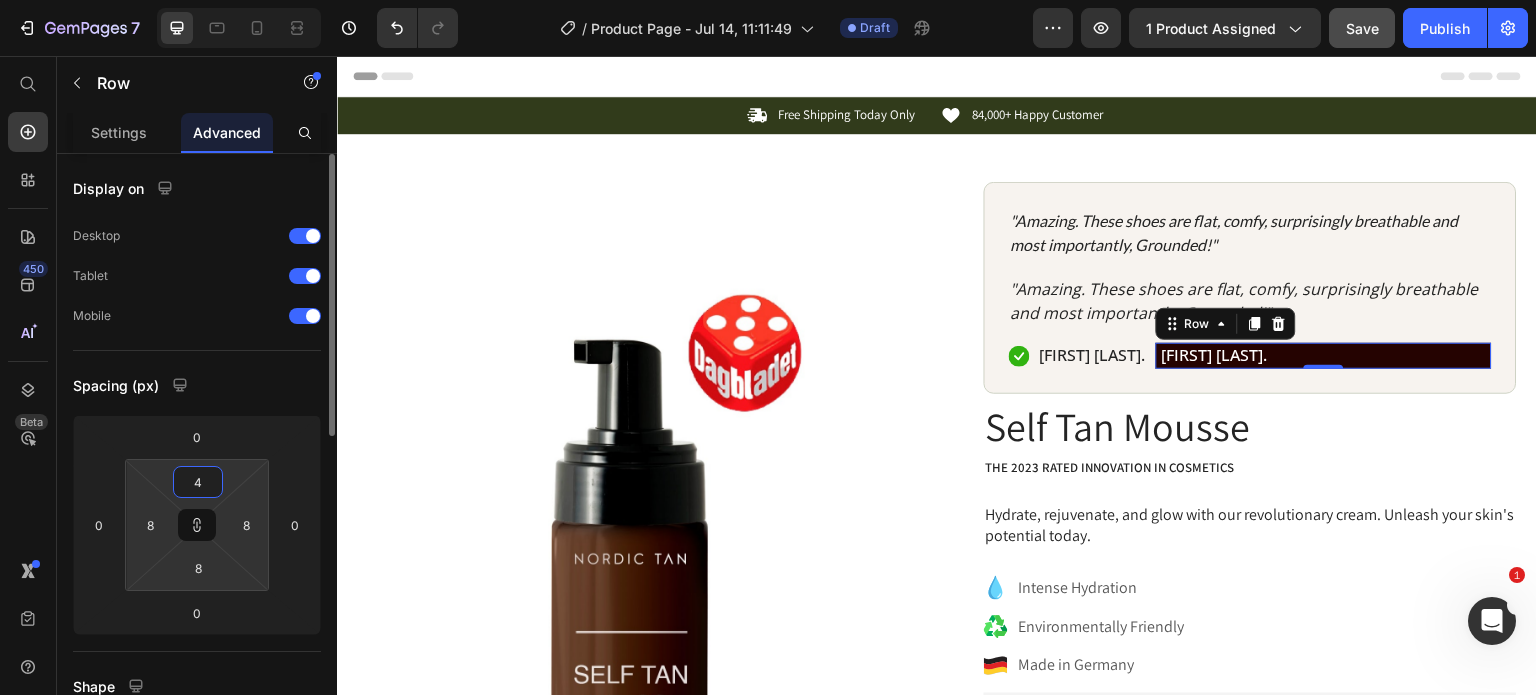 click on "4" at bounding box center (198, 482) 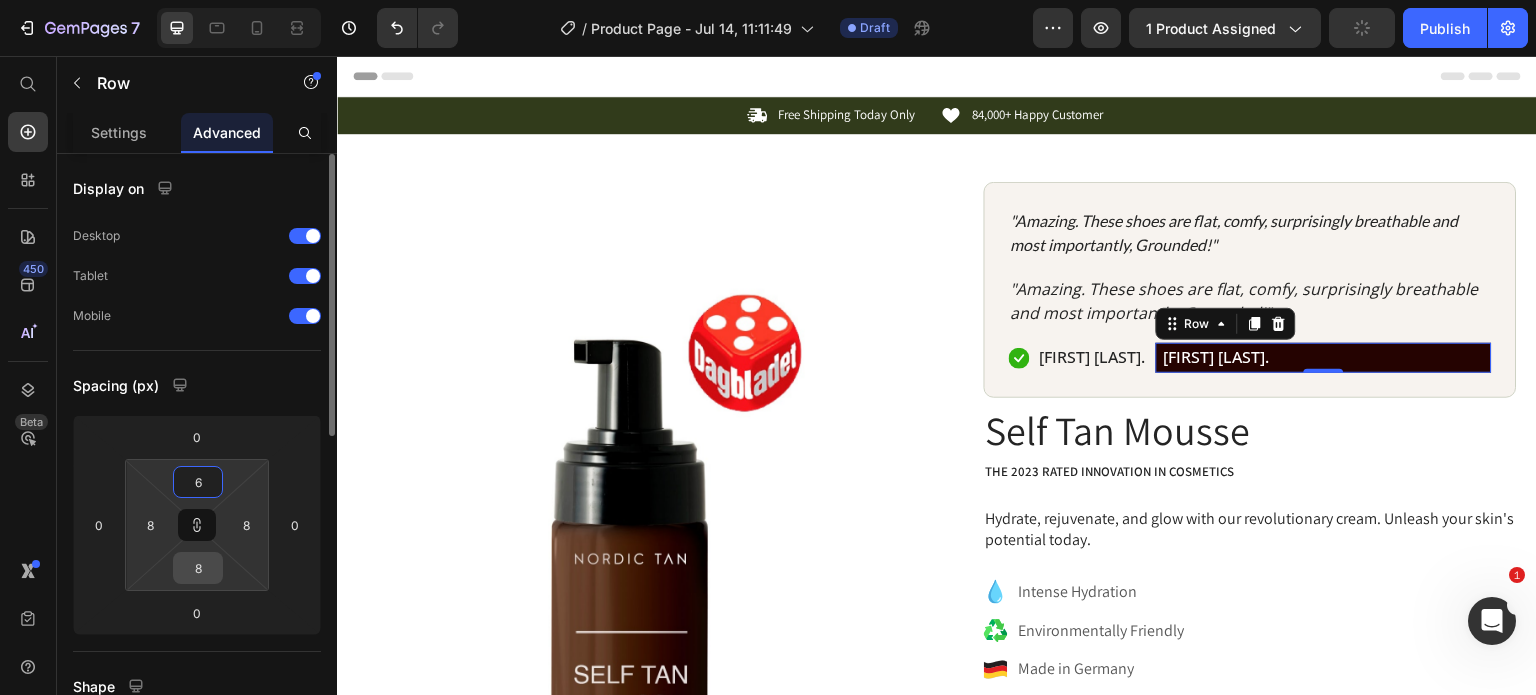 type on "6" 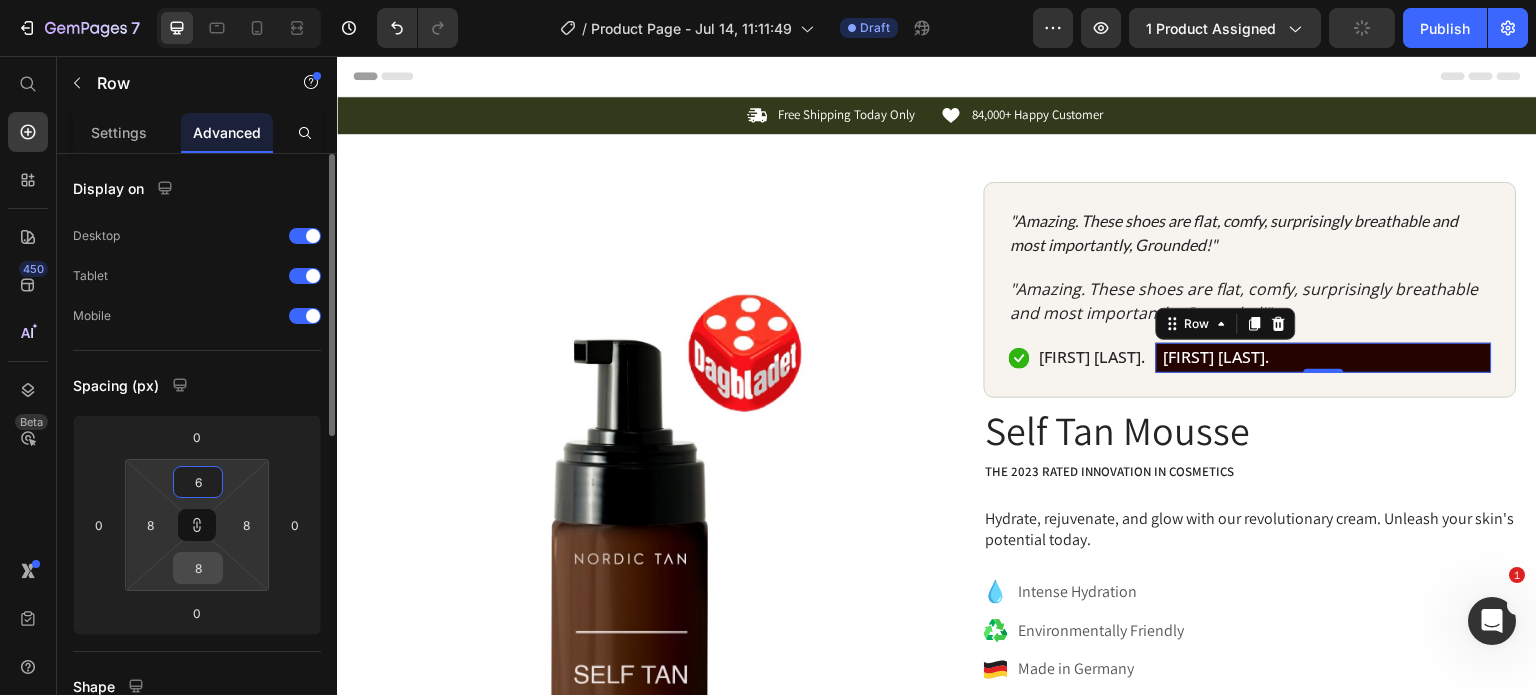 click on "8" at bounding box center [198, 568] 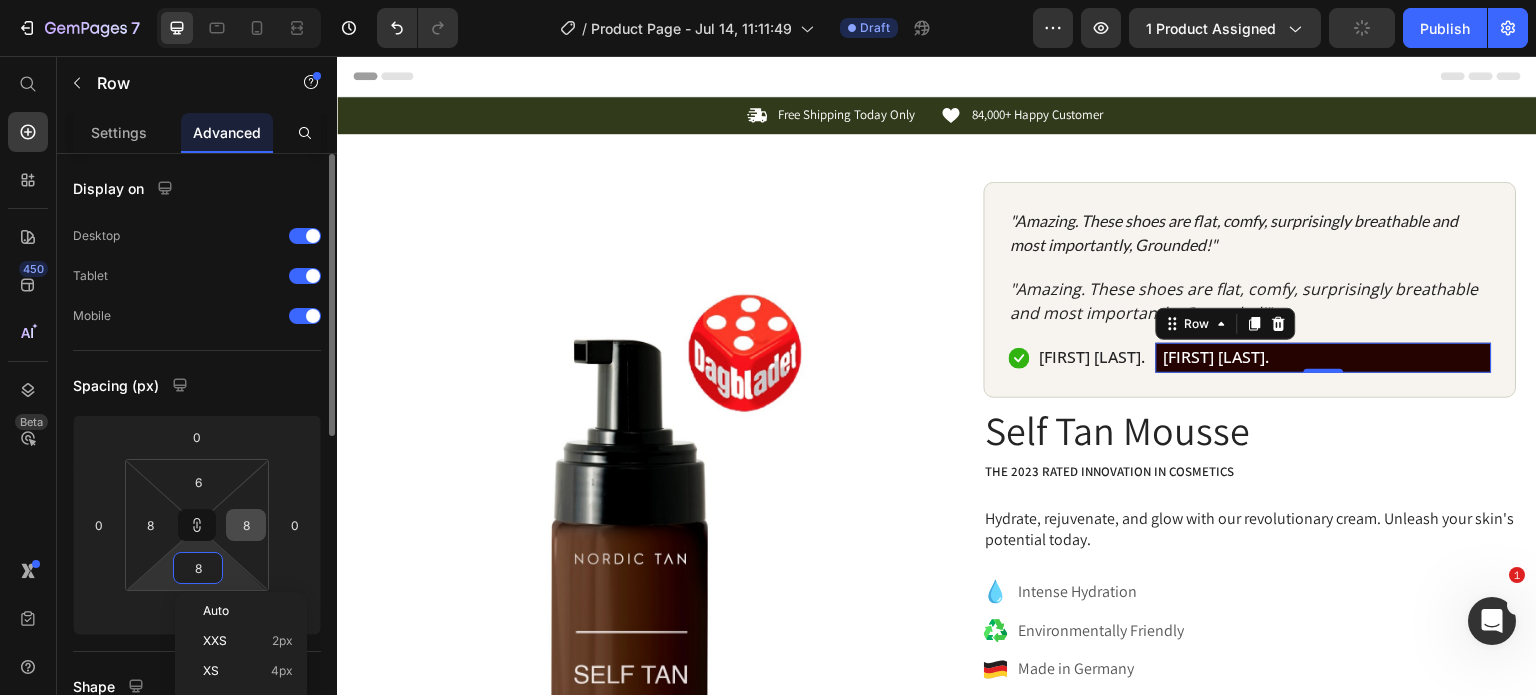 drag, startPoint x: 192, startPoint y: 522, endPoint x: 229, endPoint y: 521, distance: 37.01351 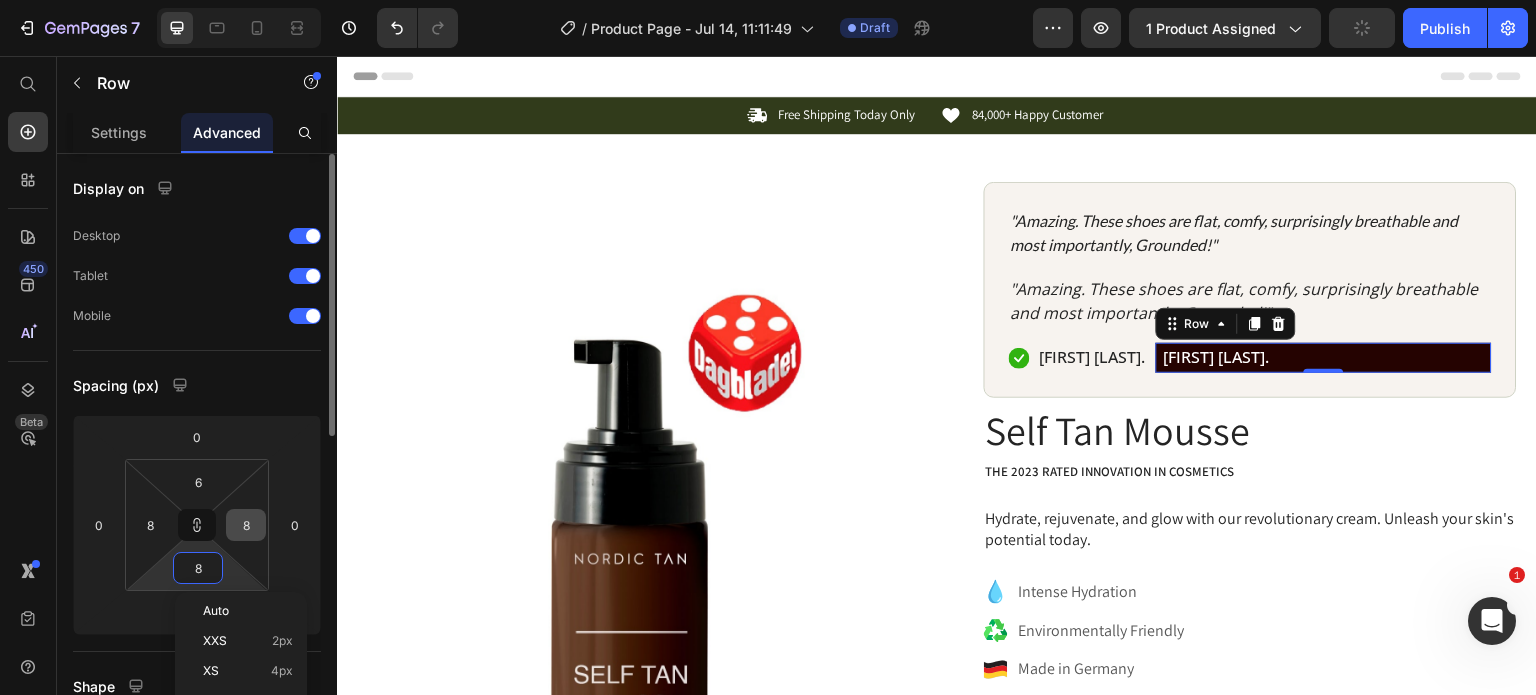 click 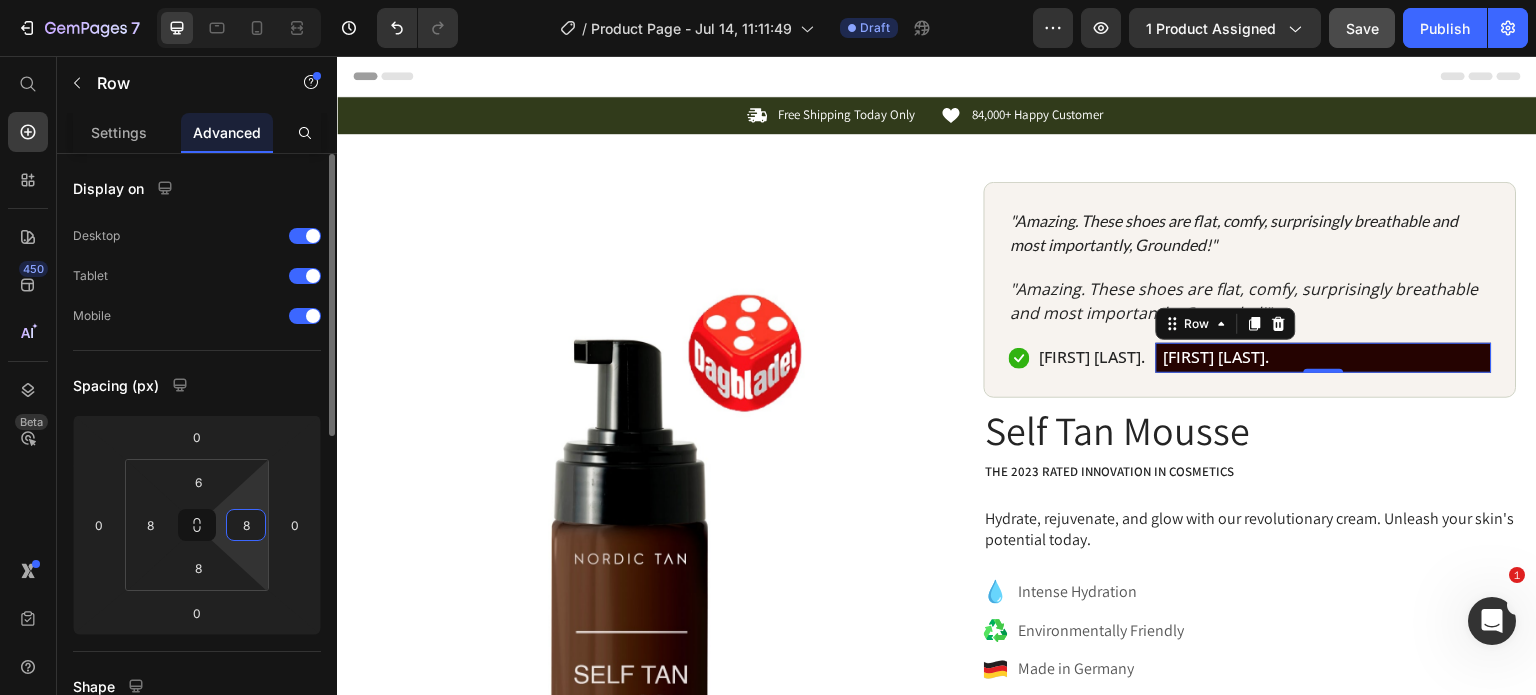 click on "8" at bounding box center [246, 525] 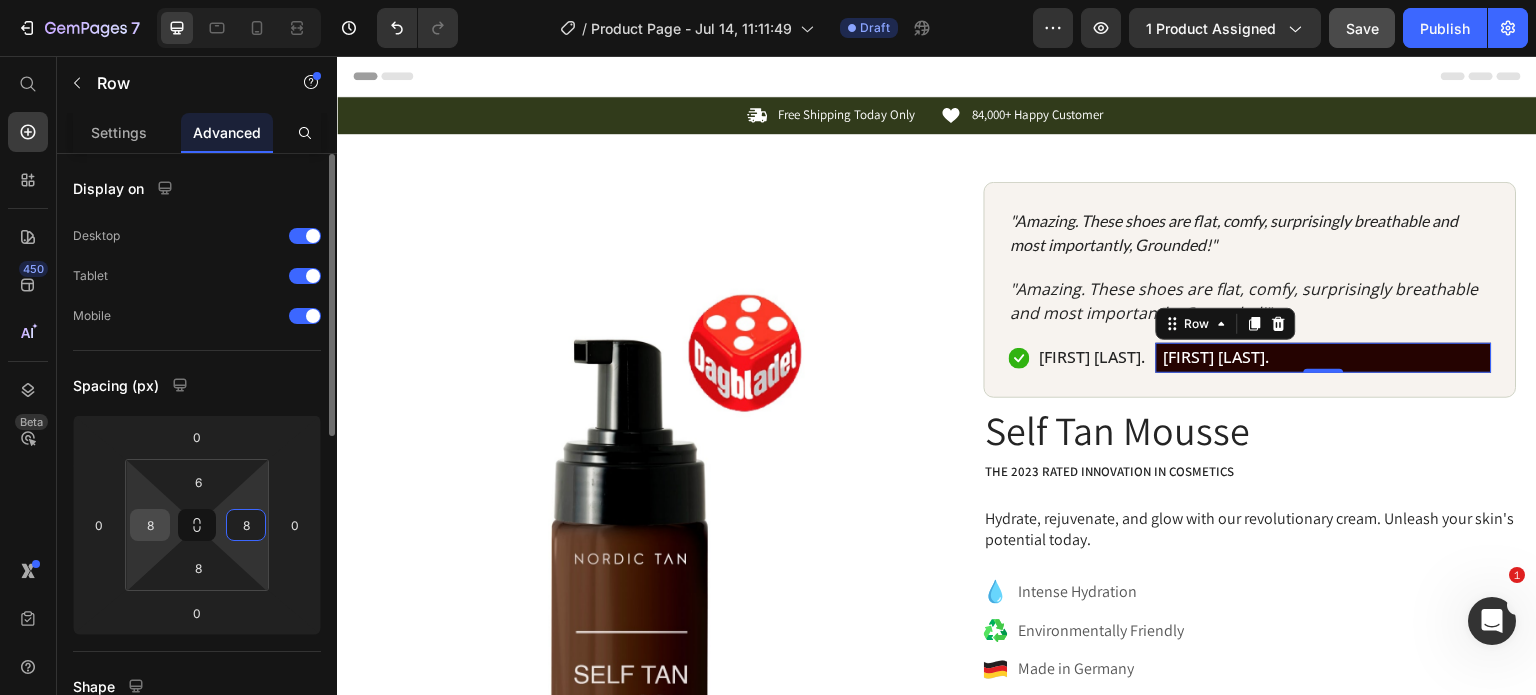 type on "8" 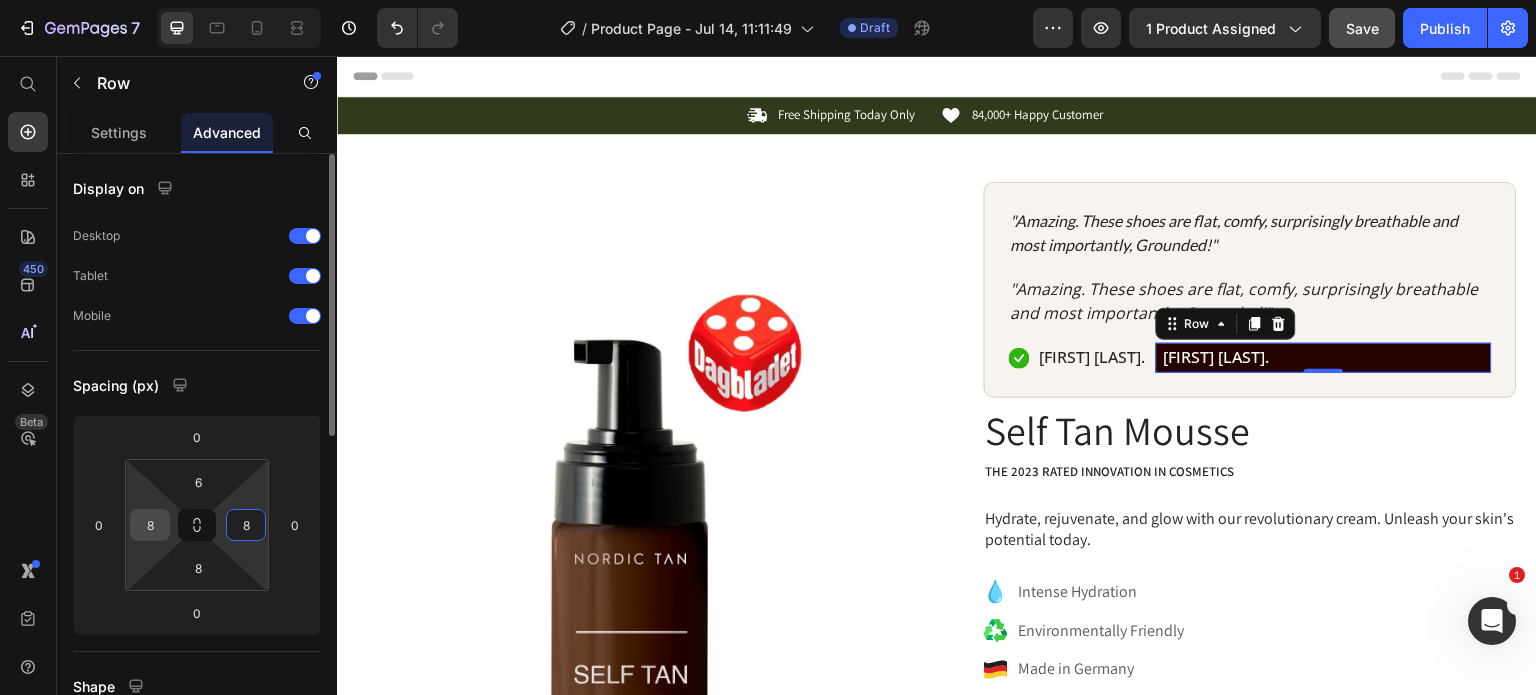 click on "8" at bounding box center [150, 525] 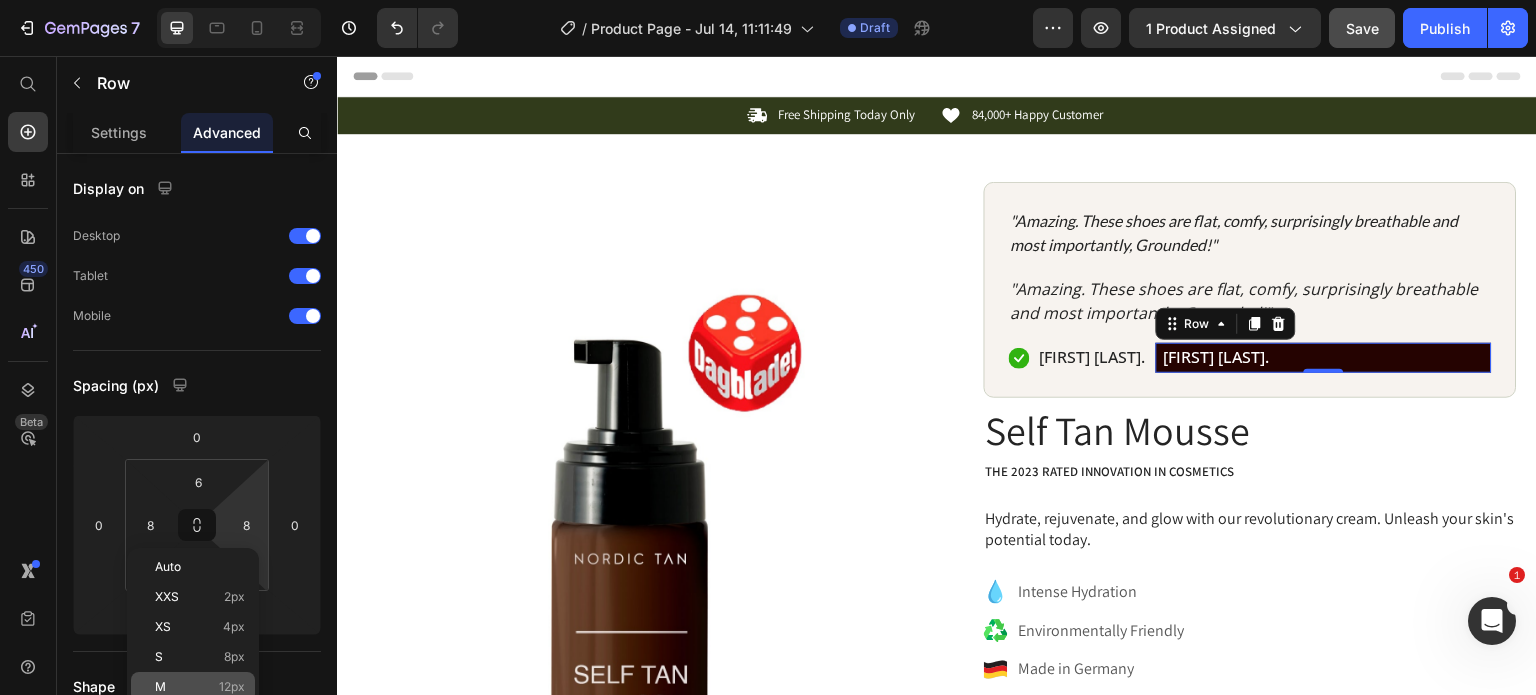 click on "M 12px" 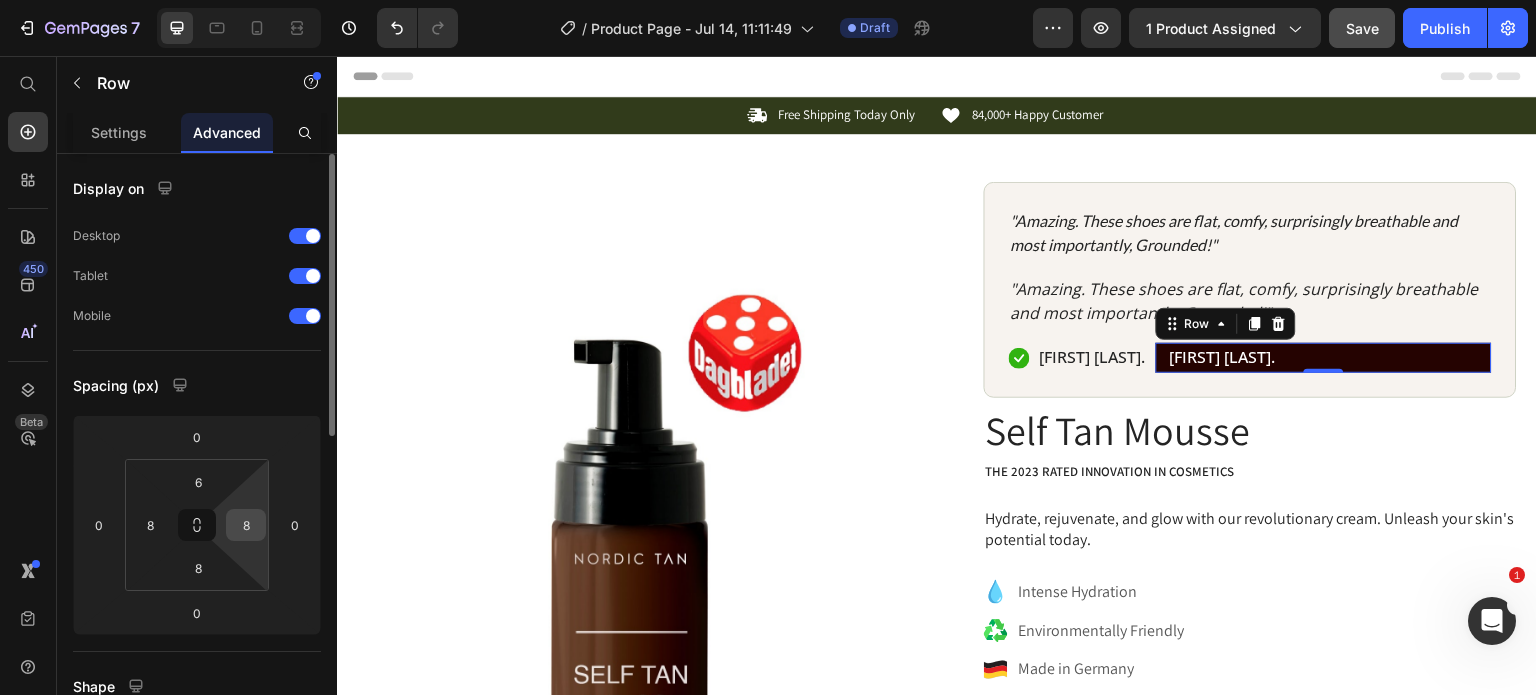 click on "8" at bounding box center [246, 525] 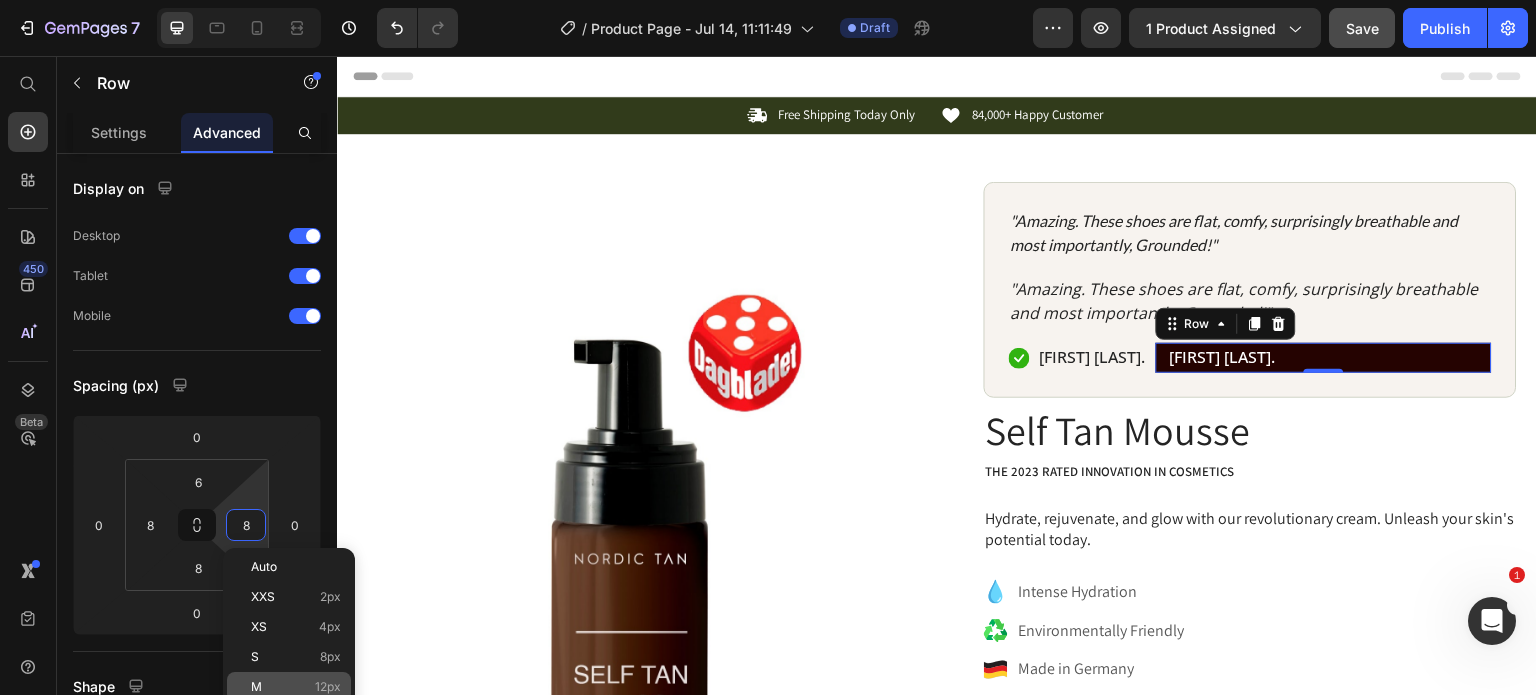 click on "M" at bounding box center [256, 687] 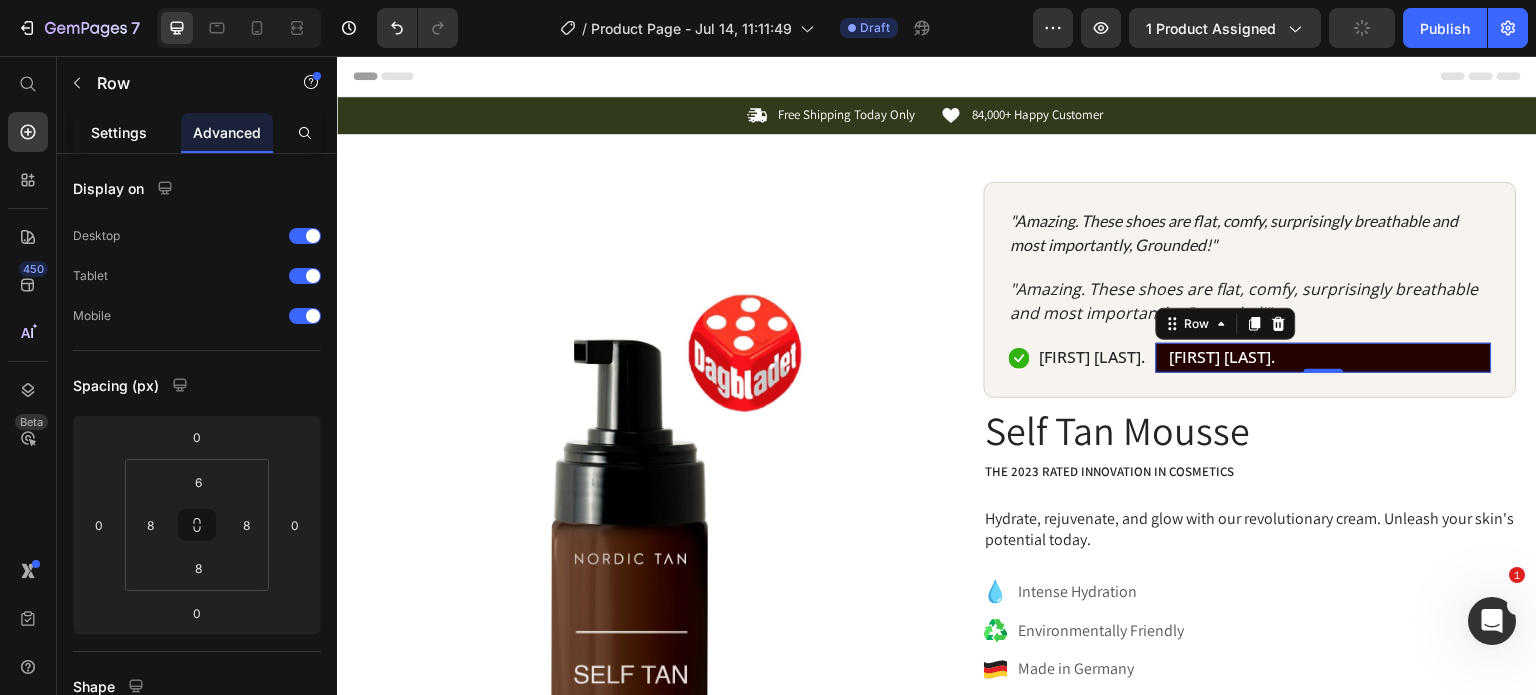 click on "Settings" at bounding box center (119, 132) 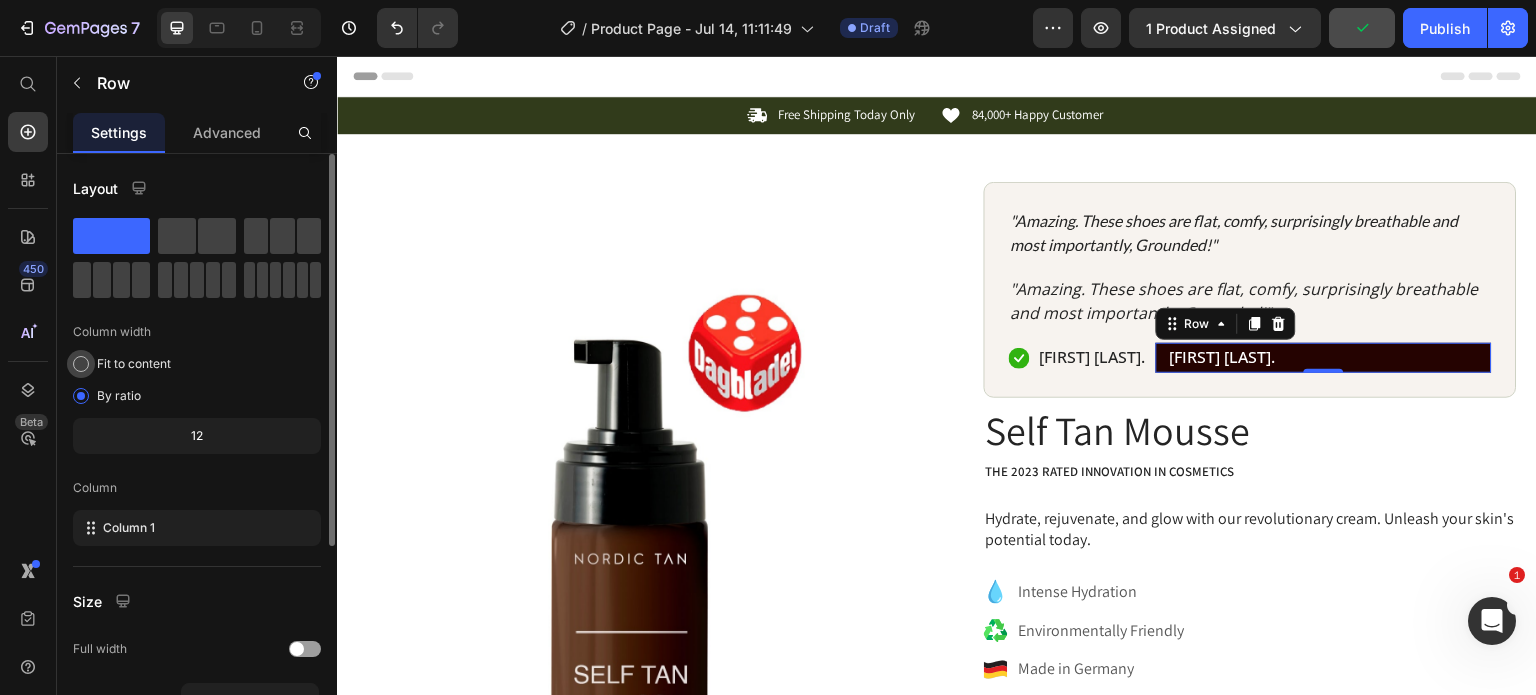 click at bounding box center (81, 364) 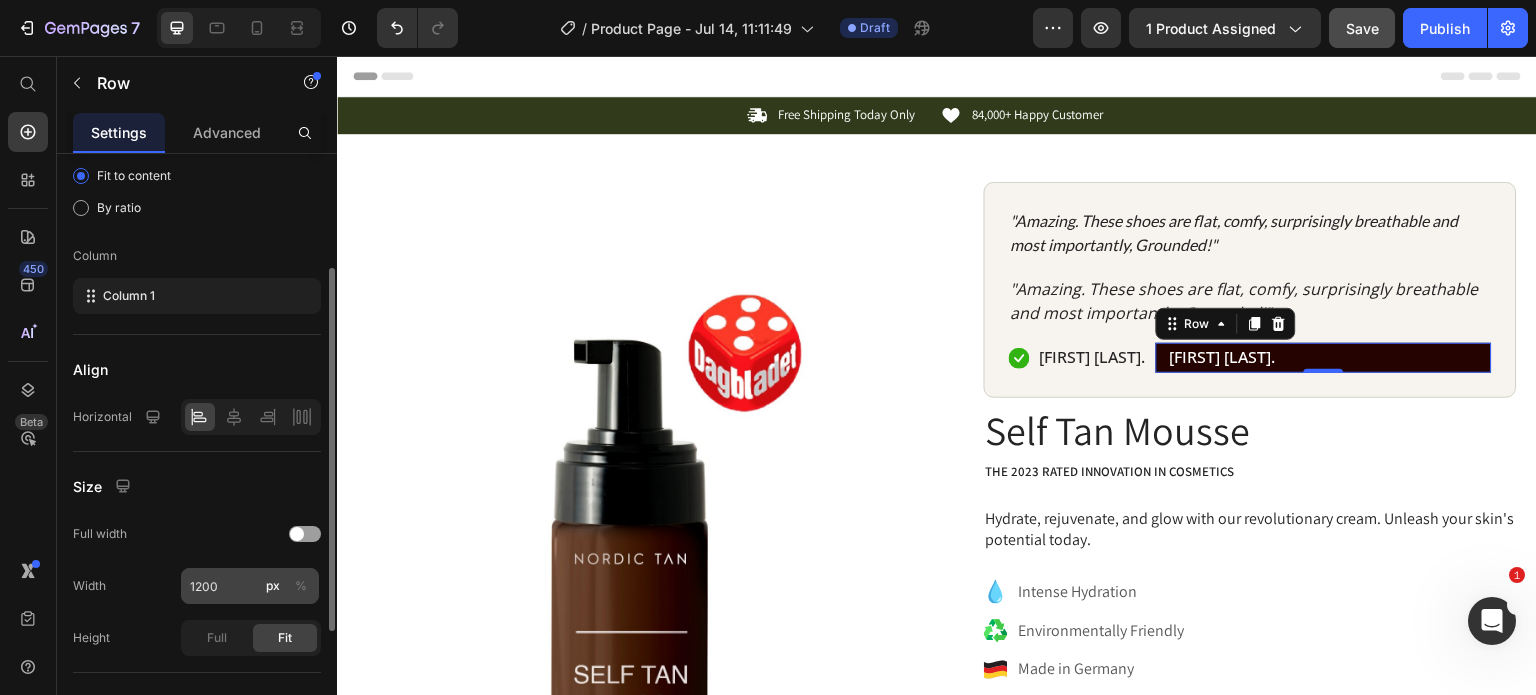 scroll, scrollTop: 188, scrollLeft: 0, axis: vertical 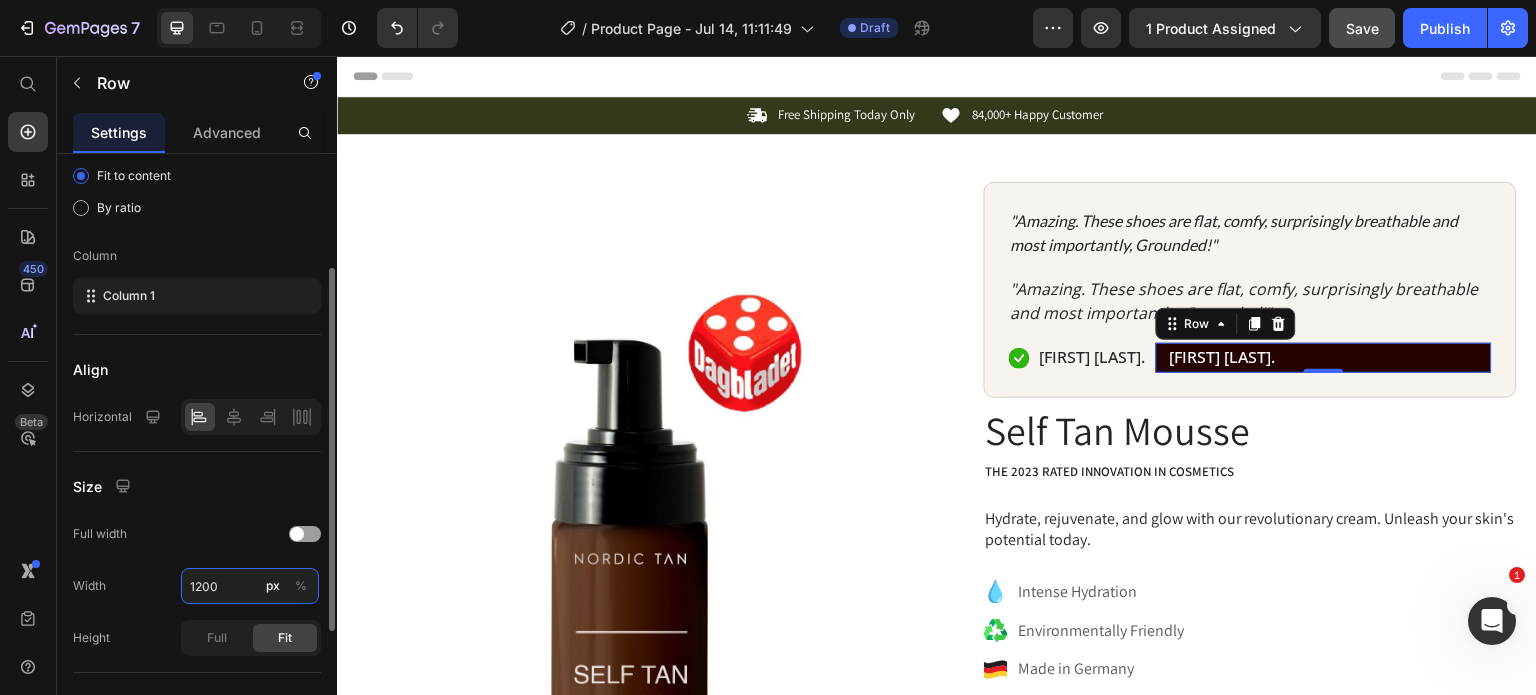click on "1200" at bounding box center (250, 586) 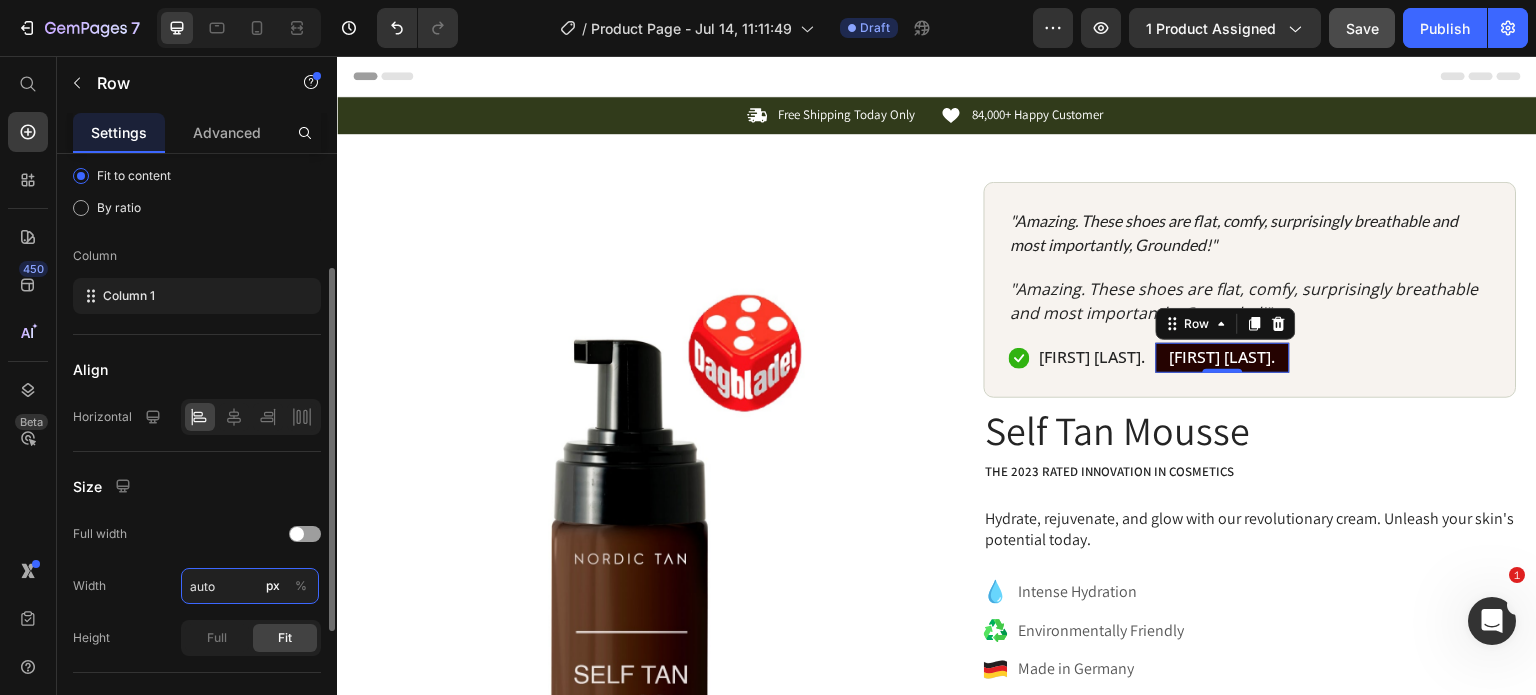 type on "Auto" 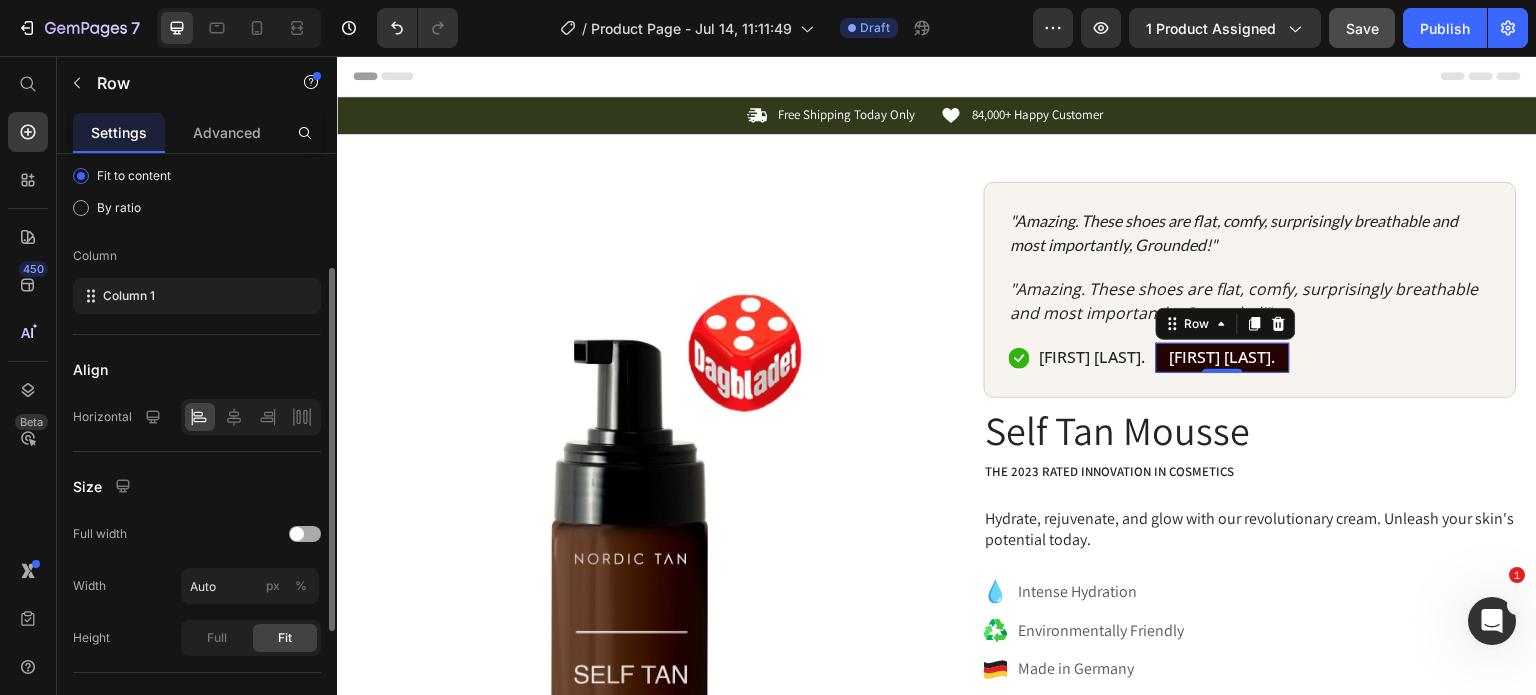 click on "Full width" 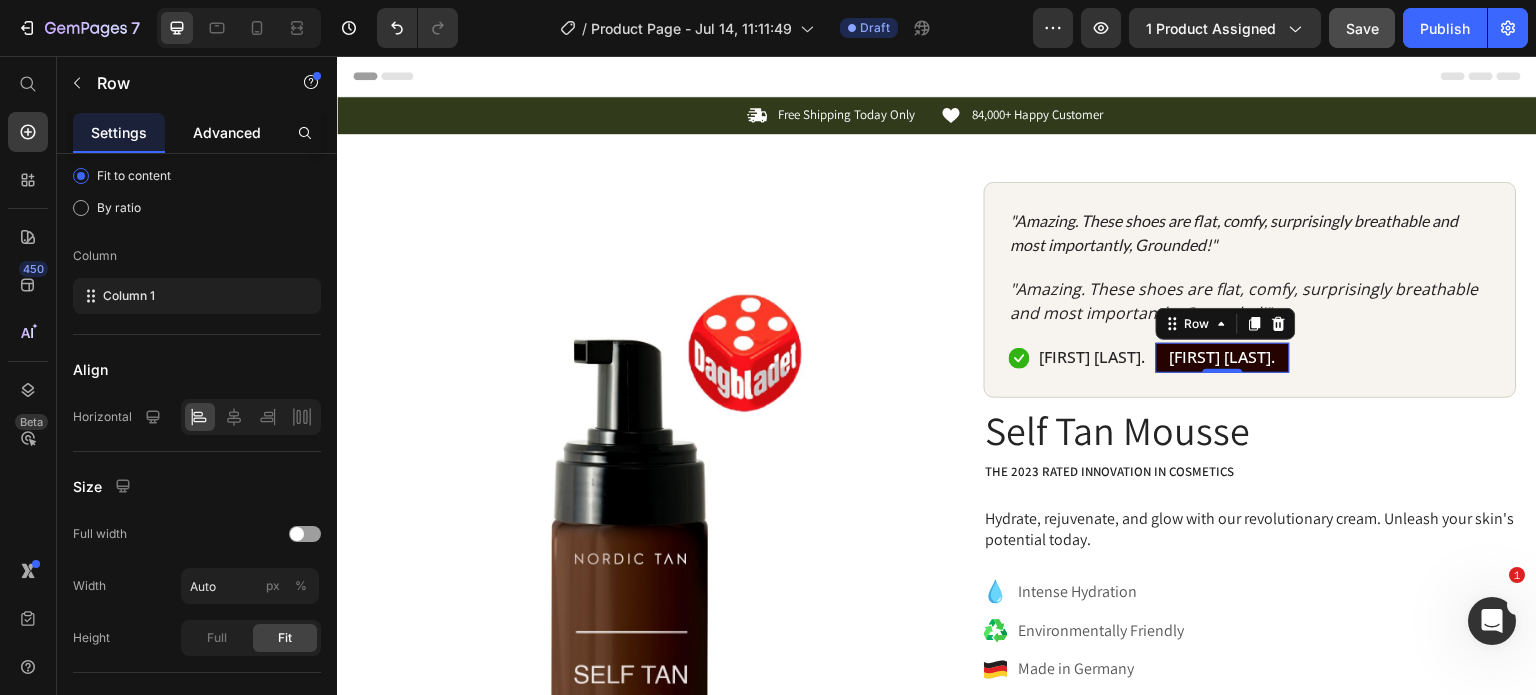 click on "Advanced" at bounding box center (227, 132) 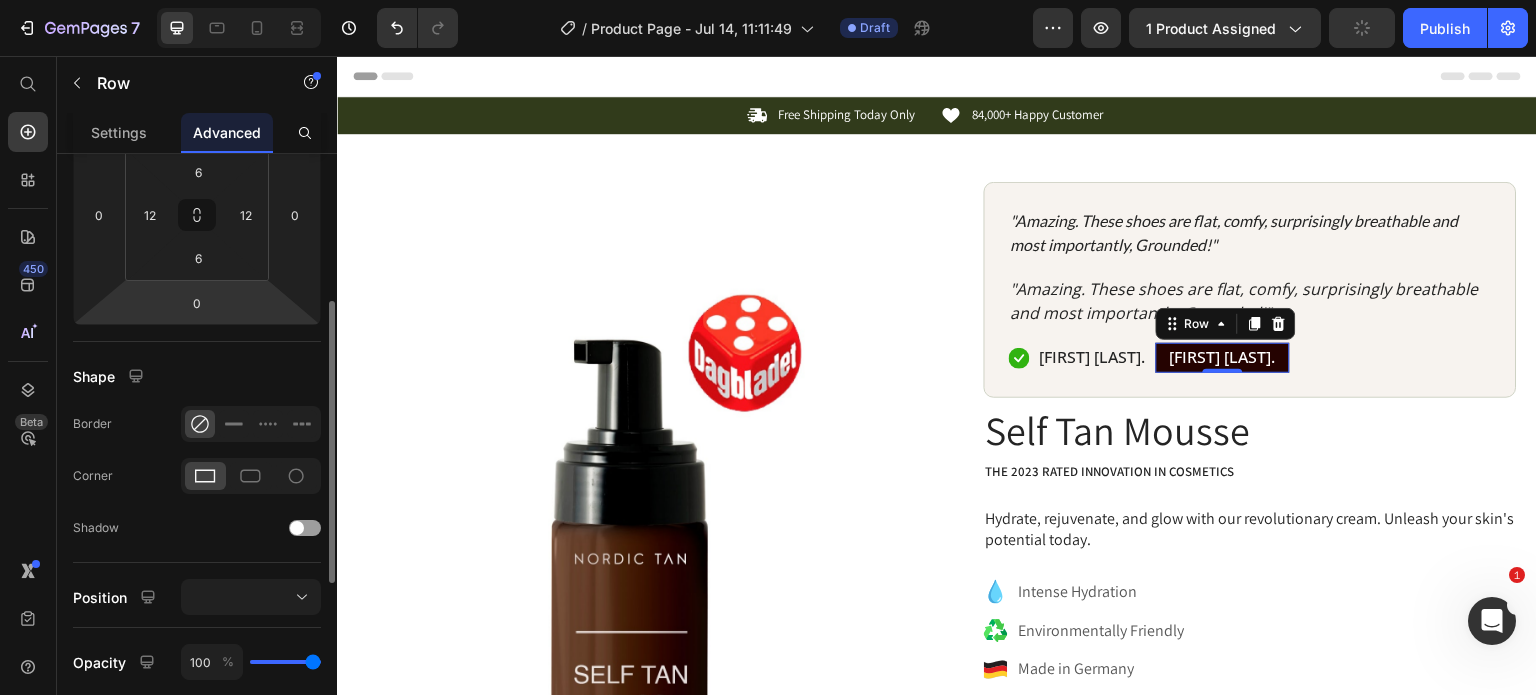 scroll, scrollTop: 311, scrollLeft: 0, axis: vertical 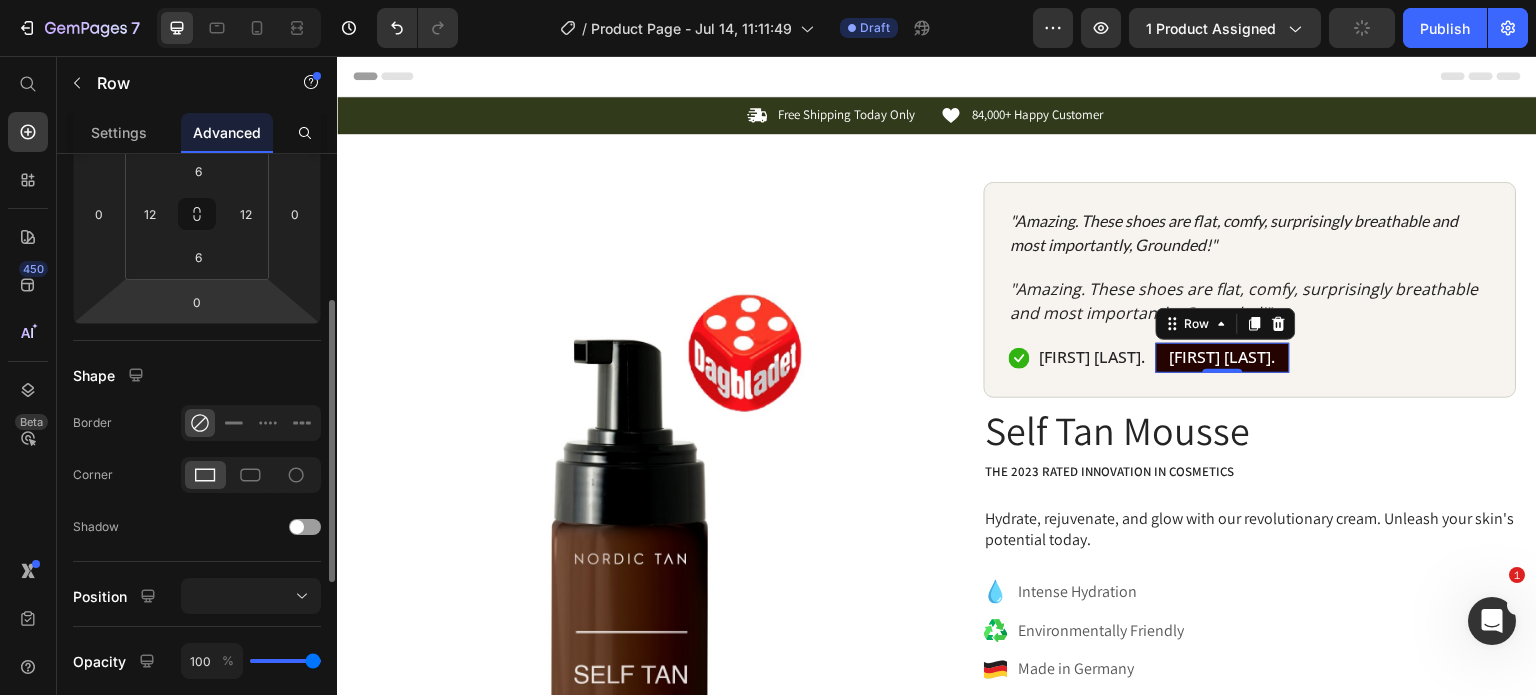 click 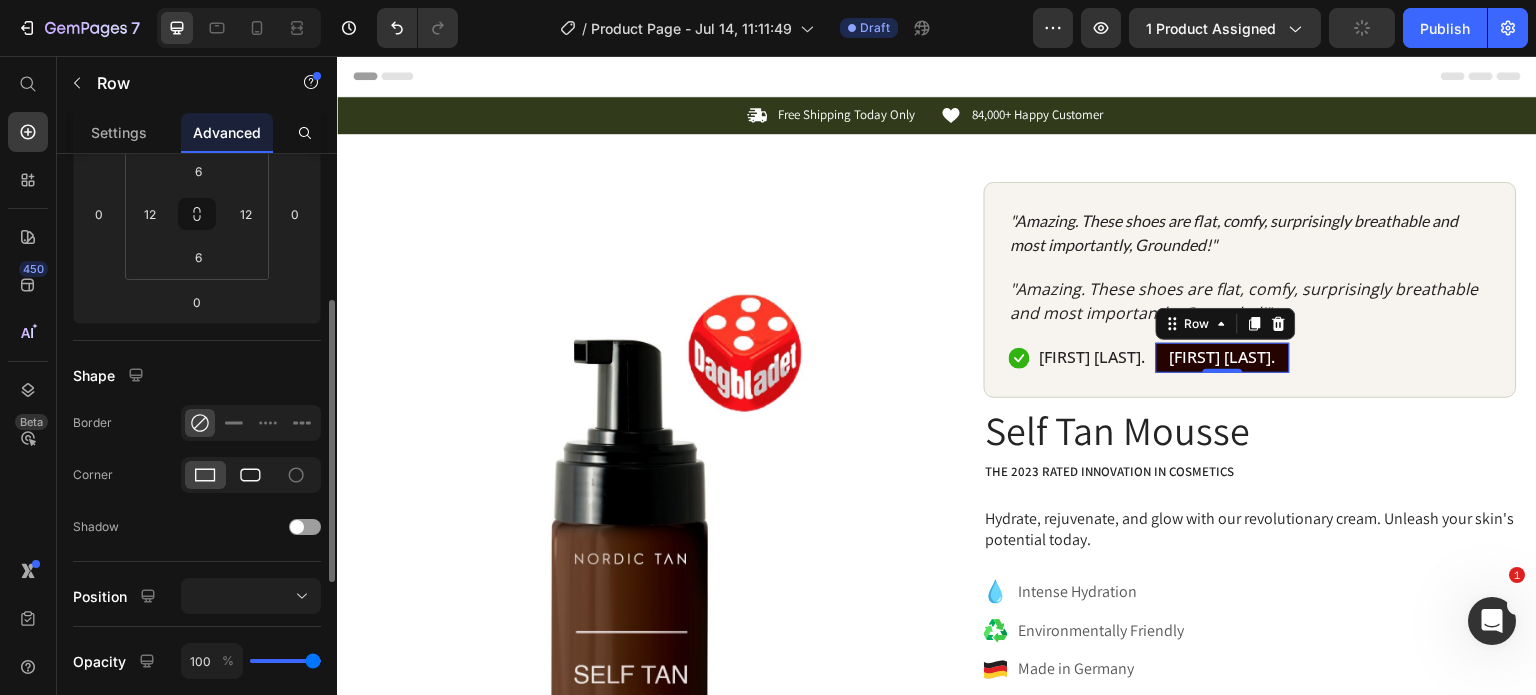 click 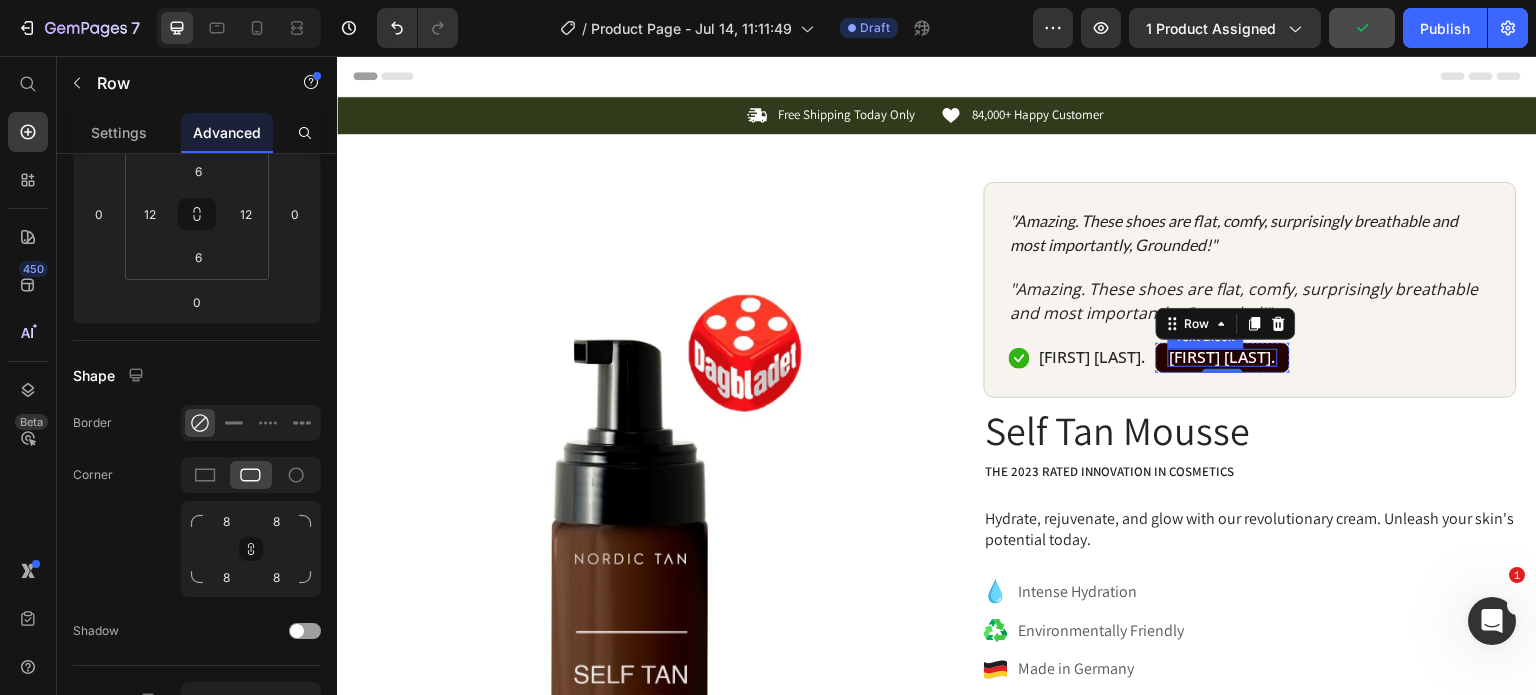 click on "[FIRST] [LAST]." at bounding box center [1223, 357] 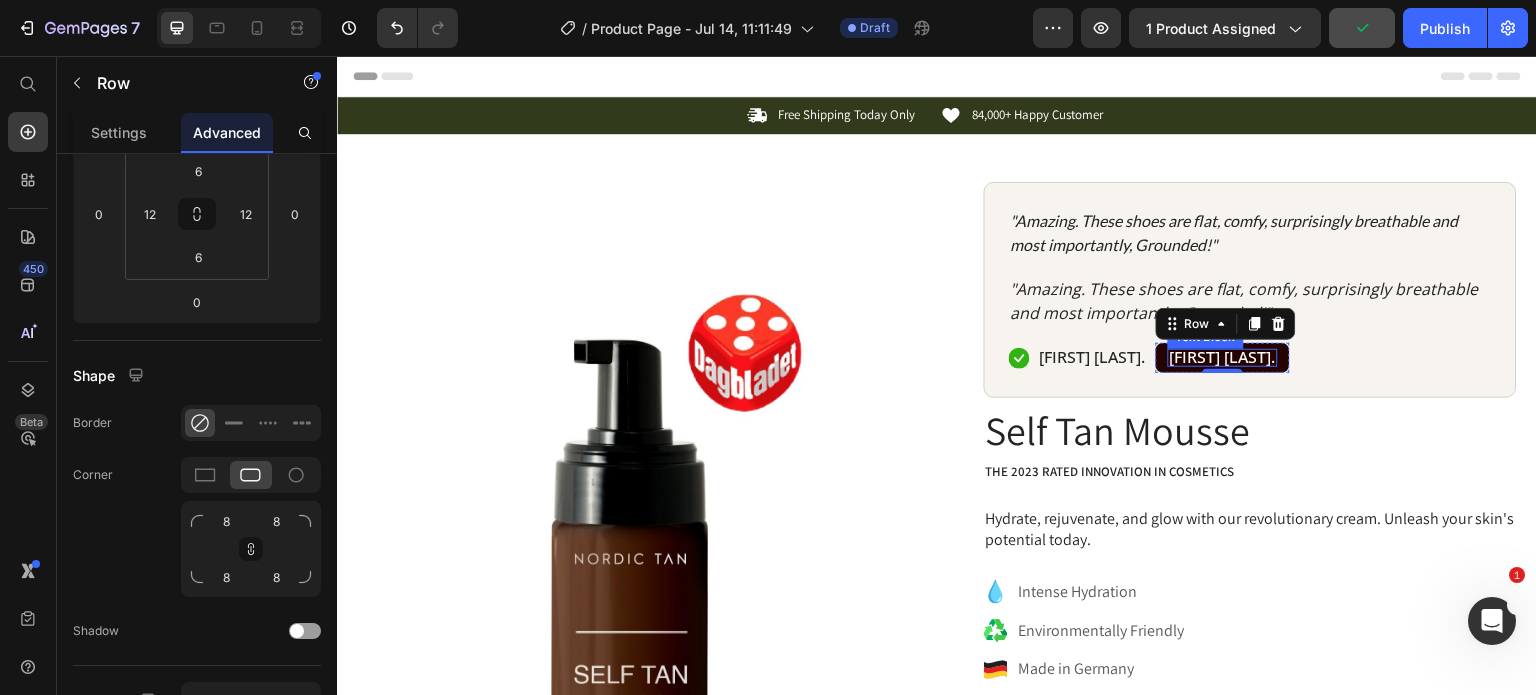 click on "[FIRST] [LAST]." at bounding box center [1223, 357] 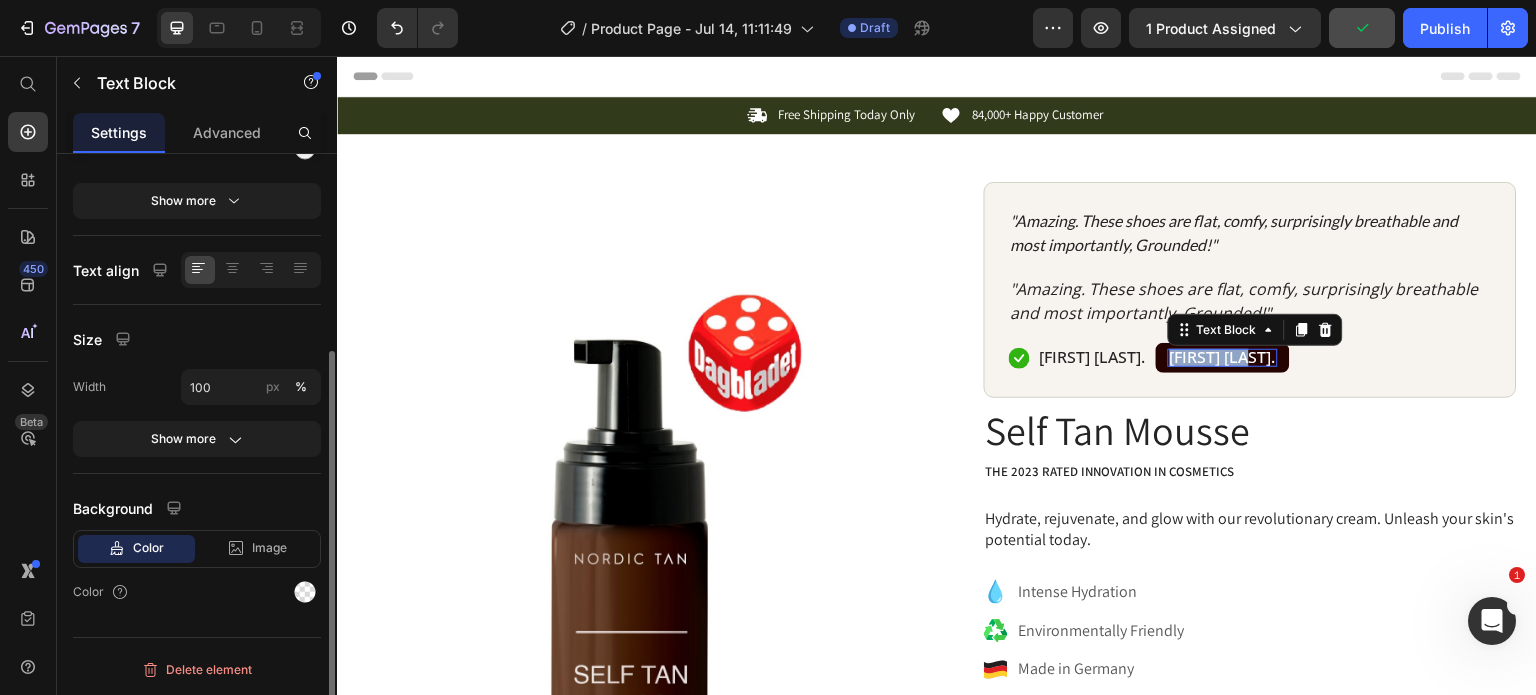 scroll, scrollTop: 0, scrollLeft: 0, axis: both 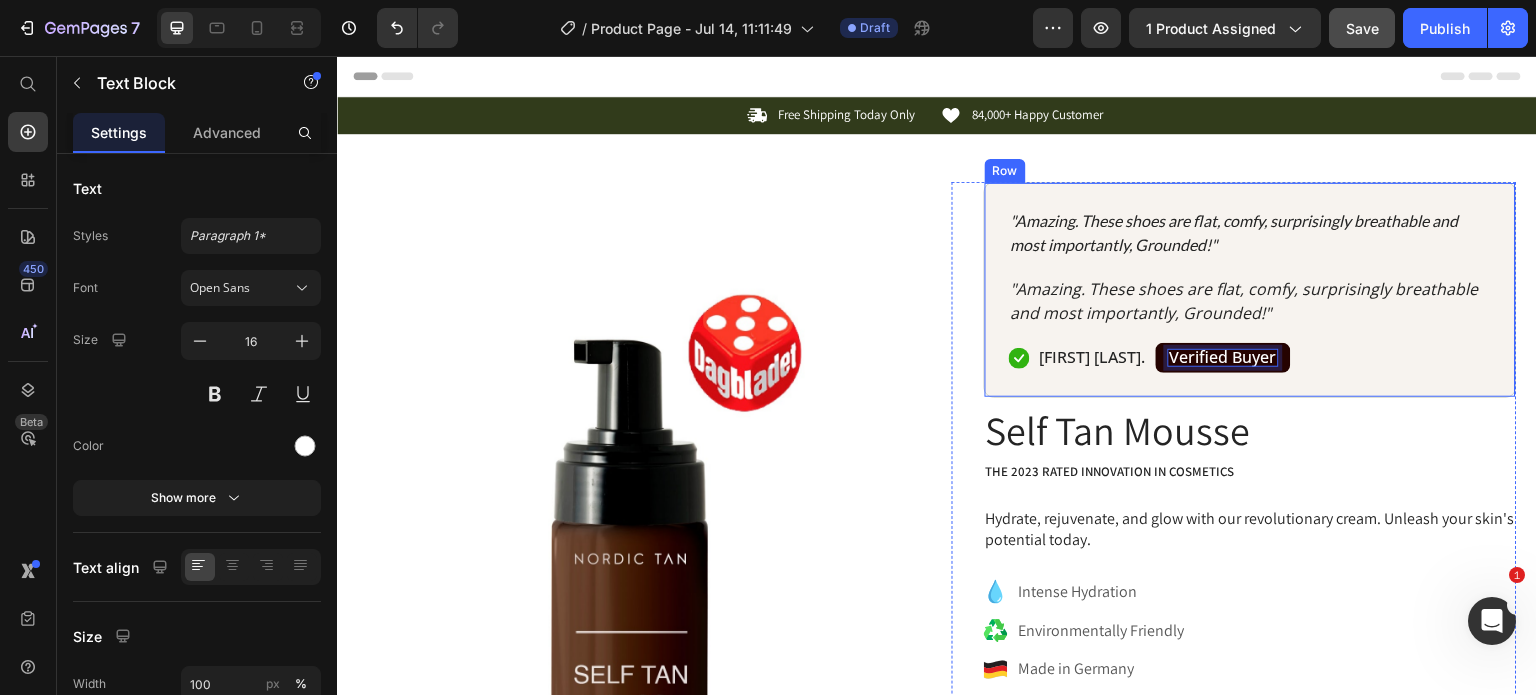 click on ""Amazing. These shoes are flat, comfy, surprisingly breathable and most importantly, Grounded!" Text Block "Amazing. These shoes are flat, comfy, surprisingly breathable and most importantly, Grounded!" Text Block
Icon Michelle V. Text Block Verified Buyer Text Block   0 Row Row Row" at bounding box center [1250, 290] 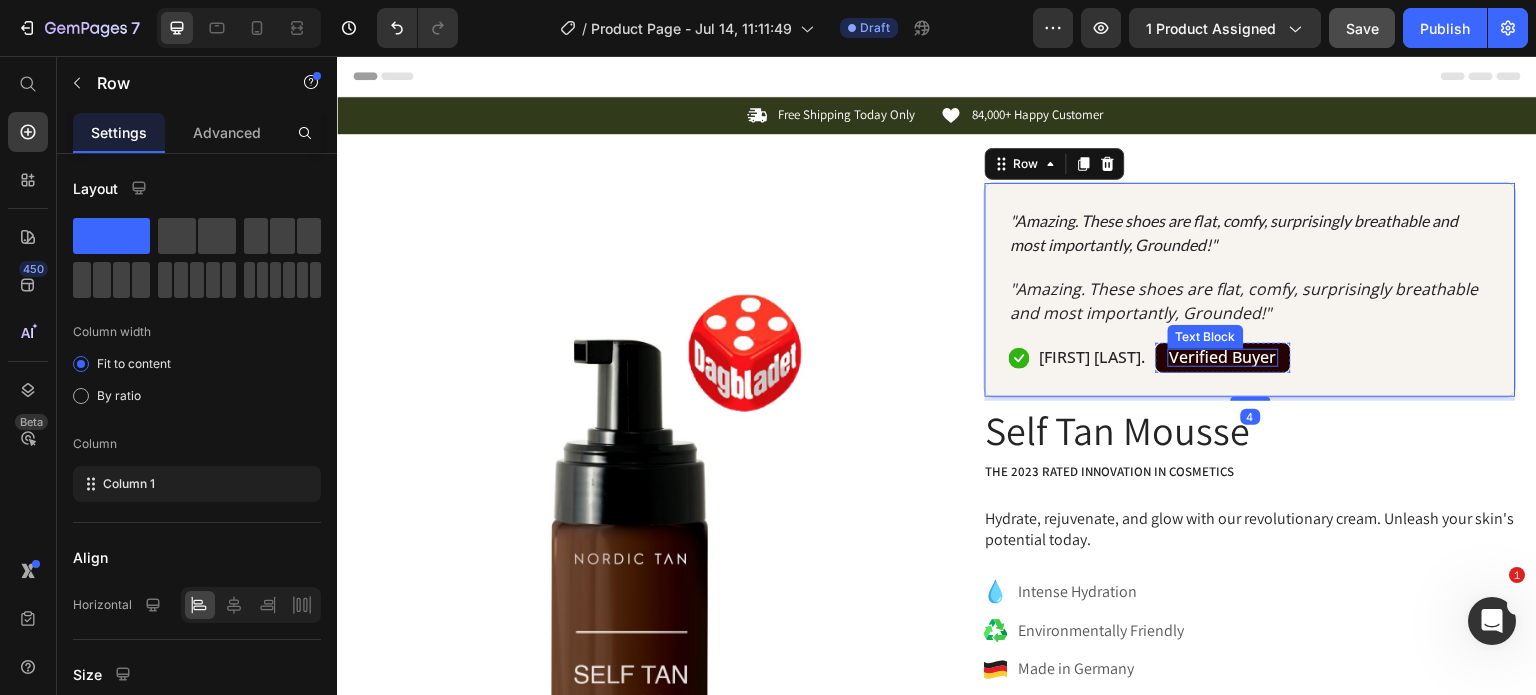 click on "Verified Buyer" at bounding box center [1223, 357] 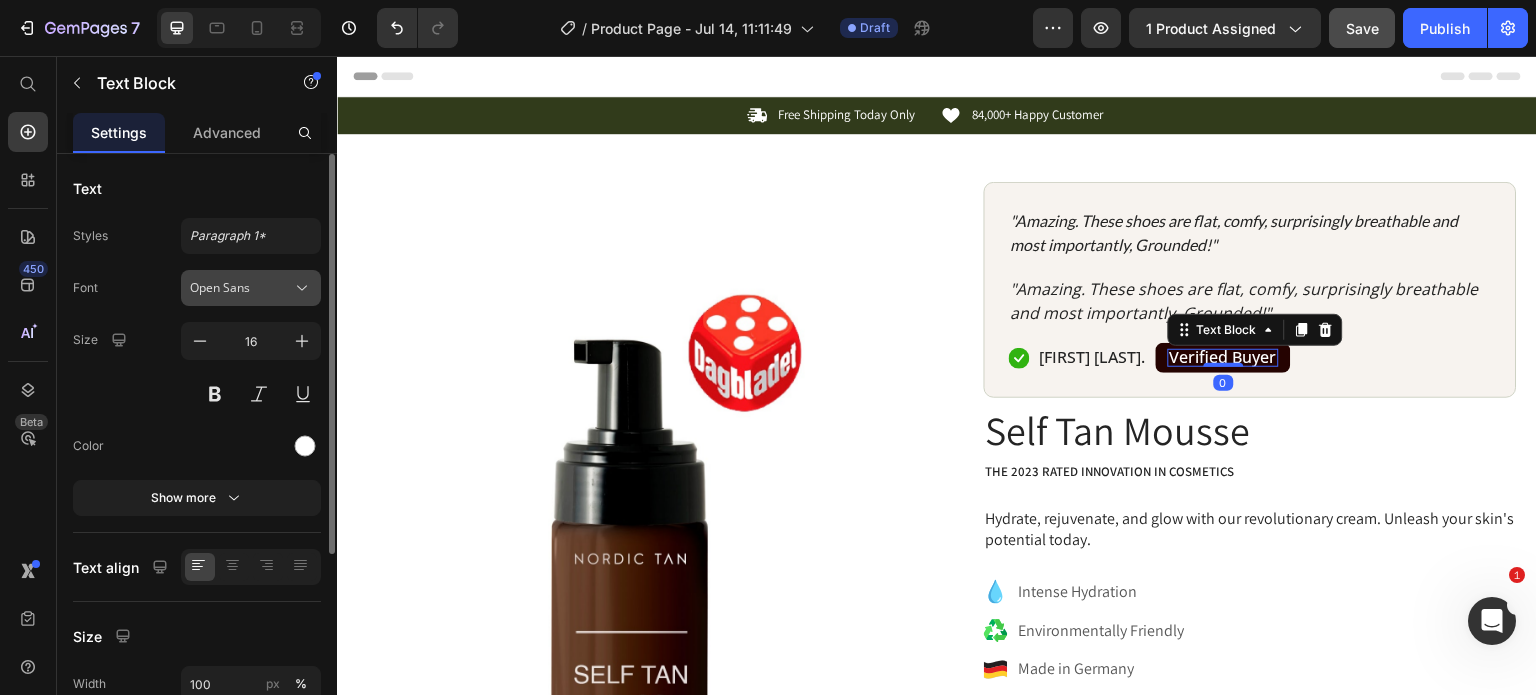 click on "Open Sans" at bounding box center (241, 288) 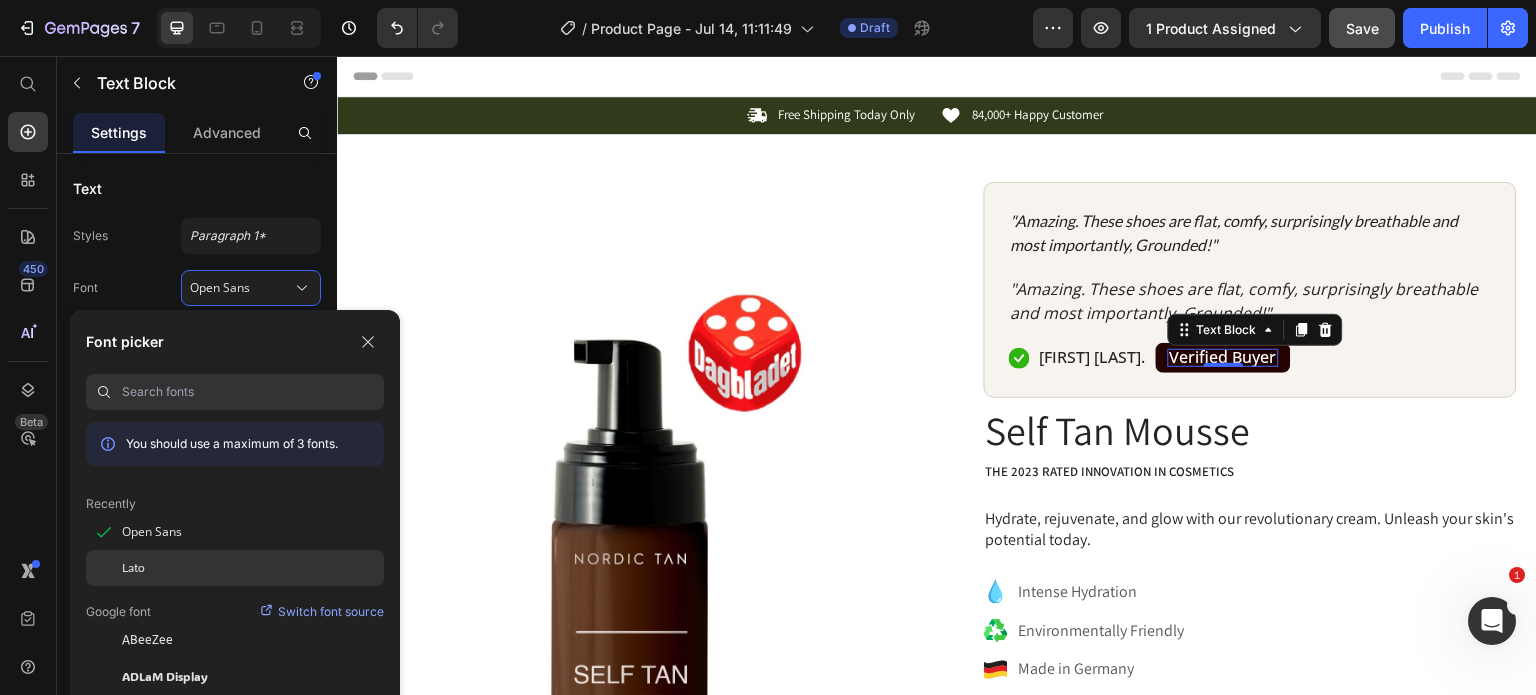 click 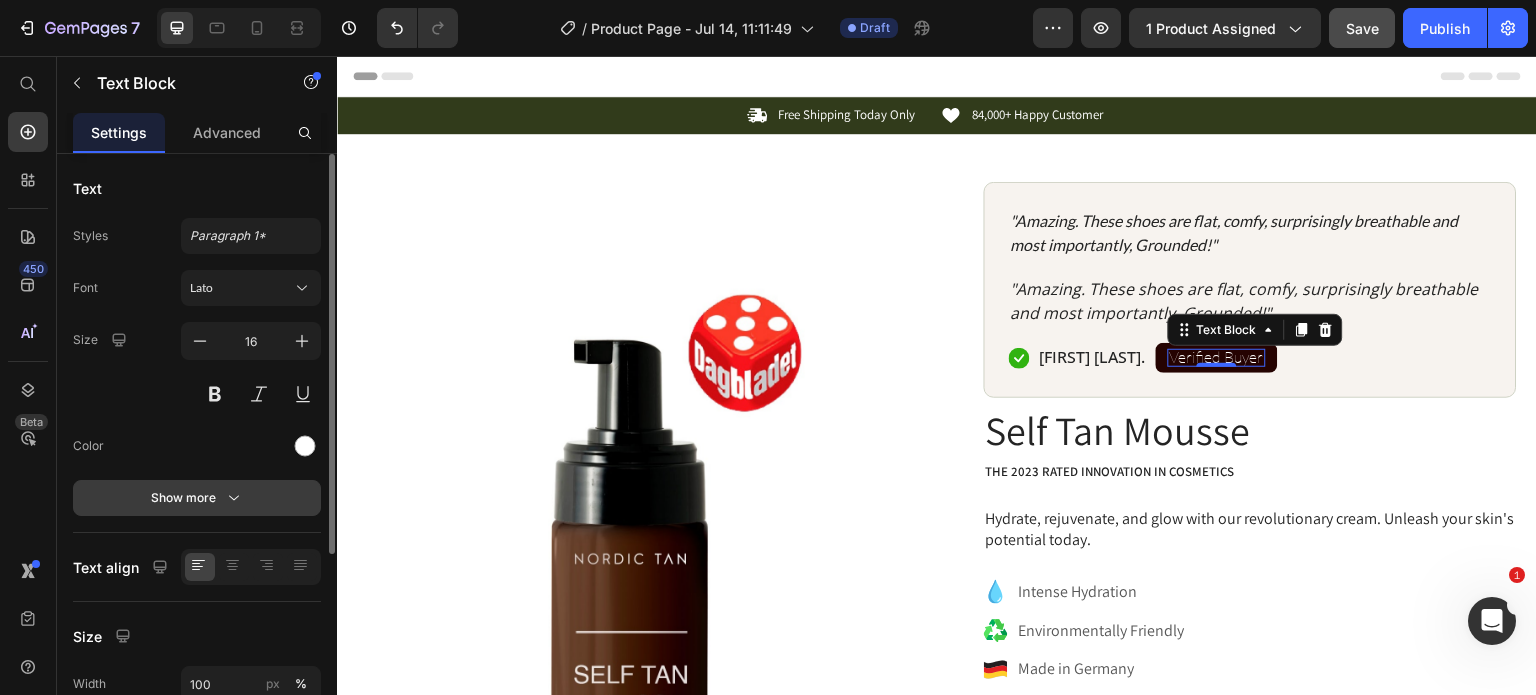 click on "Show more" at bounding box center [197, 498] 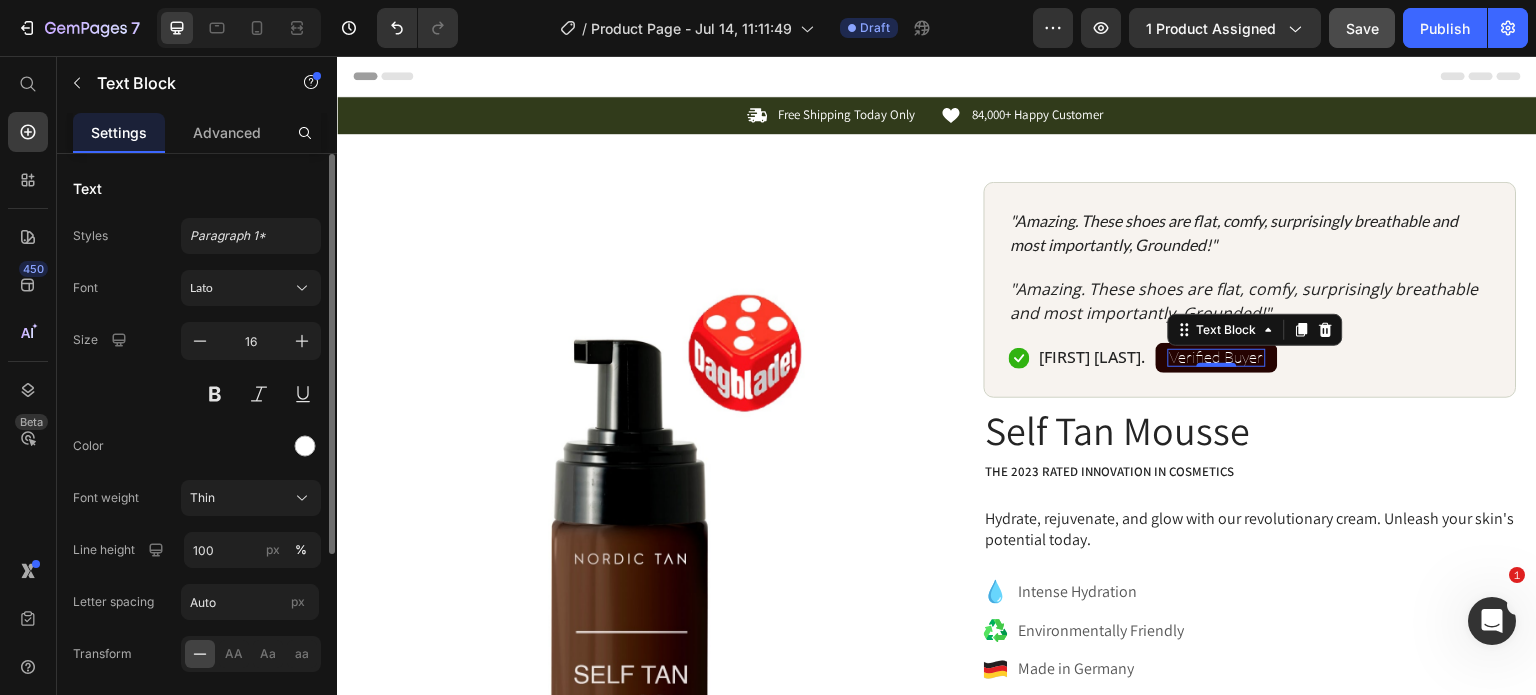 click on "Font Lato Size 16 Color Font weight Thin Line height 100 px % Letter spacing Auto px Transform
AA Aa aa Shadow Show less" at bounding box center (197, 523) 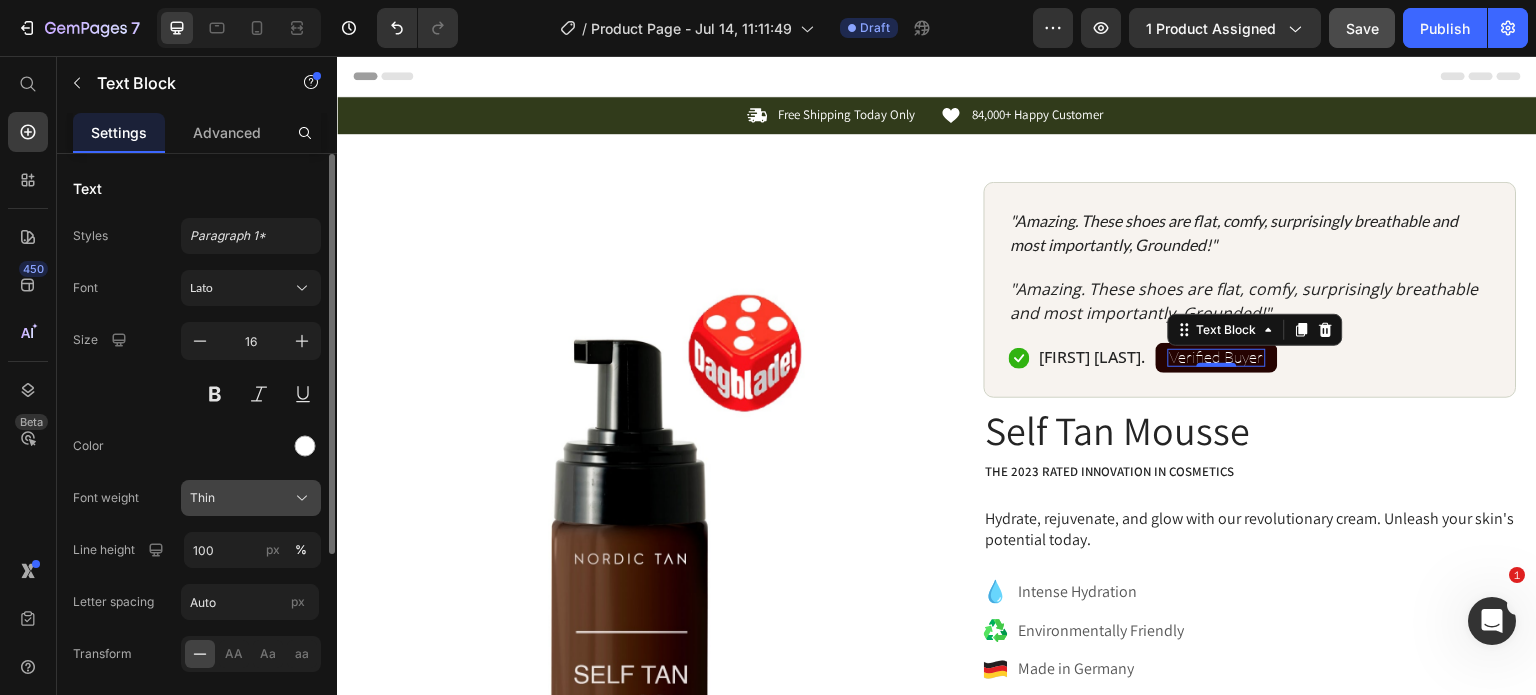 click on "Thin" 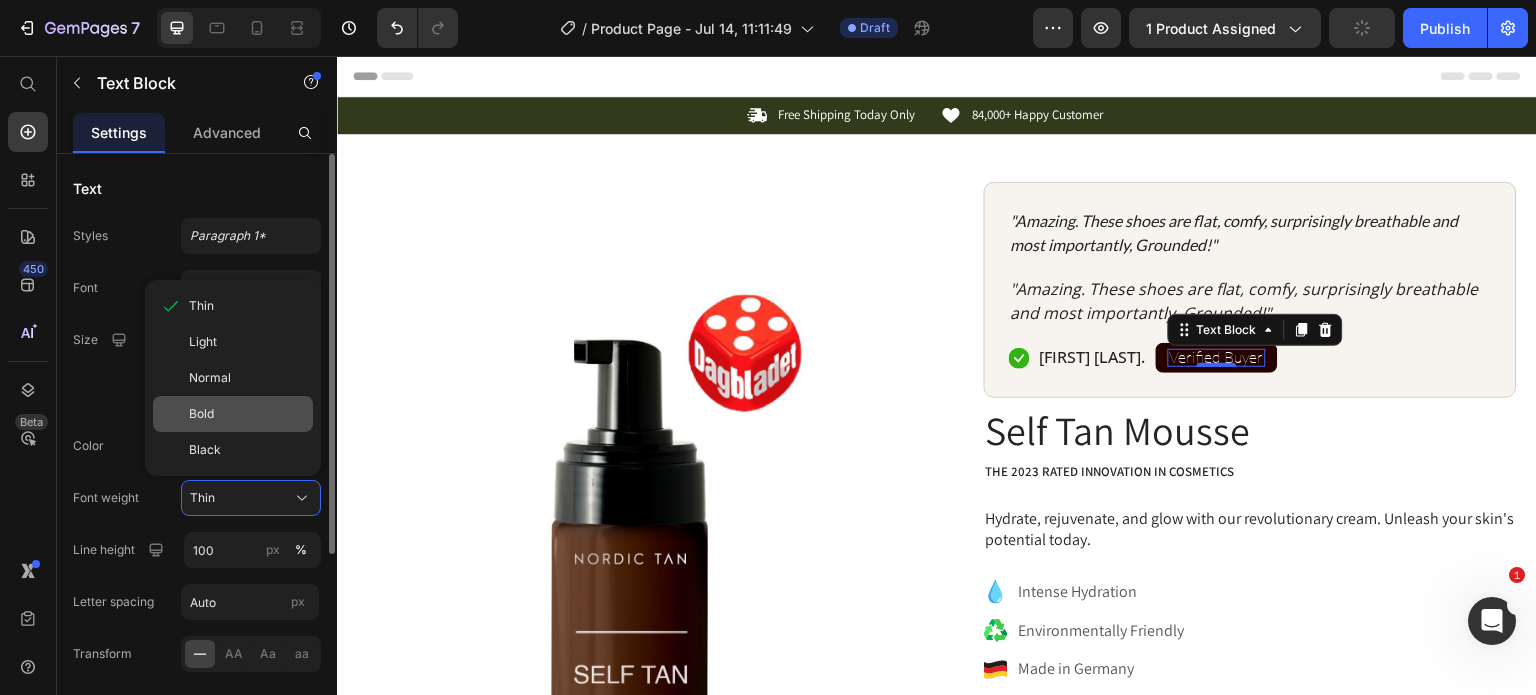 click on "Bold" at bounding box center [201, 414] 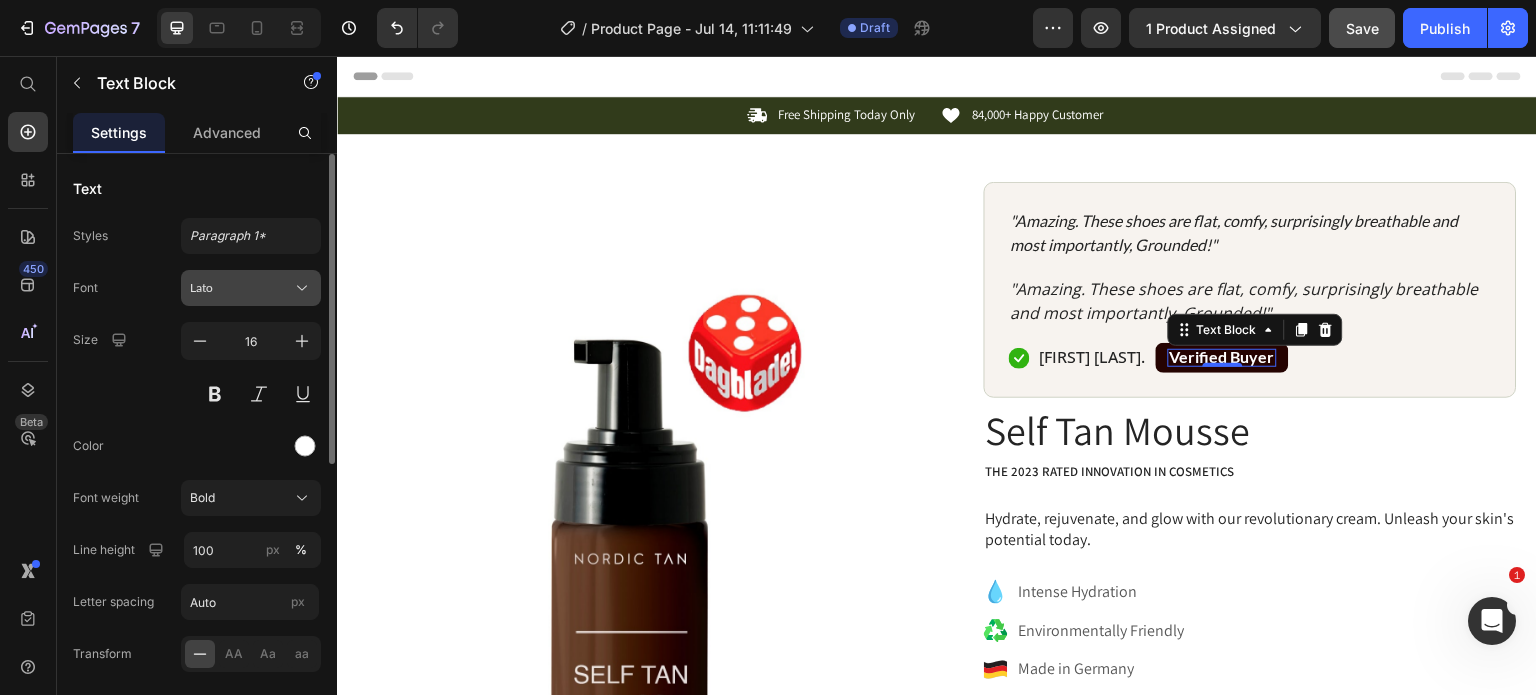 click on "Lato" at bounding box center (251, 288) 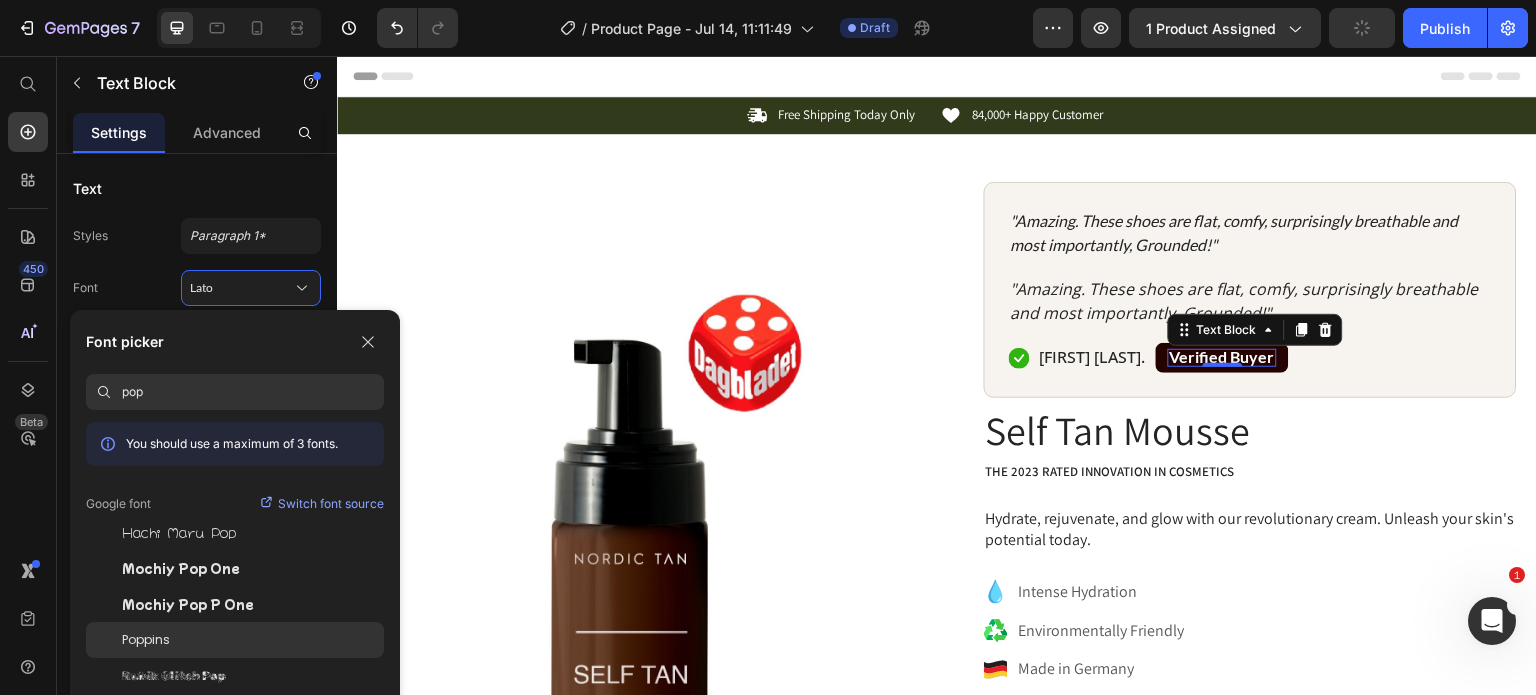 type on "pop" 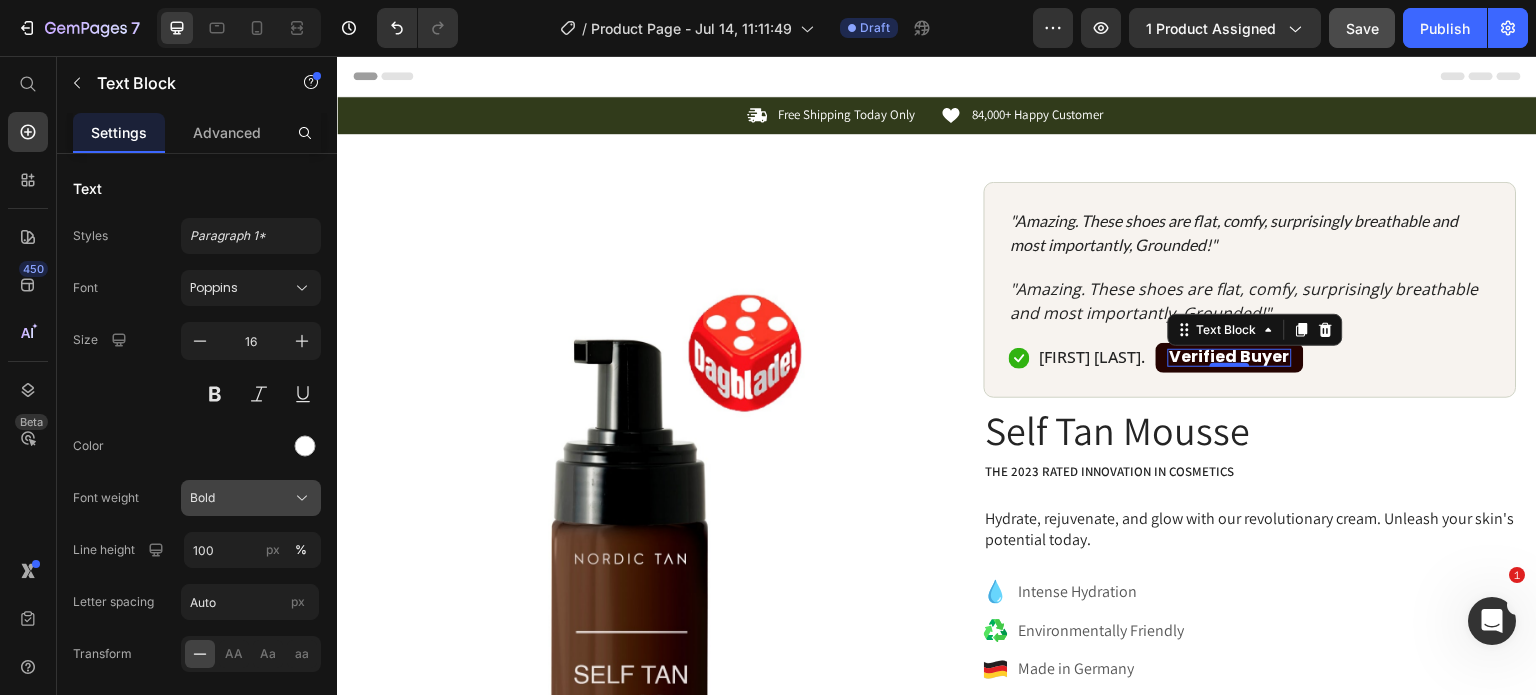 click on "Bold" at bounding box center [202, 498] 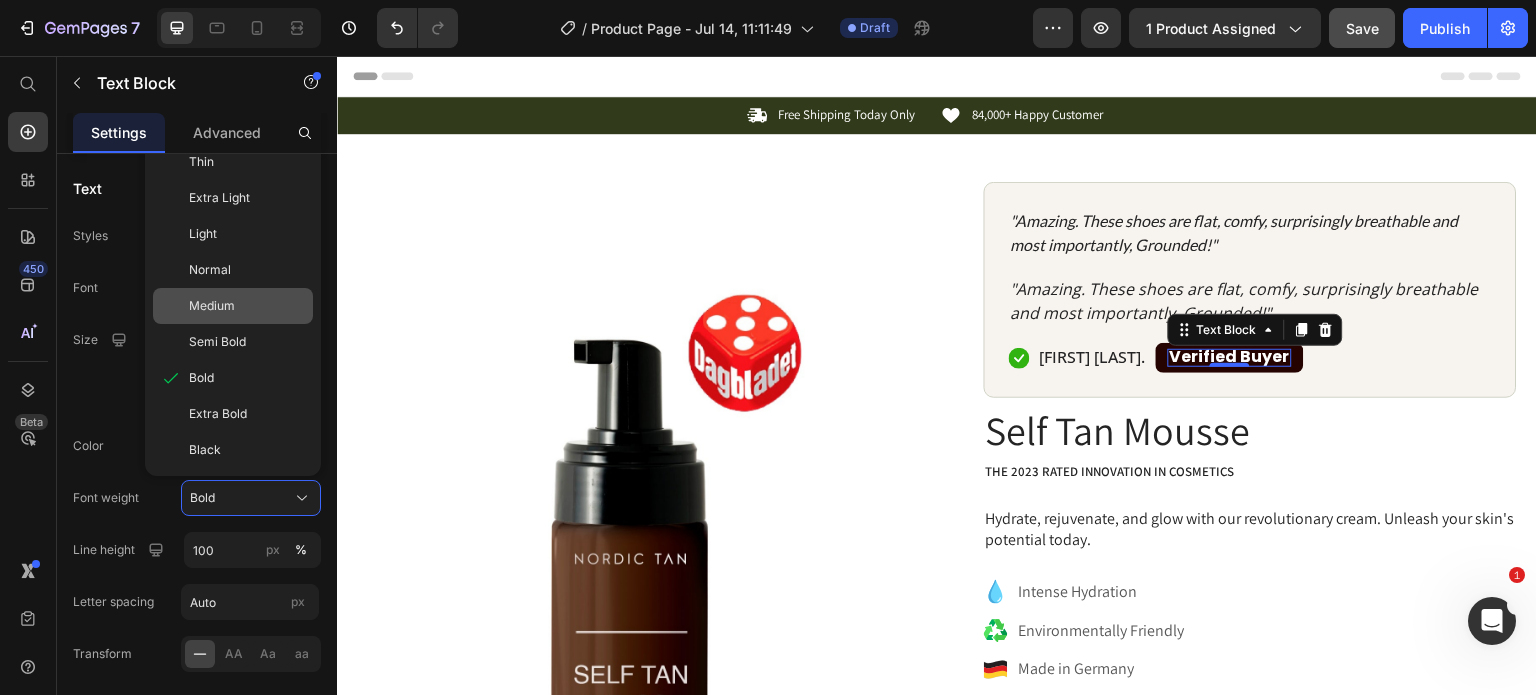 click on "Medium" at bounding box center (212, 306) 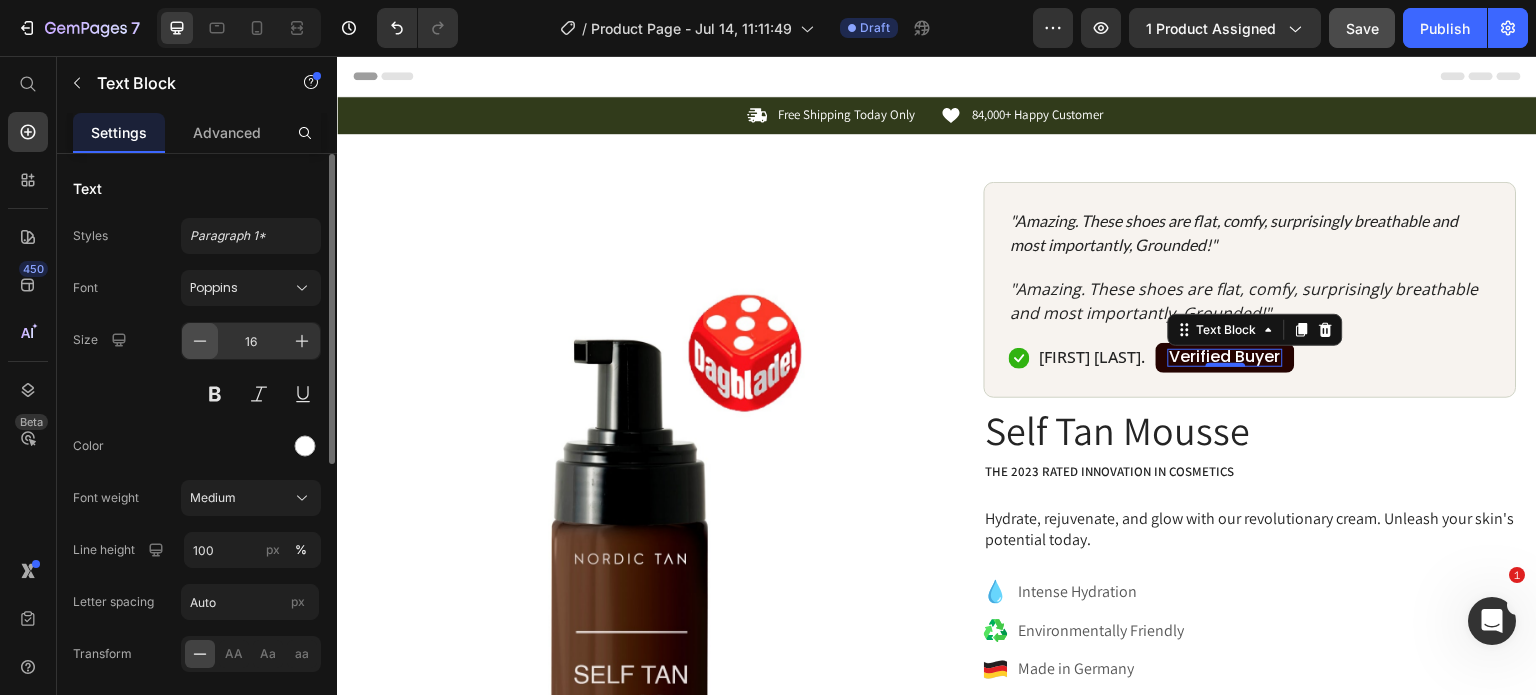 click 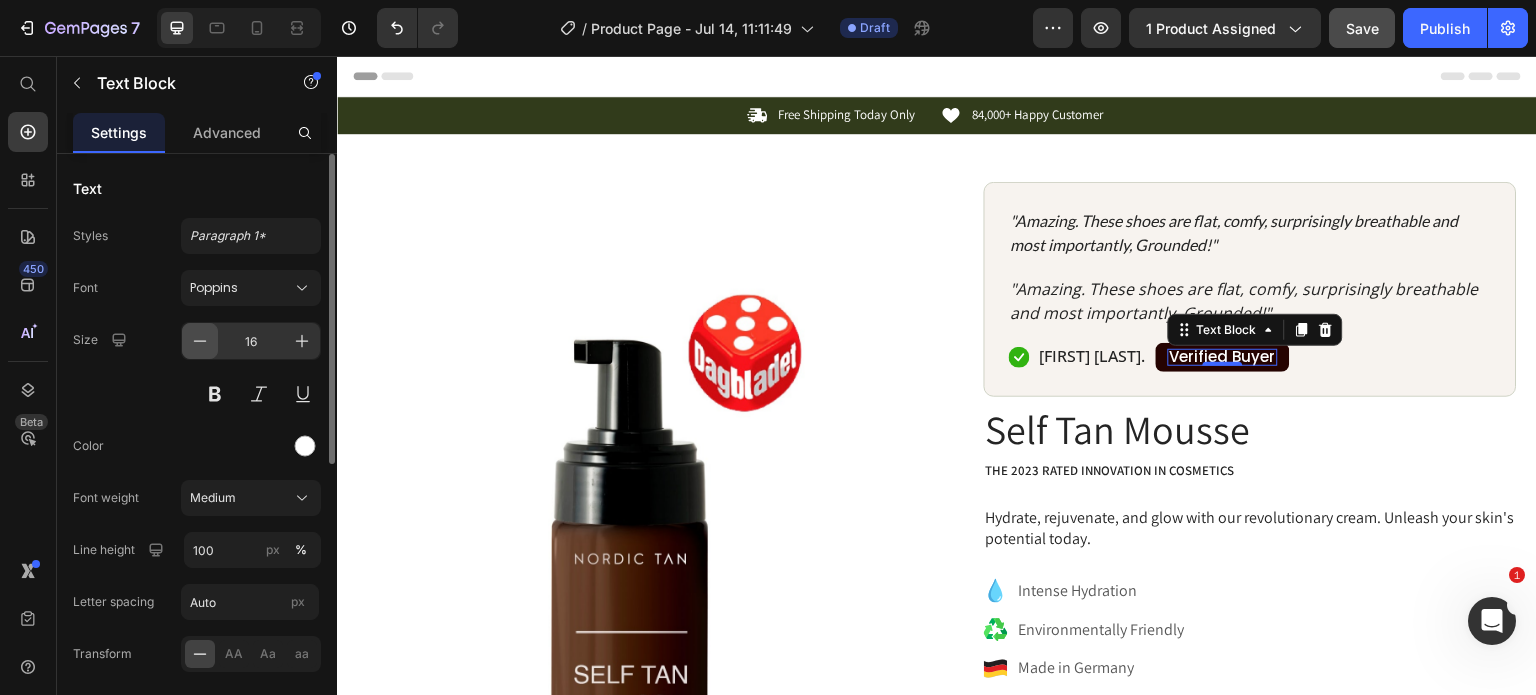 click 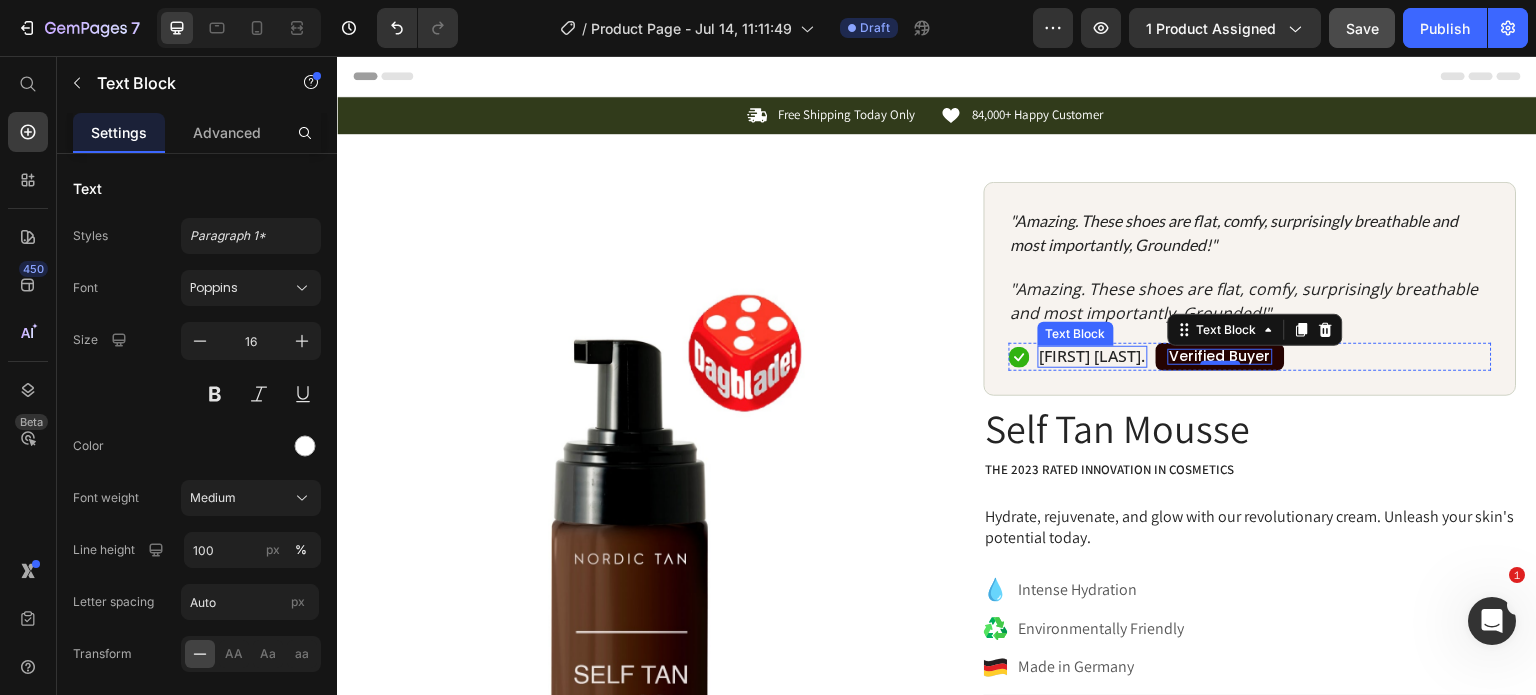 click on "[FIRST] [LAST]." at bounding box center [1093, 356] 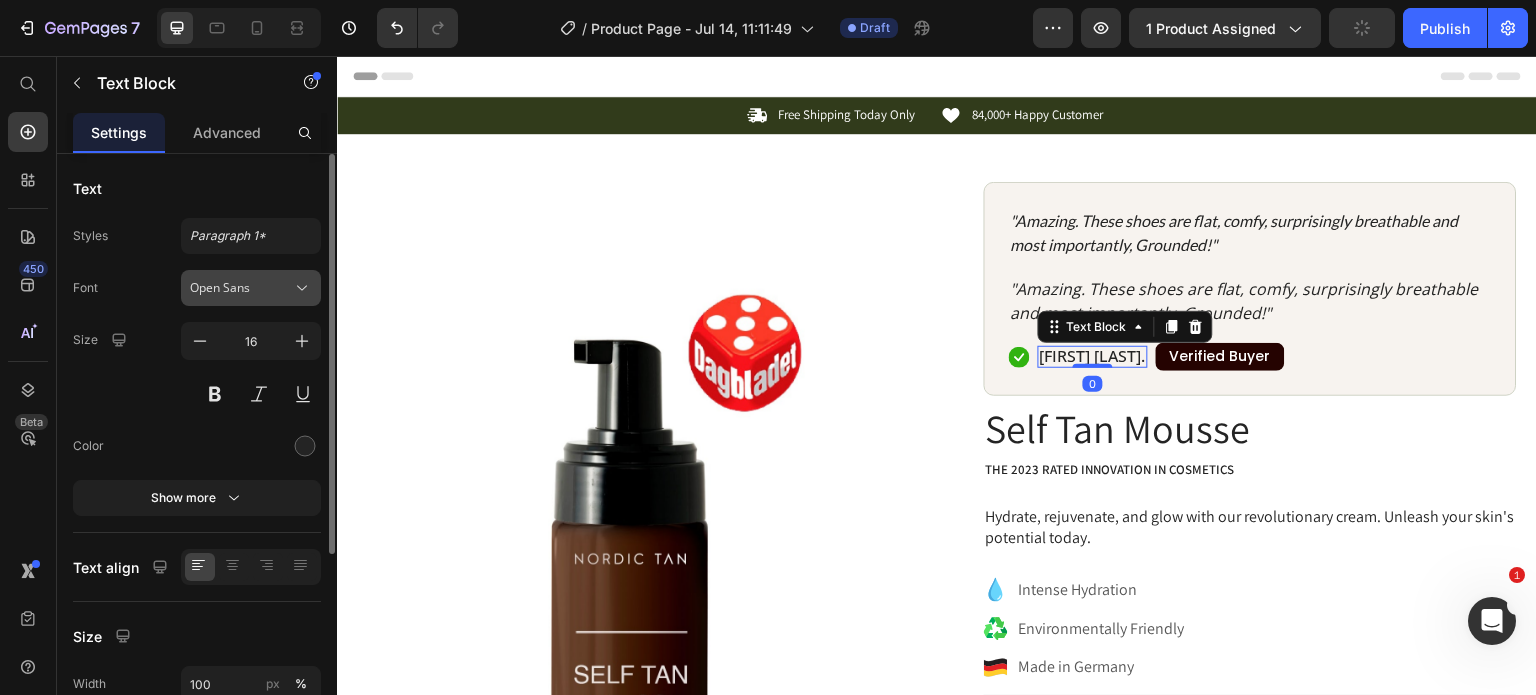 click on "Open Sans" at bounding box center (241, 288) 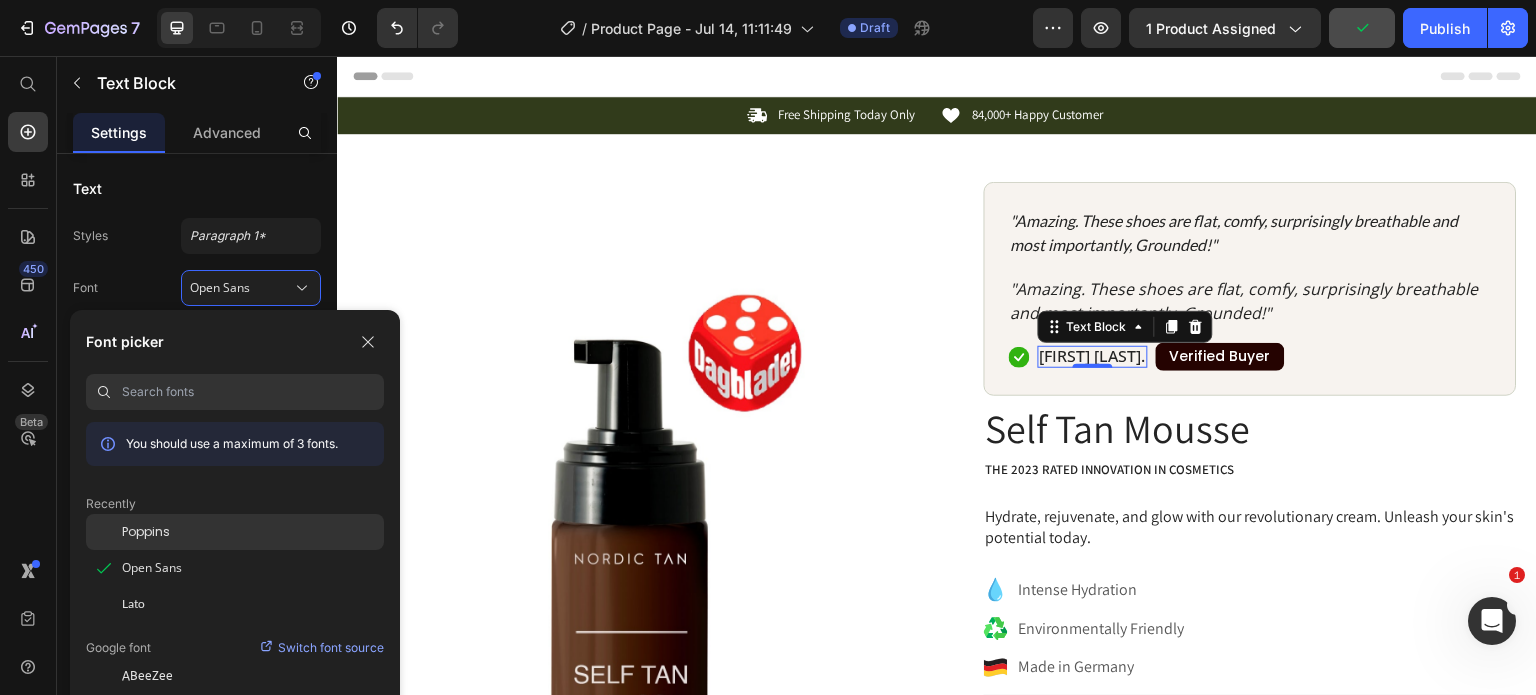 click on "Poppins" 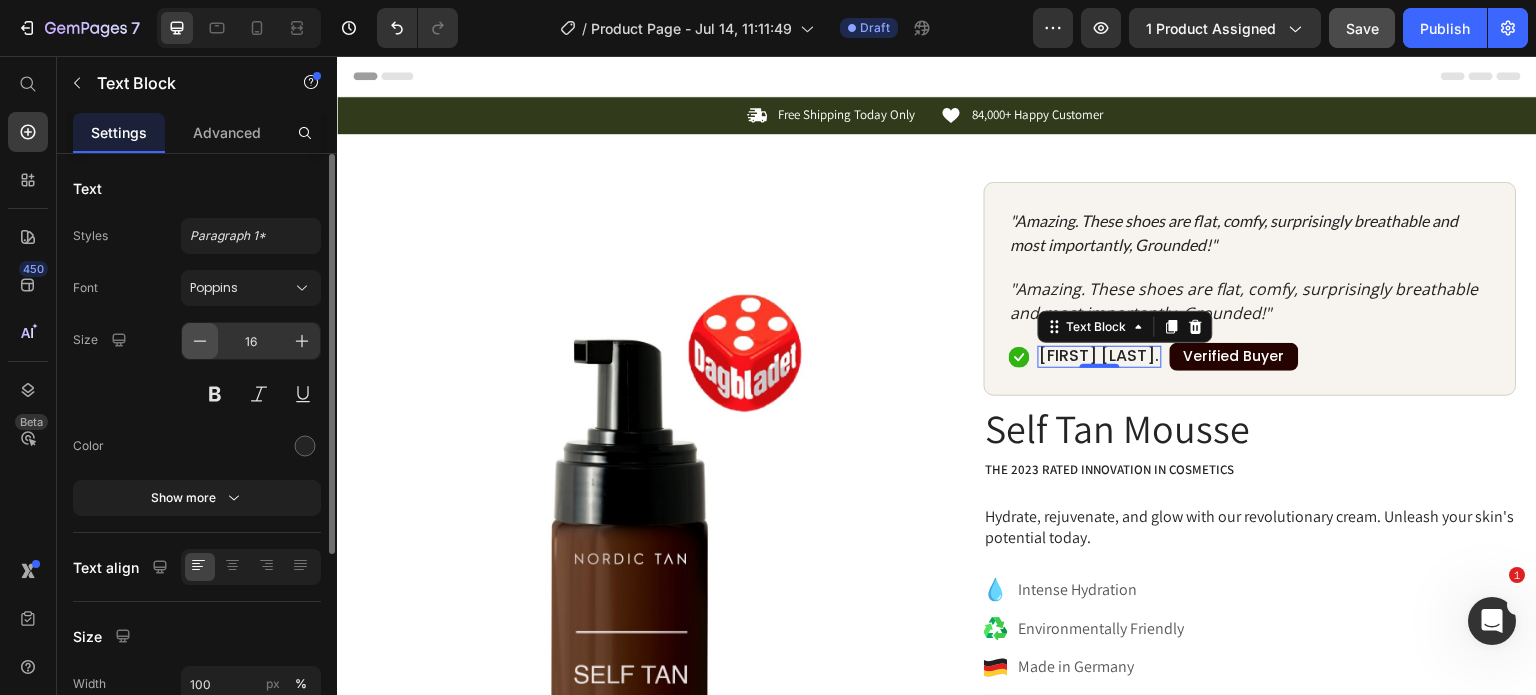 click at bounding box center (200, 341) 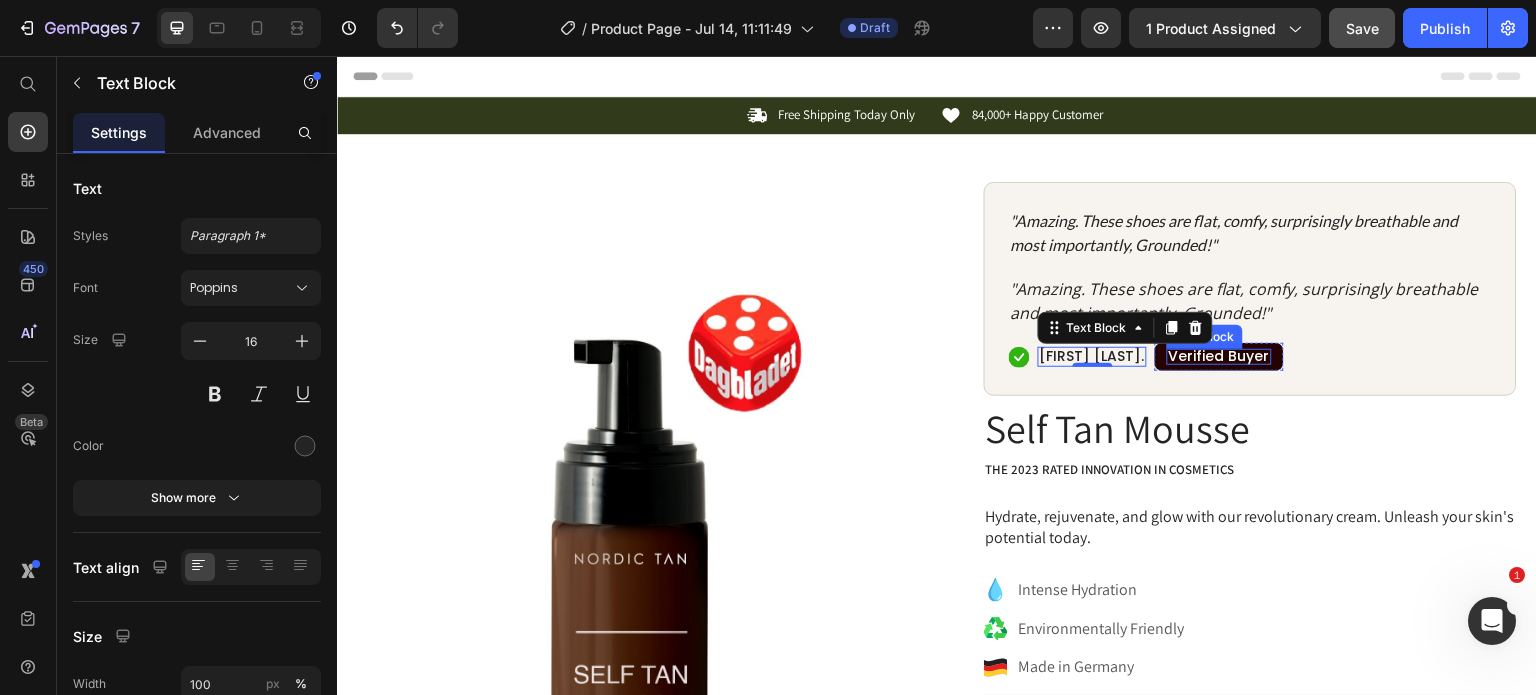 click on "Verified Buyer" at bounding box center [1219, 356] 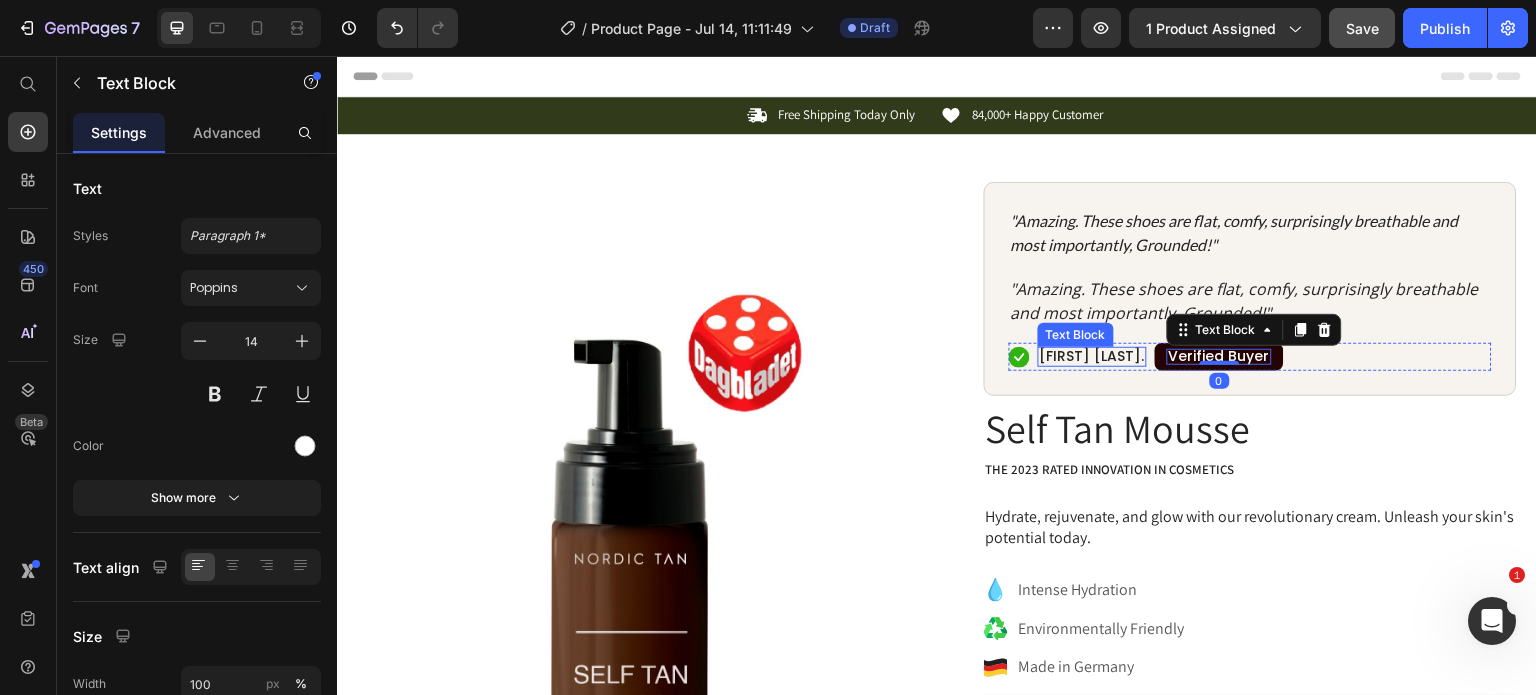 click on "[FIRST] [LAST]." at bounding box center [1092, 356] 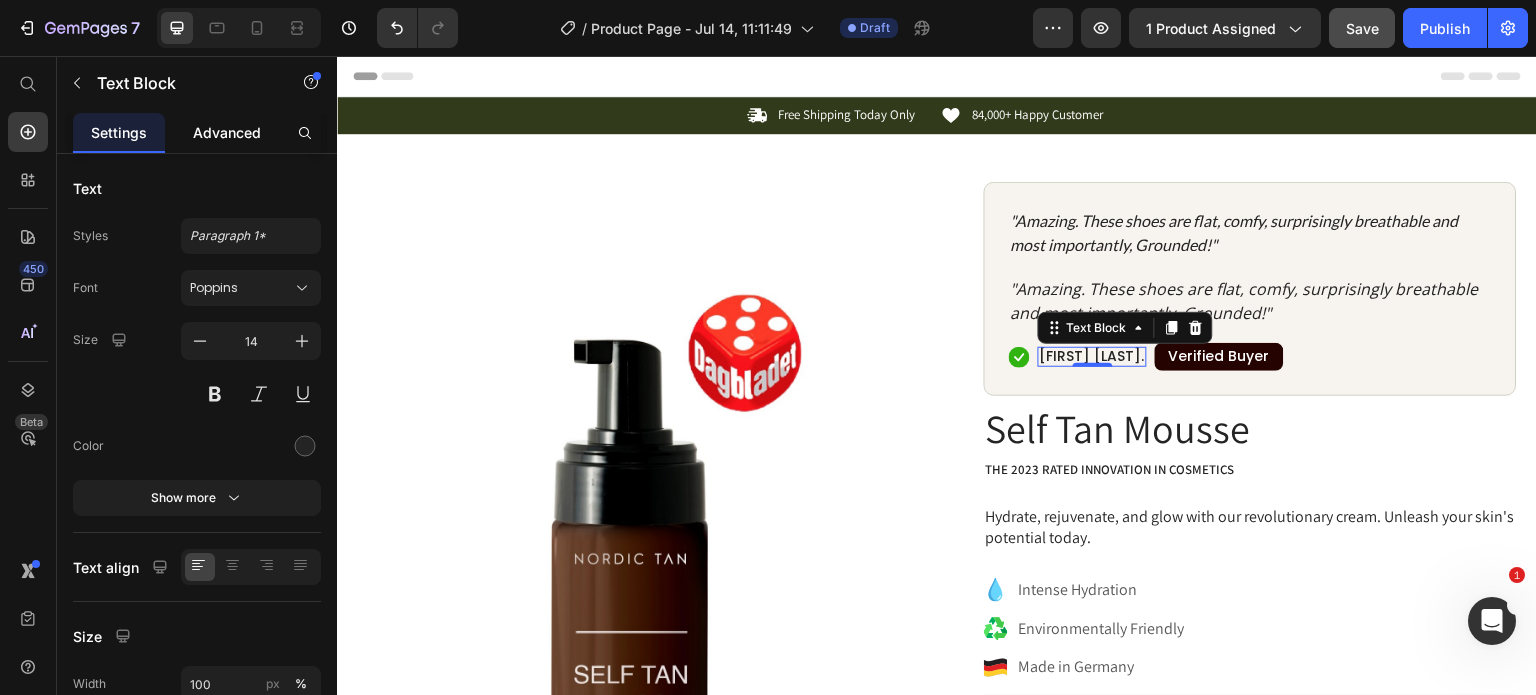 click on "Advanced" at bounding box center (227, 132) 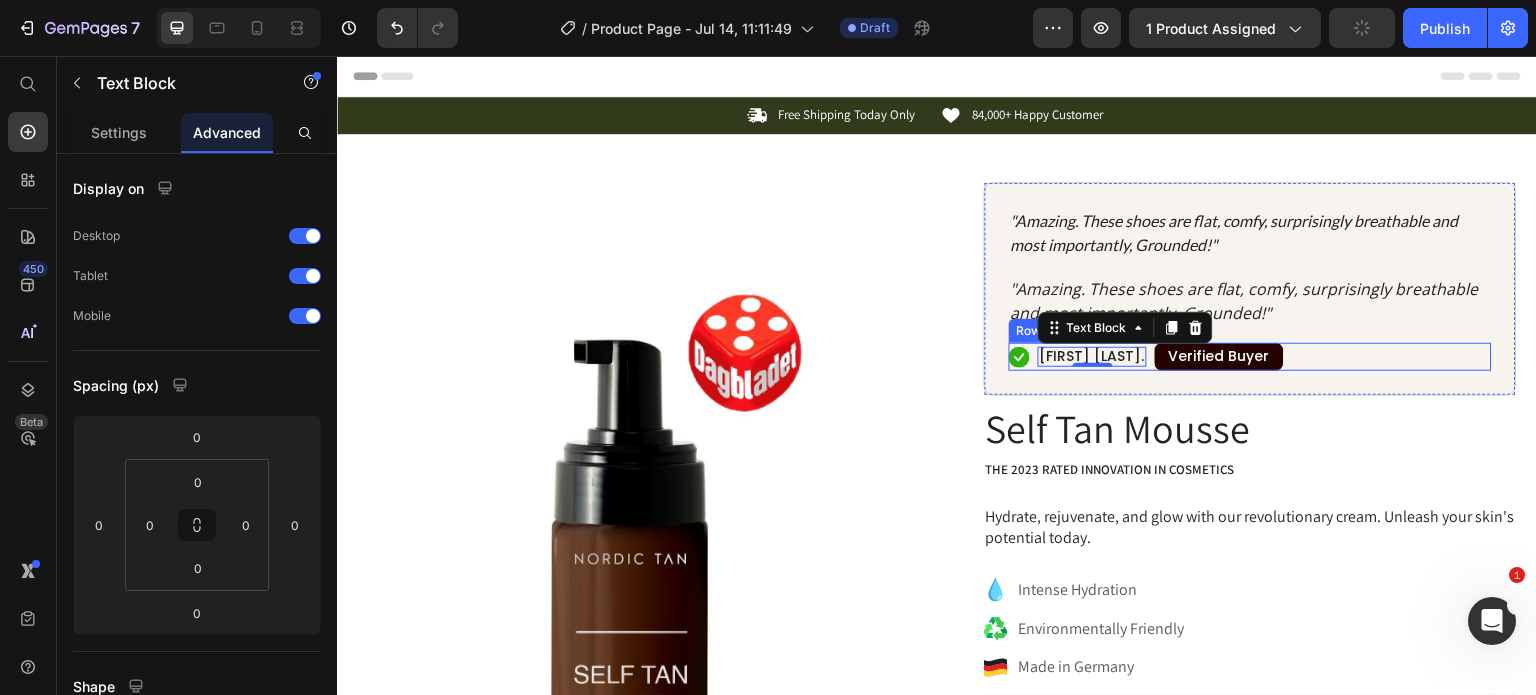 click on "Icon Michelle V. Text Block   0 Verified Buyer Text Block Row Row" at bounding box center (1250, 357) 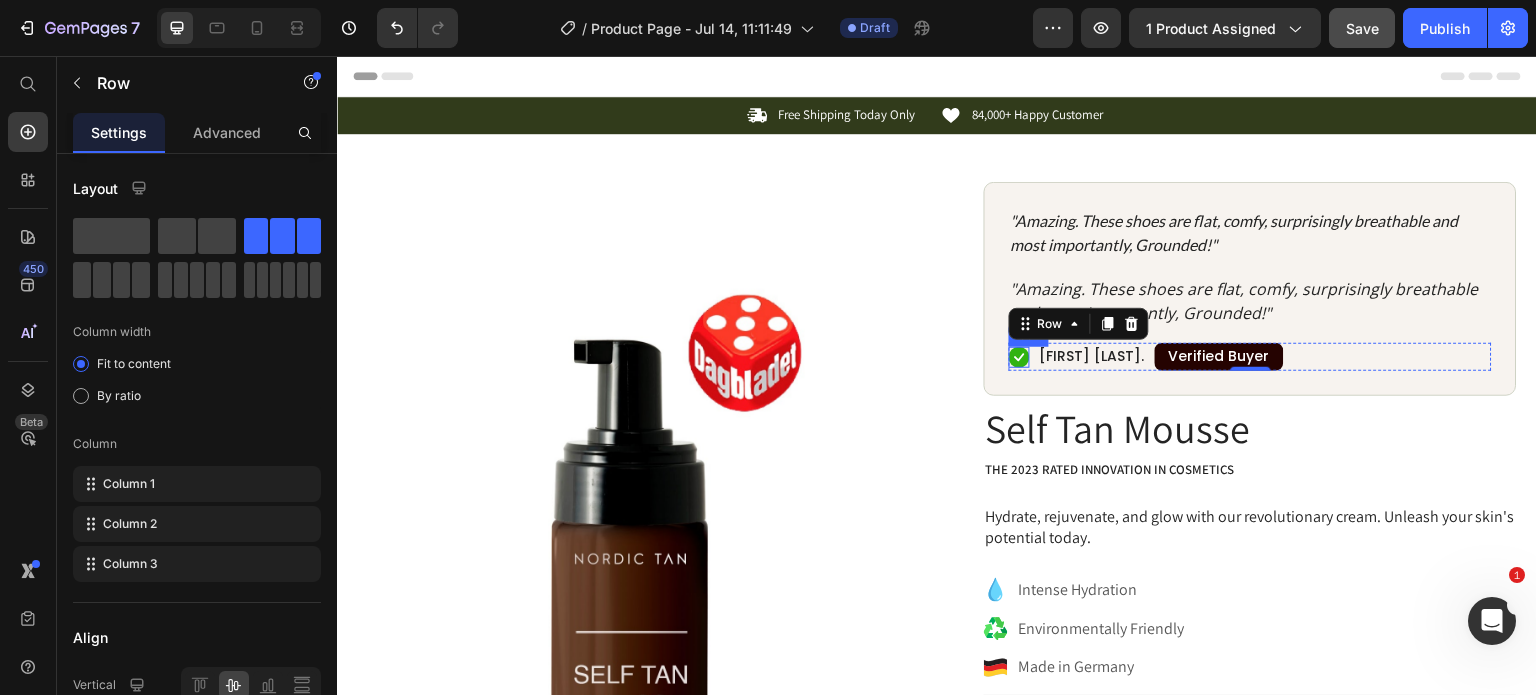 click 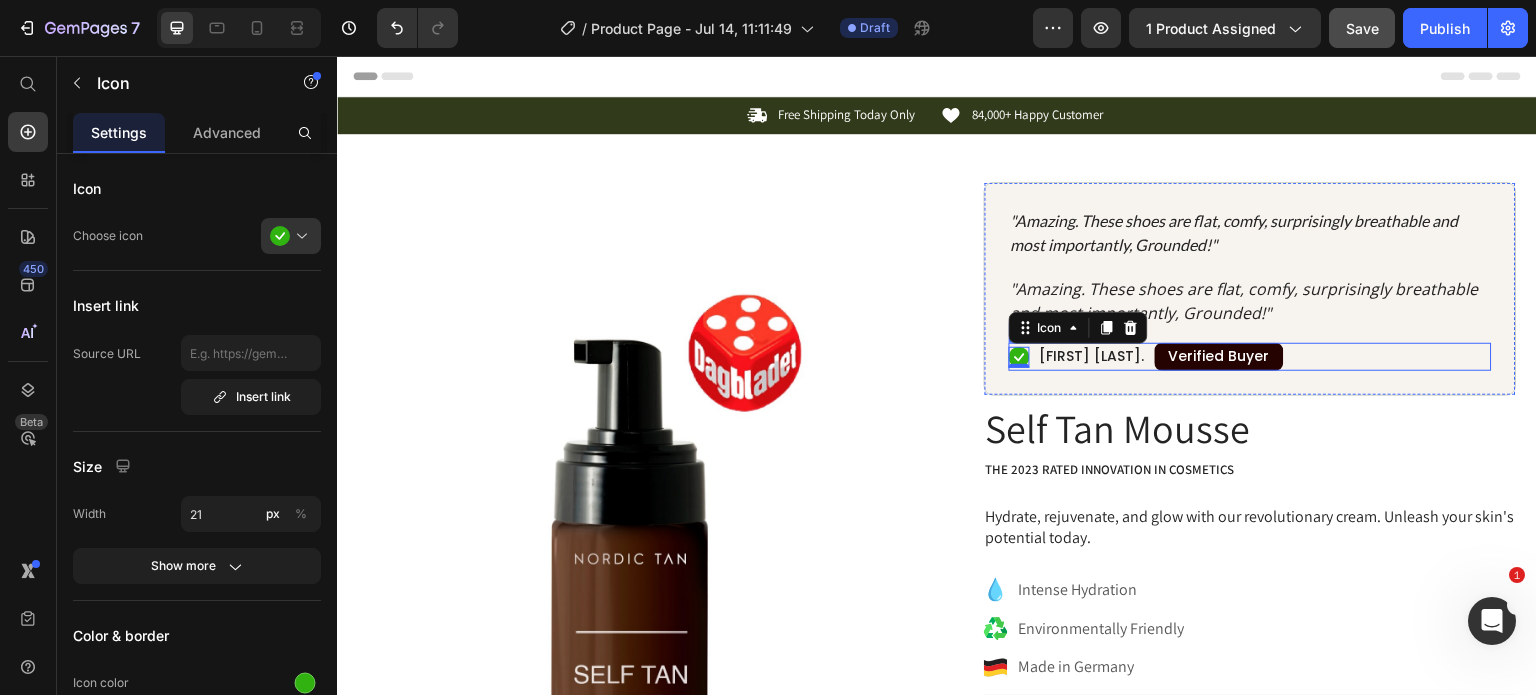 click on "Icon   0 Michelle V. Text Block Verified Buyer Text Block Row Row" at bounding box center (1250, 357) 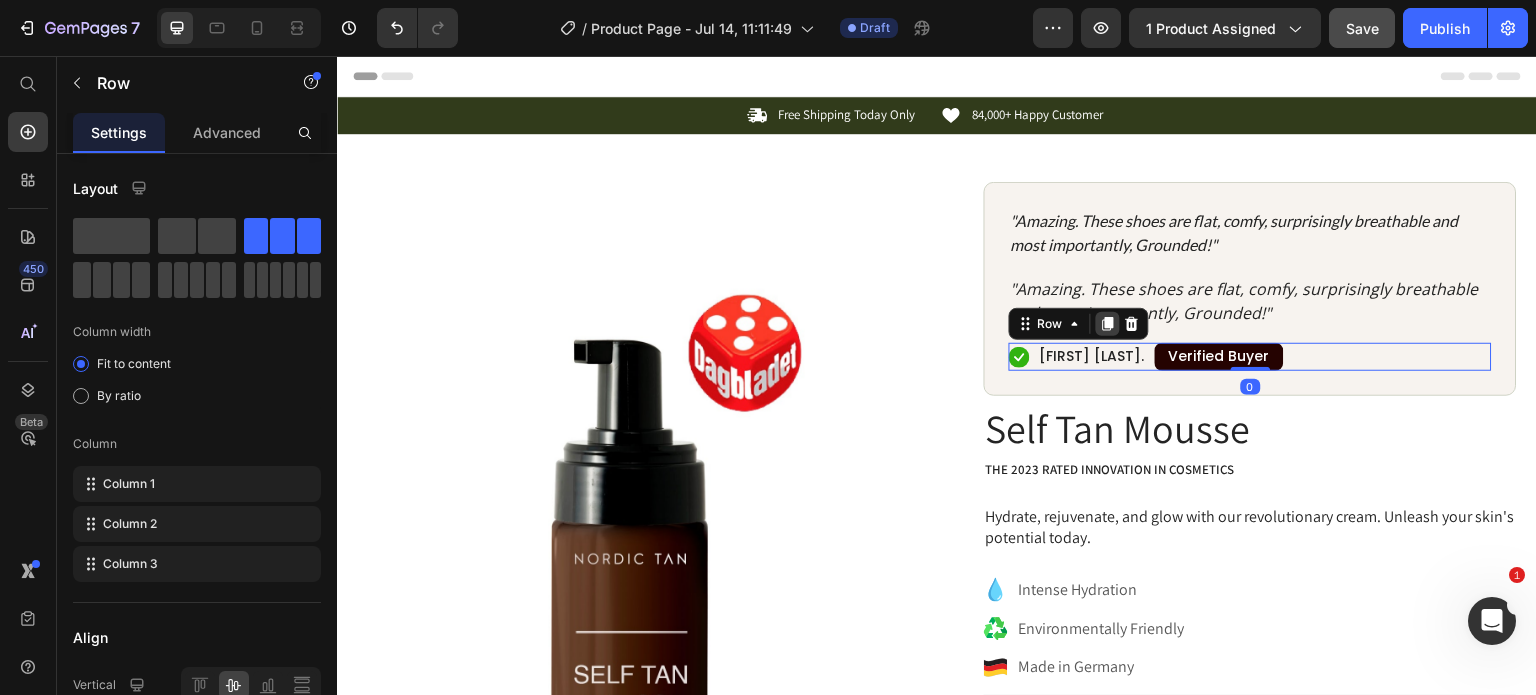 click 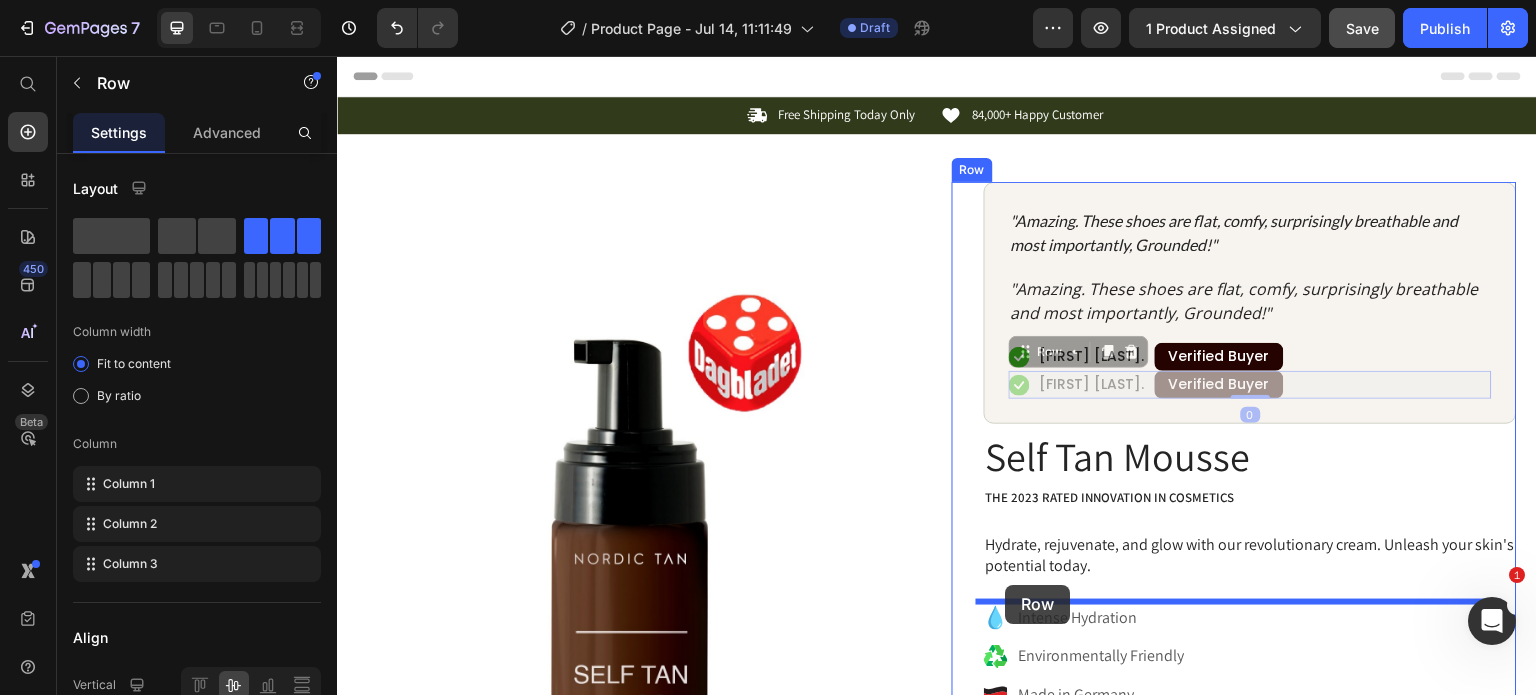 drag, startPoint x: 1011, startPoint y: 348, endPoint x: 1006, endPoint y: 585, distance: 237.05273 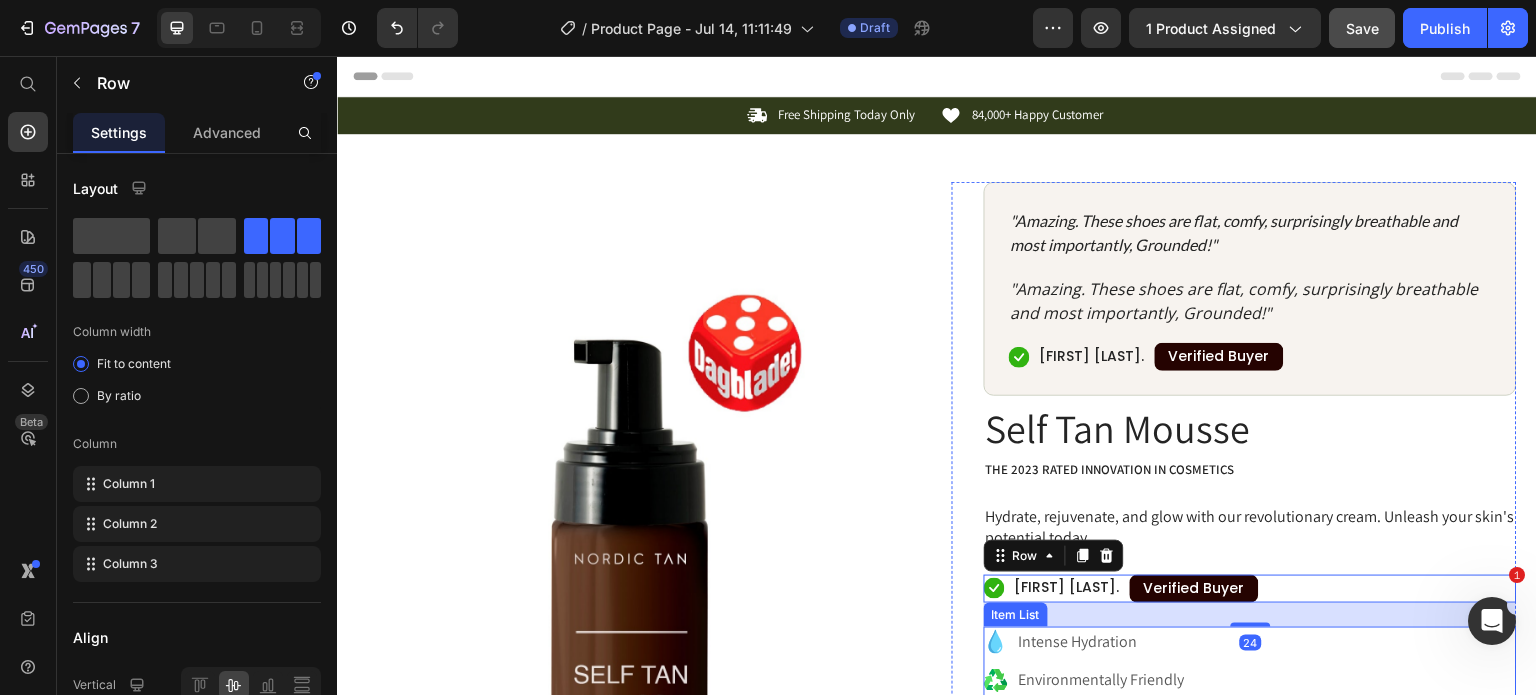 click 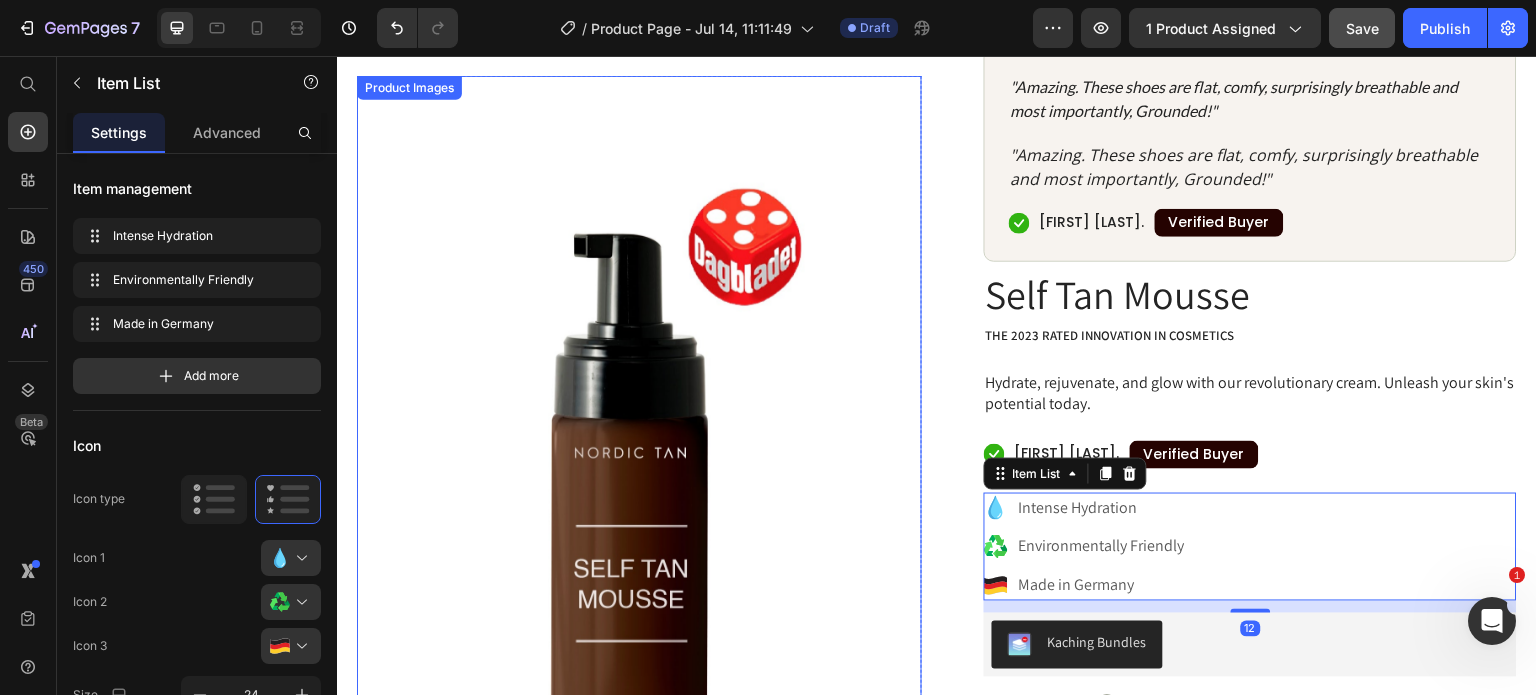 scroll, scrollTop: 136, scrollLeft: 0, axis: vertical 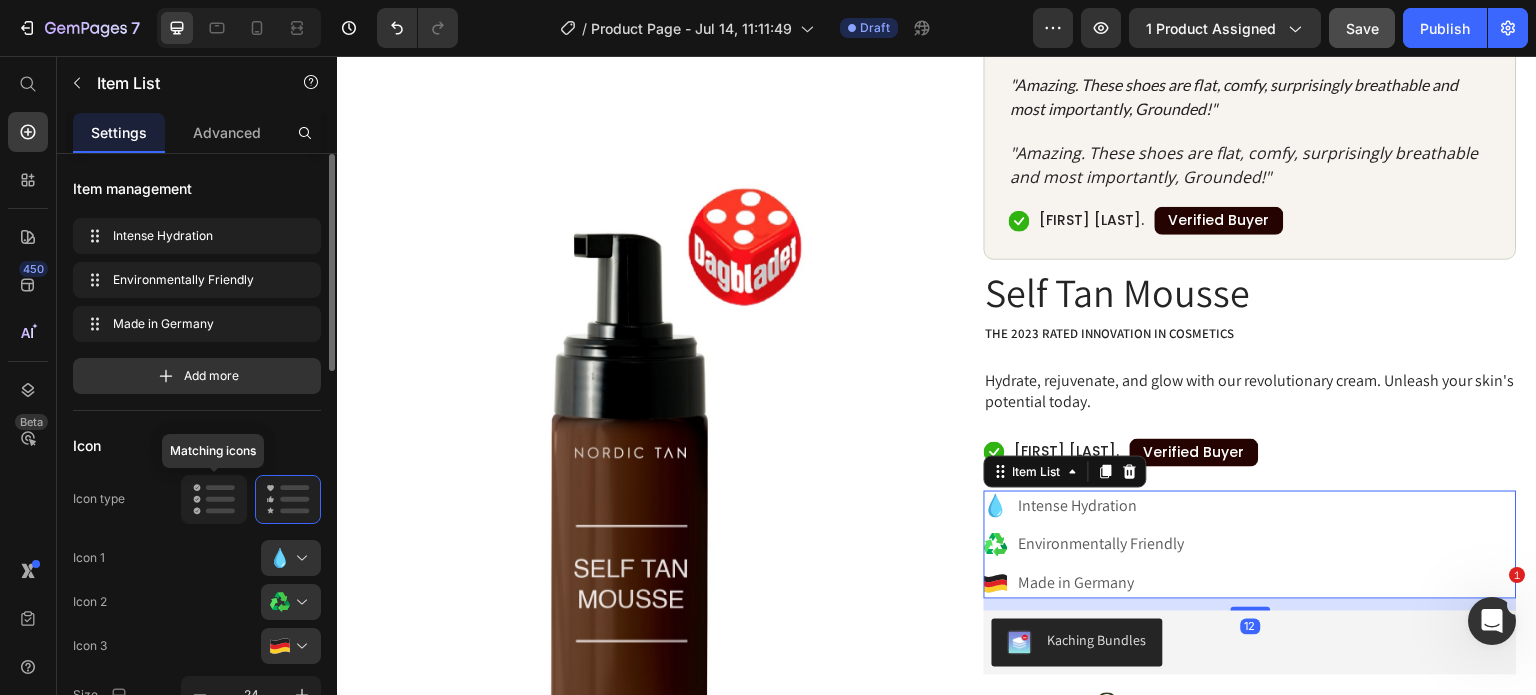 click 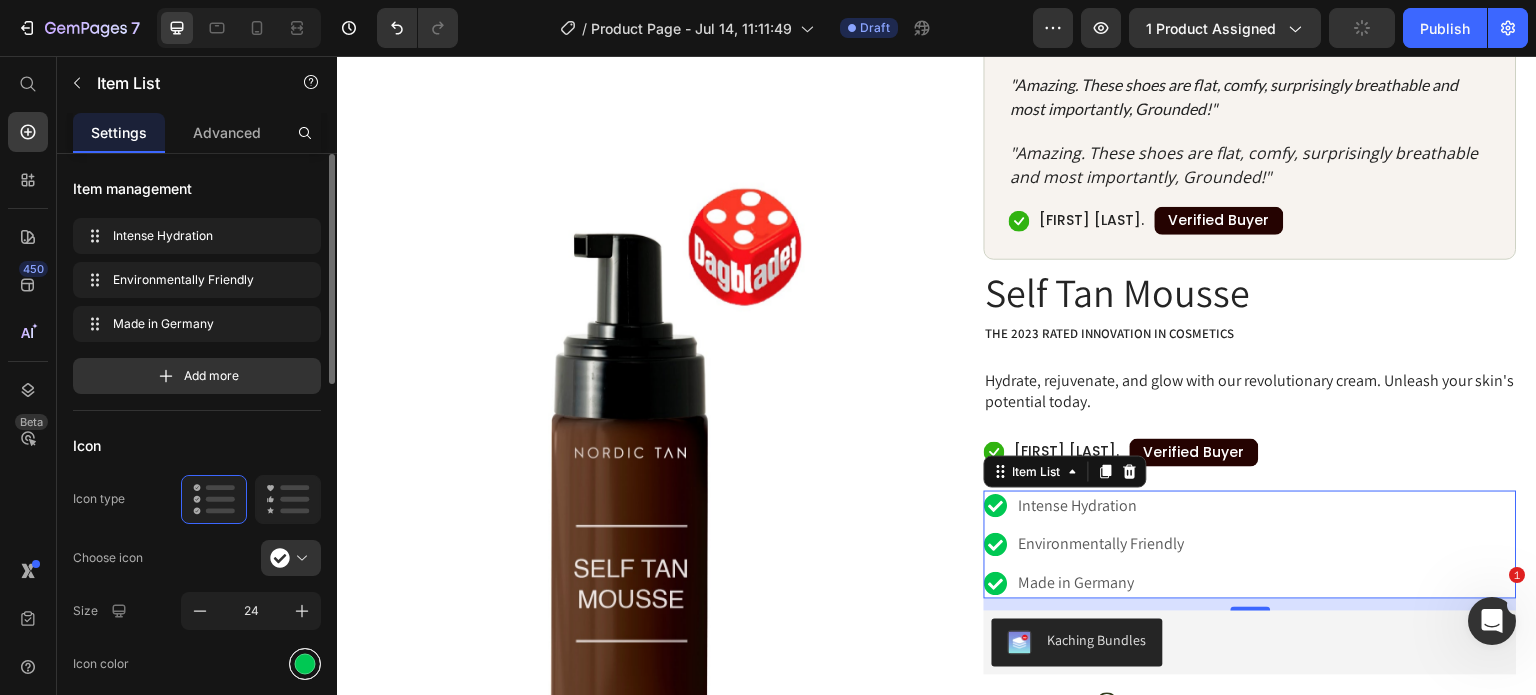 click at bounding box center (305, 663) 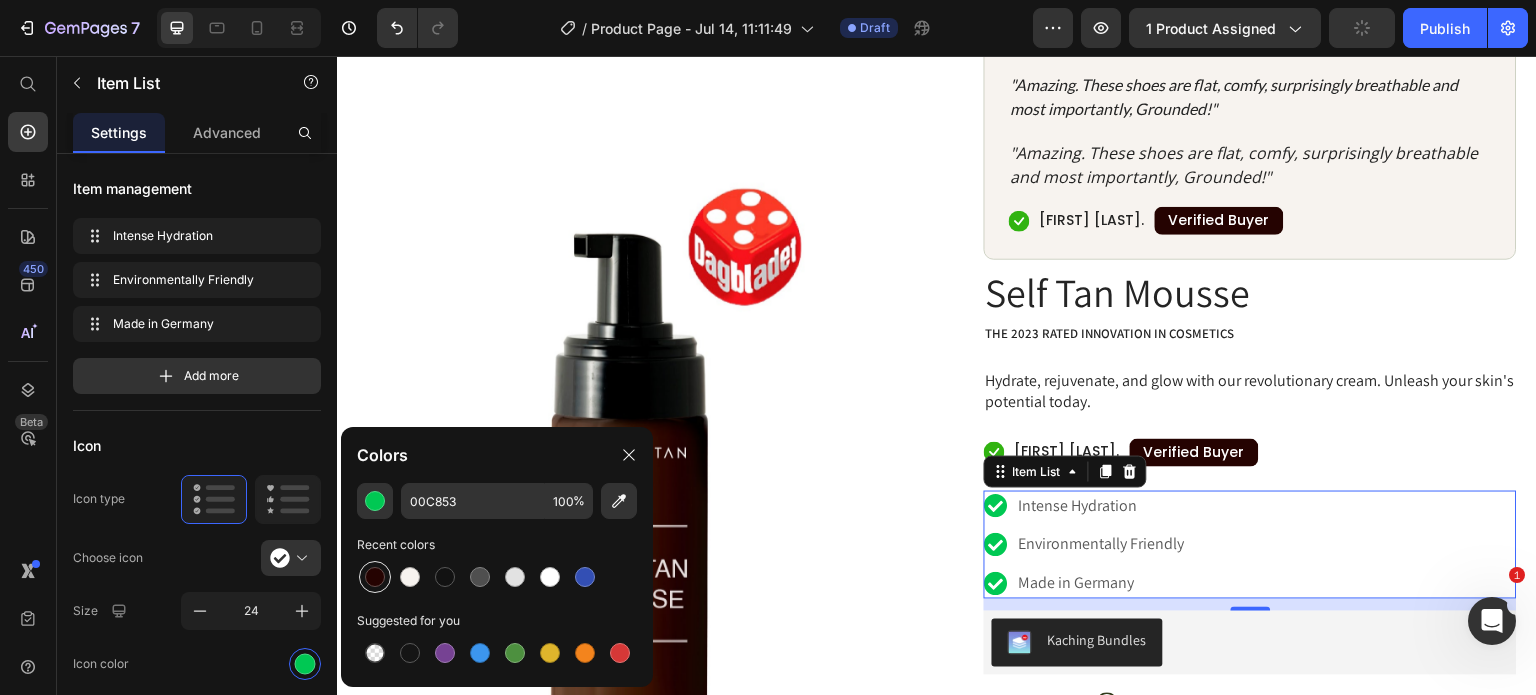 click at bounding box center [375, 577] 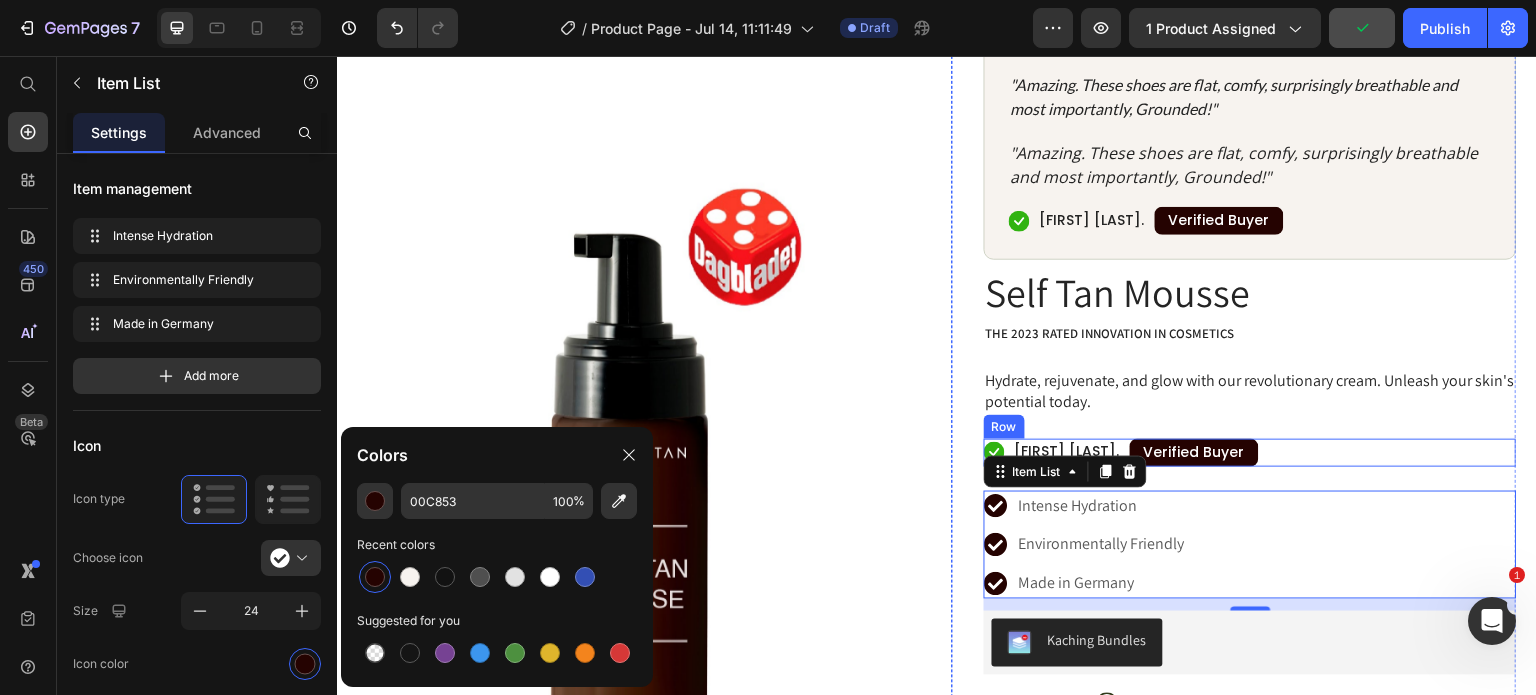 click on "Icon Michelle V. Text Block Verified Buyer Text Block Row Row" at bounding box center [1250, 453] 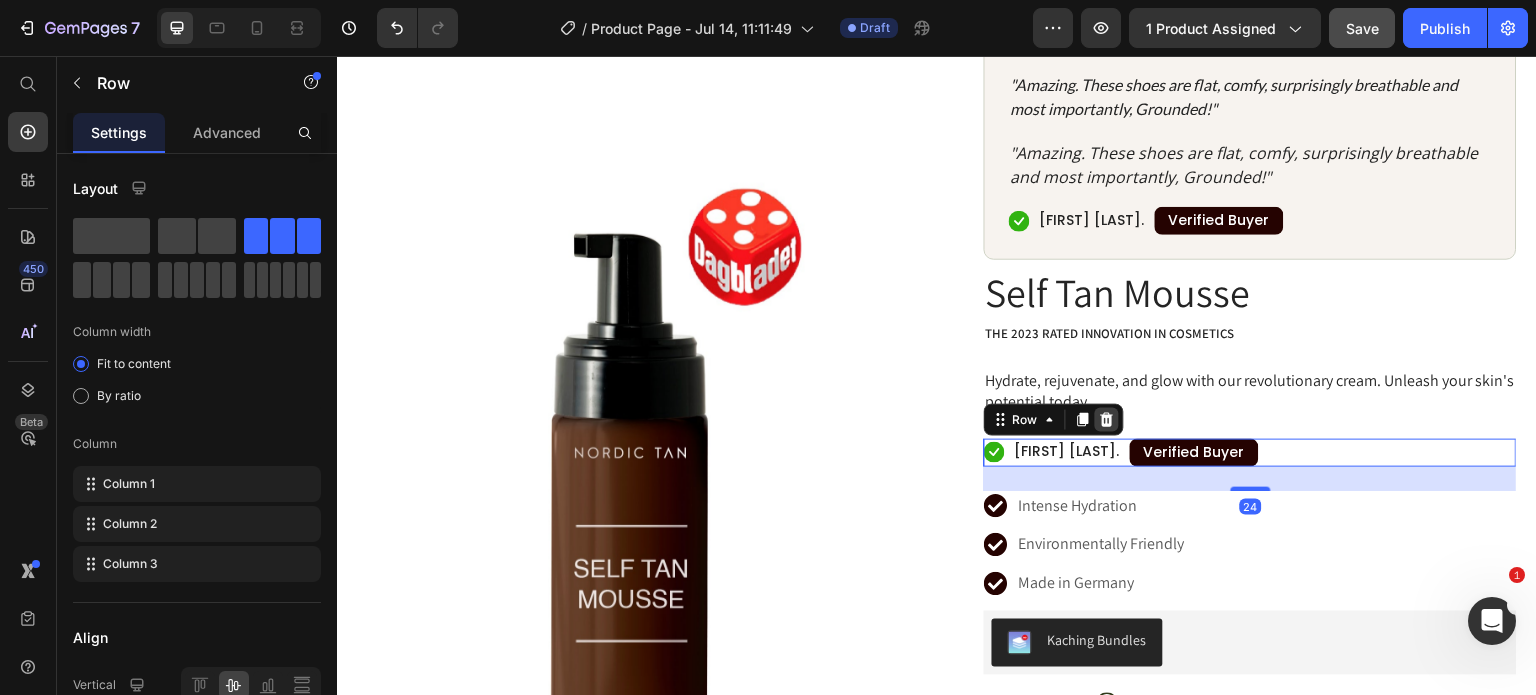 click 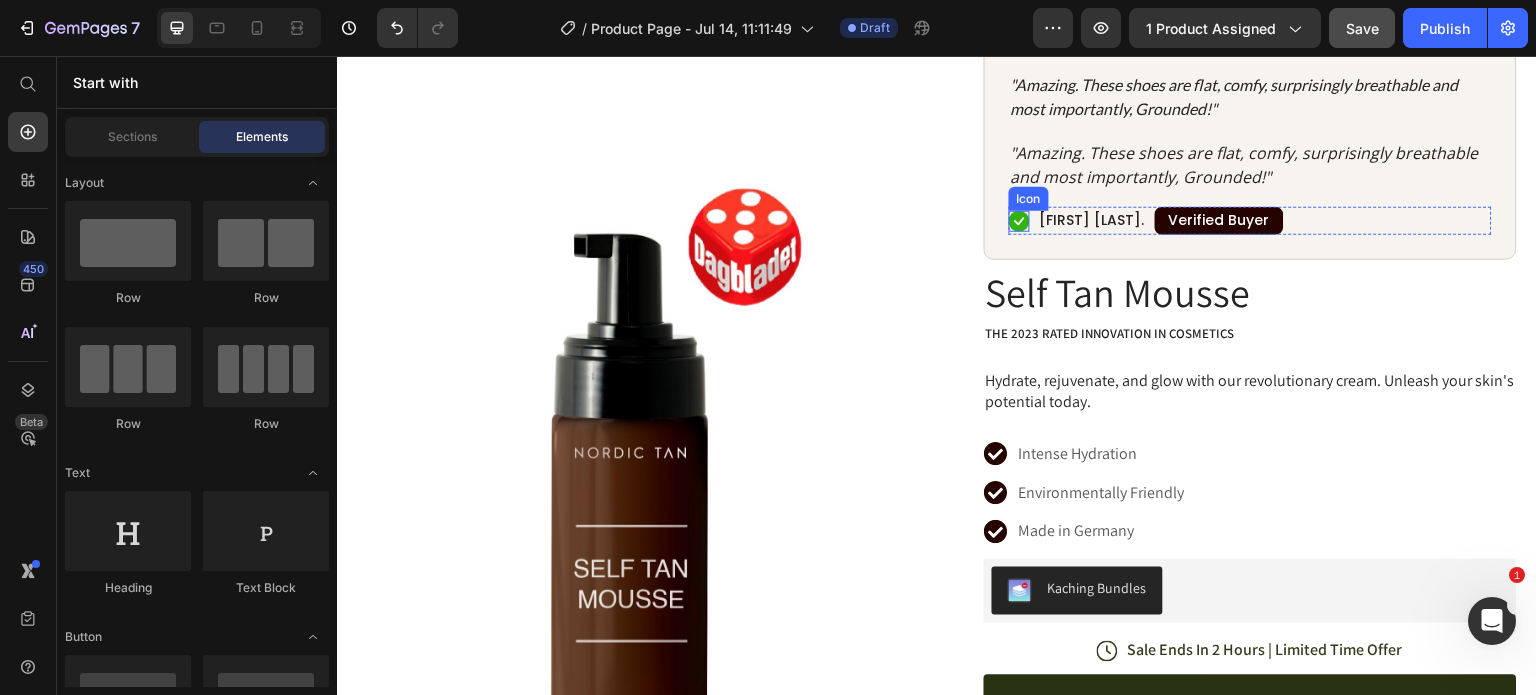 click 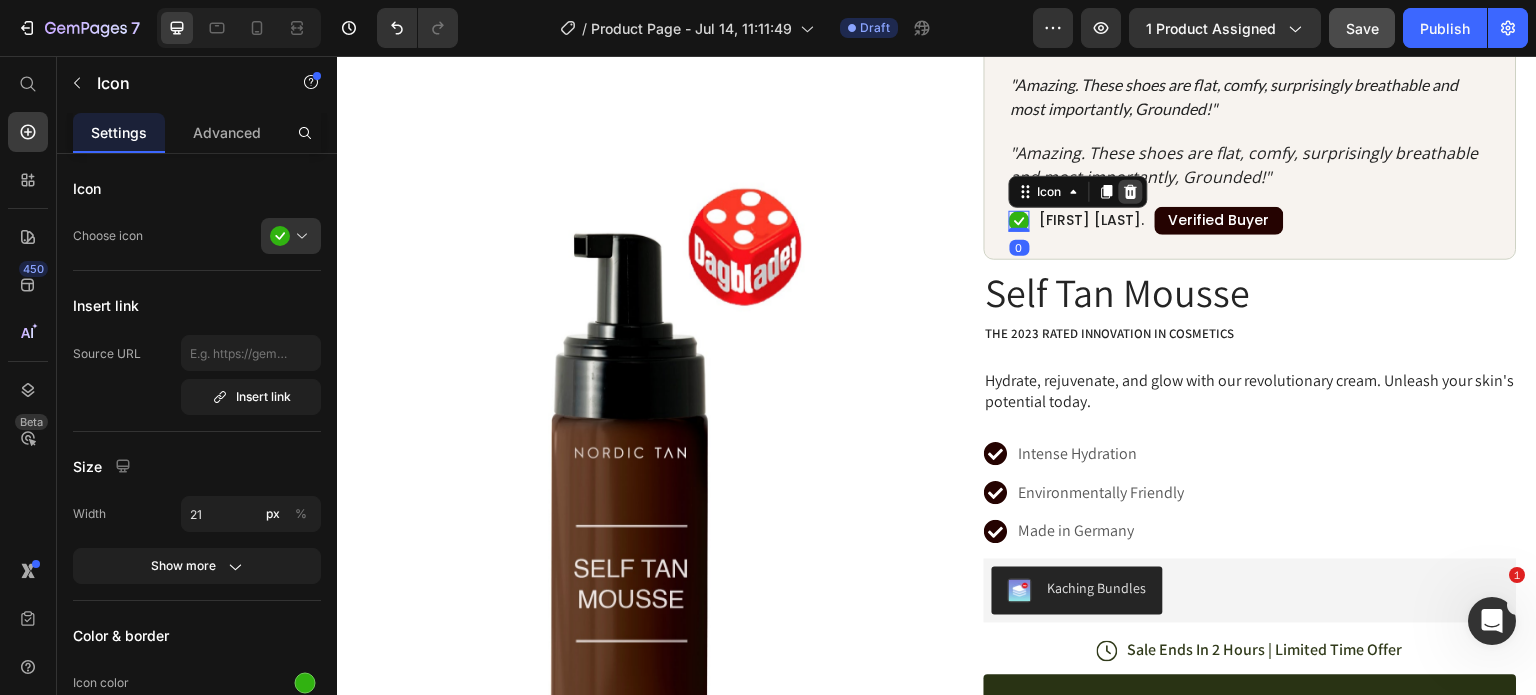 click 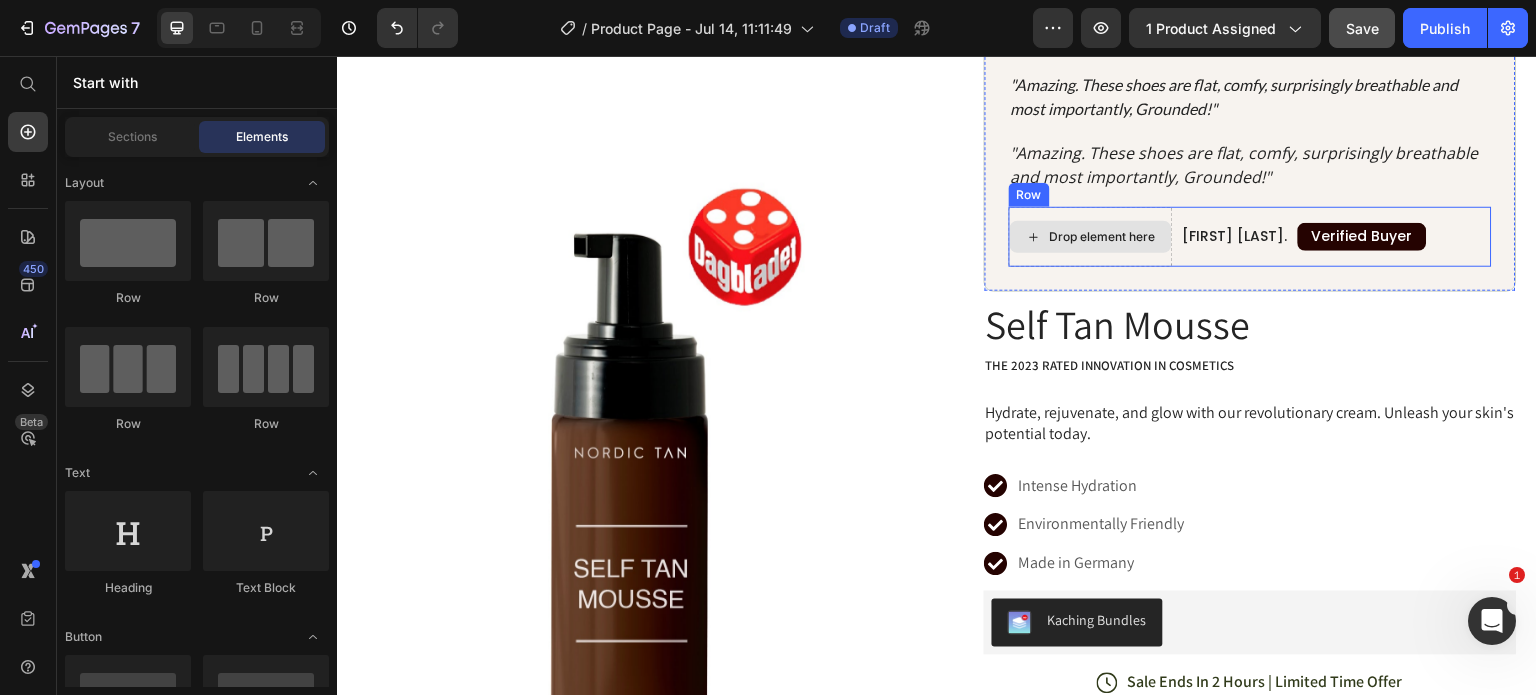 click on "Drop element here" at bounding box center [1091, 237] 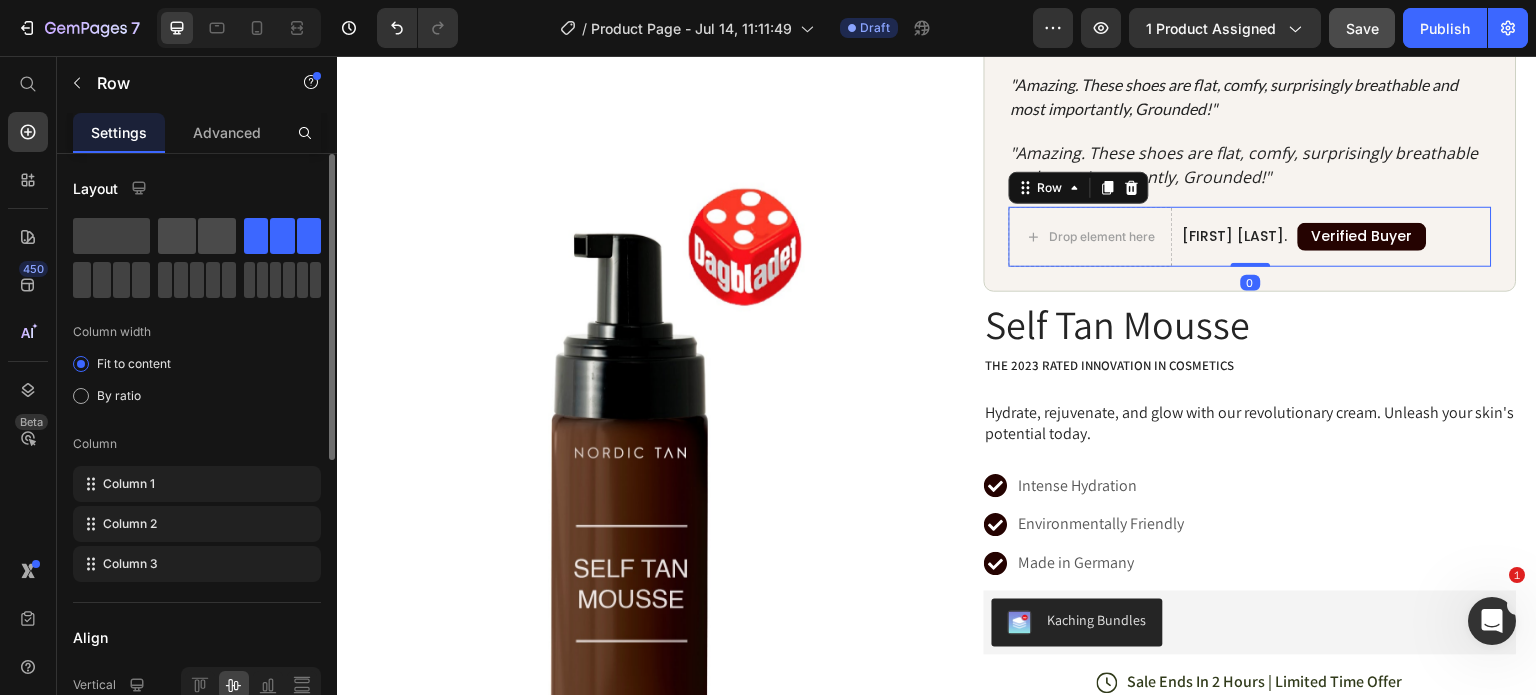 click 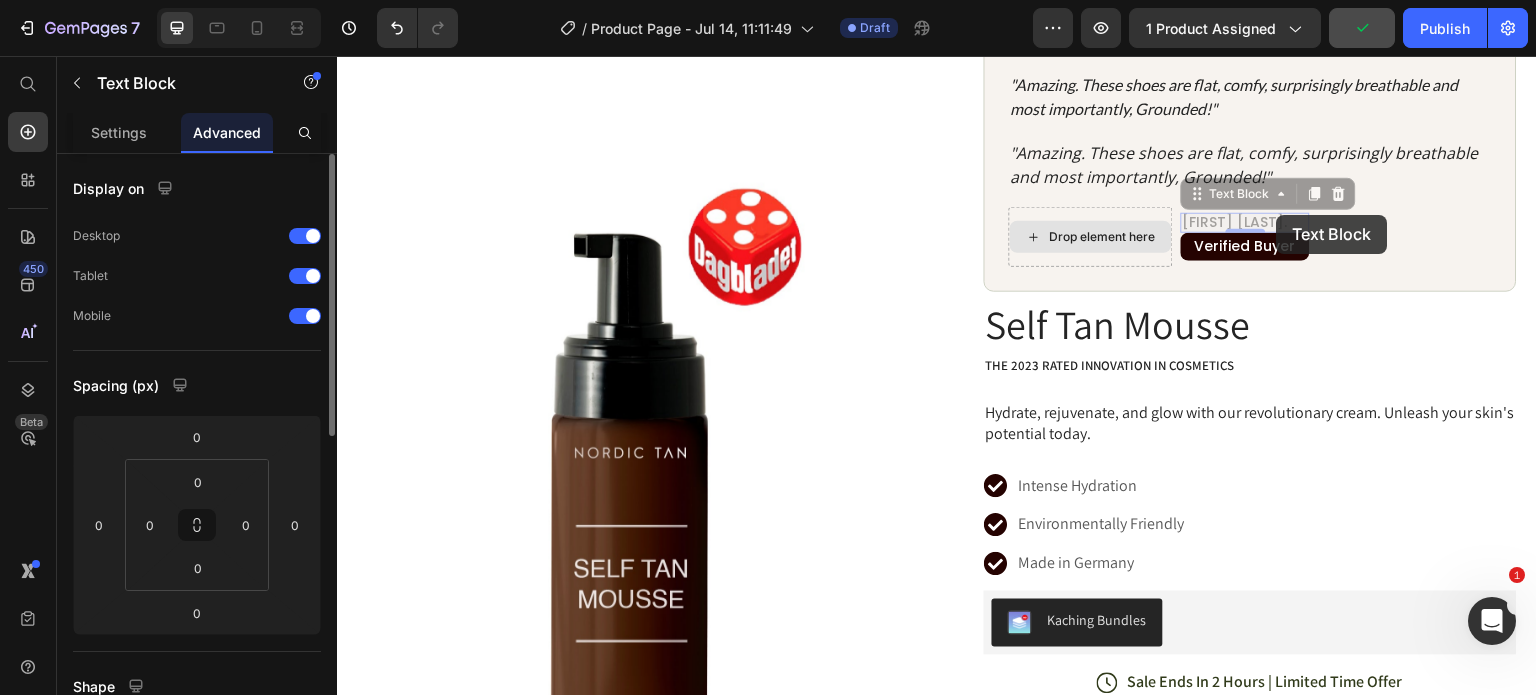drag, startPoint x: 1277, startPoint y: 215, endPoint x: 1067, endPoint y: 238, distance: 211.25577 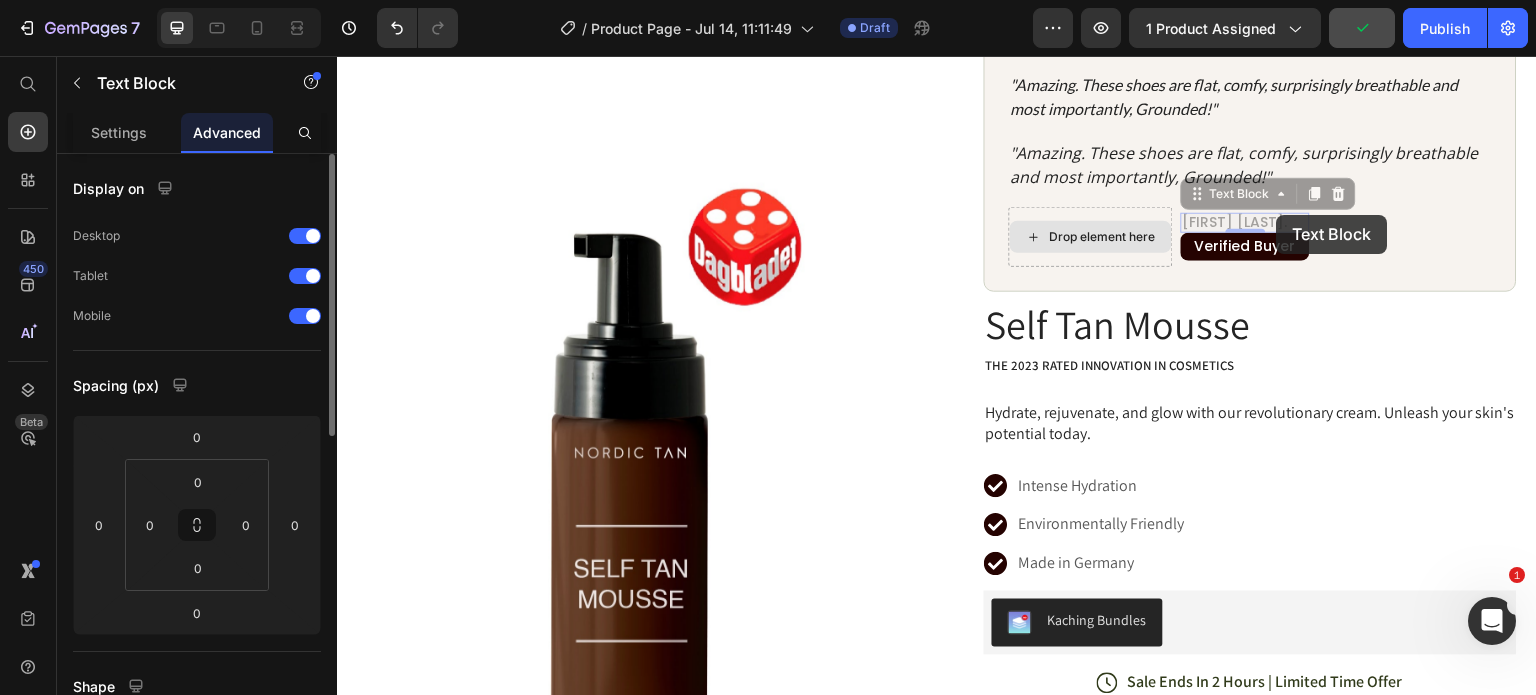 click on "Drop element here Michelle V. Text Block   0 Michelle V. Text Block   0 Verified Buyer Text Block Row Row" at bounding box center [1250, 237] 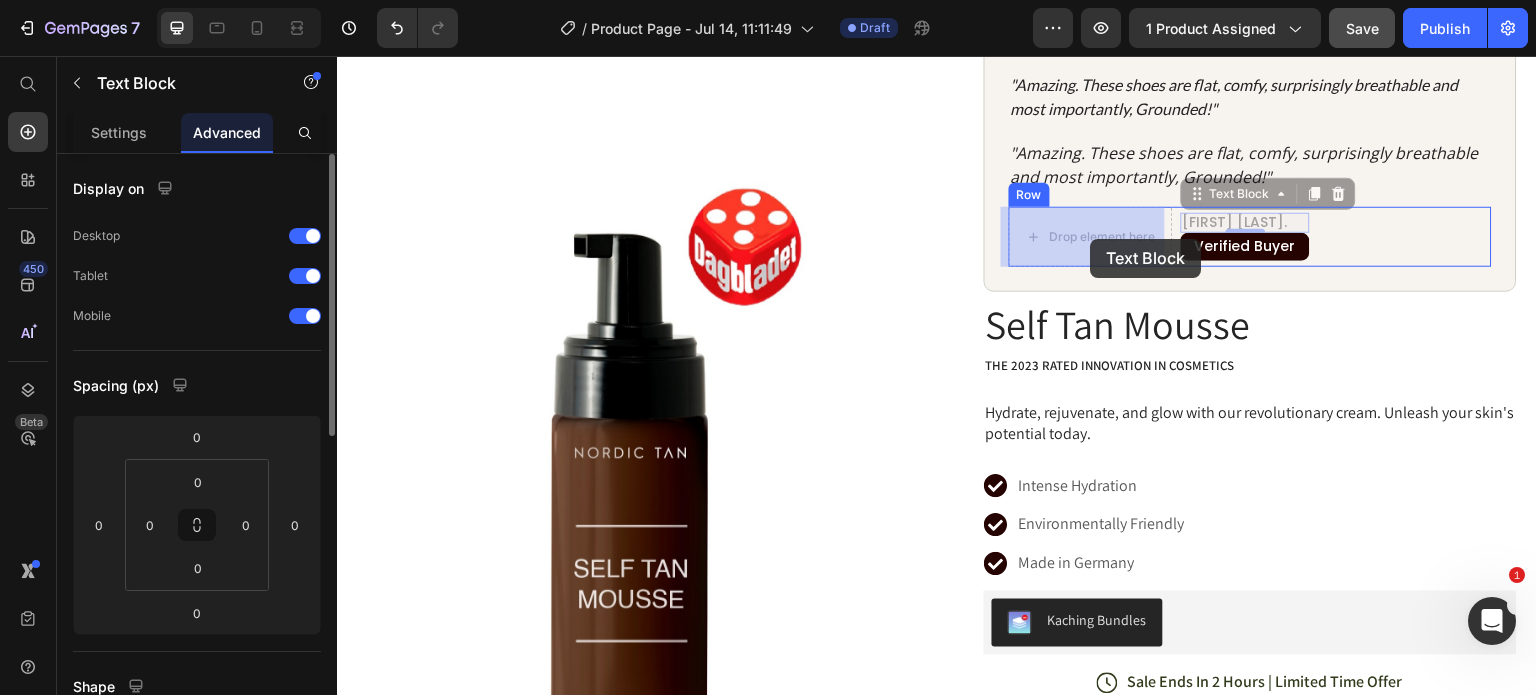 drag, startPoint x: 1189, startPoint y: 195, endPoint x: 1091, endPoint y: 239, distance: 107.42439 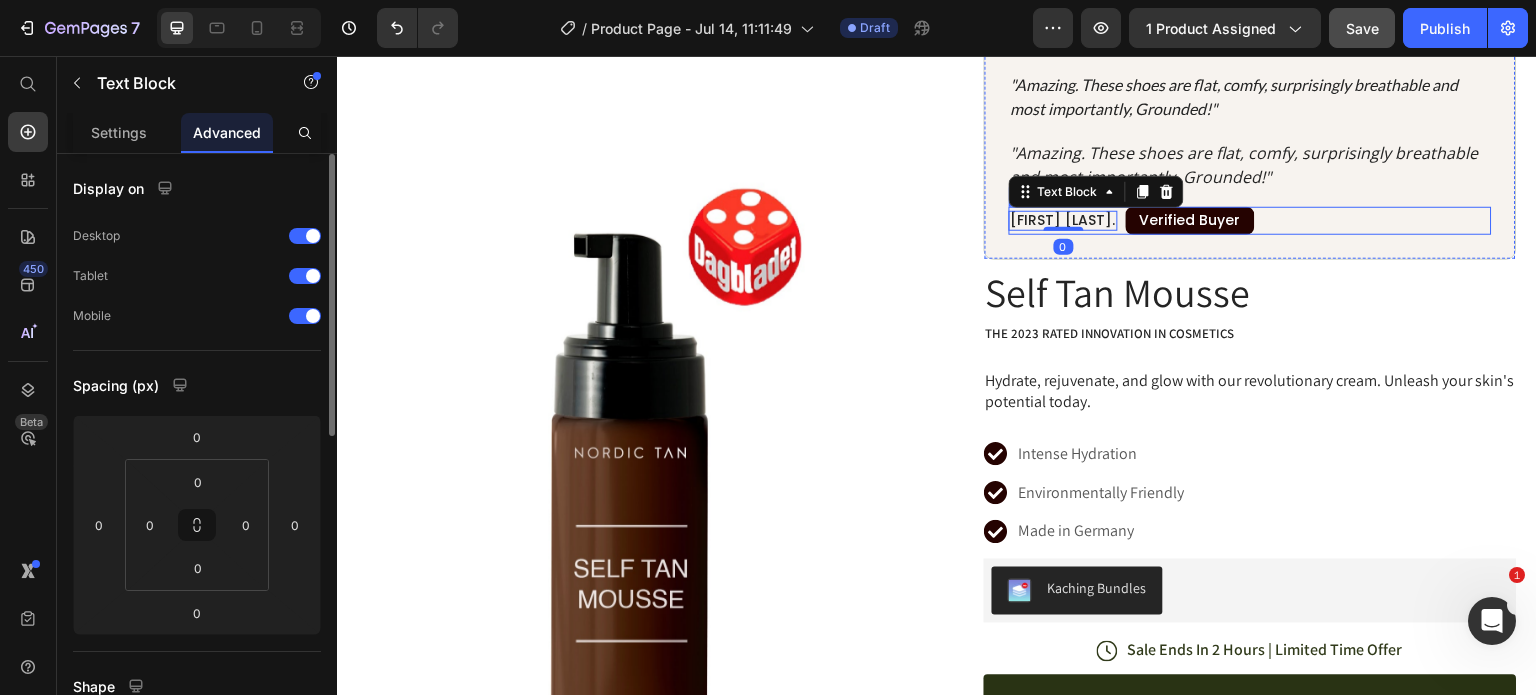 click on "Michelle V. Text Block   0 Verified Buyer Text Block Row Row" at bounding box center [1250, 221] 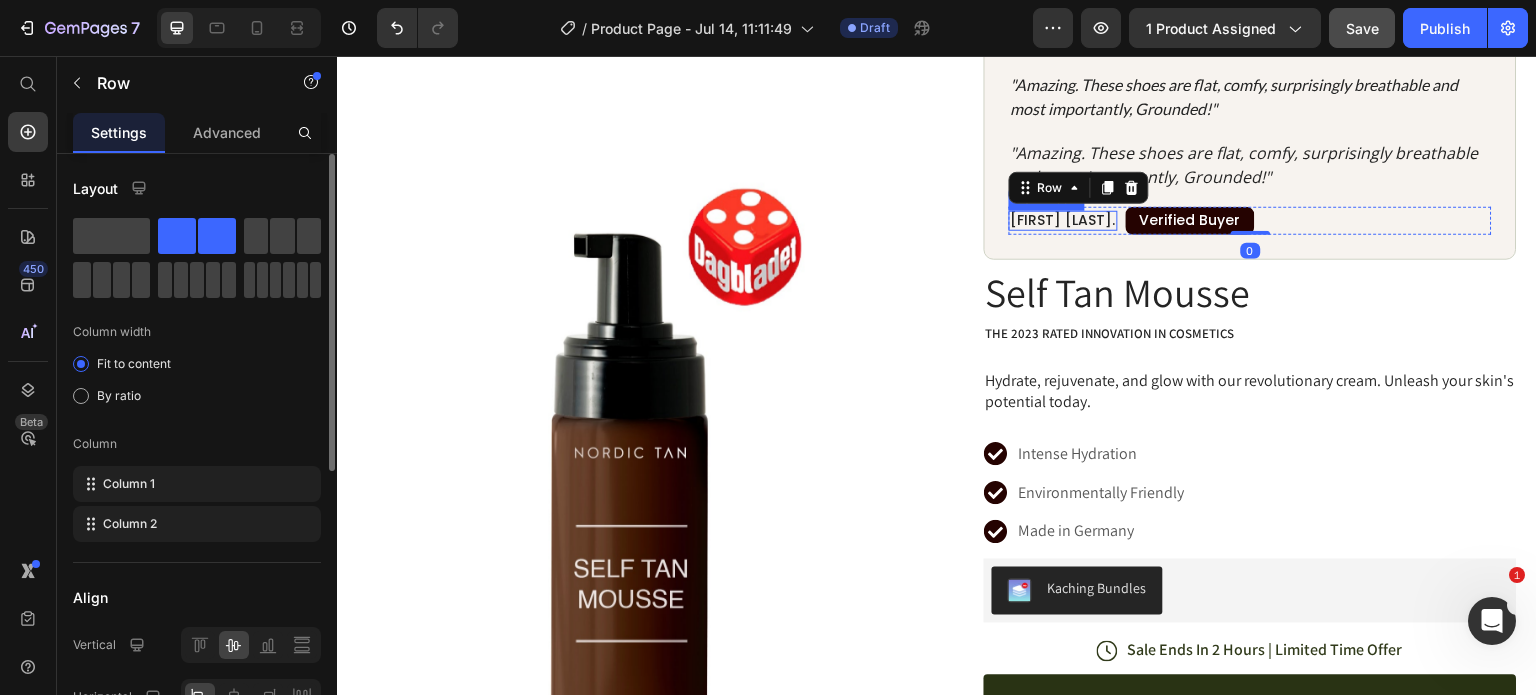 click on "Michelle V. Text Block" at bounding box center [1063, 221] 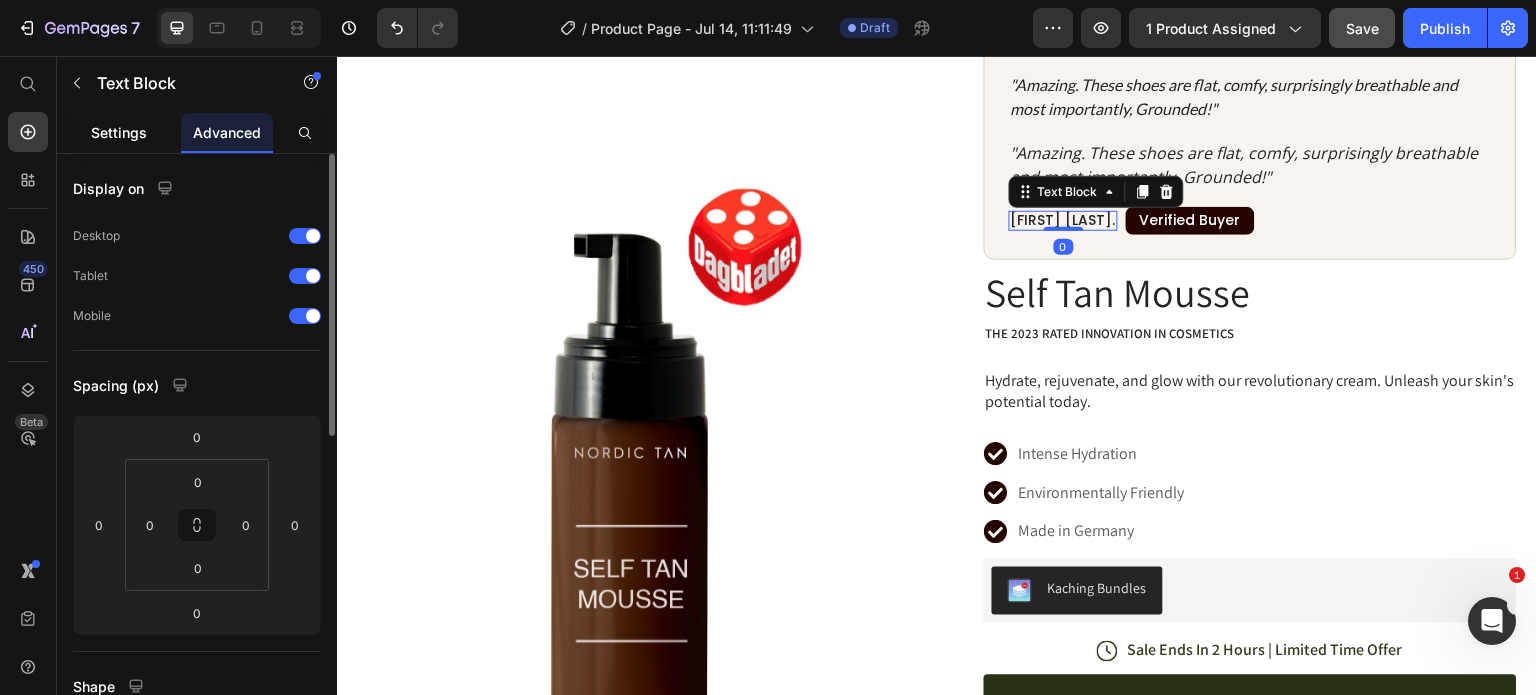 click on "Settings" at bounding box center (119, 132) 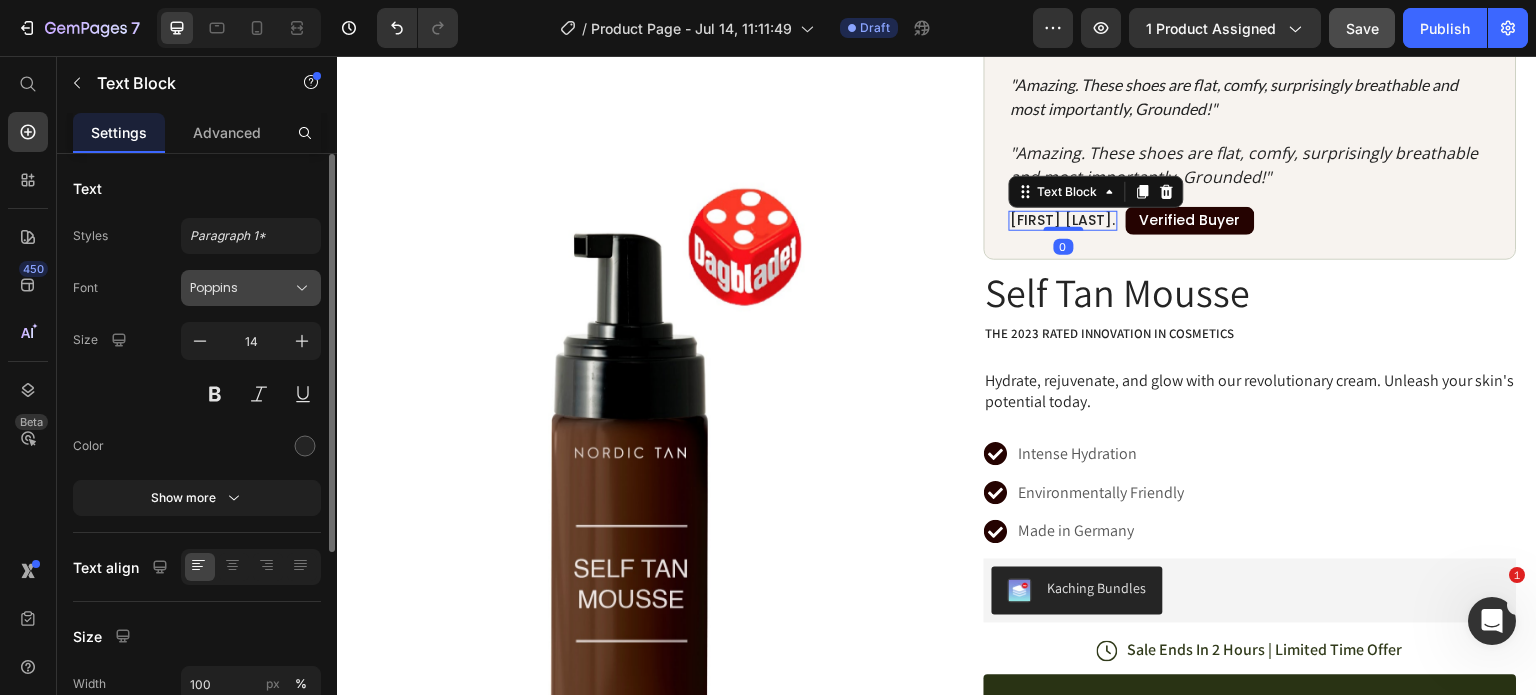 click on "Poppins" at bounding box center (241, 288) 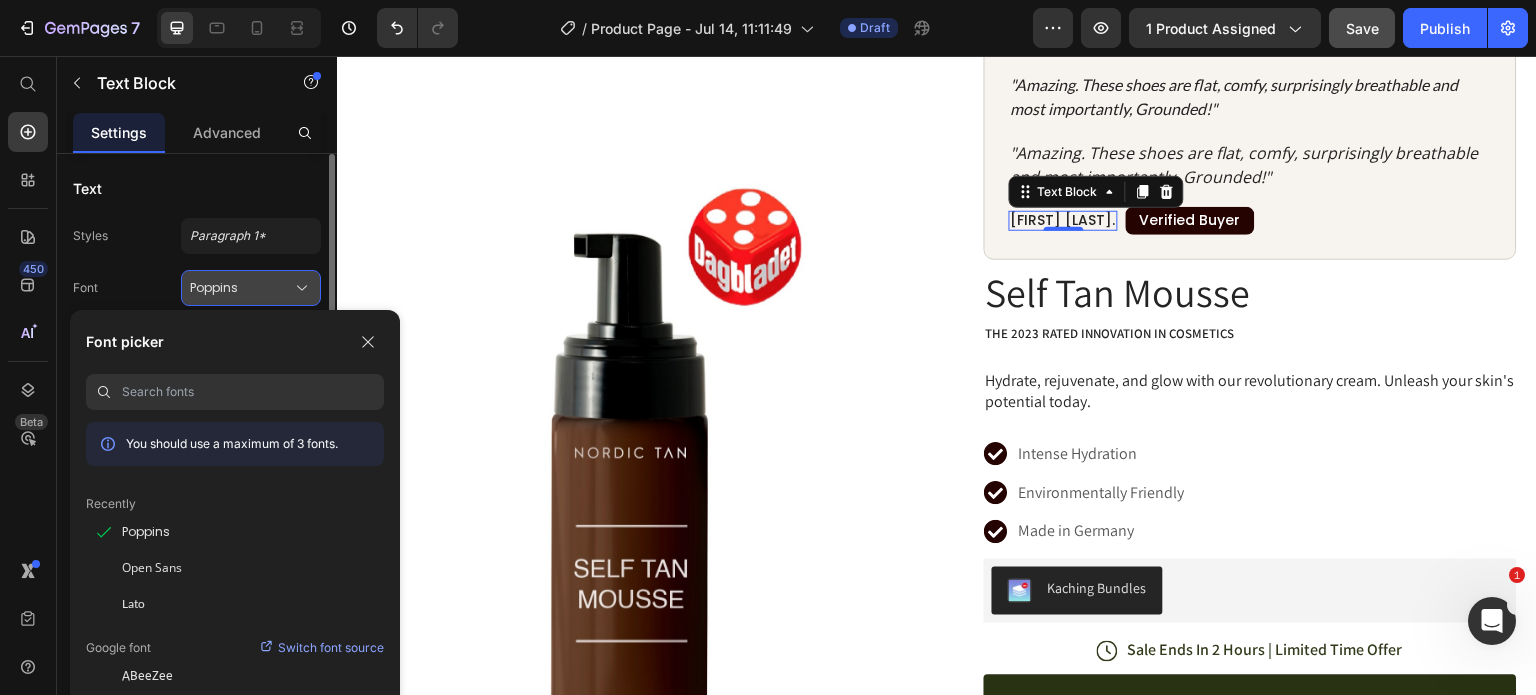 click on "Poppins" at bounding box center [241, 288] 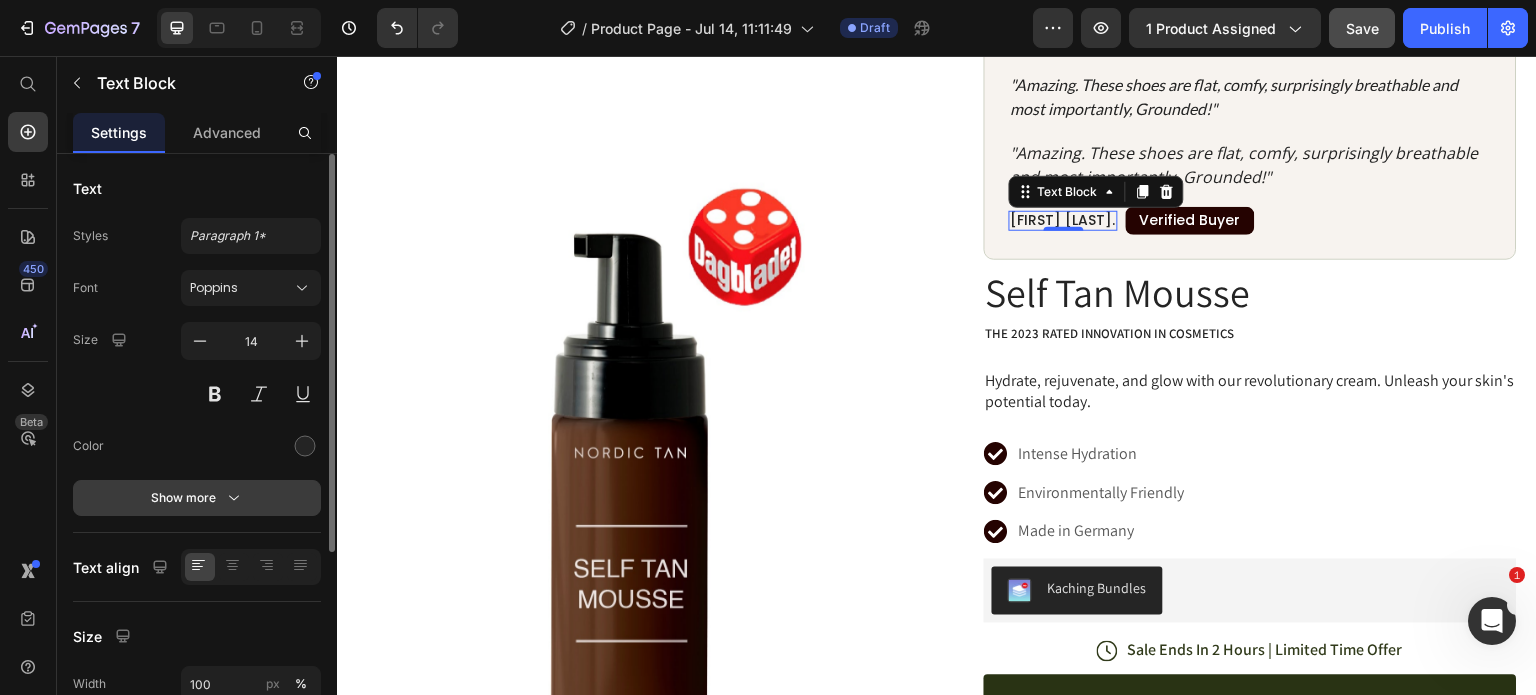 click on "Show more" at bounding box center [197, 498] 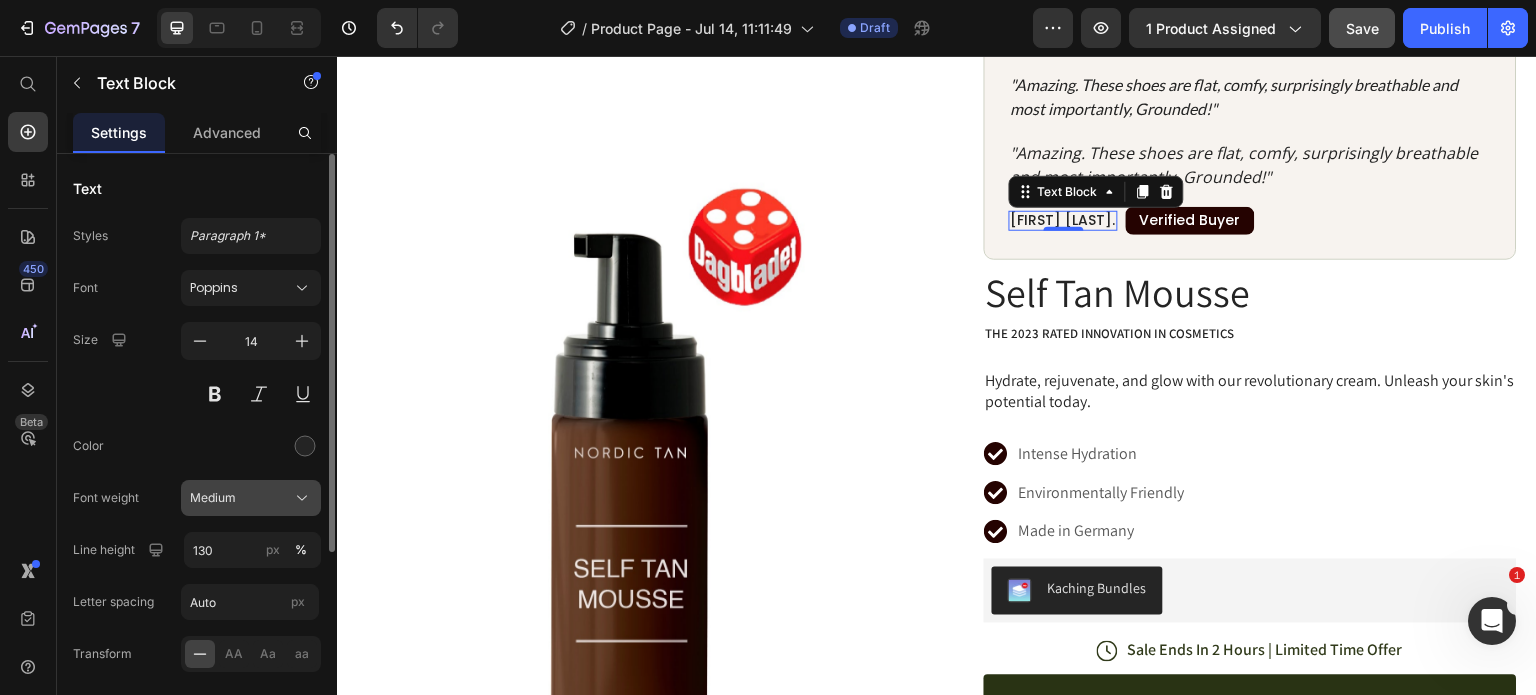 click on "Medium" 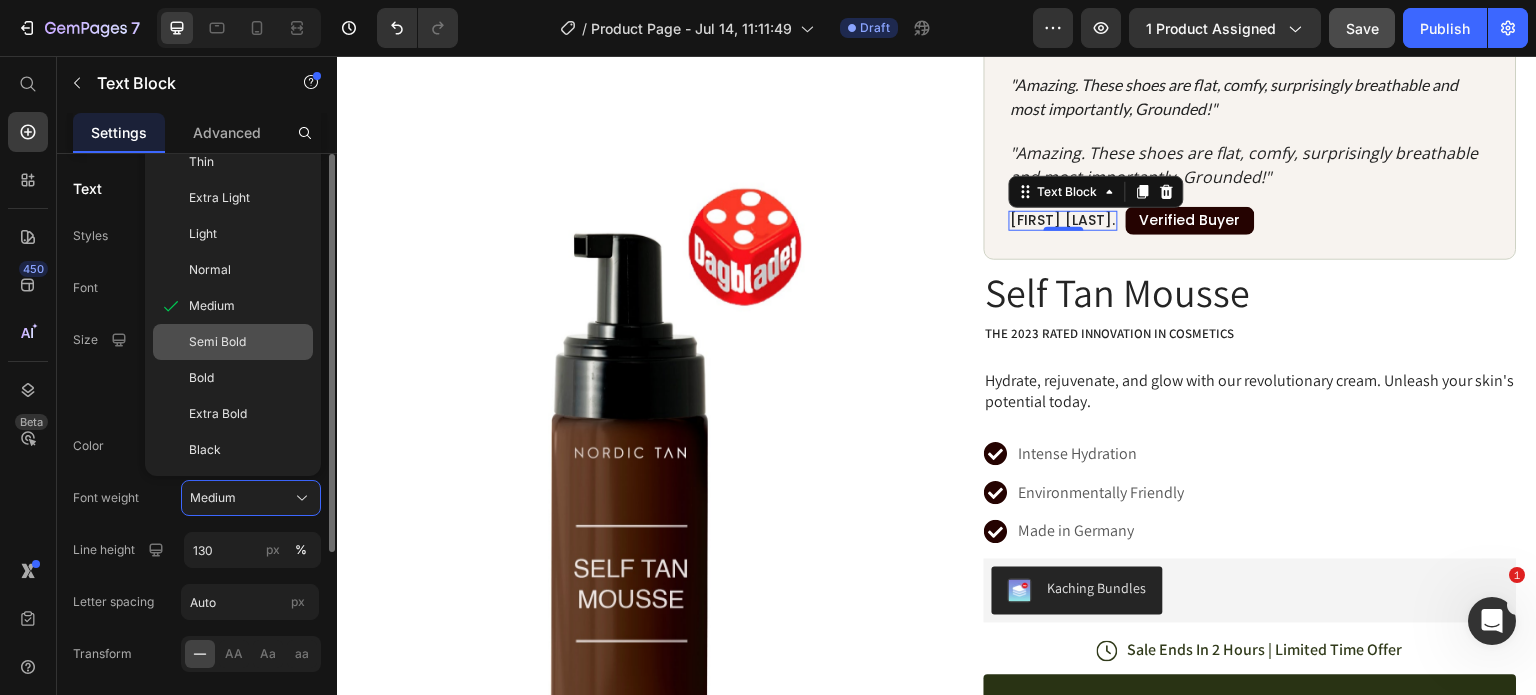 click on "Semi Bold" at bounding box center (217, 342) 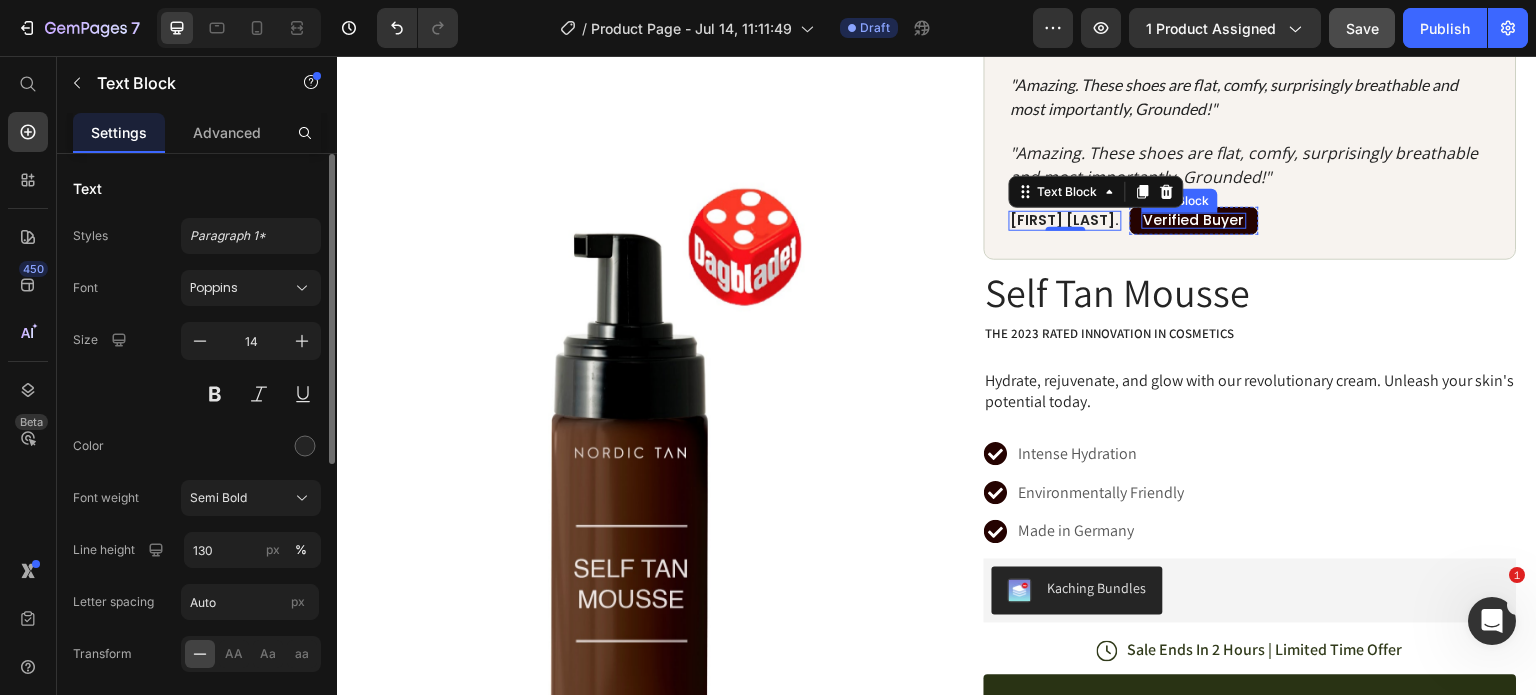 click on "Verified Buyer" at bounding box center [1194, 220] 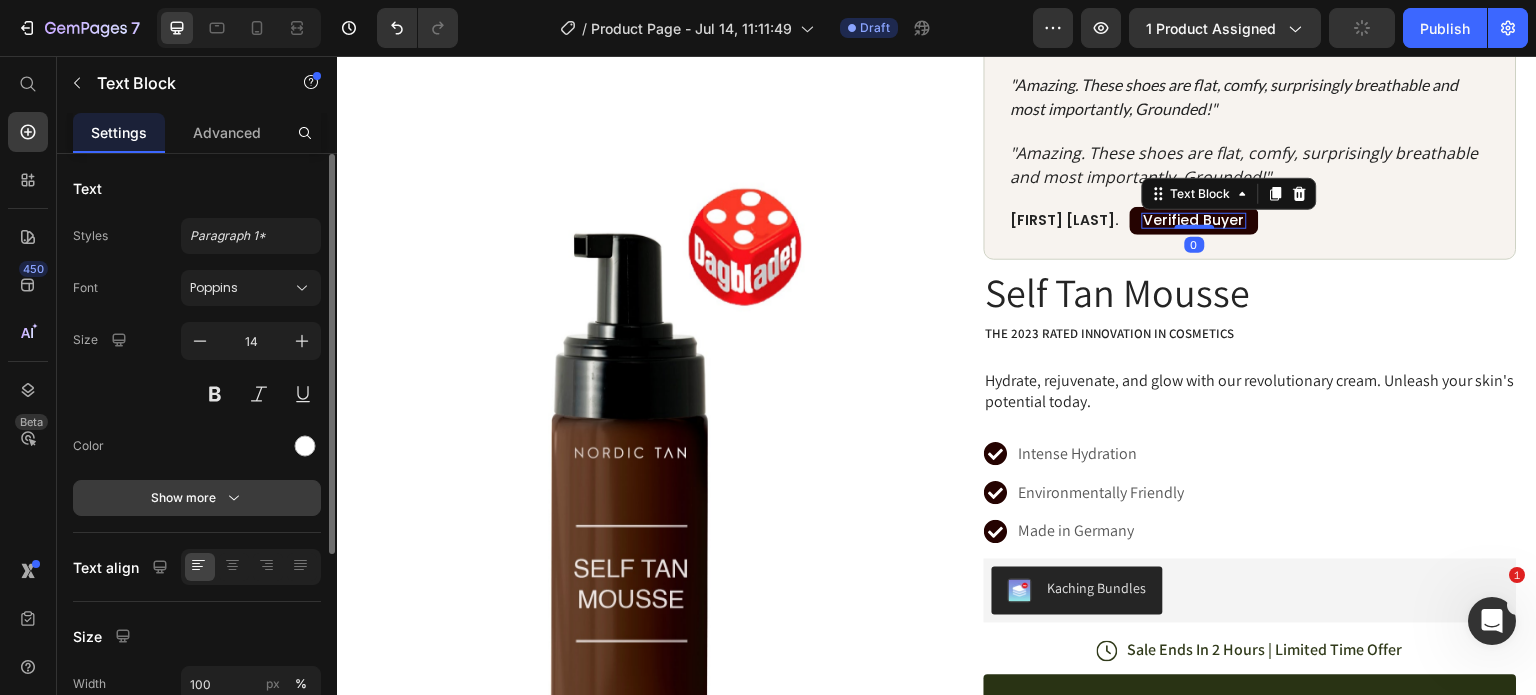 click on "Show more" at bounding box center [197, 498] 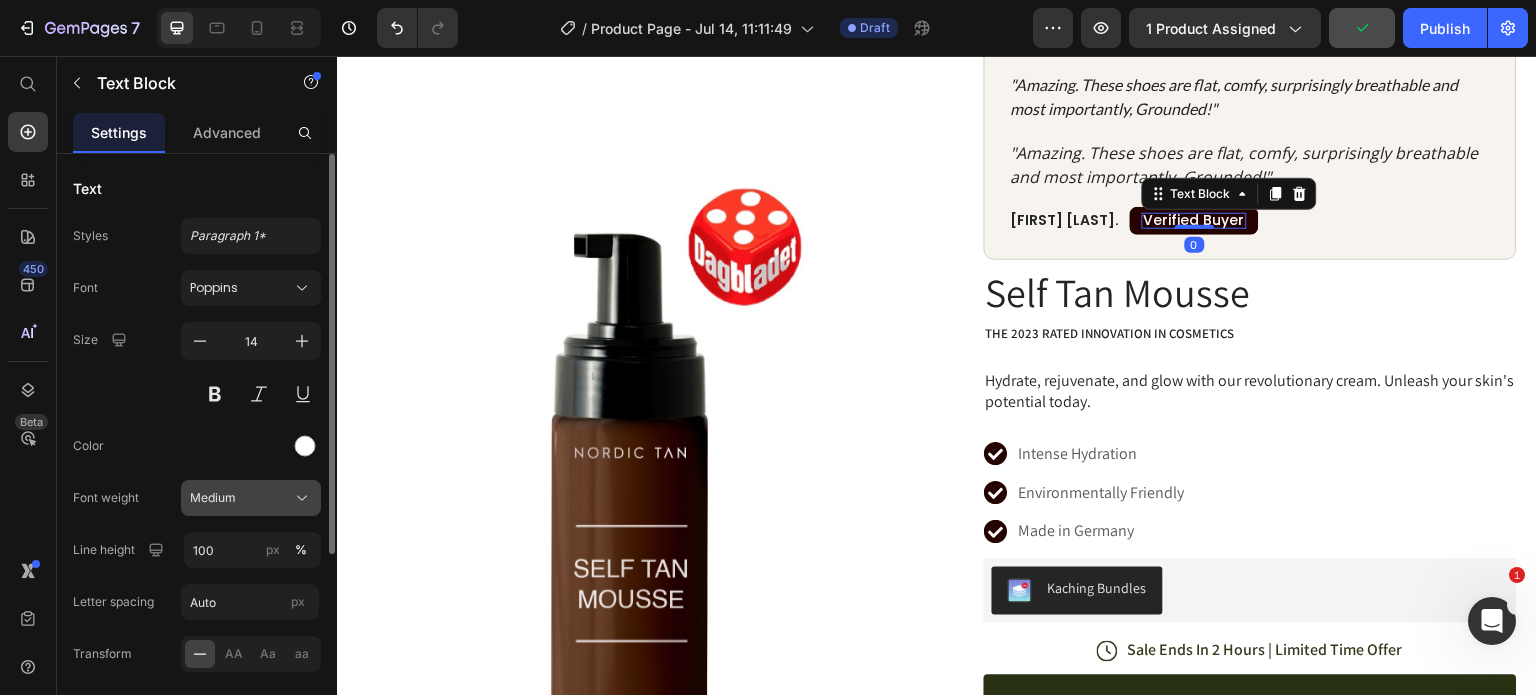 click on "Medium" at bounding box center (213, 498) 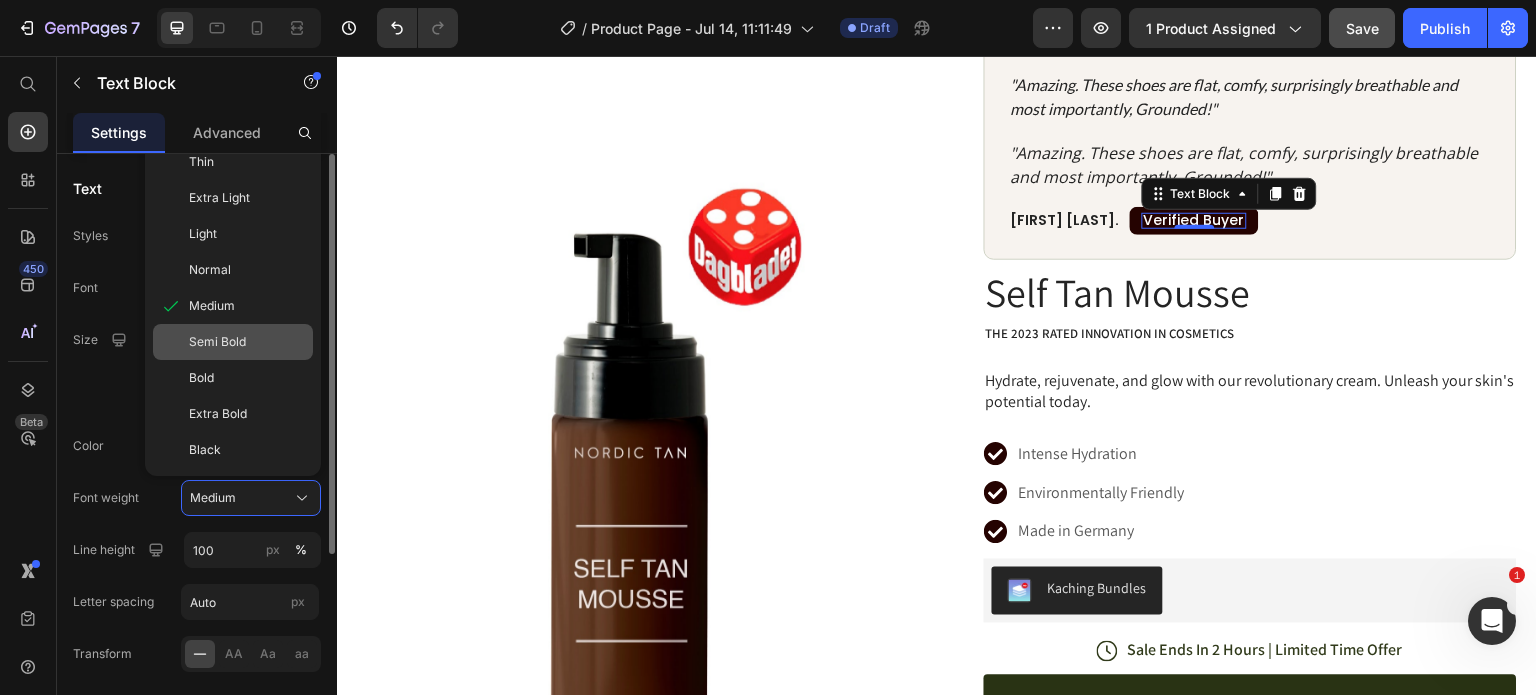 click on "Semi Bold" at bounding box center (217, 342) 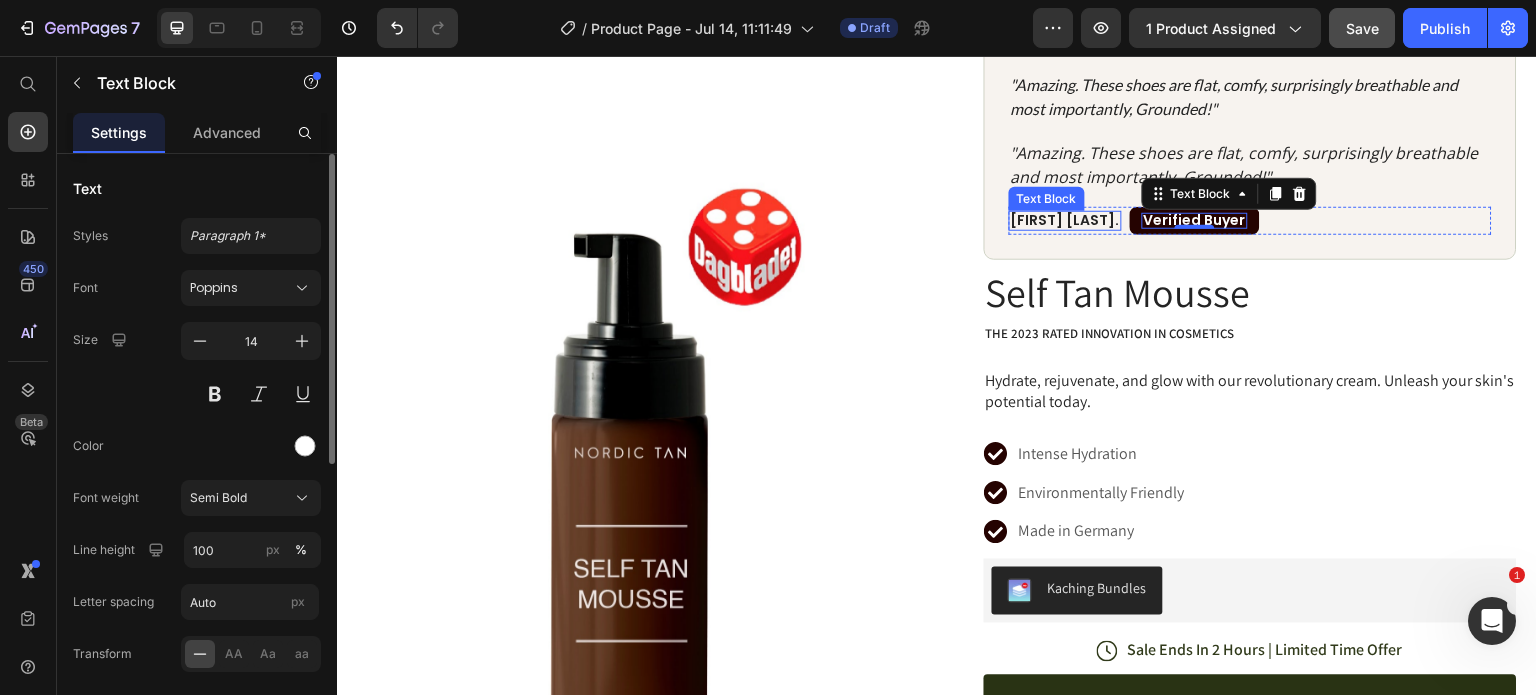 click on "[FIRST] [LAST]." at bounding box center [1065, 220] 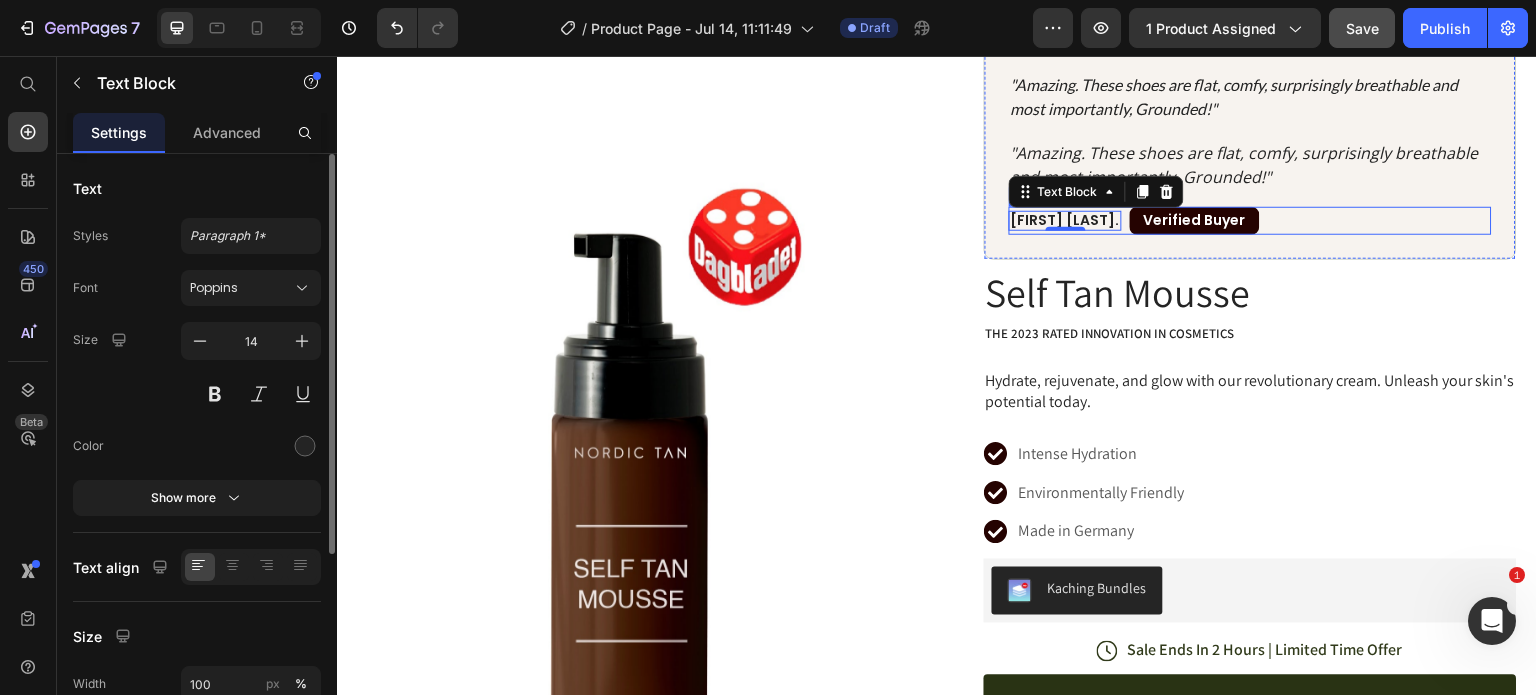 click on "Michelle V. Text Block   0 Verified Buyer Text Block Row Row" at bounding box center (1250, 221) 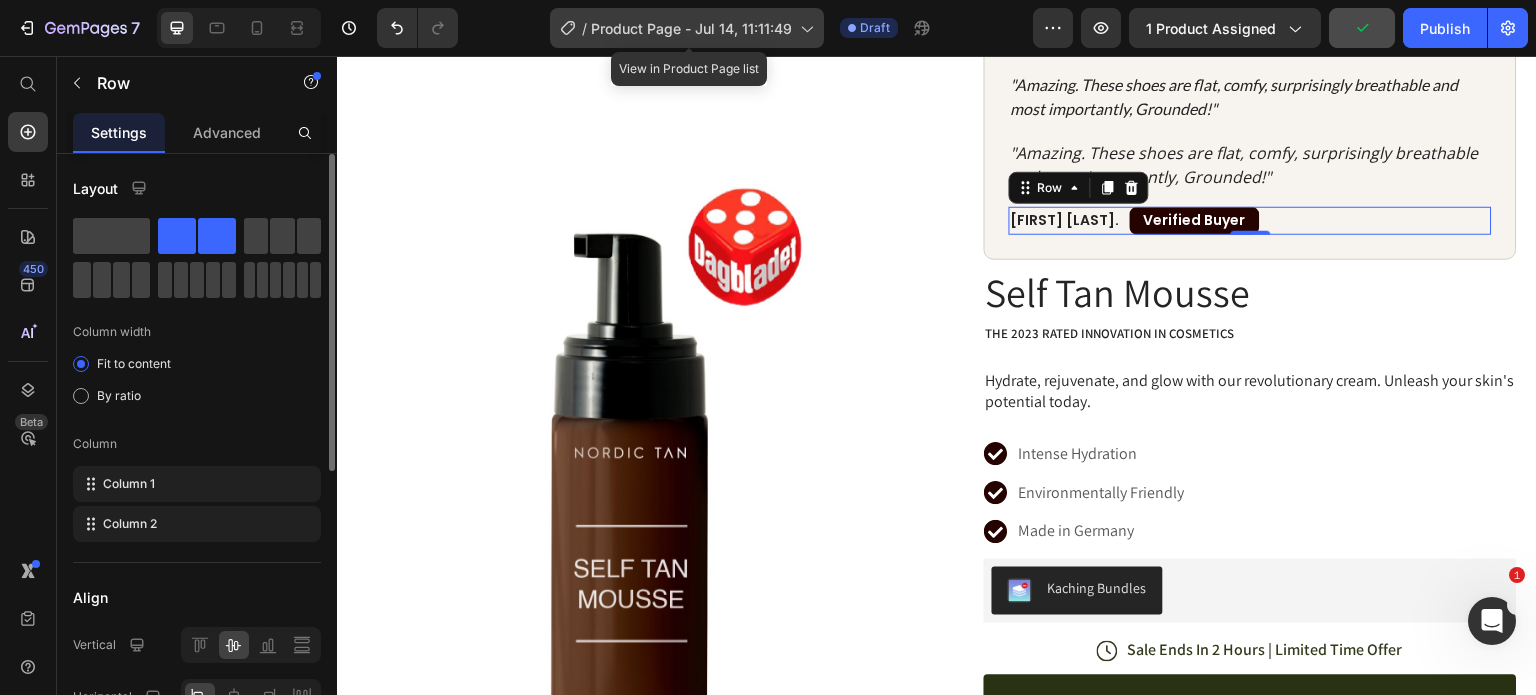click on "/  Product Page - Jul 14, 11:11:49" 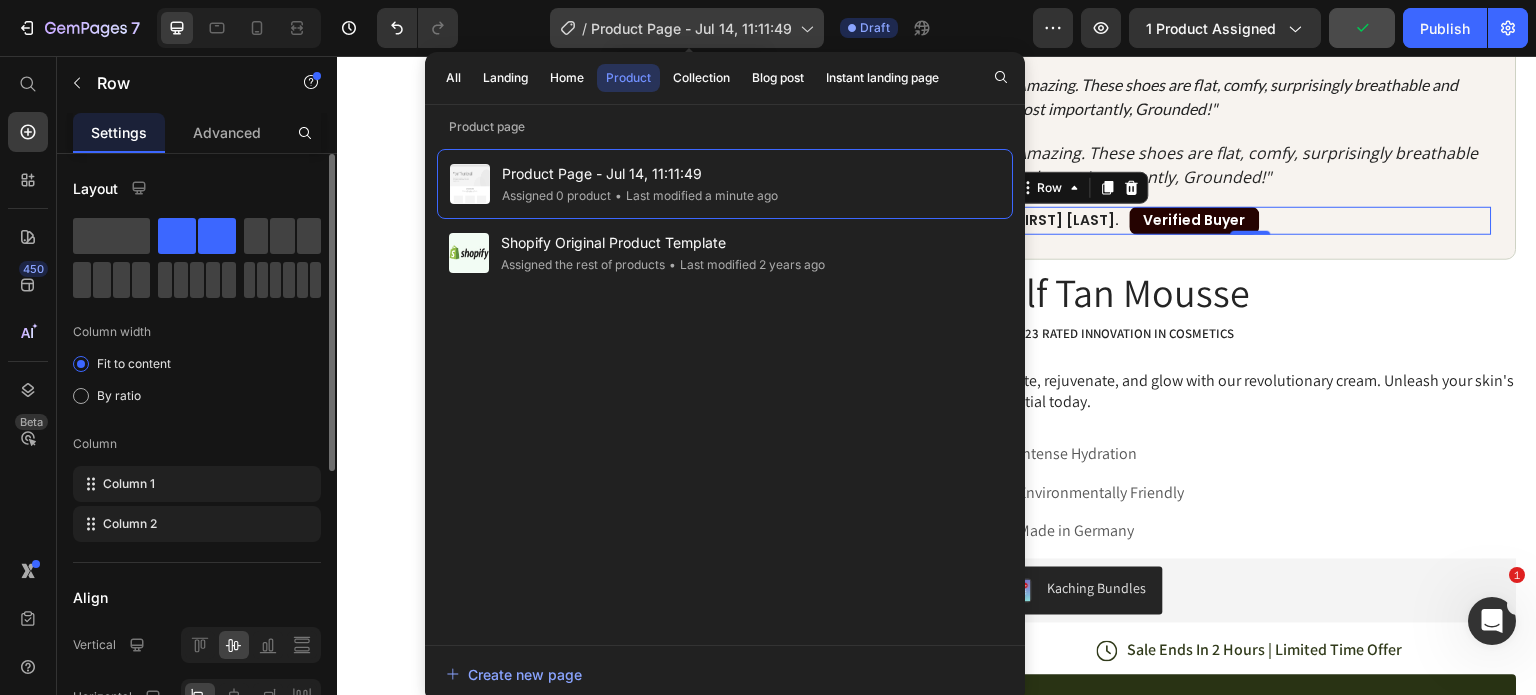 click on "Product Page - Jul 14, 11:11:49" at bounding box center (691, 28) 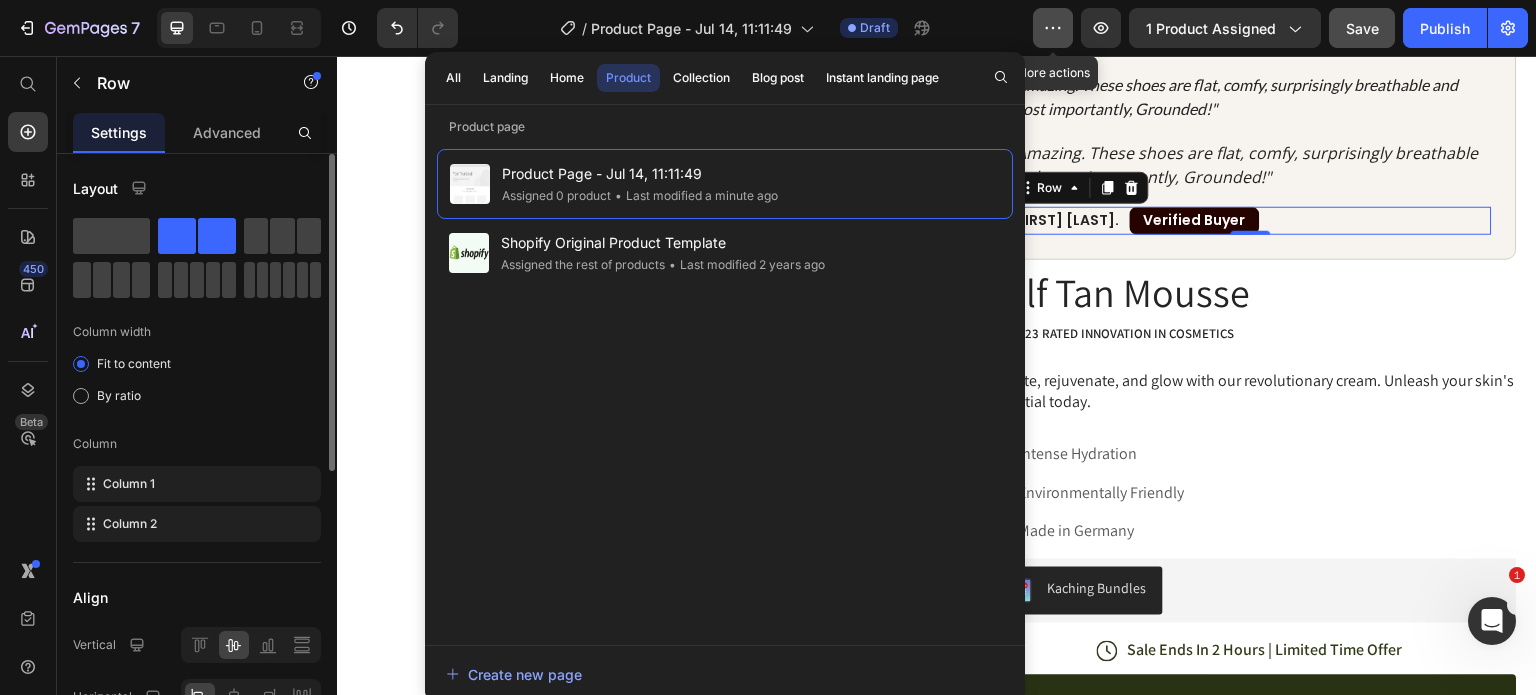 click 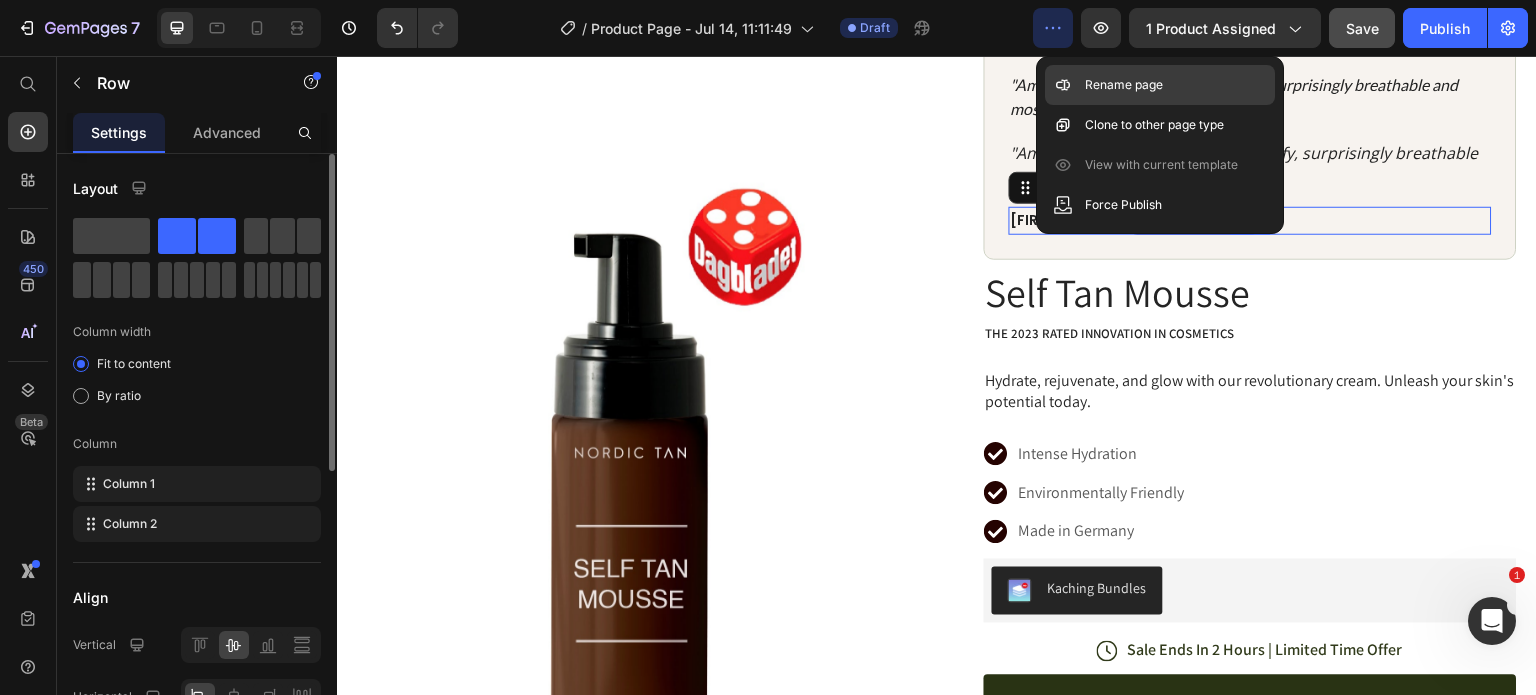 click on "Rename page" 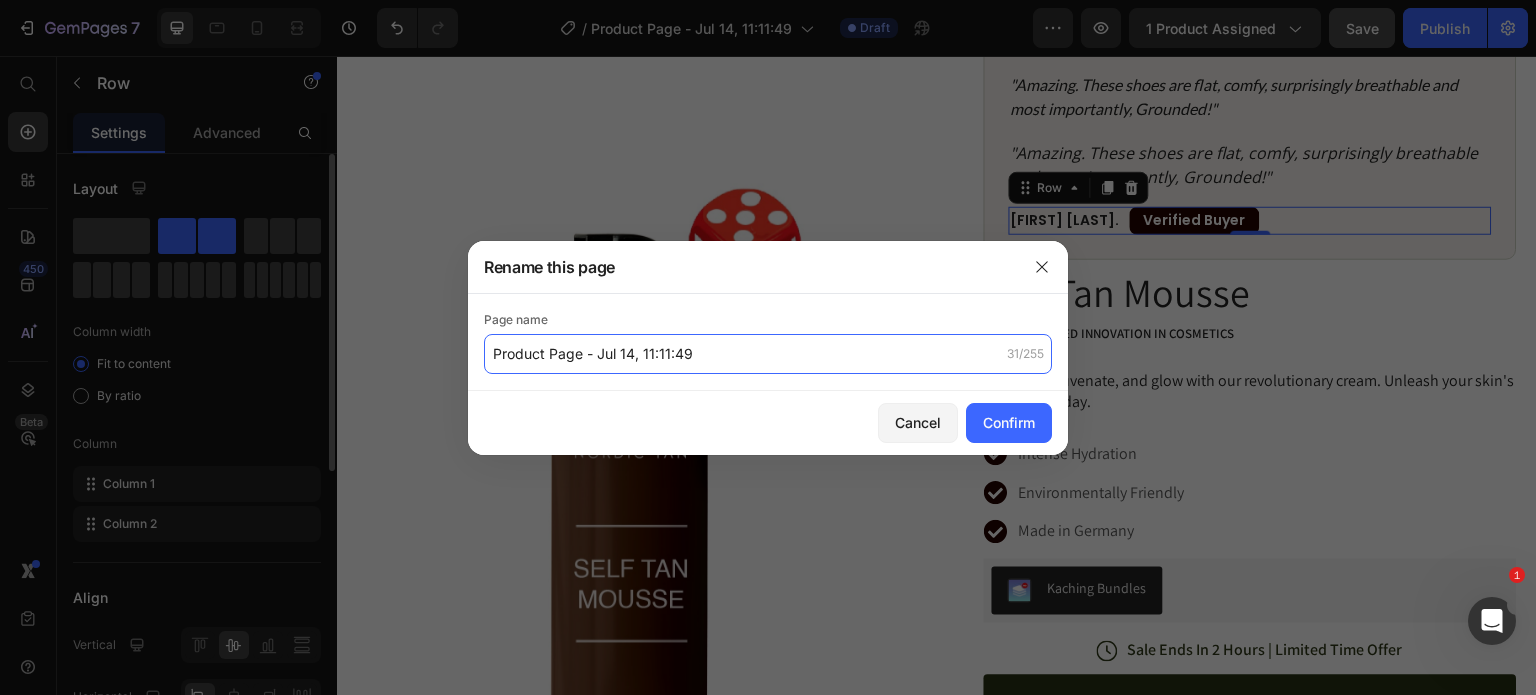 click on "Product Page - Jul 14, 11:11:49" 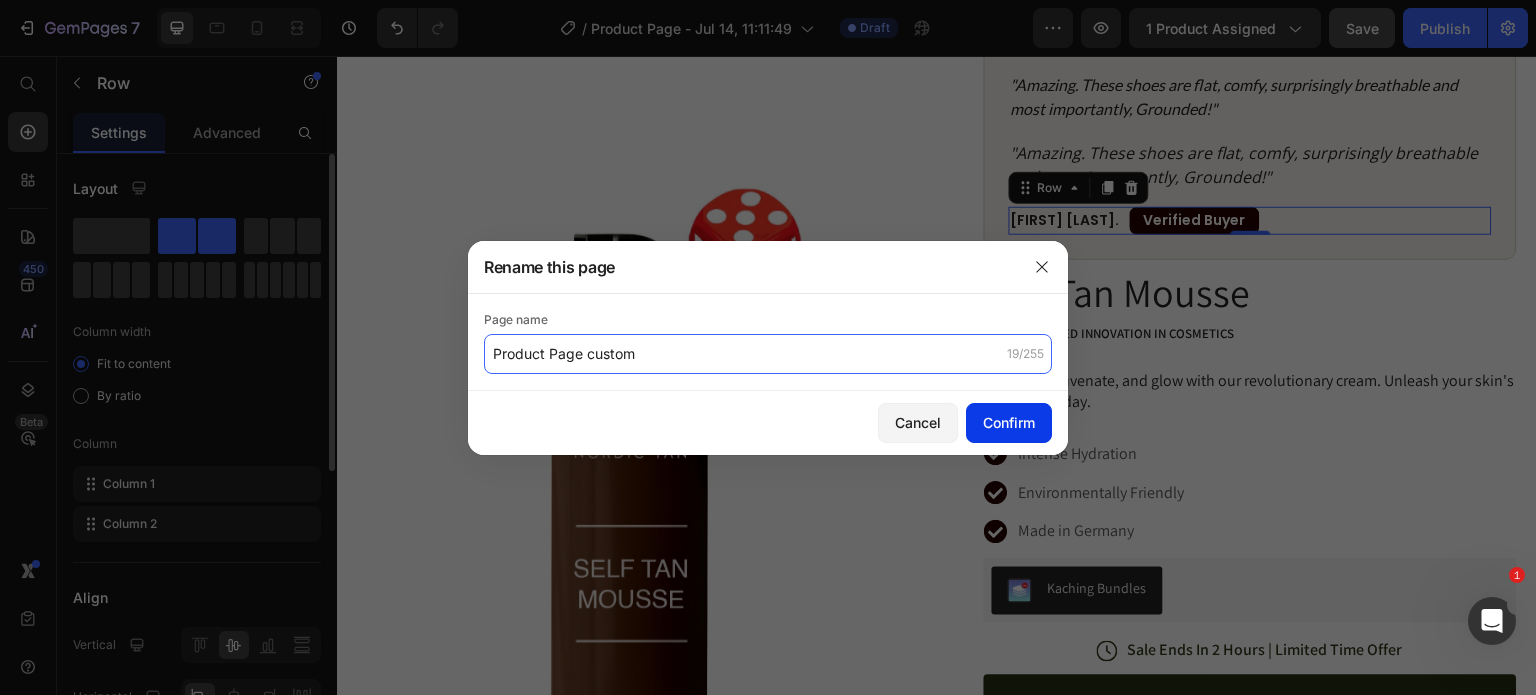 type on "Product Page custom" 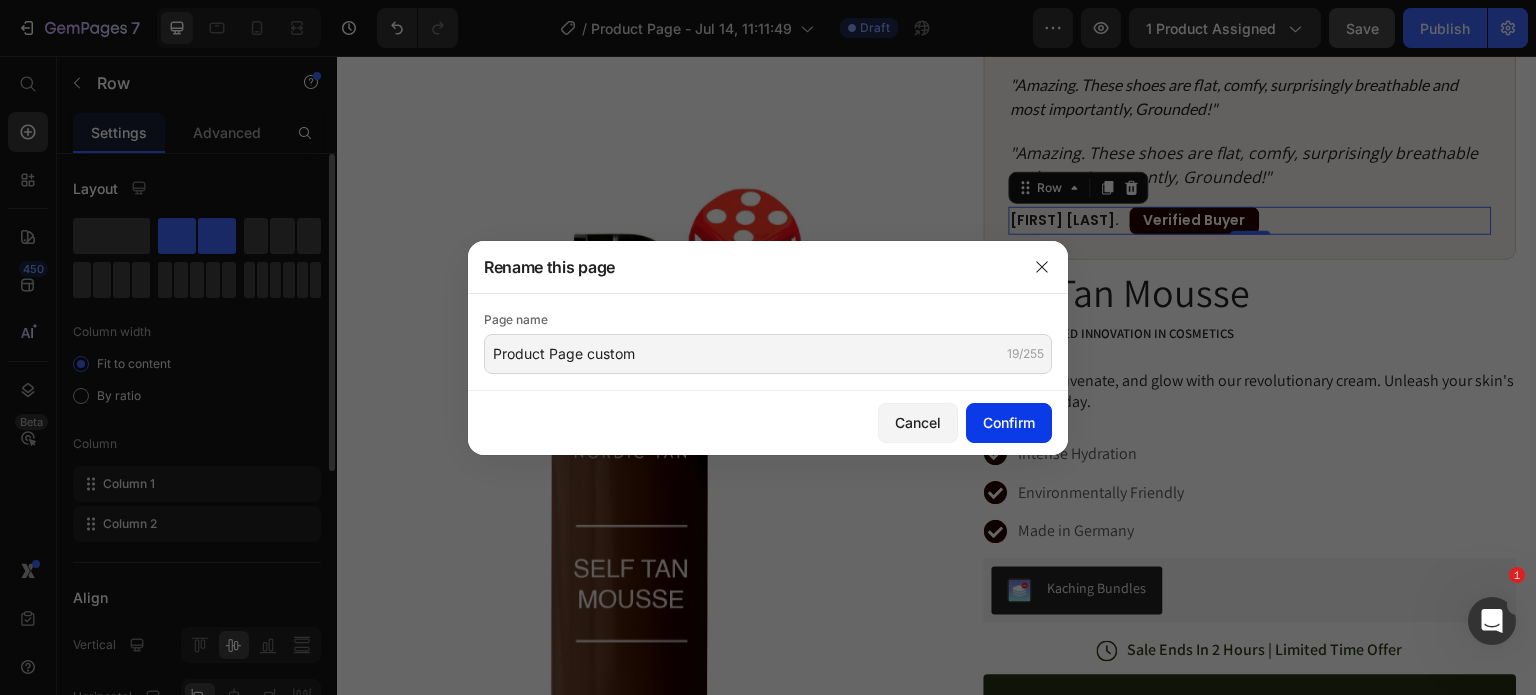 click on "Confirm" at bounding box center [1009, 422] 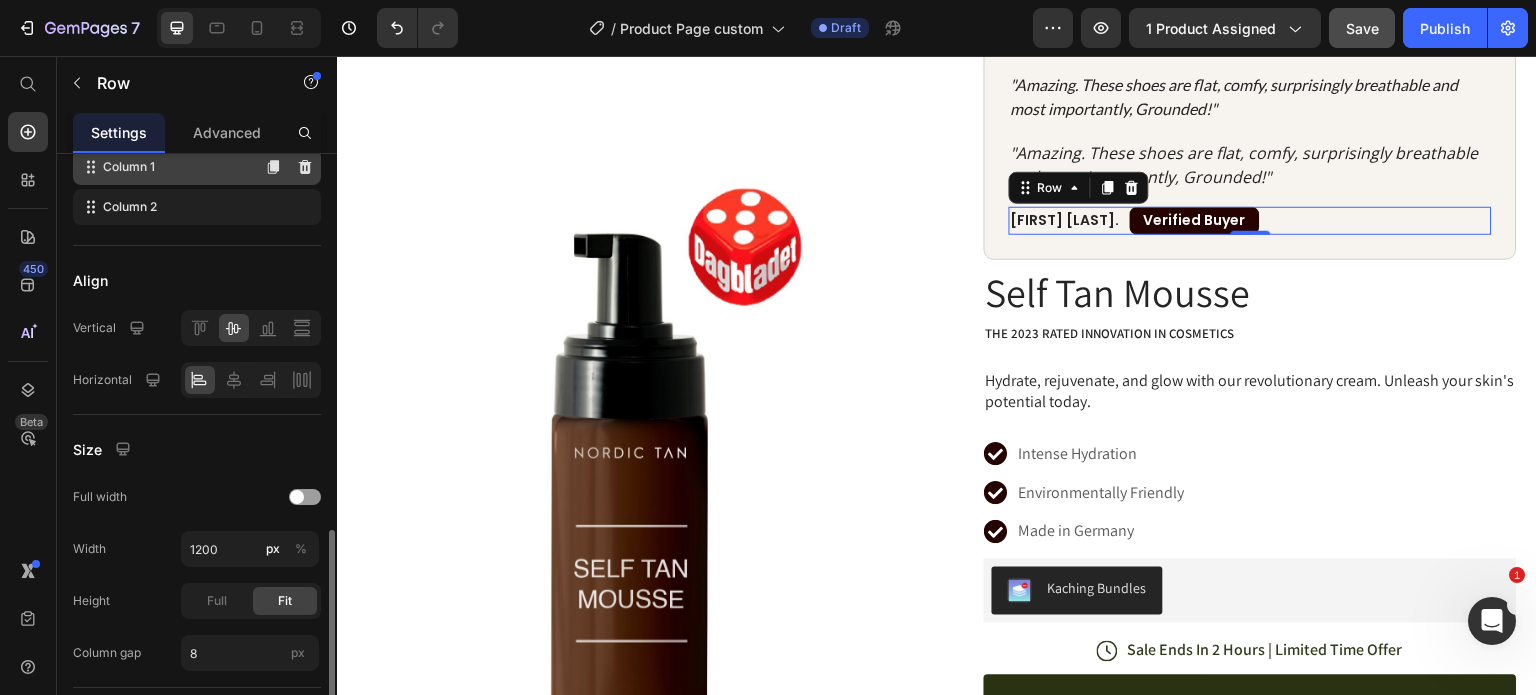 scroll, scrollTop: 528, scrollLeft: 0, axis: vertical 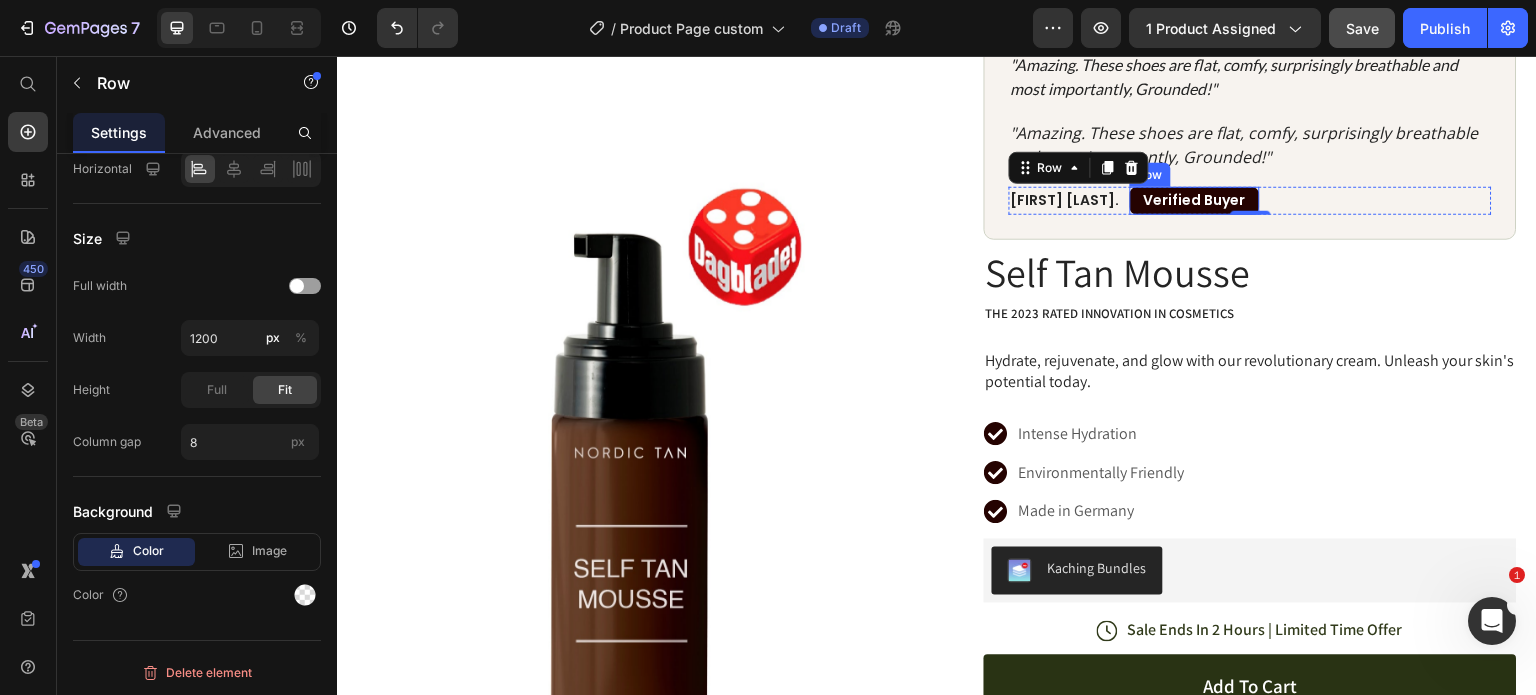 click on "Verified Buyer Text Block Row" at bounding box center (1195, 201) 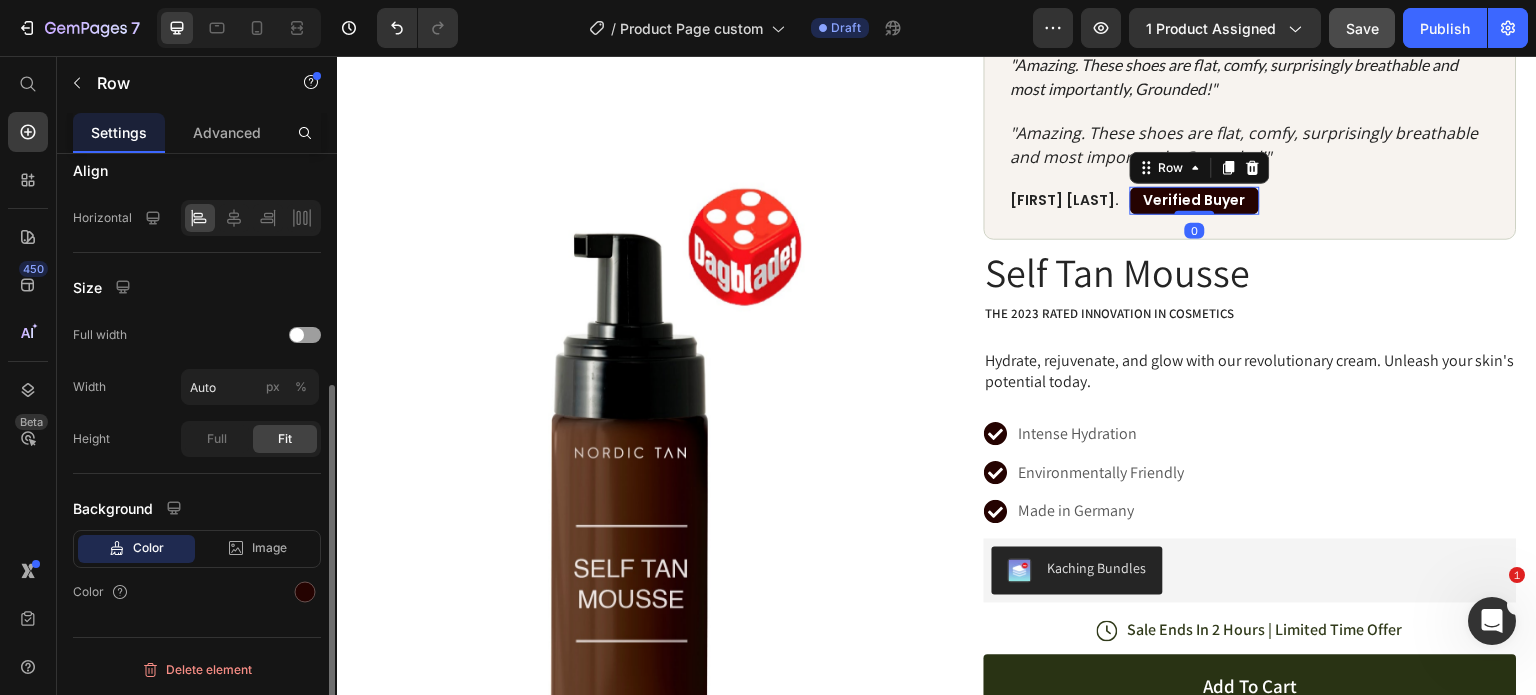scroll, scrollTop: 384, scrollLeft: 0, axis: vertical 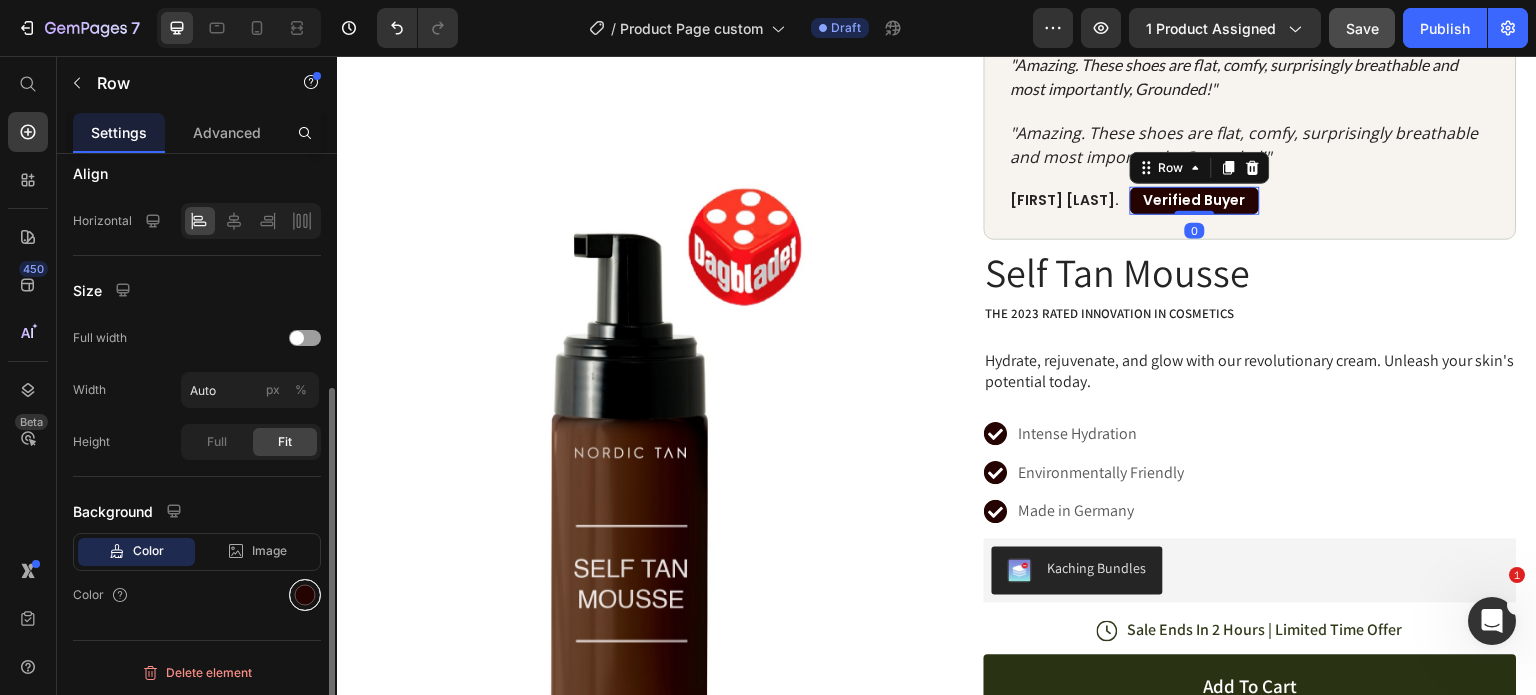 click at bounding box center [305, 595] 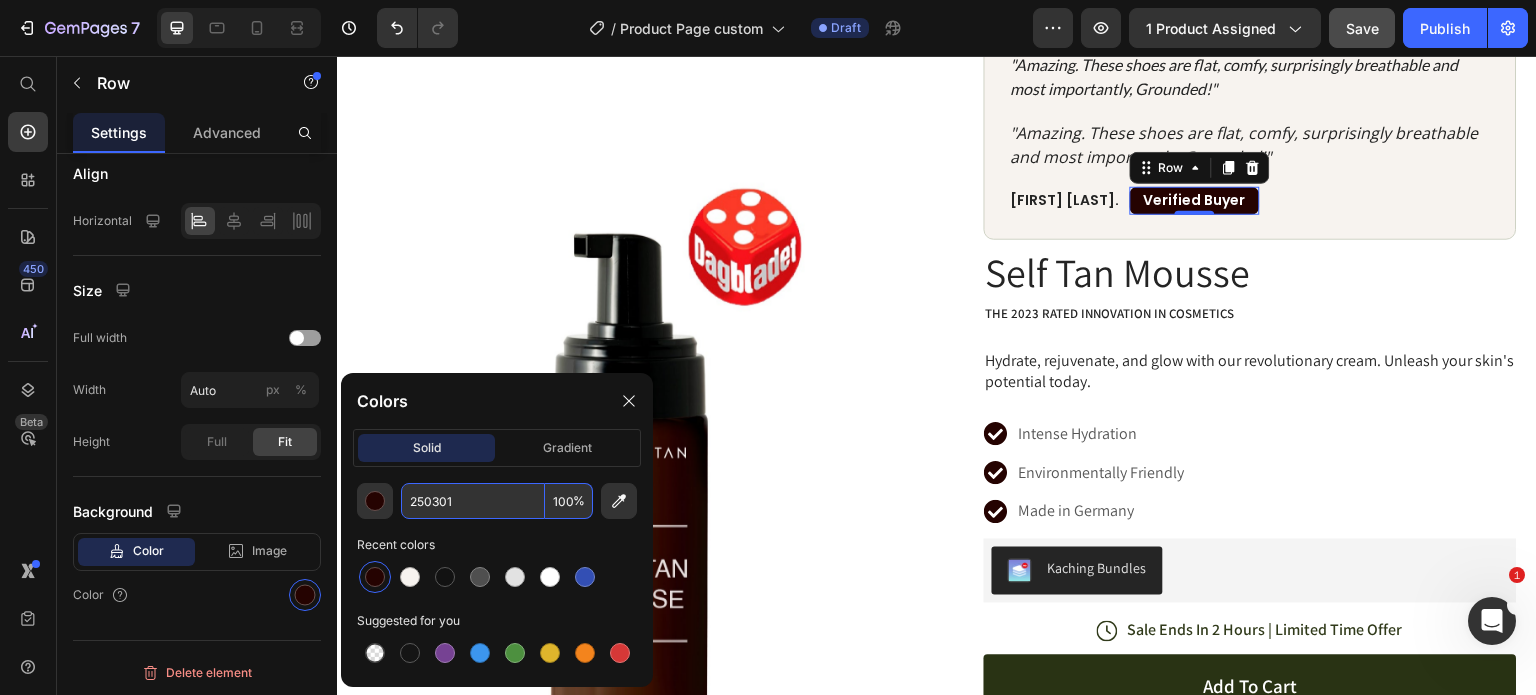 click on "250301" at bounding box center (473, 501) 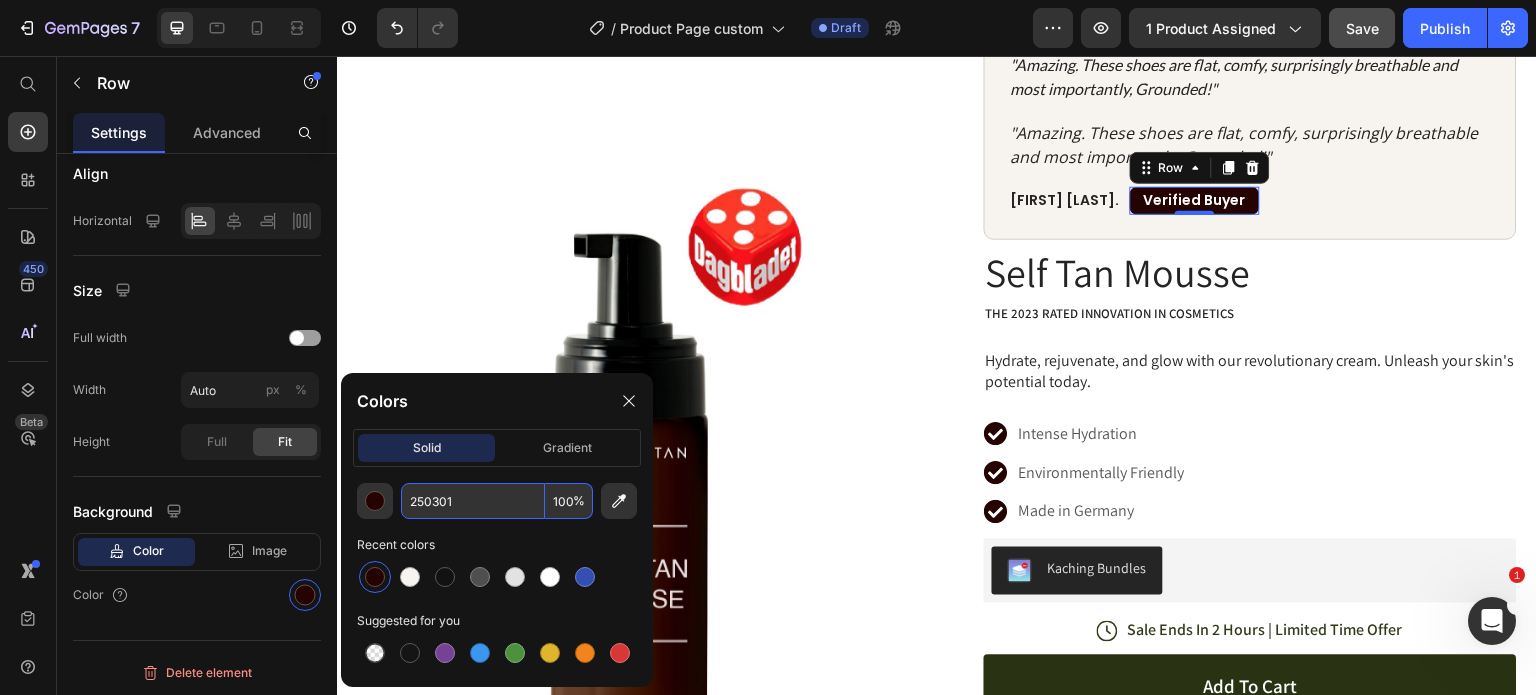 drag, startPoint x: 481, startPoint y: 502, endPoint x: 451, endPoint y: 503, distance: 30.016663 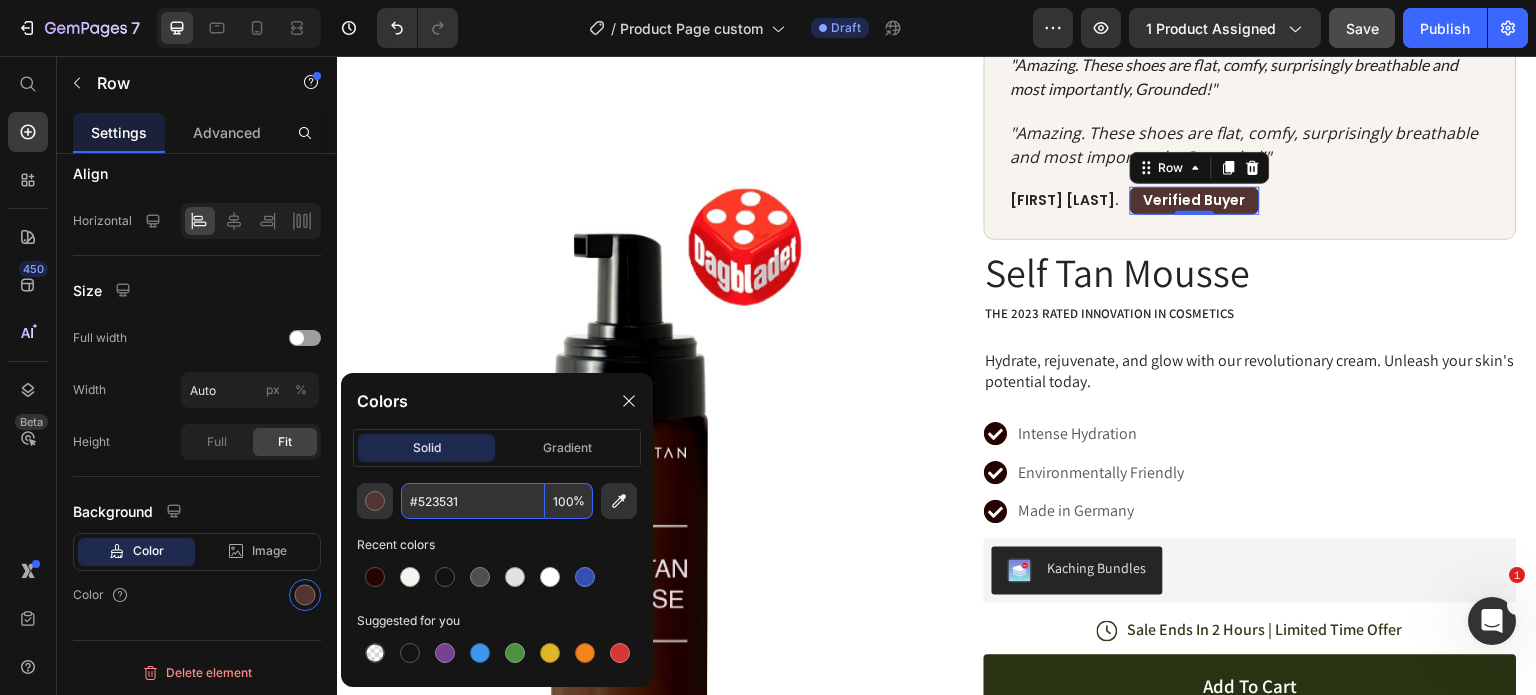 type on "523531" 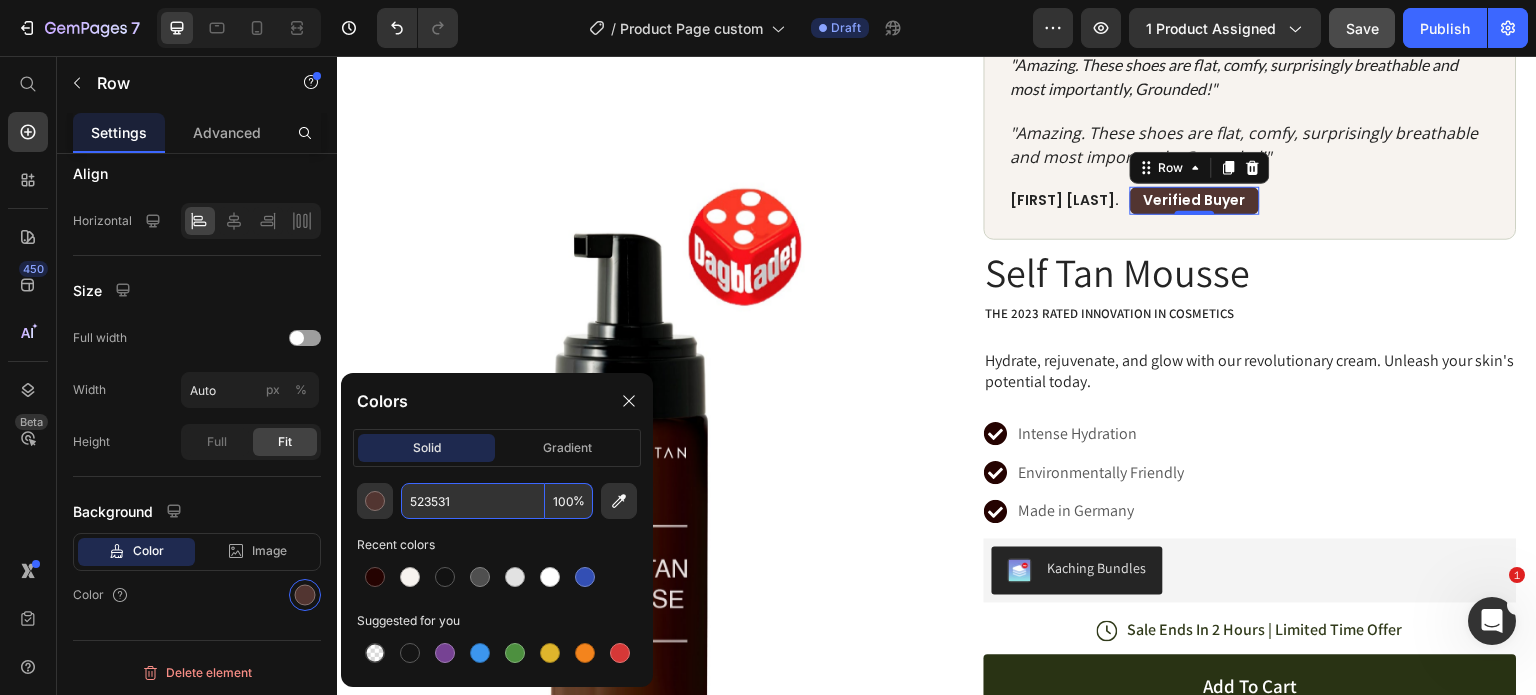 click on "Recent colors" at bounding box center [497, 545] 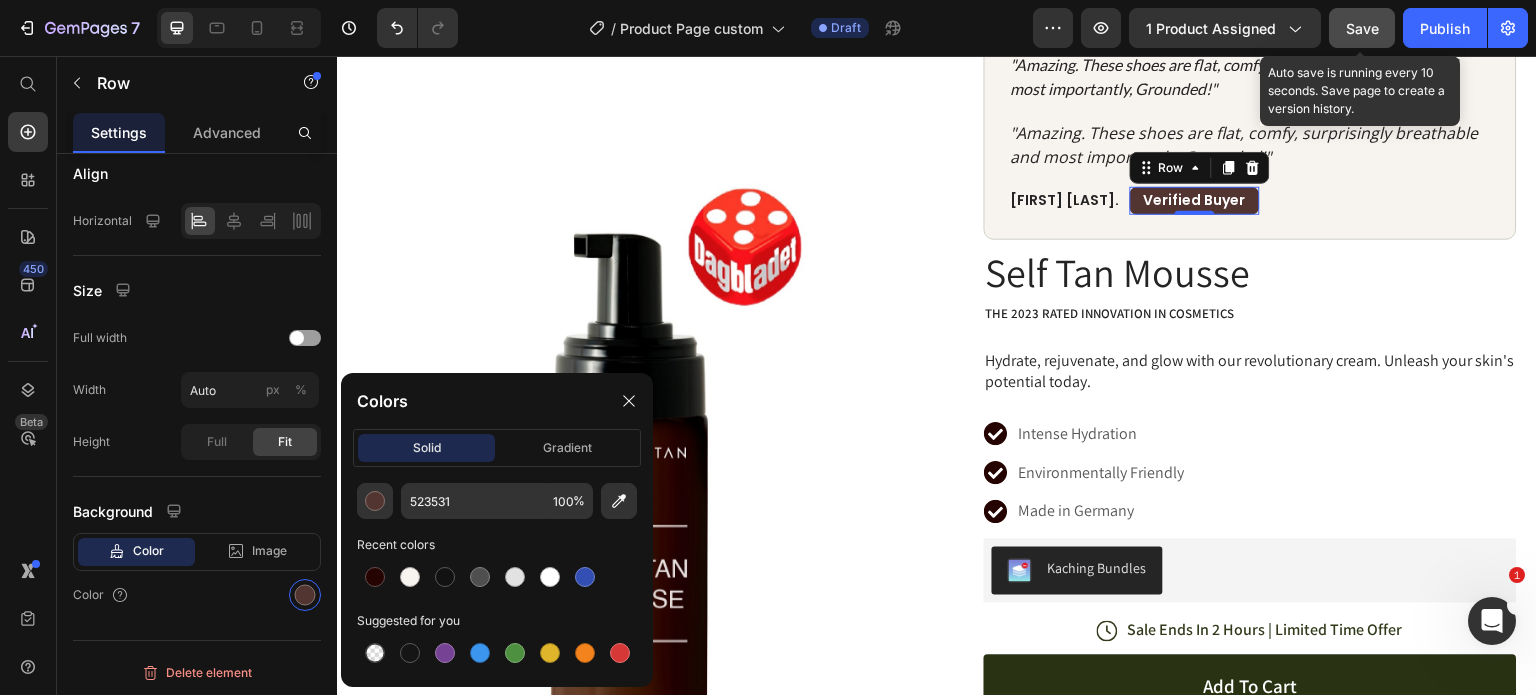 drag, startPoint x: 1361, startPoint y: 30, endPoint x: 904, endPoint y: 164, distance: 476.24048 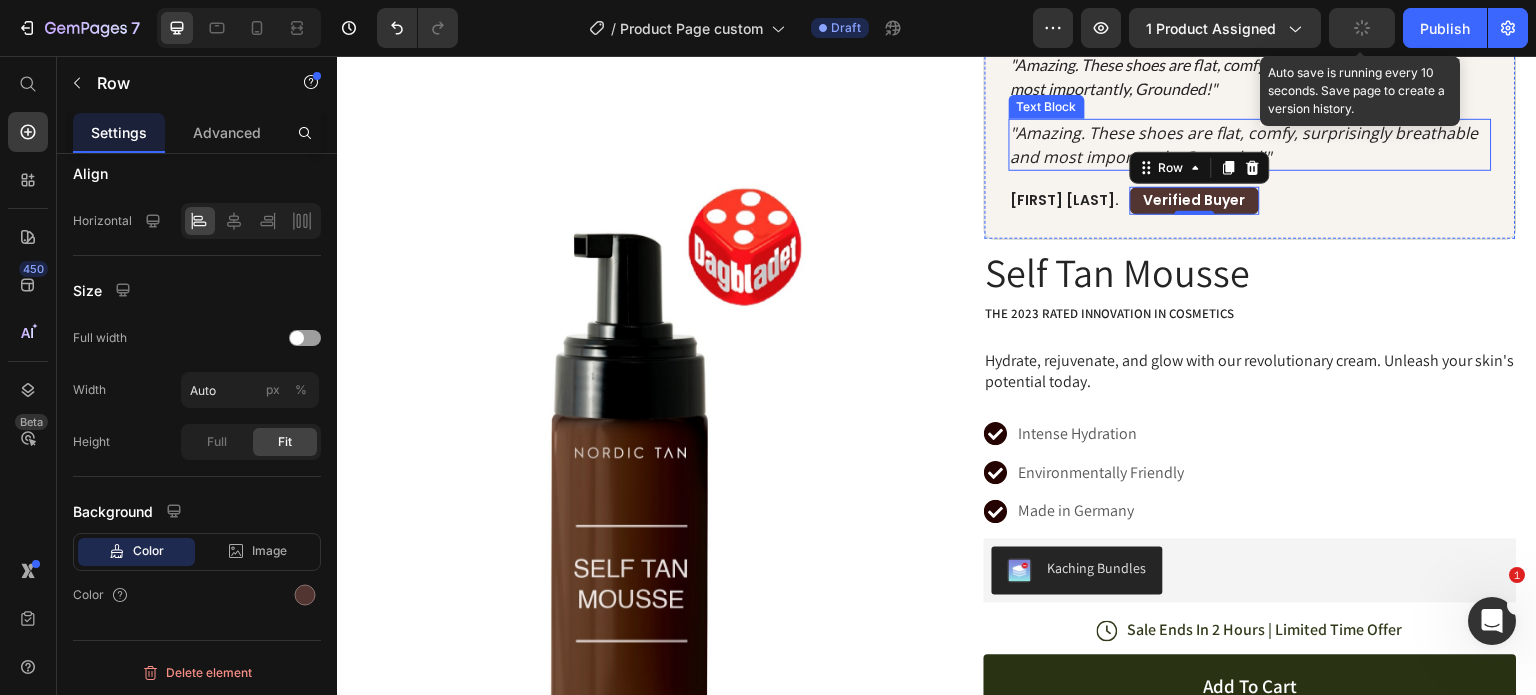 click on ""Amazing. These shoes are flat, comfy, surprisingly breathable and most importantly, Grounded!"" at bounding box center (1250, 145) 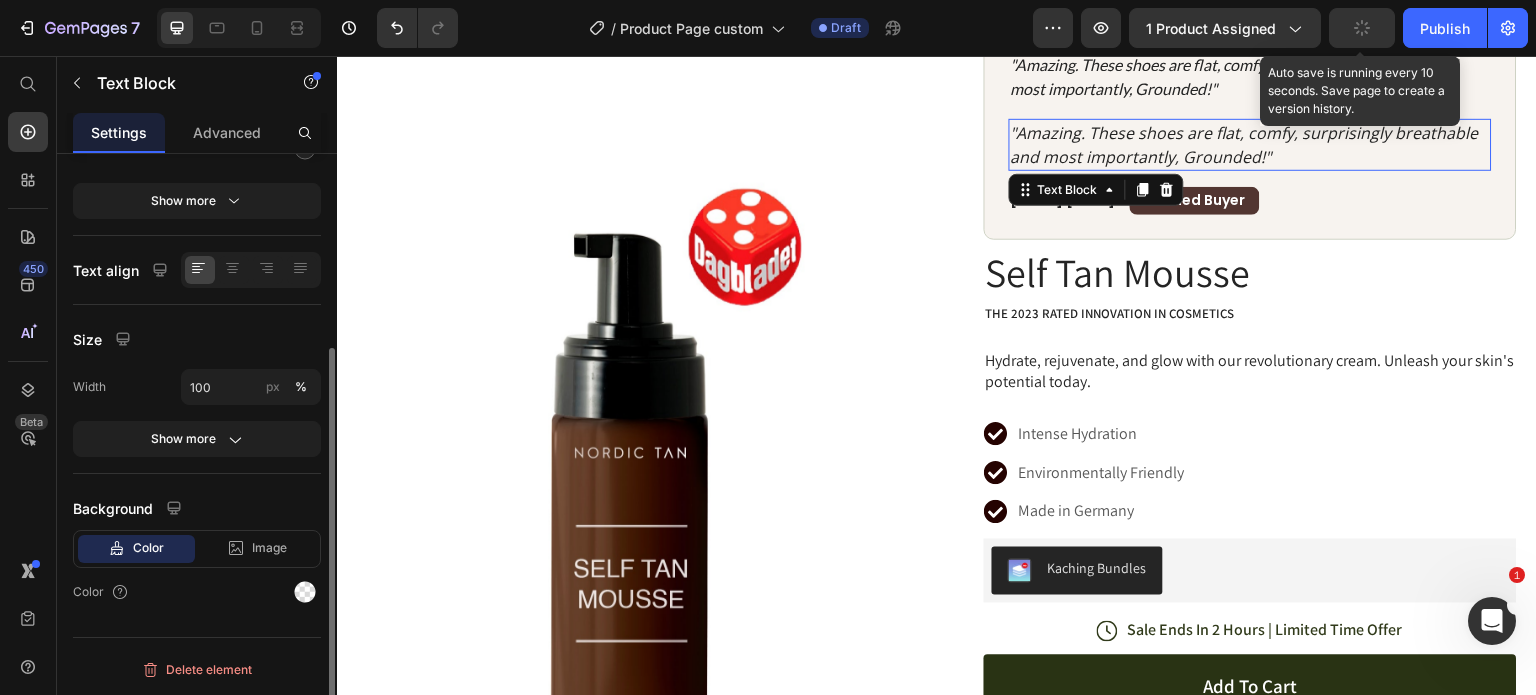 scroll, scrollTop: 0, scrollLeft: 0, axis: both 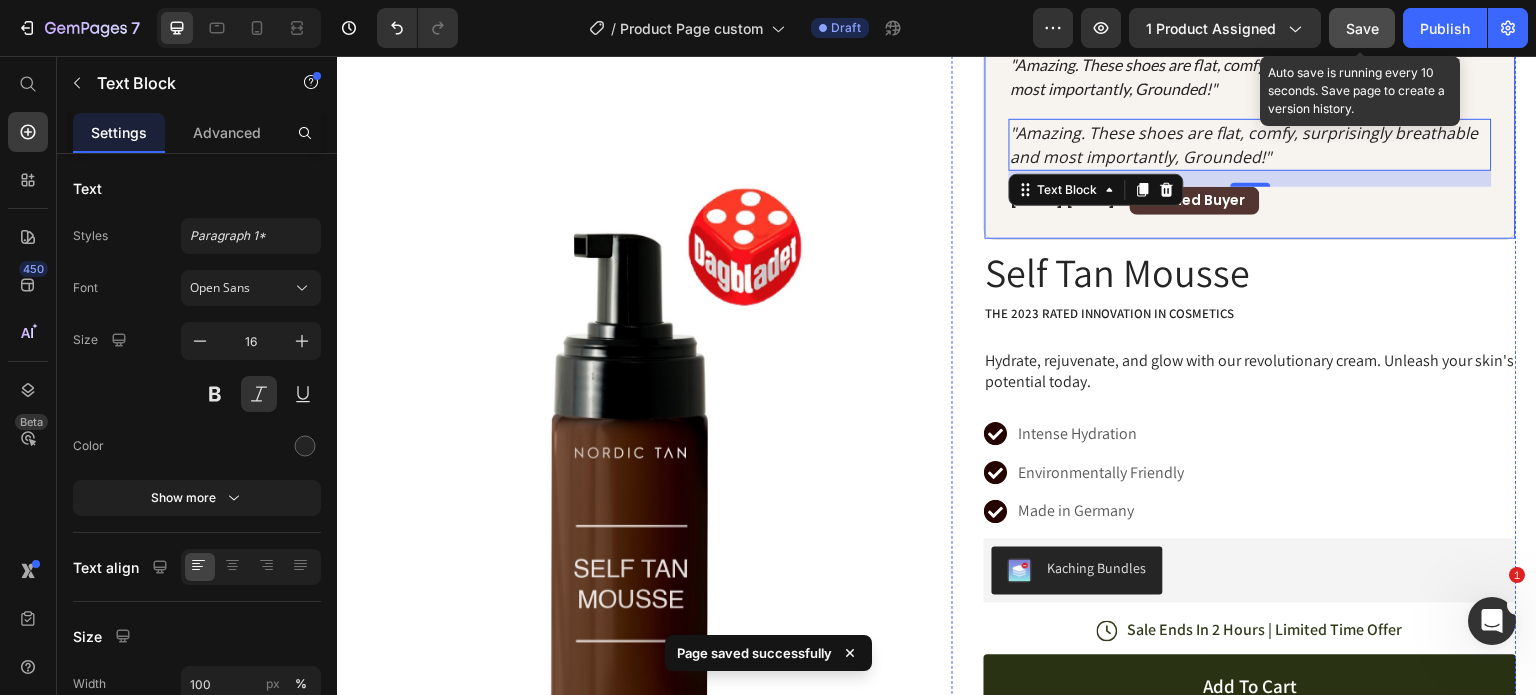 click on ""Amazing. These shoes are flat, comfy, surprisingly breathable and most importantly, Grounded!" Text Block "Amazing. These shoes are flat, comfy, surprisingly breathable and most importantly, Grounded!" Text Block   16 Michelle V. Text Block Verified Buyer Text Block Row Row Row" at bounding box center [1250, 133] 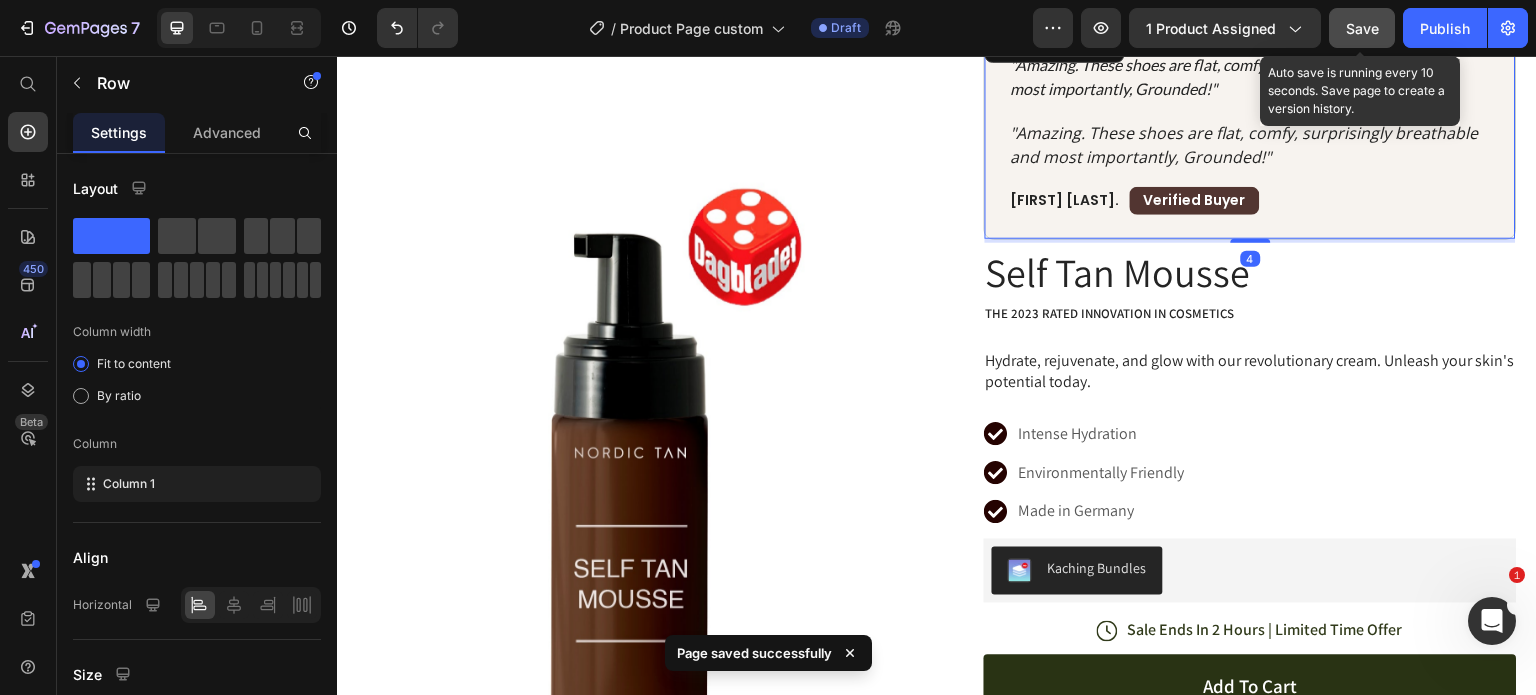 click on "Save" at bounding box center [1362, 28] 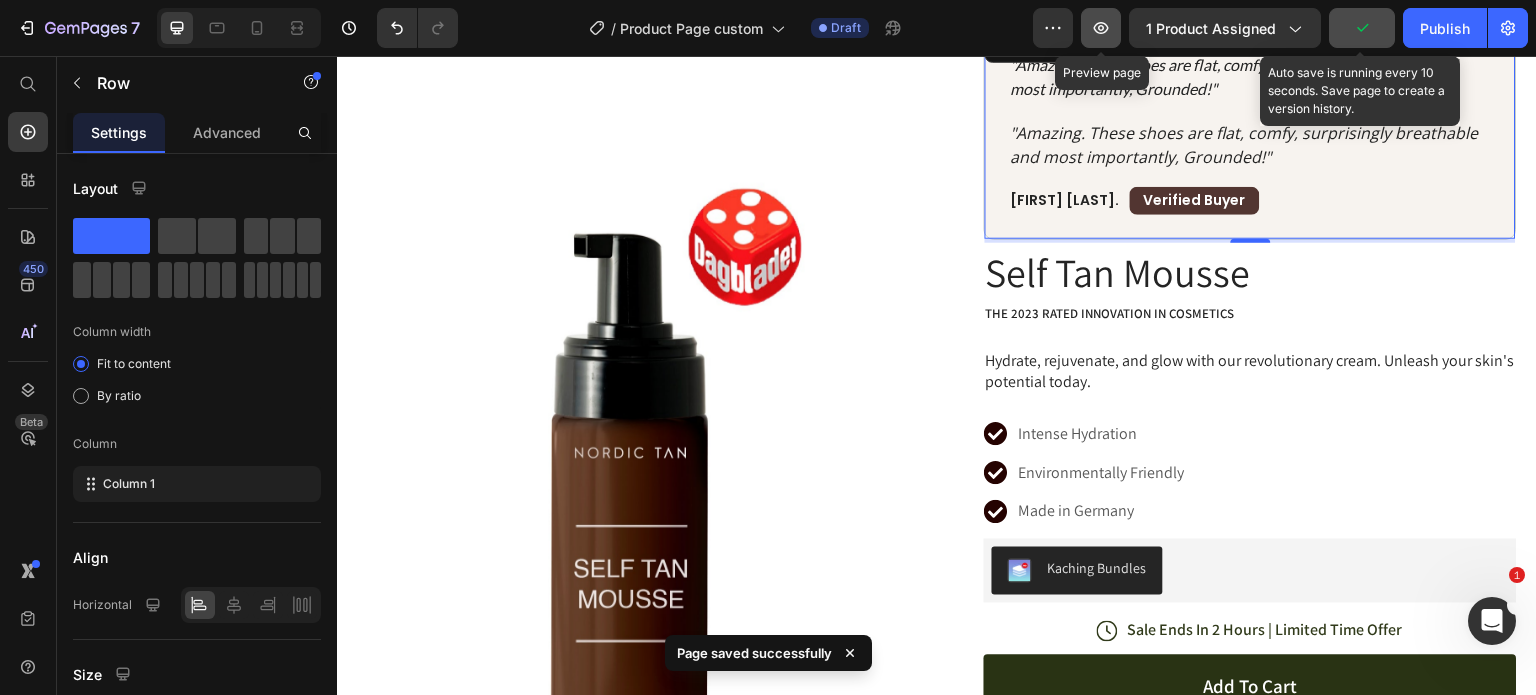 click 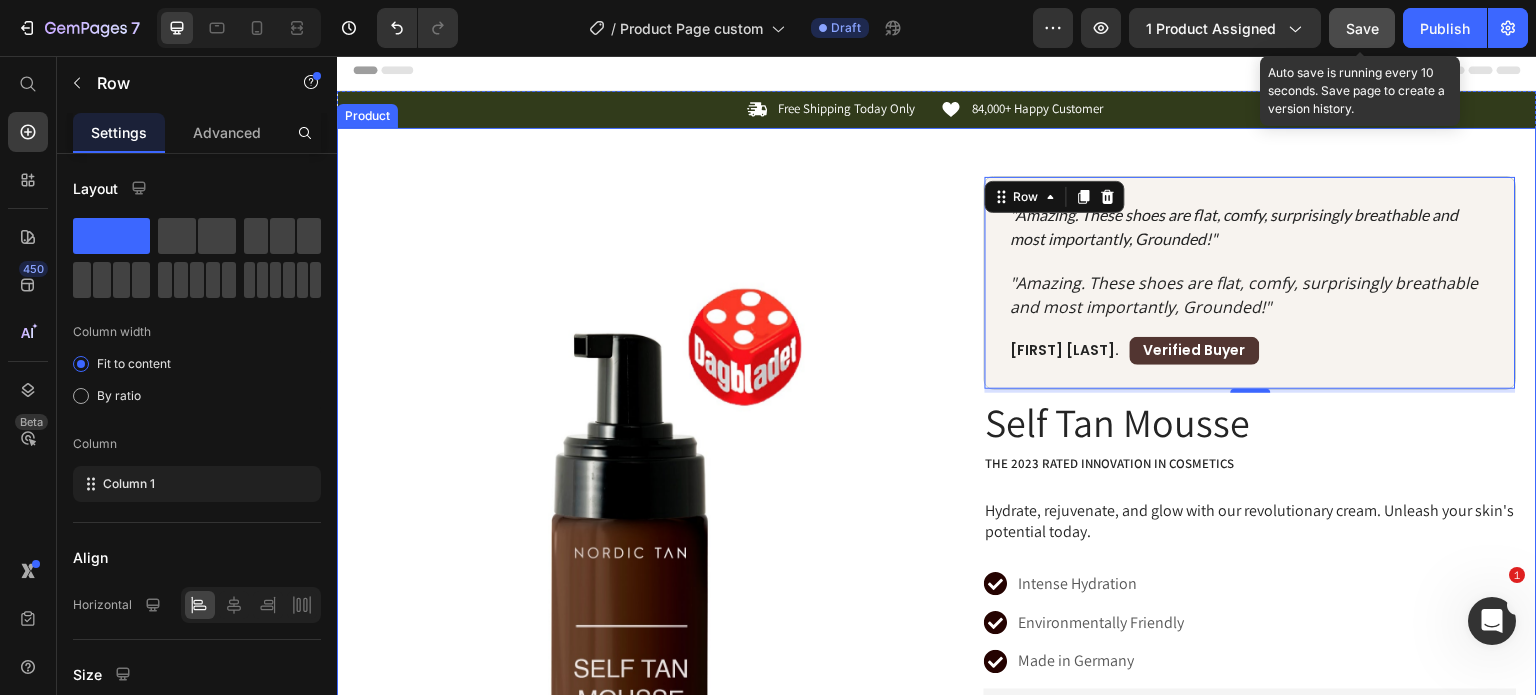 scroll, scrollTop: 0, scrollLeft: 0, axis: both 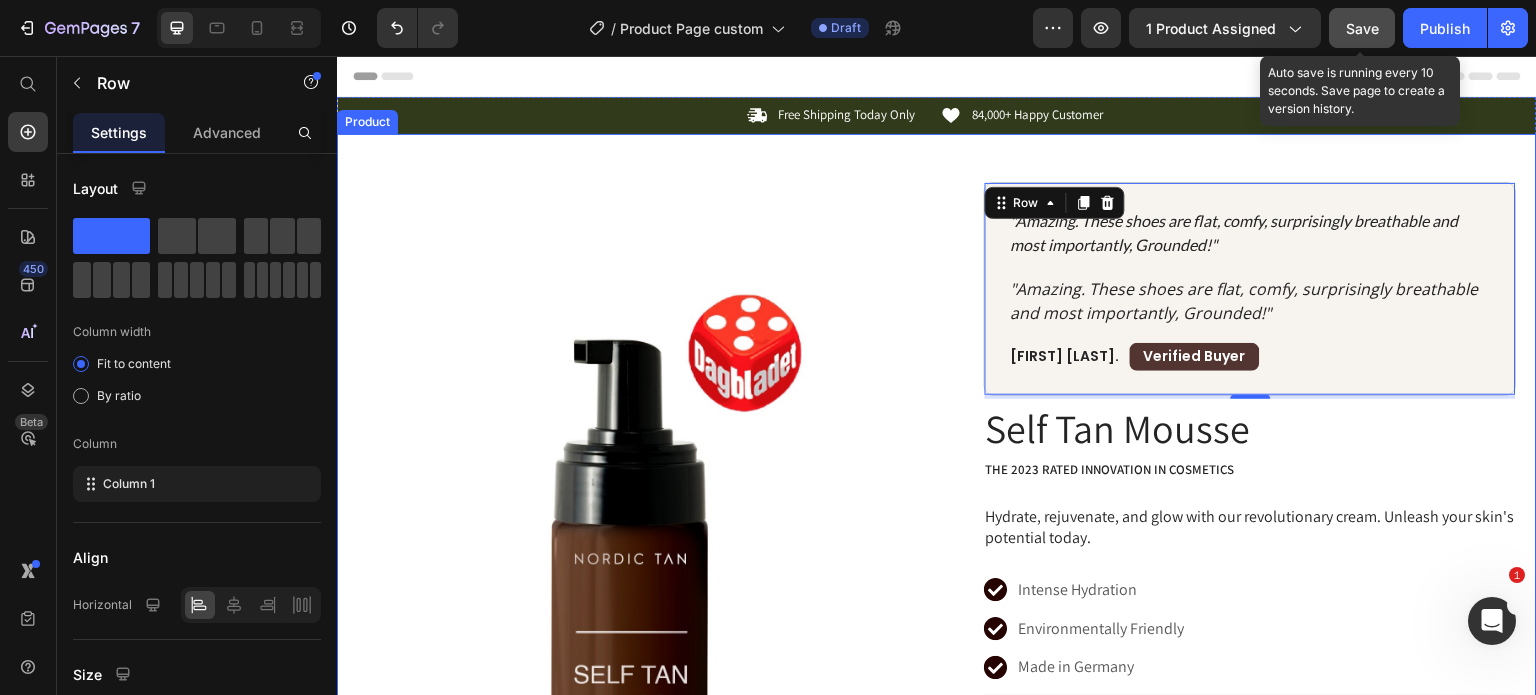 click on "Product Images Row "Amazing. These shoes are flat, comfy, surprisingly breathable and most importantly, Grounded!" Text Block "Amazing. These shoes are flat, comfy, surprisingly breathable and most importantly, Grounded!" Text Block Michelle V. Text Block Verified Buyer Text Block Row Row Row   4 Self Tan Mousse Product Title The 2023 Rated Innovation in Cosmetics Text Block Hydrate, rejuvenate, and glow with our revolutionary cream. Unleash your skin's potential today. Text Block Intense Hydration Environmentally Friendly Made in Germany Item List Kaching Bundles Kaching Bundles
Icon Sale Ends In 2 Hours | Limited Time Offer Text Block Row add to cart Add to Cart
Icon Free Shipping Text Block
Icon Money-Back Text Block
Icon Easy Returns Text Block Row Image Icon Icon Icon Icon Icon Icon List Text Block
Icon Hannah N. (Houston, USA) Text Block Row Row" at bounding box center (937, 722) 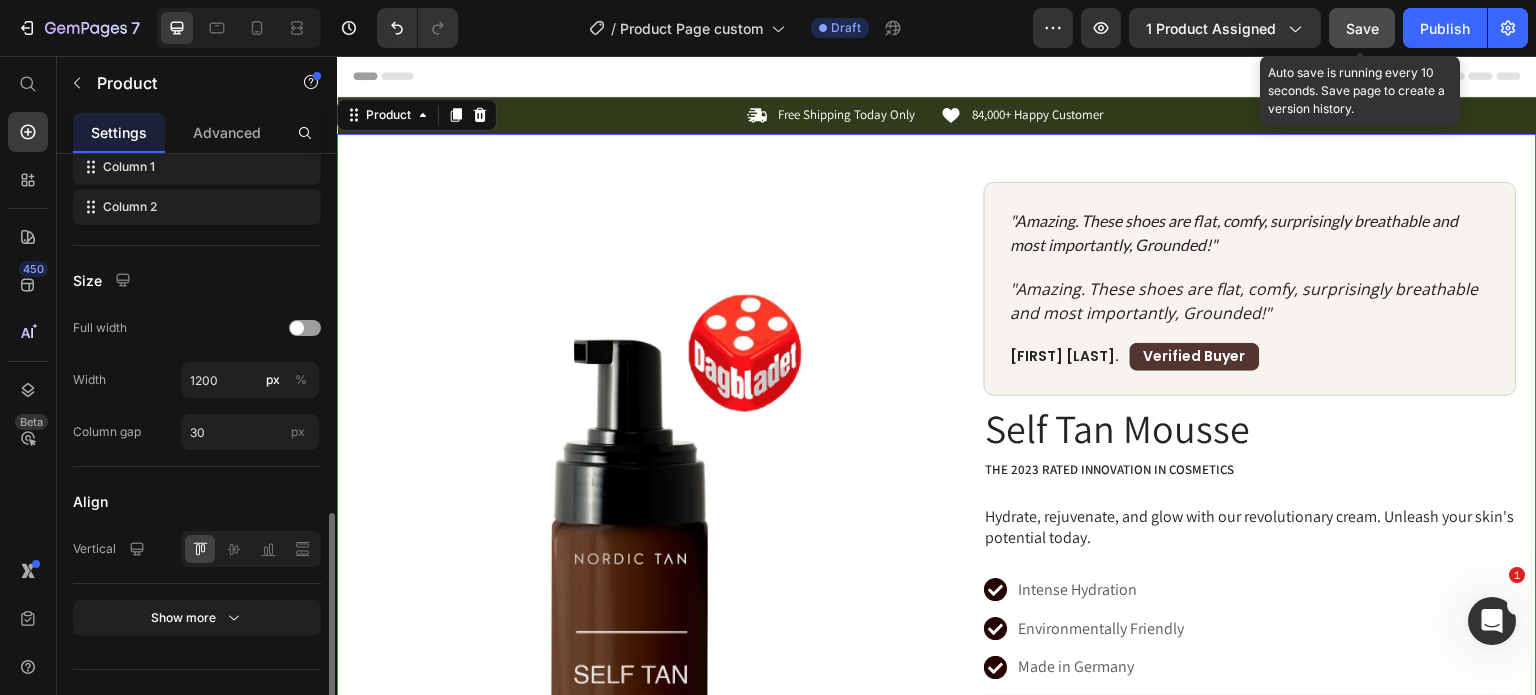 scroll, scrollTop: 791, scrollLeft: 0, axis: vertical 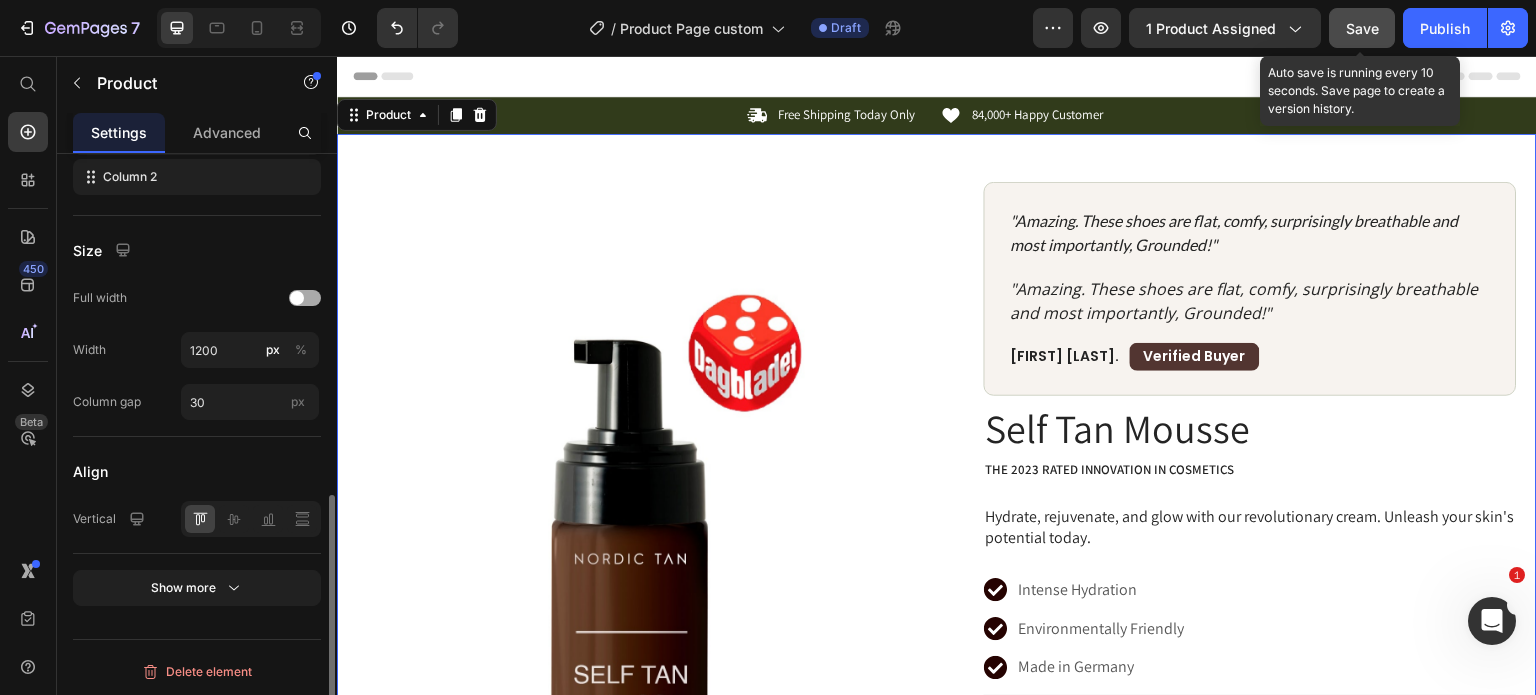 click at bounding box center [297, 298] 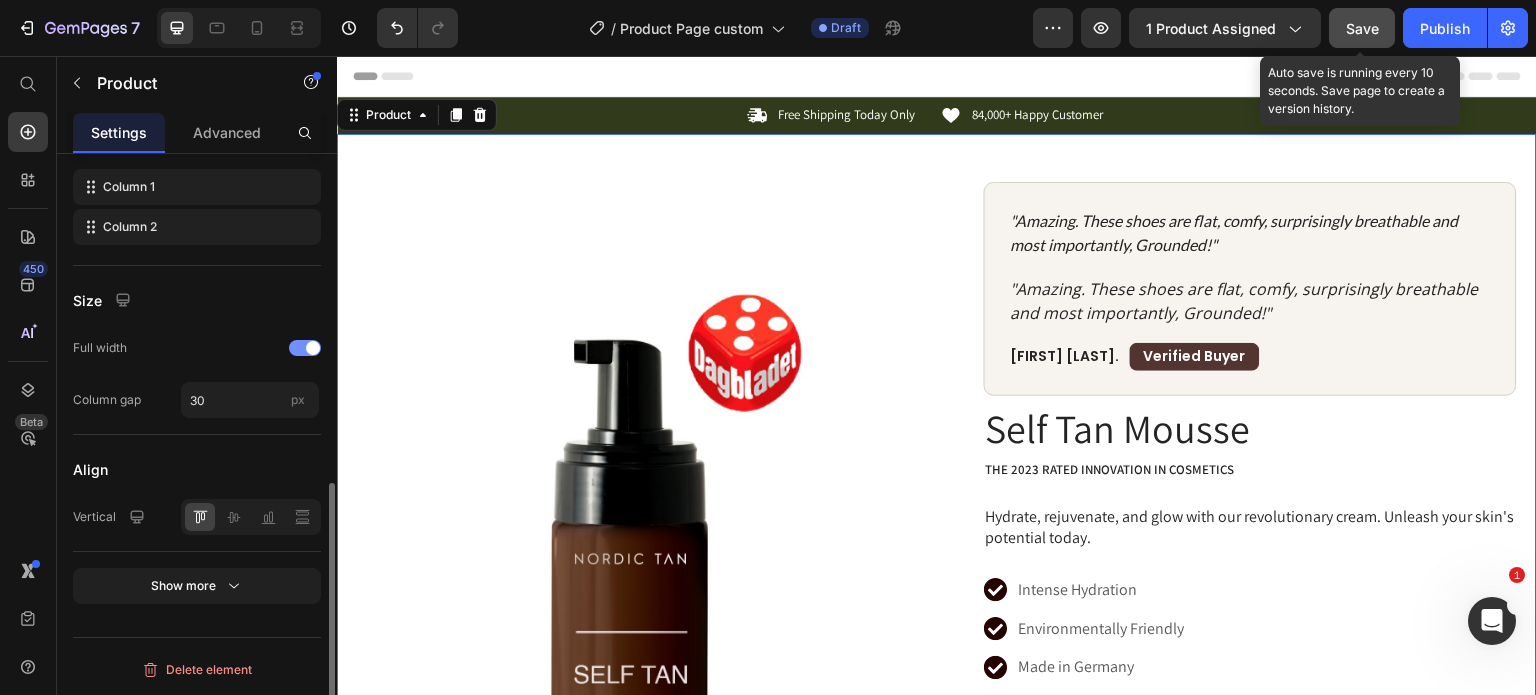 scroll, scrollTop: 739, scrollLeft: 0, axis: vertical 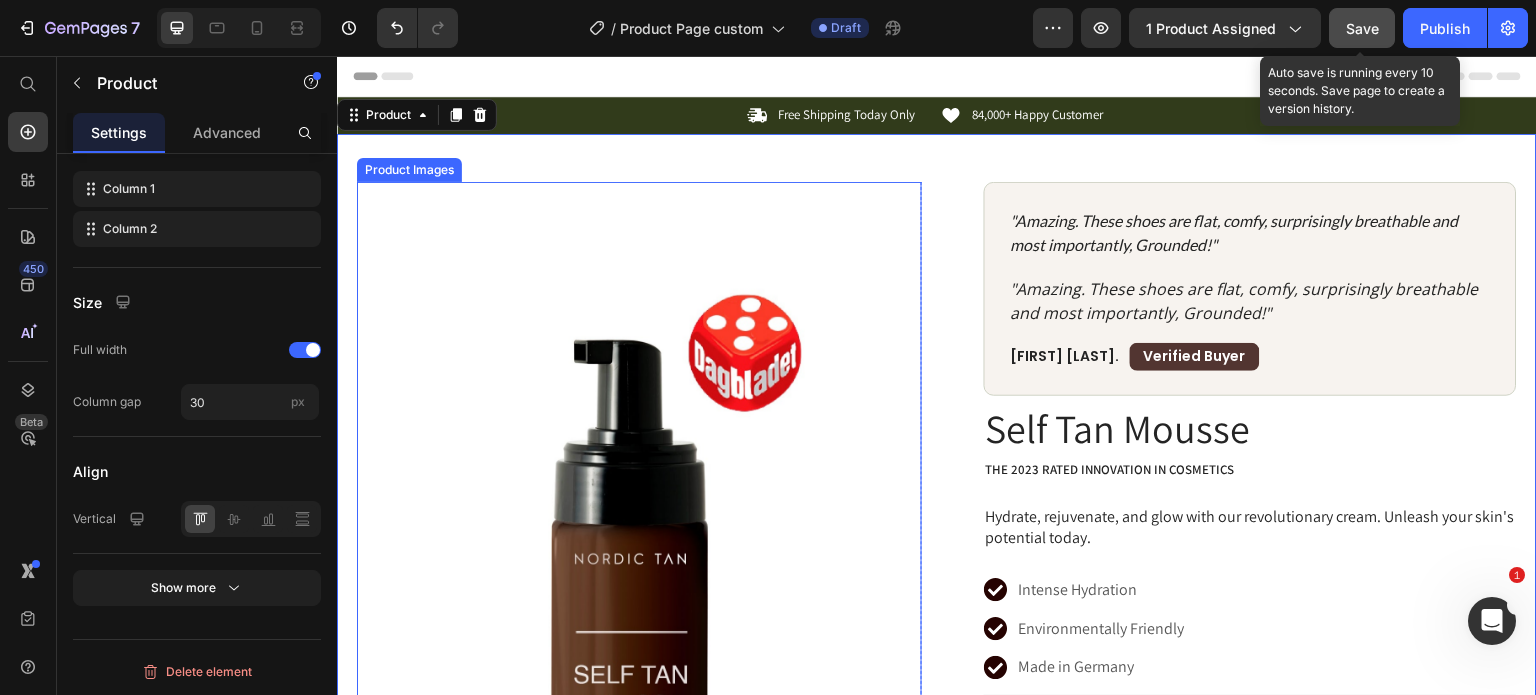 click at bounding box center [639, 603] 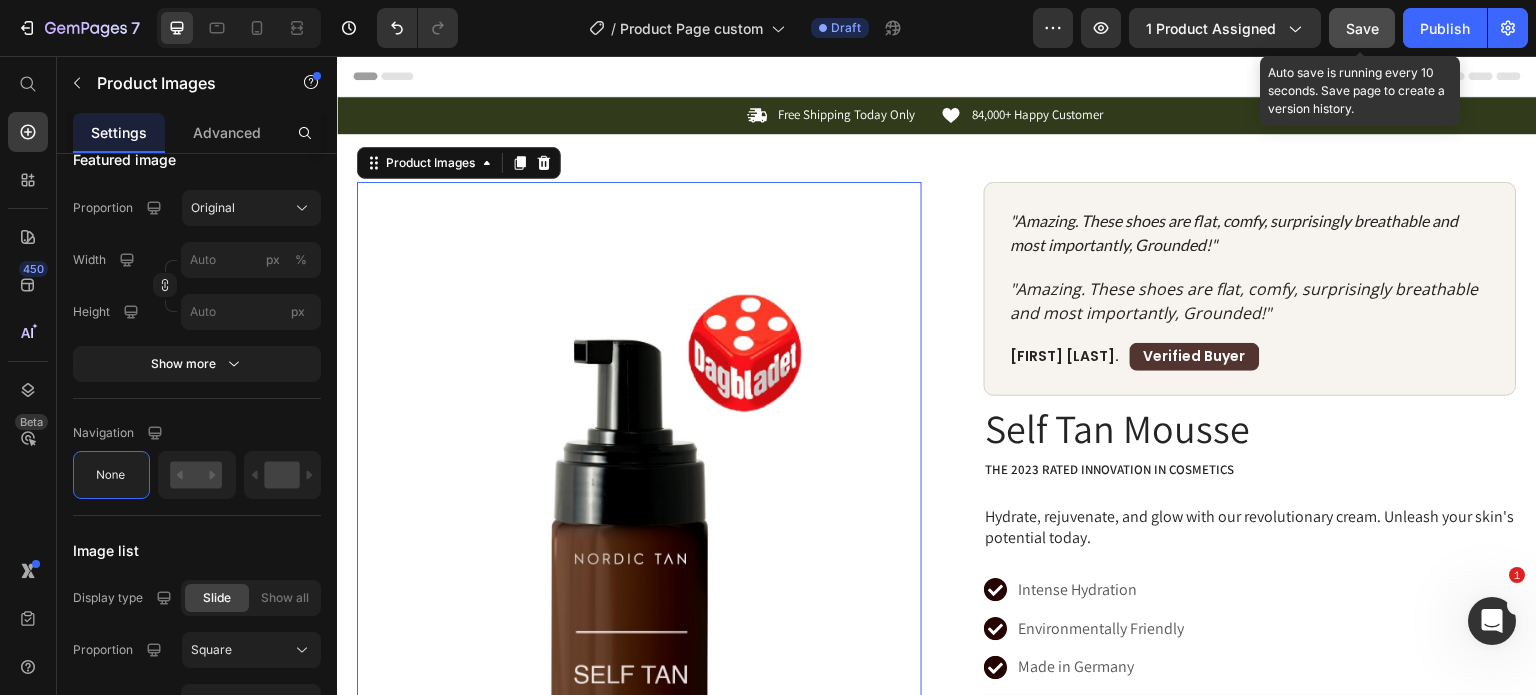 scroll, scrollTop: 0, scrollLeft: 0, axis: both 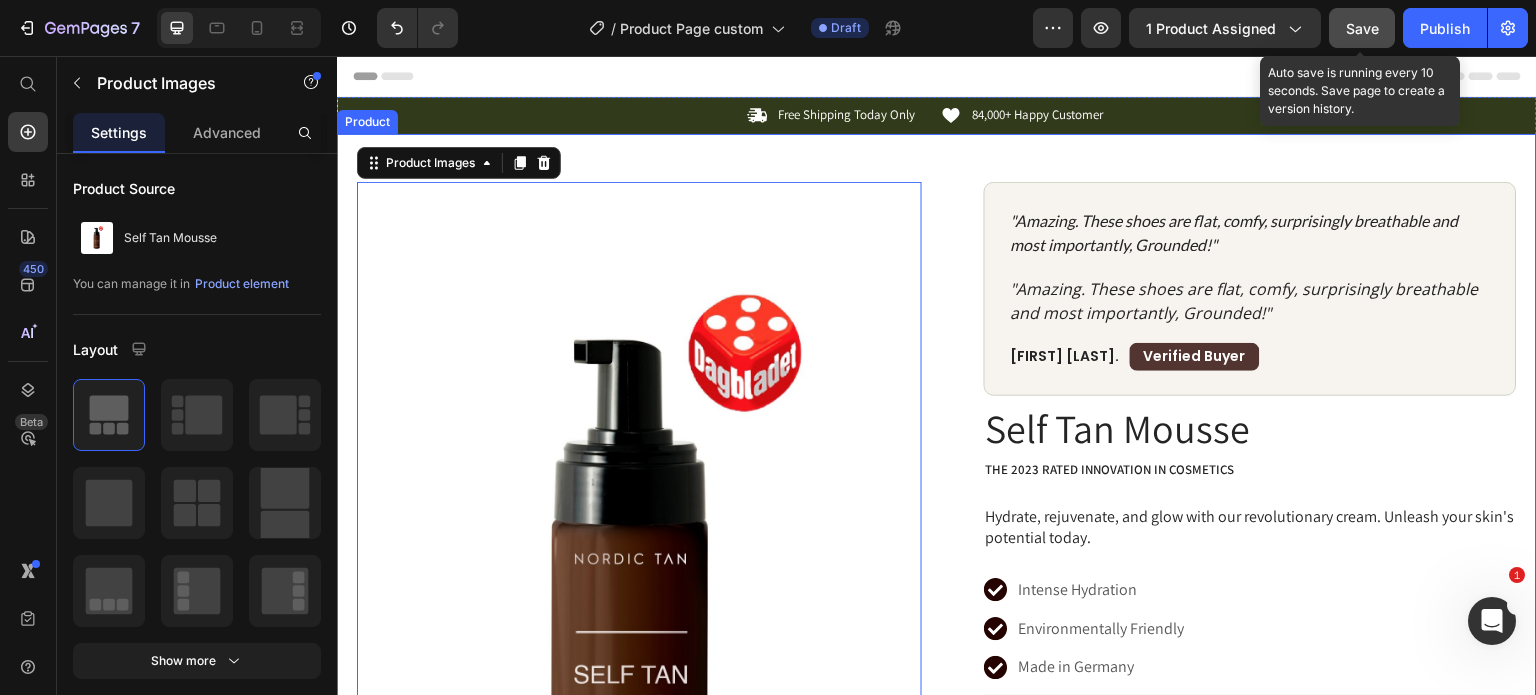 click on "Product Images   80 Row "Amazing. These shoes are flat, comfy, surprisingly breathable and most importantly, Grounded!" Text Block "Amazing. These shoes are flat, comfy, surprisingly breathable and most importantly, Grounded!" Text Block Michelle V. Text Block Verified Buyer Text Block Row Row Row Self Tan Mousse Product Title The 2023 Rated Innovation in Cosmetics Text Block Hydrate, rejuvenate, and glow with our revolutionary cream. Unleash your skin's potential today. Text Block Intense Hydration Environmentally Friendly Made in Germany Item List Kaching Bundles Kaching Bundles
Icon Sale Ends In 2 Hours | Limited Time Offer Text Block Row add to cart Add to Cart
Icon Free Shipping Text Block
Icon Money-Back Text Block
Icon Easy Returns Text Block Row Image Icon Icon Icon Icon Icon Icon List Text Block
Icon Hannah N. (Houston, USA) Text Block Row Row" at bounding box center (937, 722) 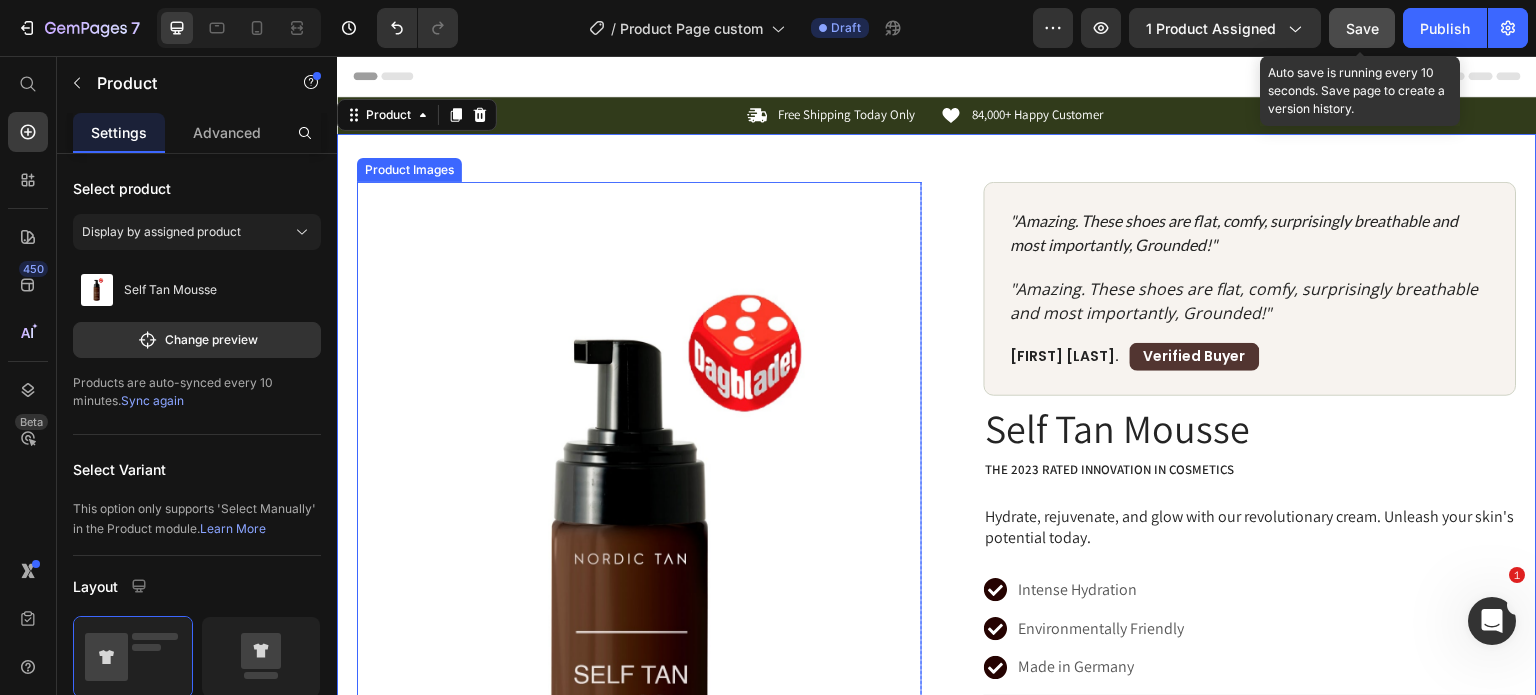click on "Product Images" at bounding box center (409, 170) 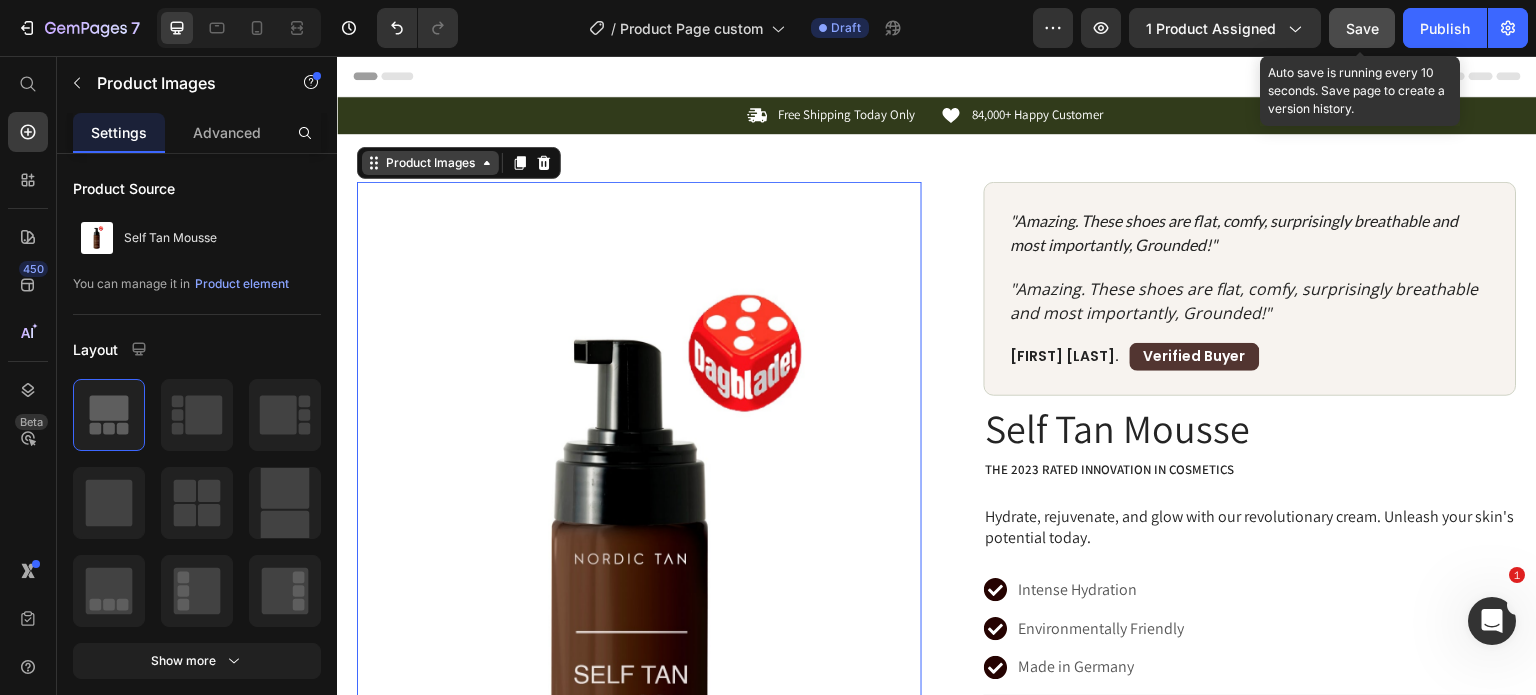 click on "Product Images" at bounding box center [430, 163] 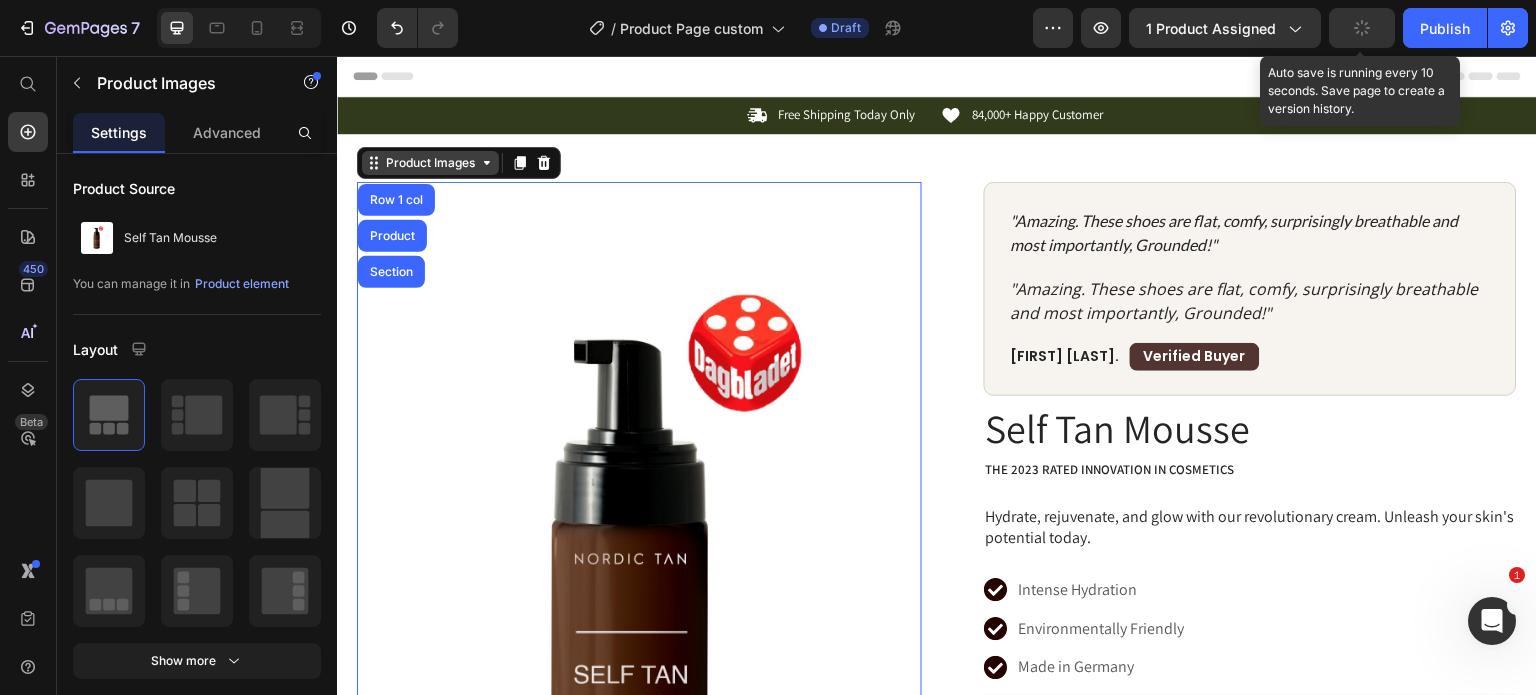 click on "Product Images" at bounding box center [430, 163] 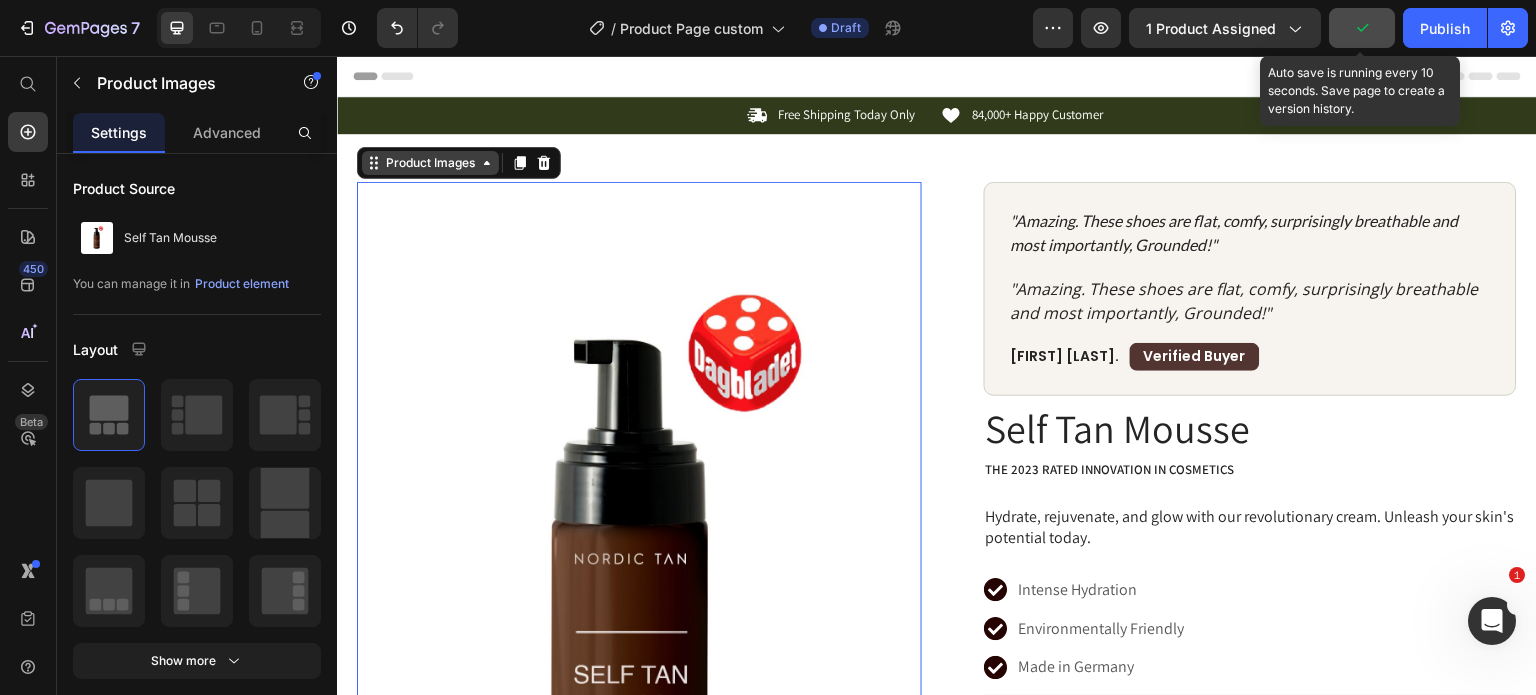 click on "Product Images" at bounding box center [430, 163] 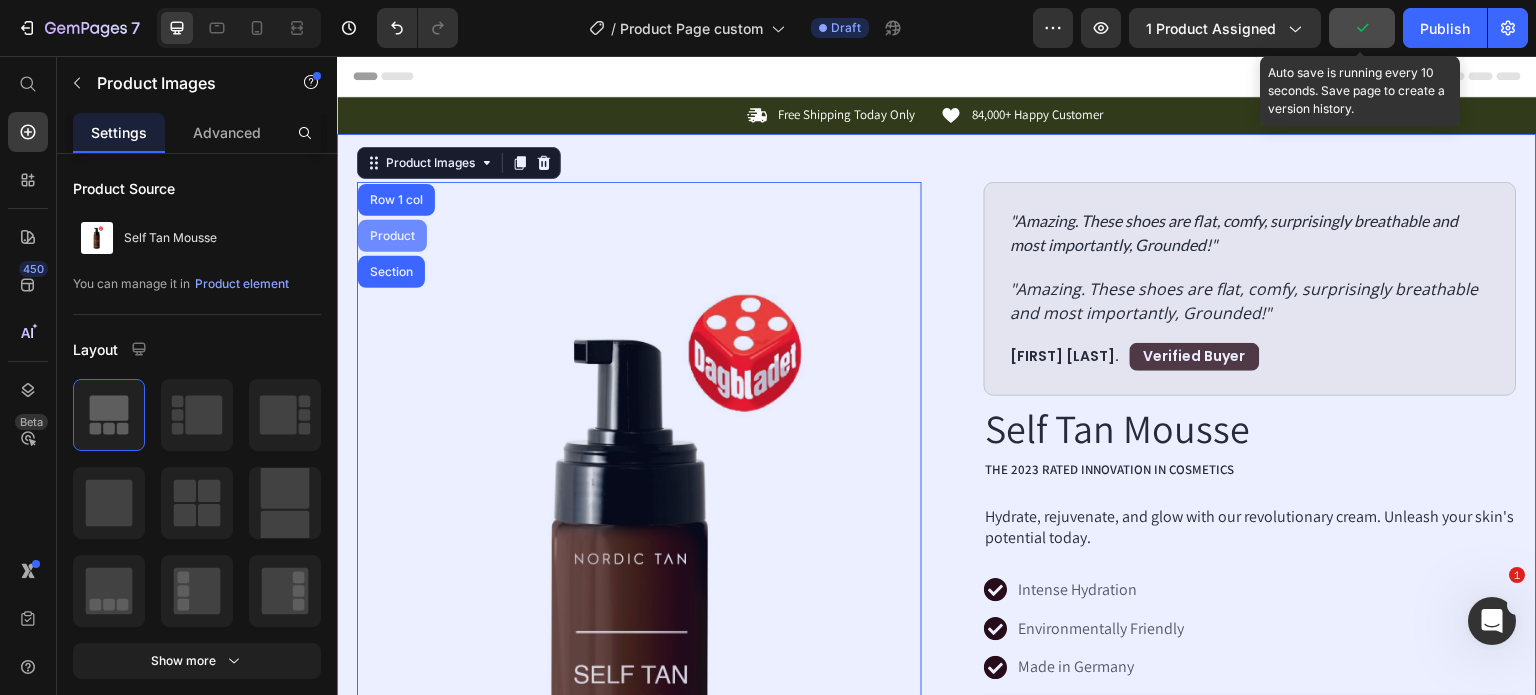 click on "Product" at bounding box center [392, 236] 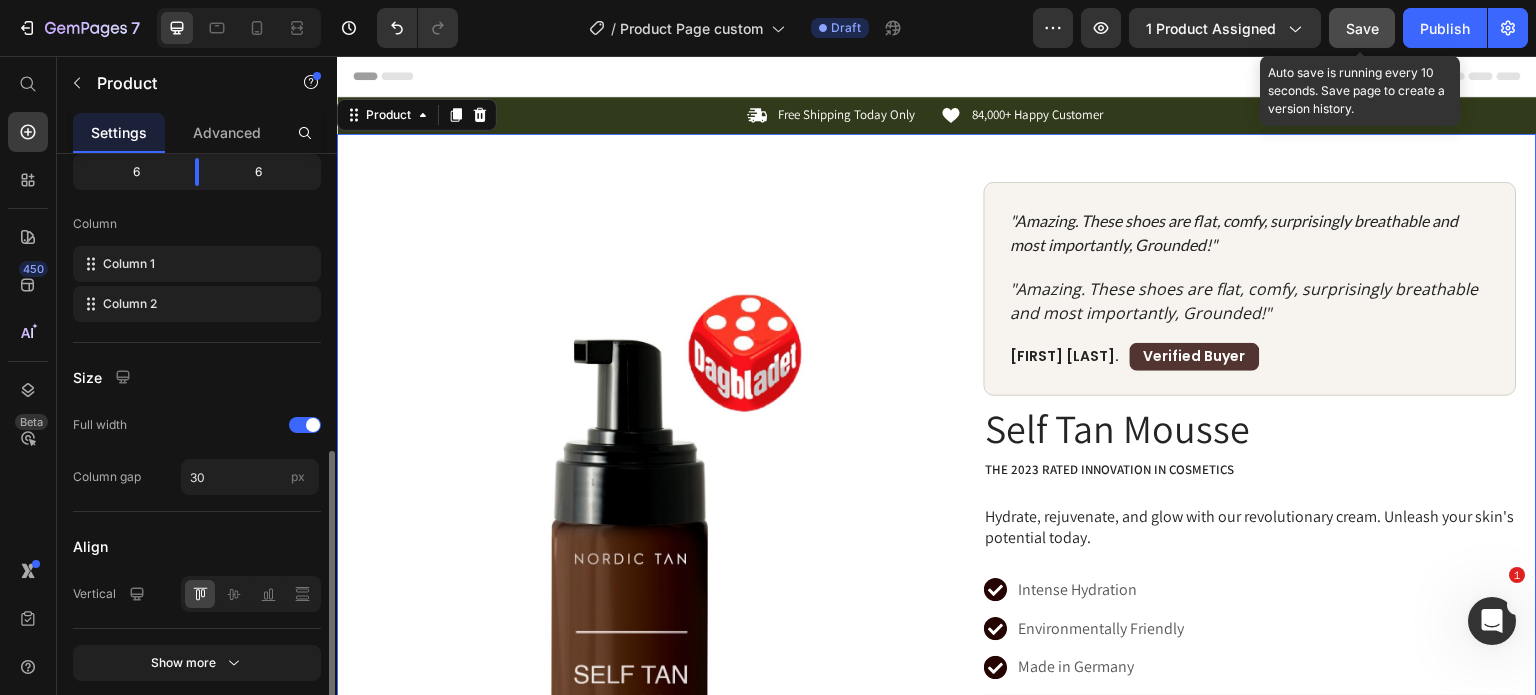 scroll, scrollTop: 680, scrollLeft: 0, axis: vertical 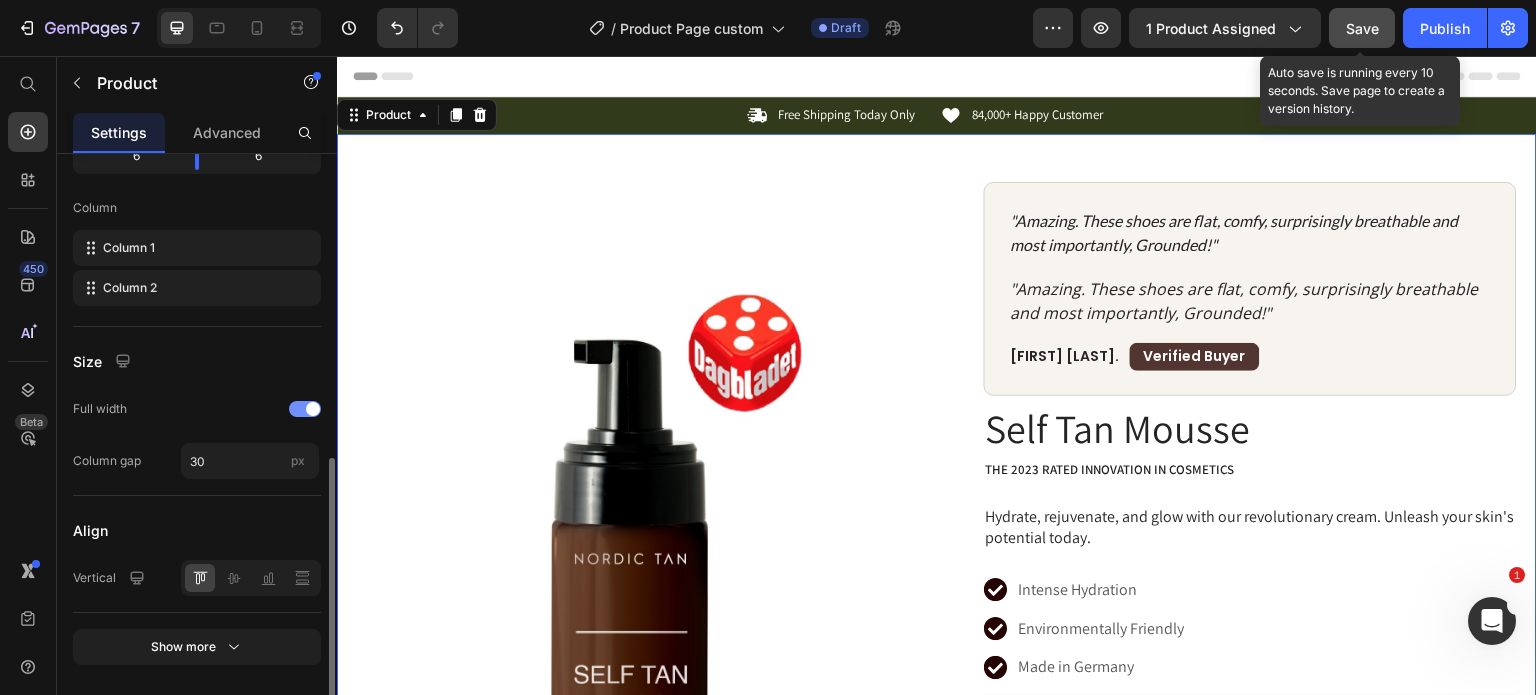 click at bounding box center (313, 409) 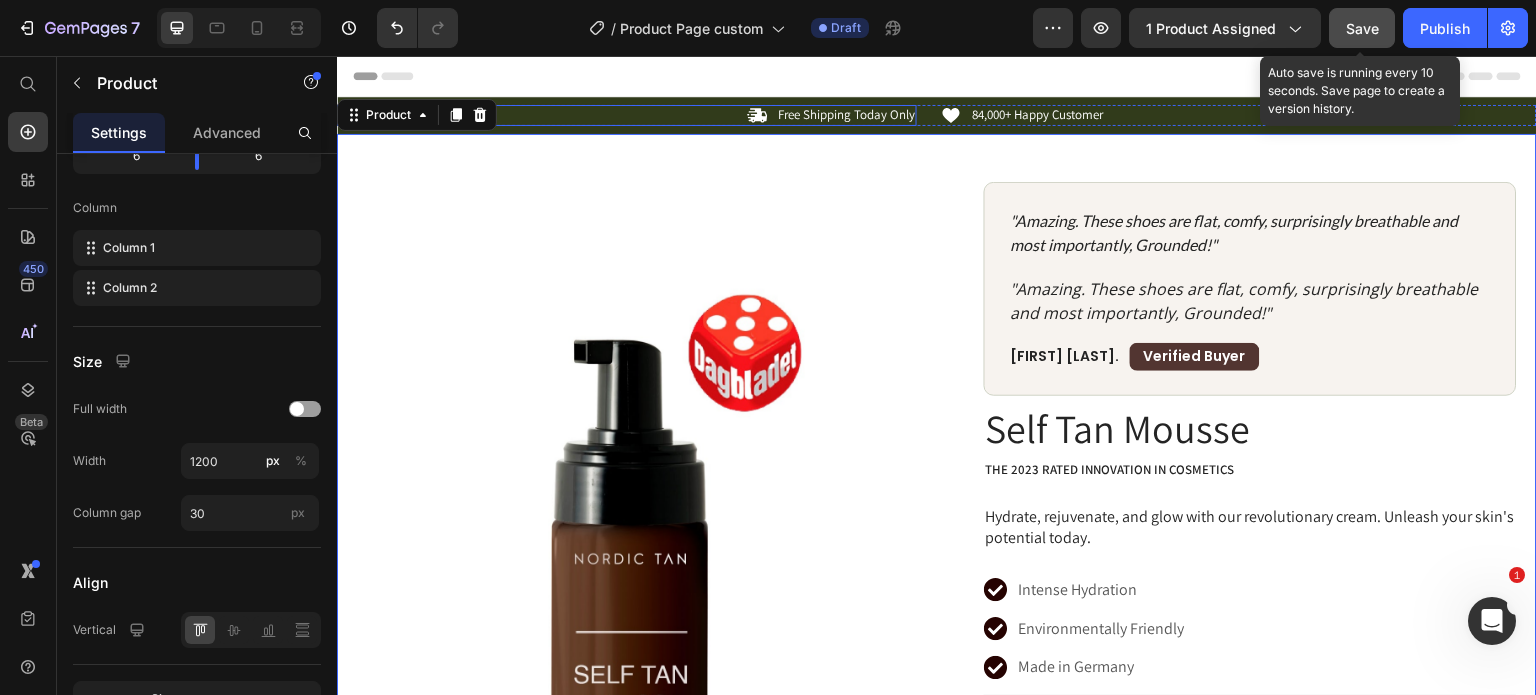 click on "Icon Free Shipping Today Only Text Block Row" at bounding box center (627, 115) 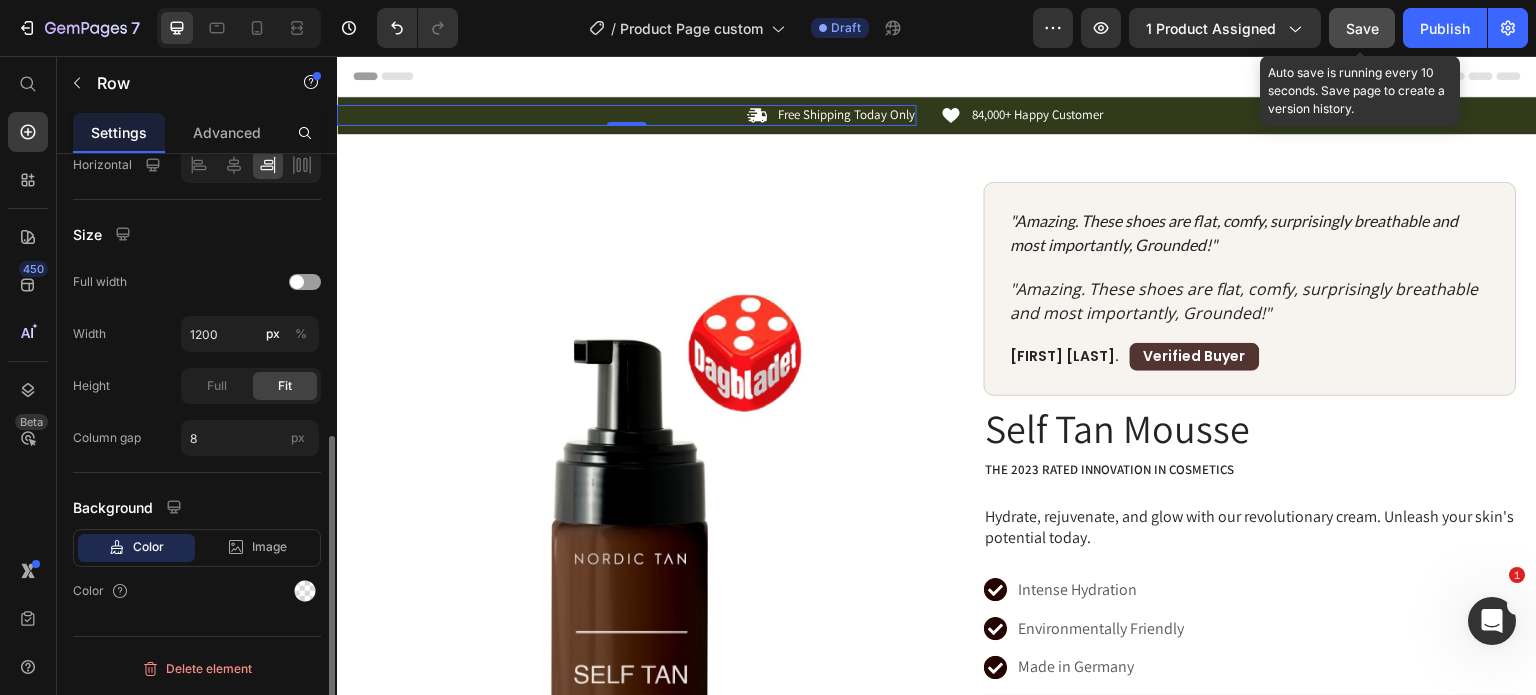 scroll, scrollTop: 0, scrollLeft: 0, axis: both 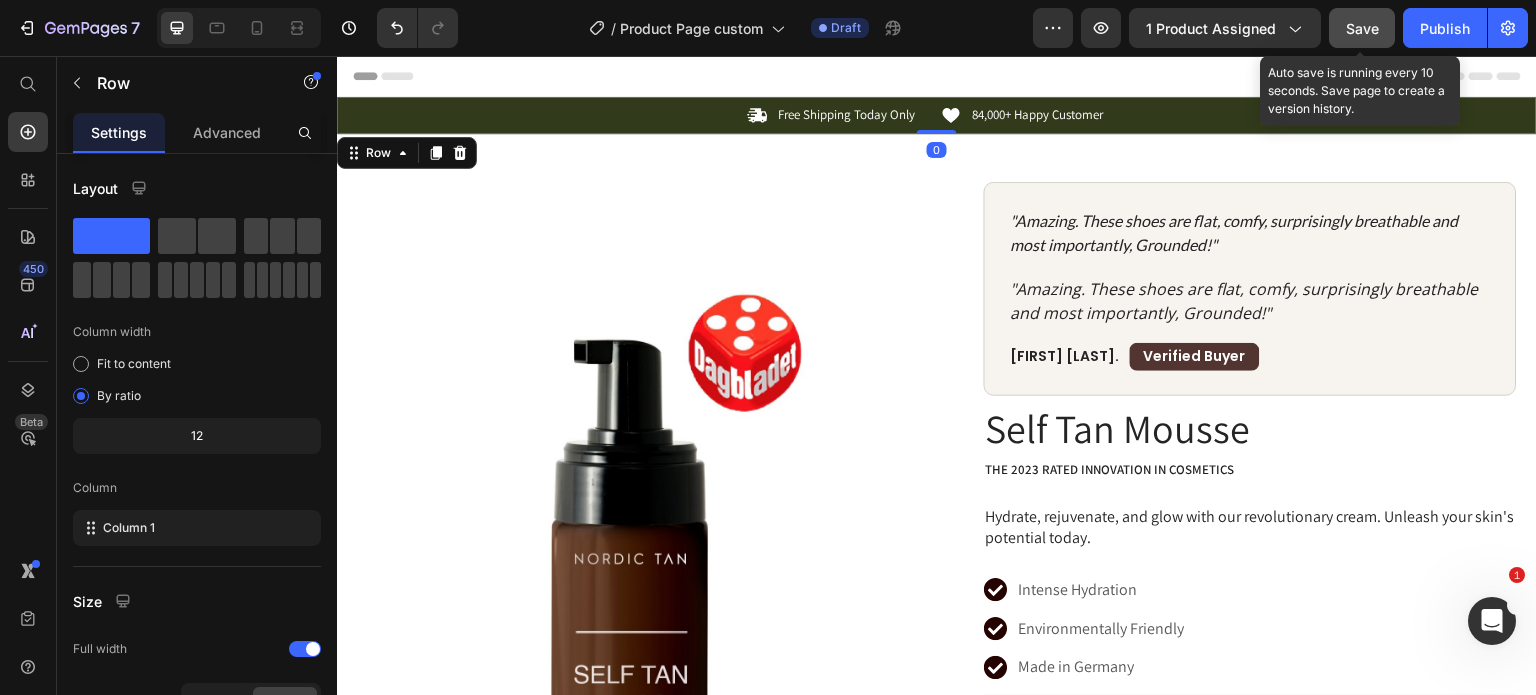 click on "Icon Free Shipping Today Only Text Block Row
Icon 84,000+ Happy Customer Text Block Row Carousel Row   0" at bounding box center (937, 115) 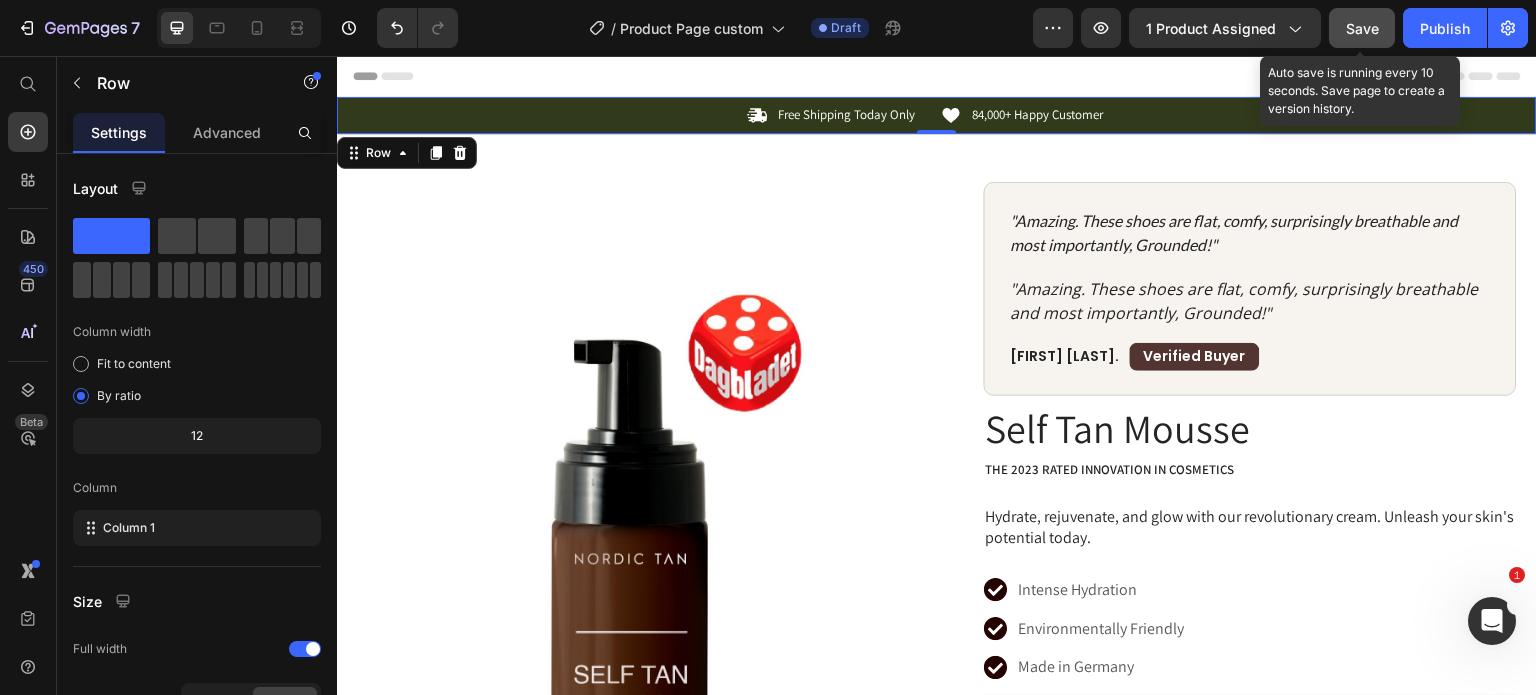 click on "Icon Free Shipping Today Only Text Block Row
Icon 84,000+ Happy Customer Text Block Row Carousel Row   0" at bounding box center [937, 115] 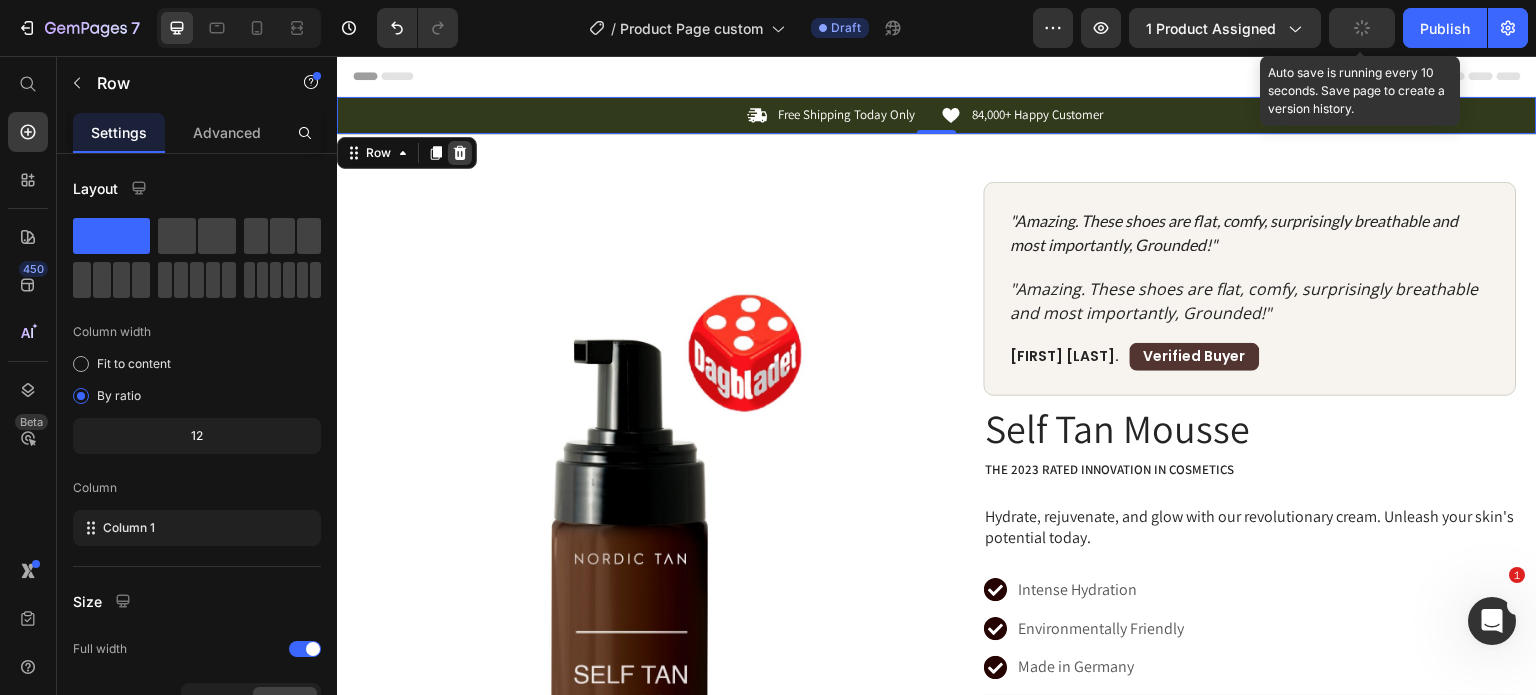 click 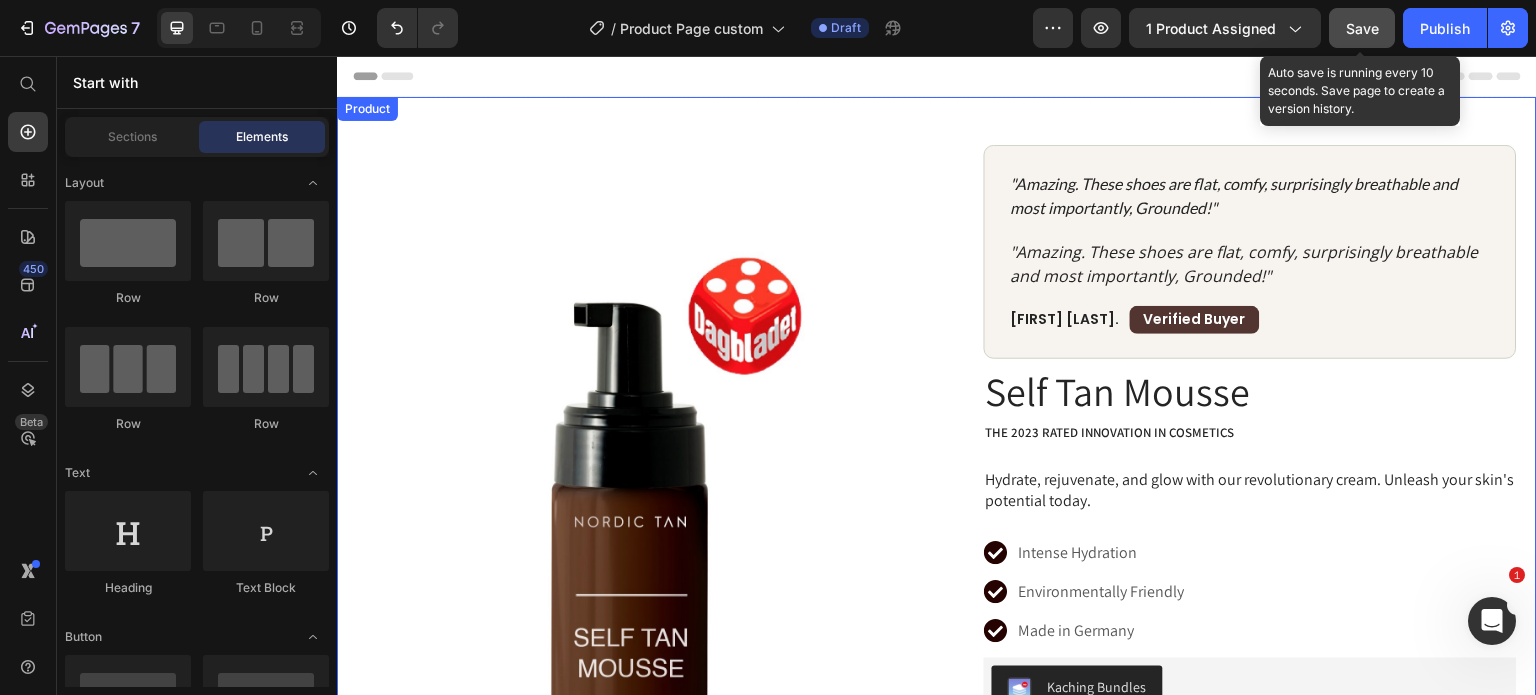 click on "Product Images Row "Amazing. These shoes are flat, comfy, surprisingly breathable and most importantly, Grounded!" Text Block "Amazing. These shoes are flat, comfy, surprisingly breathable and most importantly, Grounded!" Text Block Michelle V. Text Block Verified Buyer Text Block Row Row Row Self Tan Mousse Product Title The 2023 Rated Innovation in Cosmetics Text Block Hydrate, rejuvenate, and glow with our revolutionary cream. Unleash your skin's potential today. Text Block Intense Hydration Environmentally Friendly Made in Germany Item List Kaching Bundles Kaching Bundles
Icon Sale Ends In 2 Hours | Limited Time Offer Text Block Row add to cart Add to Cart
Icon Free Shipping Text Block
Icon Money-Back Text Block
Icon Easy Returns Text Block Row Image Icon Icon Icon Icon Icon Icon List Text Block
Icon Hannah N. (Houston, USA) Text Block Row Row
Row" at bounding box center (937, 685) 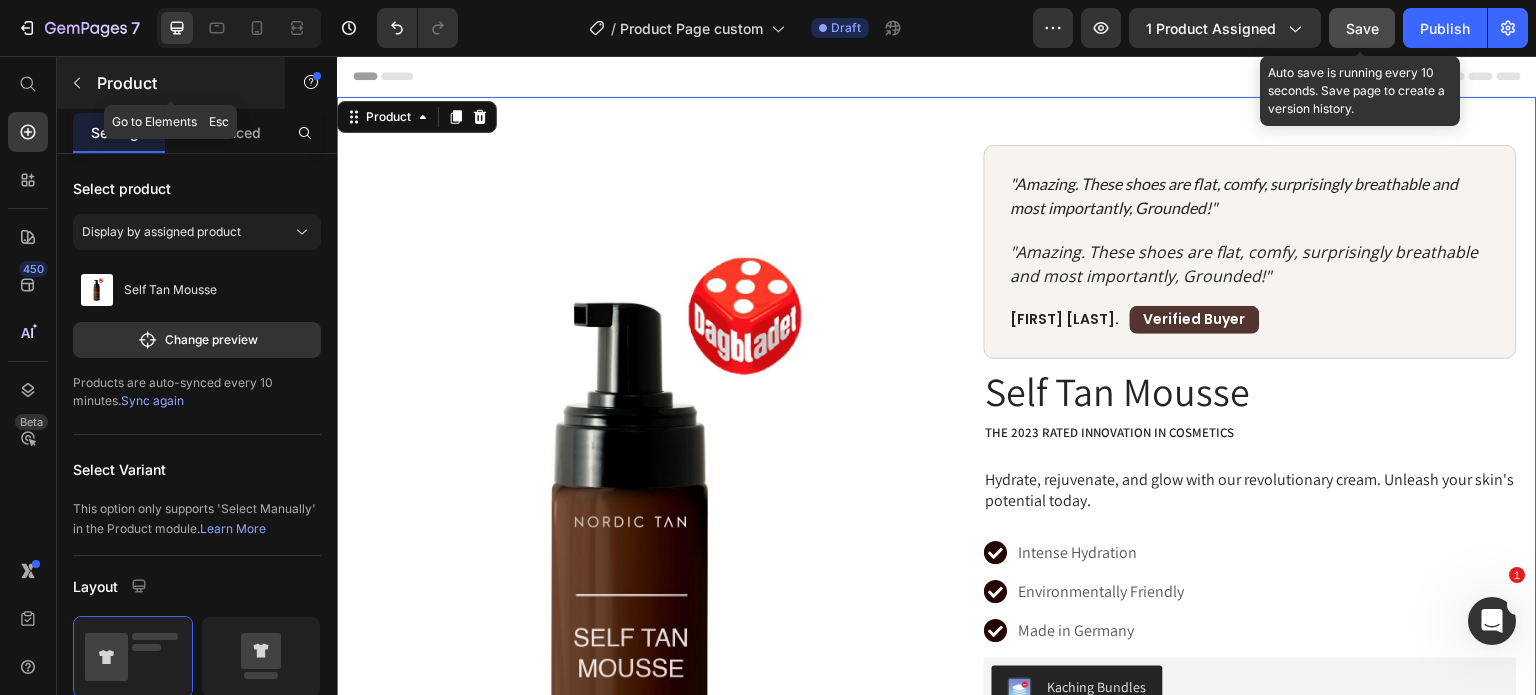 click 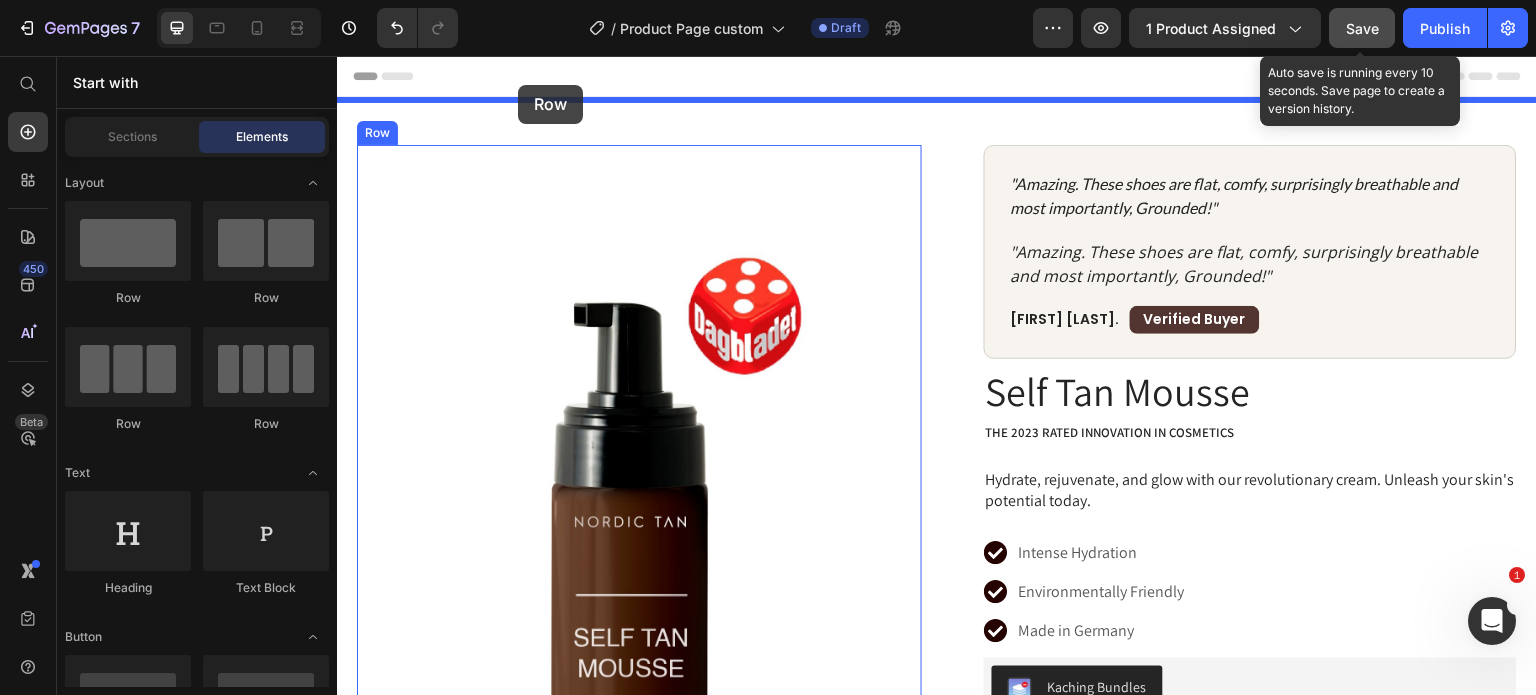 drag, startPoint x: 458, startPoint y: 312, endPoint x: 518, endPoint y: 85, distance: 234.79565 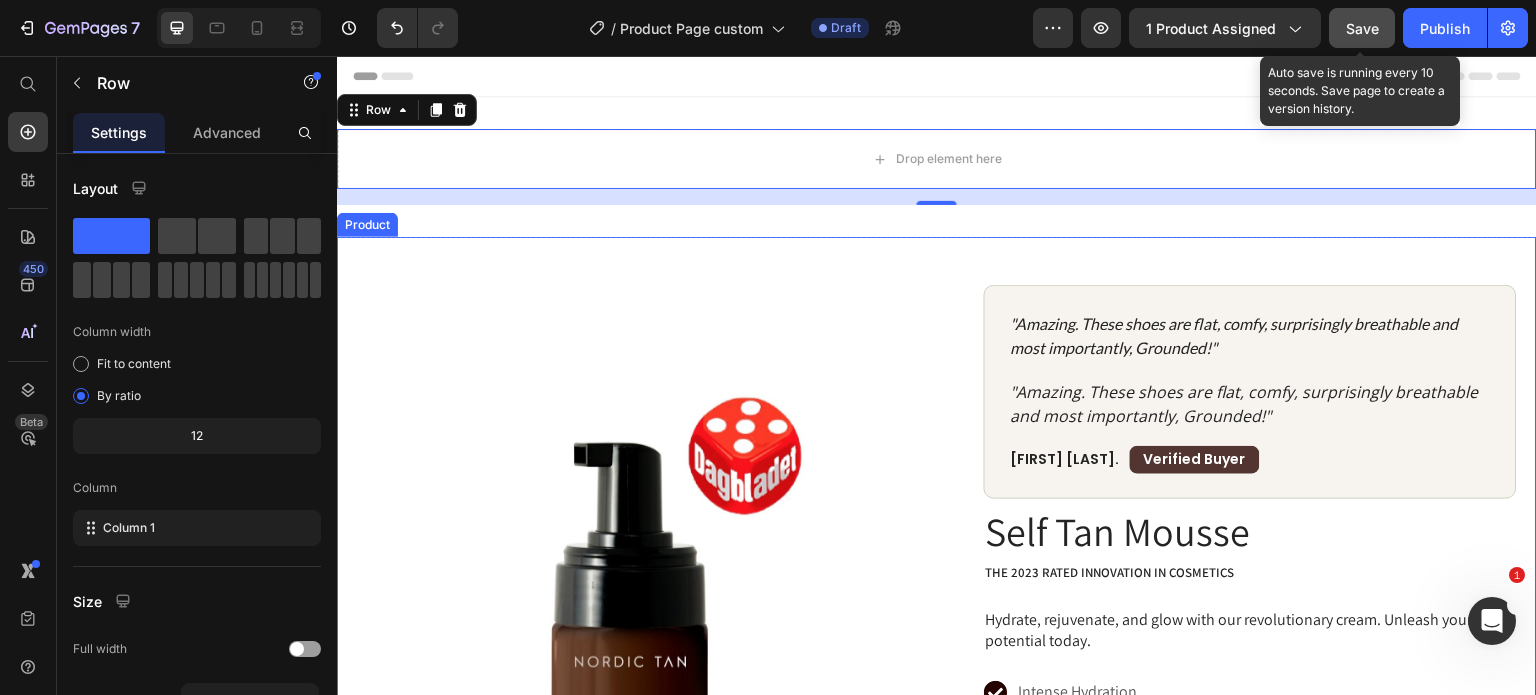 click on "Product Images Row "Amazing. These shoes are flat, comfy, surprisingly breathable and most importantly, Grounded!" Text Block "Amazing. These shoes are flat, comfy, surprisingly breathable and most importantly, Grounded!" Text Block Michelle V. Text Block Verified Buyer Text Block Row Row Row Self Tan Mousse Product Title The 2023 Rated Innovation in Cosmetics Text Block Hydrate, rejuvenate, and glow with our revolutionary cream. Unleash your skin's potential today. Text Block Intense Hydration Environmentally Friendly Made in Germany Item List Kaching Bundles Kaching Bundles
Icon Sale Ends In 2 Hours | Limited Time Offer Text Block Row add to cart Add to Cart
Icon Free Shipping Text Block
Icon Money-Back Text Block
Icon Easy Returns Text Block Row Image Icon Icon Icon Icon Icon Icon List Text Block
Icon Hannah N. (Houston, USA) Text Block Row Row
Row" at bounding box center [937, 825] 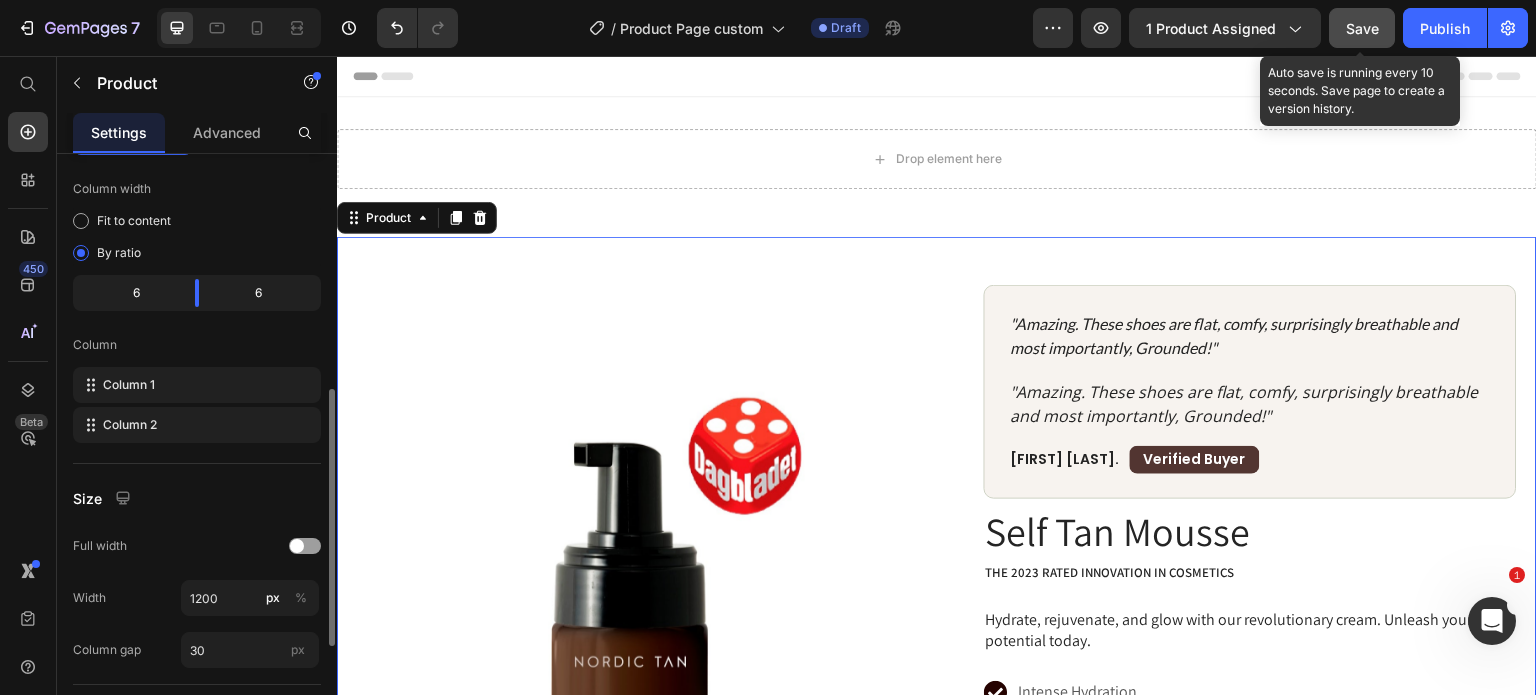 scroll, scrollTop: 544, scrollLeft: 0, axis: vertical 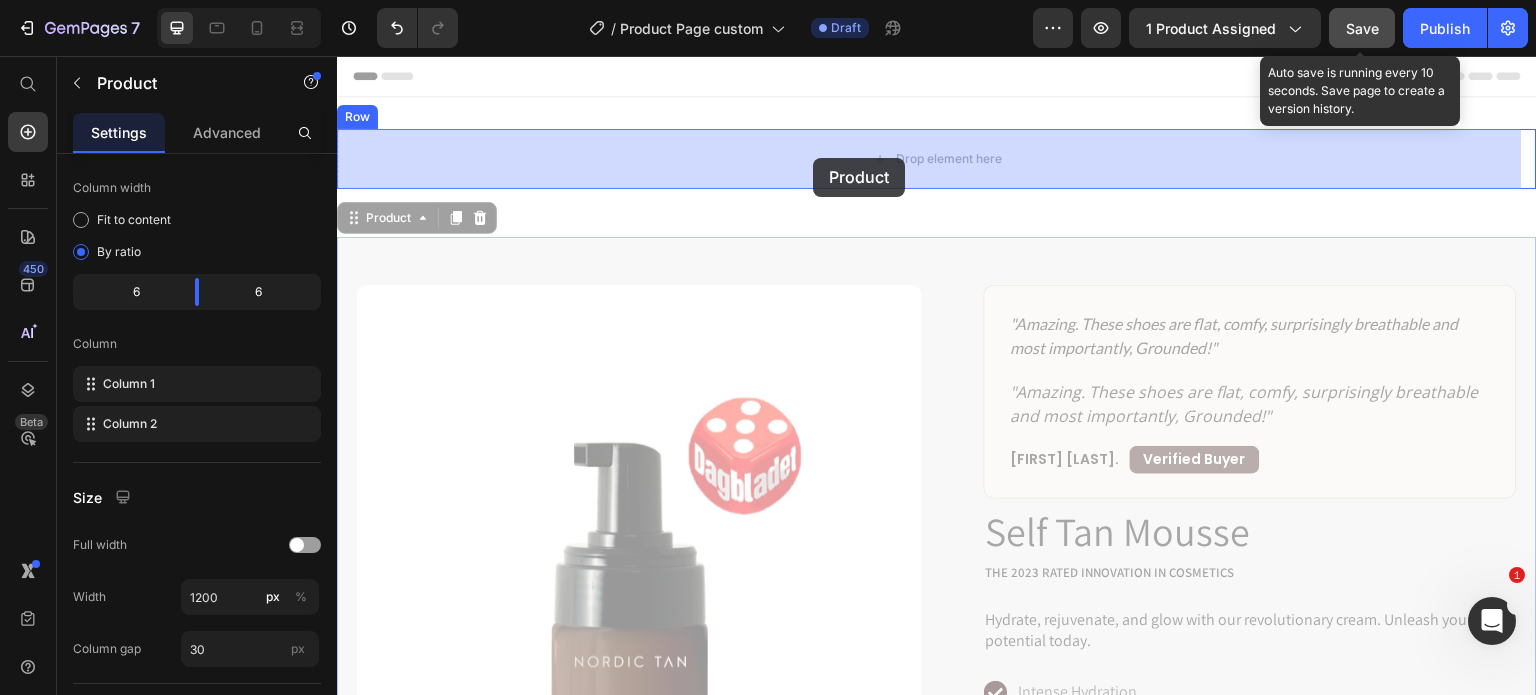 drag, startPoint x: 352, startPoint y: 217, endPoint x: 813, endPoint y: 158, distance: 464.76016 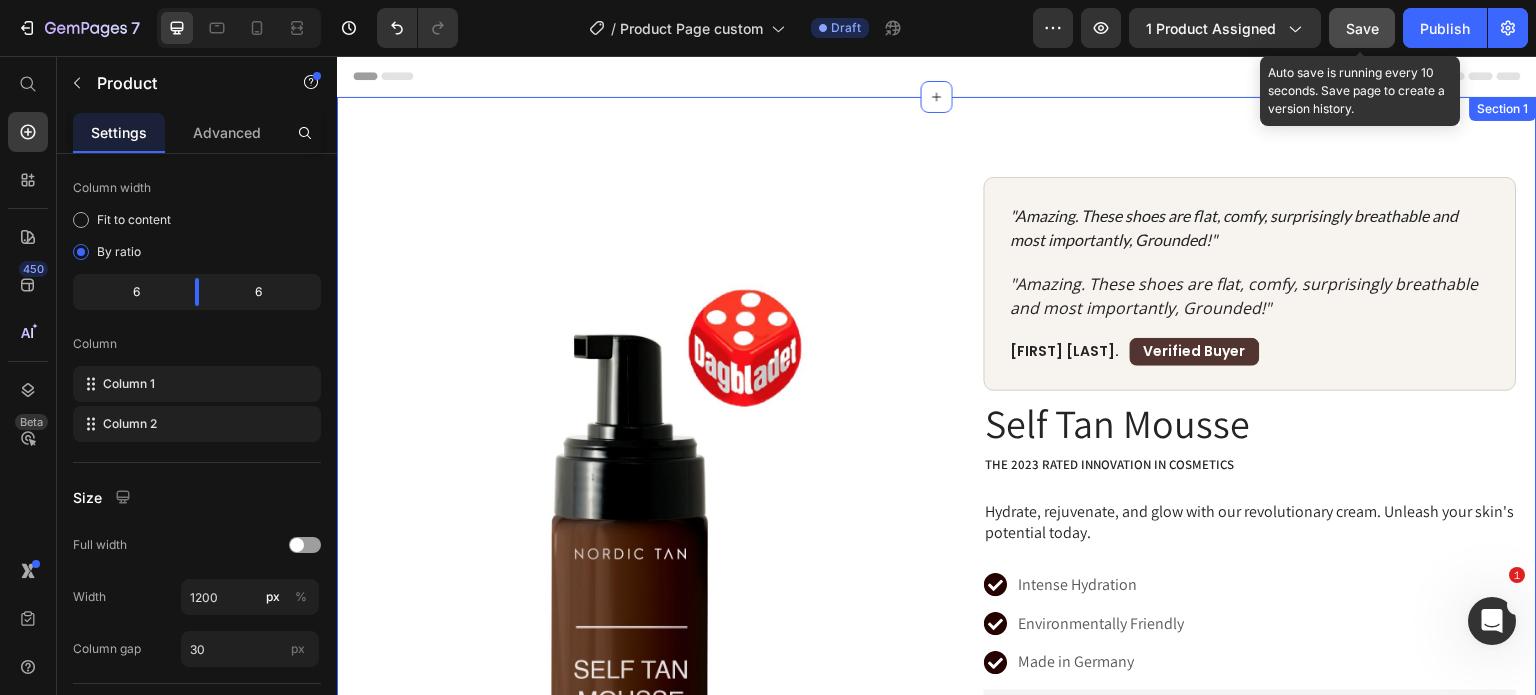 click on "Product Images Row "Amazing. These shoes are flat, comfy, surprisingly breathable and most importantly, Grounded!" Text Block "Amazing. These shoes are flat, comfy, surprisingly breathable and most importantly, Grounded!" Text Block Michelle V. Text Block Verified Buyer Text Block Row Row Row Self Tan Mousse Product Title The 2023 Rated Innovation in Cosmetics Text Block Hydrate, rejuvenate, and glow with our revolutionary cream. Unleash your skin's potential today. Text Block Intense Hydration Environmentally Friendly Made in Germany Item List Kaching Bundles Kaching Bundles
Icon Sale Ends In 2 Hours | Limited Time Offer Text Block Row add to cart Add to Cart
Icon Free Shipping Text Block
Icon Money-Back Text Block
Icon Easy Returns Text Block Row Image Icon Icon Icon Icon Icon Icon List Text Block
Icon Hannah N. (Houston, USA) Text Block Row Row
Row" at bounding box center [937, 725] 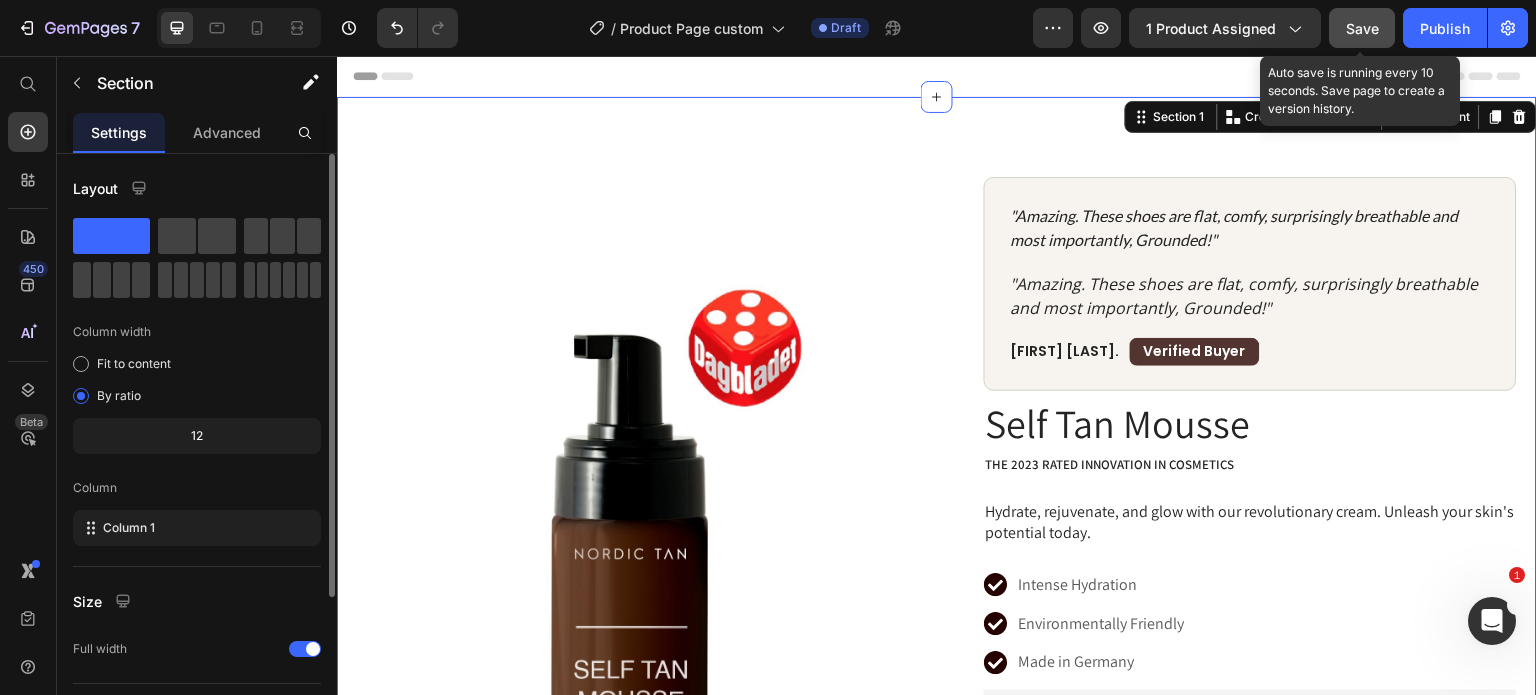 scroll, scrollTop: 208, scrollLeft: 0, axis: vertical 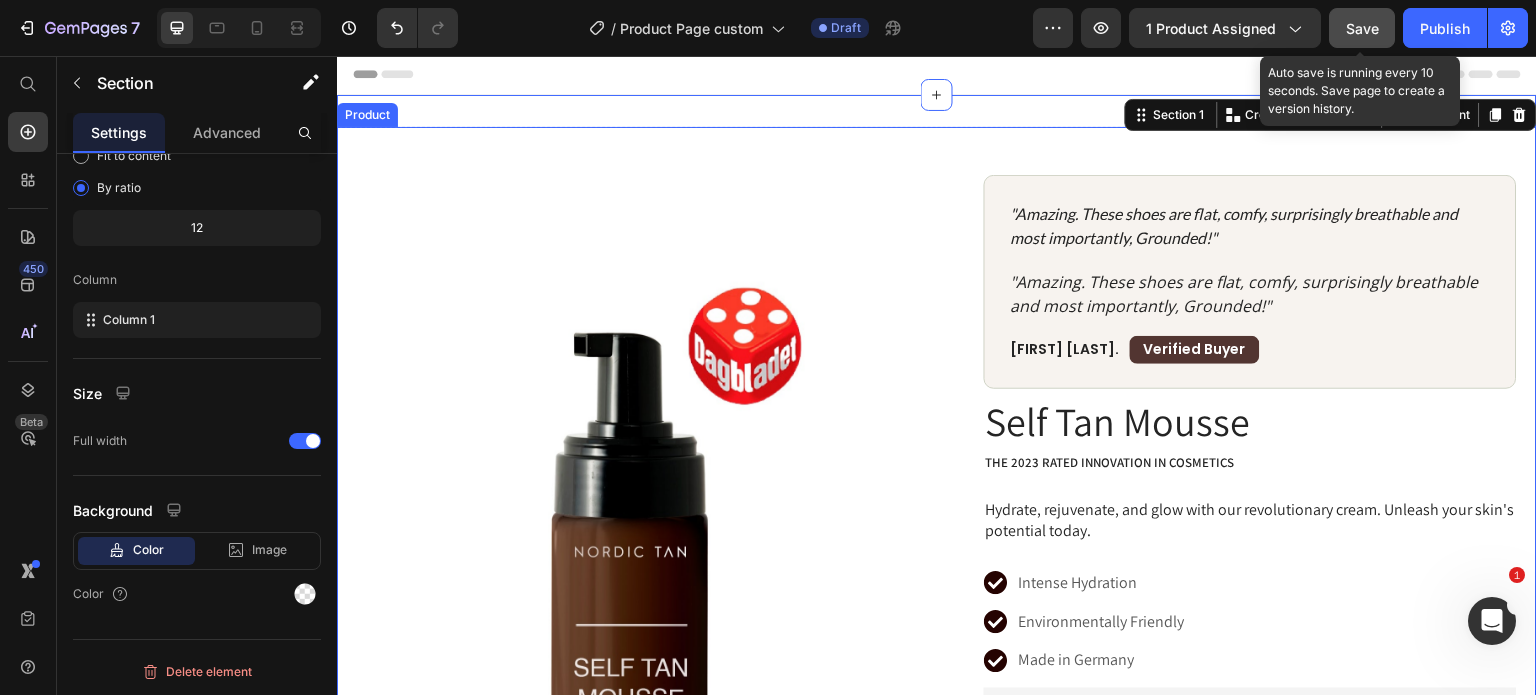 click on "Product Images Row "Amazing. These shoes are flat, comfy, surprisingly breathable and most importantly, Grounded!" Text Block "Amazing. These shoes are flat, comfy, surprisingly breathable and most importantly, Grounded!" Text Block Michelle V. Text Block Verified Buyer Text Block Row Row Row Self Tan Mousse Product Title The 2023 Rated Innovation in Cosmetics Text Block Hydrate, rejuvenate, and glow with our revolutionary cream. Unleash your skin's potential today. Text Block Intense Hydration Environmentally Friendly Made in Germany Item List Kaching Bundles Kaching Bundles
Icon Sale Ends In 2 Hours | Limited Time Offer Text Block Row add to cart Add to Cart
Icon Free Shipping Text Block
Icon Money-Back Text Block
Icon Easy Returns Text Block Row Image Icon Icon Icon Icon Icon Icon List Text Block
Icon Hannah N. (Houston, USA) Text Block Row Row
Row" at bounding box center [937, 715] 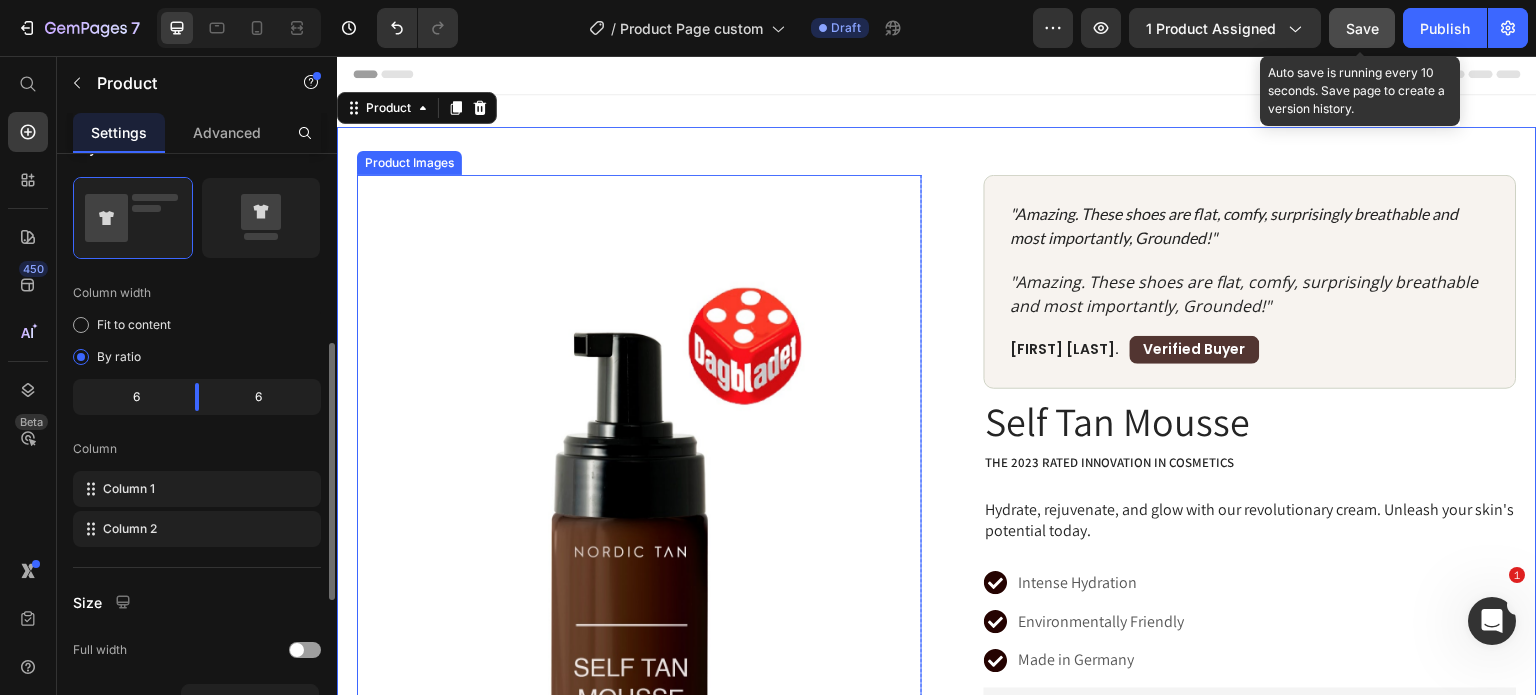 scroll, scrollTop: 438, scrollLeft: 0, axis: vertical 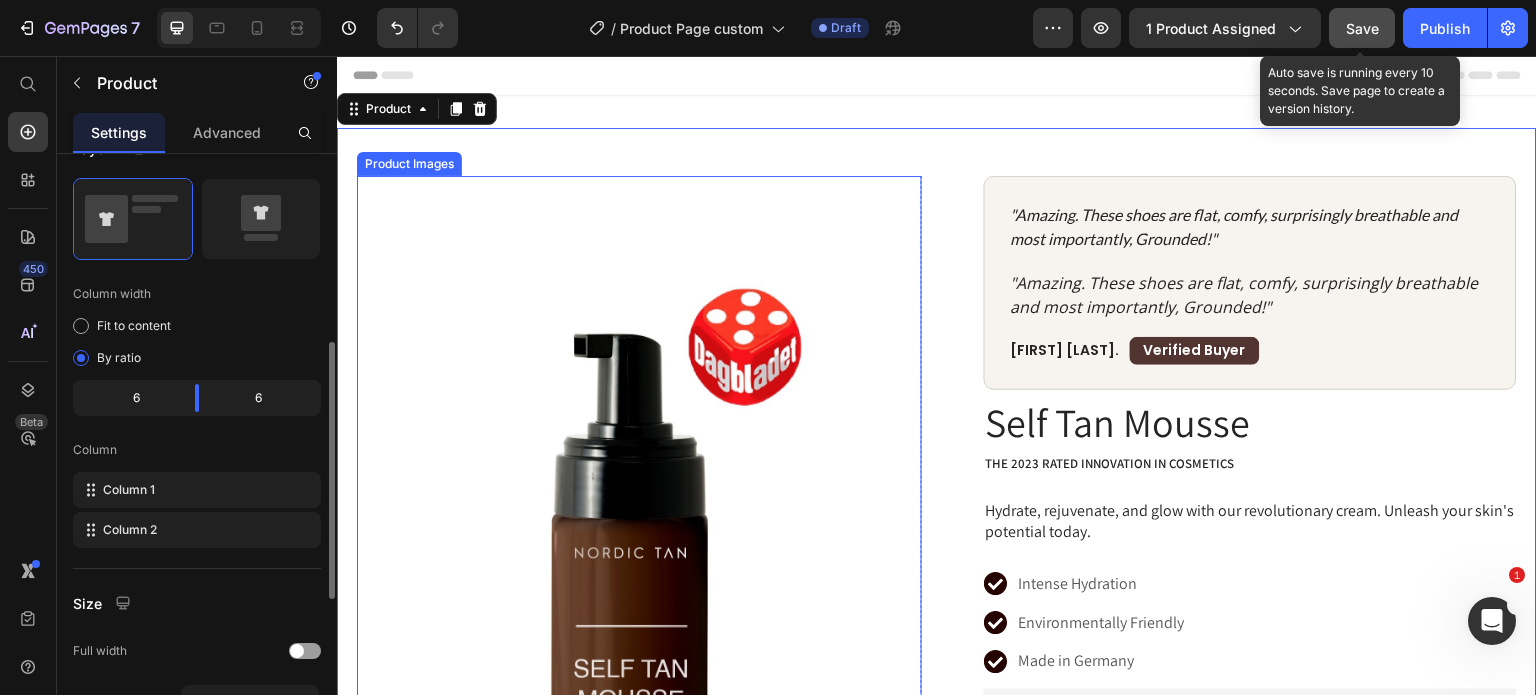 click at bounding box center [639, 597] 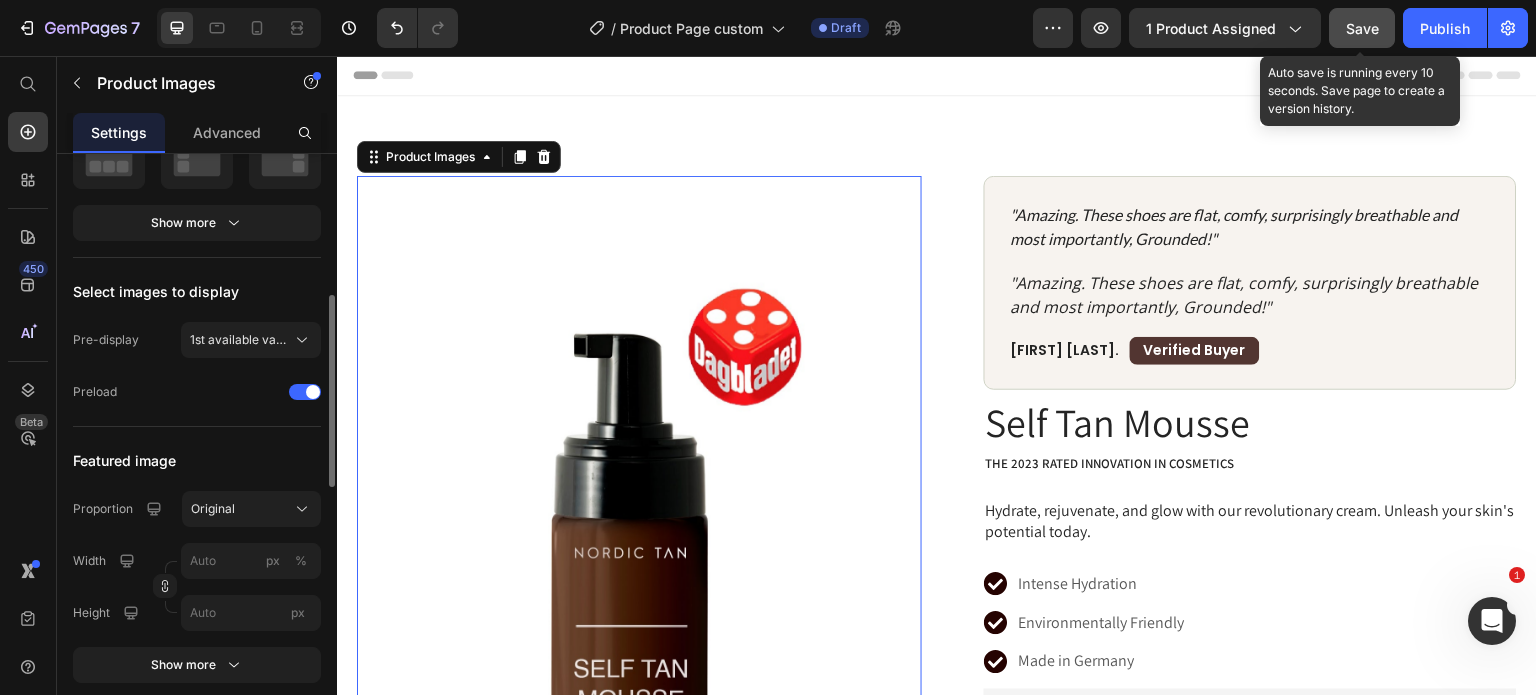 scroll, scrollTop: 0, scrollLeft: 0, axis: both 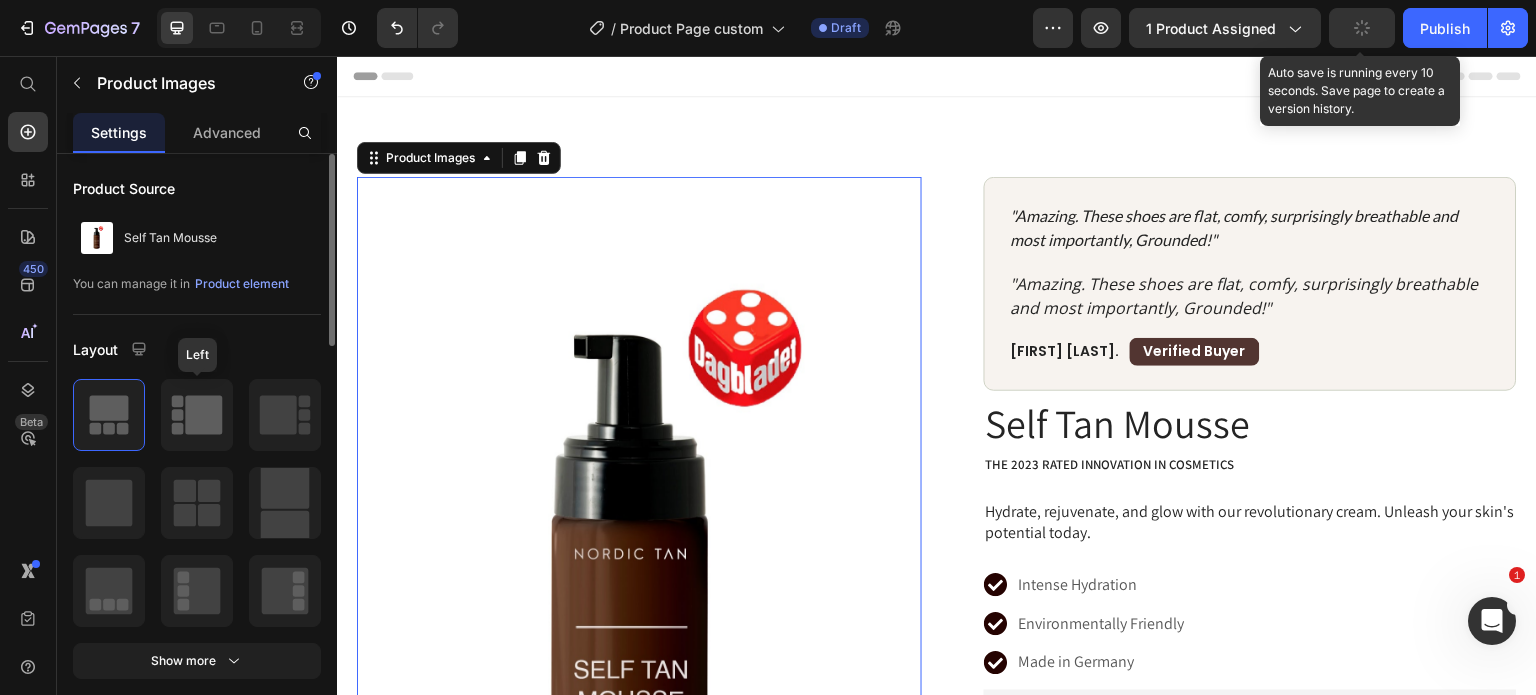 click 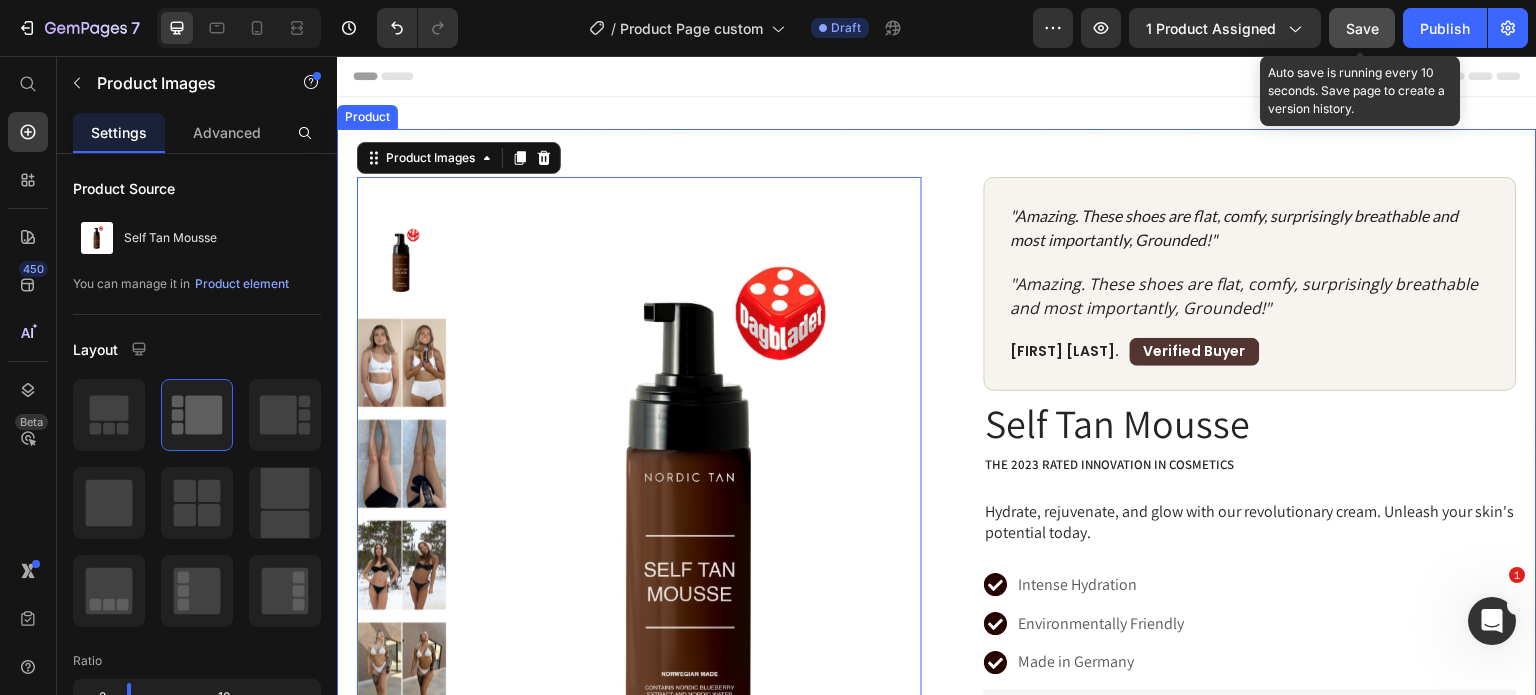 click on "Product Images   80 Row "Amazing. These shoes are flat, comfy, surprisingly breathable and most importantly, Grounded!" Text Block "Amazing. These shoes are flat, comfy, surprisingly breathable and most importantly, Grounded!" Text Block Michelle V. Text Block Verified Buyer Text Block Row Row Row Self Tan Mousse Product Title The 2023 Rated Innovation in Cosmetics Text Block Hydrate, rejuvenate, and glow with our revolutionary cream. Unleash your skin's potential today. Text Block Intense Hydration Environmentally Friendly Made in Germany Item List Kaching Bundles Kaching Bundles
Icon Sale Ends In 2 Hours | Limited Time Offer Text Block Row add to cart Add to Cart
Icon Free Shipping Text Block
Icon Money-Back Text Block
Icon Easy Returns Text Block Row Image Icon Icon Icon Icon Icon Icon List Text Block
Icon Hannah N. (Houston, USA) Text Block Row Row" at bounding box center [937, 717] 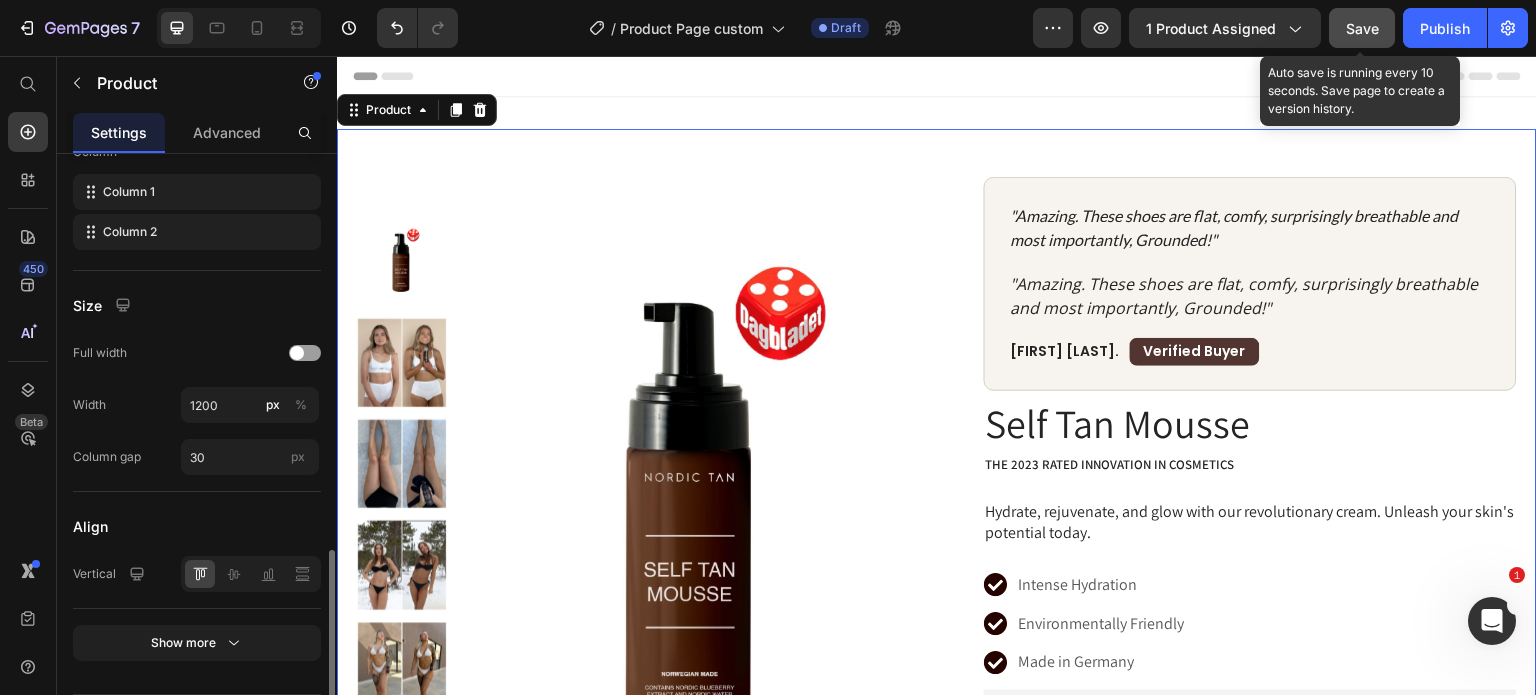 scroll, scrollTop: 791, scrollLeft: 0, axis: vertical 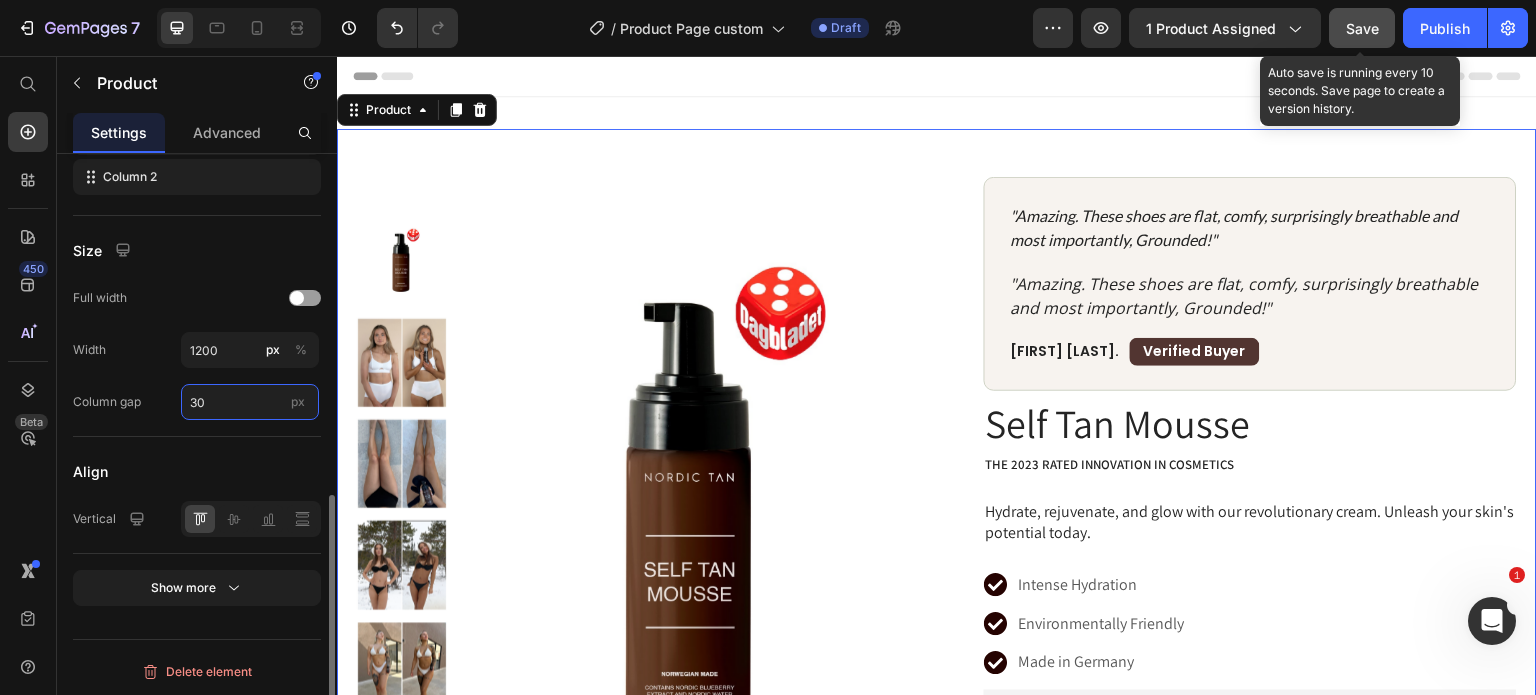 click on "30" at bounding box center (250, 402) 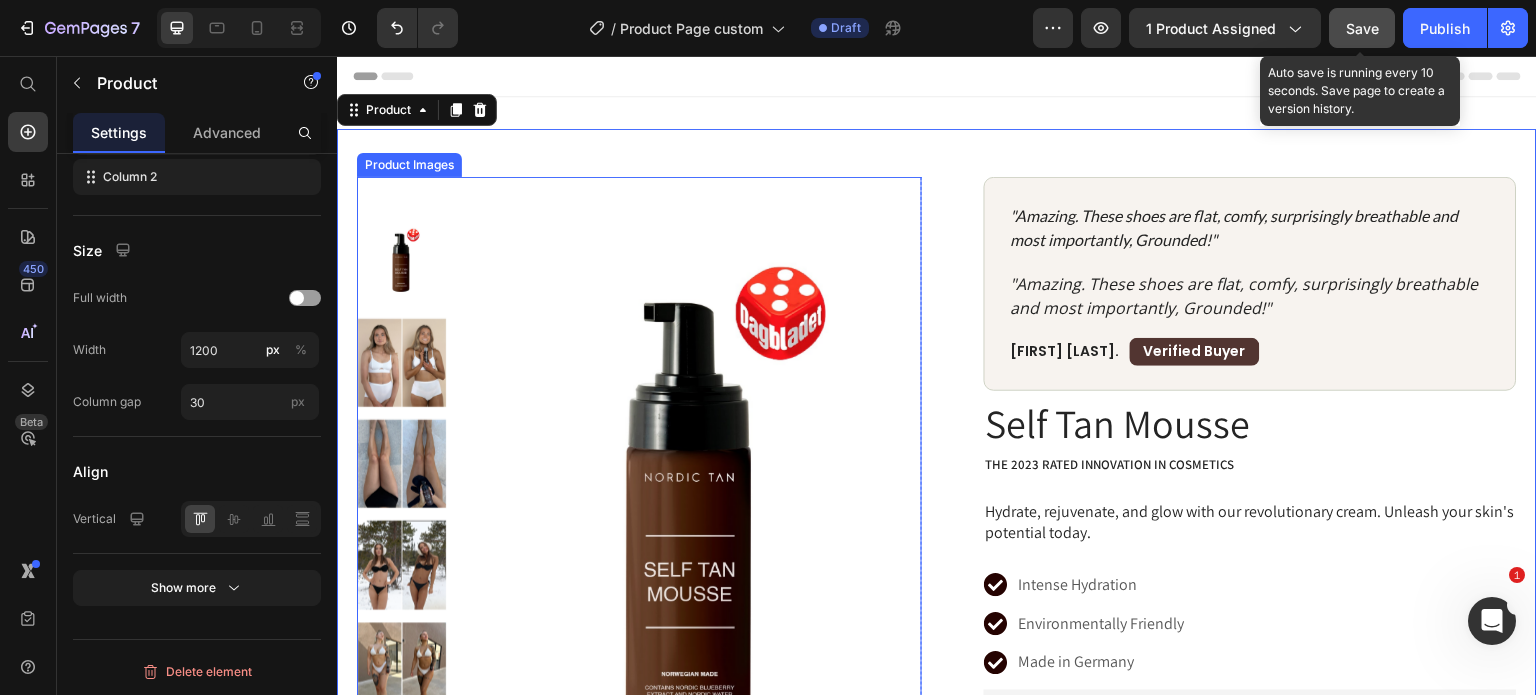 click at bounding box center [696, 513] 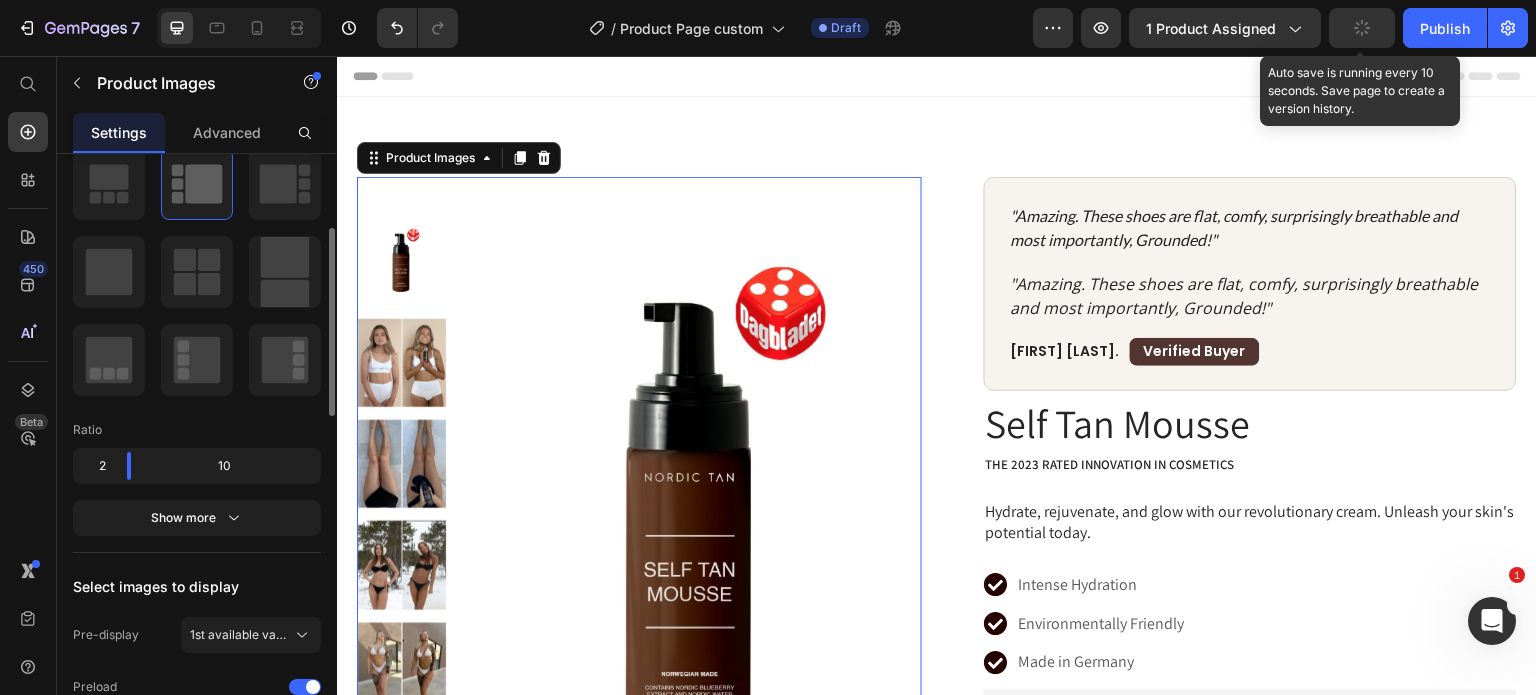 scroll, scrollTop: 232, scrollLeft: 0, axis: vertical 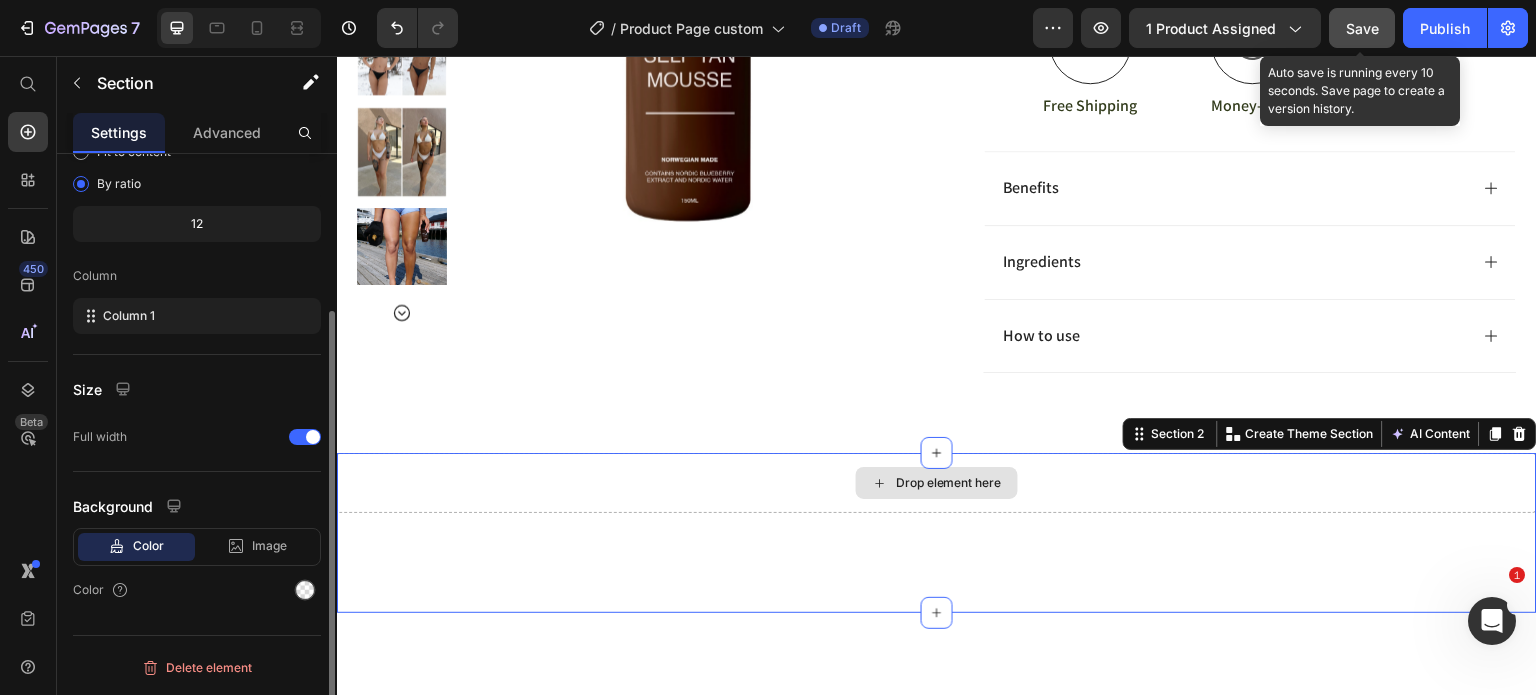 click on "Drop element here" at bounding box center (937, 483) 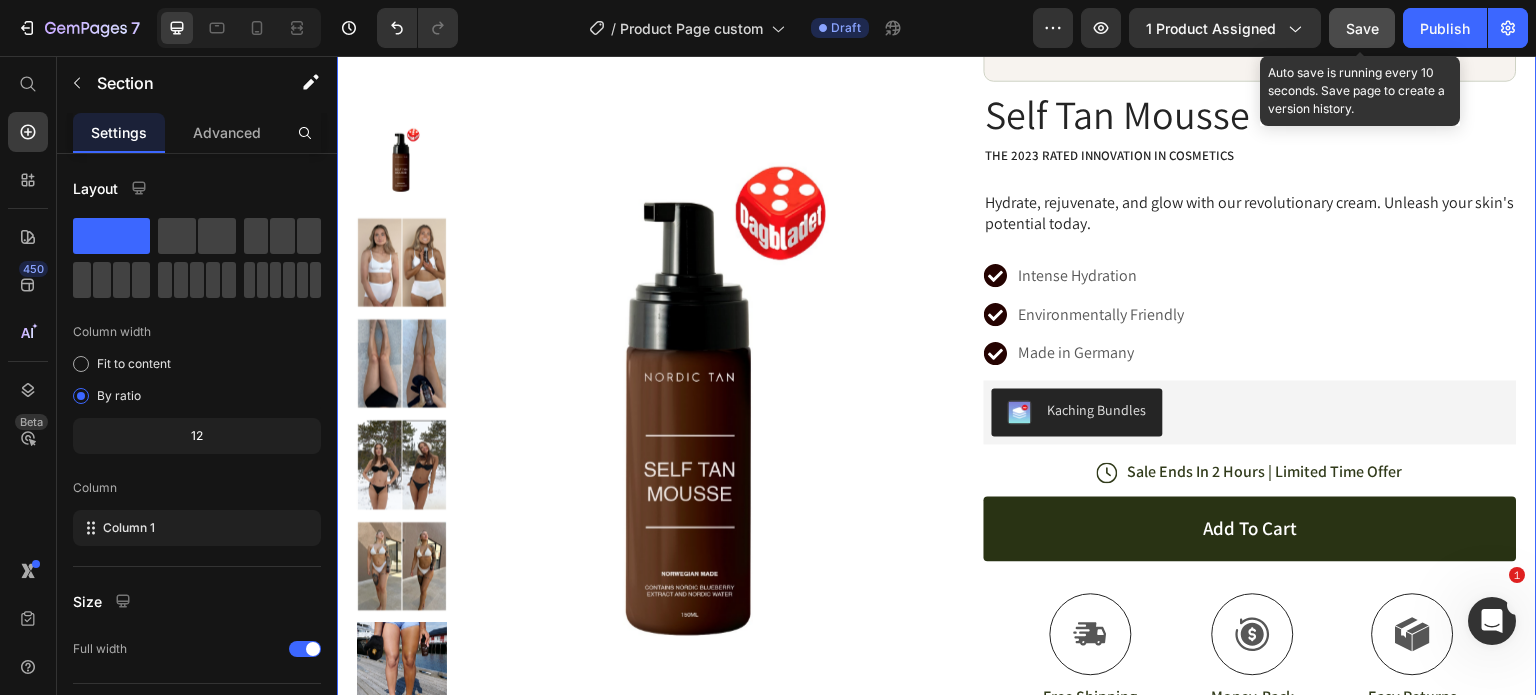 scroll, scrollTop: 0, scrollLeft: 0, axis: both 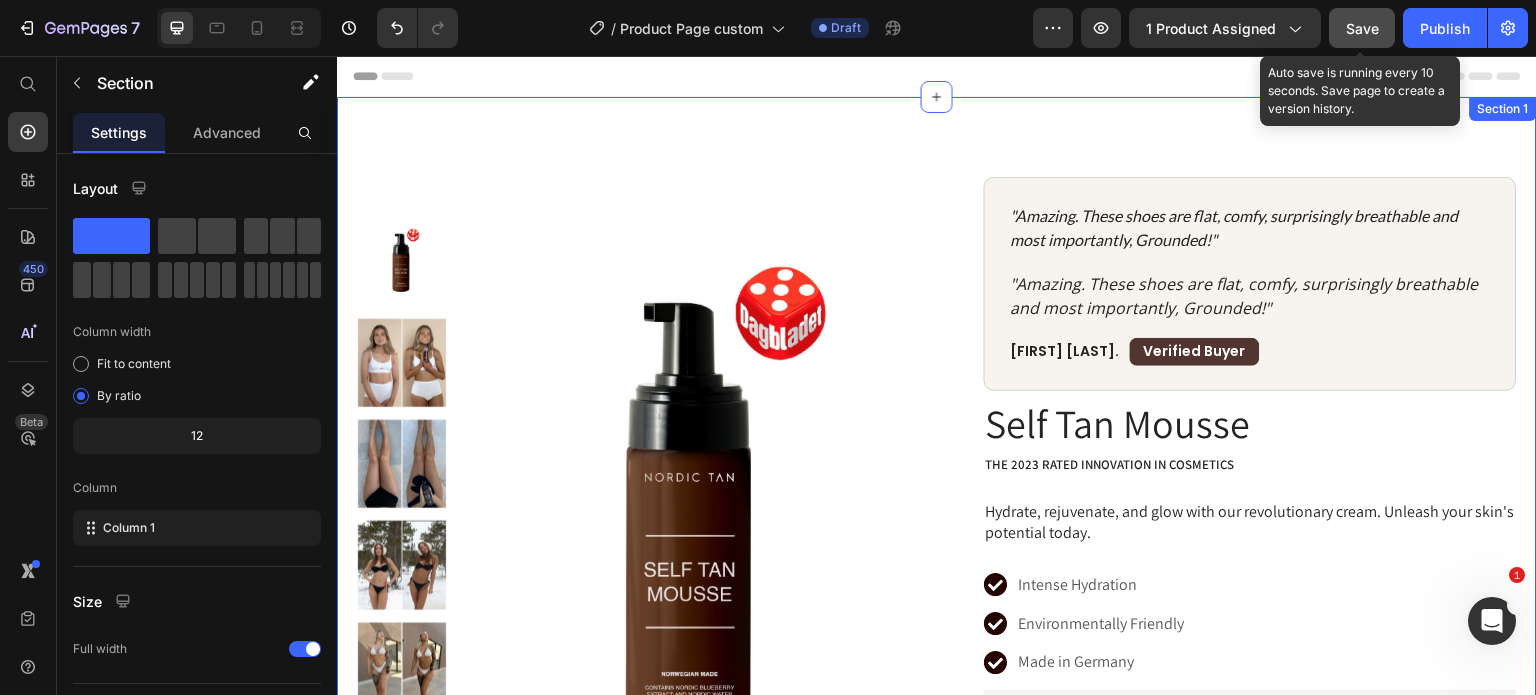 click on "Product Images Row "Amazing. These shoes are flat, comfy, surprisingly breathable and most importantly, Grounded!" Text Block "Amazing. These shoes are flat, comfy, surprisingly breathable and most importantly, Grounded!" Text Block Michelle V. Text Block Verified Buyer Text Block Row Row Row Self Tan Mousse Product Title The 2023 Rated Innovation in Cosmetics Text Block Hydrate, rejuvenate, and glow with our revolutionary cream. Unleash your skin's potential today. Text Block Intense Hydration Environmentally Friendly Made in Germany Item List Kaching Bundles Kaching Bundles
Icon Sale Ends In 2 Hours | Limited Time Offer Text Block Row add to cart Add to Cart
Icon Free Shipping Text Block
Icon Money-Back Text Block
Icon Easy Returns Text Block Row Image Icon Icon Icon Icon Icon Icon List Text Block
Icon Hannah N. (Houston, USA) Text Block Row Row
Row" at bounding box center (937, 725) 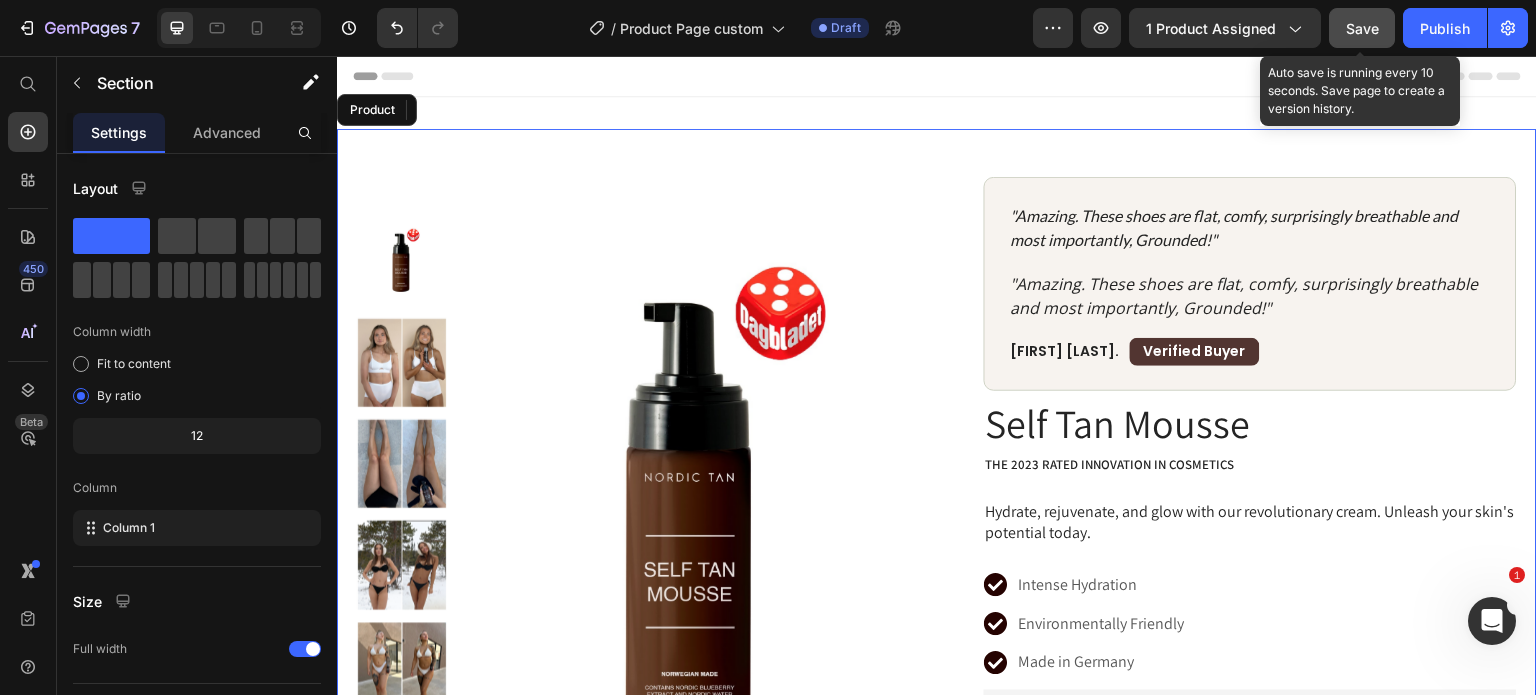 click on "Product Images Row "Amazing. These shoes are flat, comfy, surprisingly breathable and most importantly, Grounded!" Text Block "Amazing. These shoes are flat, comfy, surprisingly breathable and most importantly, Grounded!" Text Block Michelle V. Text Block Verified Buyer Text Block Row Row Row Self Tan Mousse Product Title The 2023 Rated Innovation in Cosmetics Text Block Hydrate, rejuvenate, and glow with our revolutionary cream. Unleash your skin's potential today. Text Block Intense Hydration Environmentally Friendly Made in Germany Item List Kaching Bundles Kaching Bundles
Icon Sale Ends In 2 Hours | Limited Time Offer Text Block Row add to cart Add to Cart
Icon Free Shipping Text Block
Icon Money-Back Text Block
Icon Easy Returns Text Block Row Image Icon Icon Icon Icon Icon Icon List Text Block
Icon Hannah N. (Houston, USA) Text Block Row Row
Row" at bounding box center [937, 717] 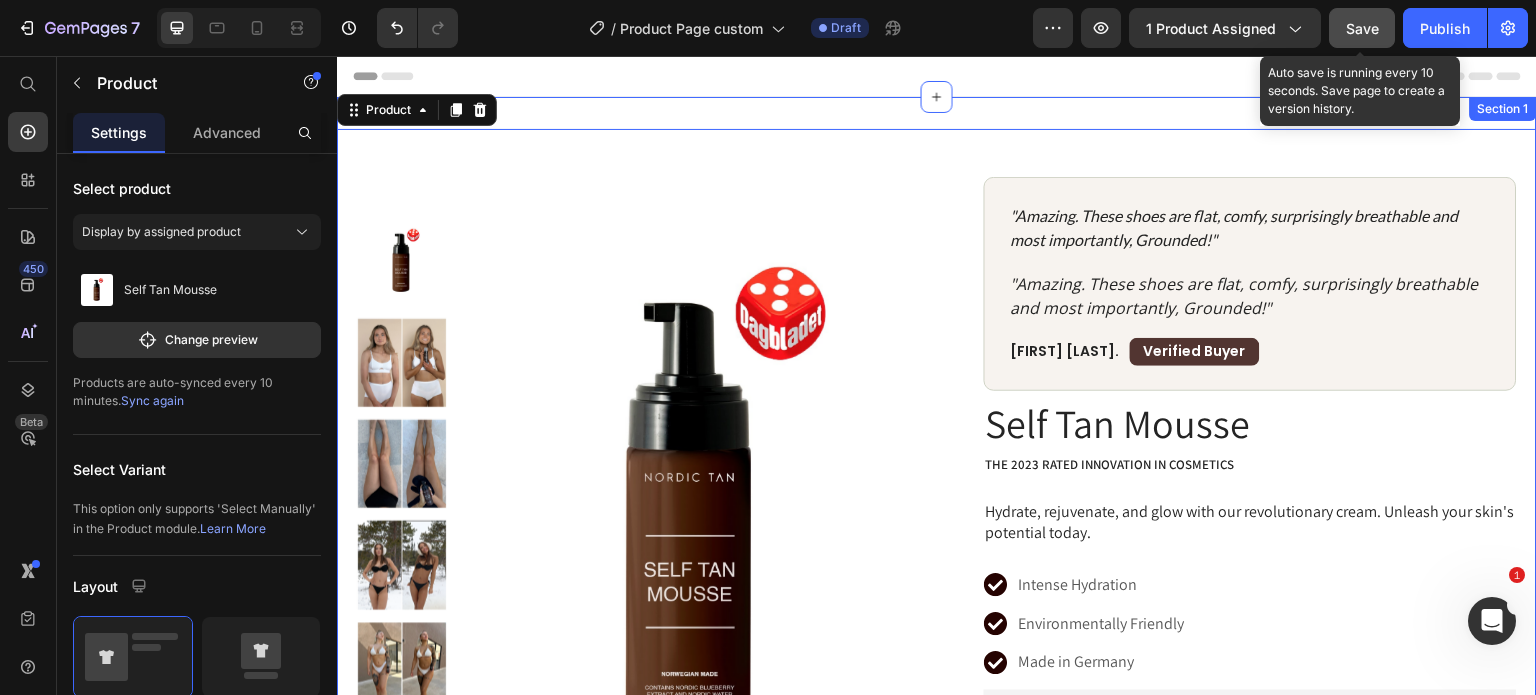 click on "Product Images Row "Amazing. These shoes are flat, comfy, surprisingly breathable and most importantly, Grounded!" Text Block "Amazing. These shoes are flat, comfy, surprisingly breathable and most importantly, Grounded!" Text Block Michelle V. Text Block Verified Buyer Text Block Row Row Row Self Tan Mousse Product Title The 2023 Rated Innovation in Cosmetics Text Block Hydrate, rejuvenate, and glow with our revolutionary cream. Unleash your skin's potential today. Text Block Intense Hydration Environmentally Friendly Made in Germany Item List Kaching Bundles Kaching Bundles
Icon Sale Ends In 2 Hours | Limited Time Offer Text Block Row add to cart Add to Cart
Icon Free Shipping Text Block
Icon Money-Back Text Block
Icon Easy Returns Text Block Row Image Icon Icon Icon Icon Icon Icon List Text Block
Icon Hannah N. (Houston, USA) Text Block Row Row
Row" at bounding box center [937, 725] 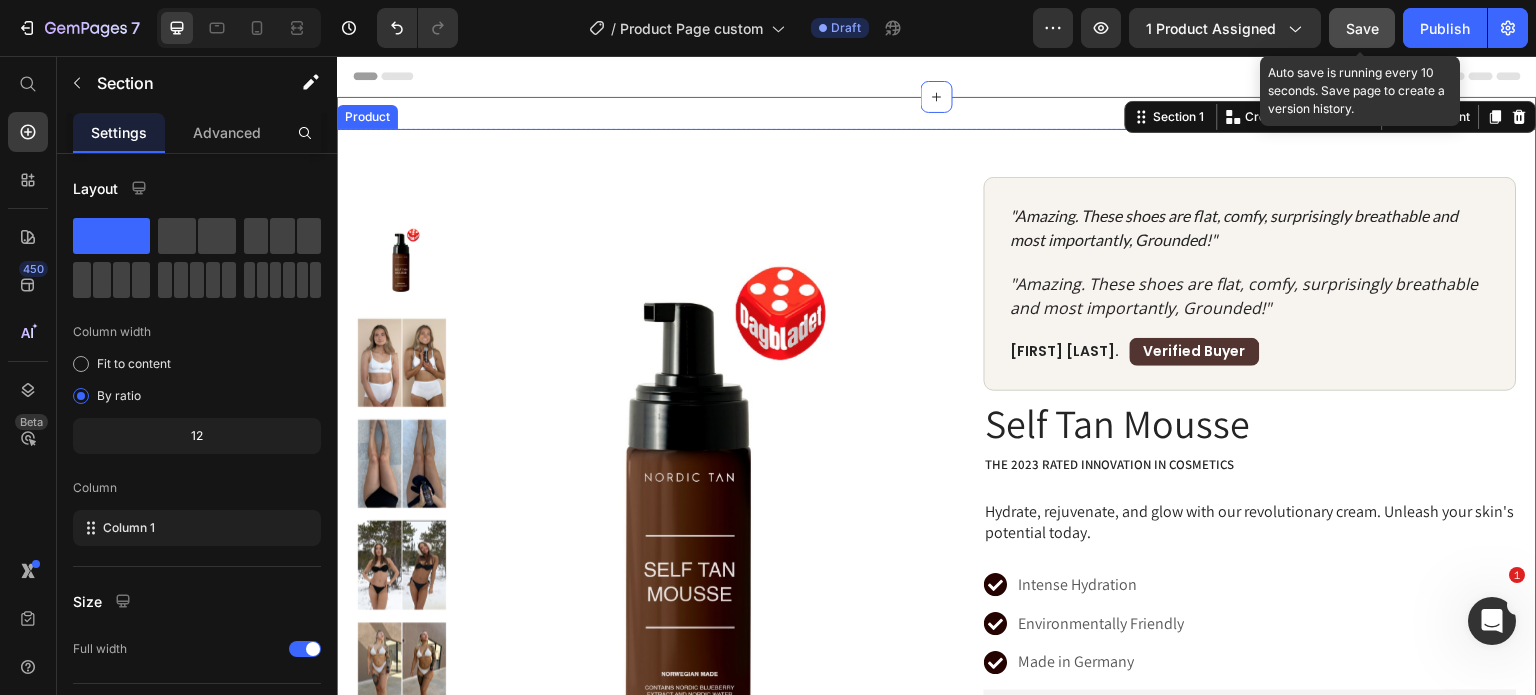 click on "Product Images Row "Amazing. These shoes are flat, comfy, surprisingly breathable and most importantly, Grounded!" Text Block "Amazing. These shoes are flat, comfy, surprisingly breathable and most importantly, Grounded!" Text Block Michelle V. Text Block Verified Buyer Text Block Row Row Row Self Tan Mousse Product Title The 2023 Rated Innovation in Cosmetics Text Block Hydrate, rejuvenate, and glow with our revolutionary cream. Unleash your skin's potential today. Text Block Intense Hydration Environmentally Friendly Made in Germany Item List Kaching Bundles Kaching Bundles
Icon Sale Ends In 2 Hours | Limited Time Offer Text Block Row add to cart Add to Cart
Icon Free Shipping Text Block
Icon Money-Back Text Block
Icon Easy Returns Text Block Row Image Icon Icon Icon Icon Icon Icon List Text Block
Icon Hannah N. (Houston, USA) Text Block Row Row
Row" at bounding box center (937, 717) 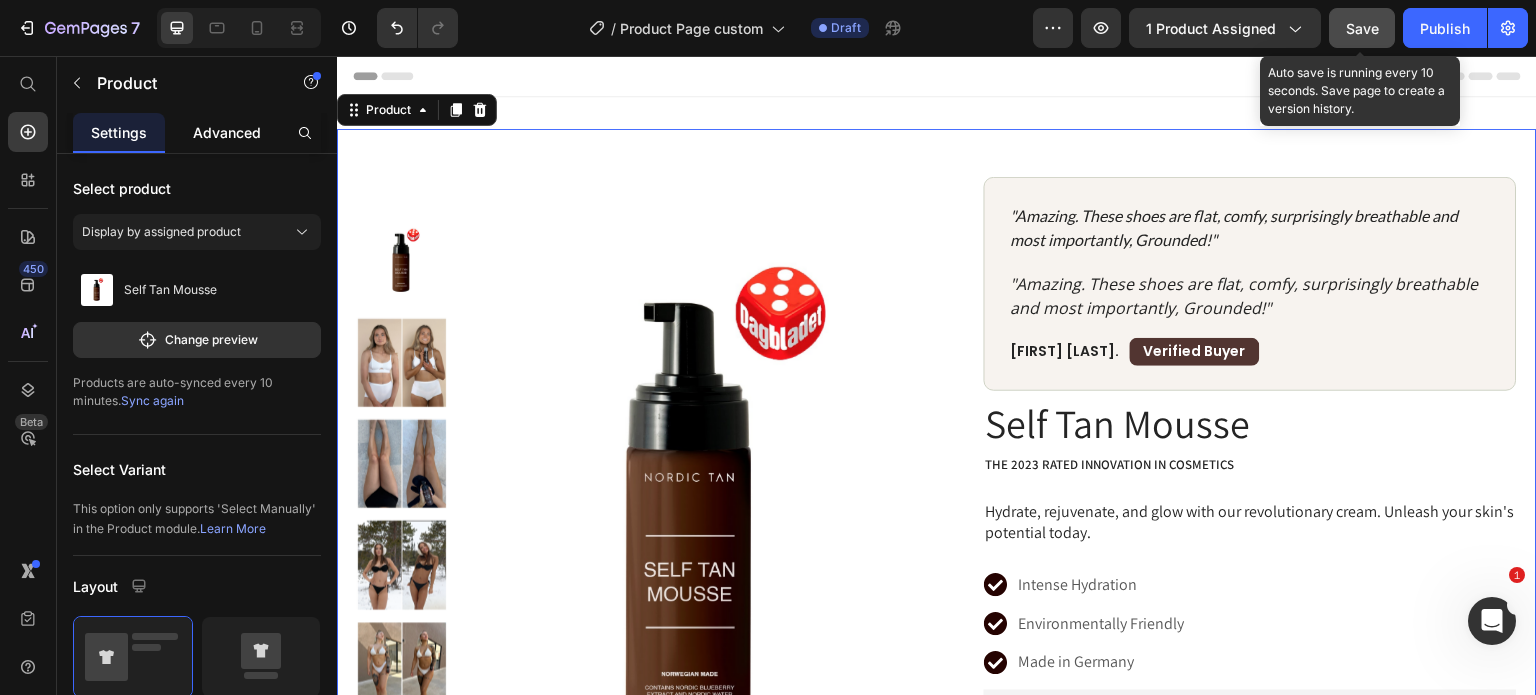 click on "Advanced" at bounding box center (227, 132) 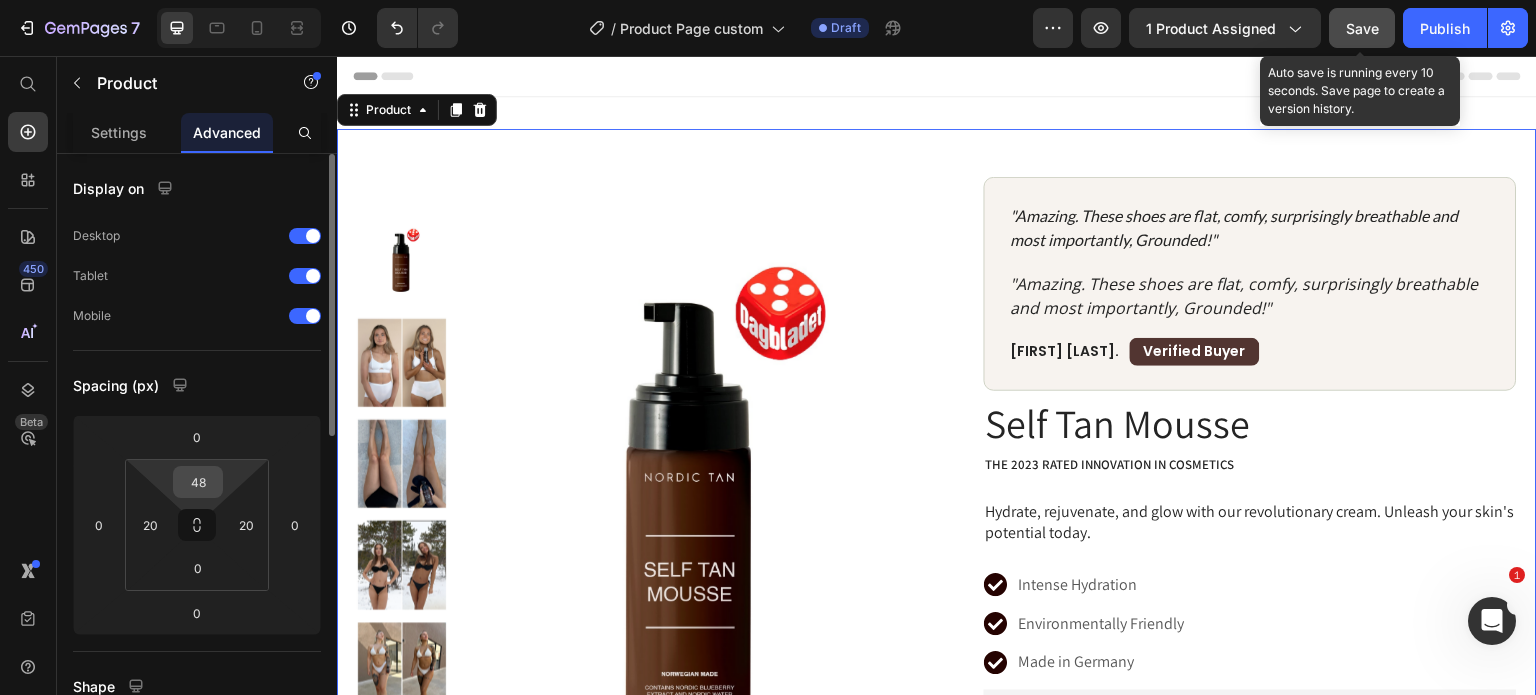 click on "48" at bounding box center (198, 482) 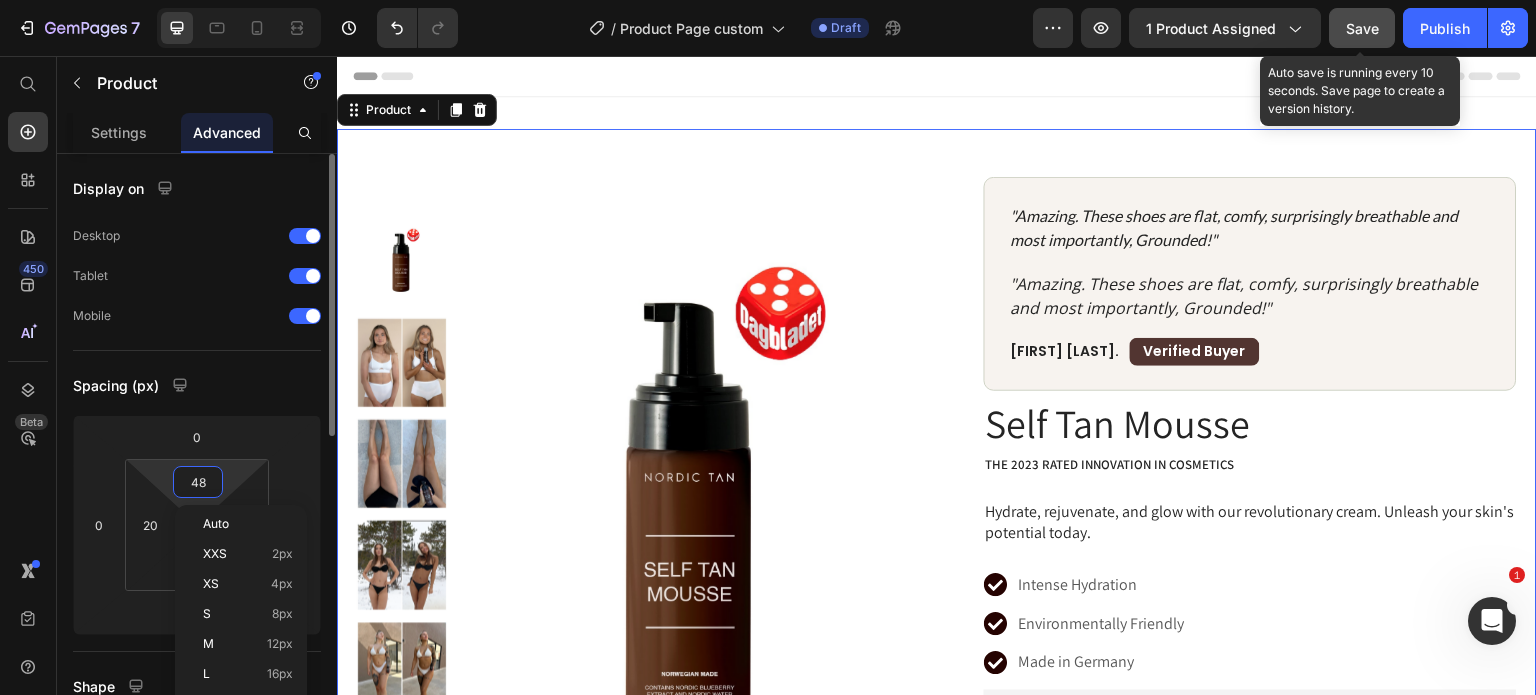type on "0" 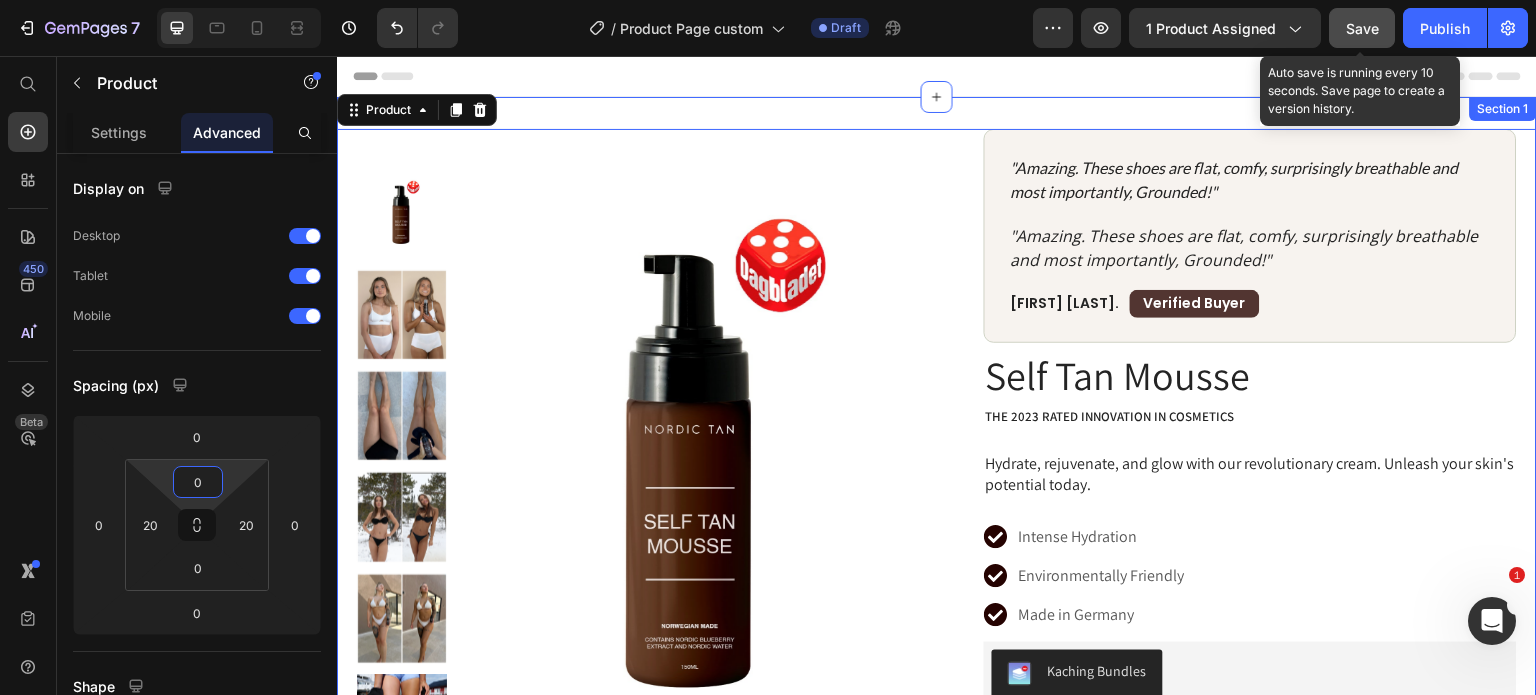 click on "Product Images Row "Amazing. These shoes are flat, comfy, surprisingly breathable and most importantly, Grounded!" Text Block "Amazing. These shoes are flat, comfy, surprisingly breathable and most importantly, Grounded!" Text Block Michelle V. Text Block Verified Buyer Text Block Row Row Row Self Tan Mousse Product Title The 2023 Rated Innovation in Cosmetics Text Block Hydrate, rejuvenate, and glow with our revolutionary cream. Unleash your skin's potential today. Text Block Intense Hydration Environmentally Friendly Made in Germany Item List Kaching Bundles Kaching Bundles
Icon Sale Ends In 2 Hours | Limited Time Offer Text Block Row add to cart Add to Cart
Icon Free Shipping Text Block
Icon Money-Back Text Block
Icon Easy Returns Text Block Row Image Icon Icon Icon Icon Icon Icon List Text Block
Icon Hannah N. (Houston, USA) Text Block Row Row
Row" at bounding box center [937, 701] 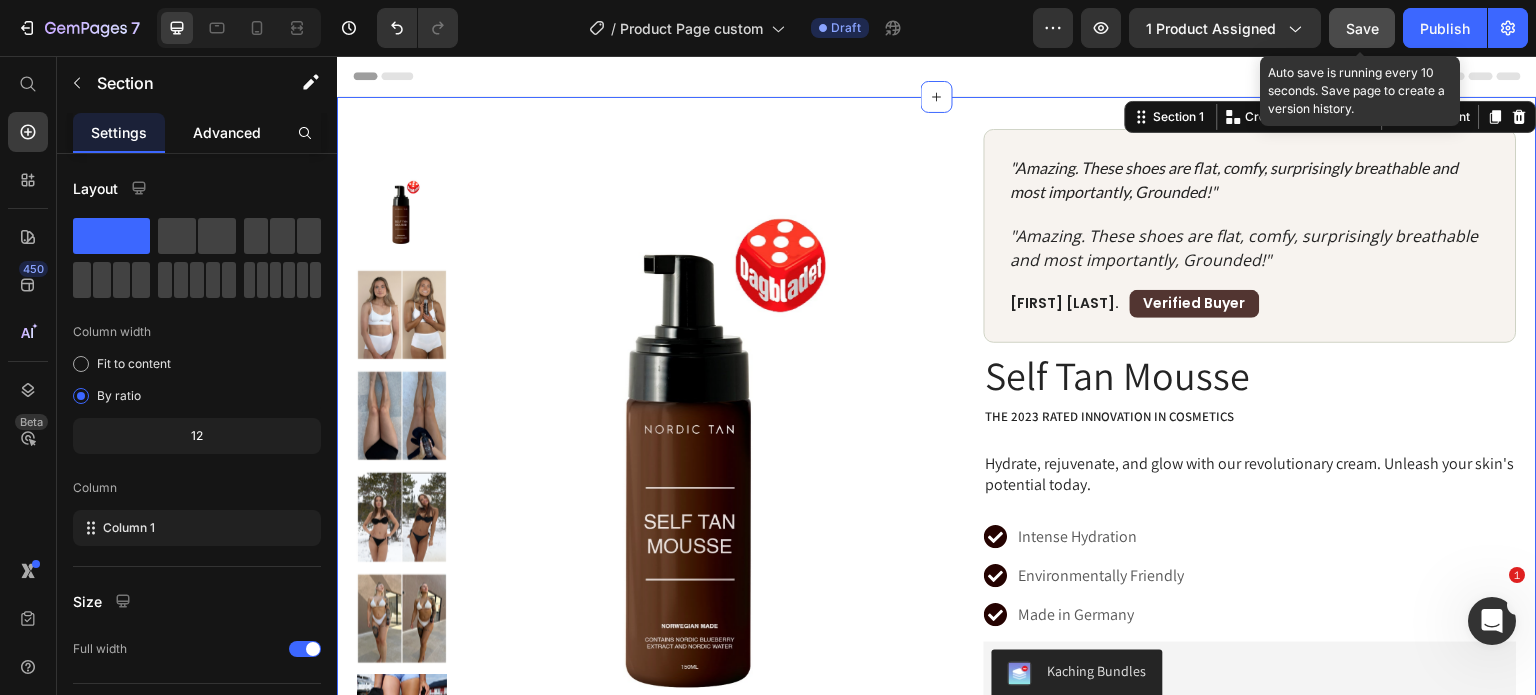 click on "Advanced" at bounding box center [227, 132] 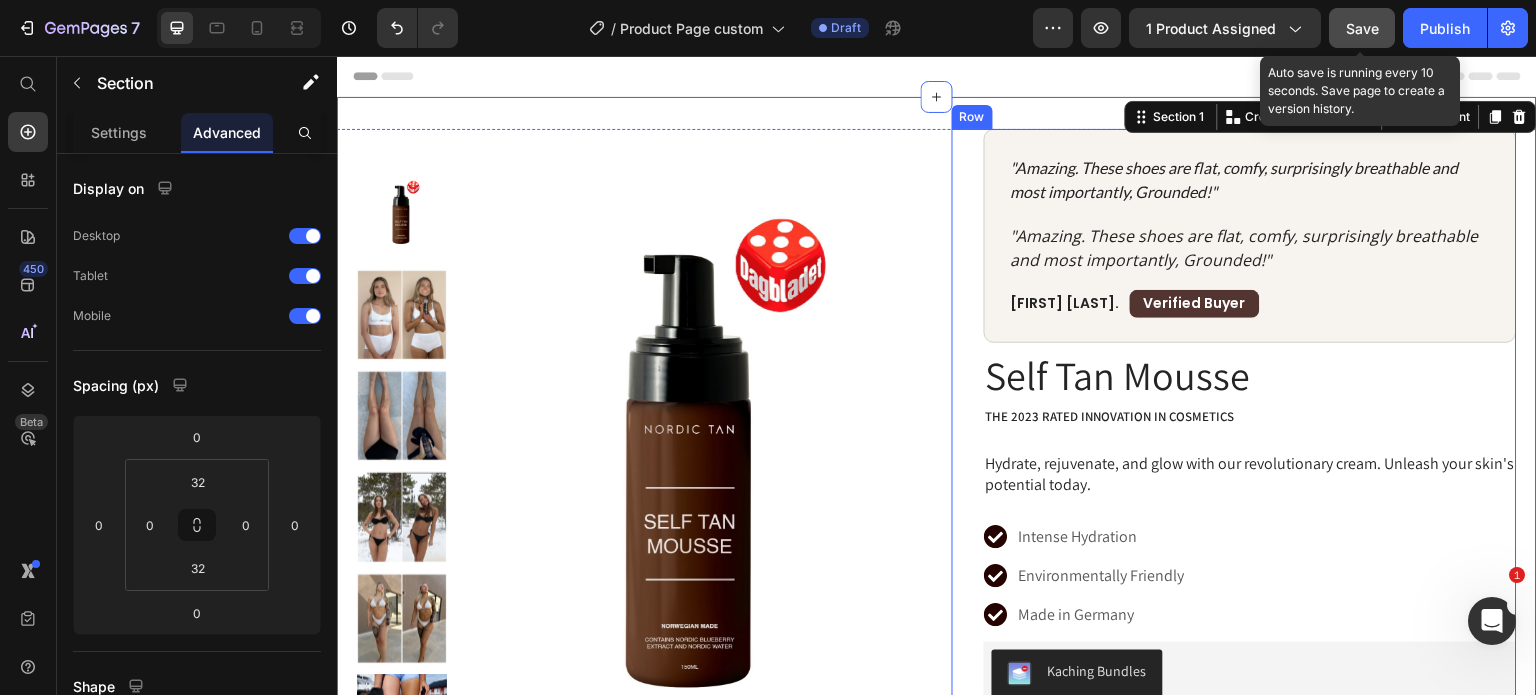 click on ""Amazing. These shoes are flat, comfy, surprisingly breathable and most importantly, Grounded!" Text Block "Amazing. These shoes are flat, comfy, surprisingly breathable and most importantly, Grounded!" Text Block Michelle V. Text Block Verified Buyer Text Block Row Row Row Self Tan Mousse Product Title The 2023 Rated Innovation in Cosmetics Text Block Hydrate, rejuvenate, and glow with our revolutionary cream. Unleash your skin's potential today. Text Block Intense Hydration Environmentally Friendly Made in Germany Item List Kaching Bundles Kaching Bundles
Icon Sale Ends In 2 Hours | Limited Time Offer Text Block Row add to cart Add to Cart
Icon Free Shipping Text Block
Icon Money-Back Text Block
Icon Easy Returns Text Block Row Image Icon Icon Icon Icon Icon Icon List Text Block
Icon Hannah N. (Houston, USA) Text Block Row Row
Benefits" at bounding box center [1234, 693] 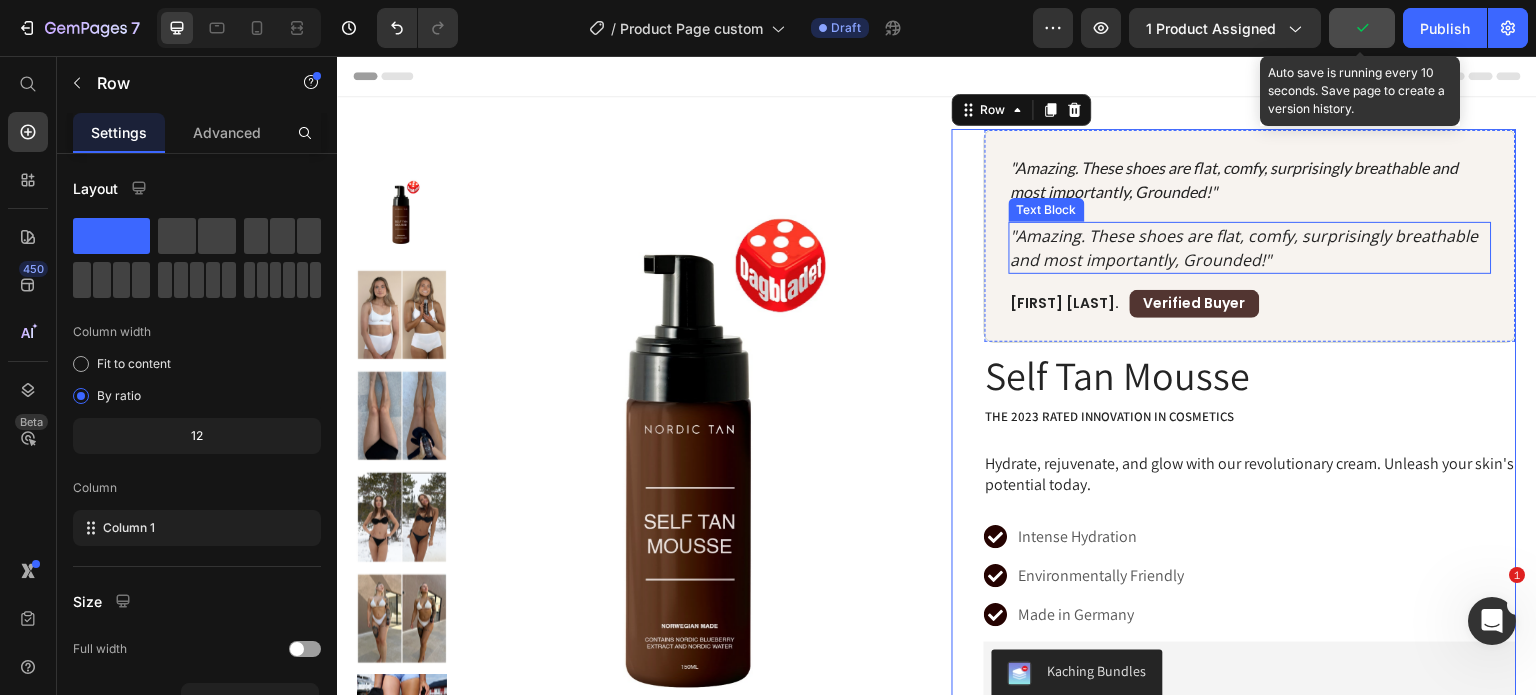 click on ""Amazing. These shoes are flat, comfy, surprisingly breathable and most importantly, Grounded!"" at bounding box center (1250, 248) 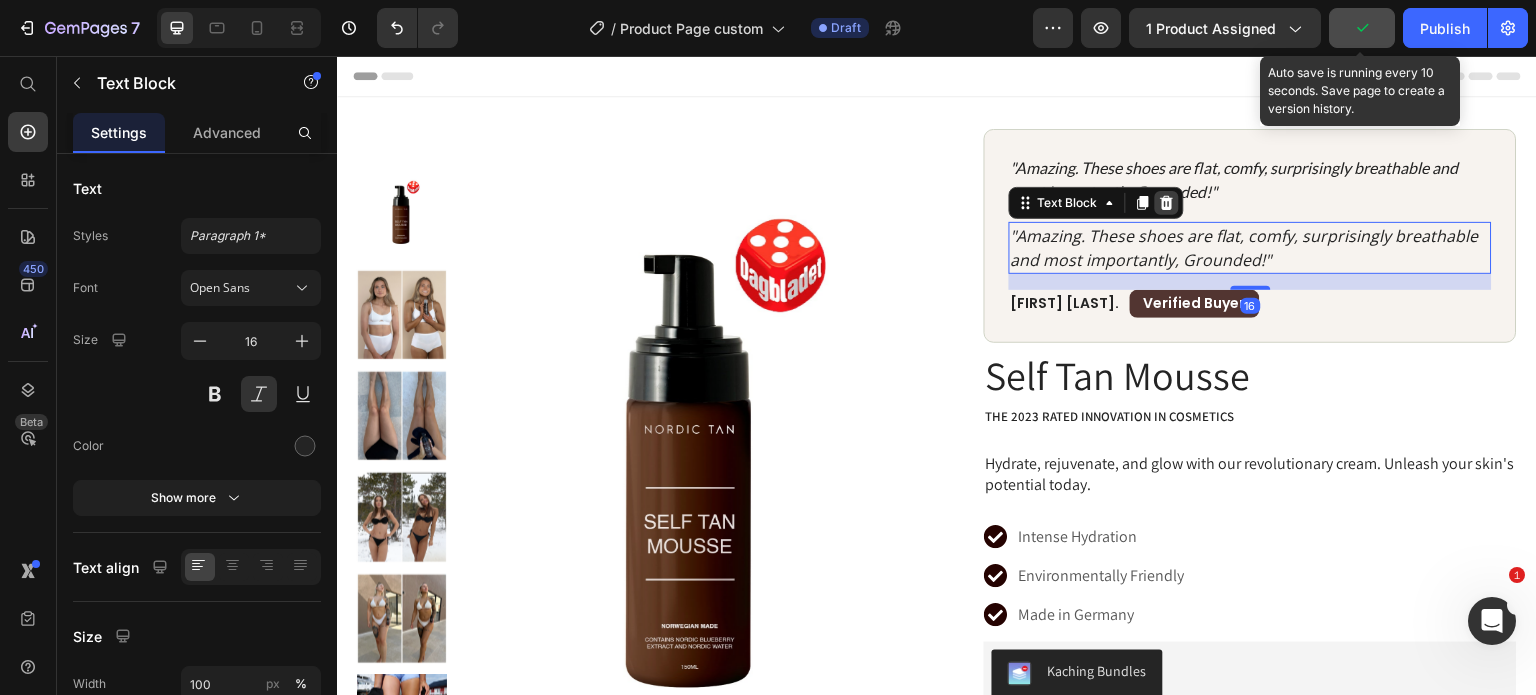 click 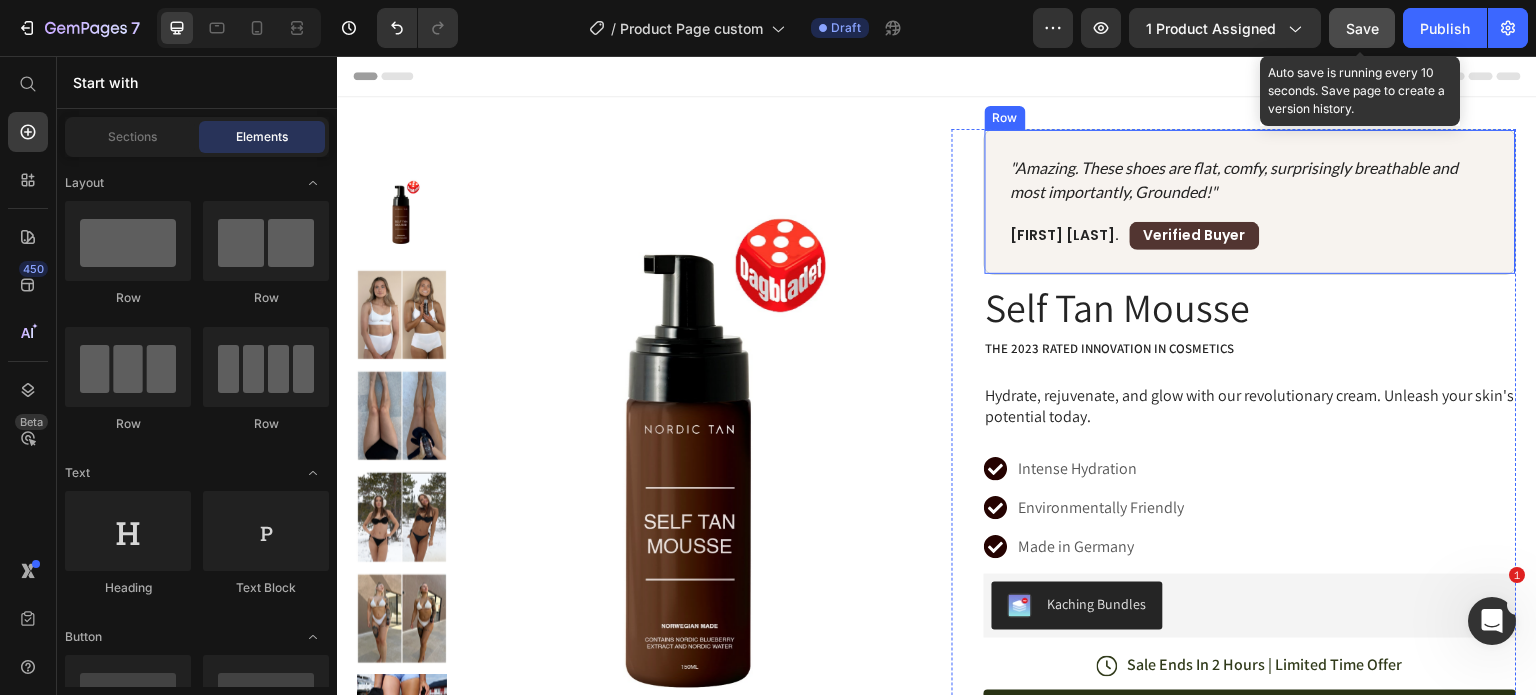 click on ""Amazing. These shoes are flat, comfy, surprisingly breathable and most importantly, Grounded!" Text Block [FIRST] [LAST]. Text Block Verified Buyer Text Block Row Row Row" at bounding box center [1250, 202] 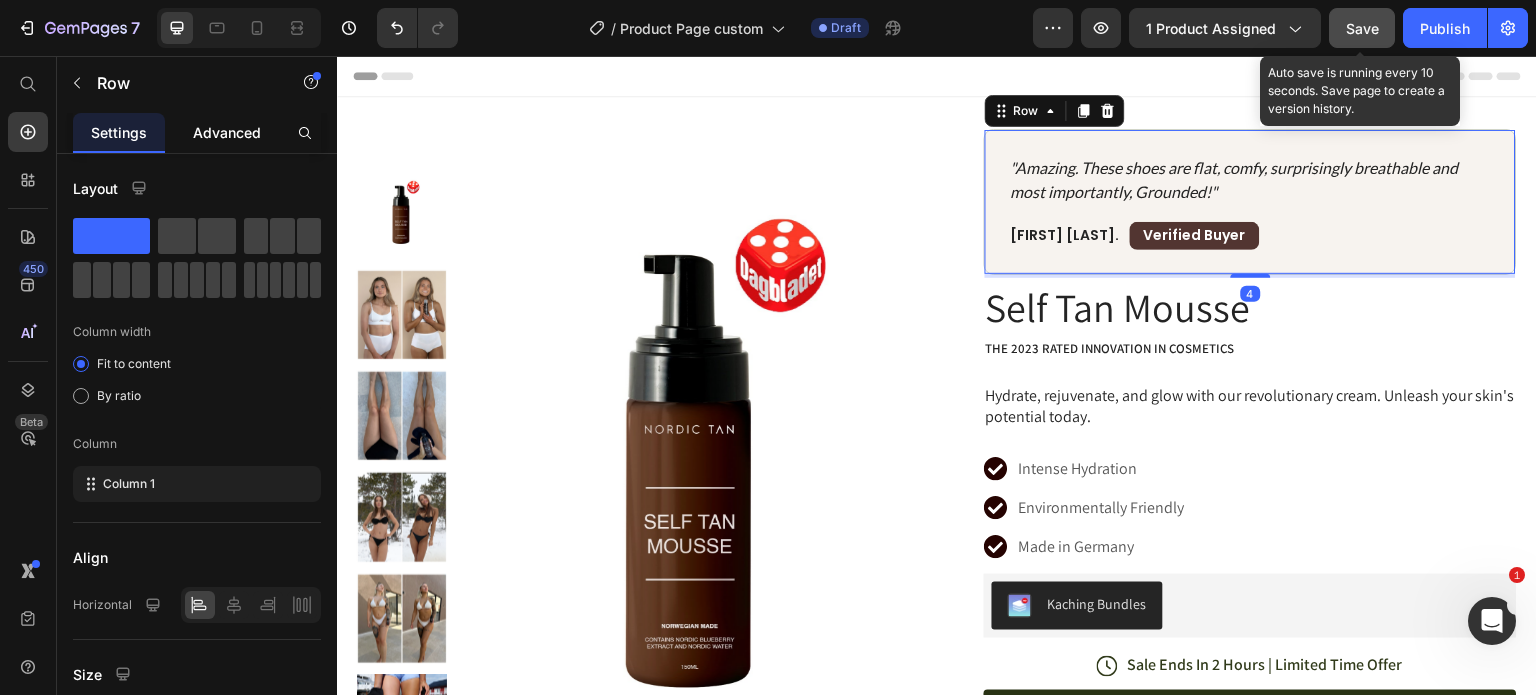 click on "Advanced" 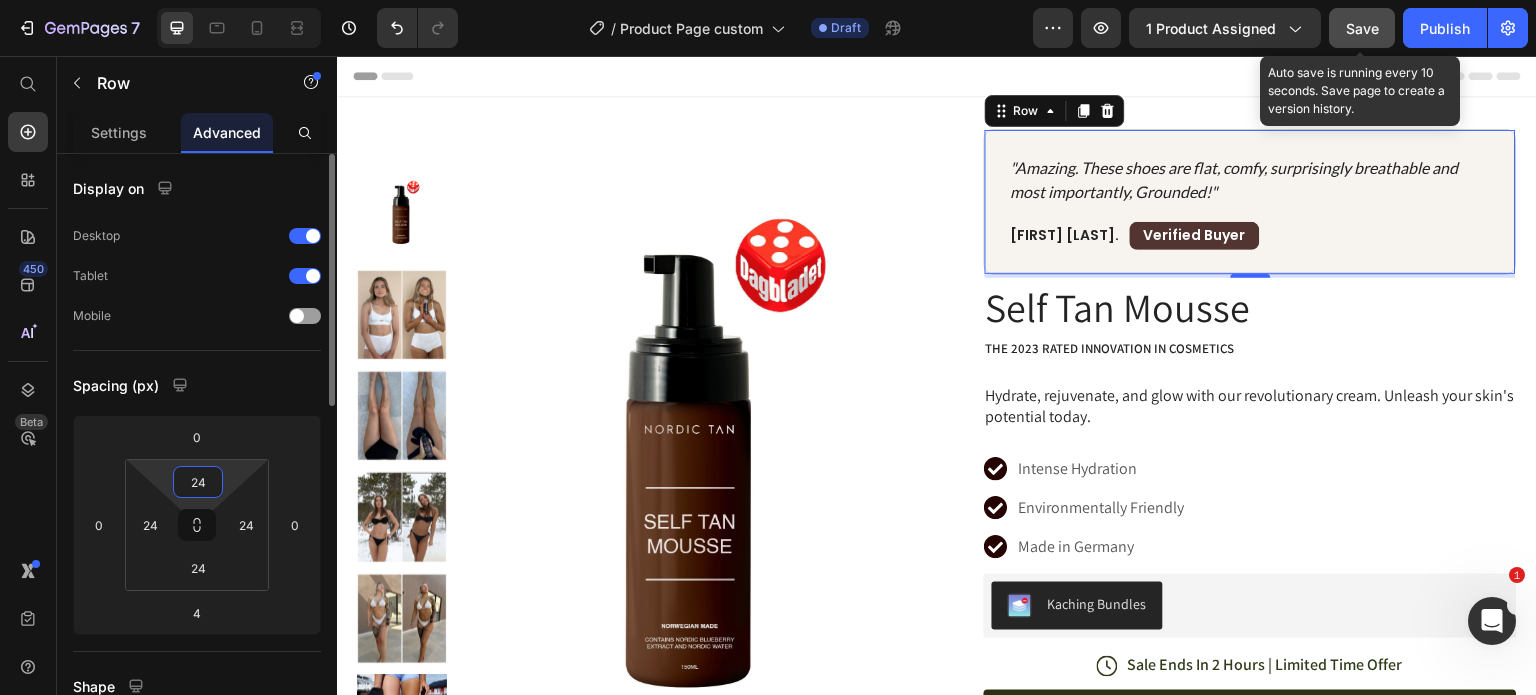 click on "24" at bounding box center [198, 482] 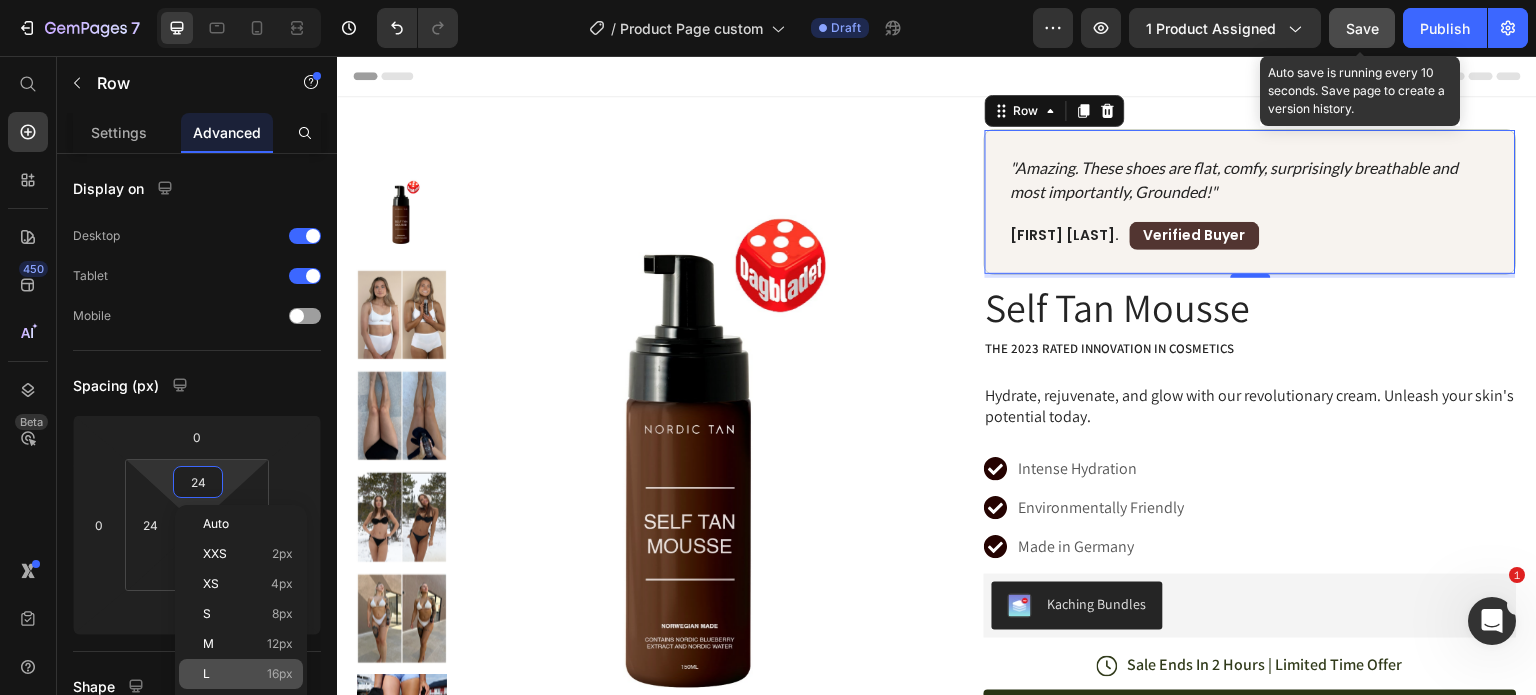 click on "L 16px" 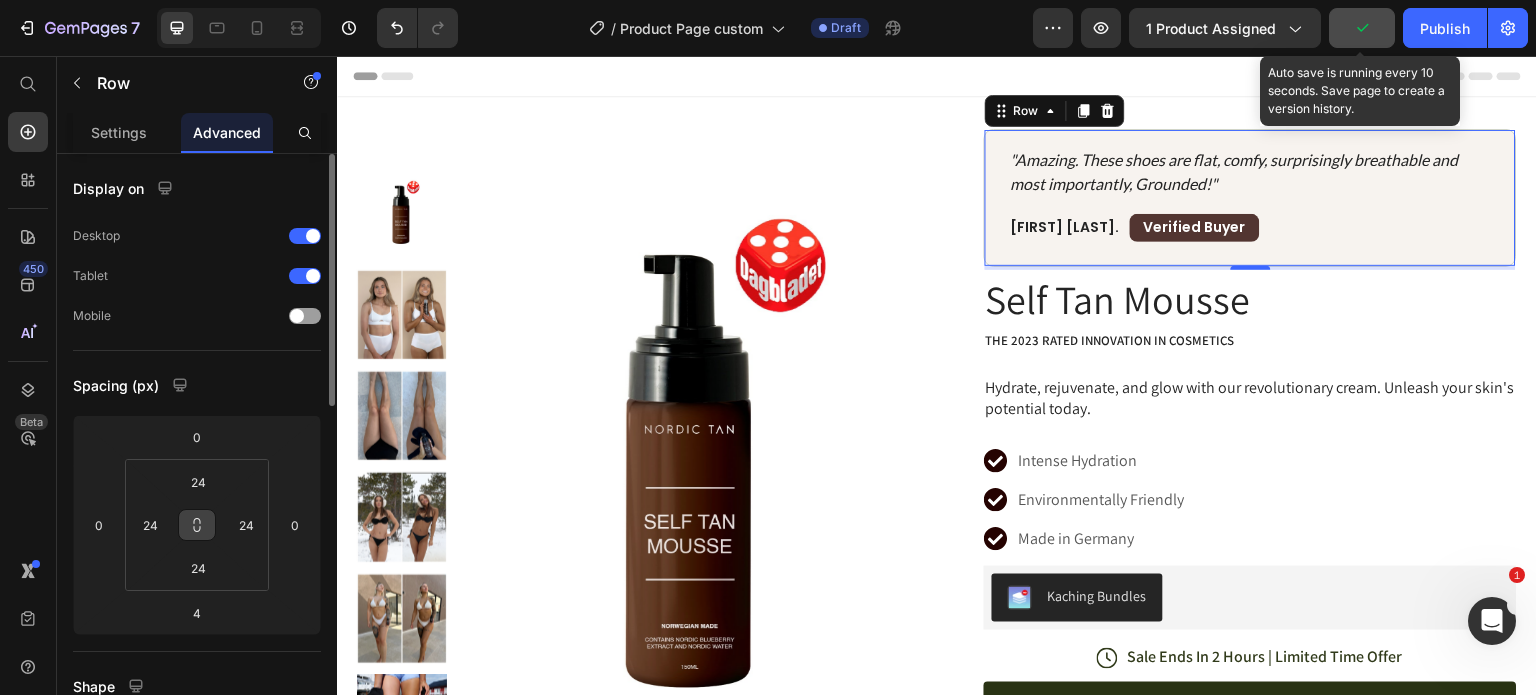 click 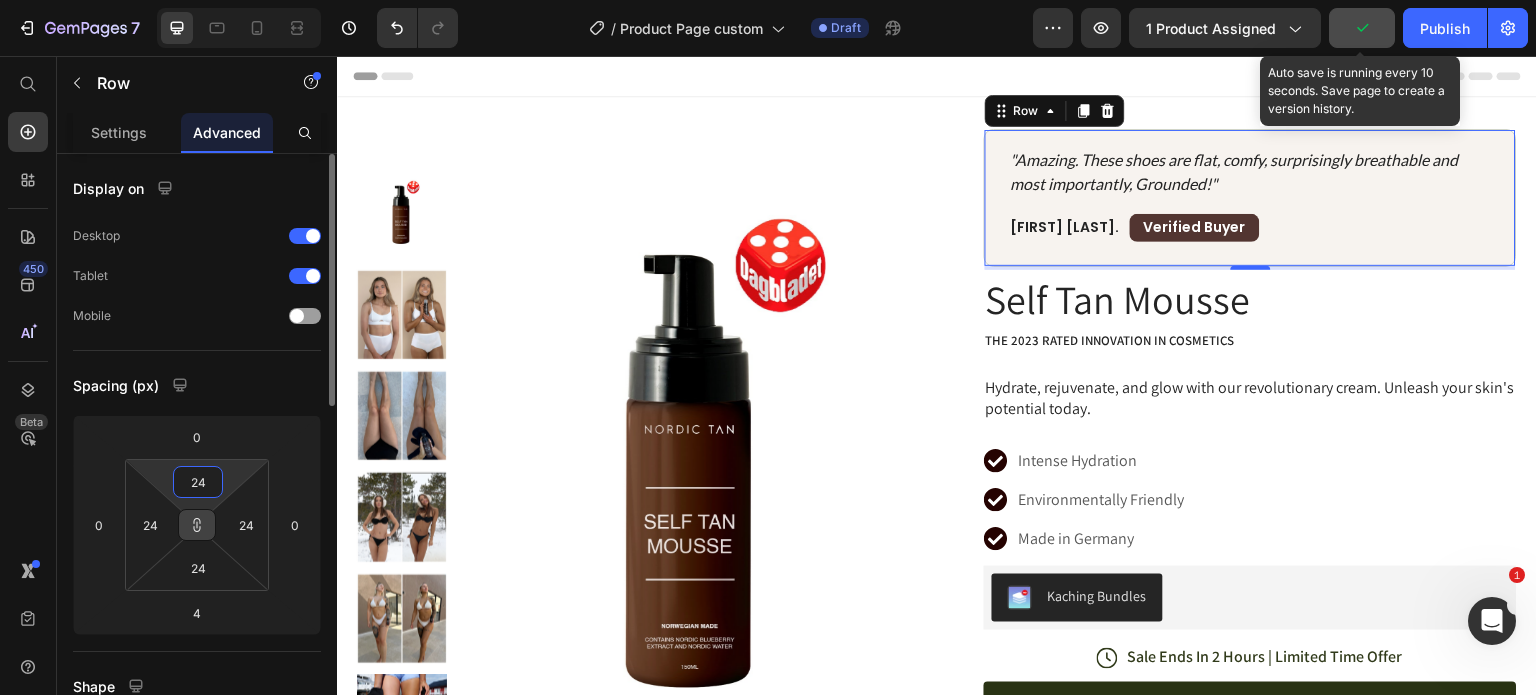 click on "24" at bounding box center [198, 482] 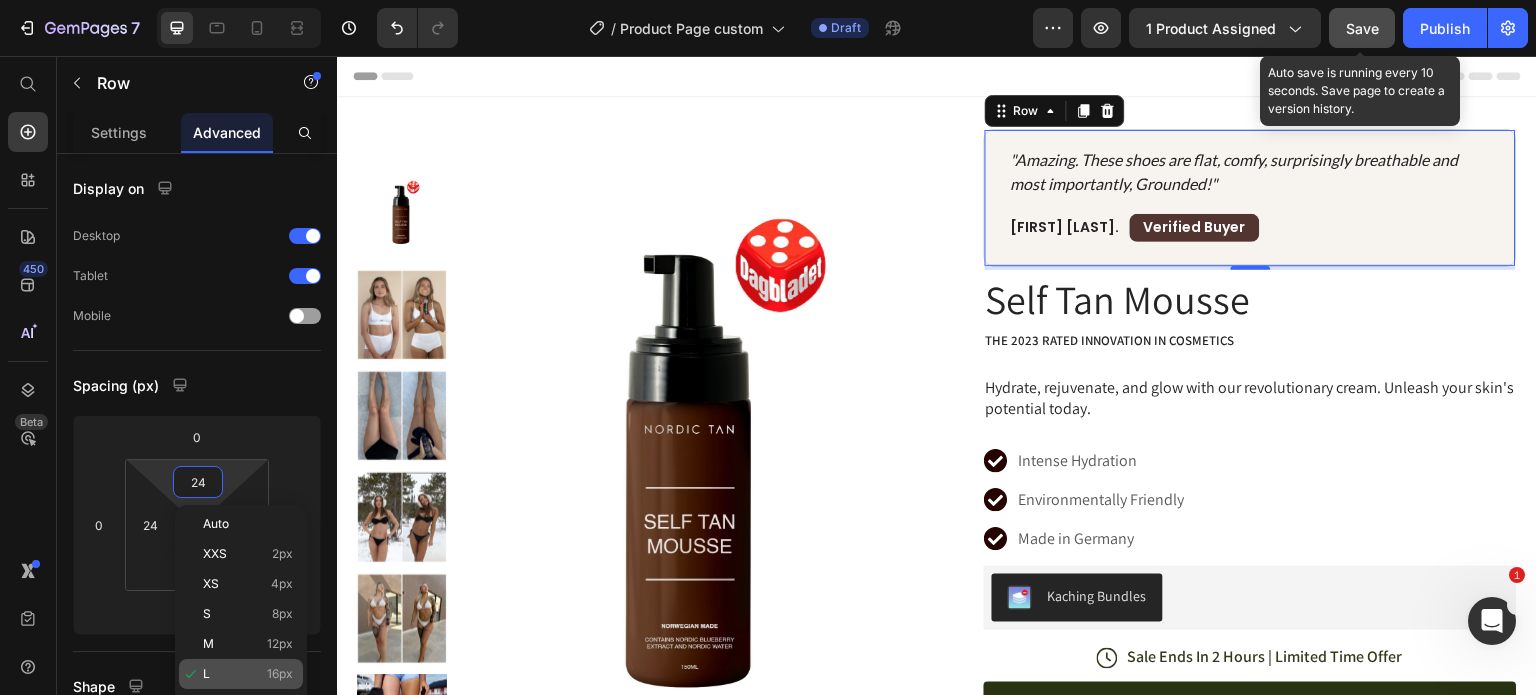 click on "L 16px" at bounding box center [248, 674] 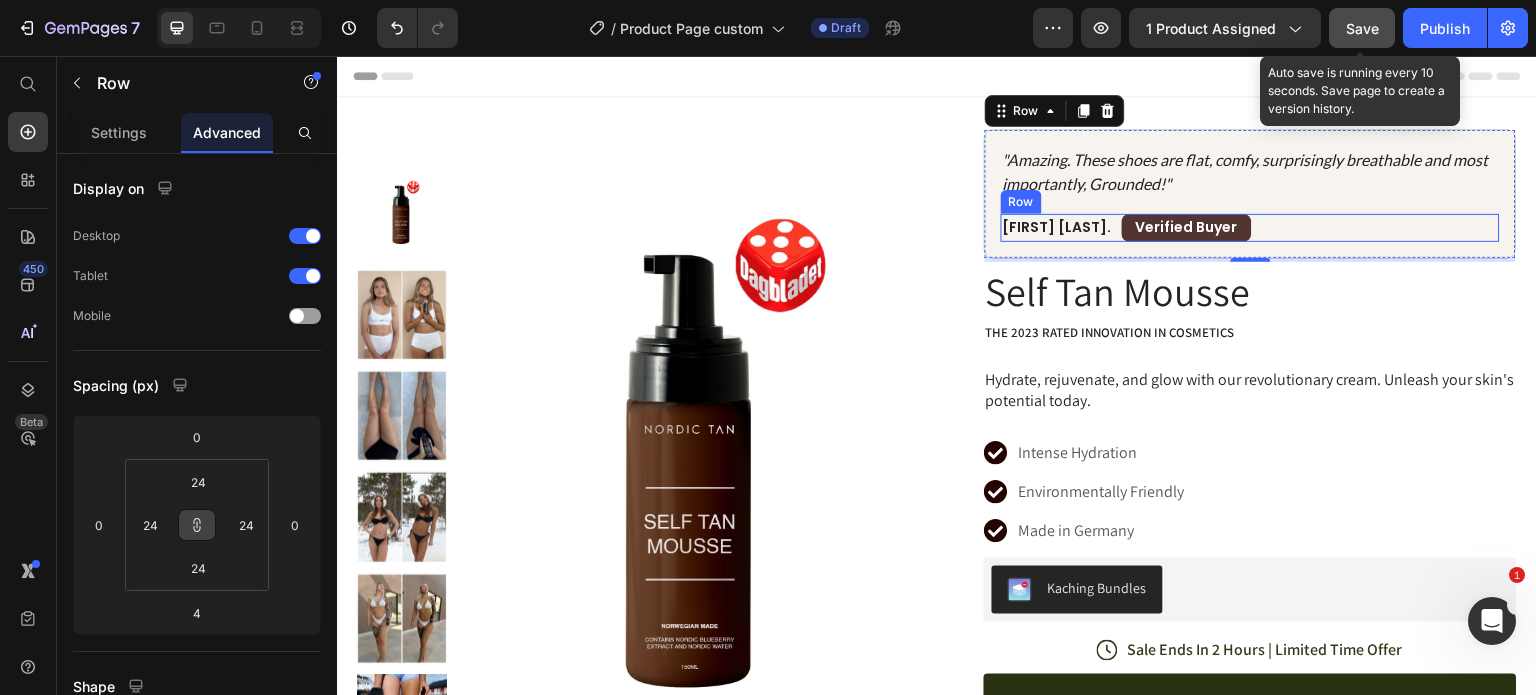 click on "Michelle V. Text Block Verified Buyer Text Block Row Row" at bounding box center [1250, 228] 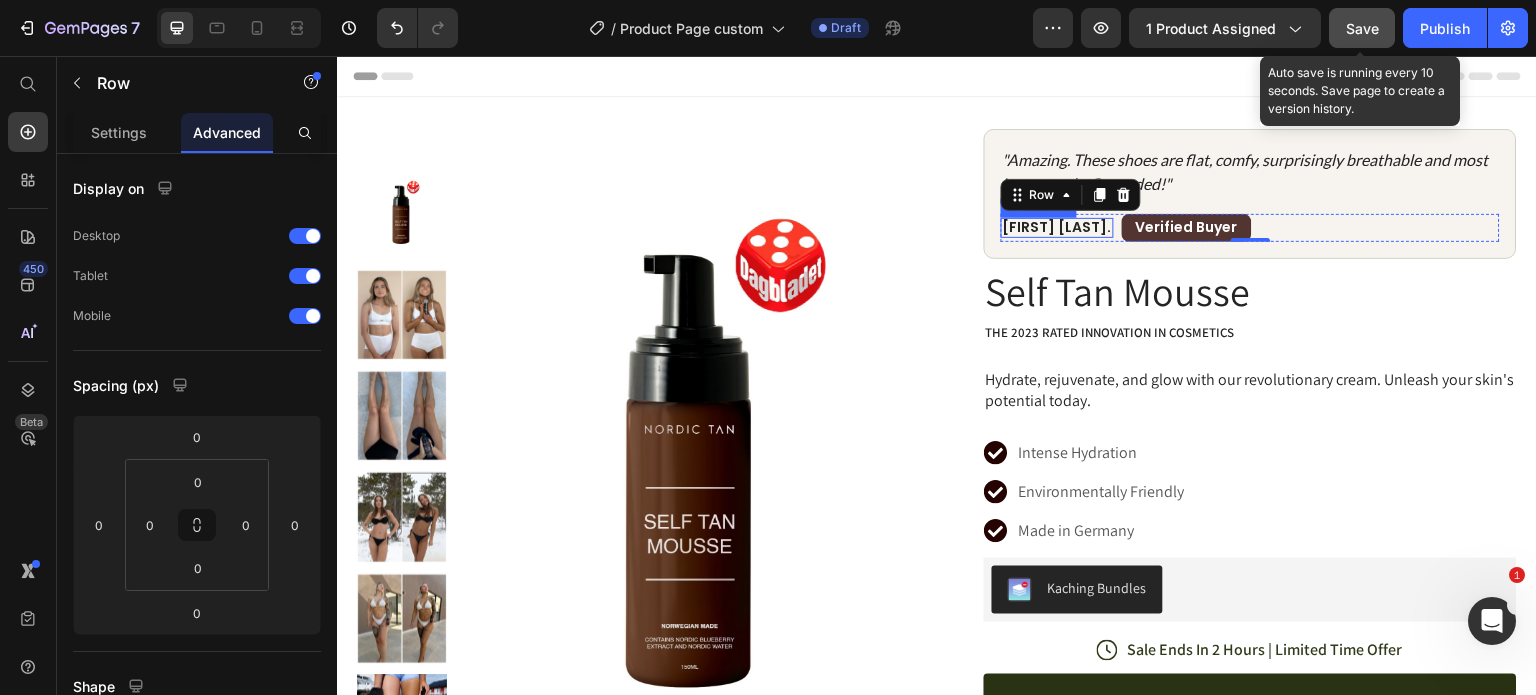 click on "[FIRST] [LAST]." at bounding box center (1057, 228) 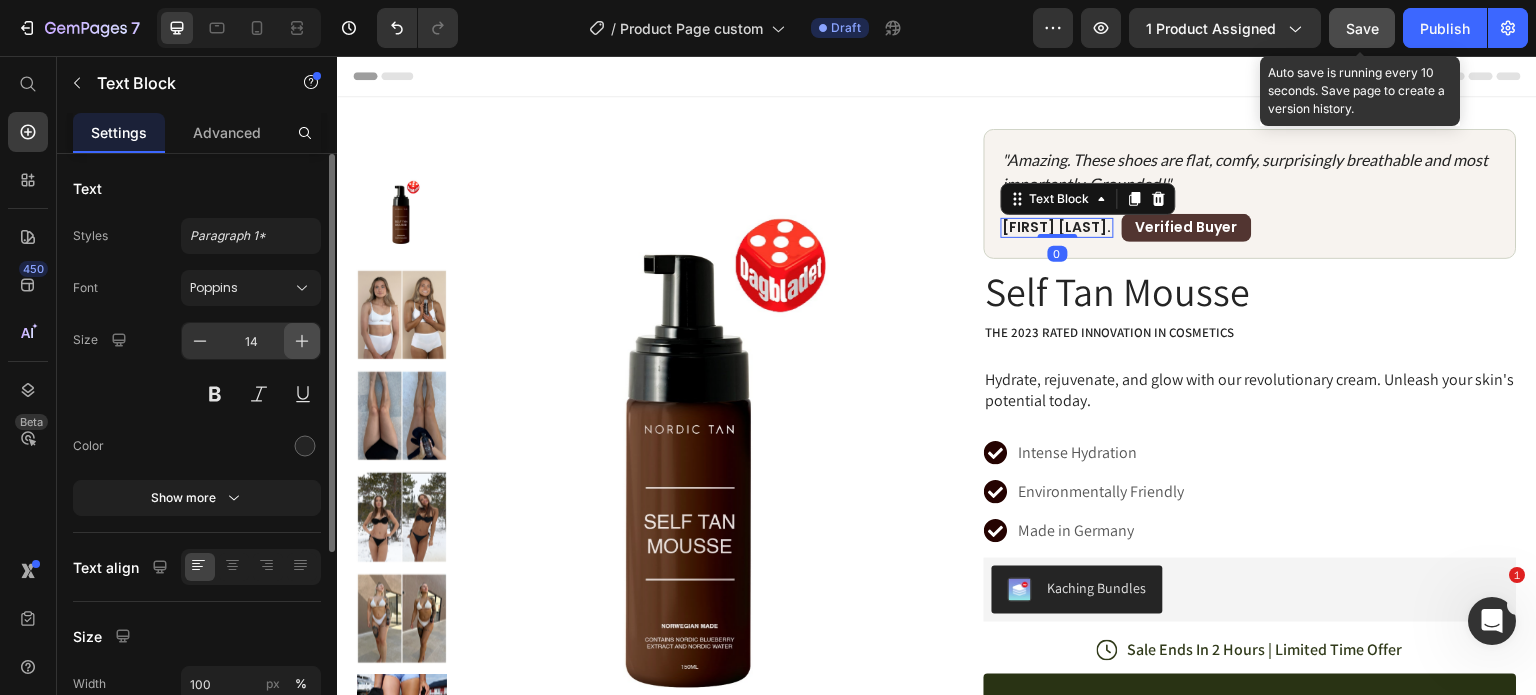 click 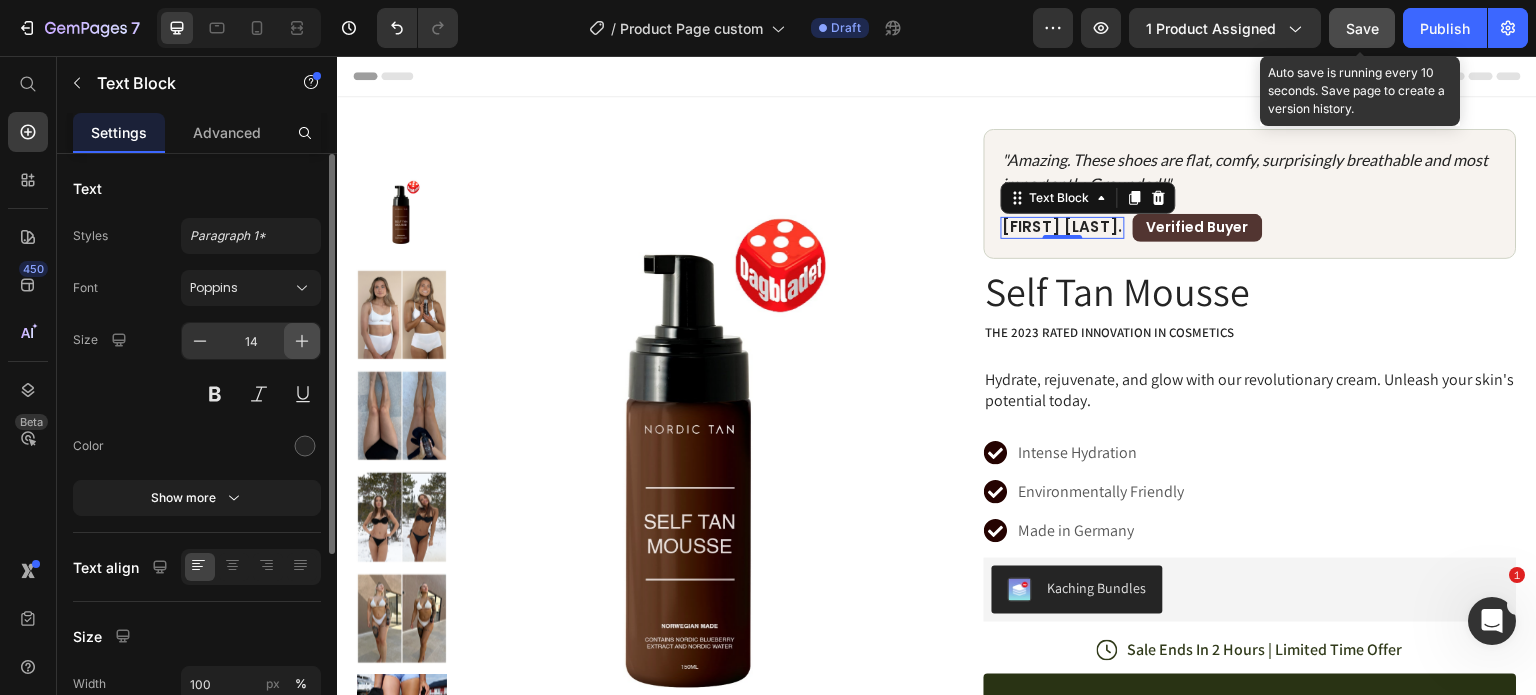 click 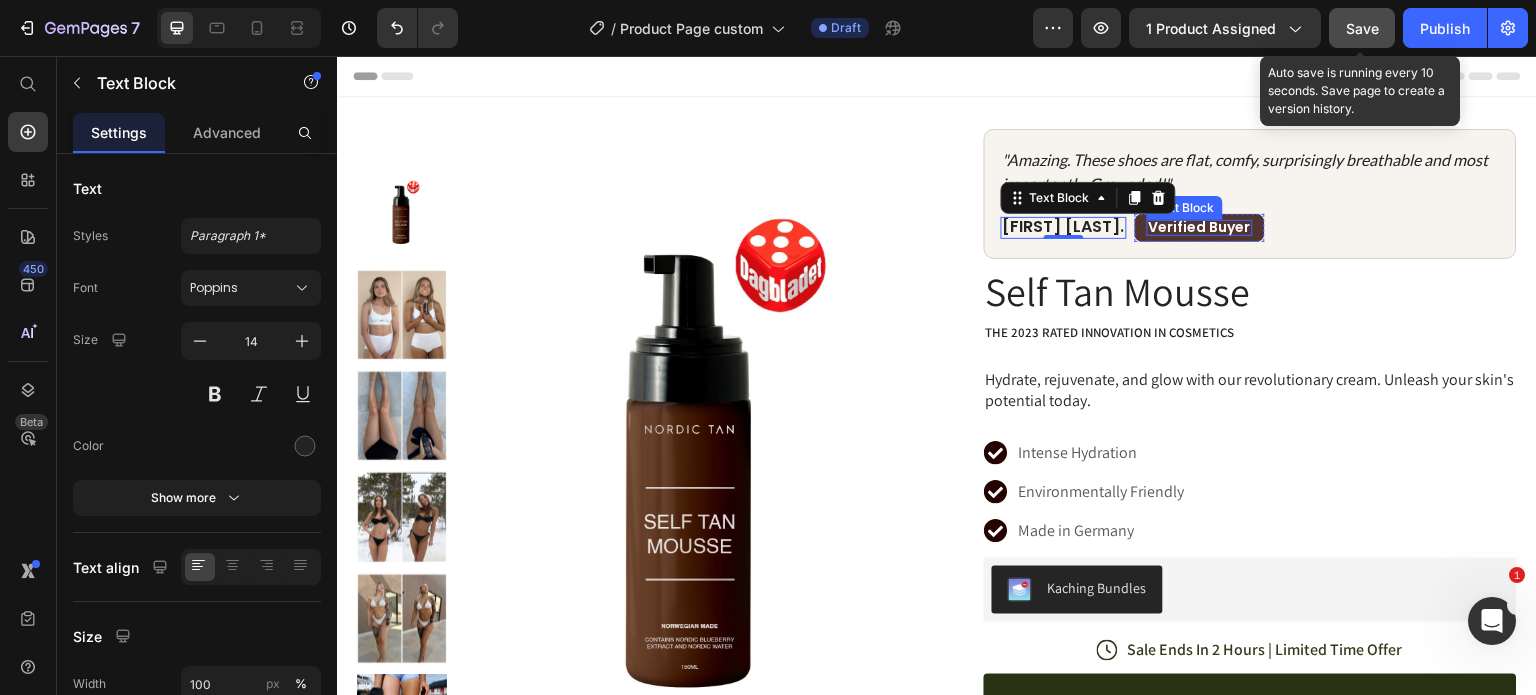 click on "Verified Buyer" at bounding box center [1200, 227] 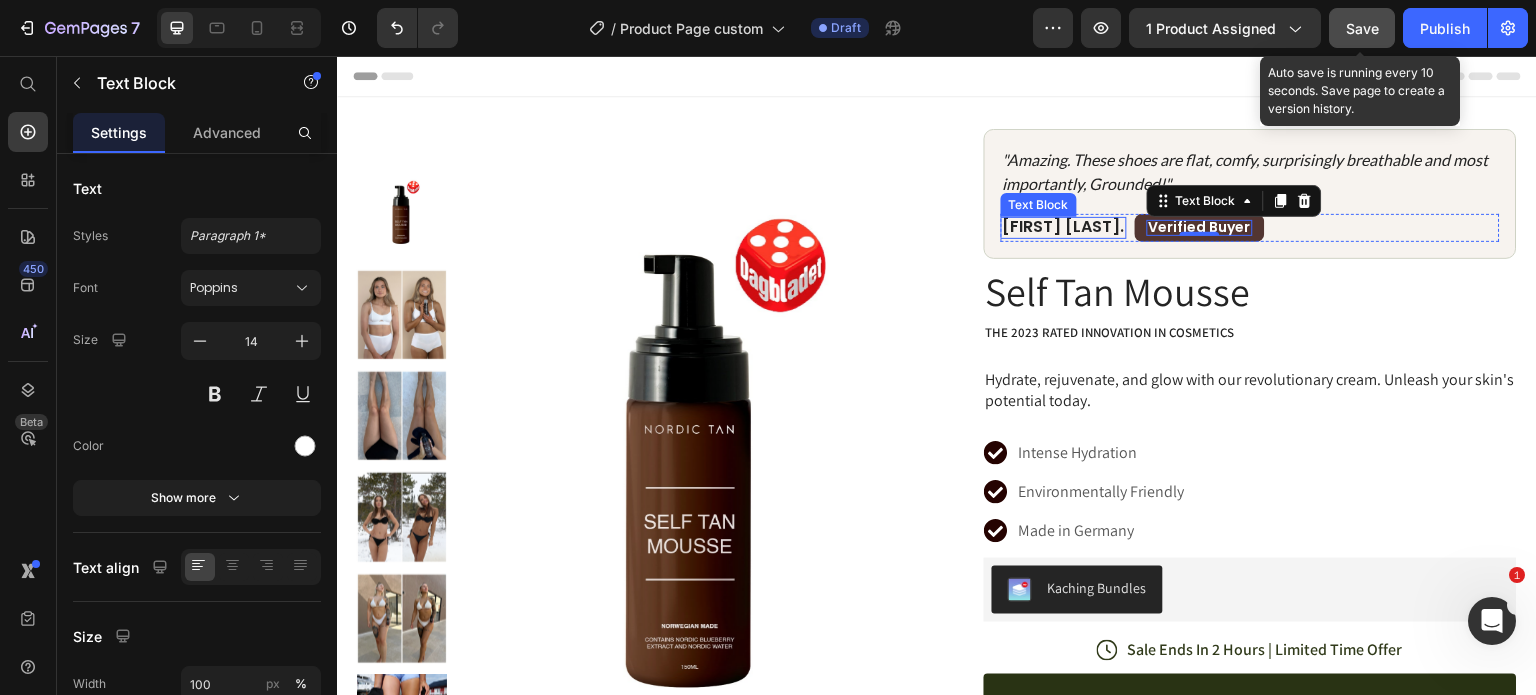click on "[FIRST] [LAST]." at bounding box center (1064, 227) 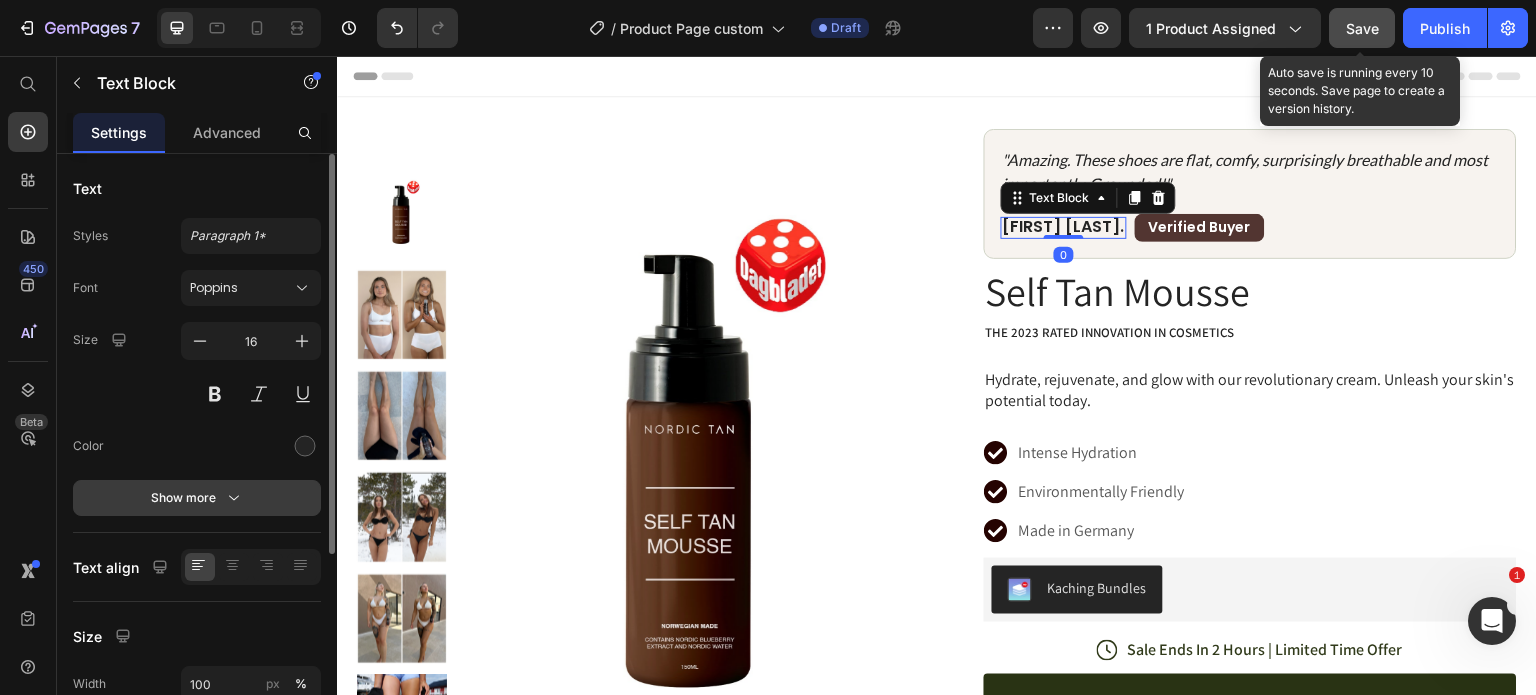 click on "Show more" at bounding box center [197, 498] 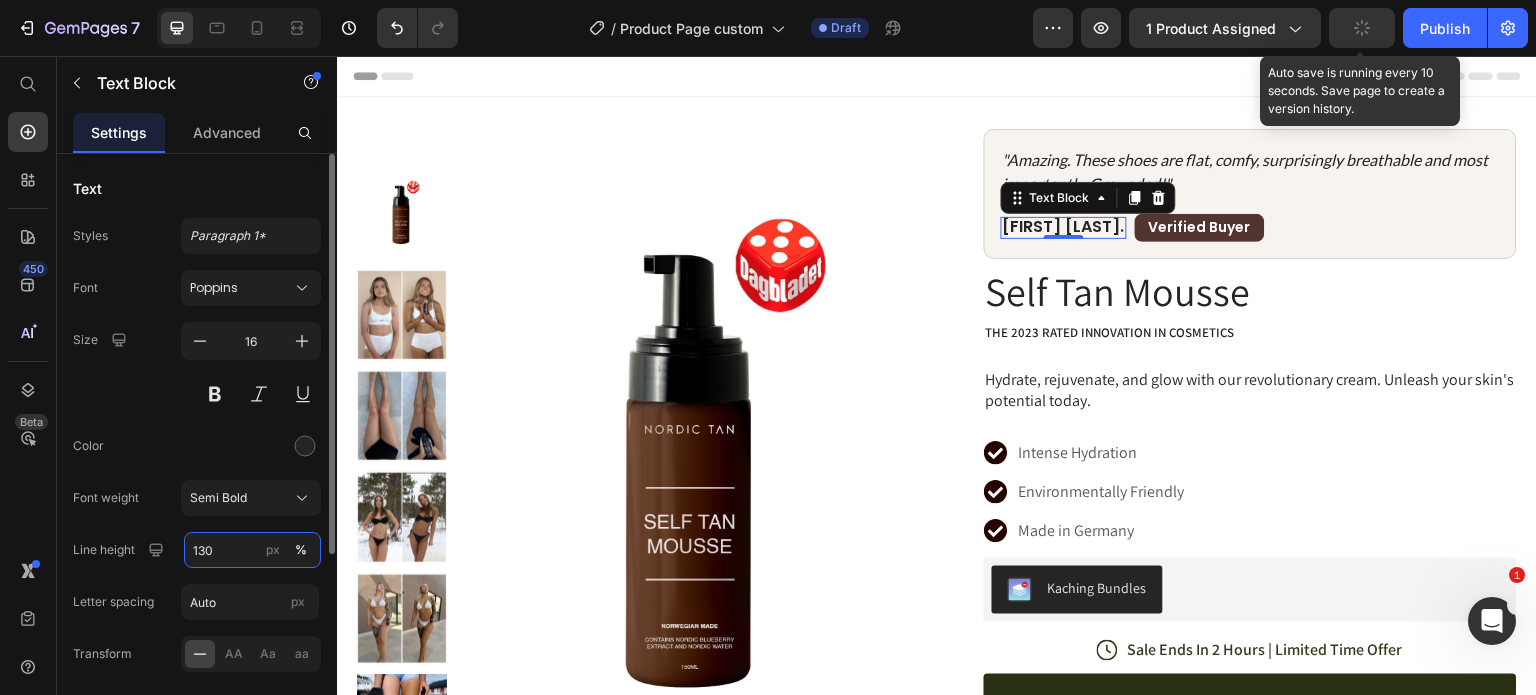 click on "130" at bounding box center (252, 550) 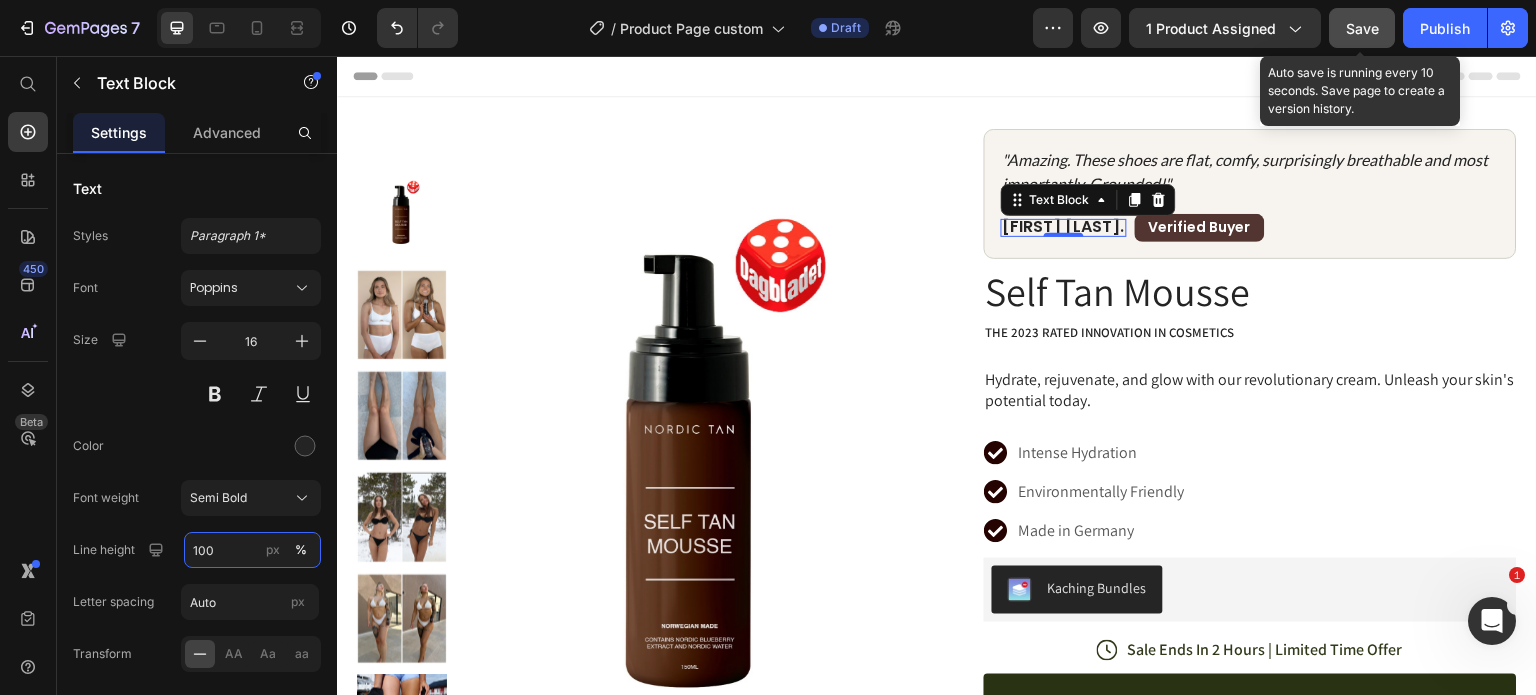 type on "100" 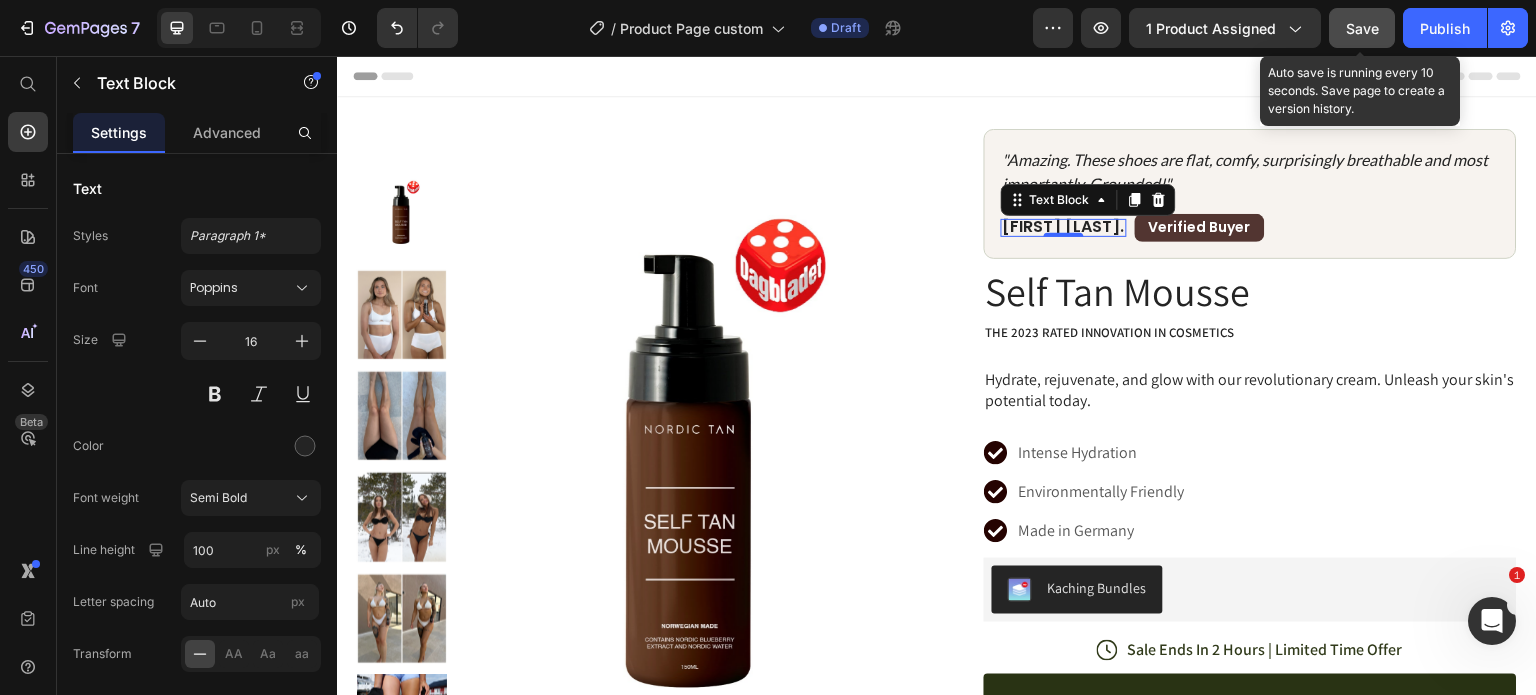 click on "Save" at bounding box center [1362, 28] 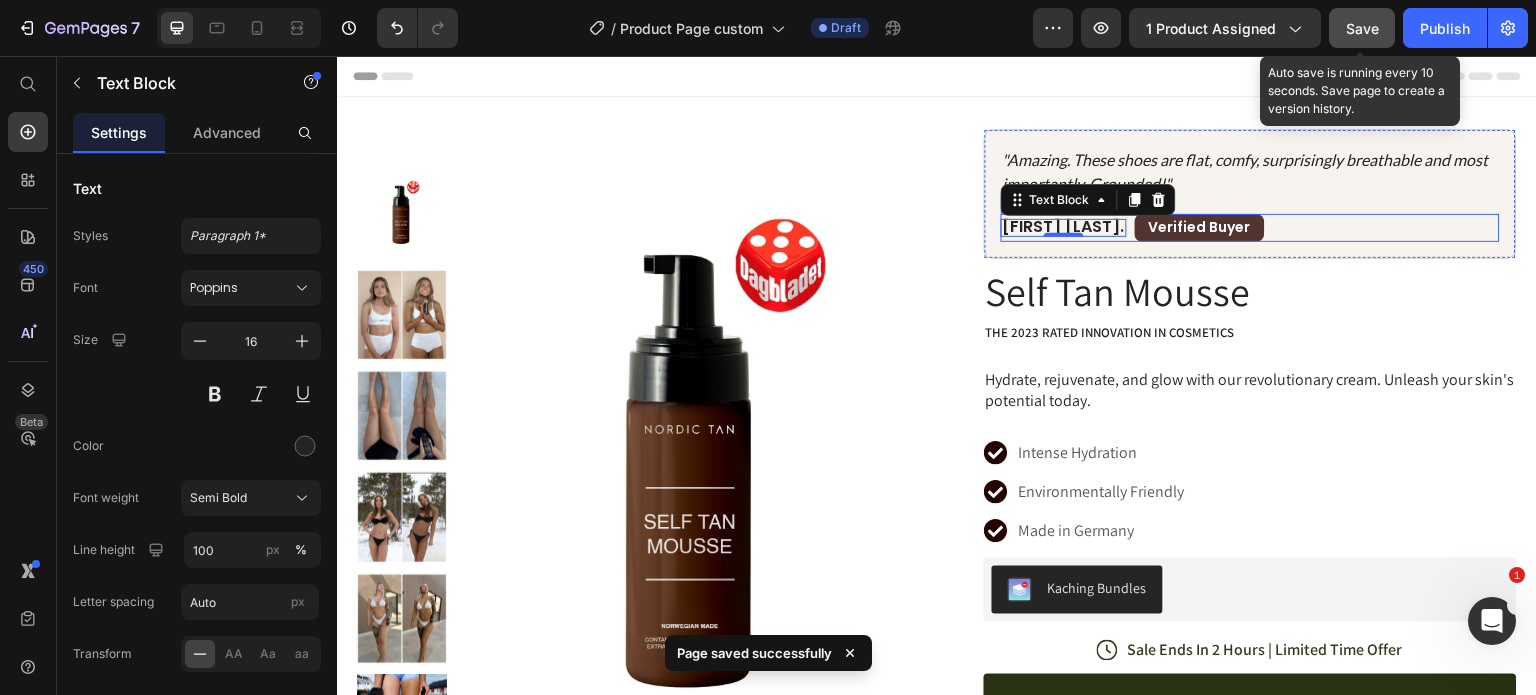 click on "Michelle V. Text Block   0 Verified Buyer Text Block Row Row" at bounding box center (1250, 228) 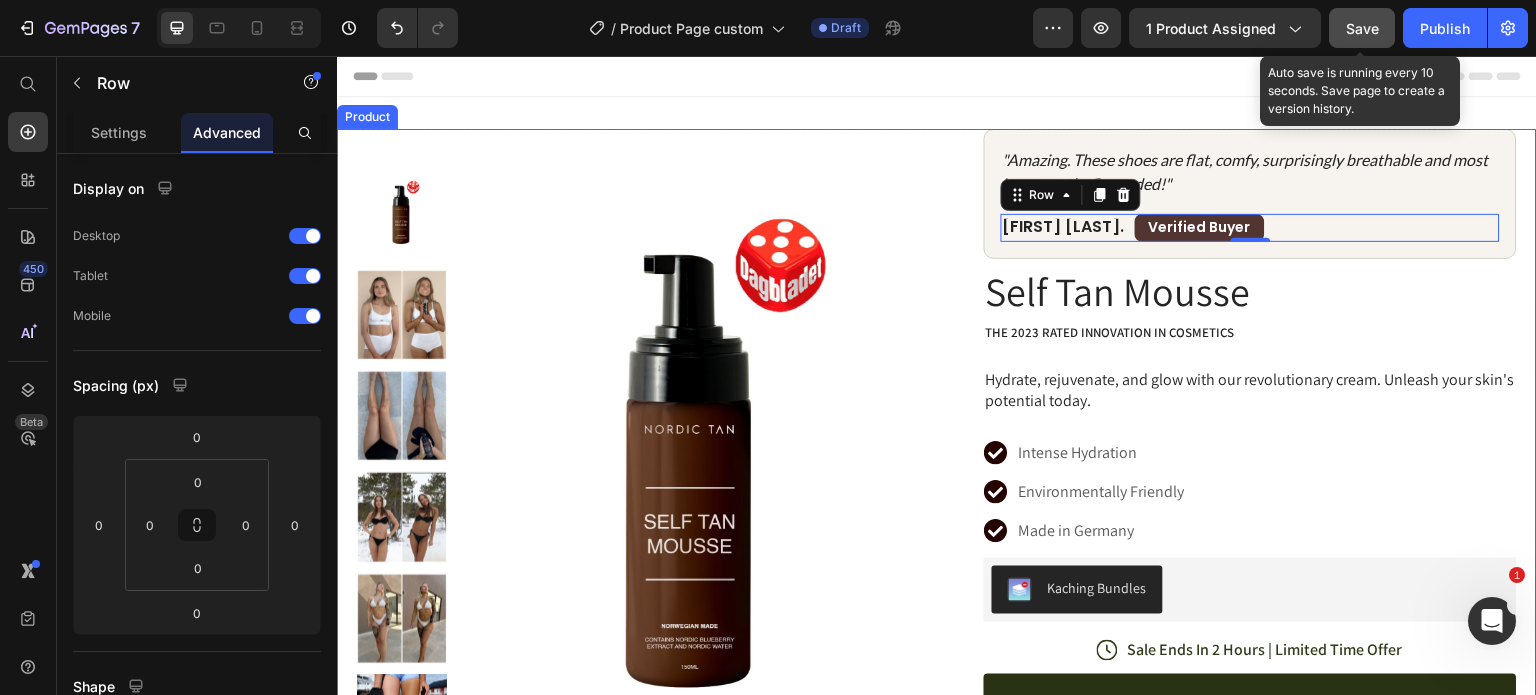 click on "Product Images Row "Amazing. These shoes are flat, comfy, surprisingly breathable and most importantly, Grounded!" Text Block Michelle V. Text Block Verified Buyer Text Block Row Row   0 Row Self Tan Mousse Product Title The 2023 Rated Innovation in Cosmetics Text Block Hydrate, rejuvenate, and glow with our revolutionary cream. Unleash your skin's potential today. Text Block Intense Hydration Environmentally Friendly Made in Germany Item List Kaching Bundles Kaching Bundles
Icon Sale Ends In 2 Hours | Limited Time Offer Text Block Row add to cart Add to Cart
Icon Free Shipping Text Block
Icon Money-Back Text Block
Icon Easy Returns Text Block Row Image Icon Icon Icon Icon Icon Icon List “This skin cream is a game-changer! It has transformed my dry, lackluster skin into a hydrated and radiant complexion. I love how it absorbs quickly and leaves no greasy residue. Highly recommend” Text Block" at bounding box center (937, 651) 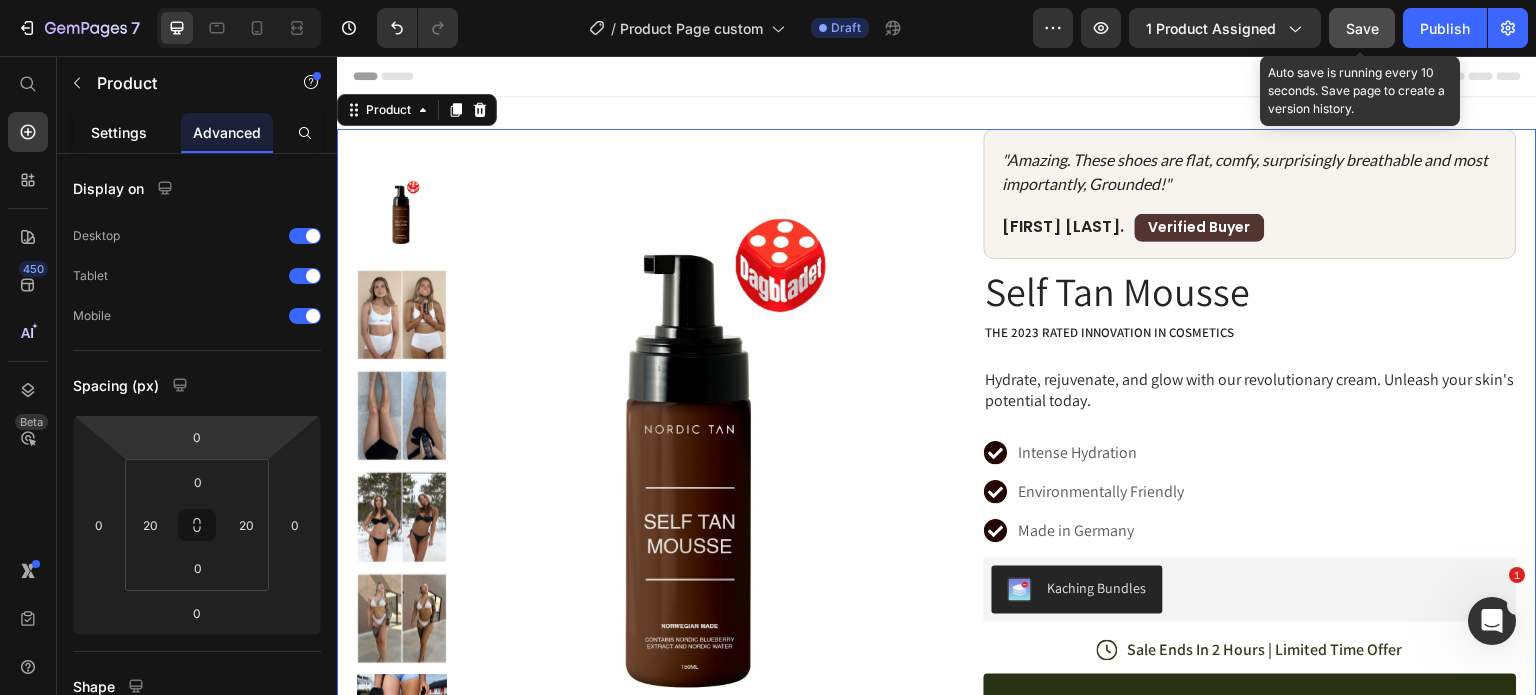 click on "Settings" at bounding box center (119, 132) 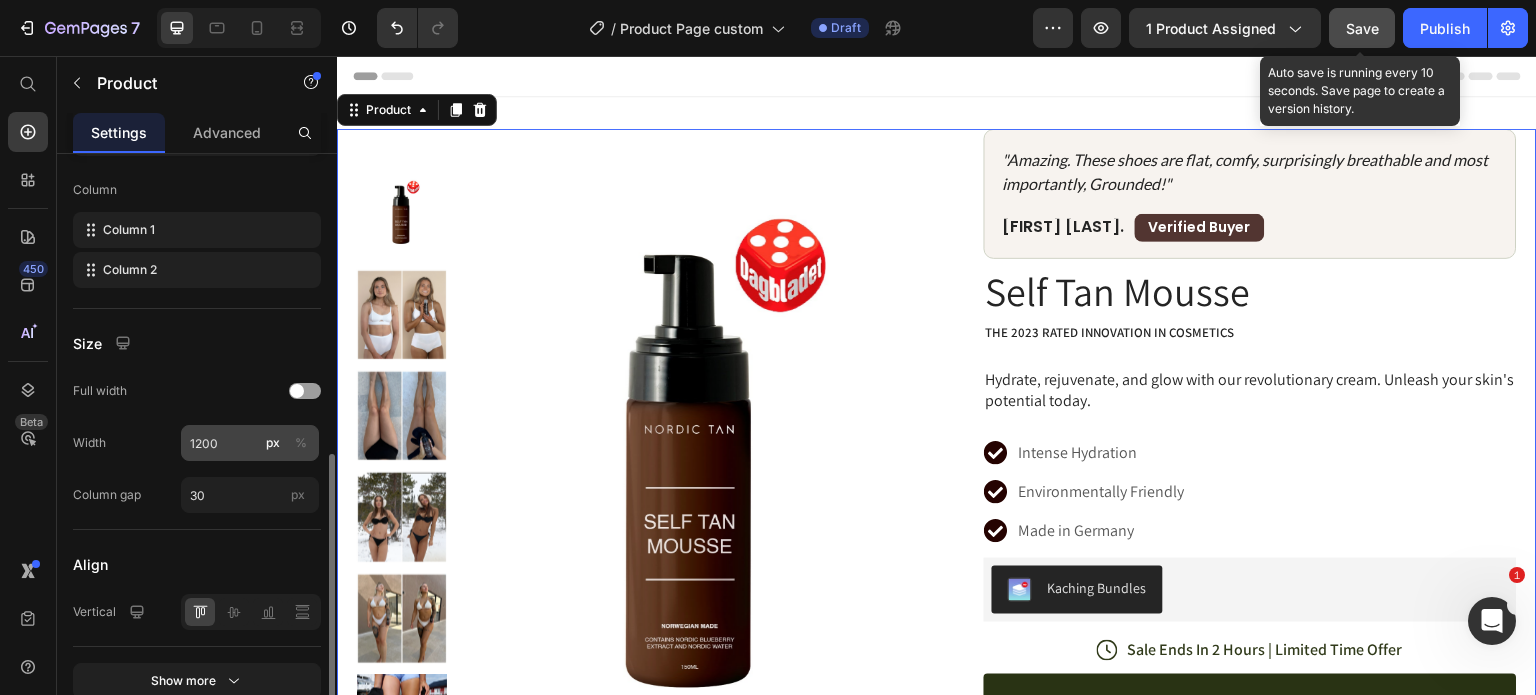 scroll, scrollTop: 699, scrollLeft: 0, axis: vertical 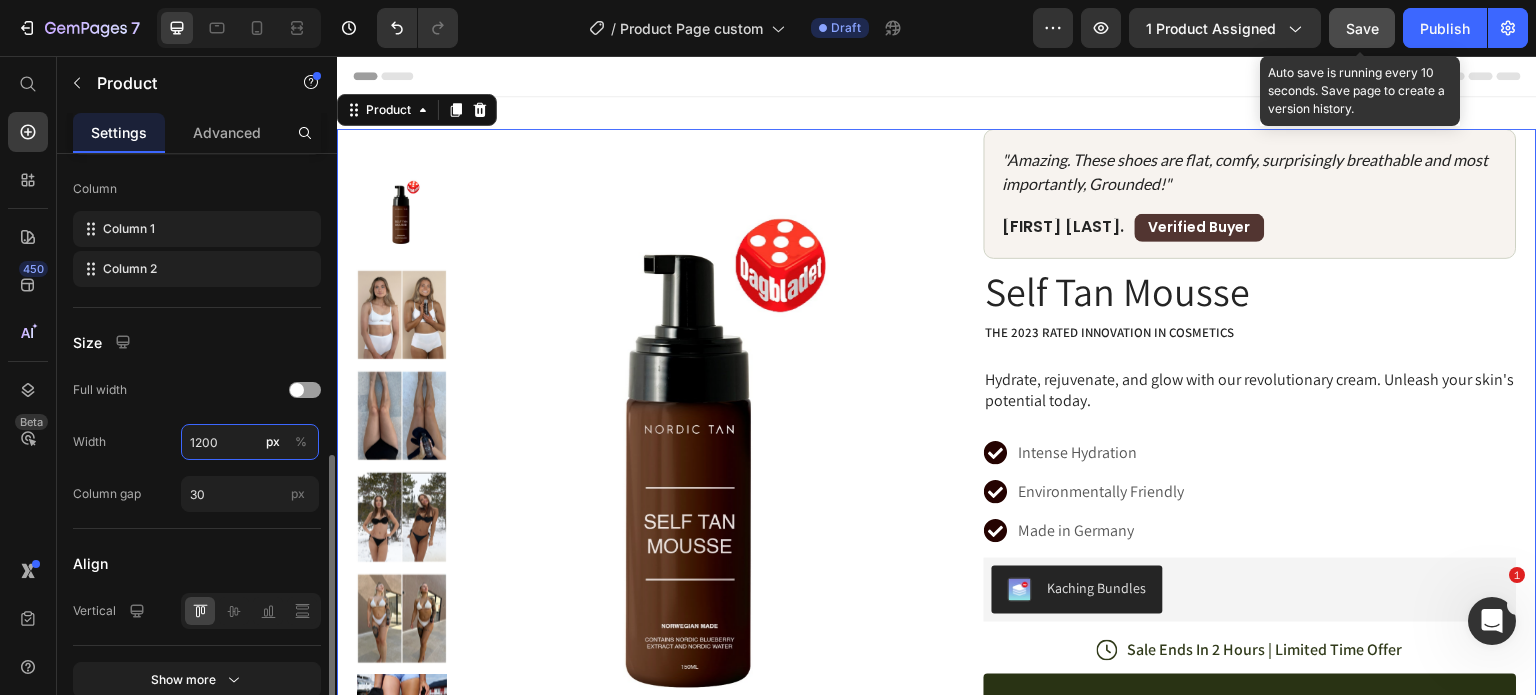 click on "1200" at bounding box center (250, 442) 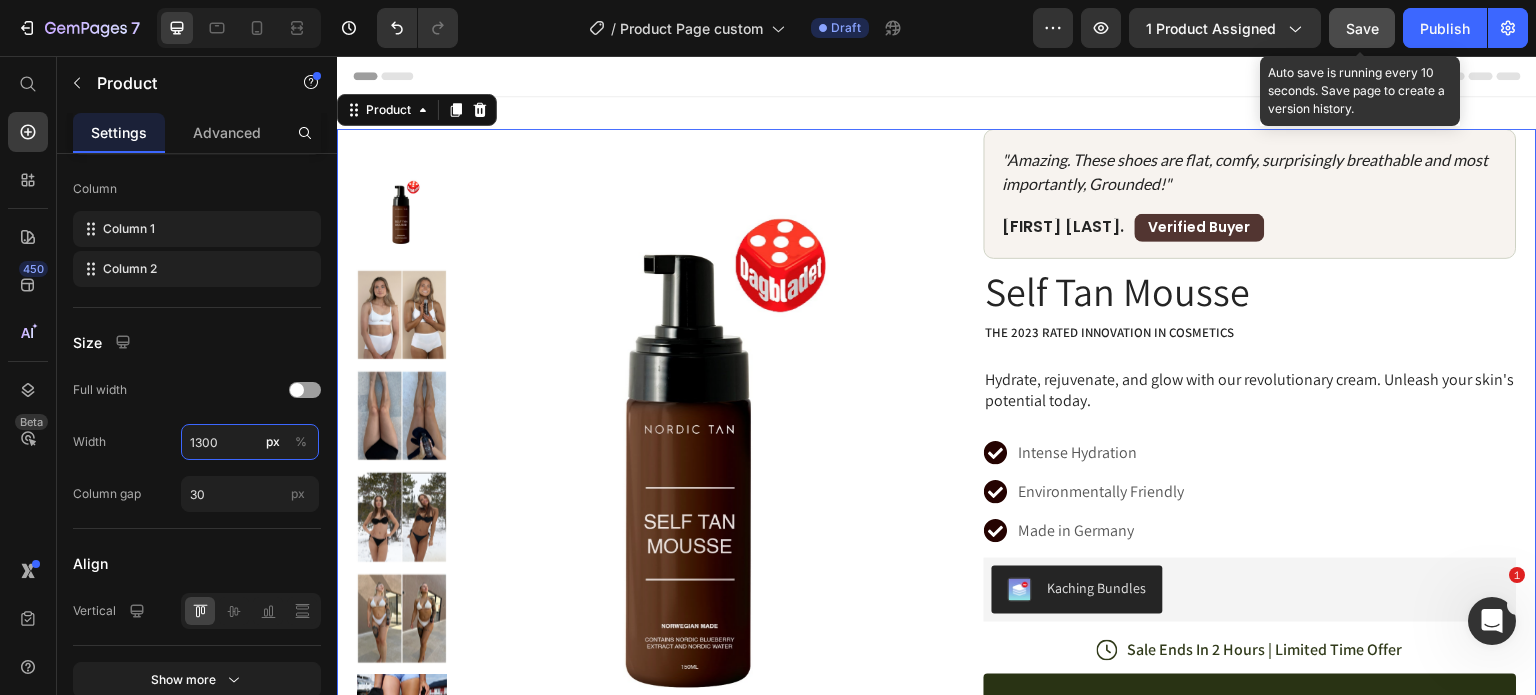 type on "1300" 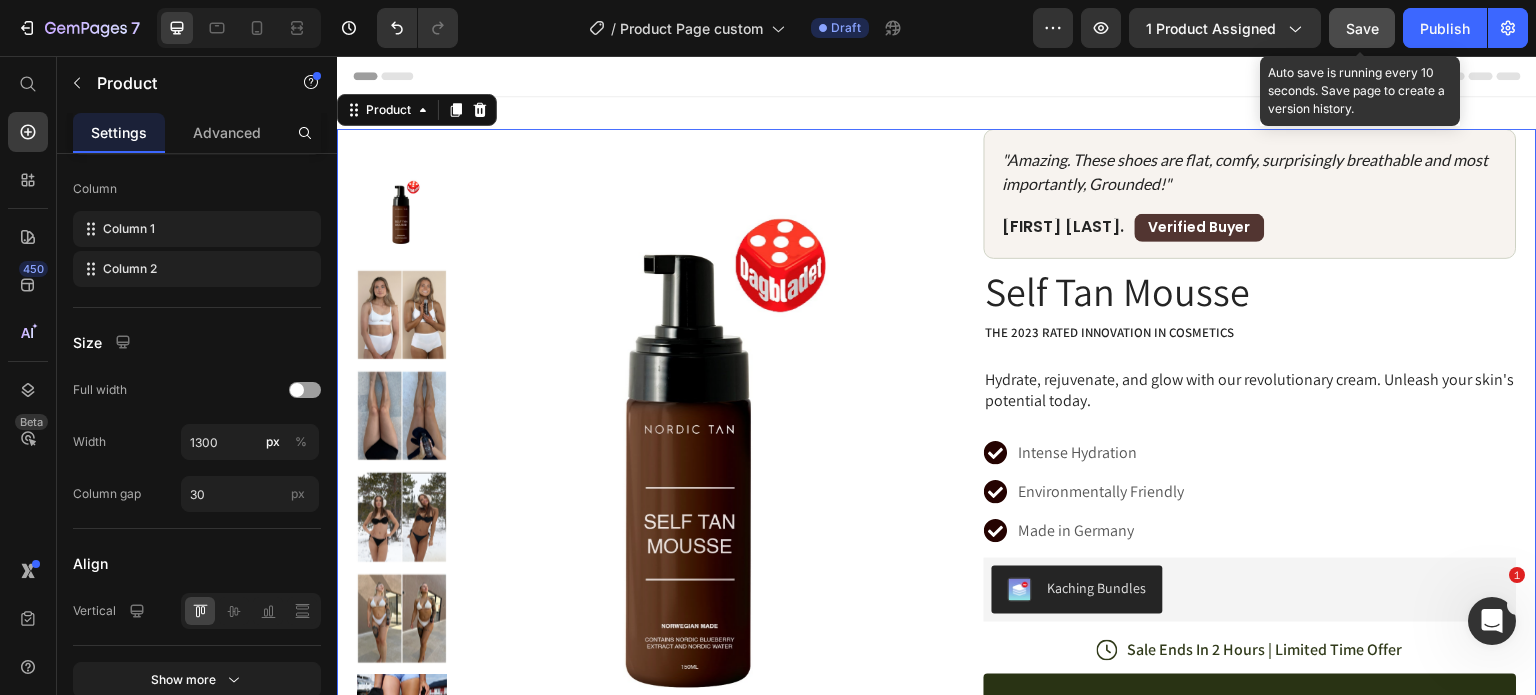click on "Save" at bounding box center [1362, 28] 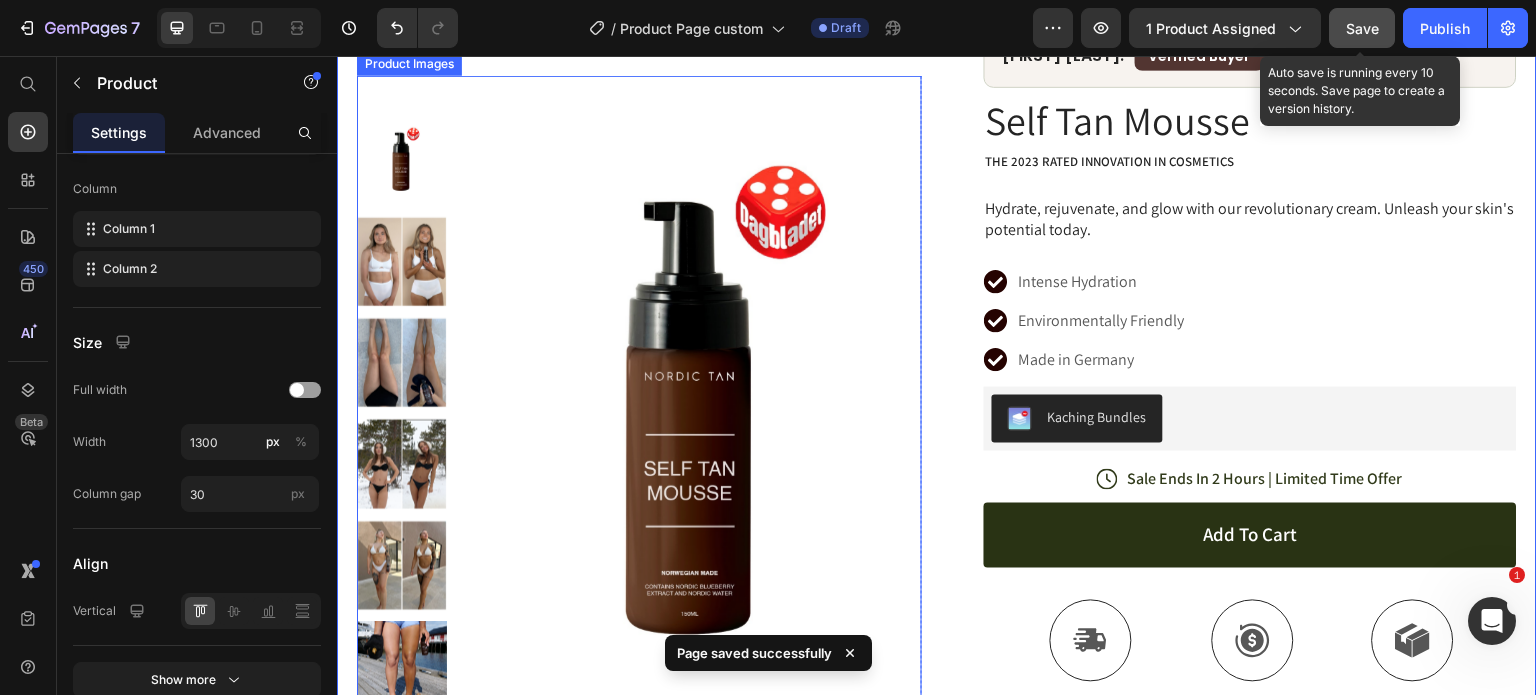 scroll, scrollTop: 172, scrollLeft: 0, axis: vertical 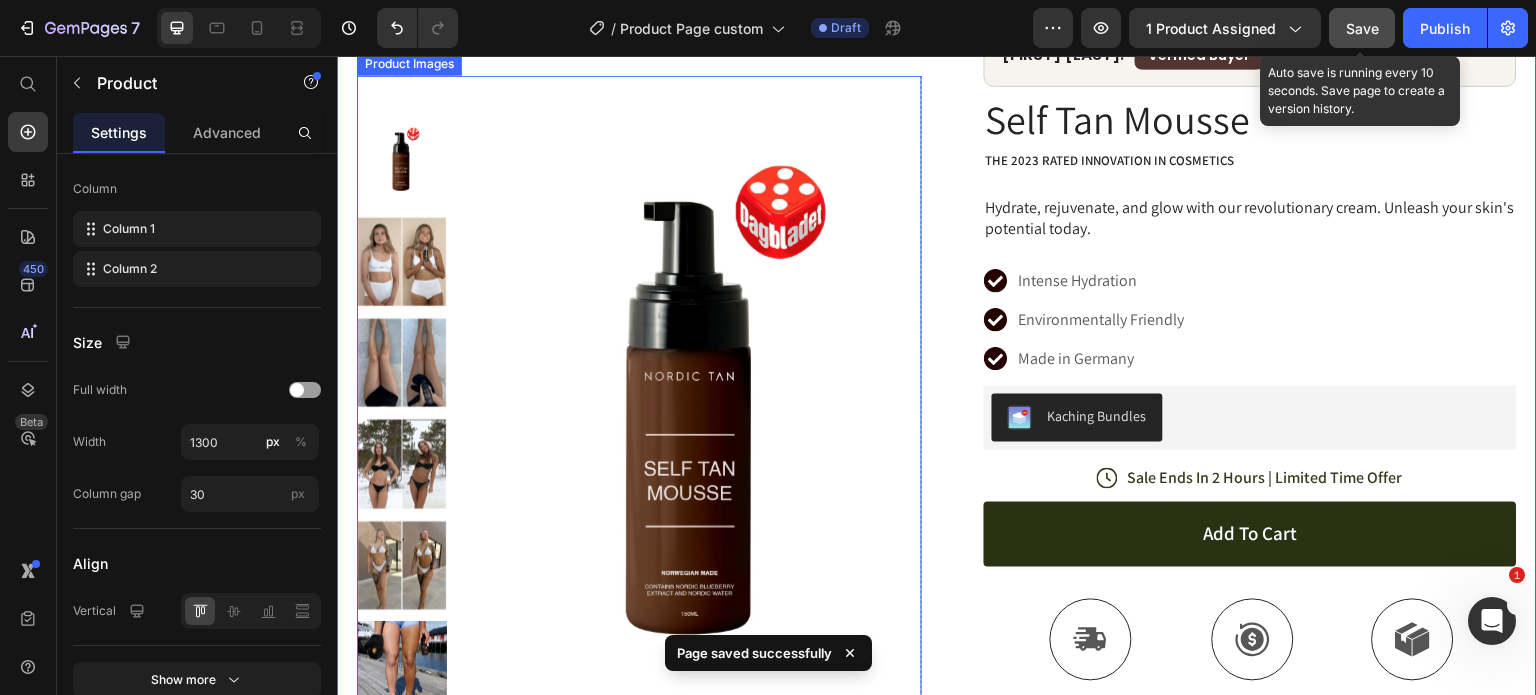 click at bounding box center [402, 363] 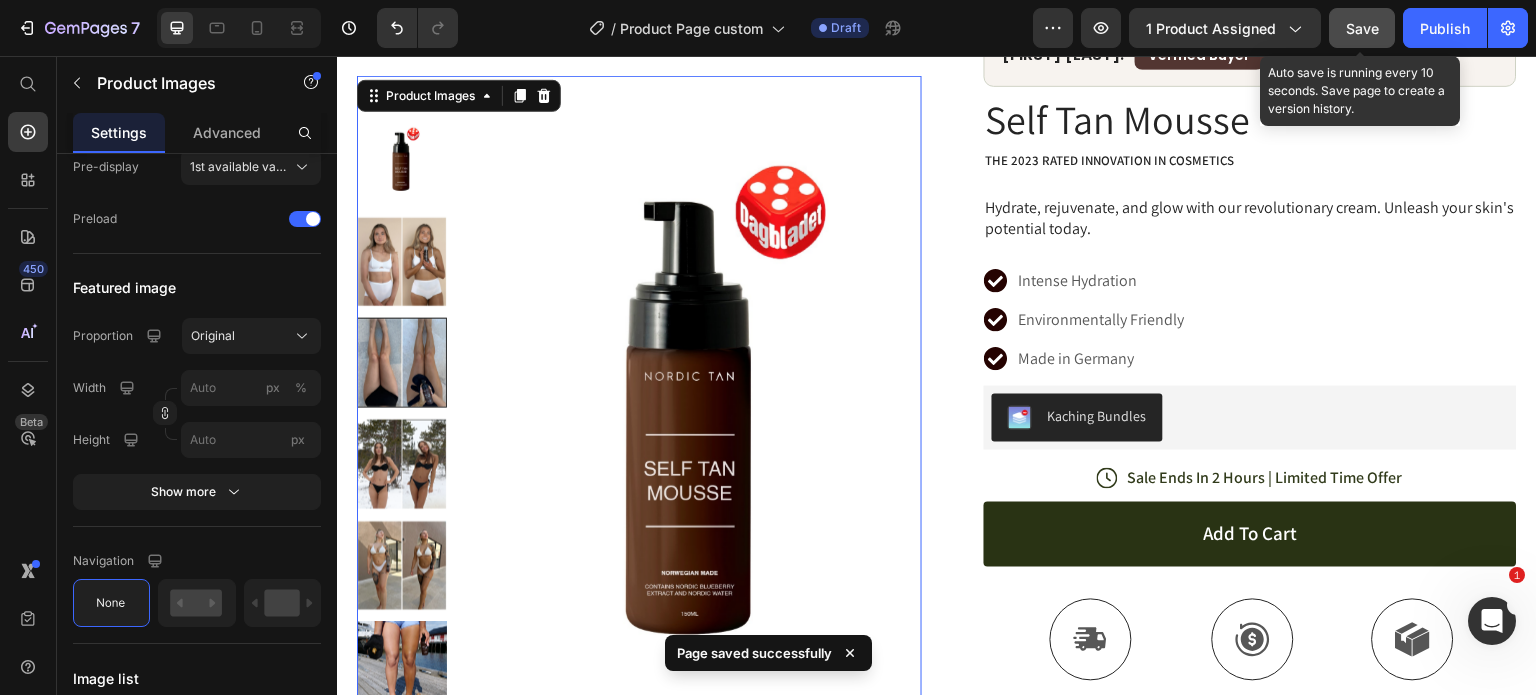 scroll, scrollTop: 0, scrollLeft: 0, axis: both 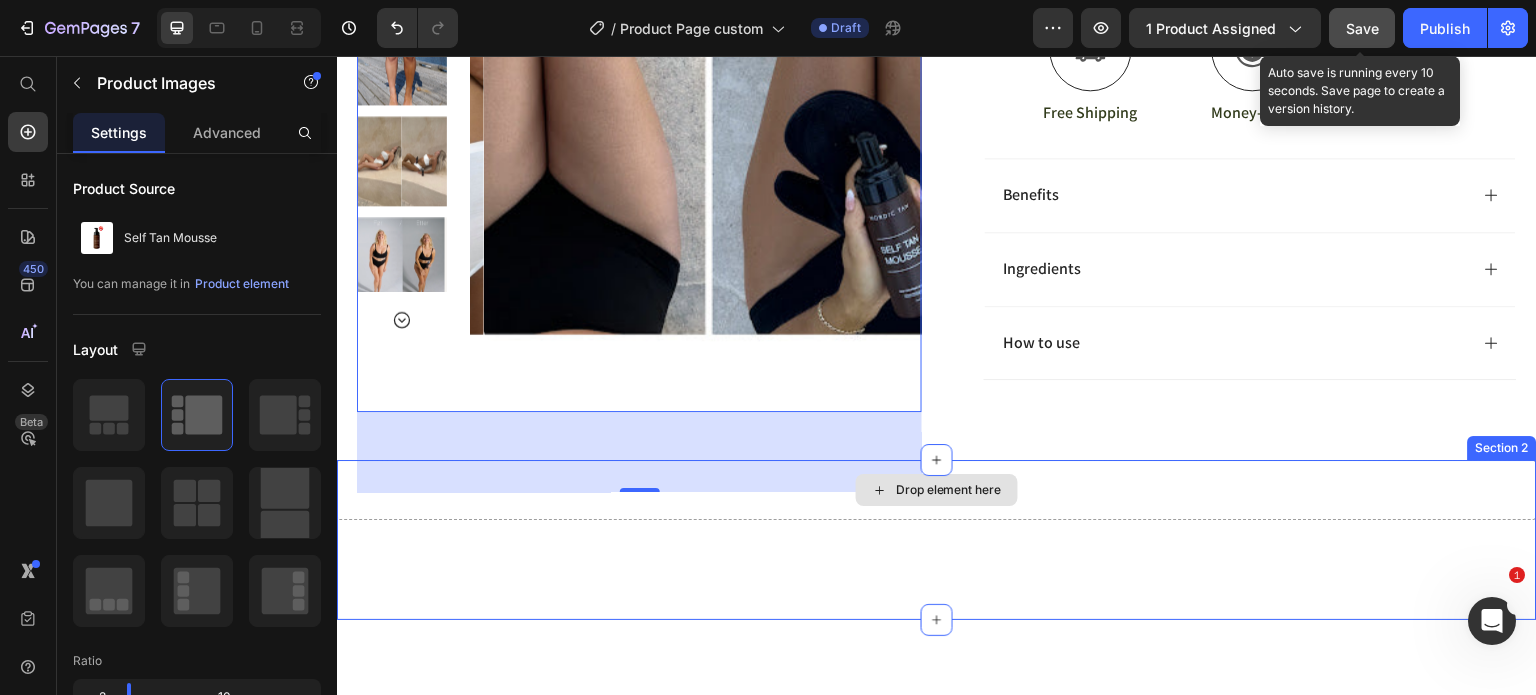 click on "Drop element here" at bounding box center (937, 490) 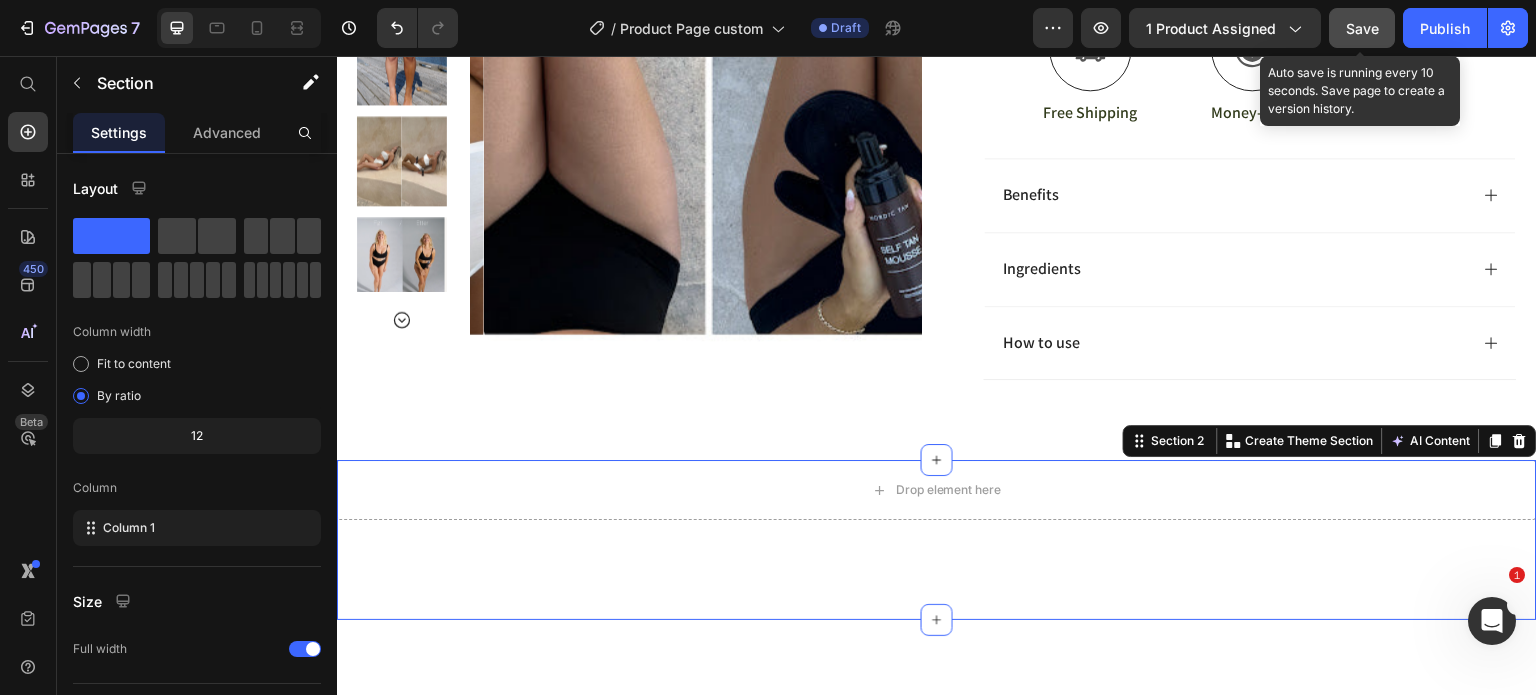 click 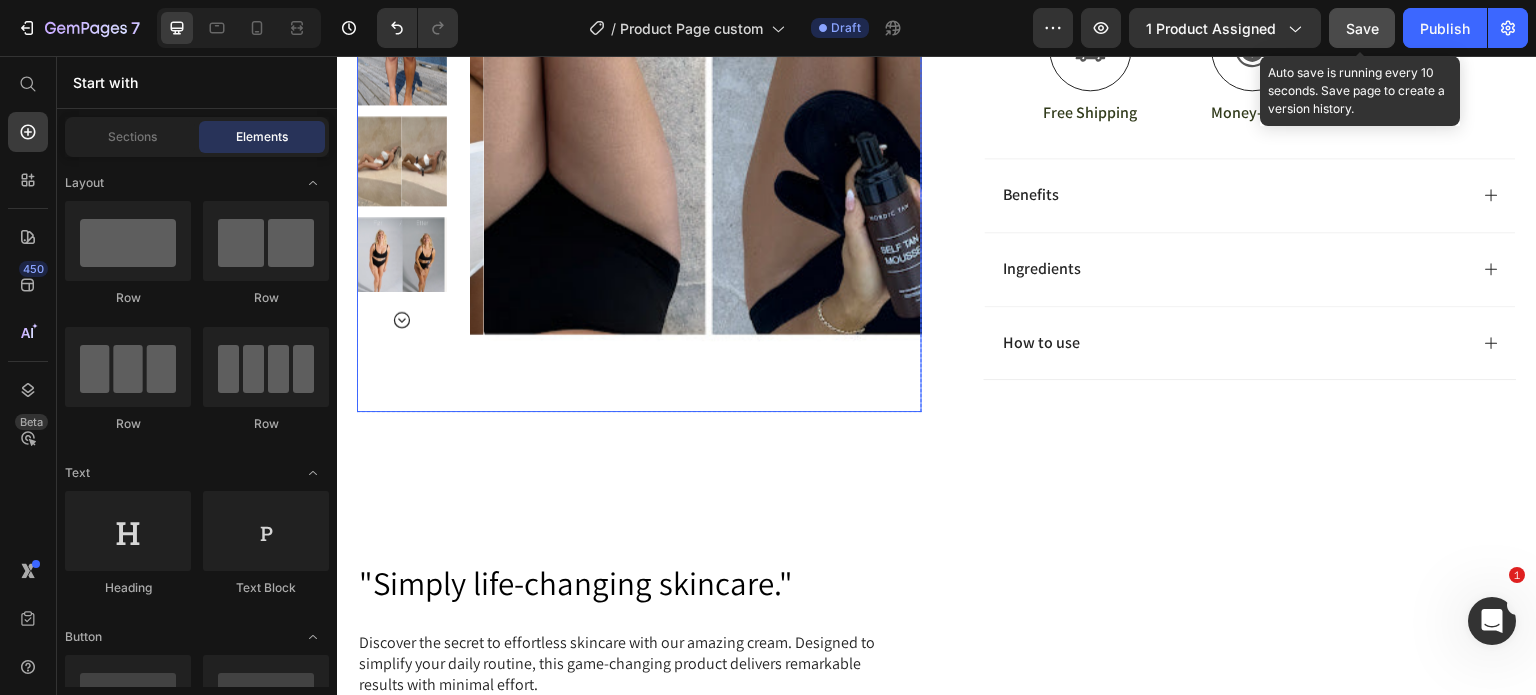 click at bounding box center (709, 5) 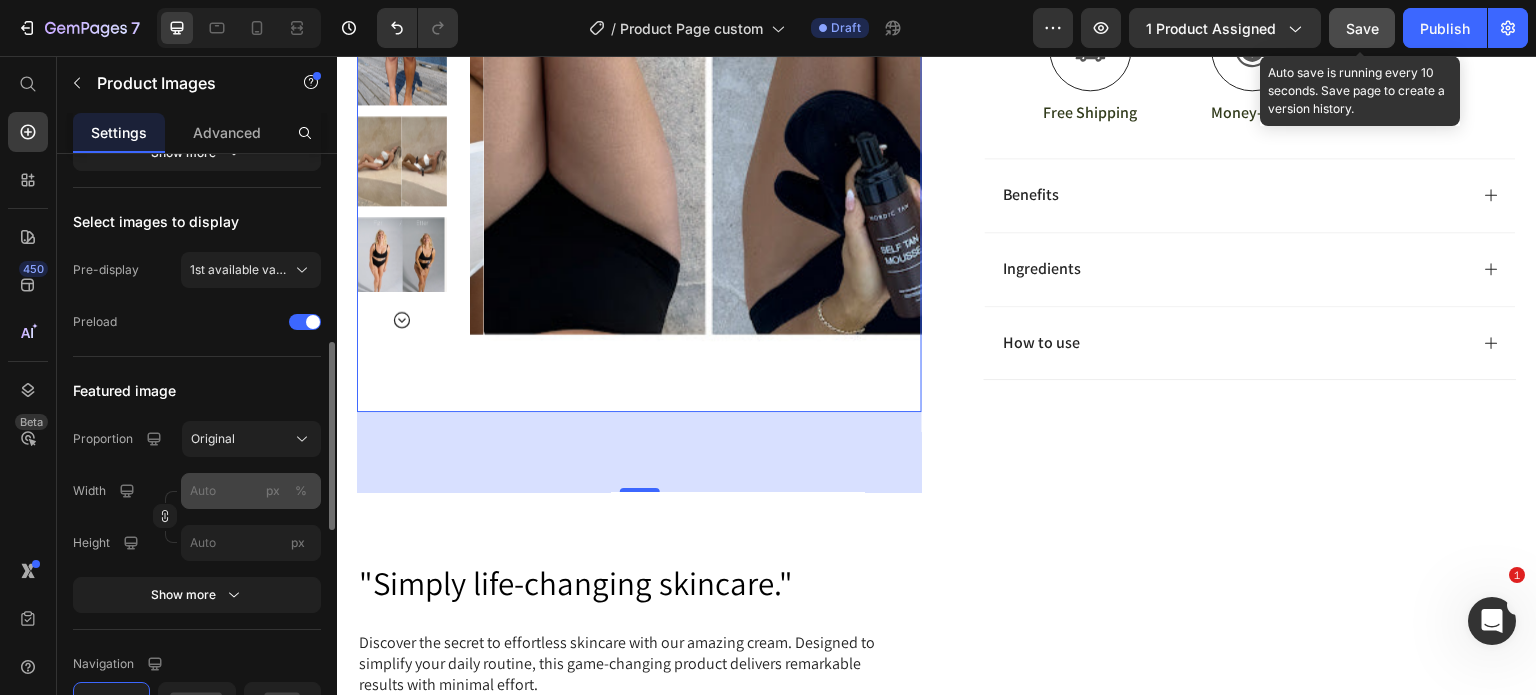 scroll, scrollTop: 596, scrollLeft: 0, axis: vertical 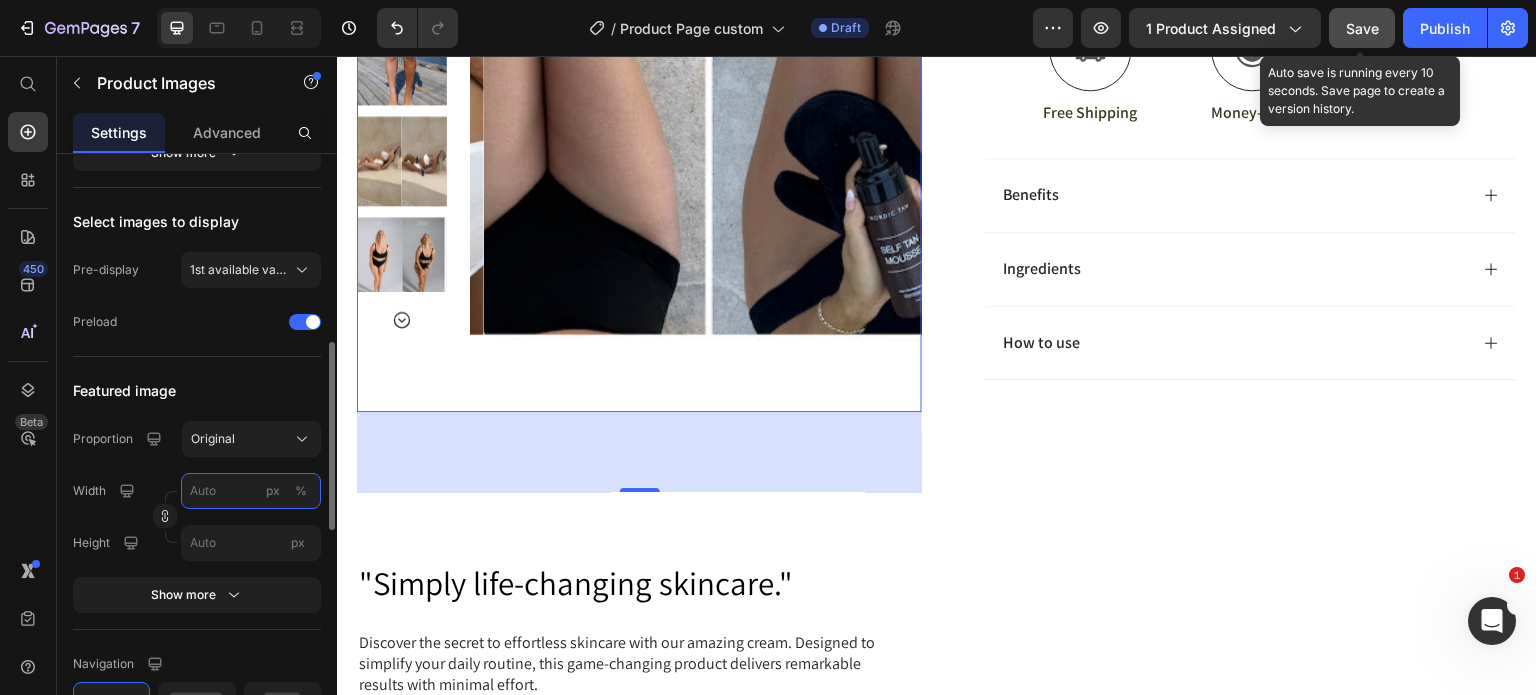 click on "px %" at bounding box center (251, 491) 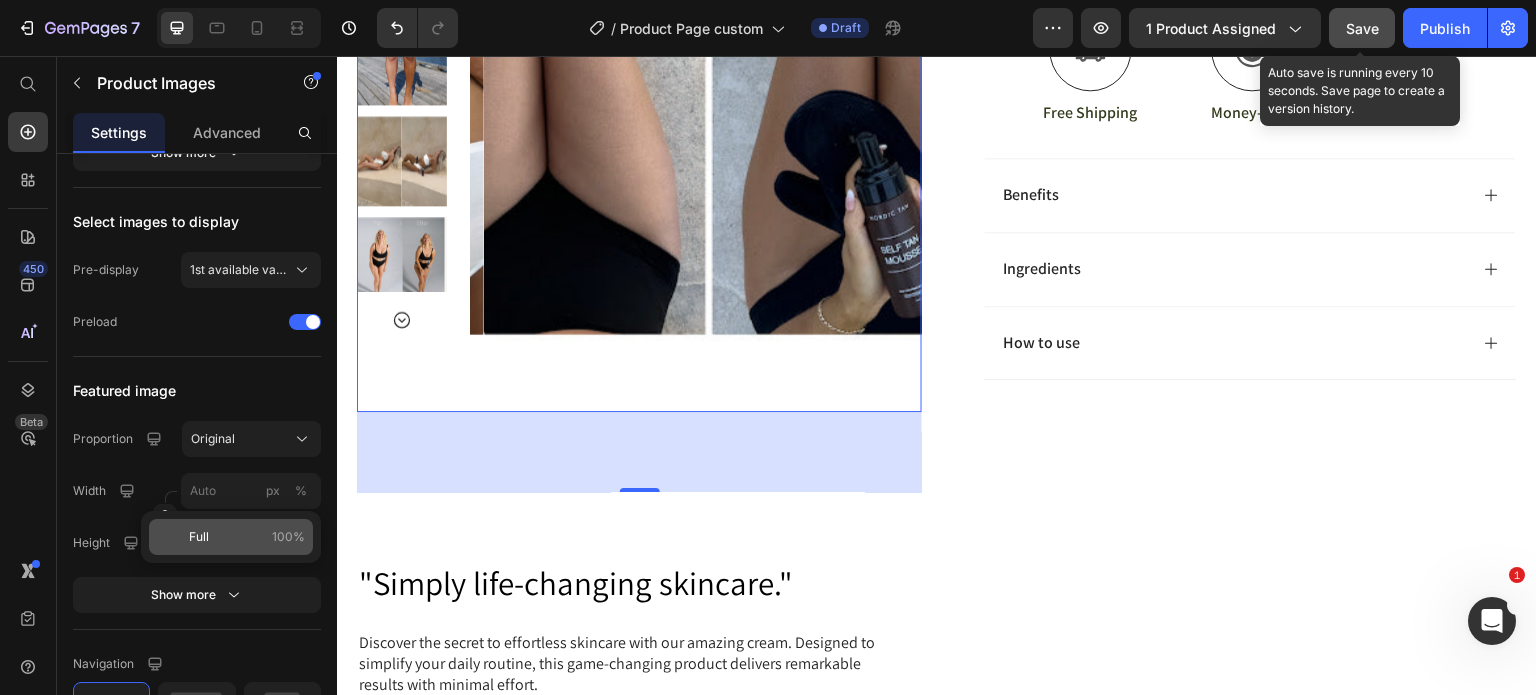 click on "Full" at bounding box center [199, 537] 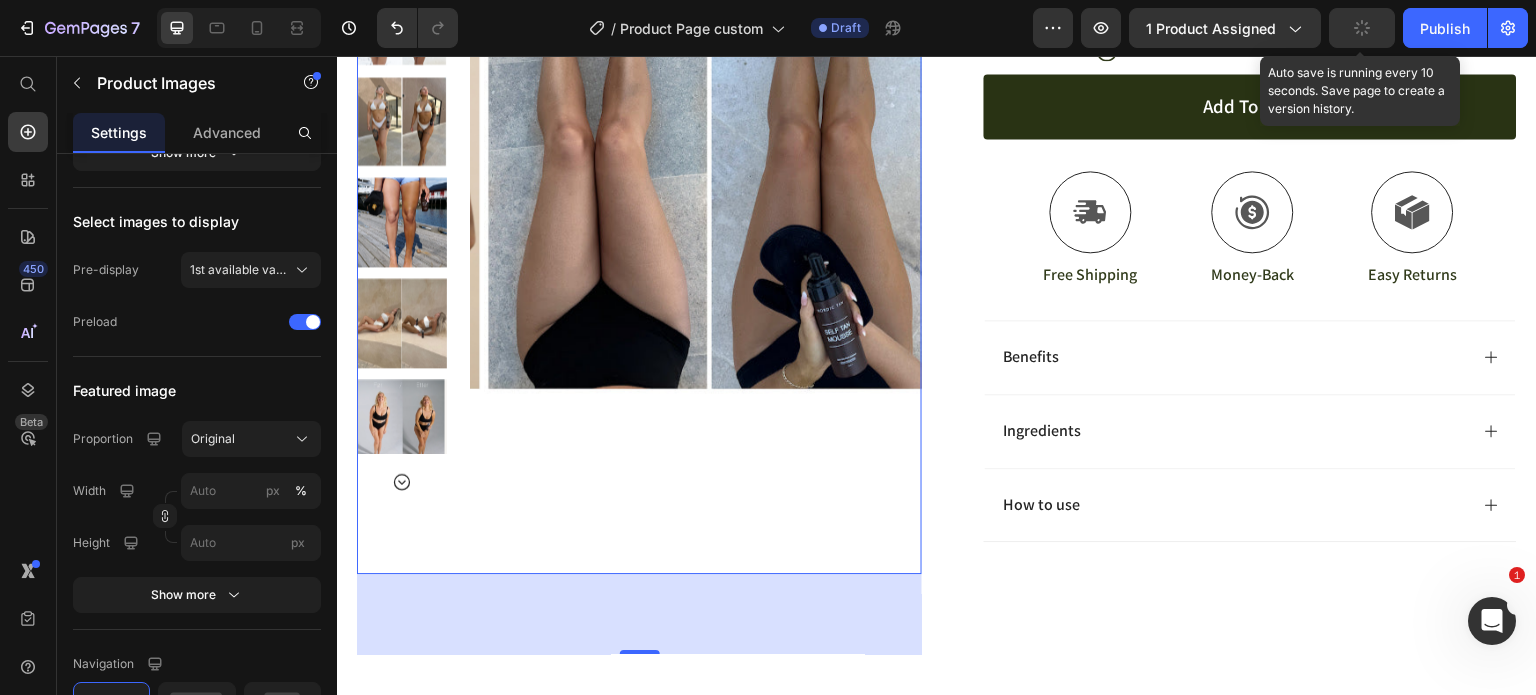 scroll, scrollTop: 600, scrollLeft: 0, axis: vertical 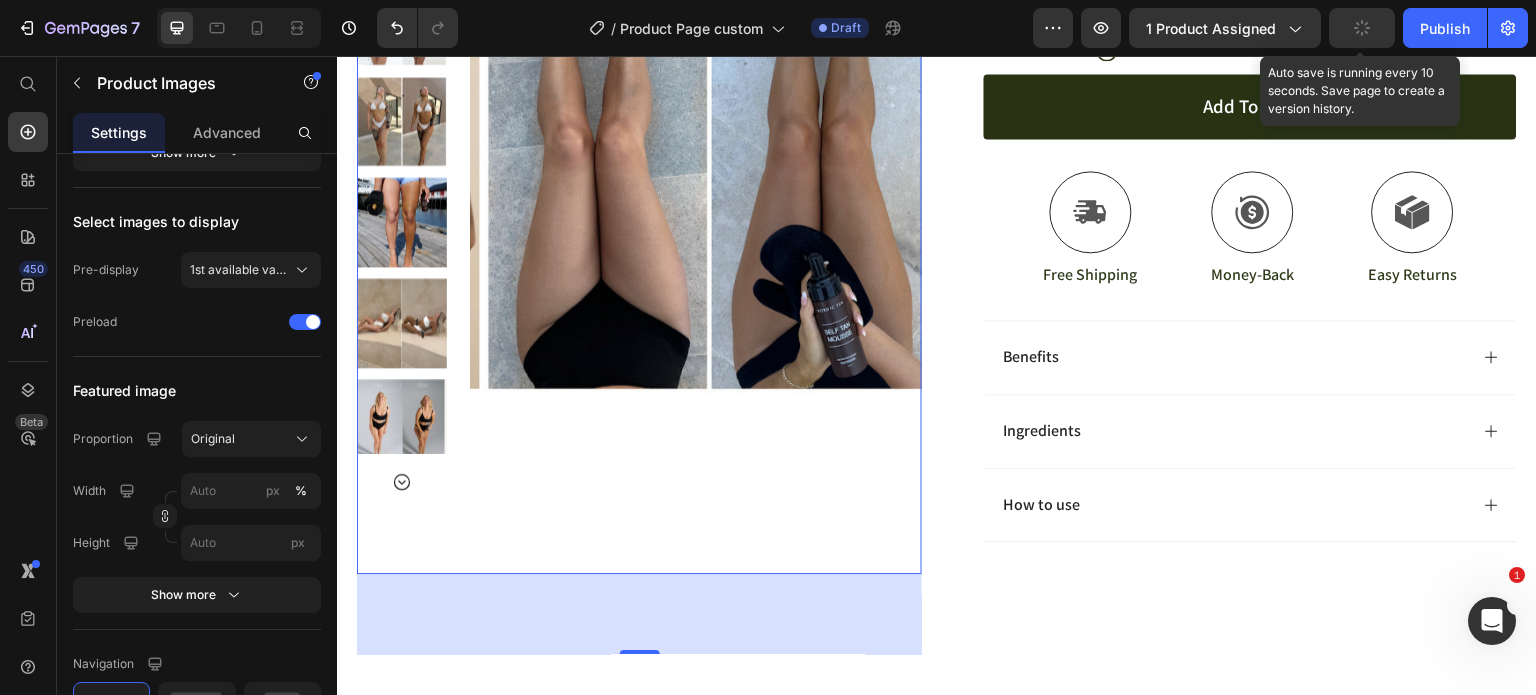 click 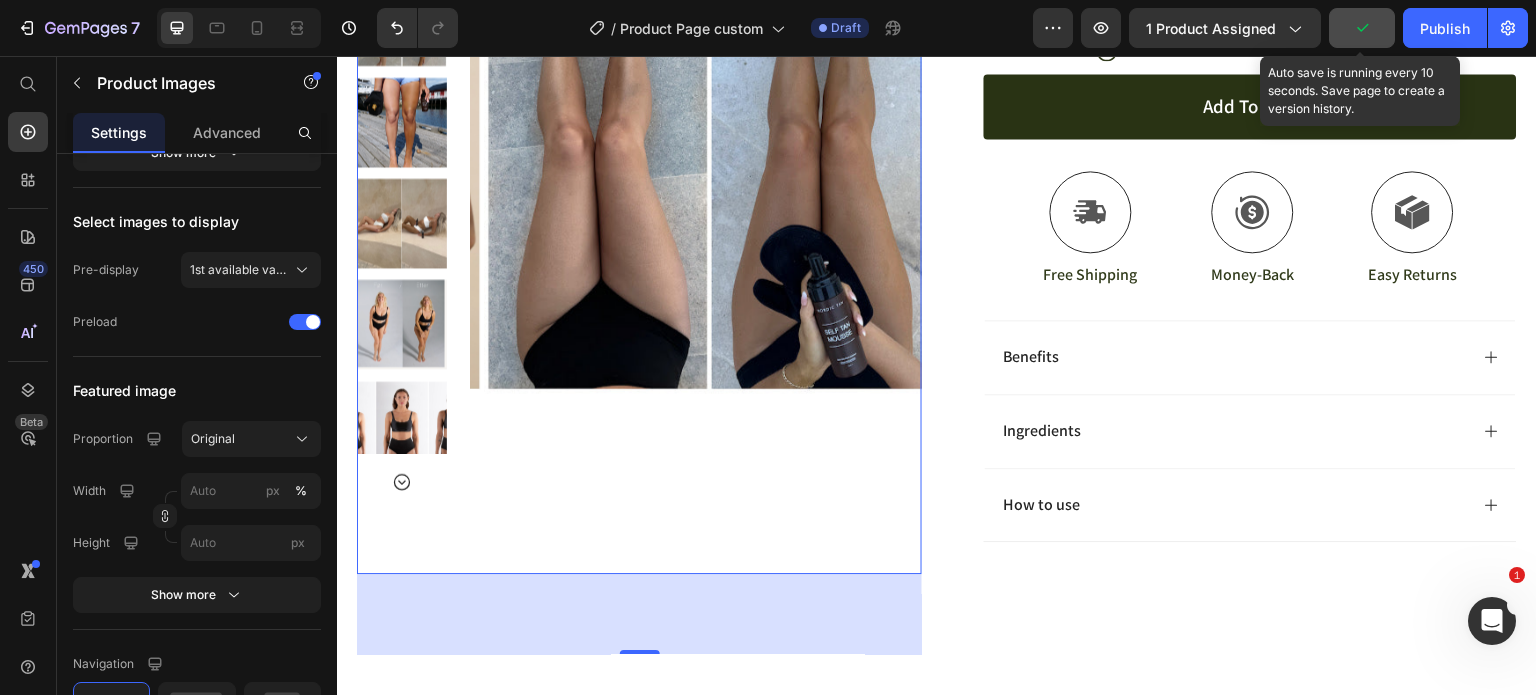 click 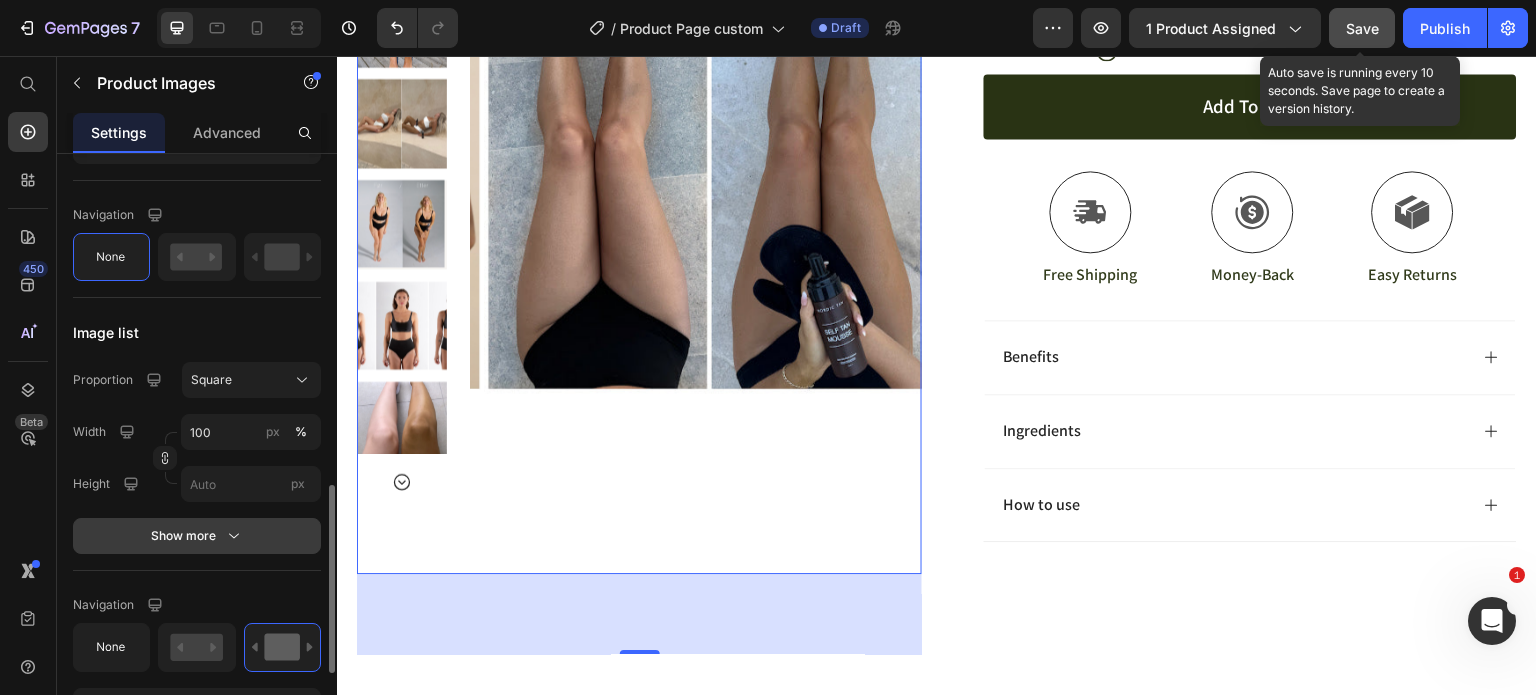 scroll, scrollTop: 1047, scrollLeft: 0, axis: vertical 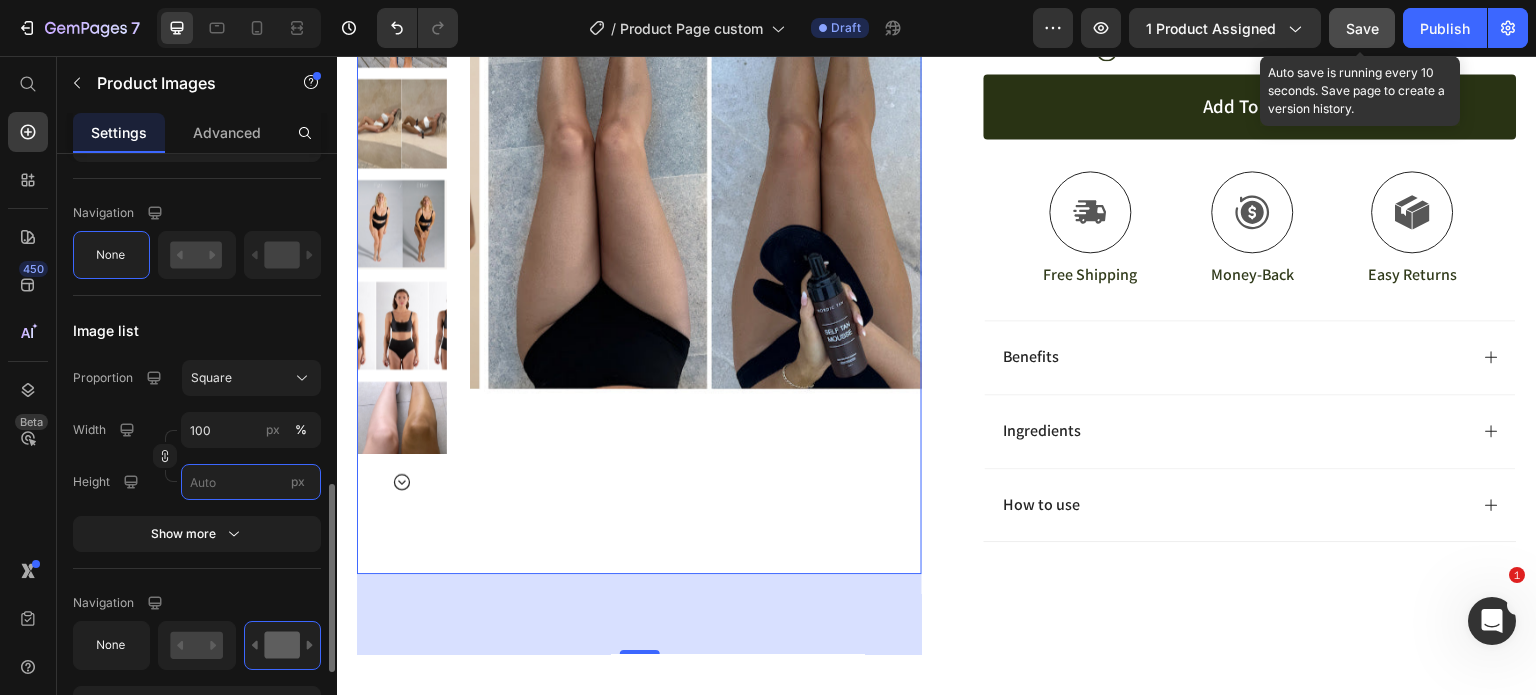 click on "px" at bounding box center (251, 482) 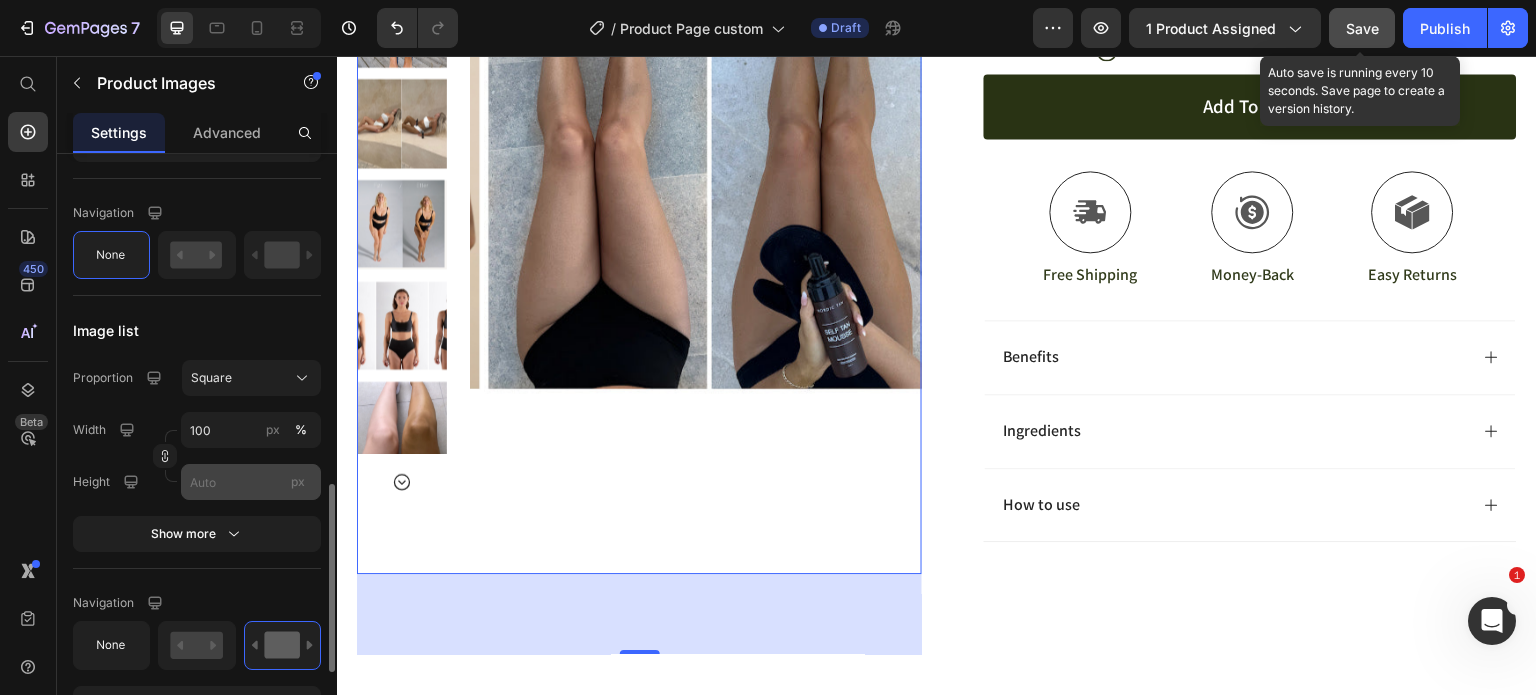 click on "px" at bounding box center [298, 481] 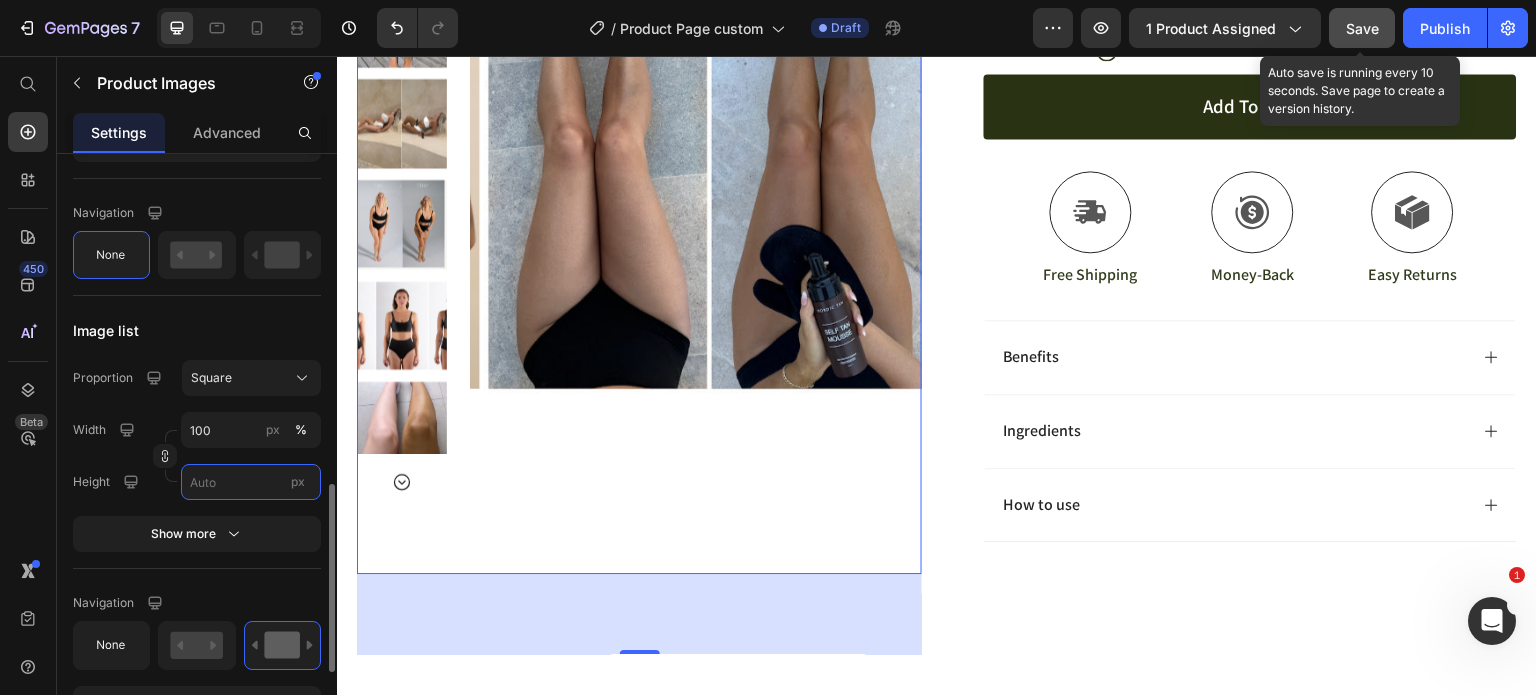 click on "px" at bounding box center (251, 482) 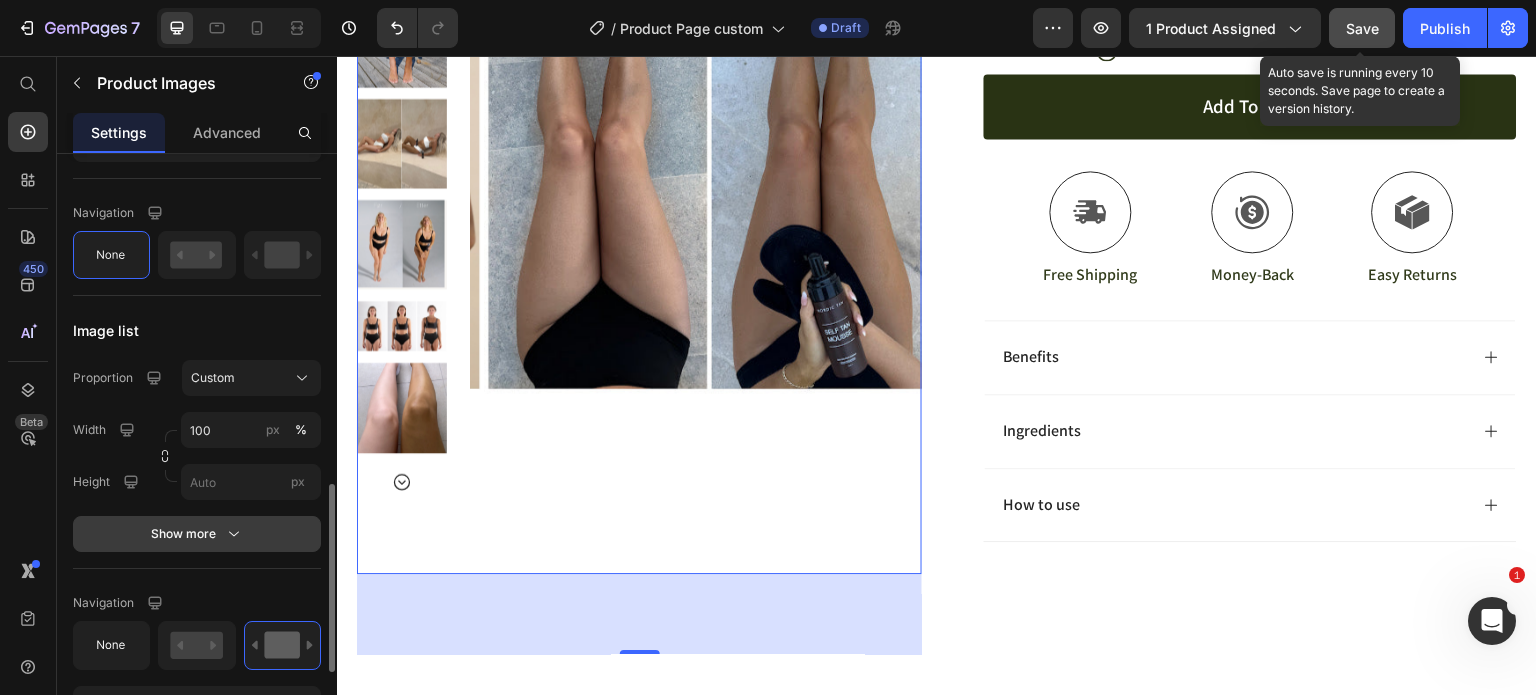 click on "Show more" at bounding box center (197, 534) 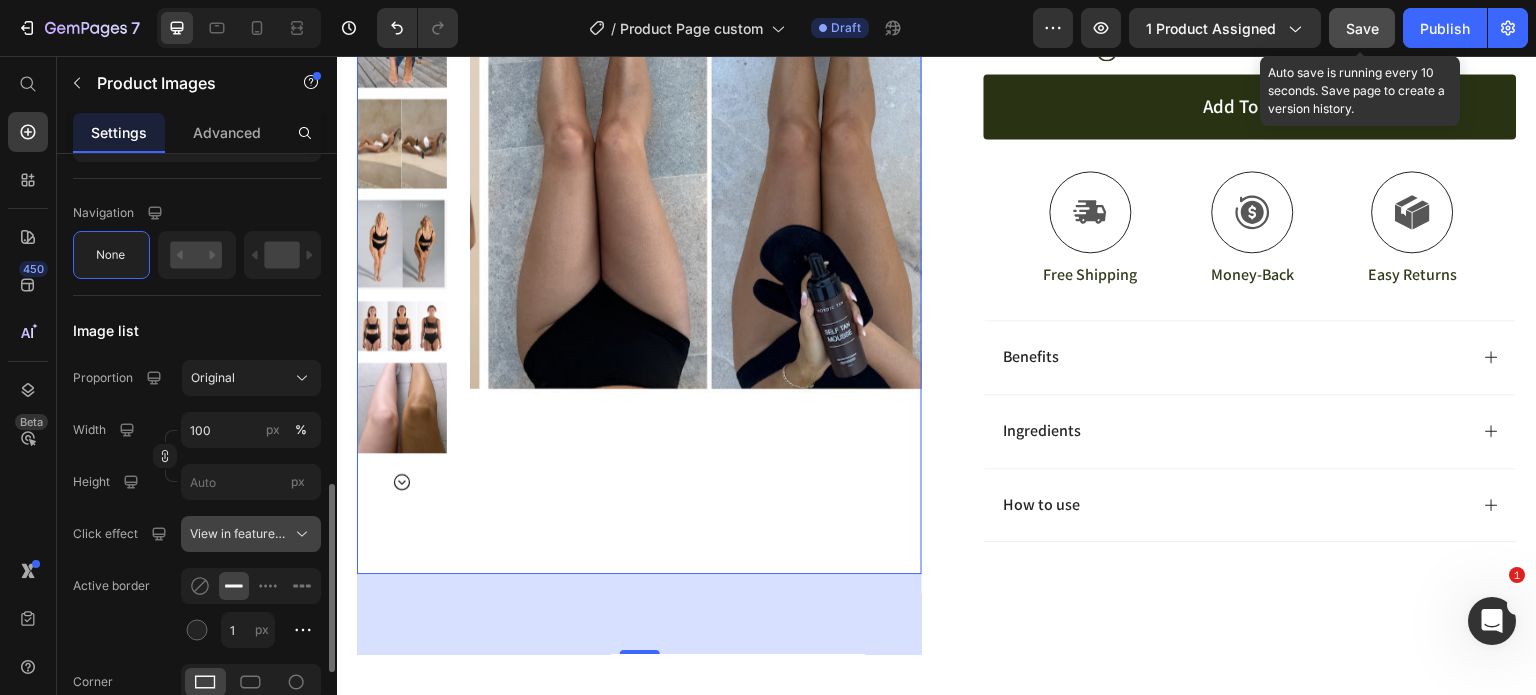 click on "View in featured image" at bounding box center (239, 534) 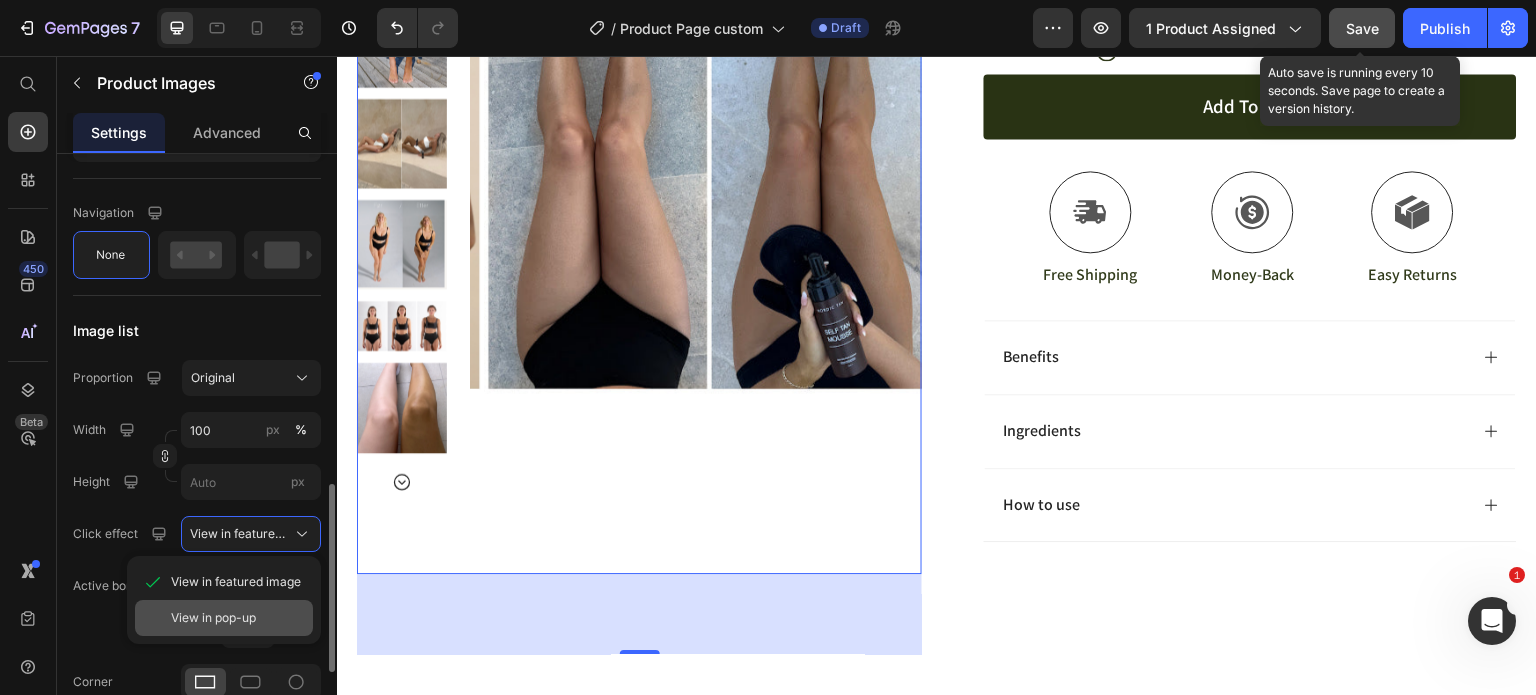 click on "View in pop-up" at bounding box center [213, 618] 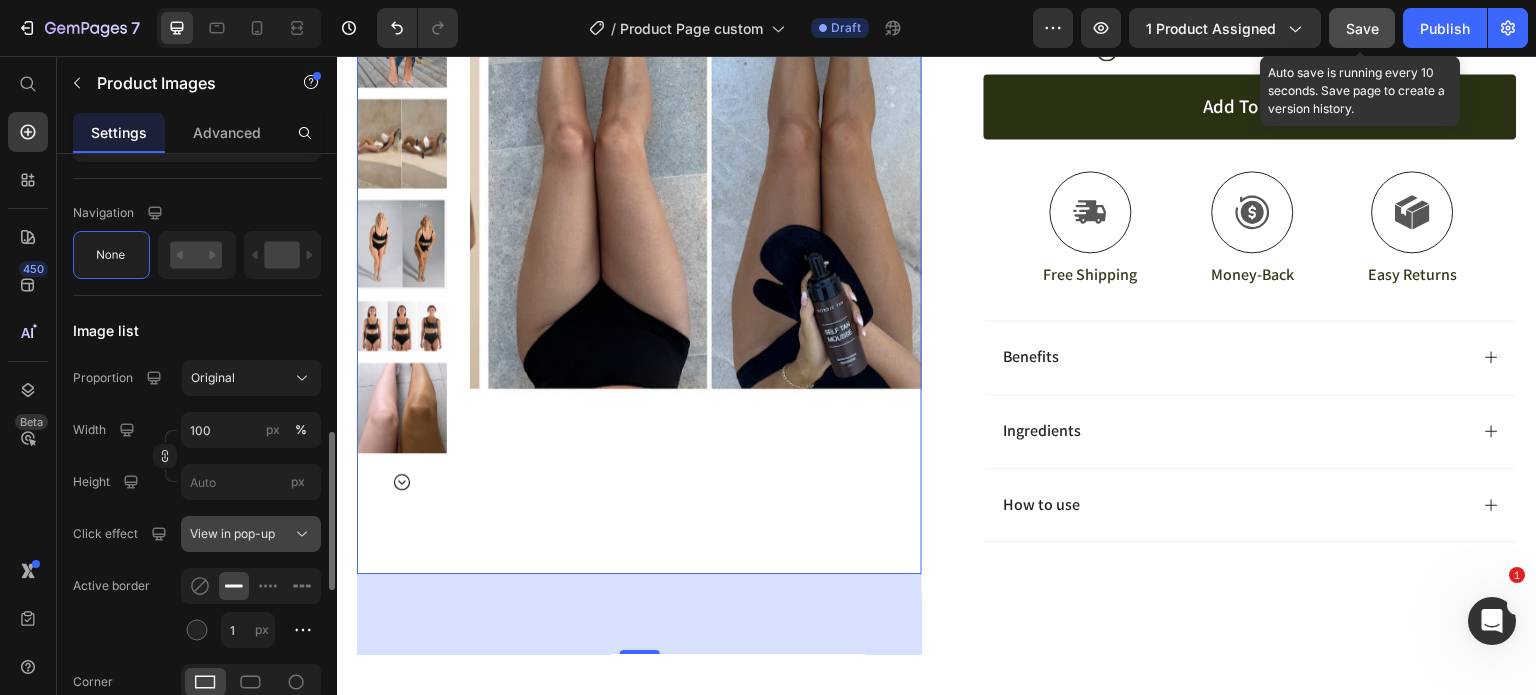 click on "View in pop-up" at bounding box center [232, 534] 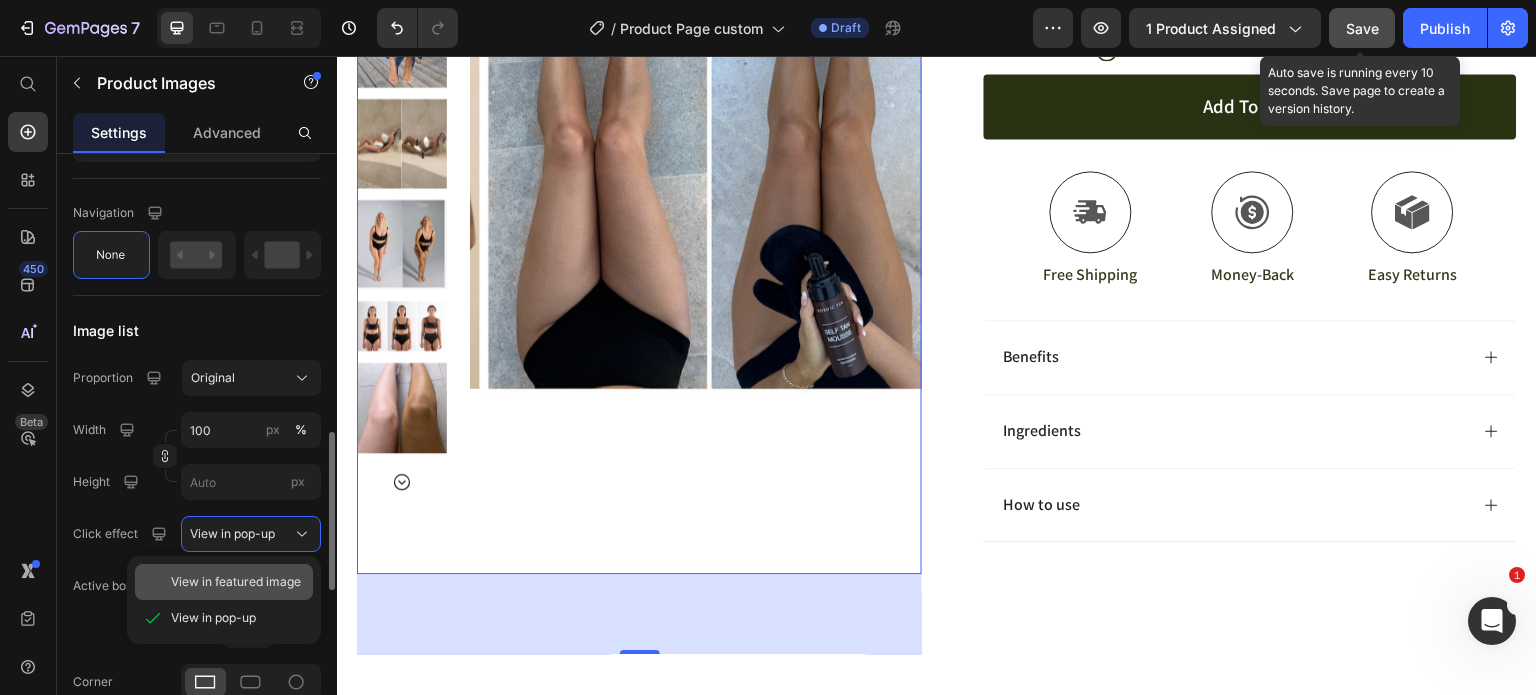 click on "View in featured image" at bounding box center (236, 582) 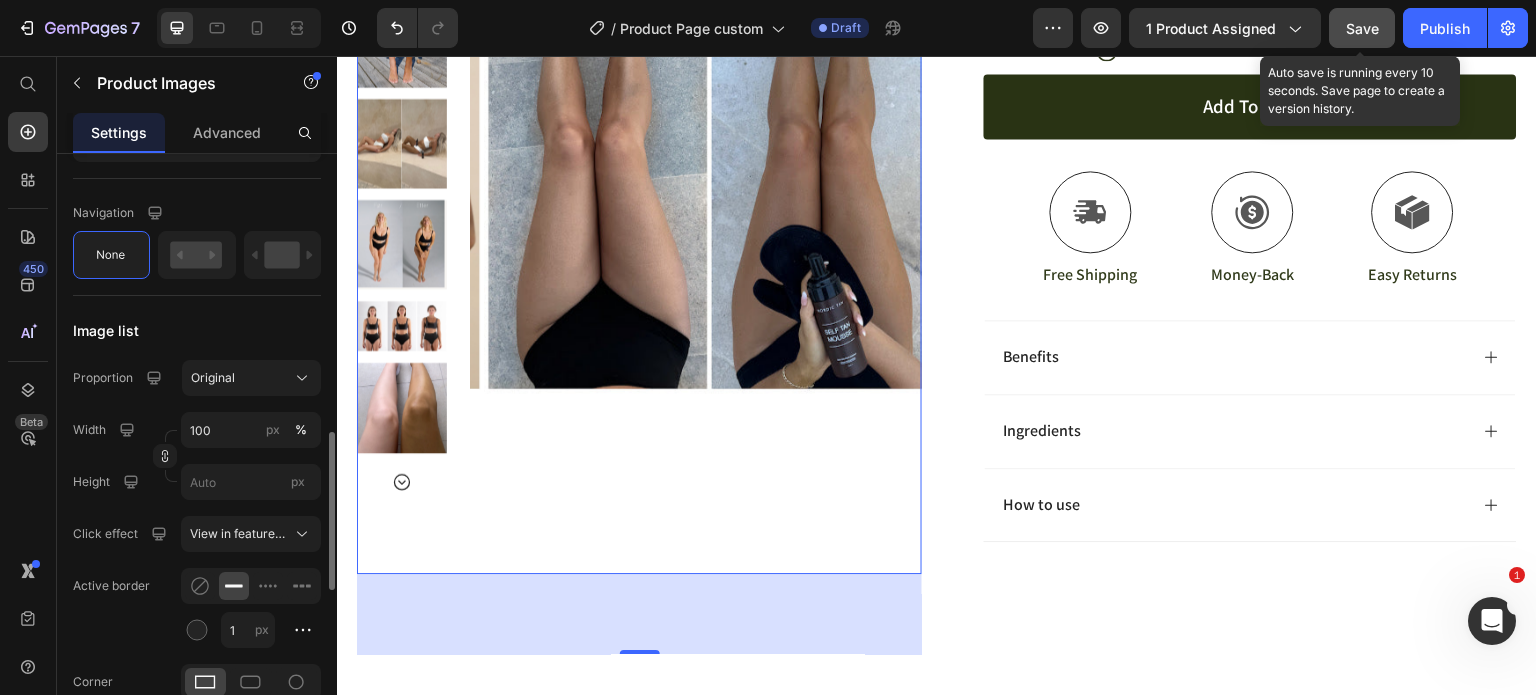 click at bounding box center (709, 167) 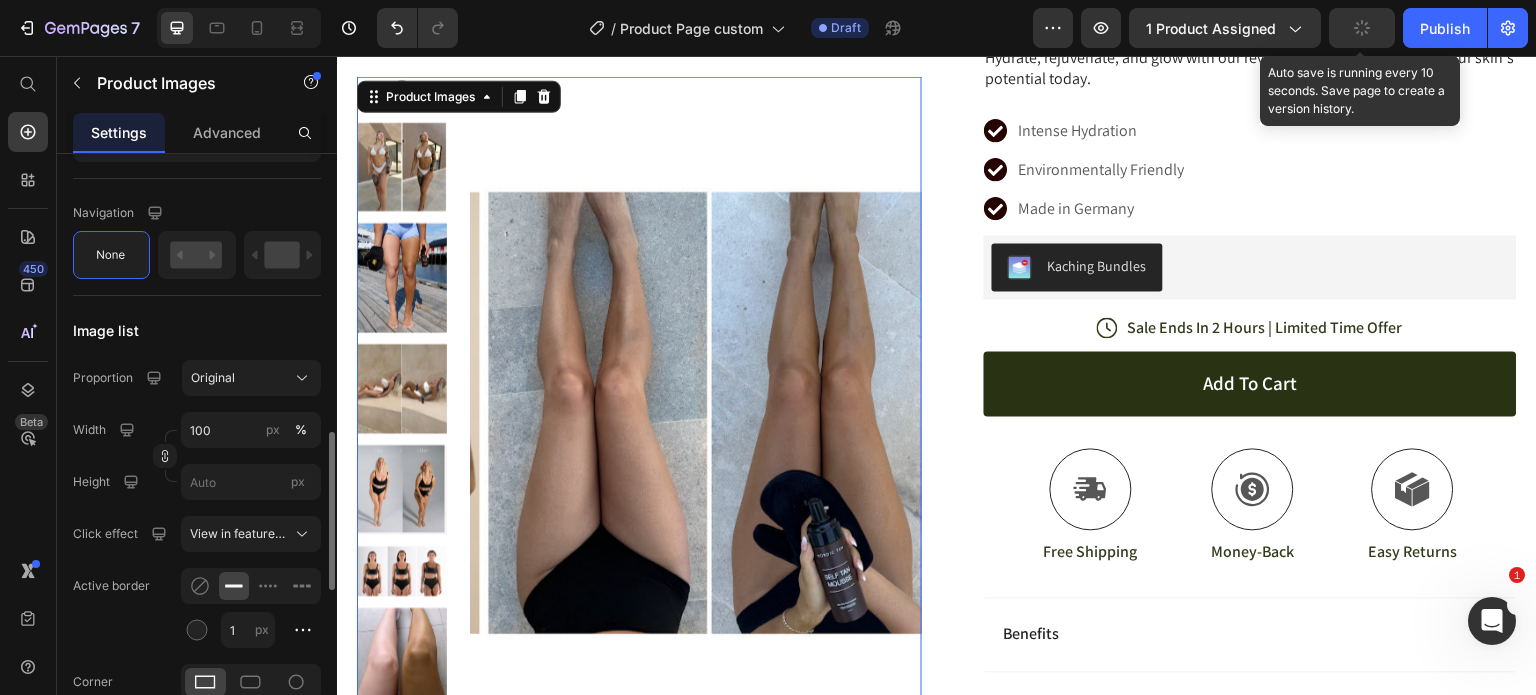 scroll, scrollTop: 321, scrollLeft: 0, axis: vertical 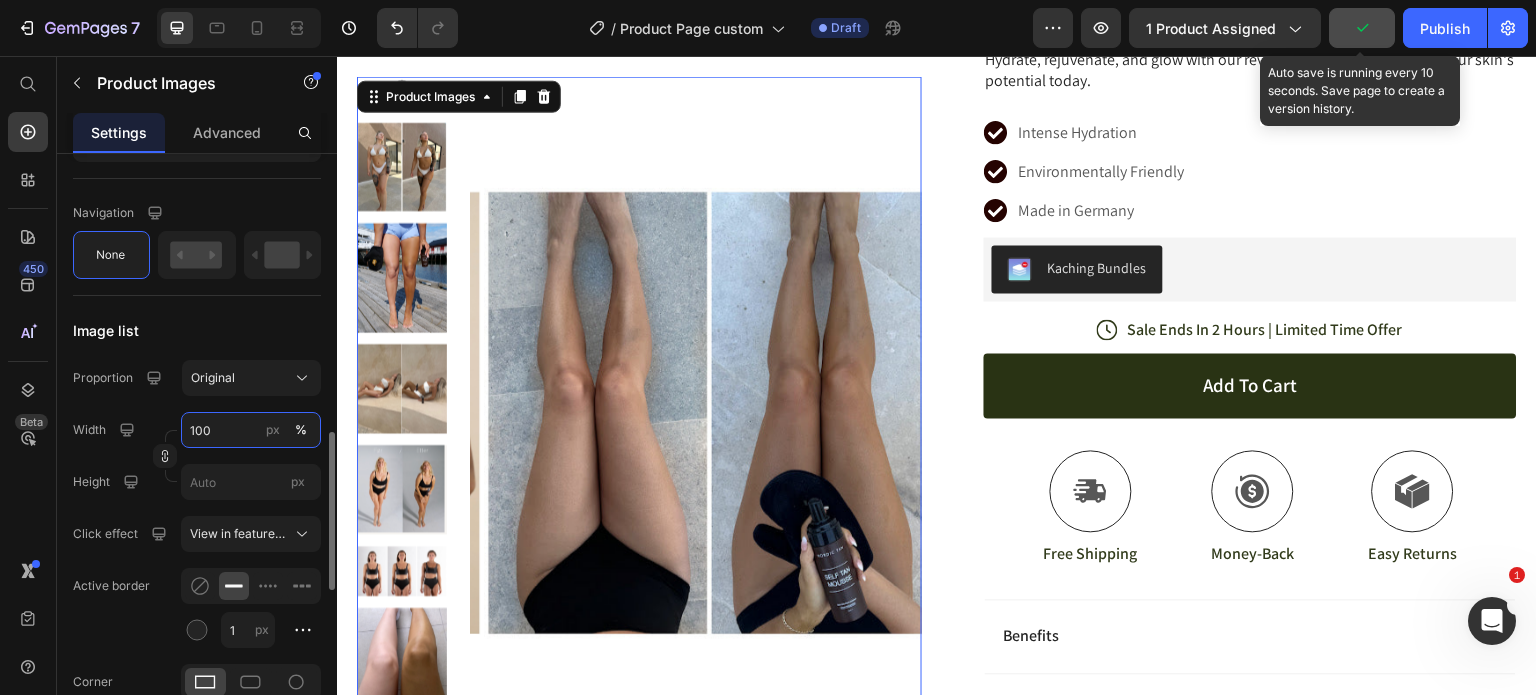 click on "100" at bounding box center [251, 430] 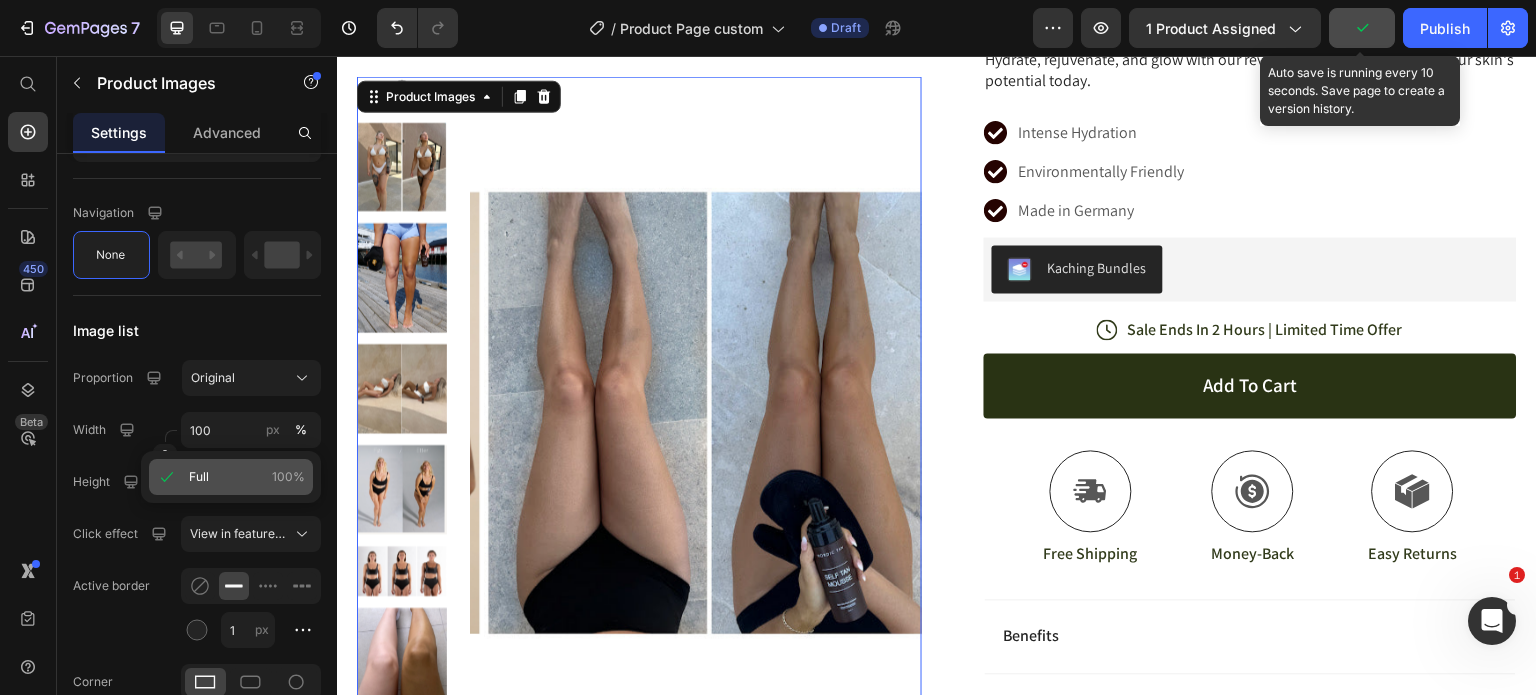 click on "Full 100%" at bounding box center (247, 477) 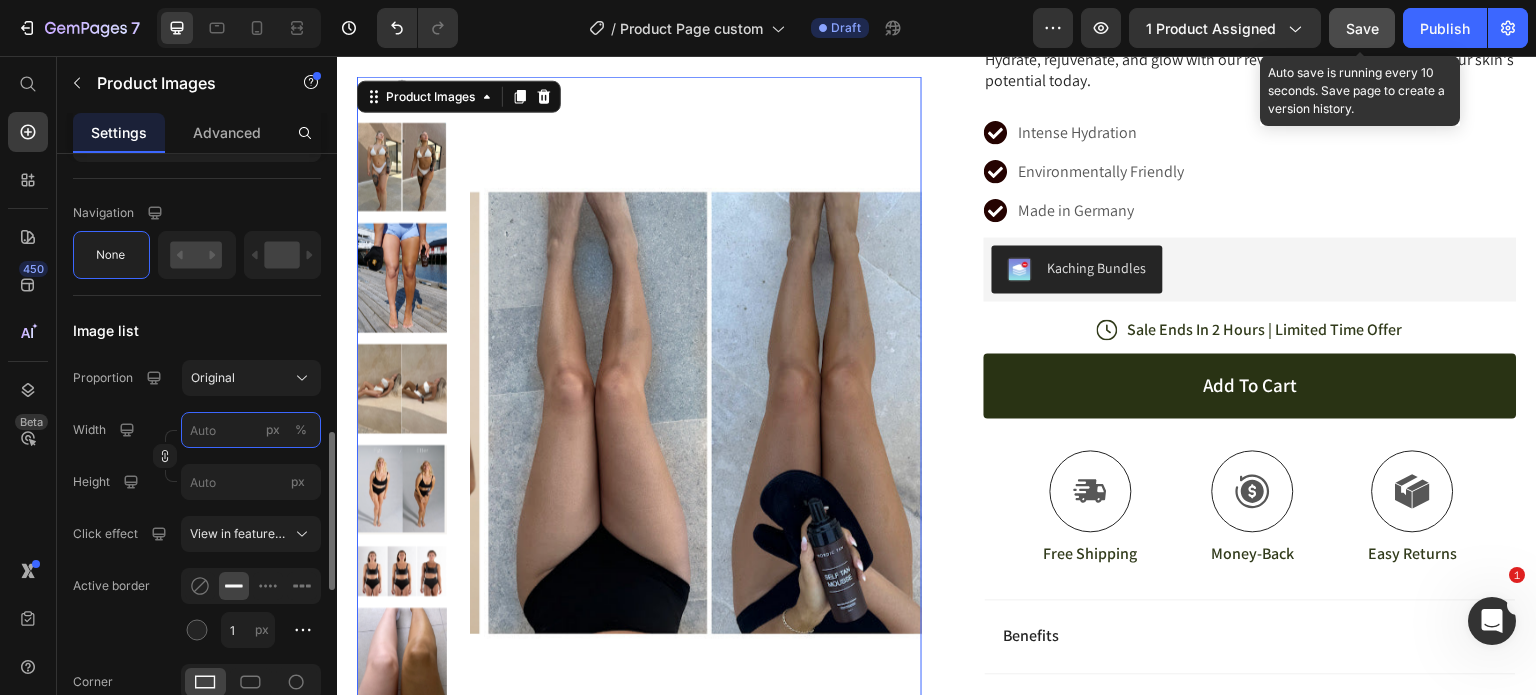 type 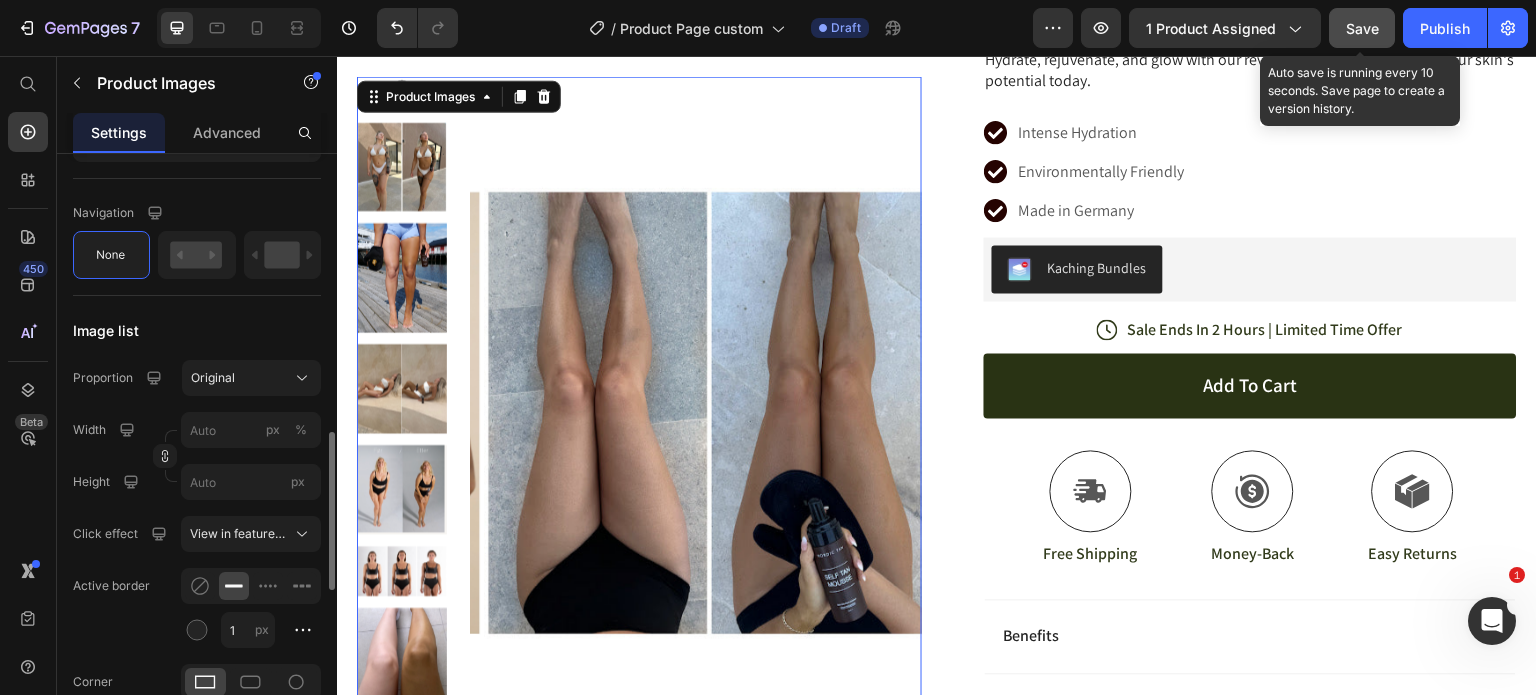 click on "Width px %" at bounding box center (197, 430) 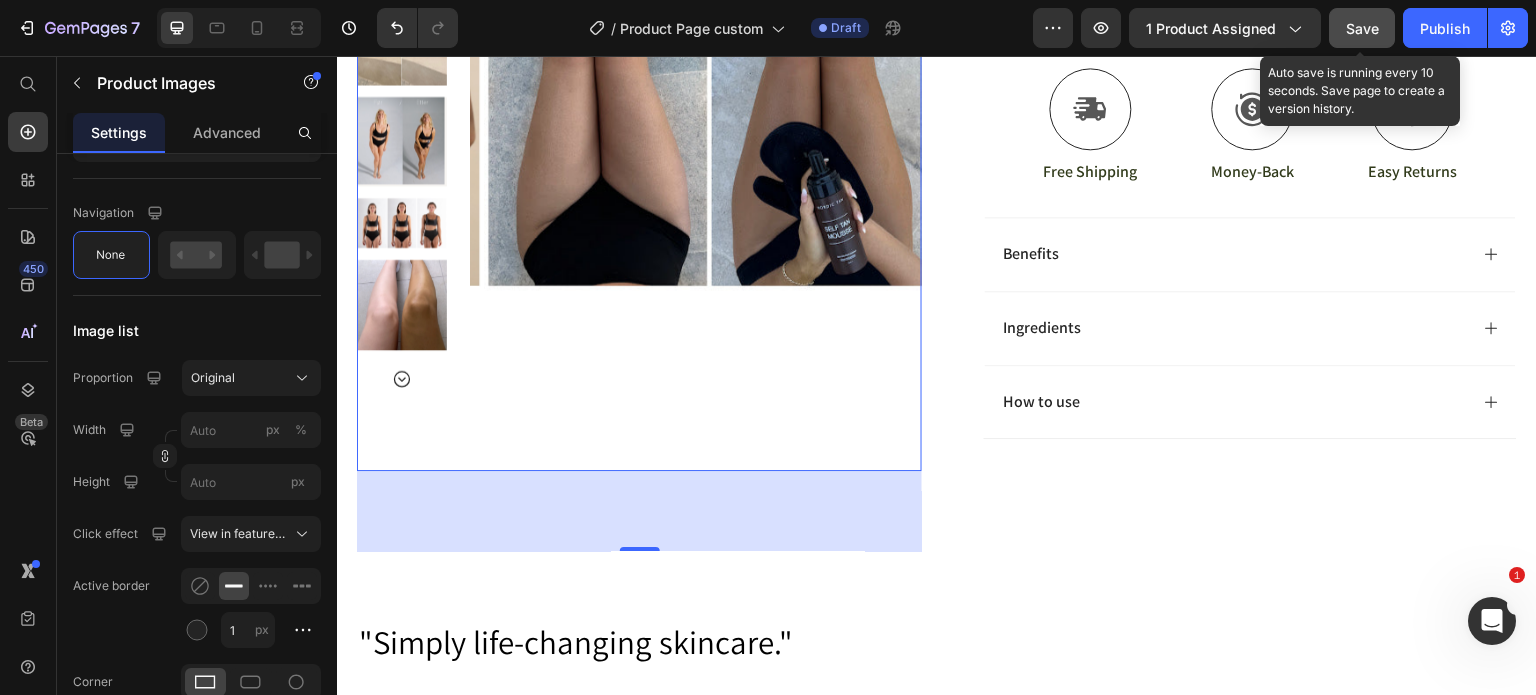 scroll, scrollTop: 704, scrollLeft: 0, axis: vertical 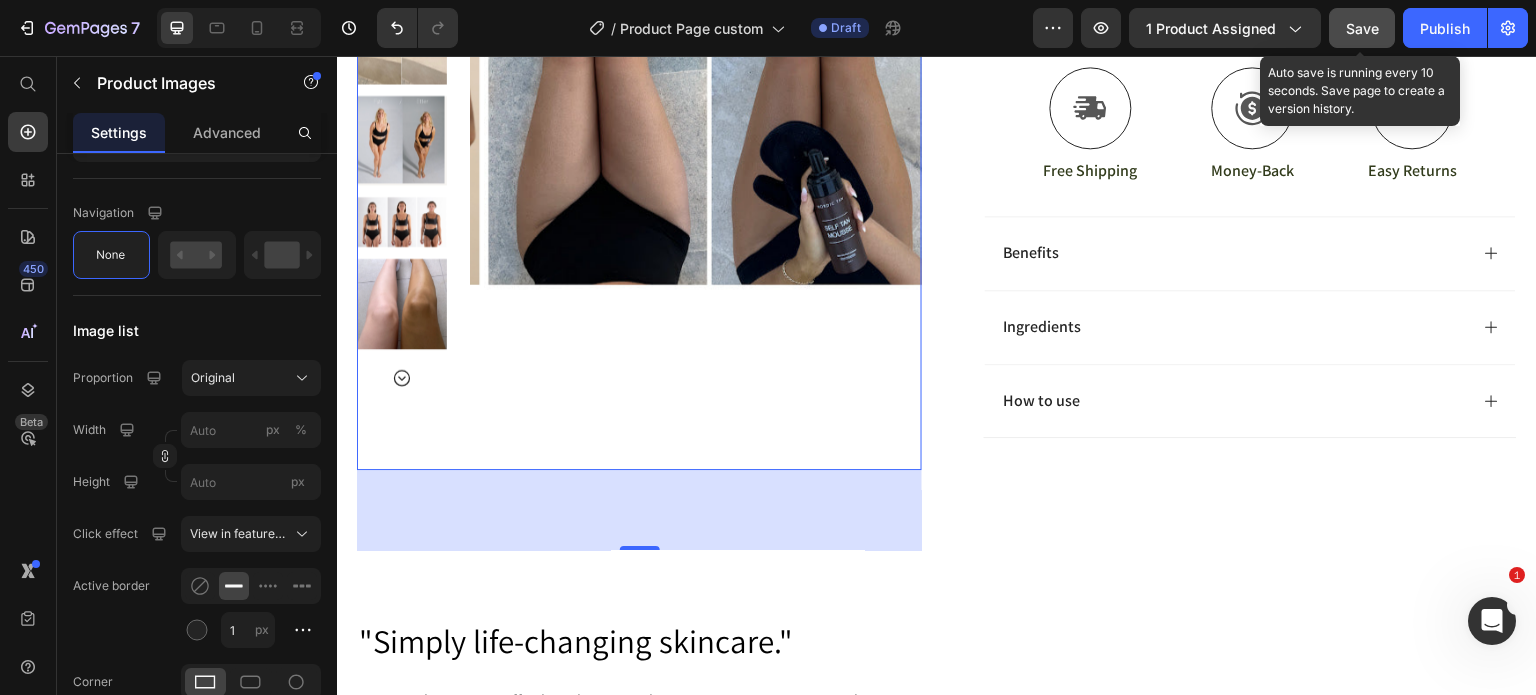 click at bounding box center (402, 304) 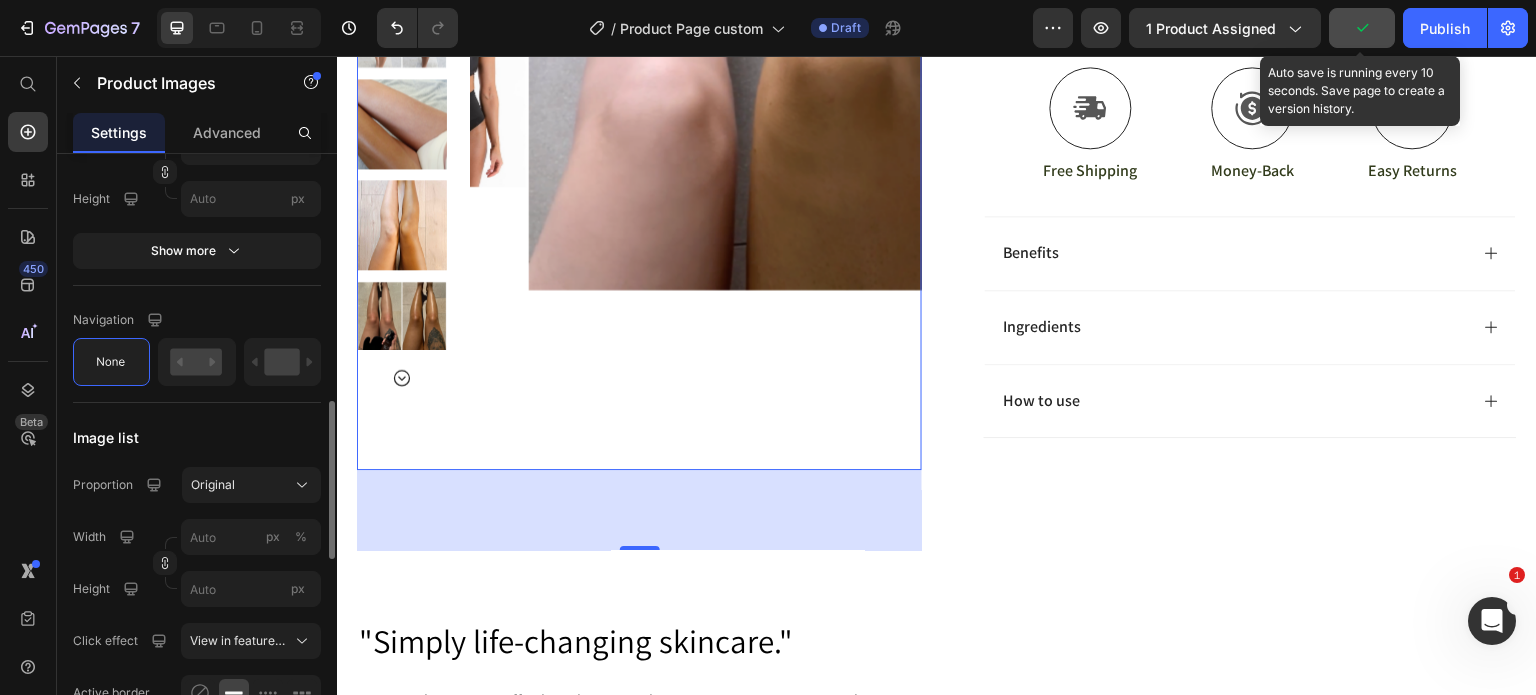 scroll, scrollTop: 938, scrollLeft: 0, axis: vertical 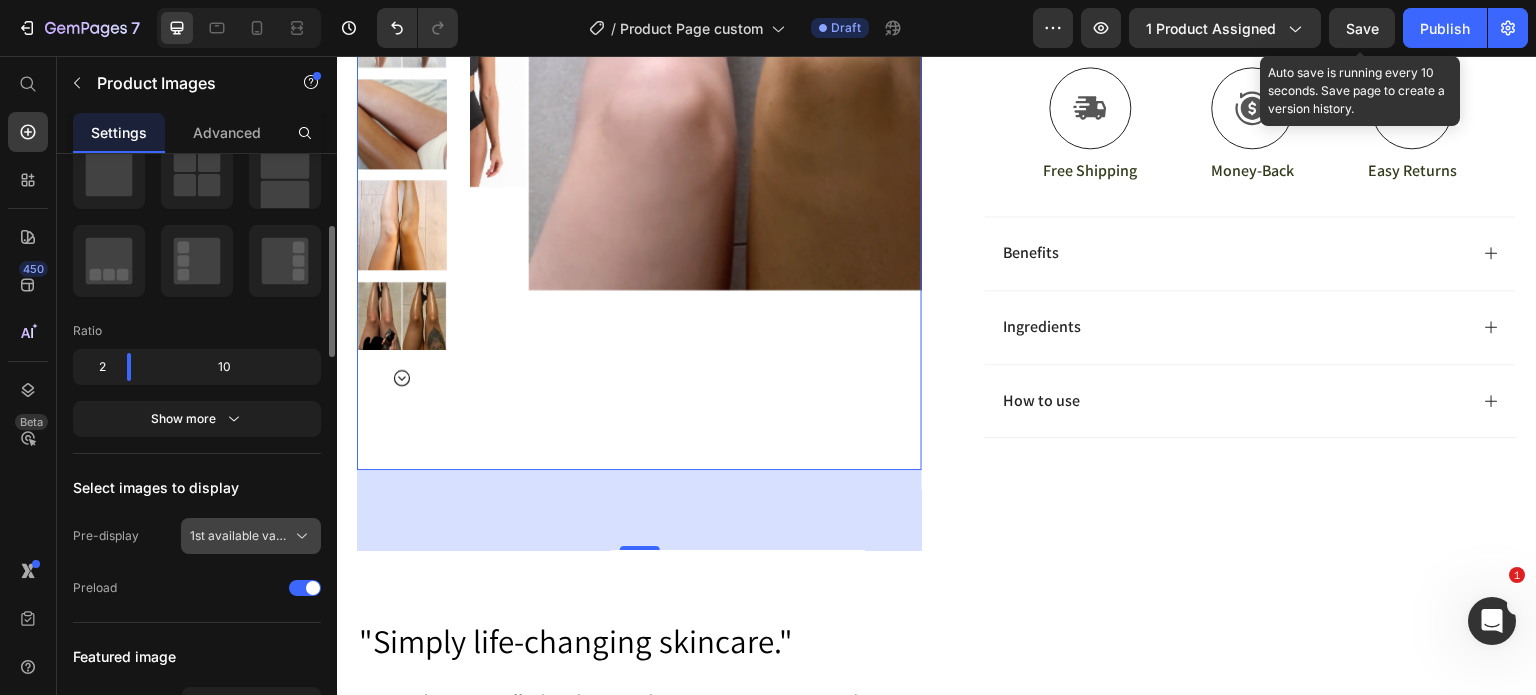 click on "1st available variant" at bounding box center (239, 536) 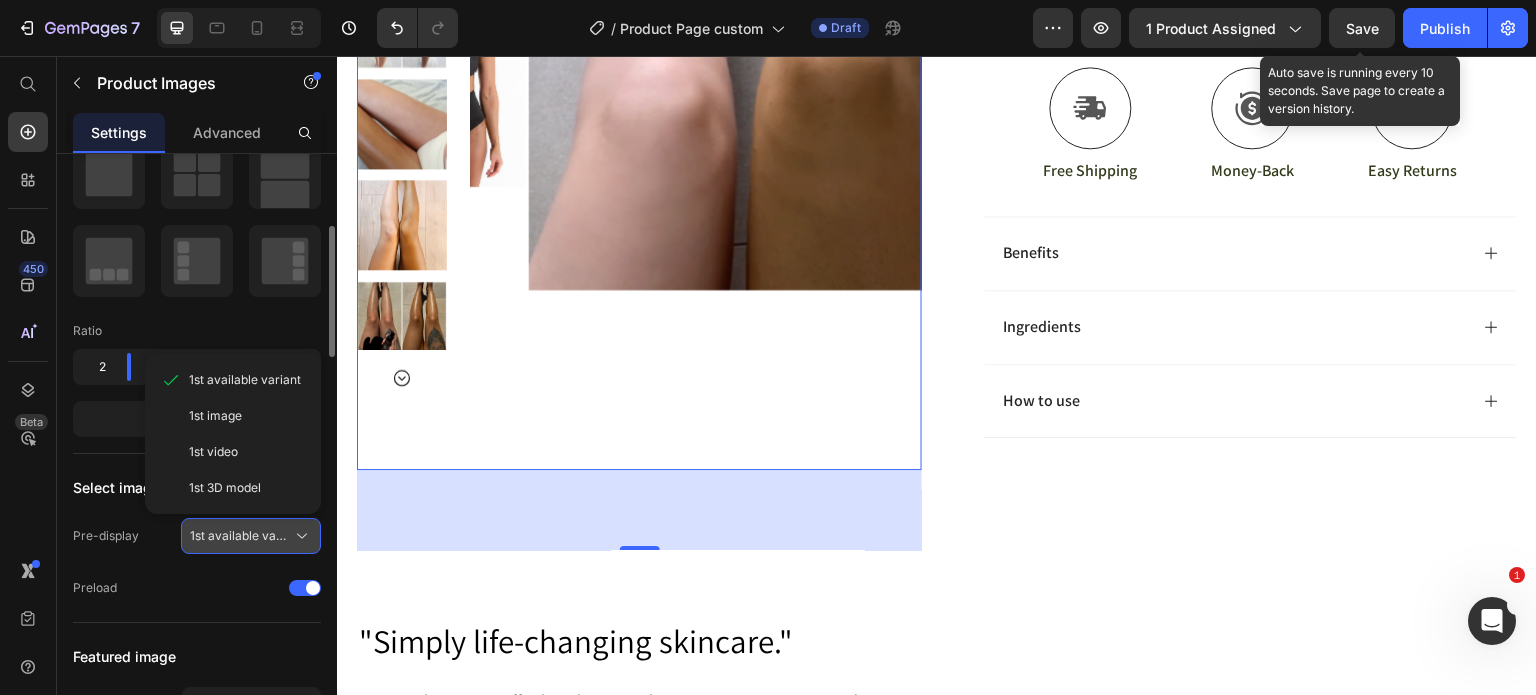 click on "1st available variant" at bounding box center [239, 536] 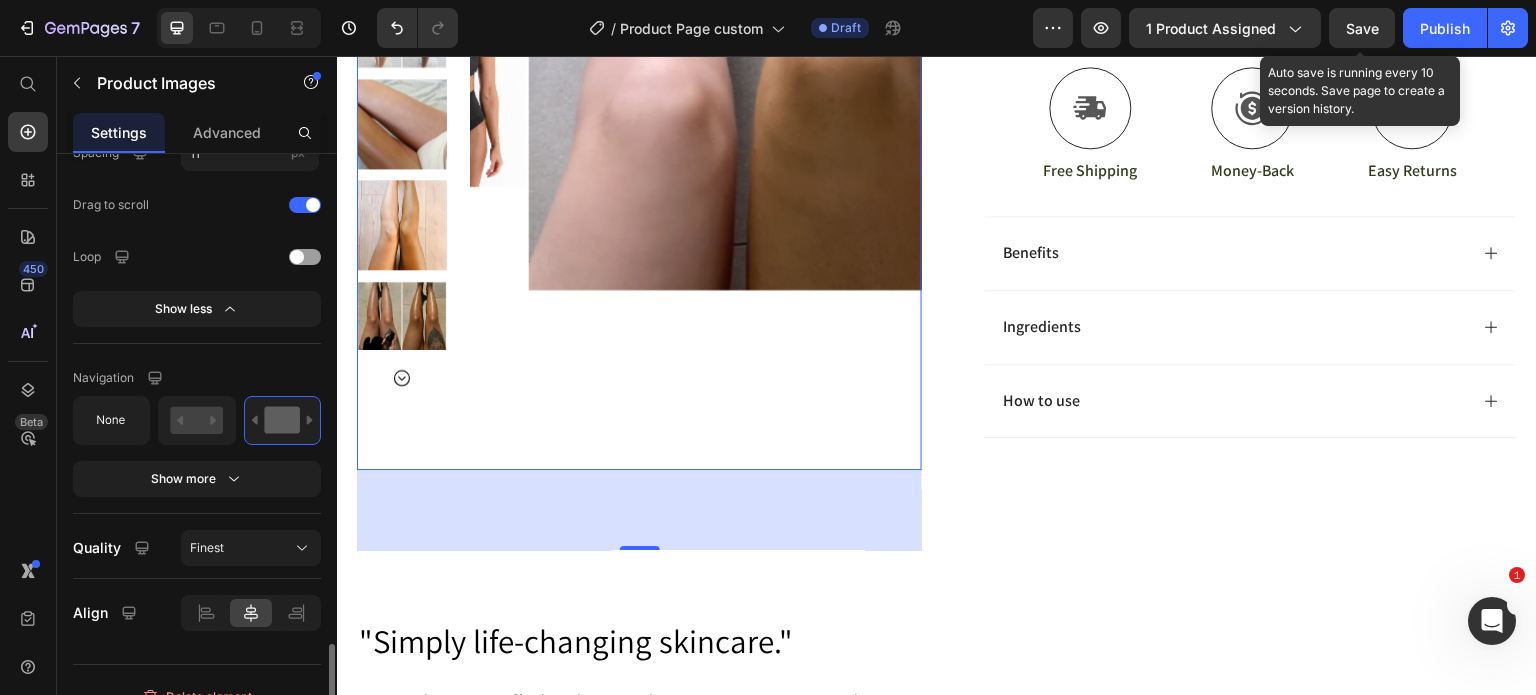 scroll, scrollTop: 2120, scrollLeft: 0, axis: vertical 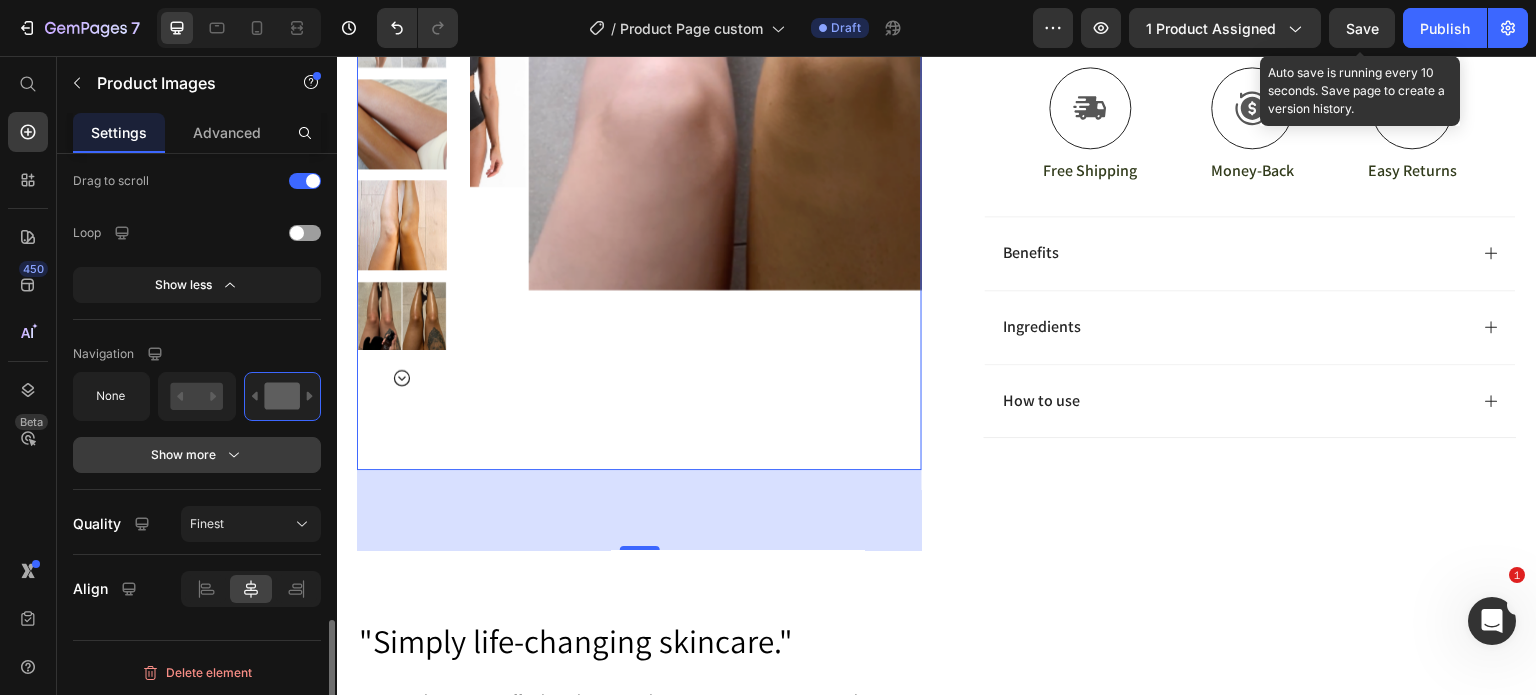 click 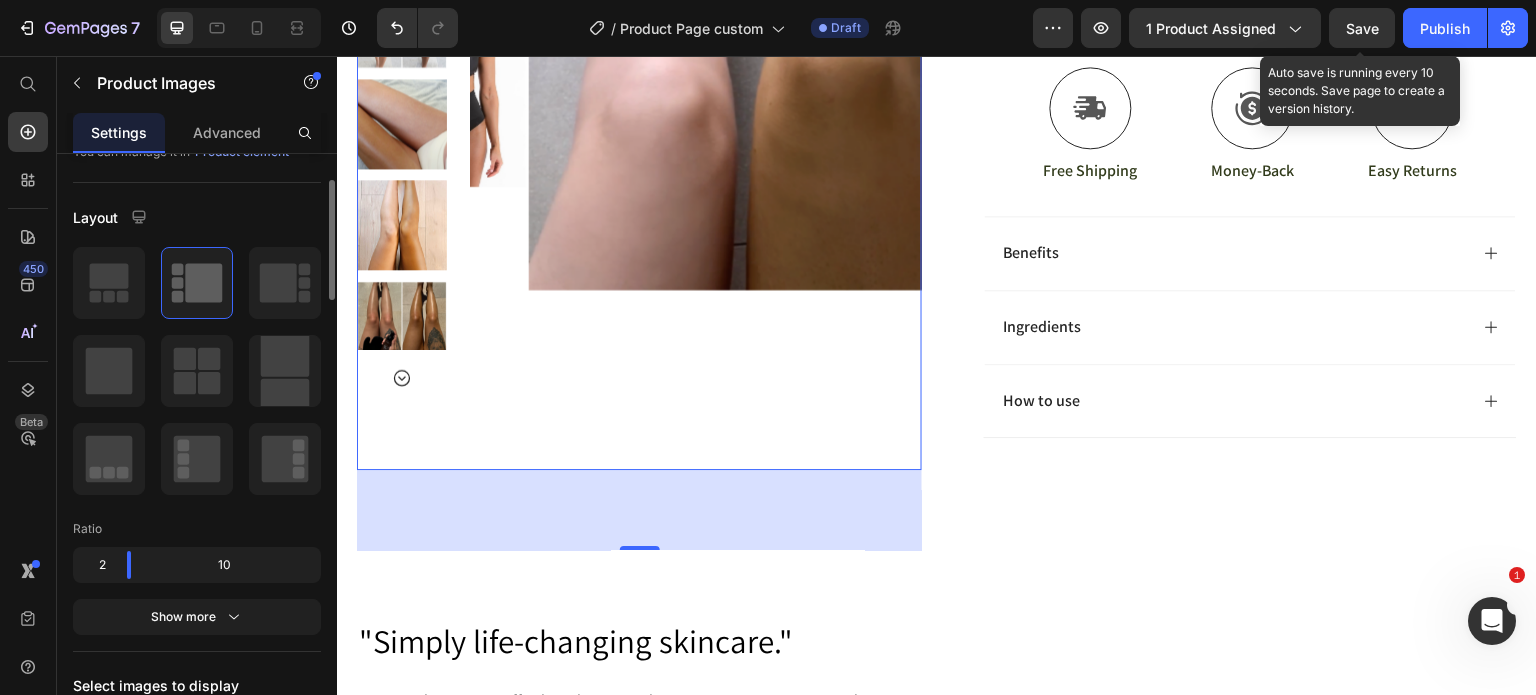 scroll, scrollTop: 132, scrollLeft: 0, axis: vertical 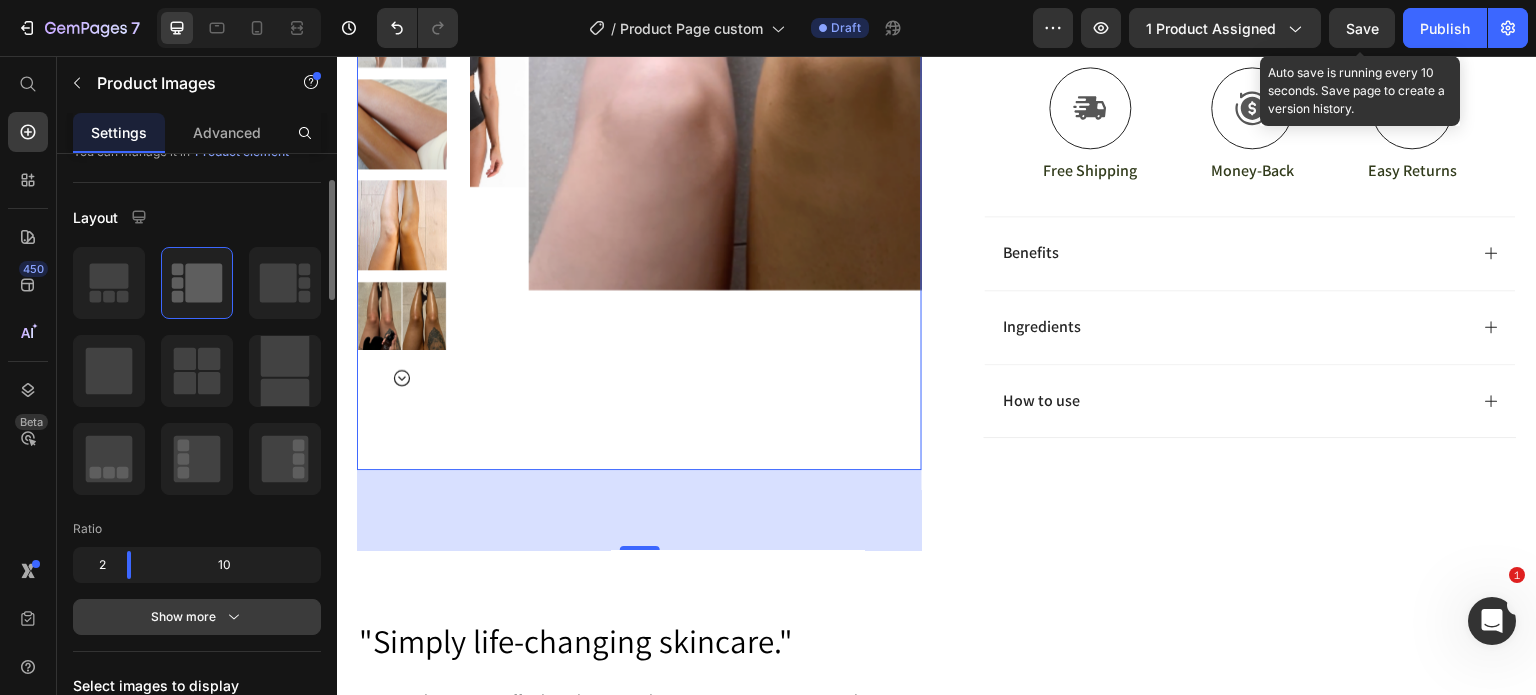 click on "Show more" at bounding box center [197, 617] 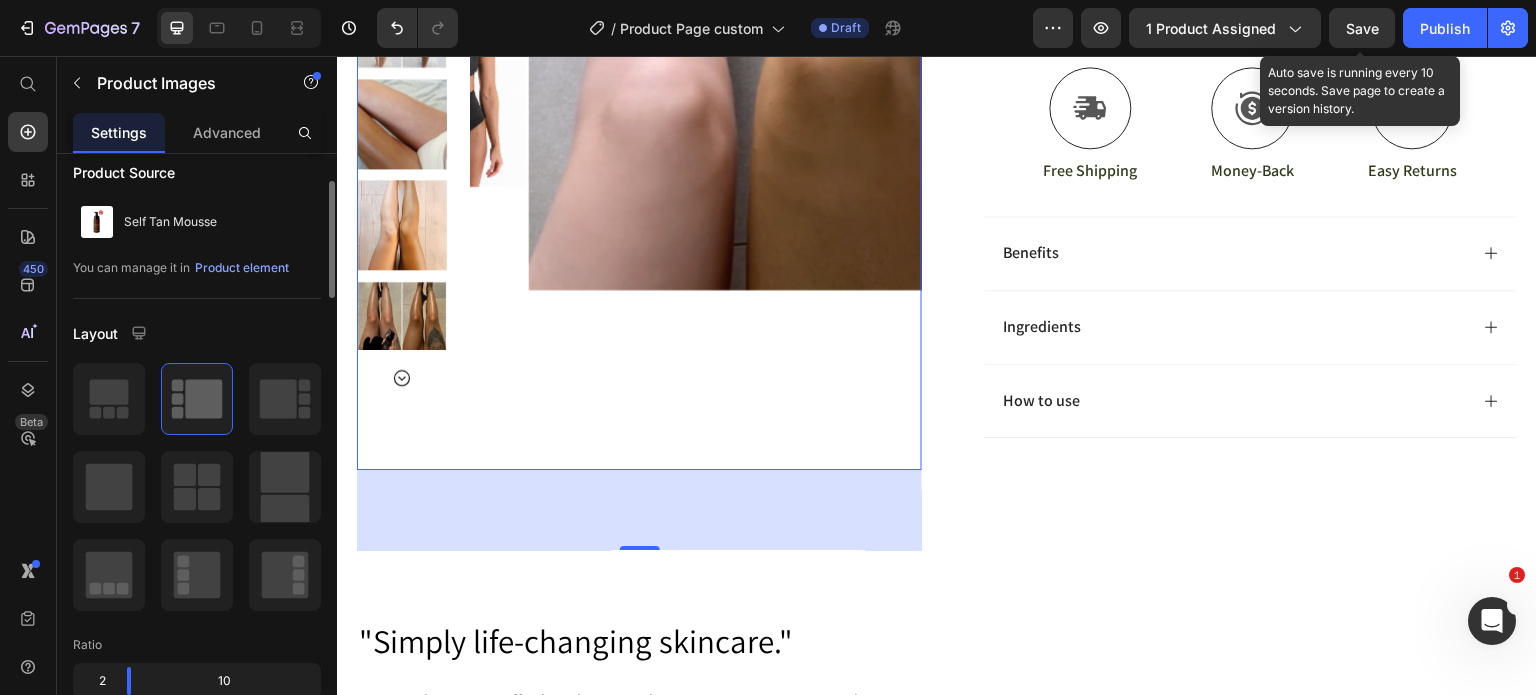 scroll, scrollTop: 48, scrollLeft: 0, axis: vertical 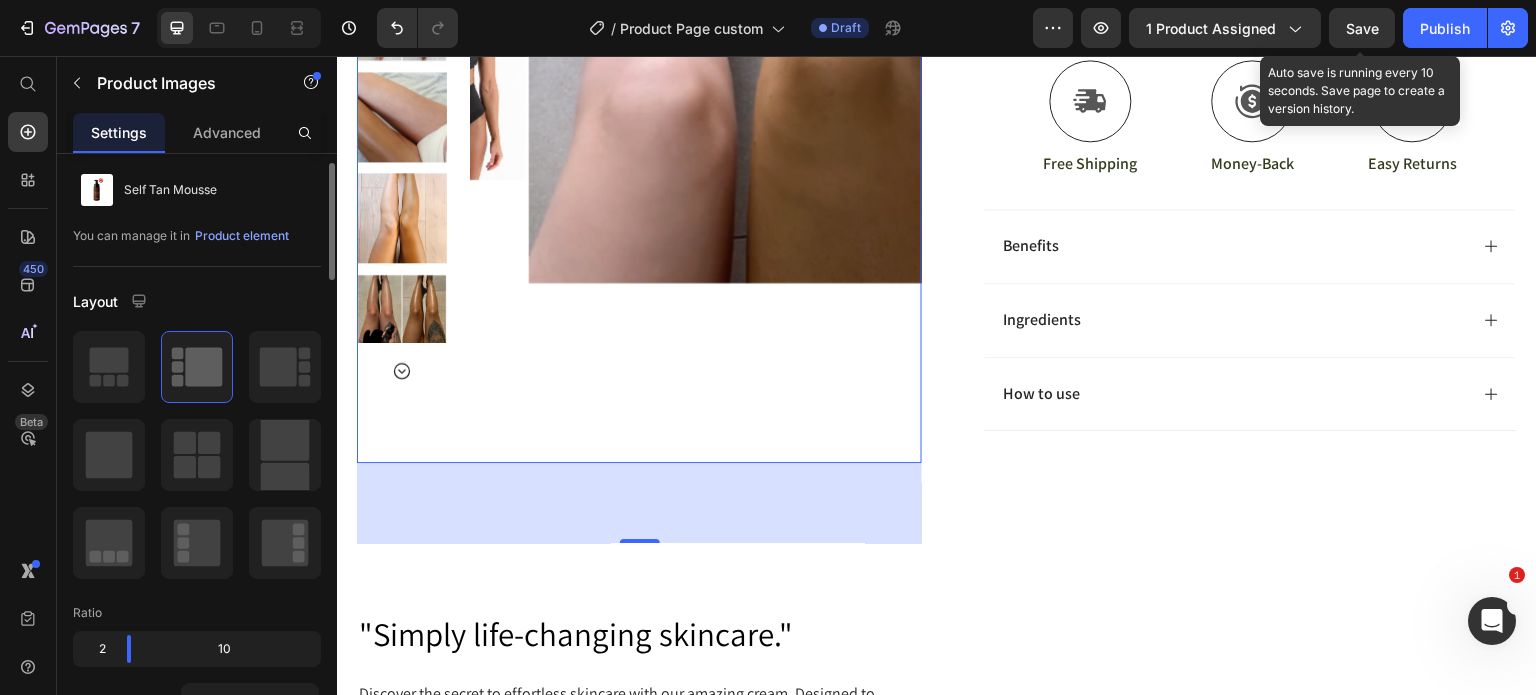 click at bounding box center [639, 51] 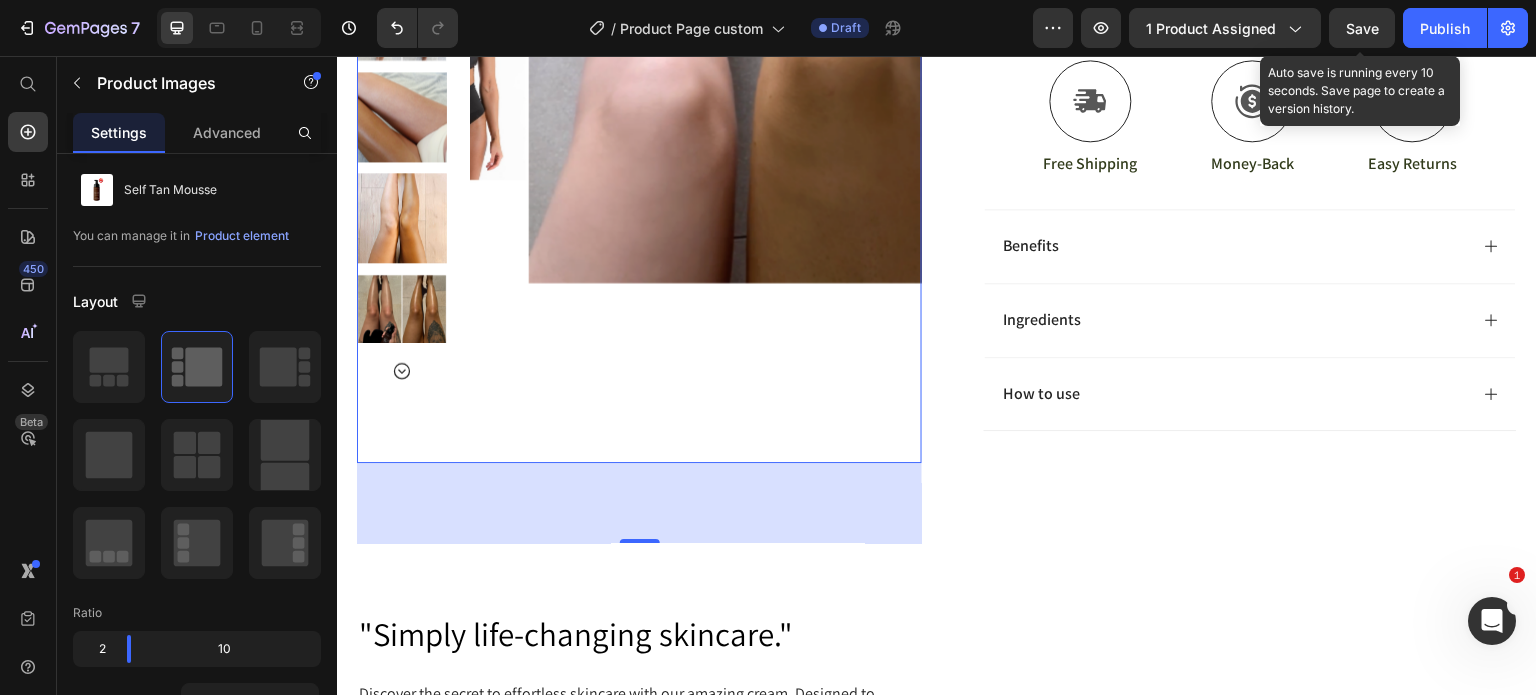 click at bounding box center [753, 56] 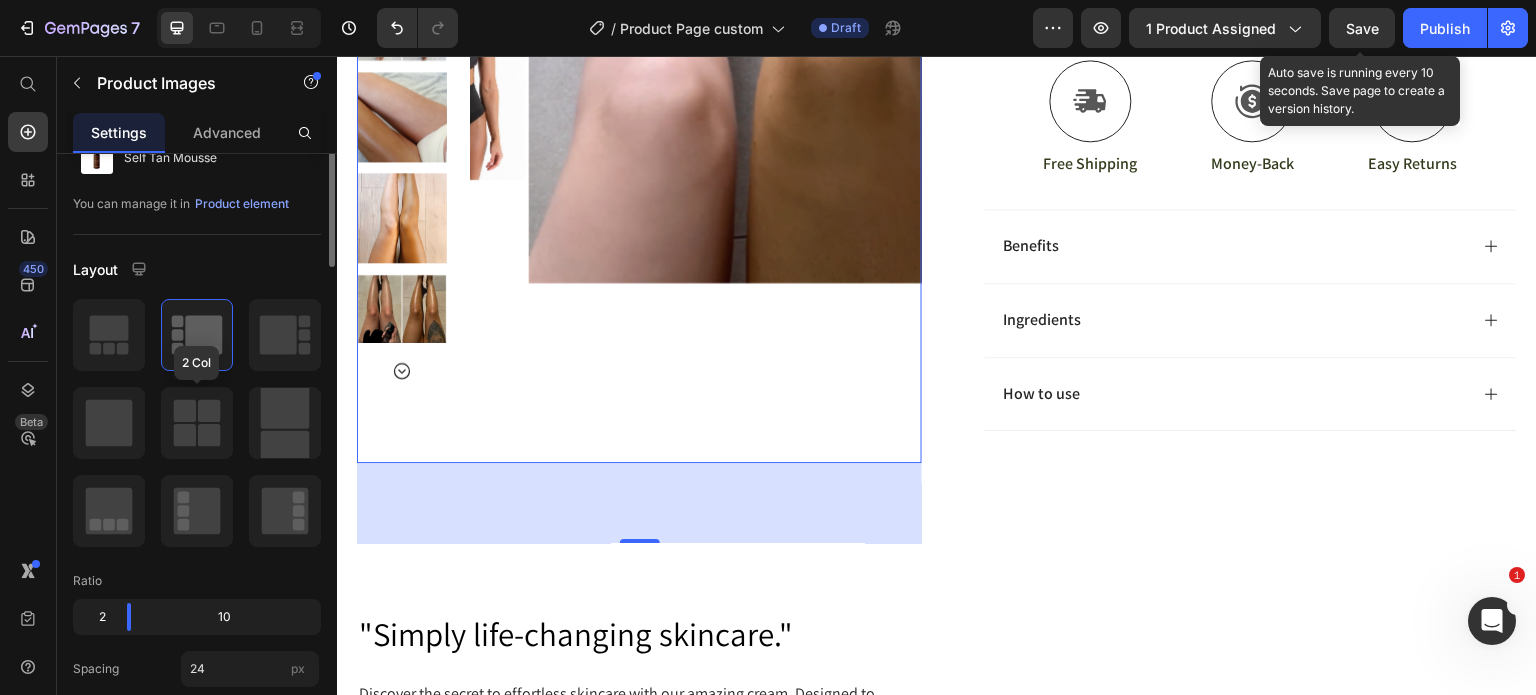 scroll, scrollTop: 62, scrollLeft: 0, axis: vertical 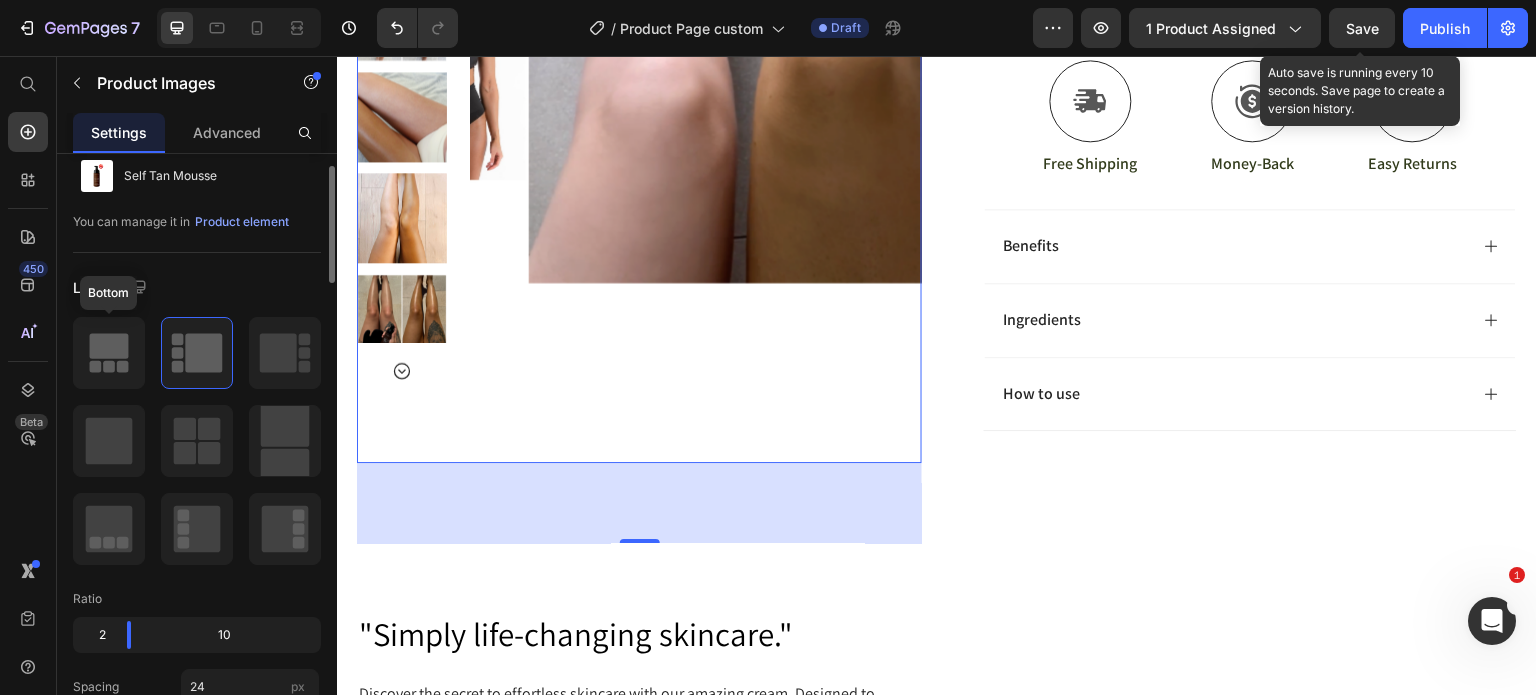 click 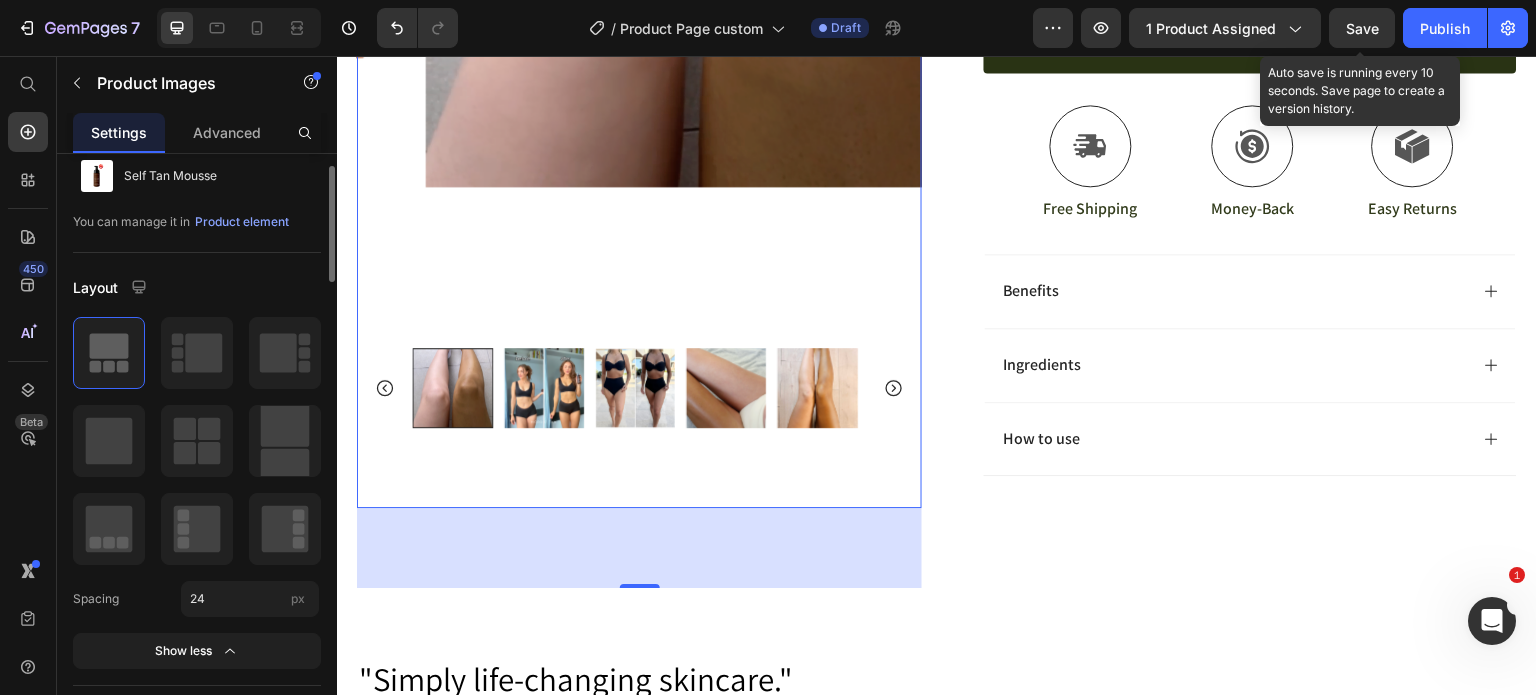 scroll, scrollTop: 664, scrollLeft: 0, axis: vertical 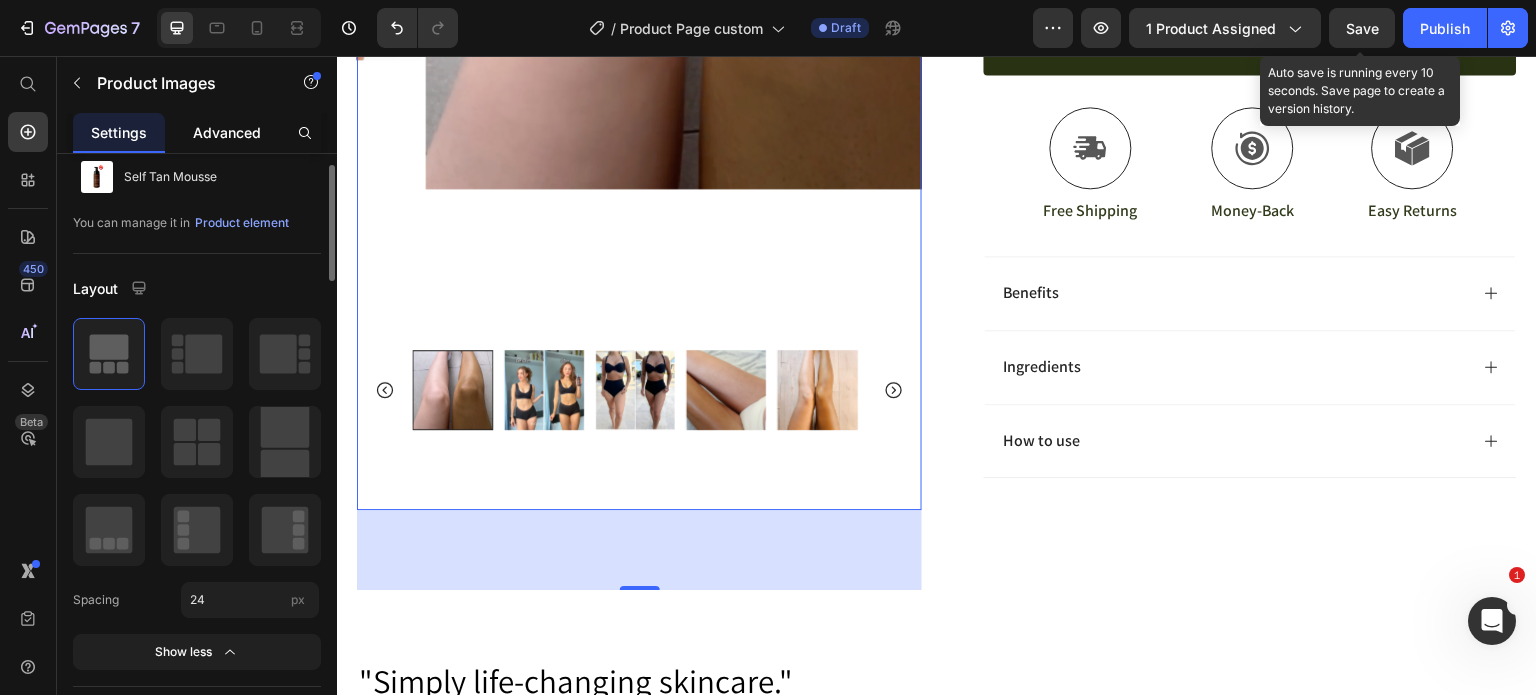 click on "Advanced" at bounding box center [227, 132] 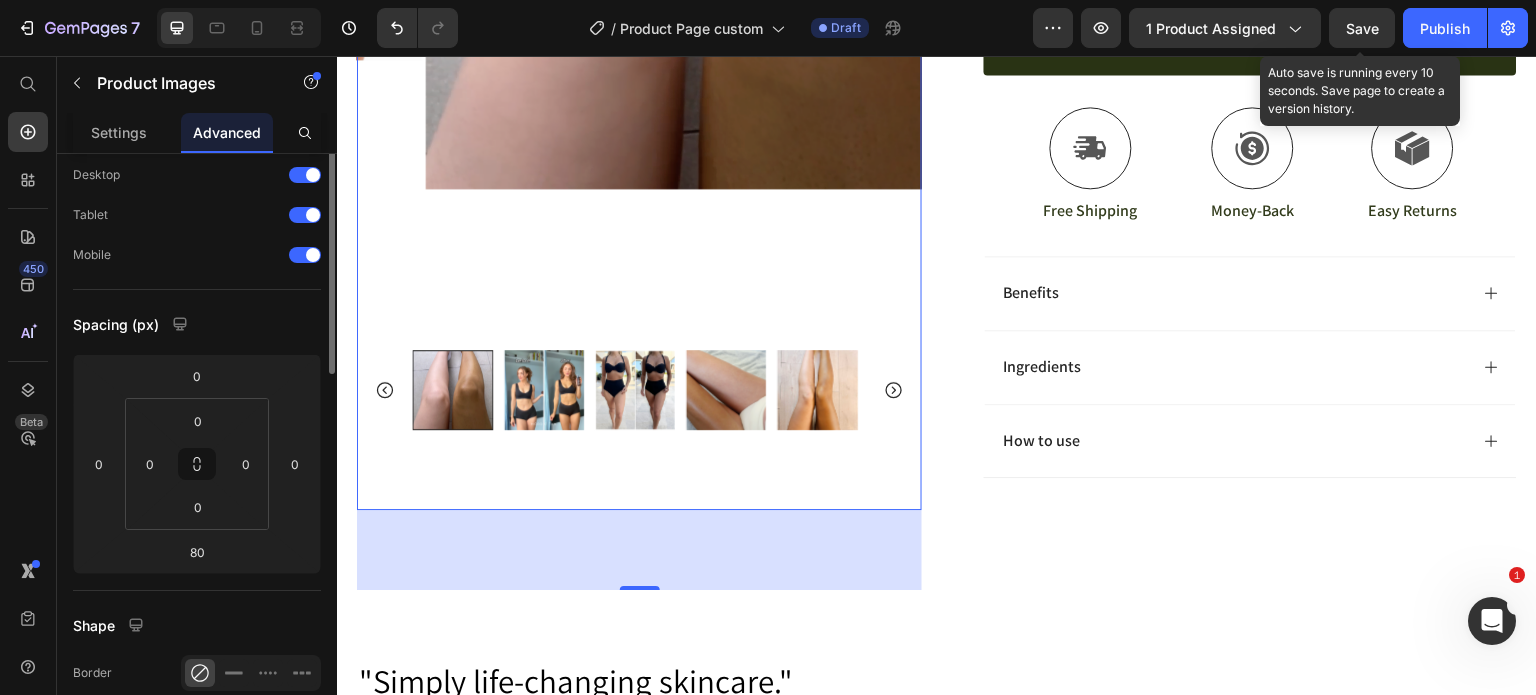scroll, scrollTop: 0, scrollLeft: 0, axis: both 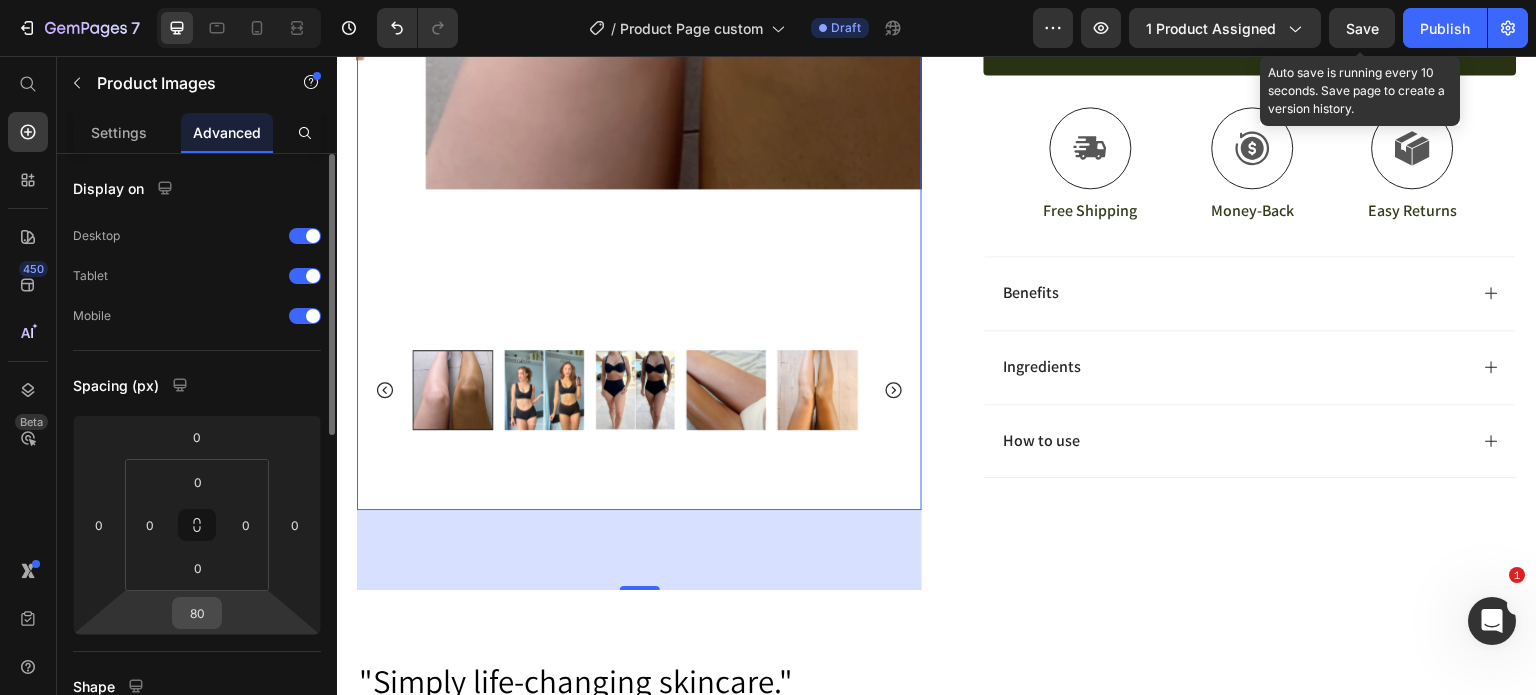 click on "80" at bounding box center (197, 613) 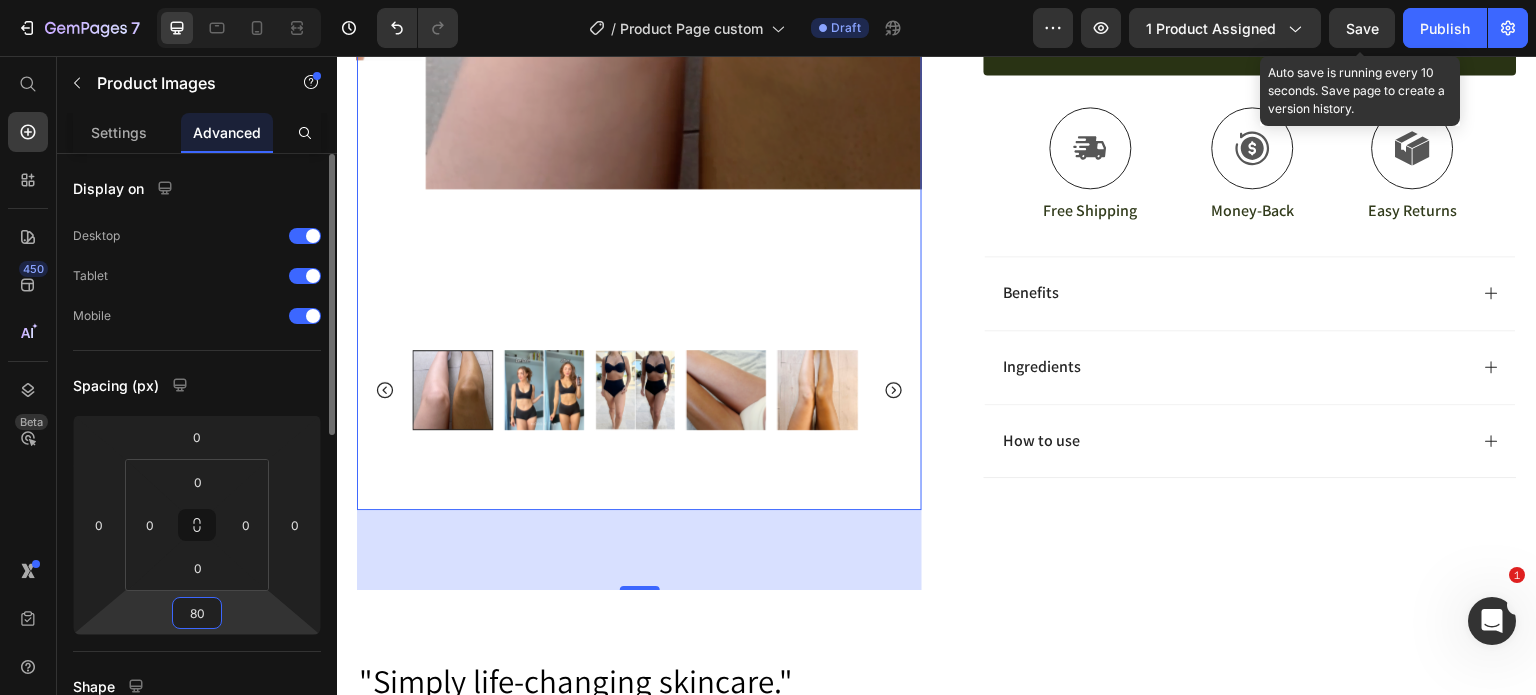 click on "80" at bounding box center (197, 613) 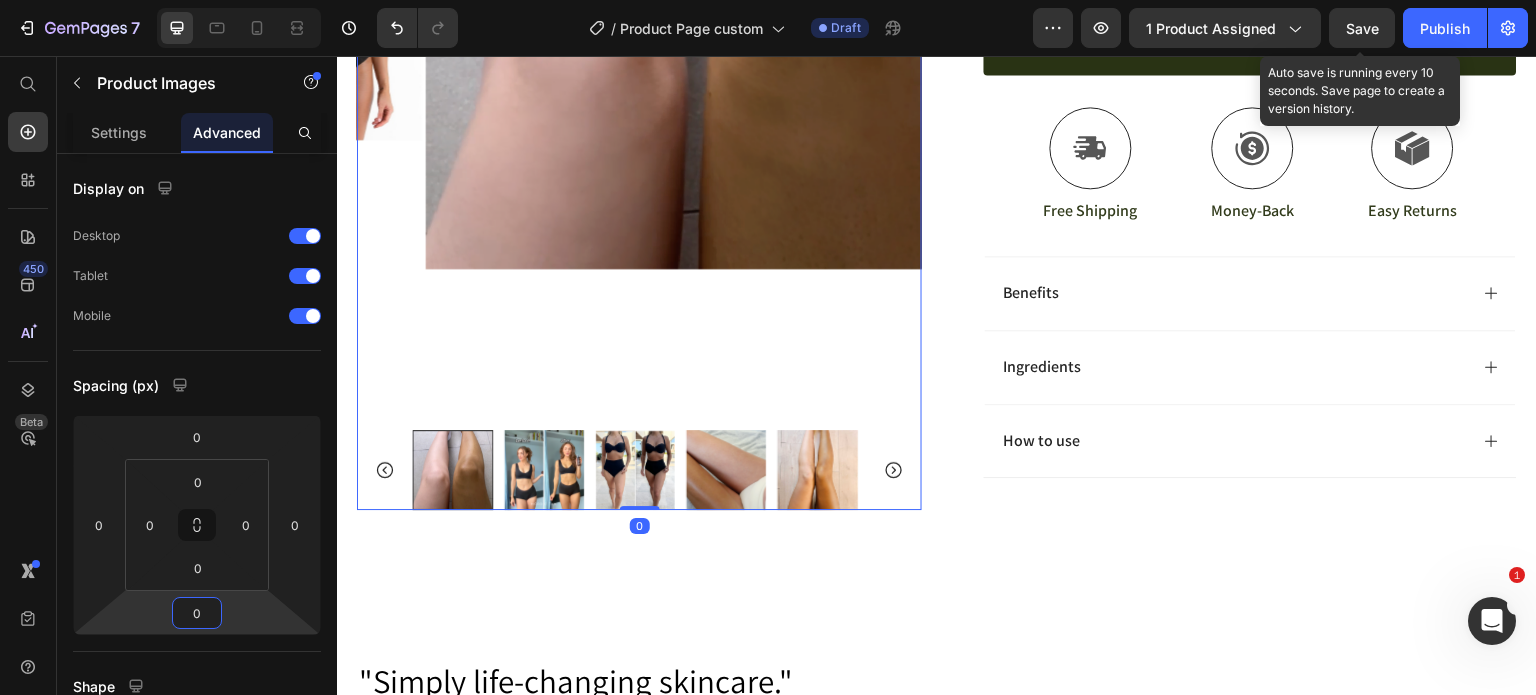 type on "0" 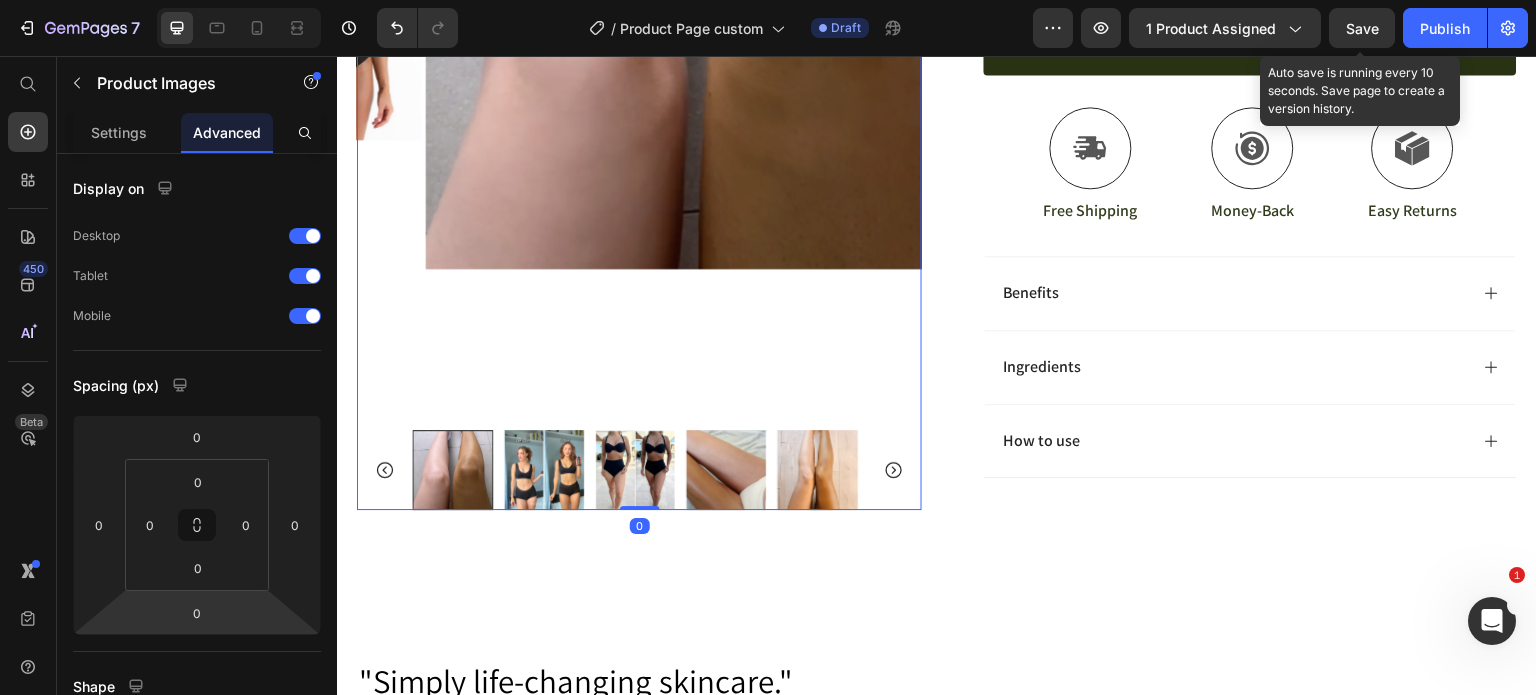 click at bounding box center (707, -16) 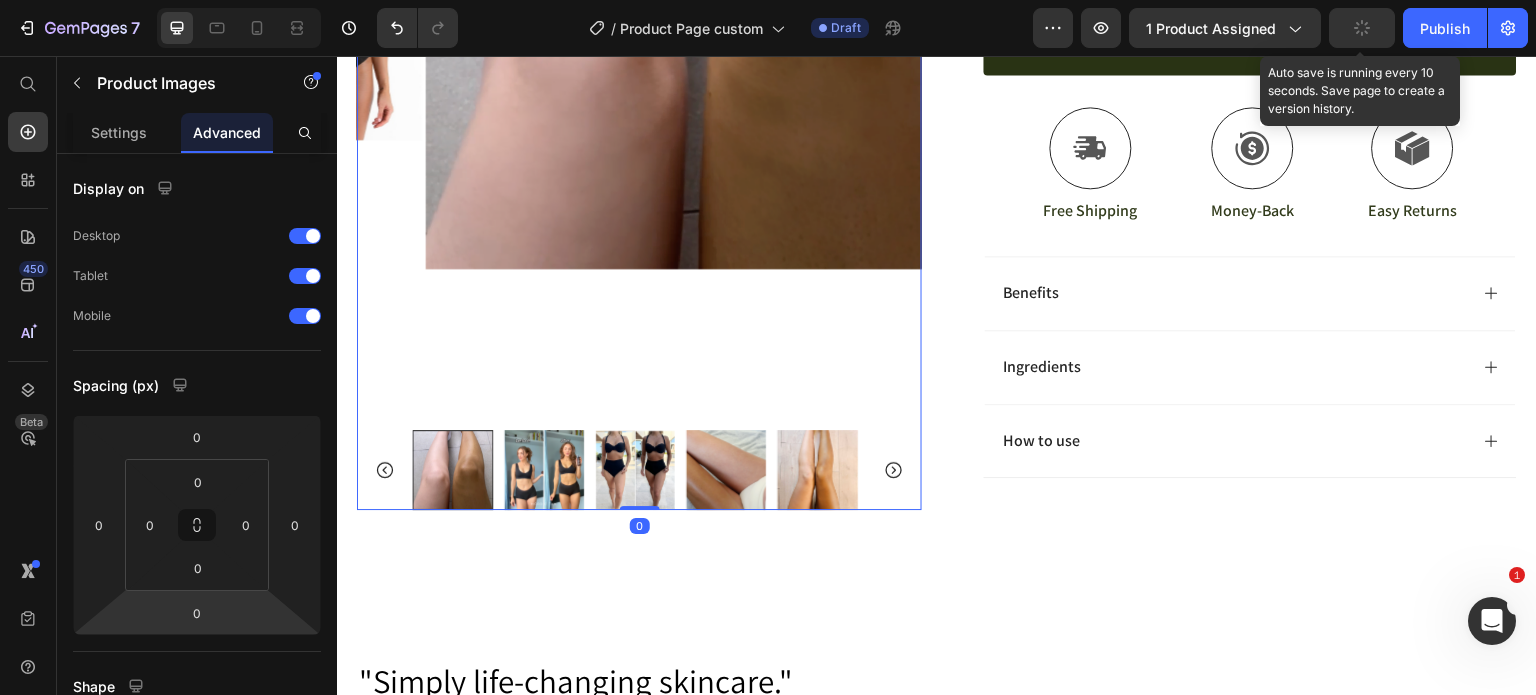 click at bounding box center (707, -16) 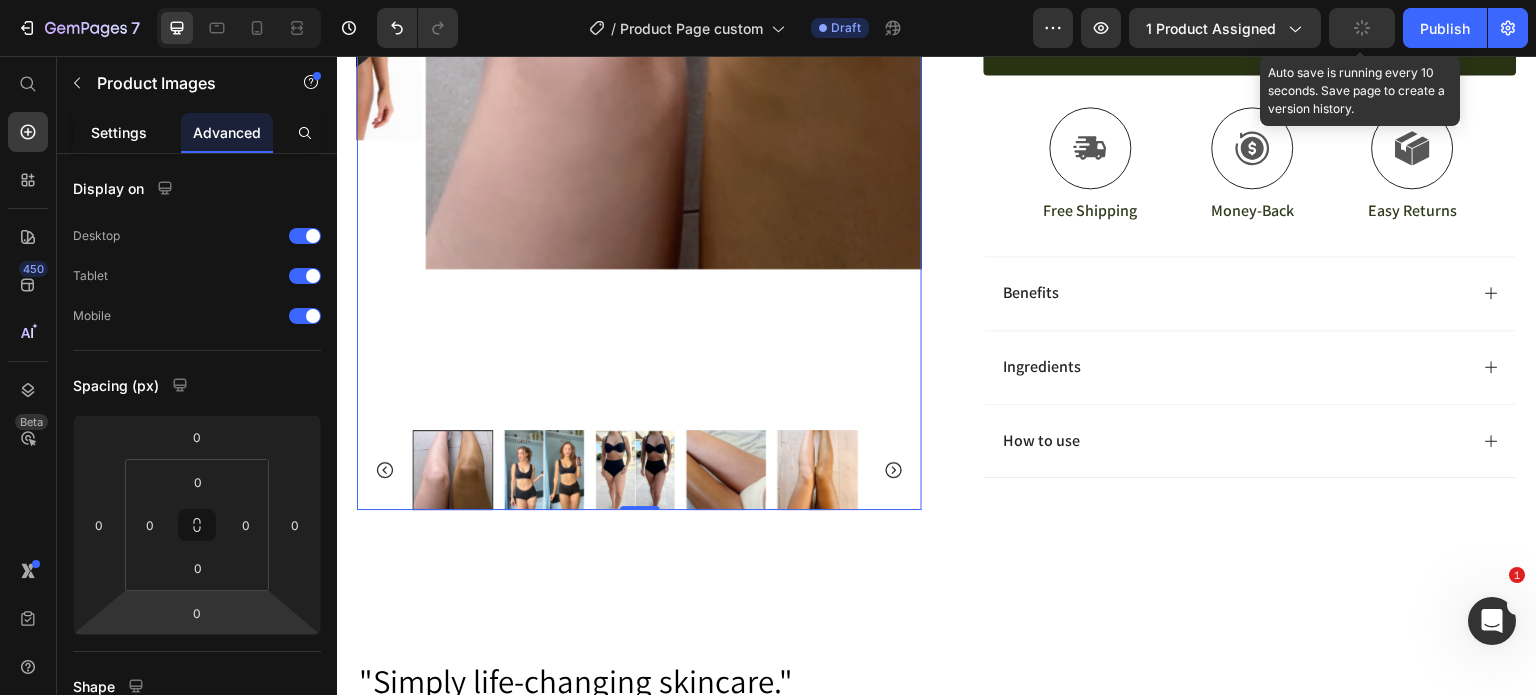 click on "Settings" at bounding box center (119, 132) 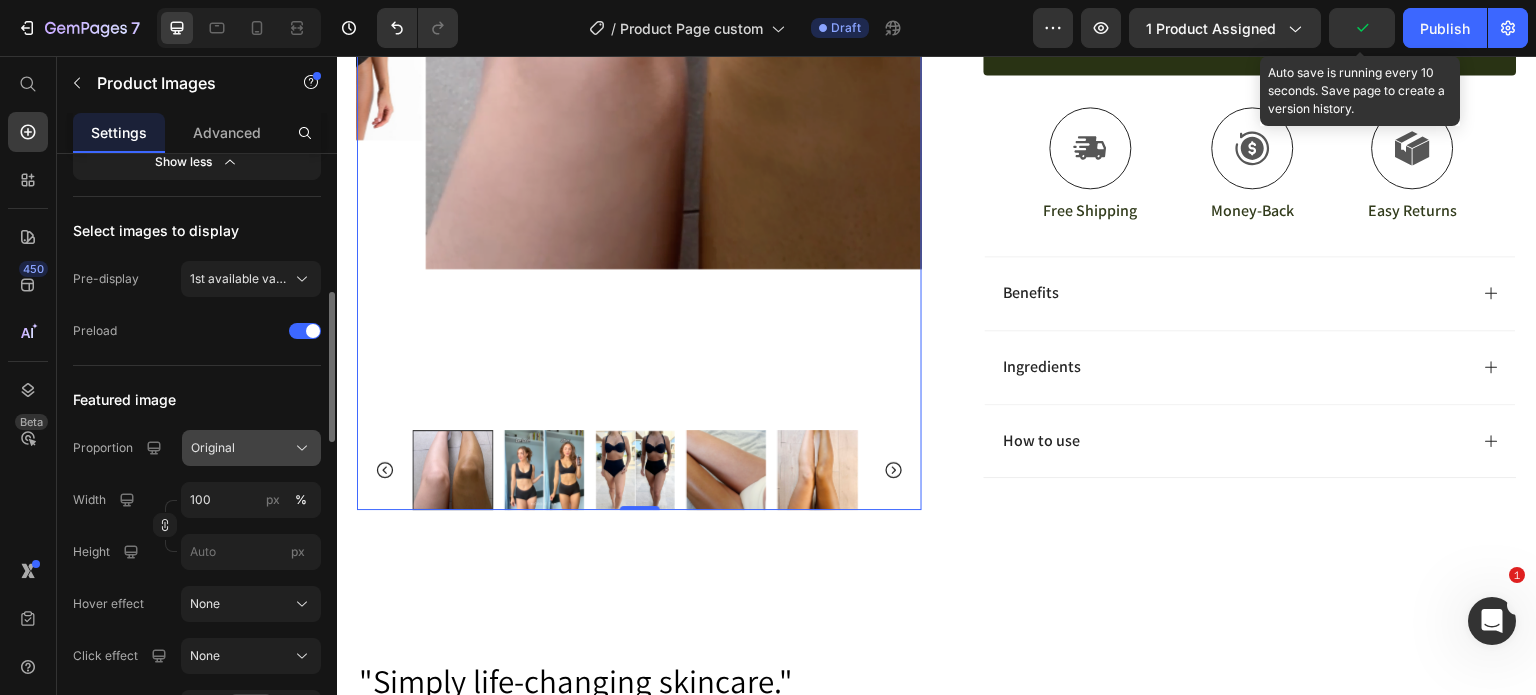 click on "Original" at bounding box center (213, 448) 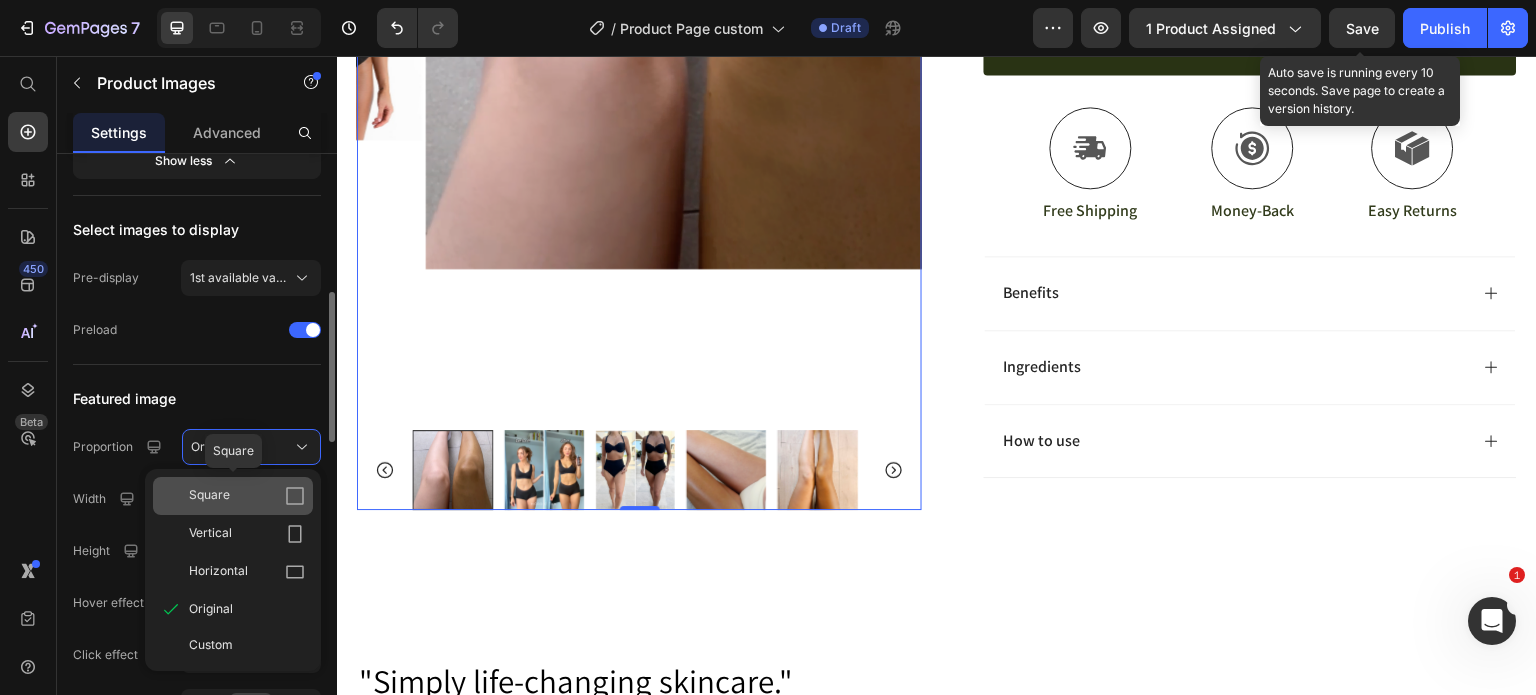 click on "Square" at bounding box center (247, 496) 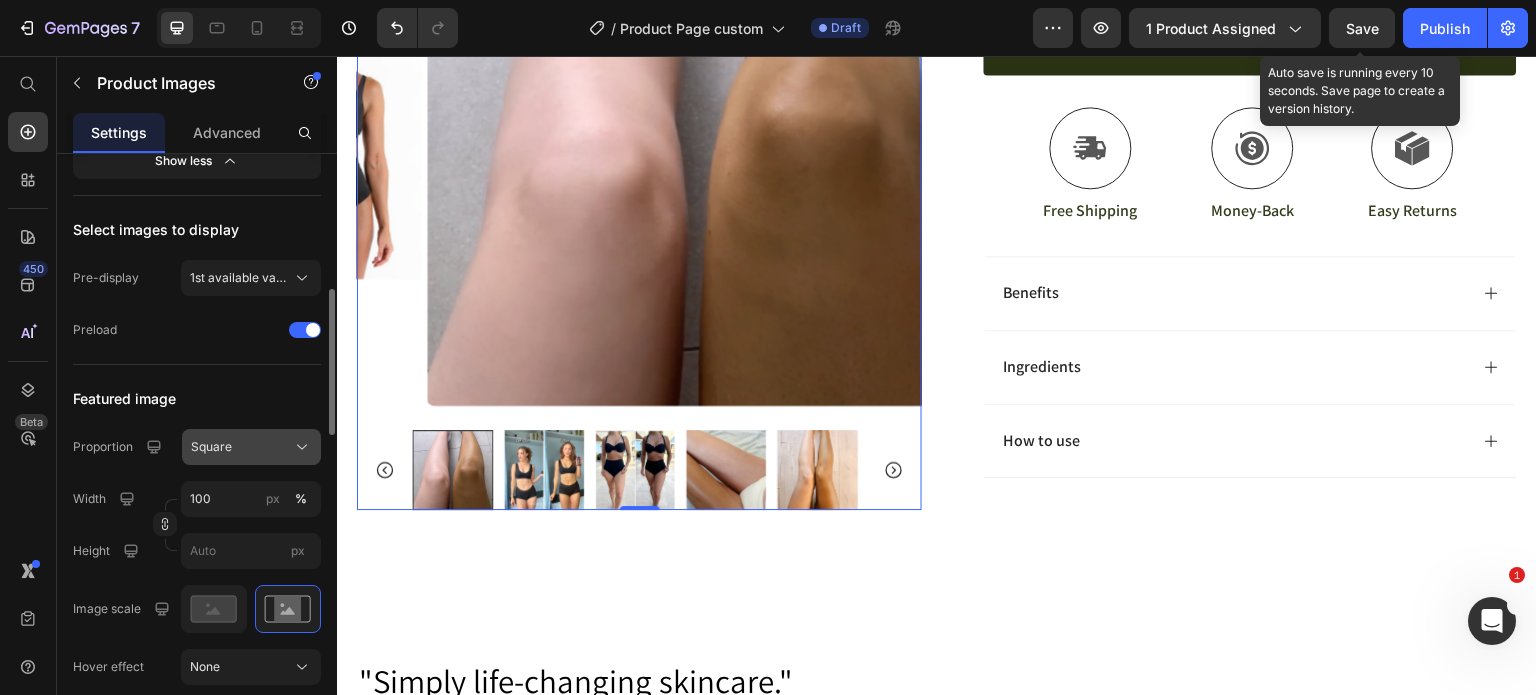click on "Square" at bounding box center (211, 447) 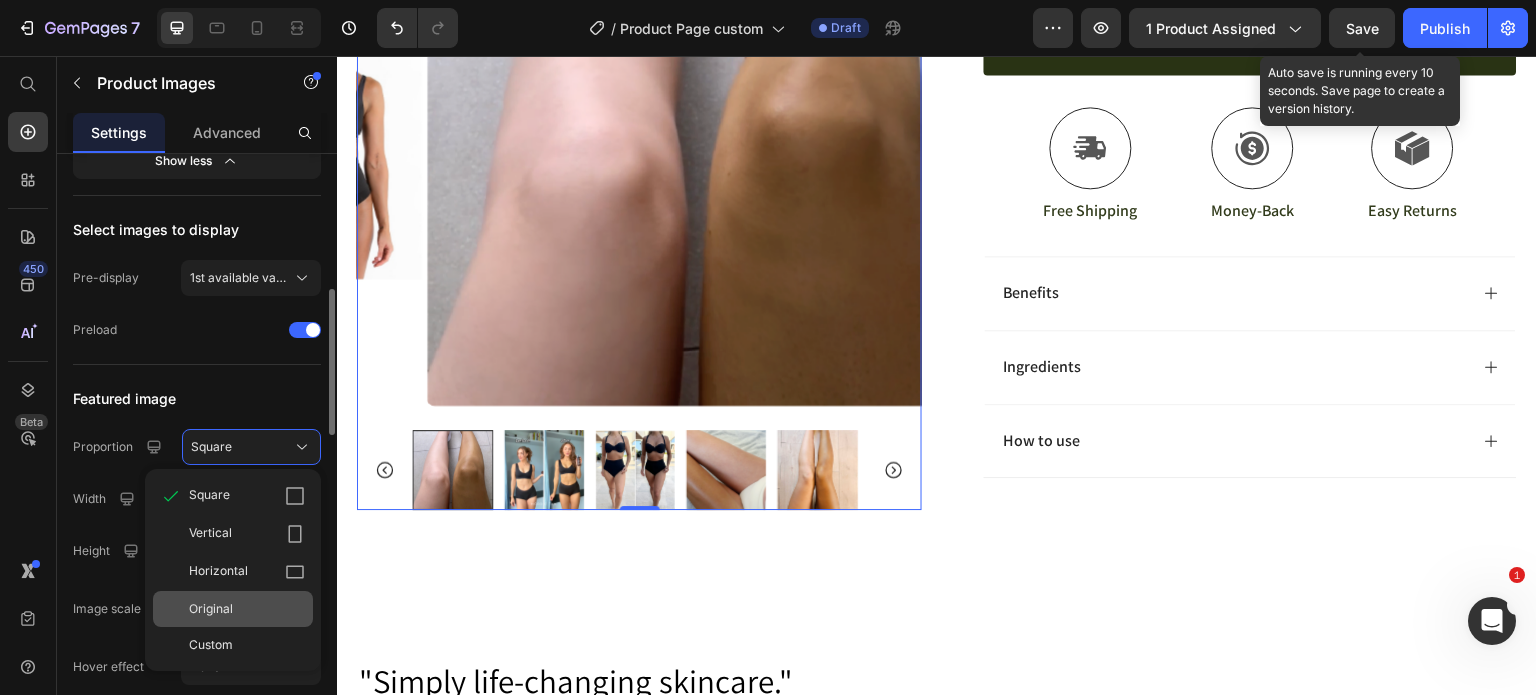 click on "Original" at bounding box center (211, 609) 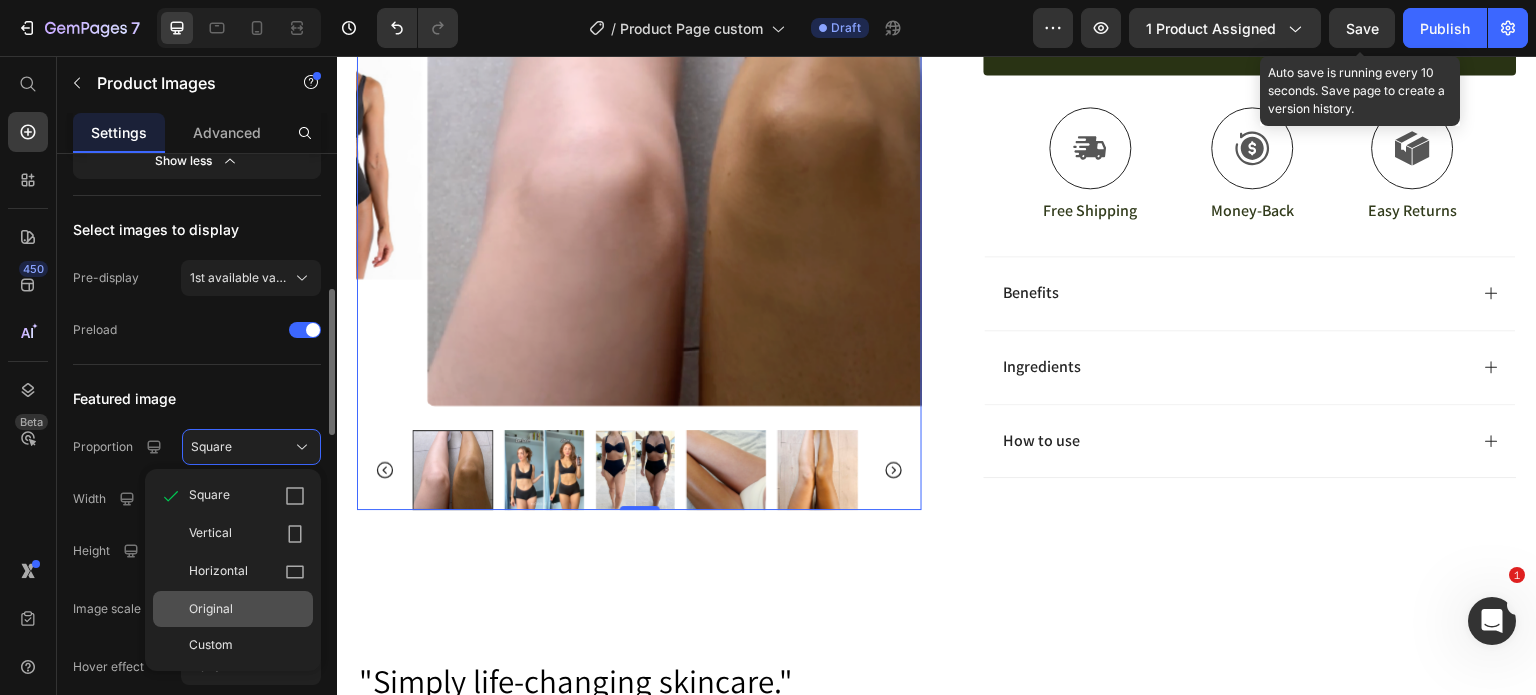 type 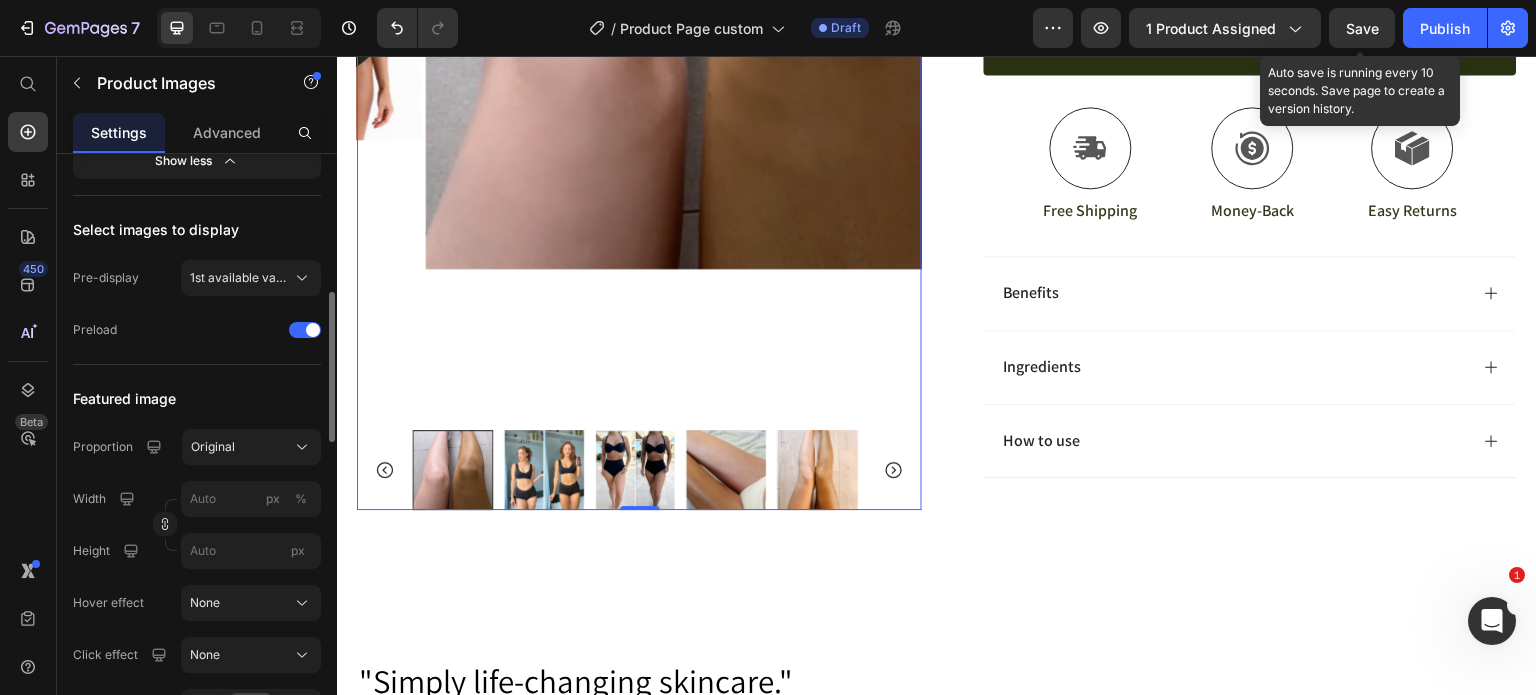 click at bounding box center [544, 470] 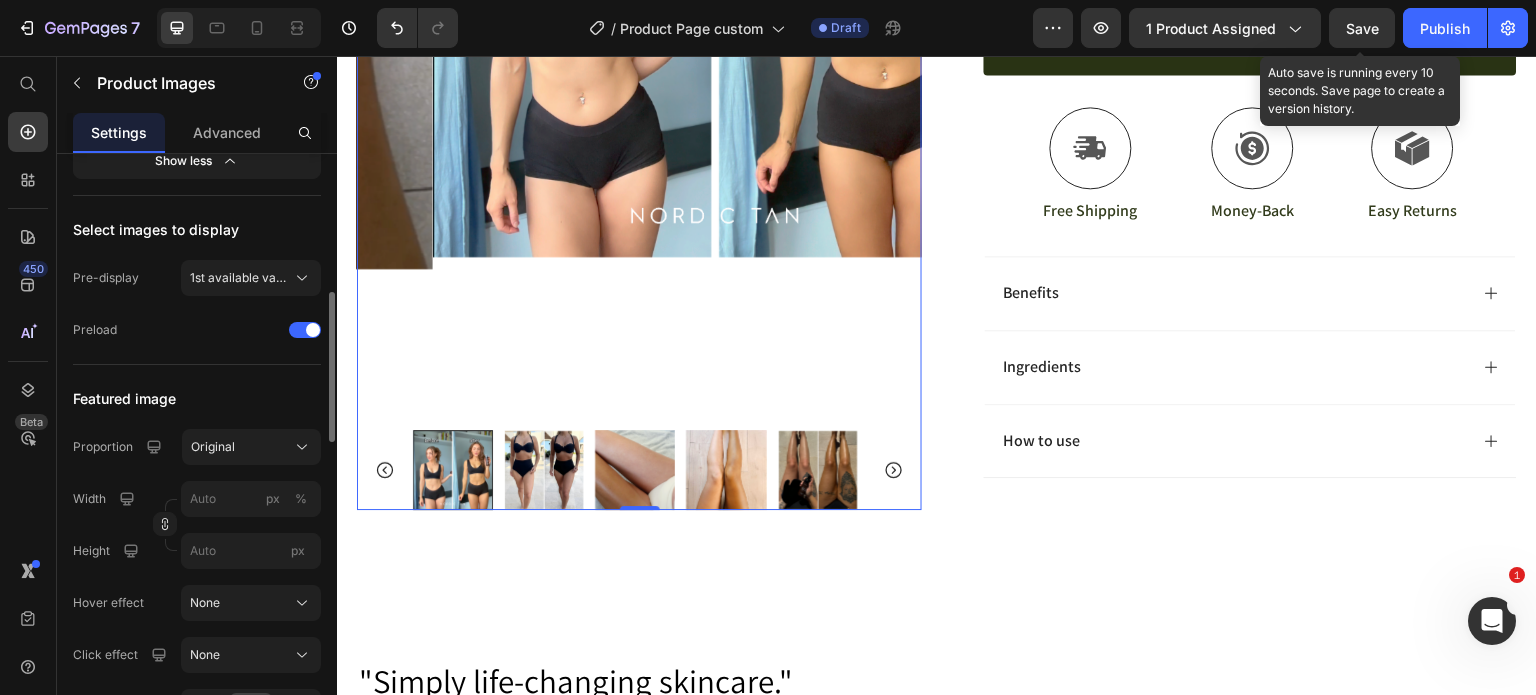 click at bounding box center (544, 470) 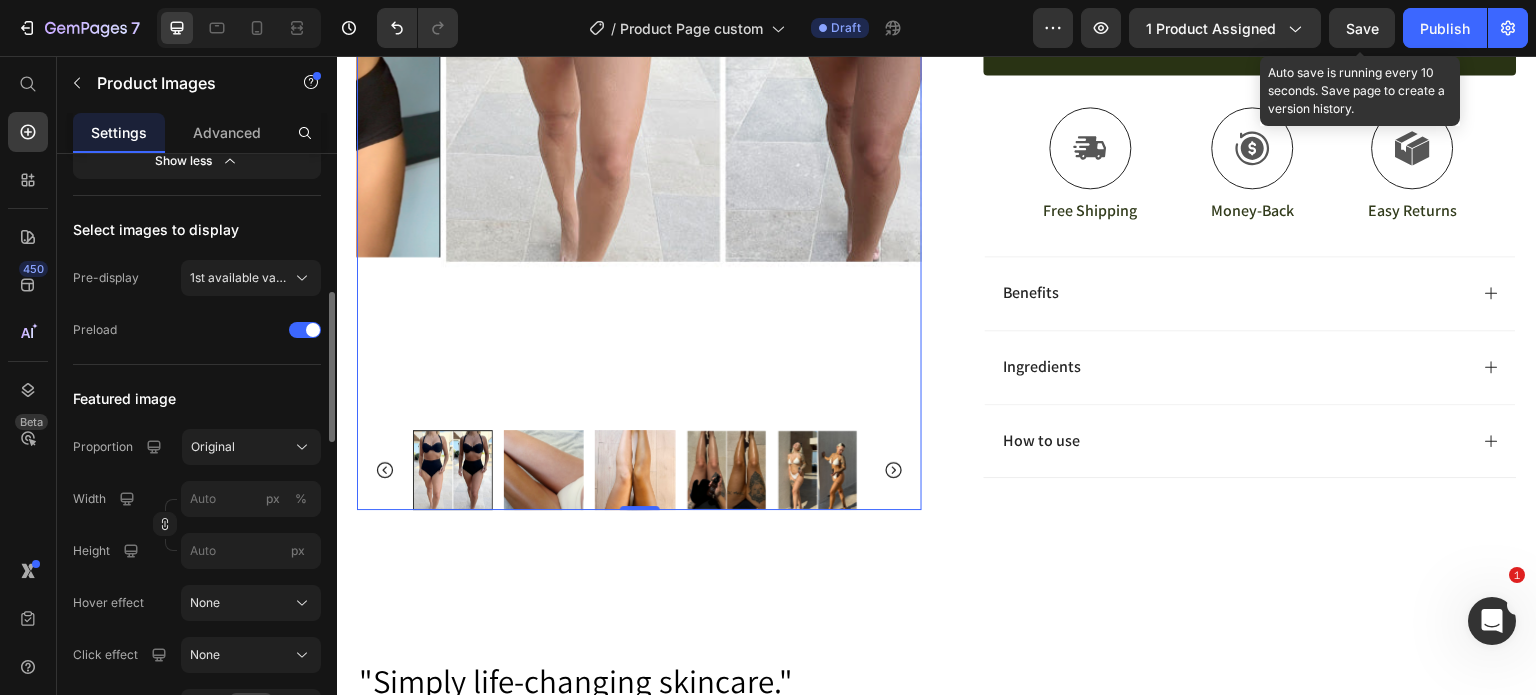 click at bounding box center (639, 470) 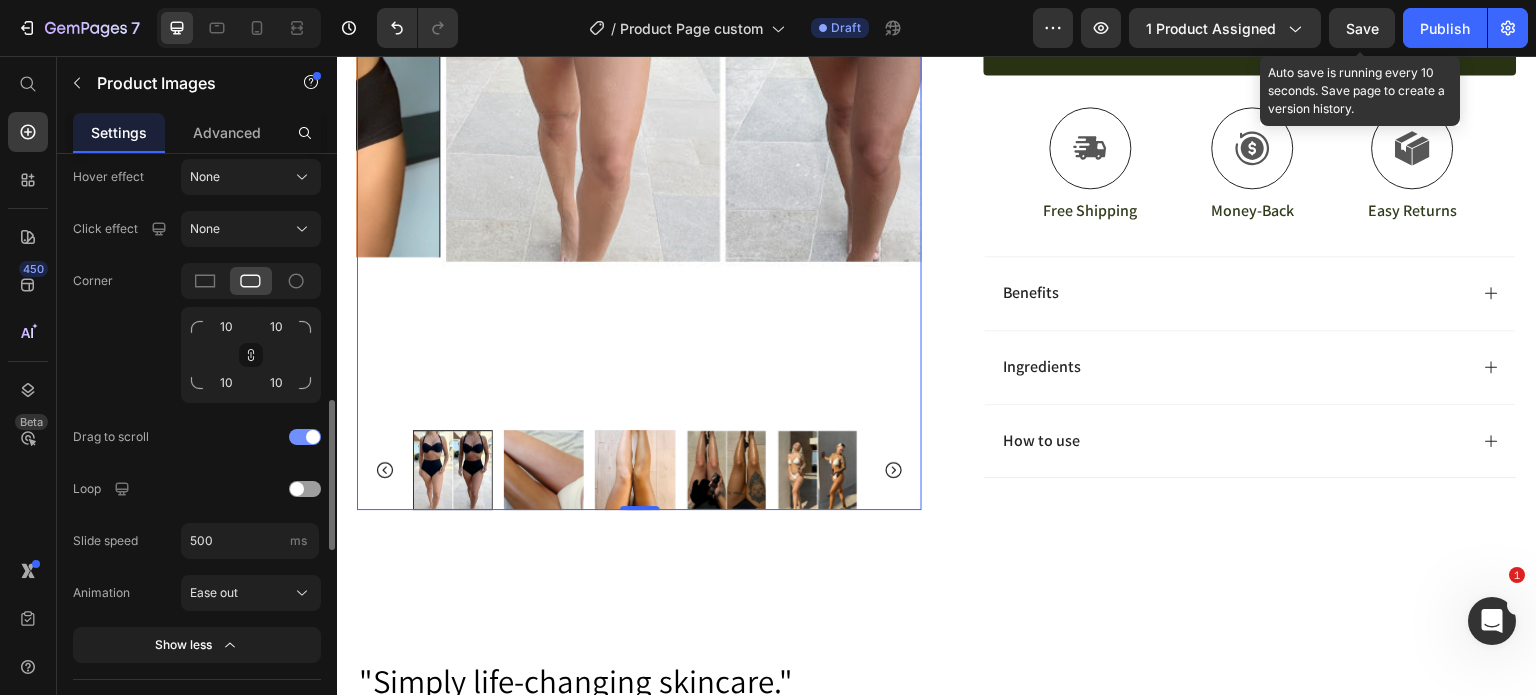 scroll, scrollTop: 979, scrollLeft: 0, axis: vertical 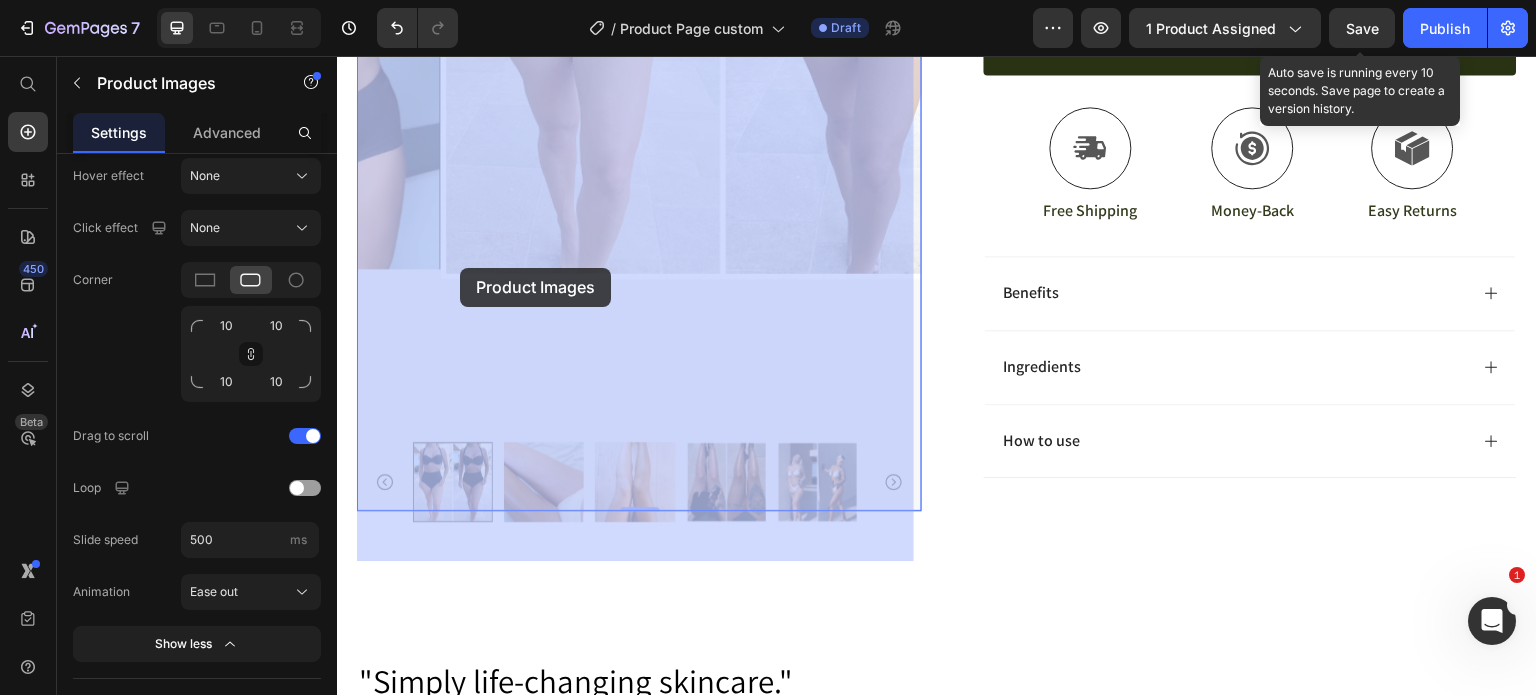drag, startPoint x: 498, startPoint y: 267, endPoint x: 460, endPoint y: 268, distance: 38.013157 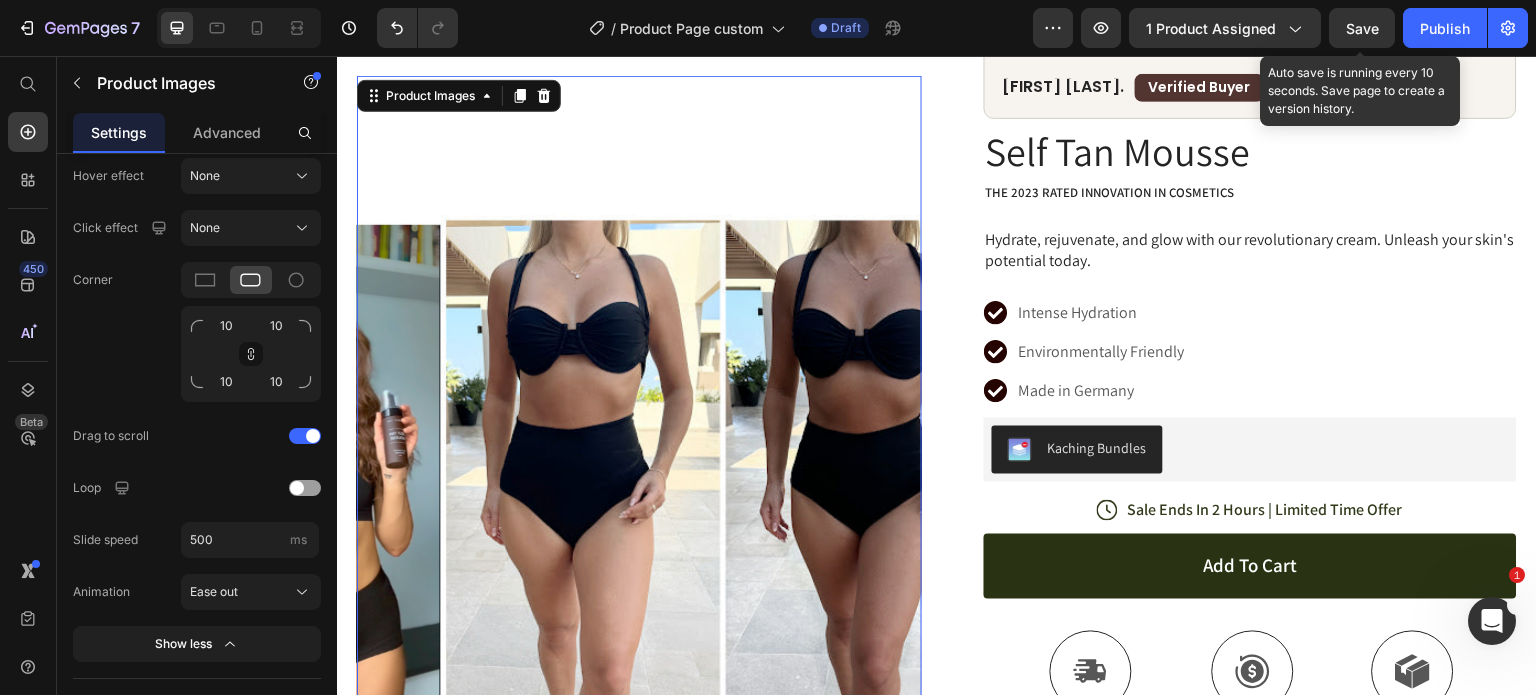 scroll, scrollTop: 138, scrollLeft: 0, axis: vertical 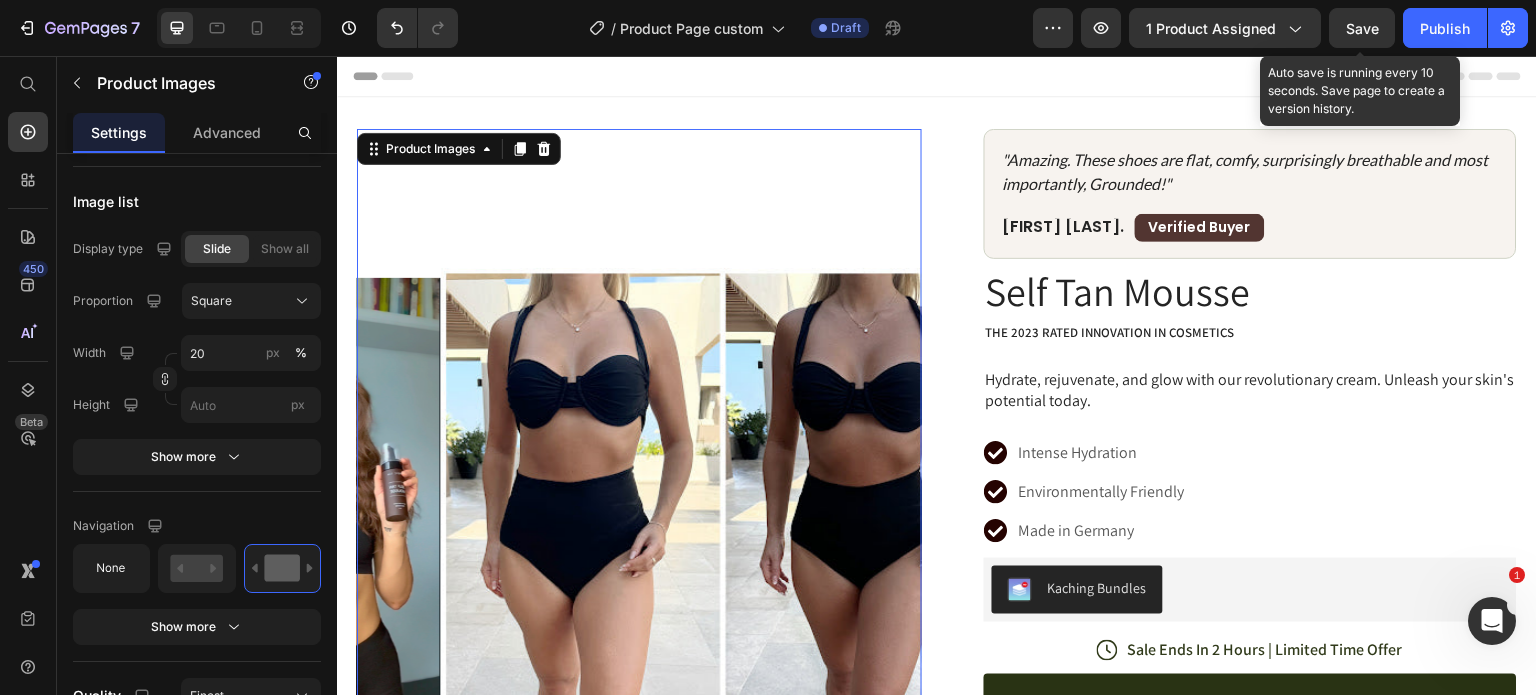 click at bounding box center (723, 550) 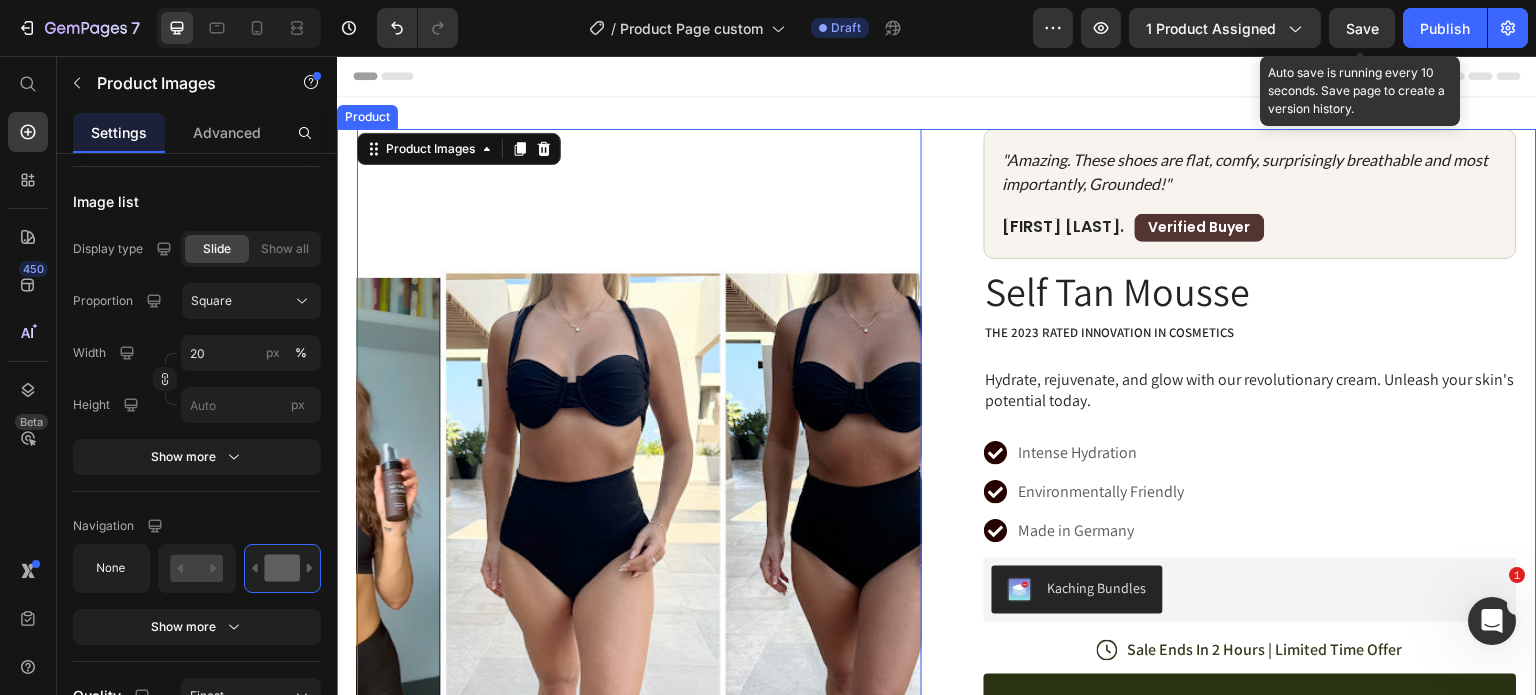 click on "Product Images   0 Row "Amazing. These shoes are flat, comfy, surprisingly breathable and most importantly, Grounded!" Text Block [FIRST] [LAST]. Text Block Verified Buyer Text Block Row Row Row Self Tan Mousse Product Title The 2023 Rated Innovation in Cosmetics Text Block Hydrate, rejuvenate, and glow with our revolutionary cream. Unleash your skin's potential today. Text Block Intense Hydration Environmentally Friendly Made in Germany Item List Kaching Bundles Kaching Bundles
Icon Sale Ends In 2 Hours | Limited Time Offer Text Block Row add to cart Add to Cart
Icon Free Shipping Text Block
Icon Money-Back Text Block
Icon Easy Returns Text Block Row Image Icon Icon Icon Icon Icon Icon List “This skin cream is a game-changer! It has transformed my dry, lackluster skin into a hydrated and radiant complexion. I love how it absorbs quickly and leaves no greasy residue. Highly recommend” Text Block" at bounding box center [937, 651] 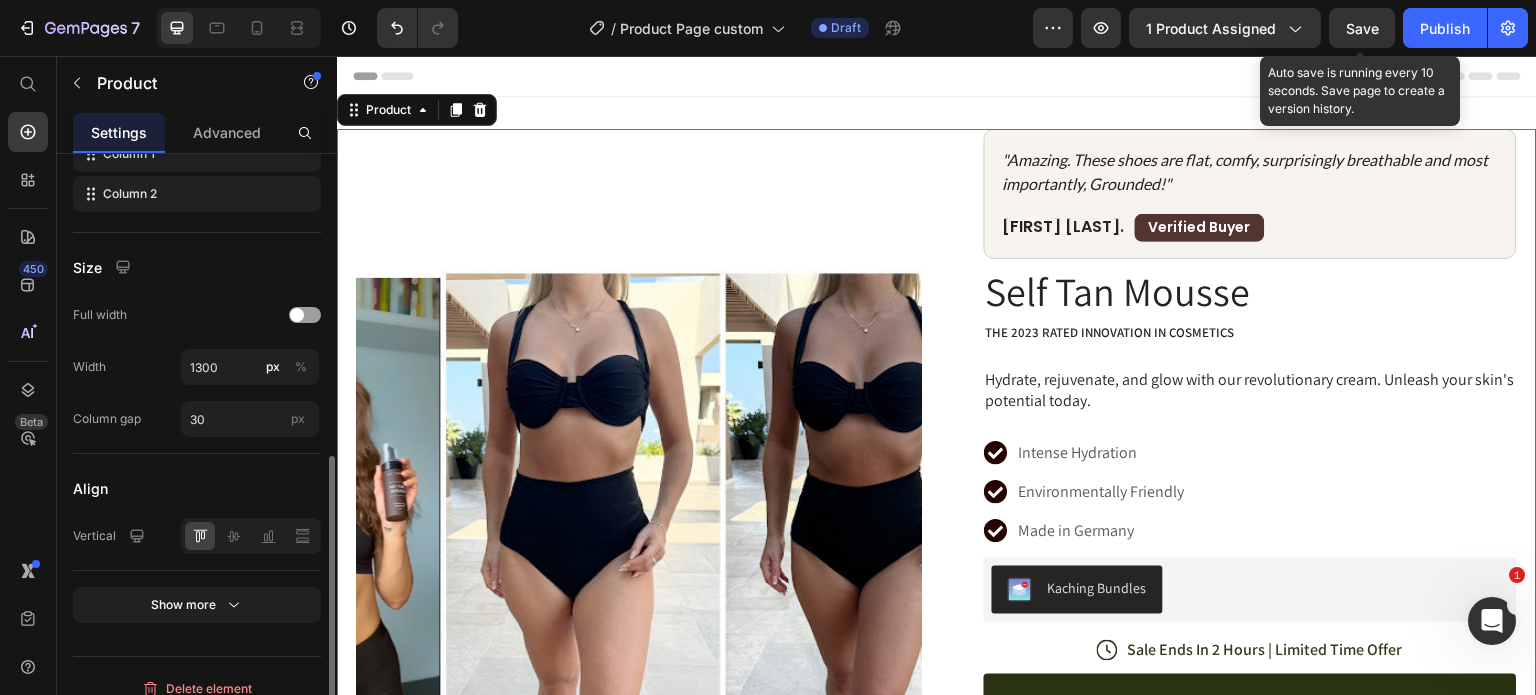 scroll, scrollTop: 791, scrollLeft: 0, axis: vertical 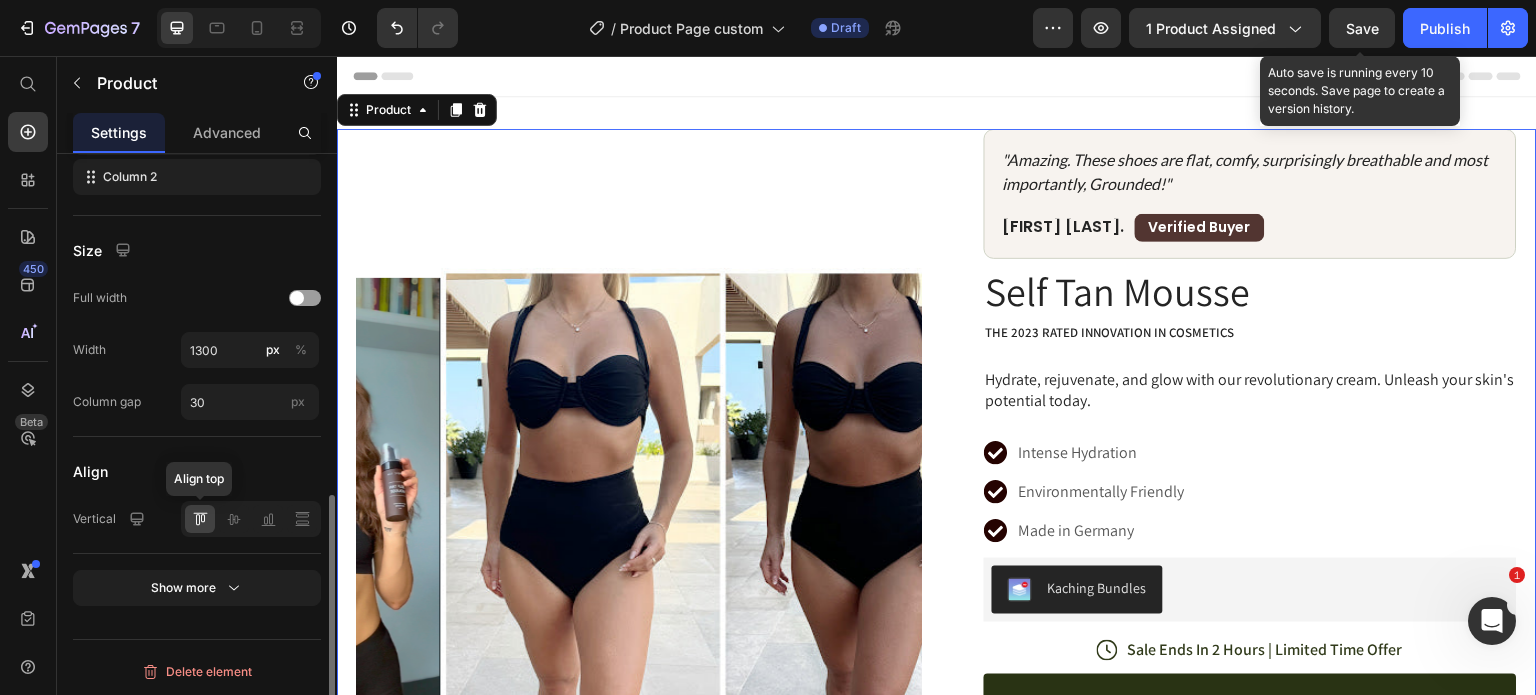 click 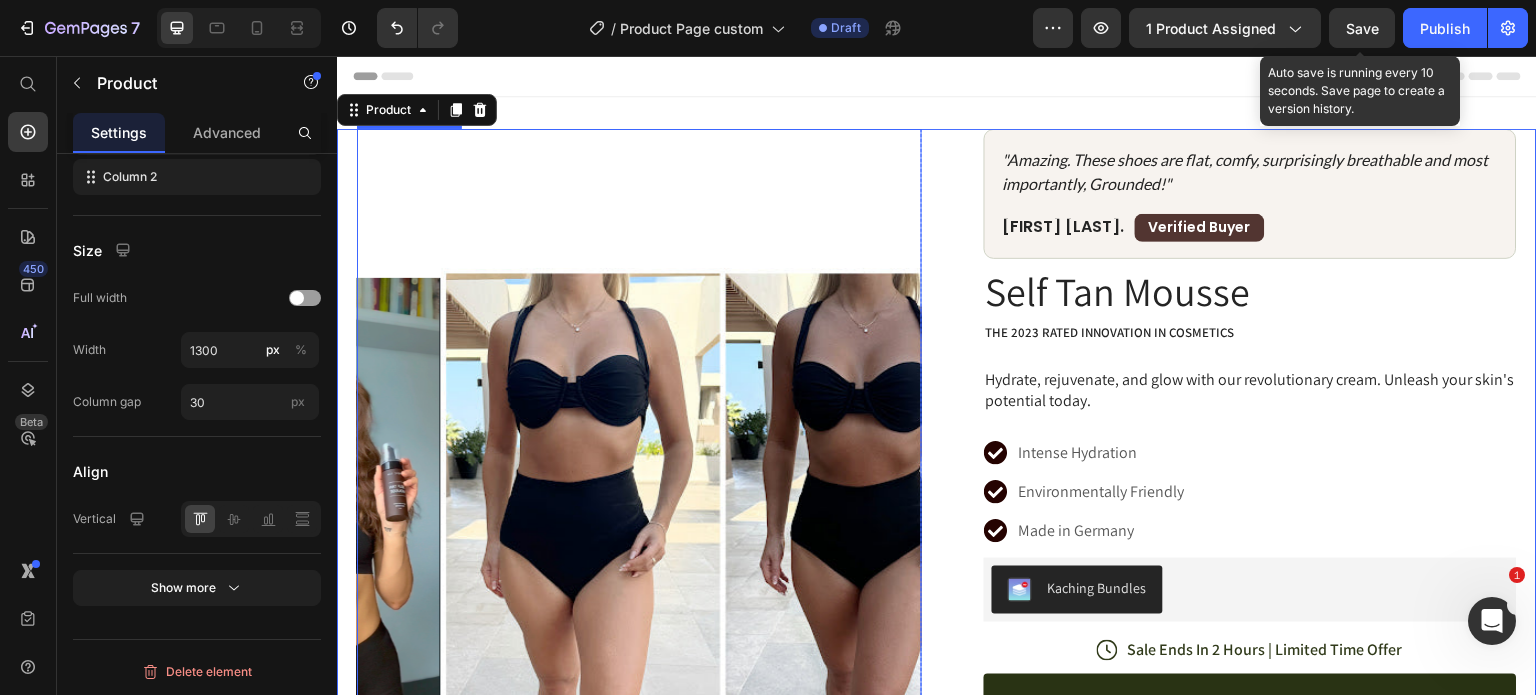 click at bounding box center [723, 550] 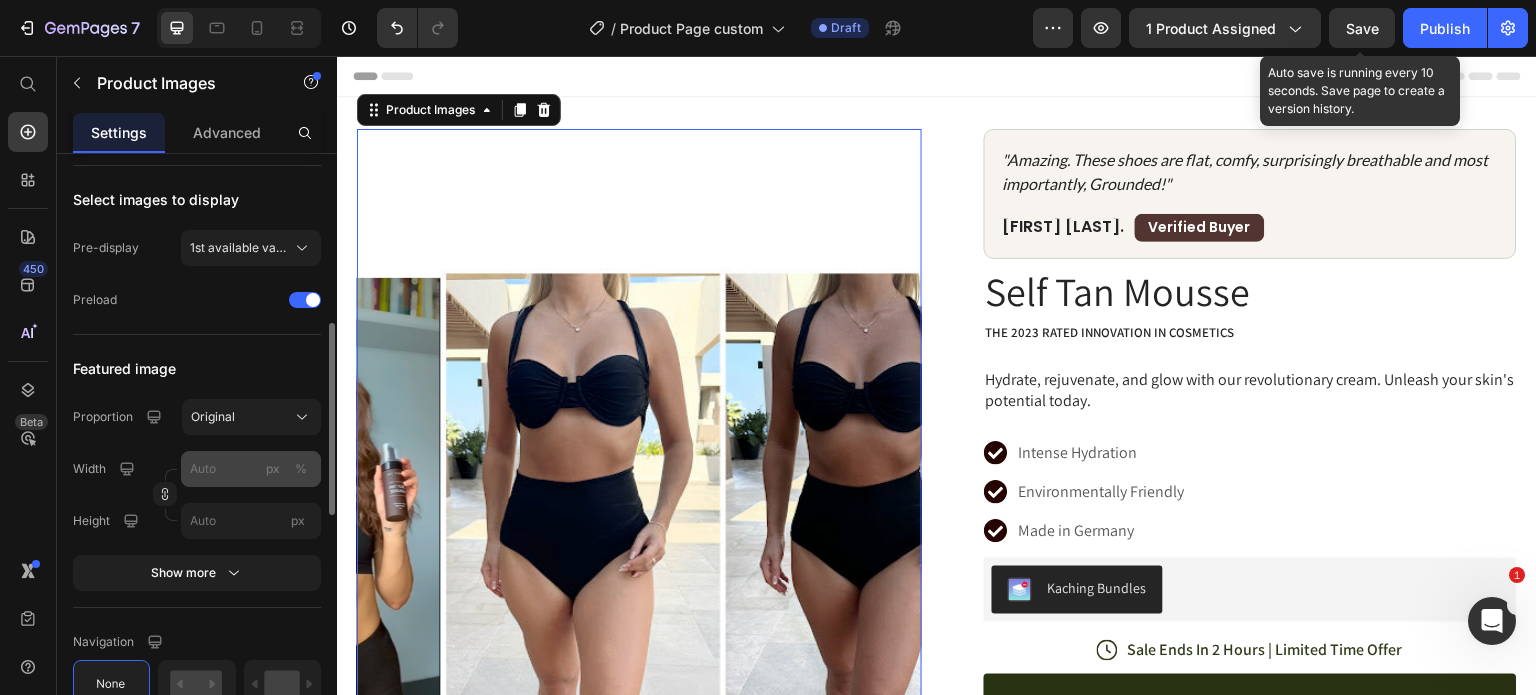 scroll, scrollTop: 531, scrollLeft: 0, axis: vertical 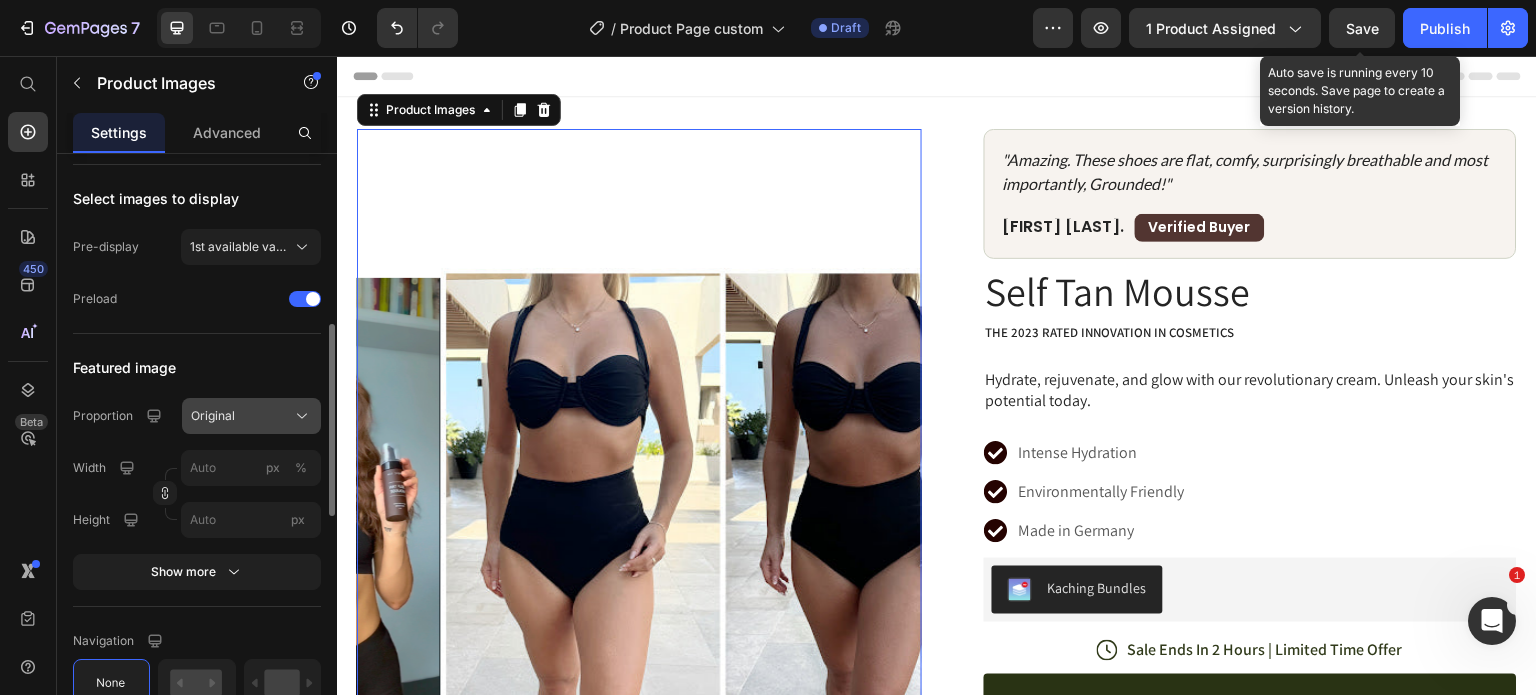click on "Original" 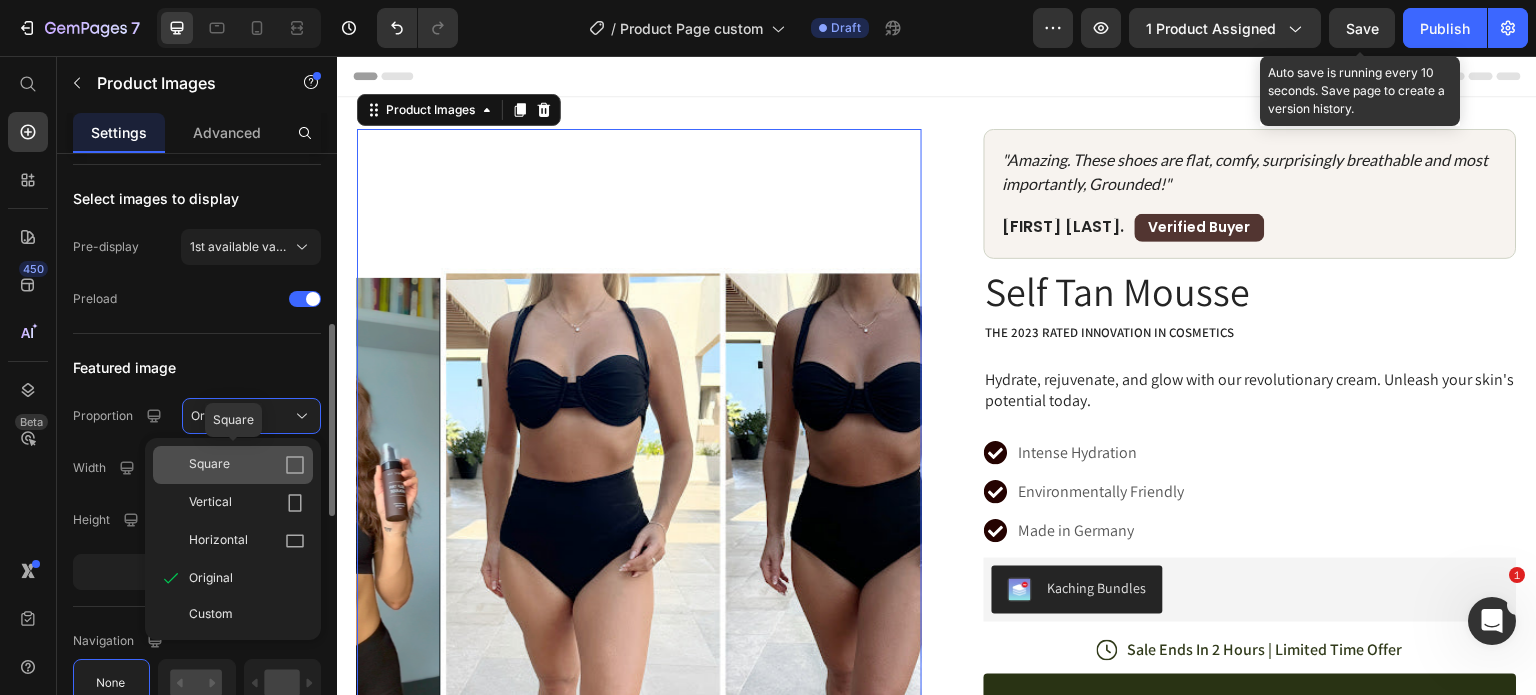 click on "Square" at bounding box center (247, 465) 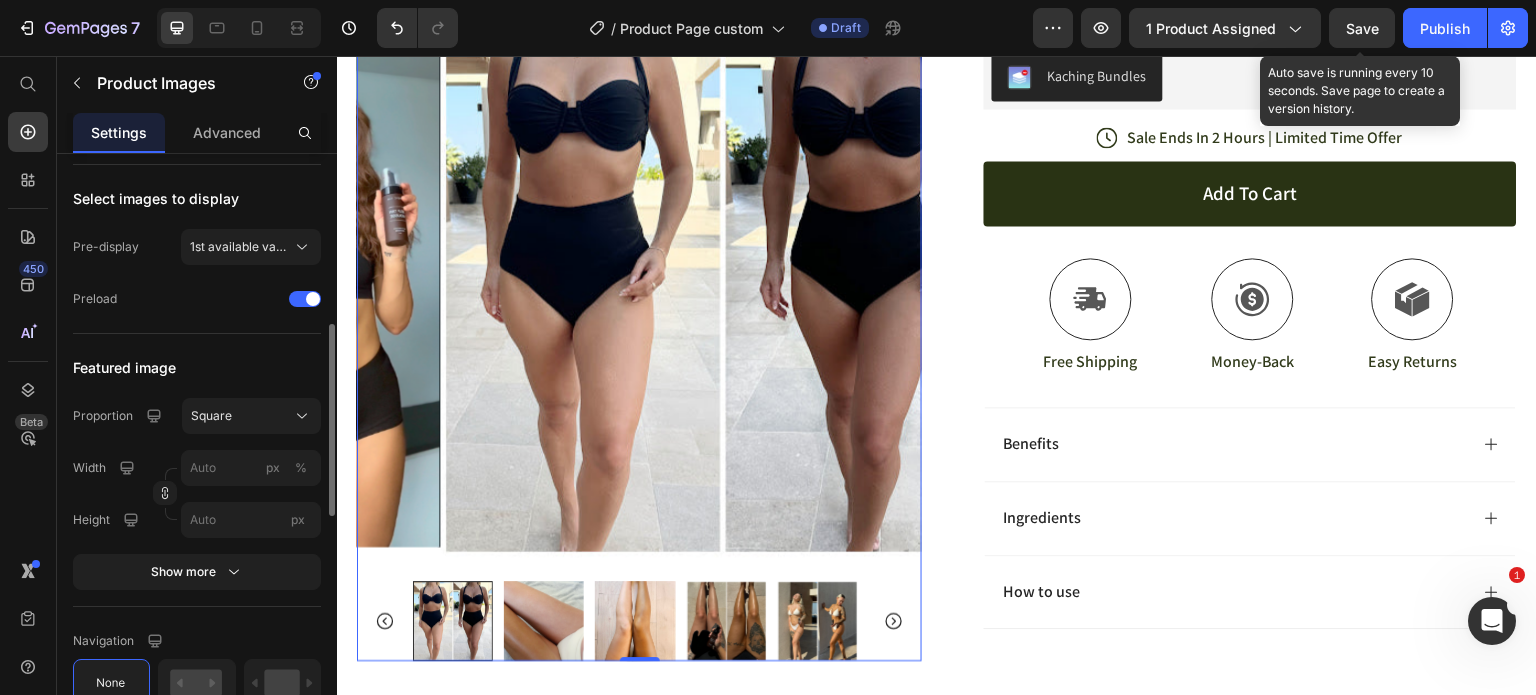 scroll, scrollTop: 514, scrollLeft: 0, axis: vertical 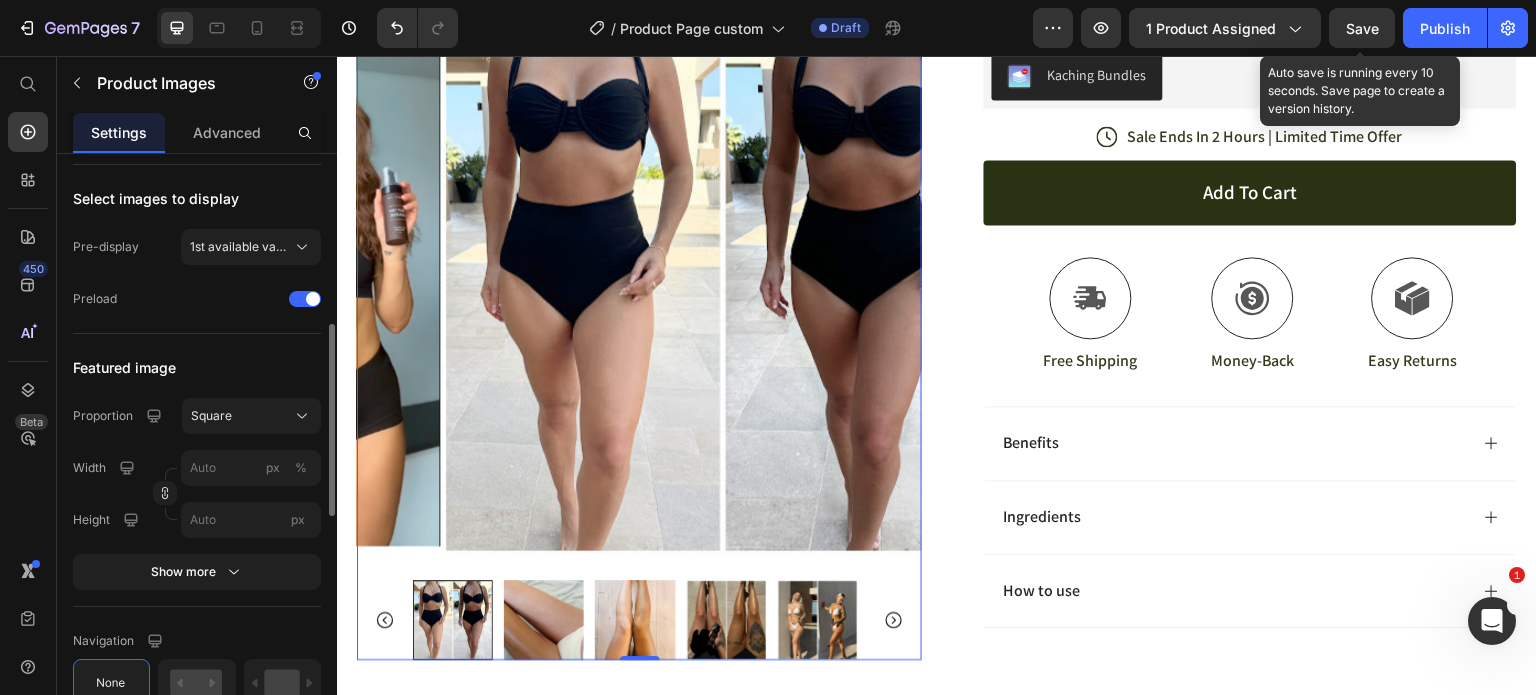 click at bounding box center [544, 620] 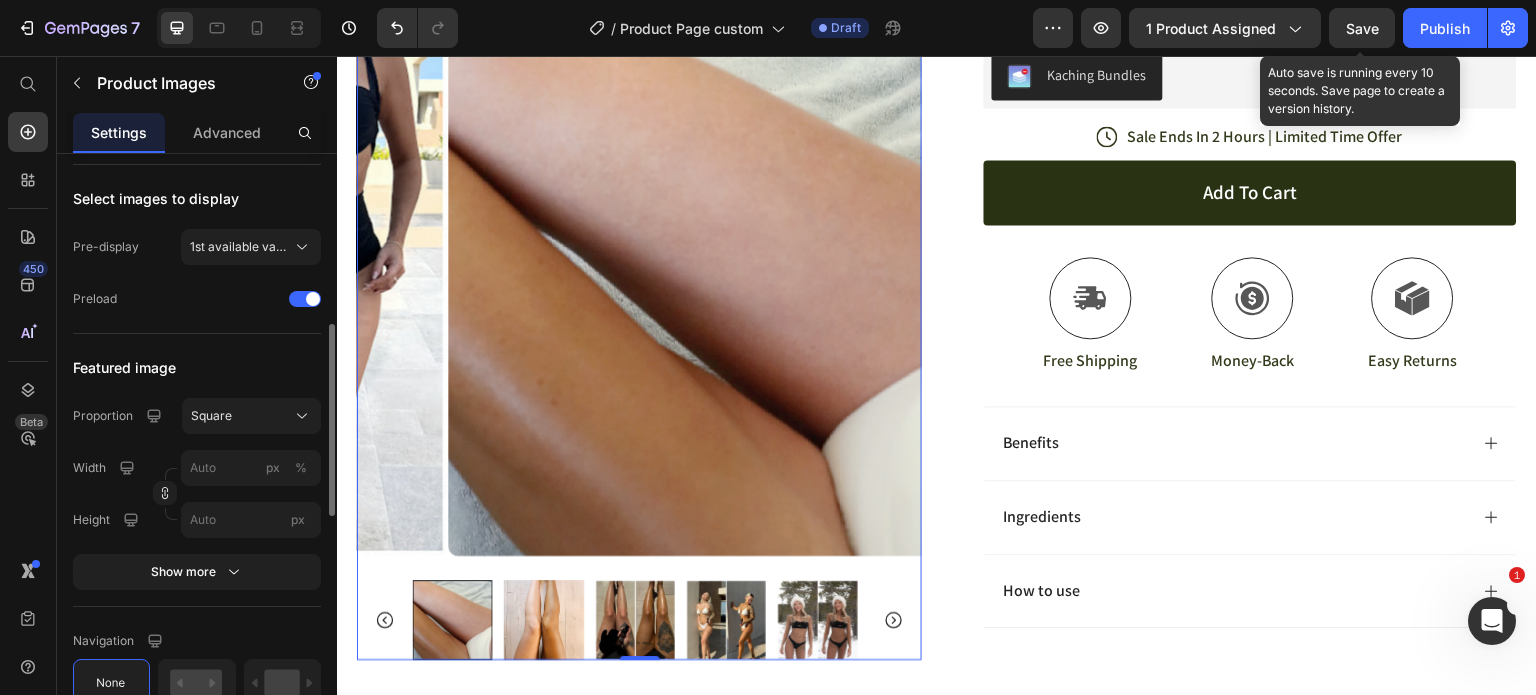 click at bounding box center [544, 620] 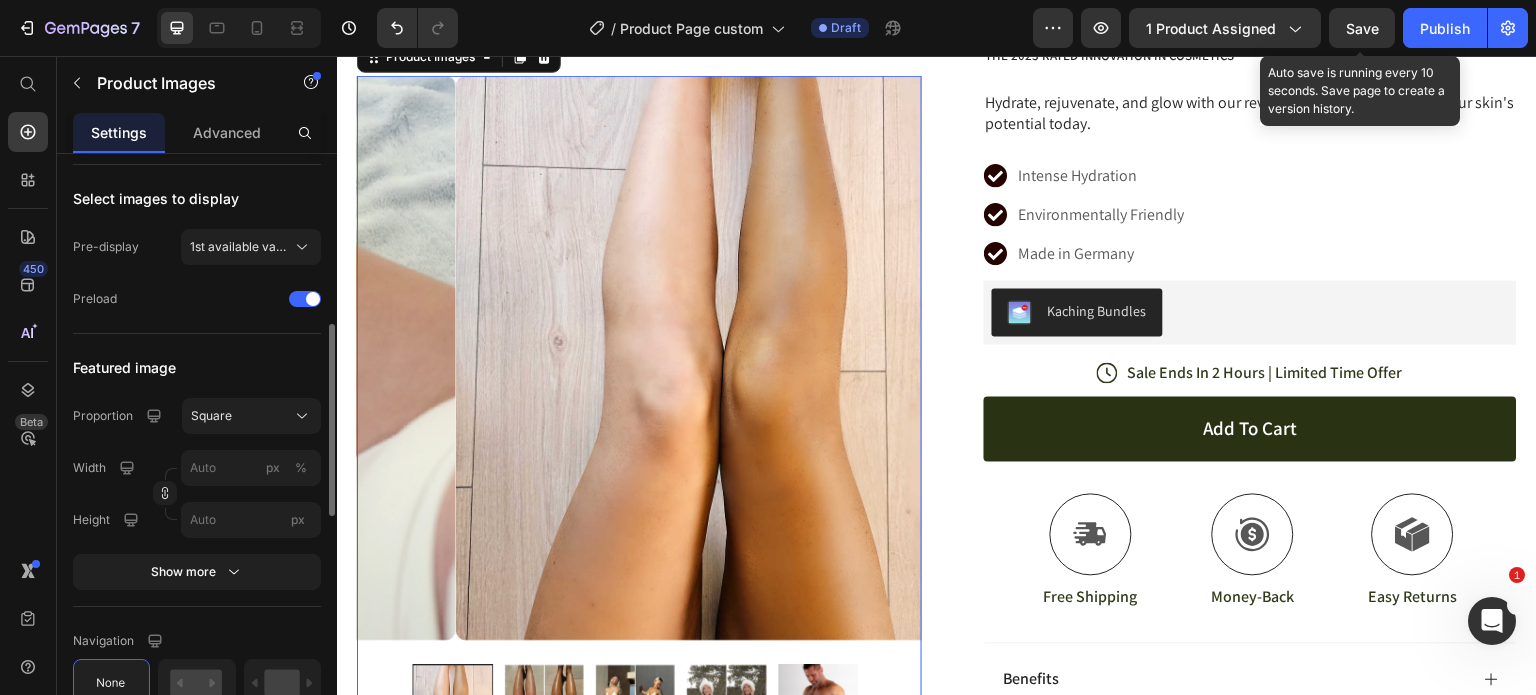 scroll, scrollTop: 276, scrollLeft: 0, axis: vertical 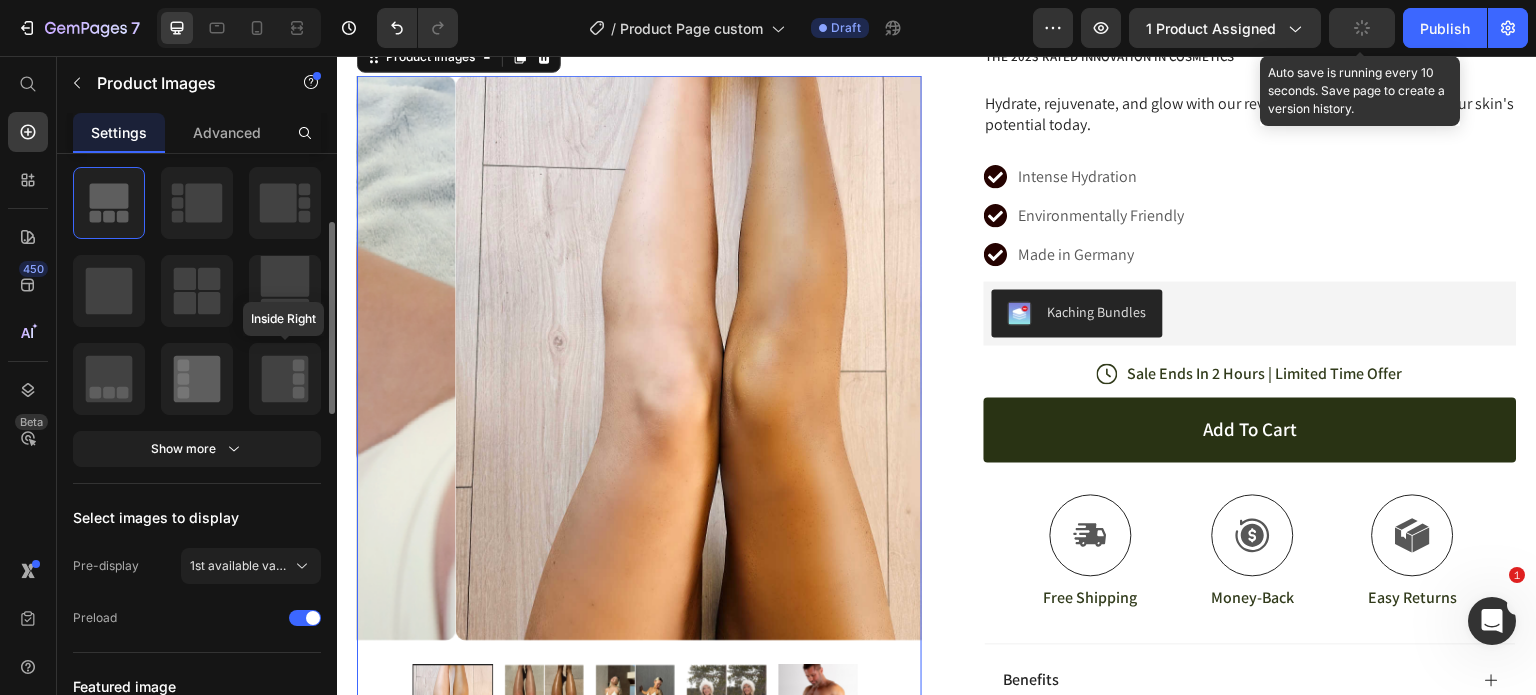 click 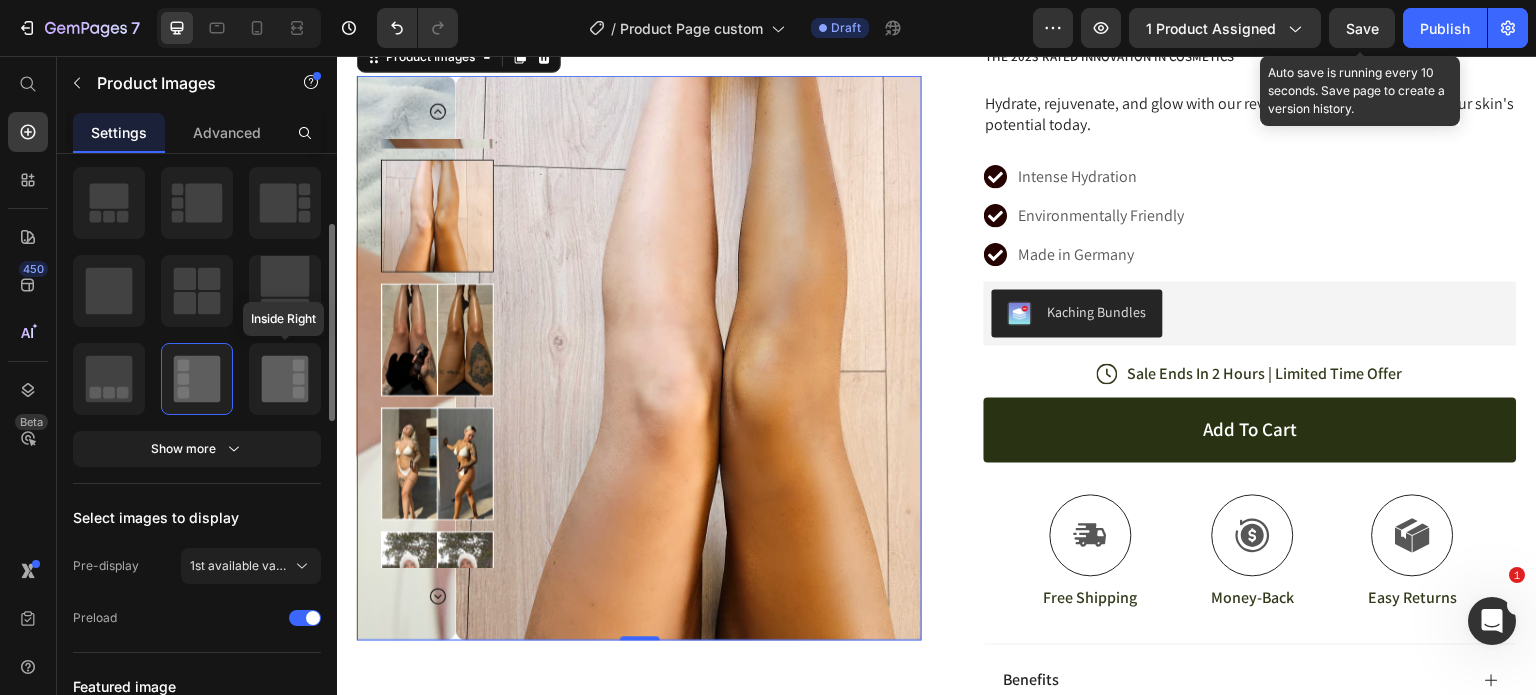 click 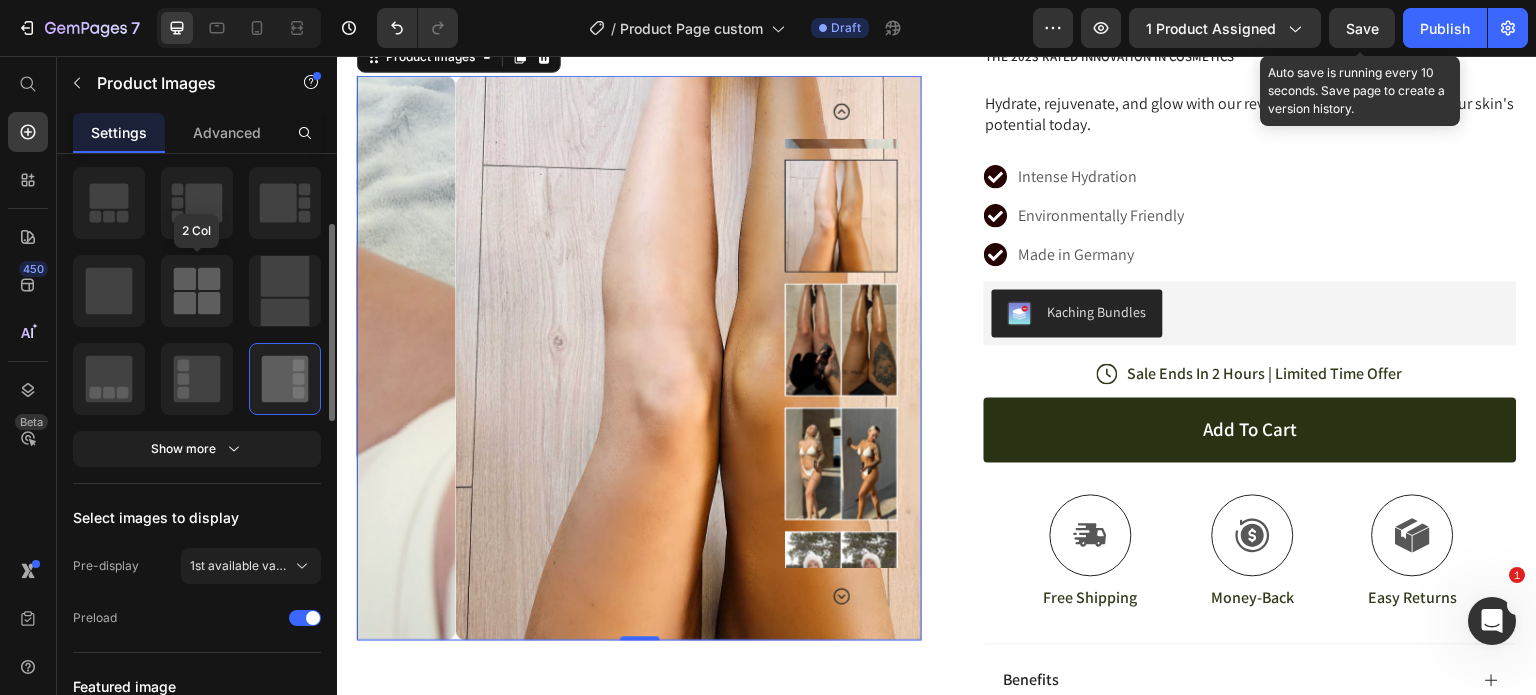 click 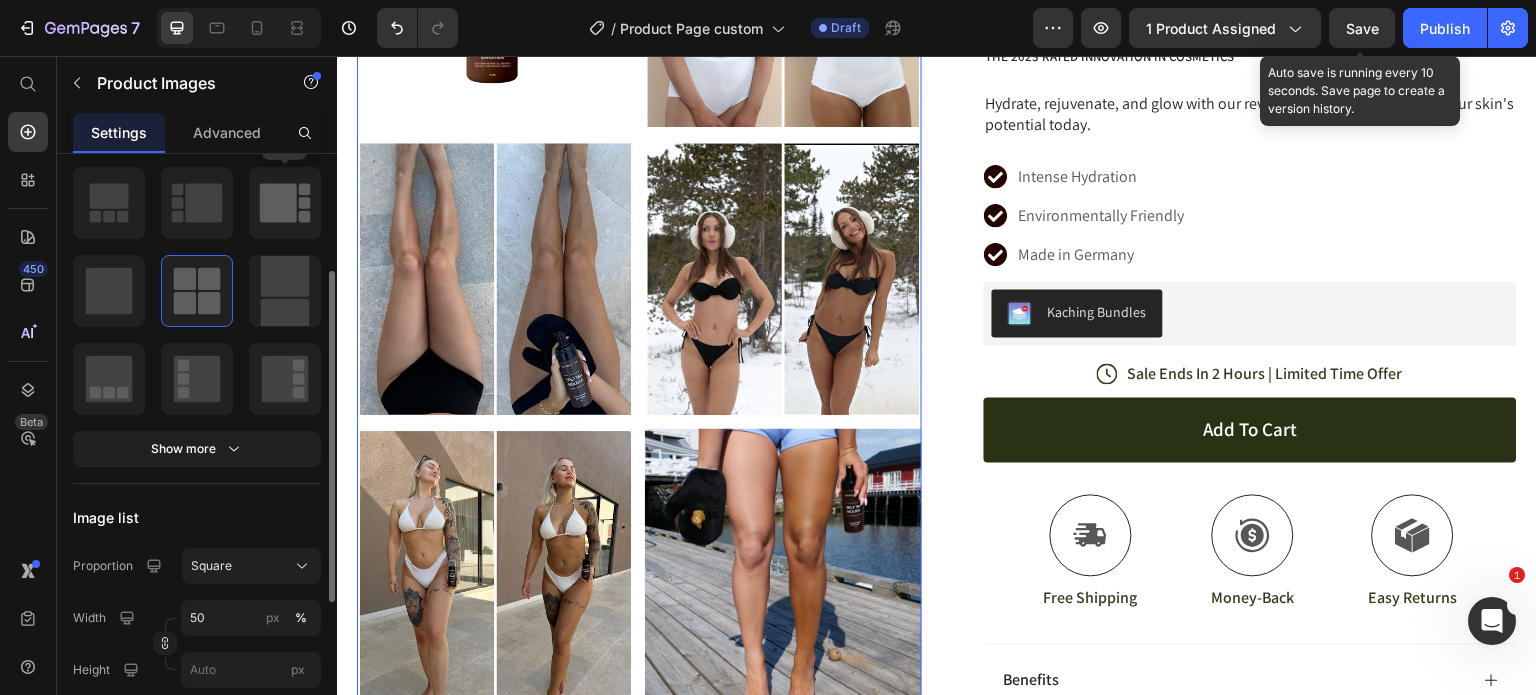 click 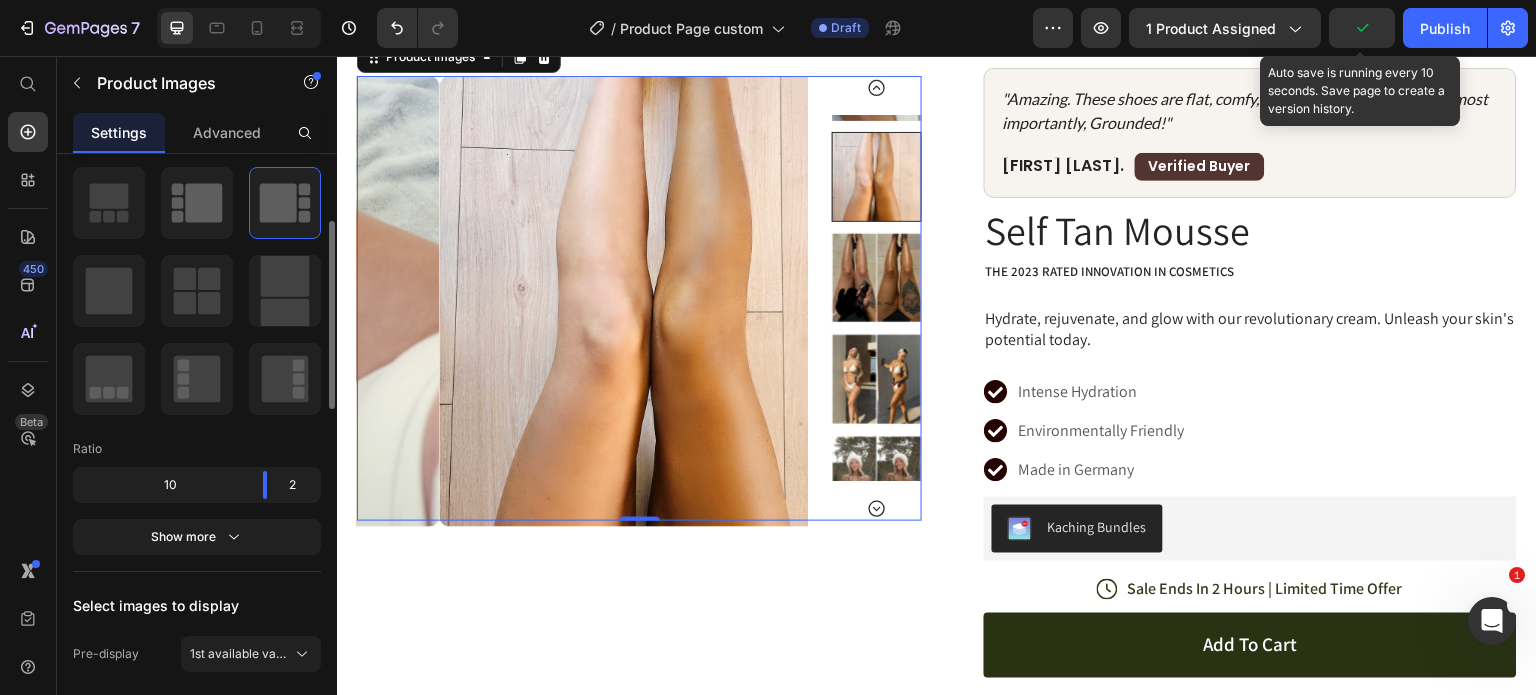 scroll, scrollTop: 60, scrollLeft: 0, axis: vertical 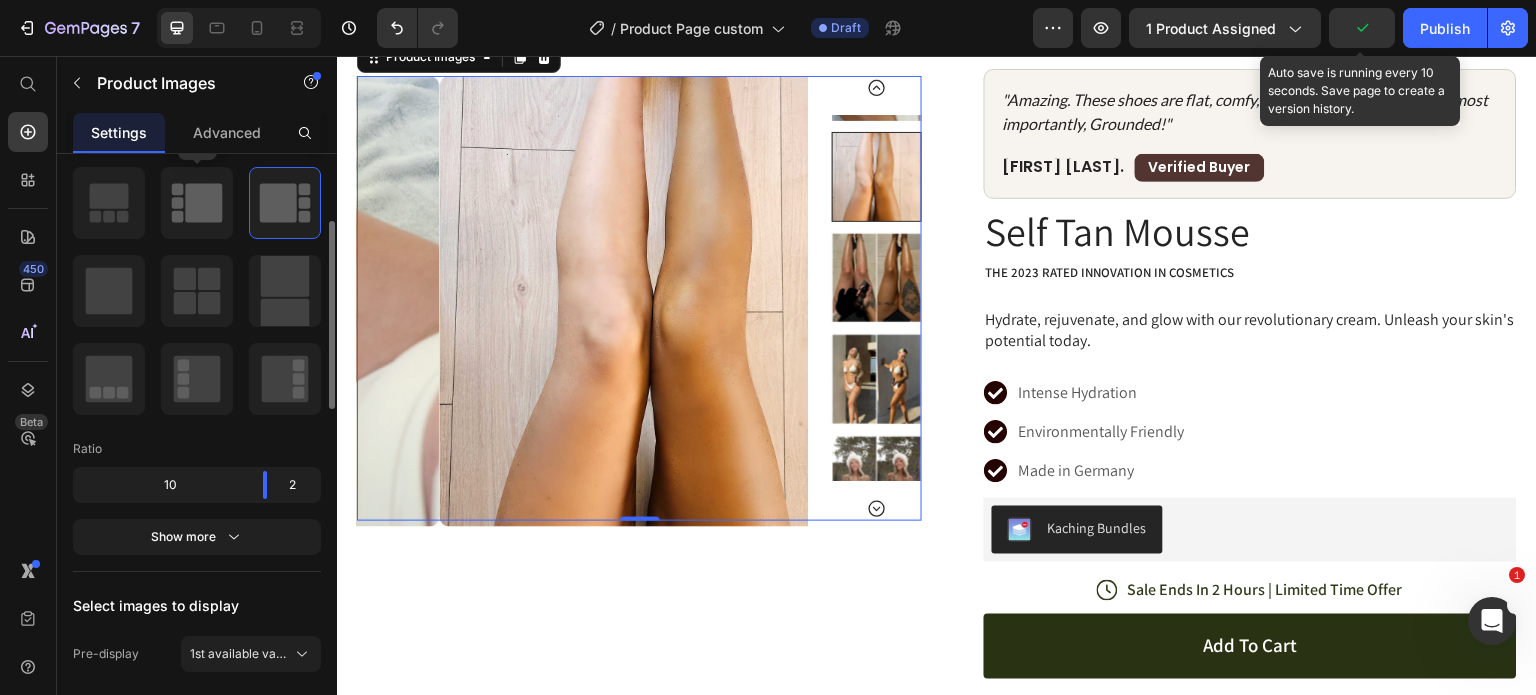 click 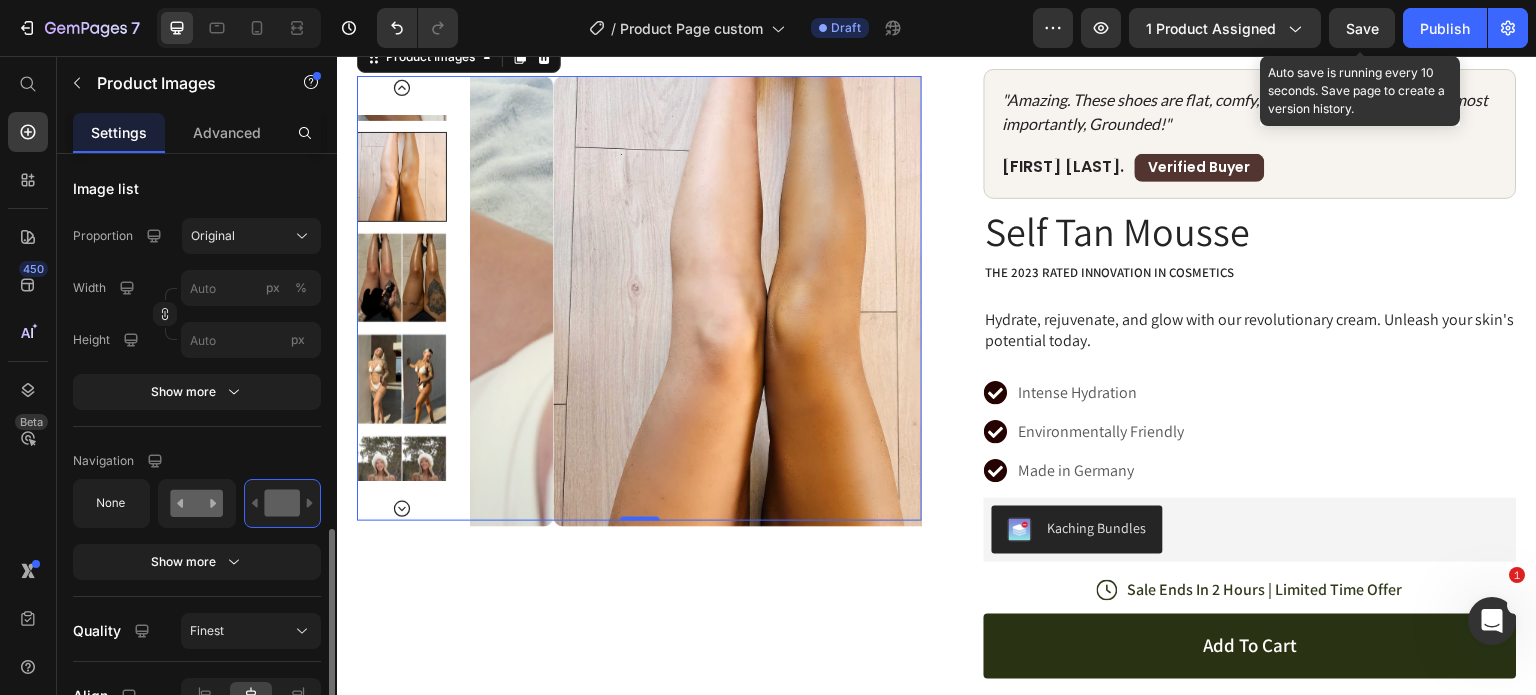 scroll, scrollTop: 1190, scrollLeft: 0, axis: vertical 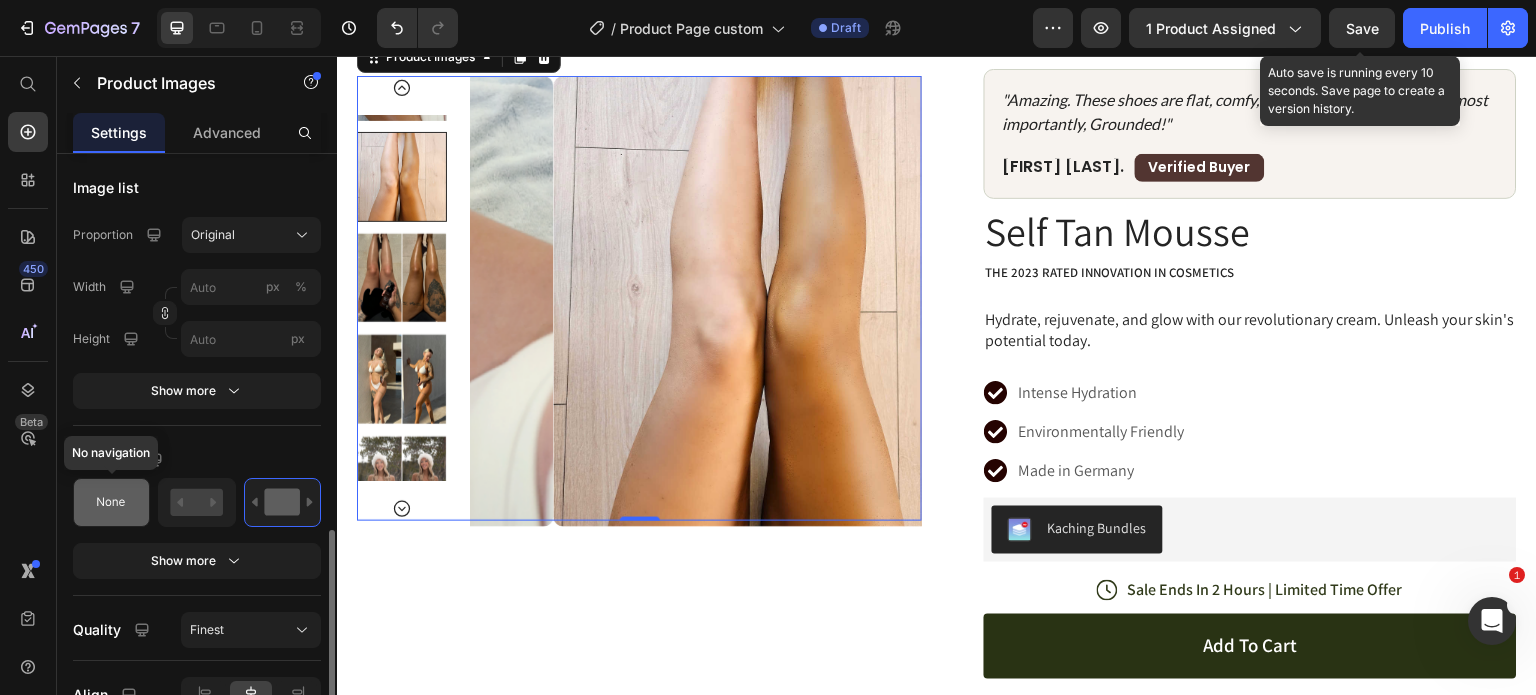 click 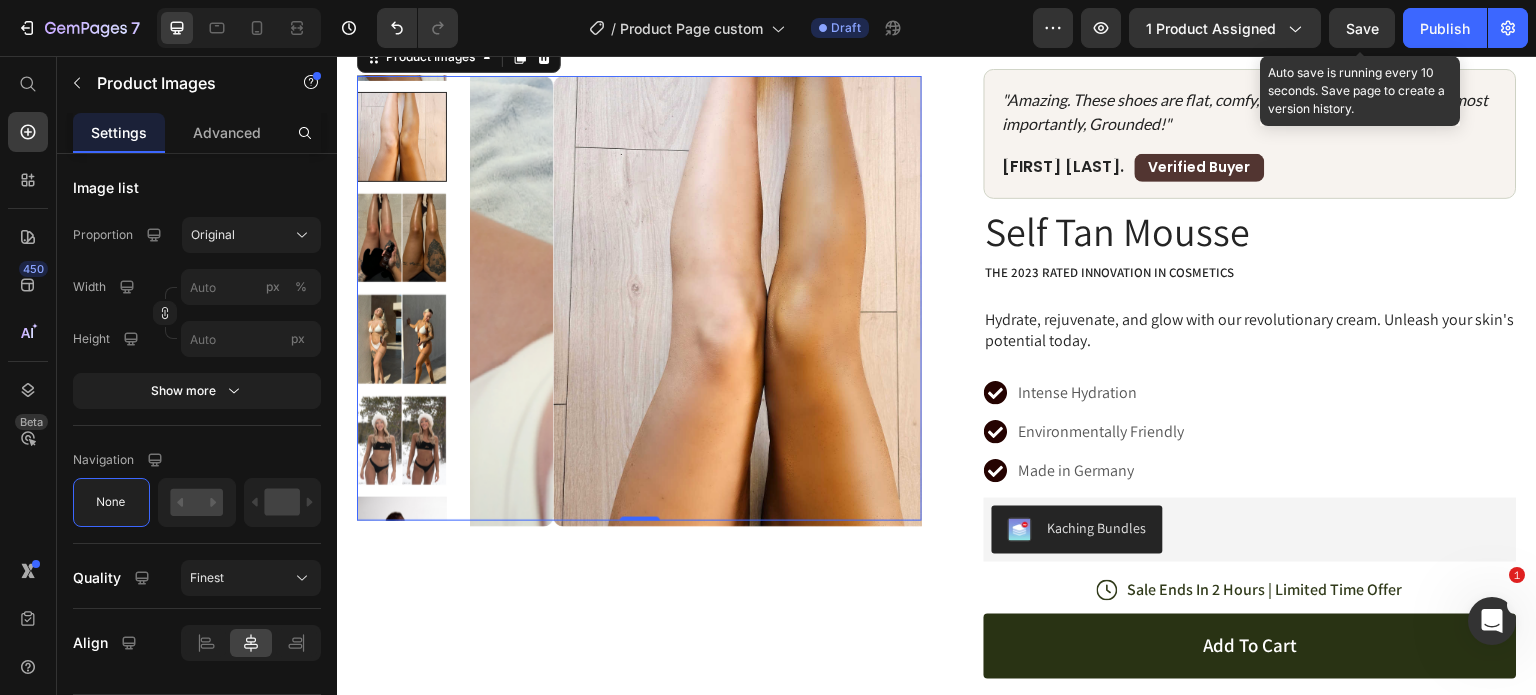 scroll, scrollTop: 0, scrollLeft: 0, axis: both 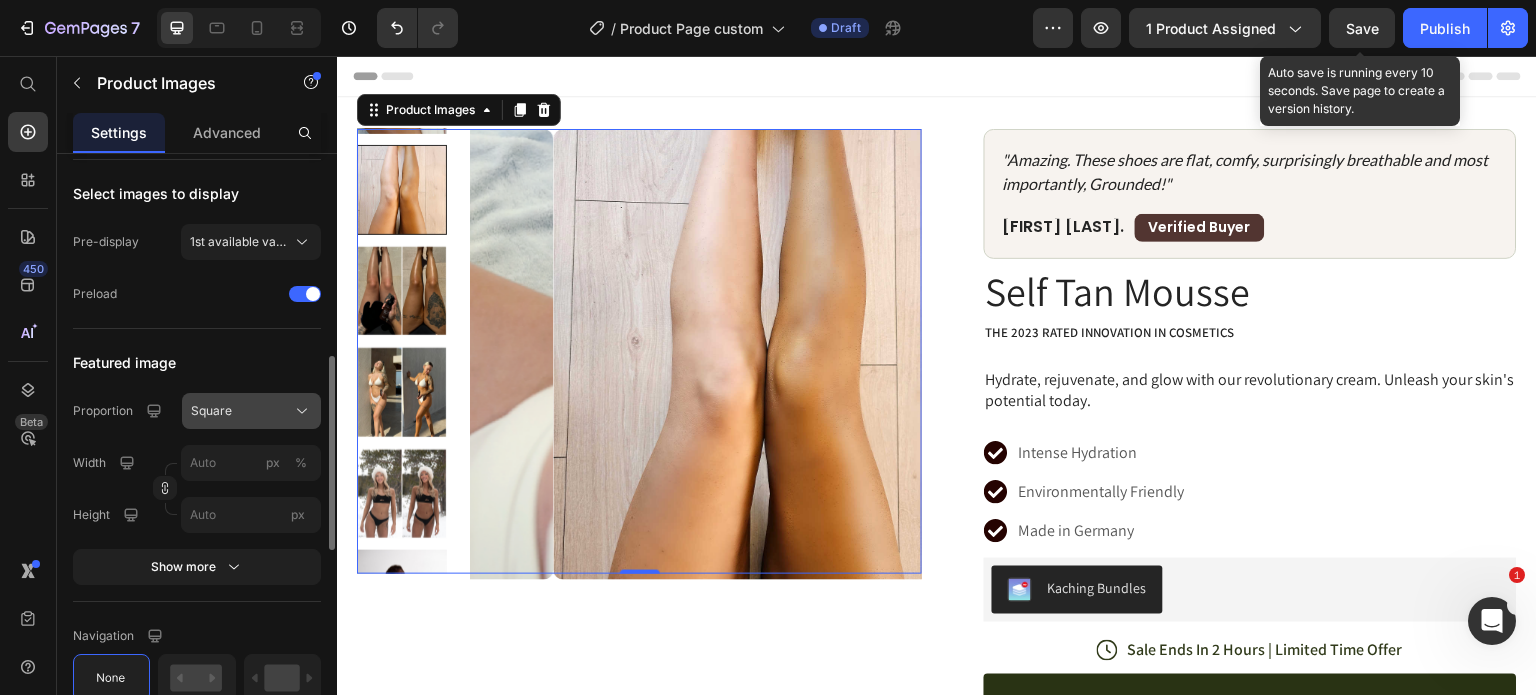 click on "Square" 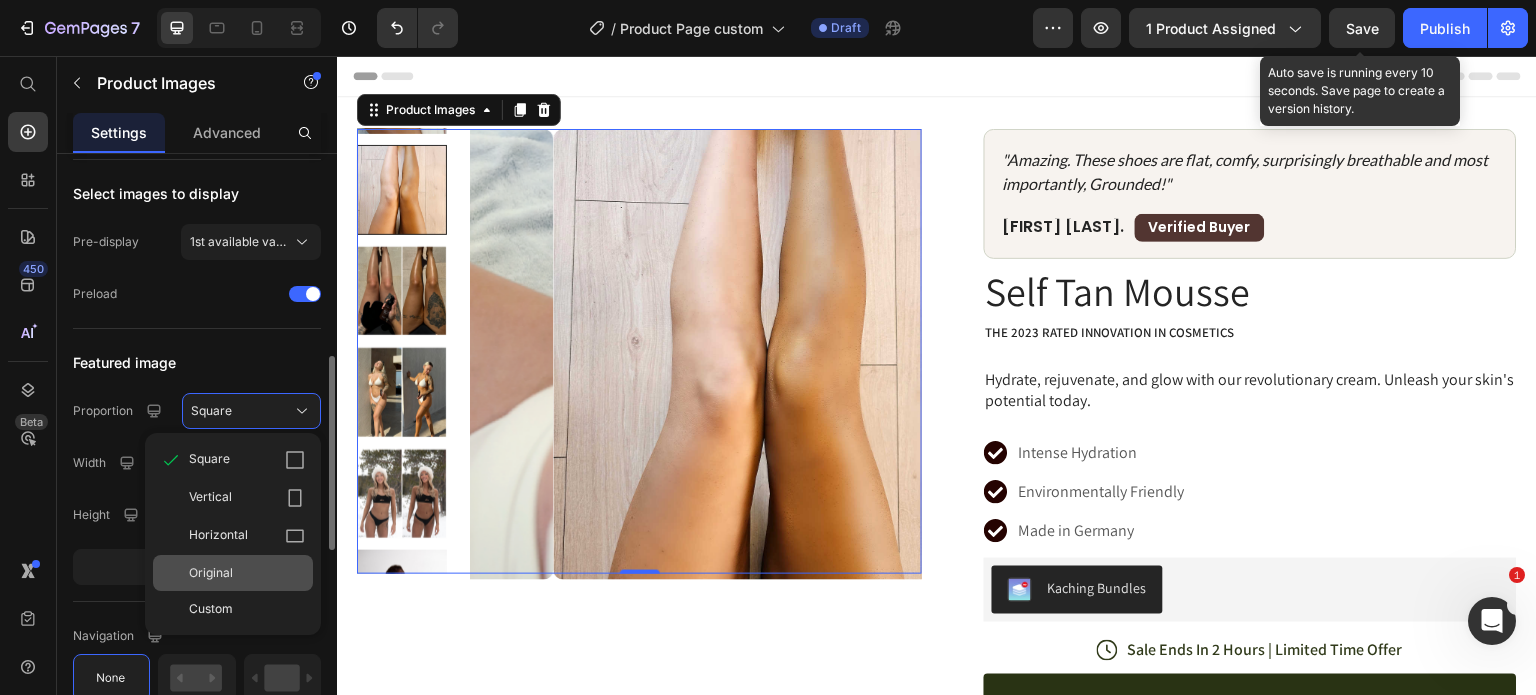 click on "Original" at bounding box center (211, 573) 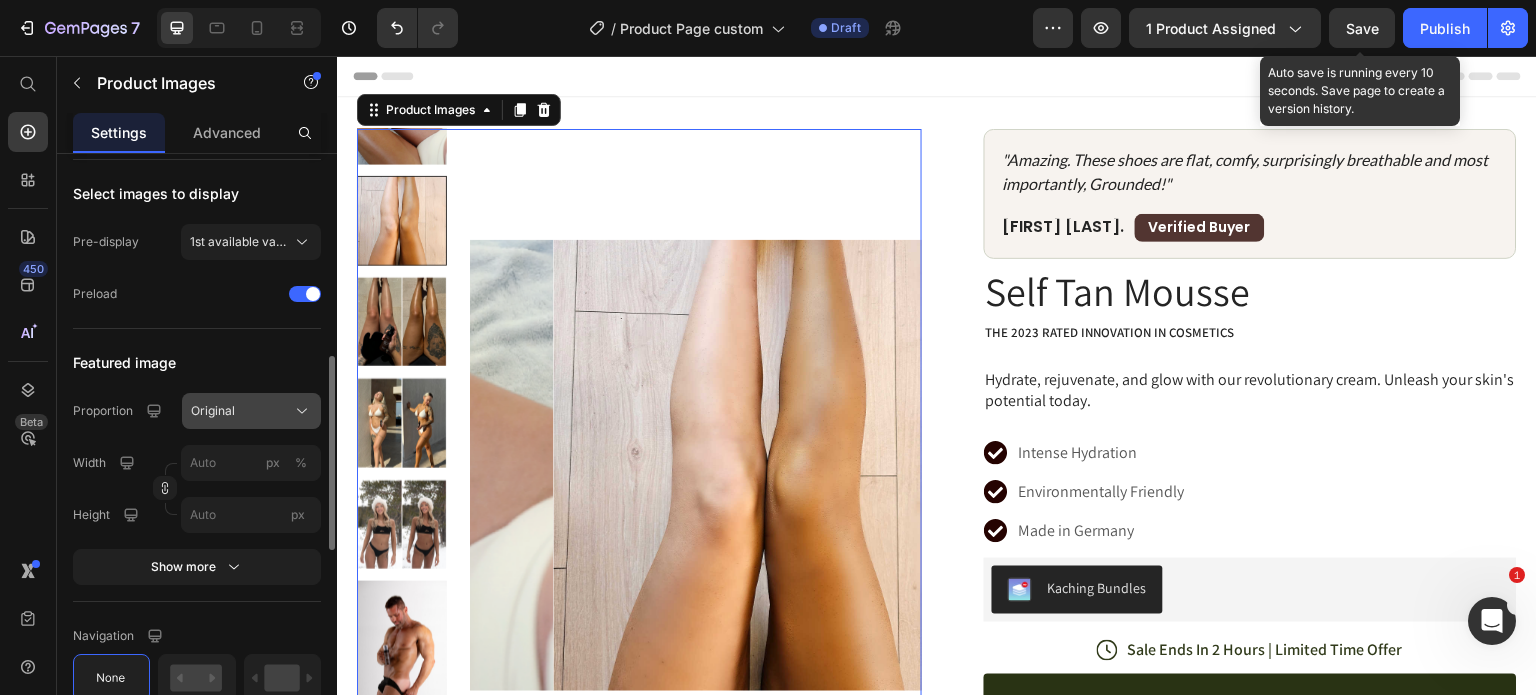 click on "Original" at bounding box center [213, 411] 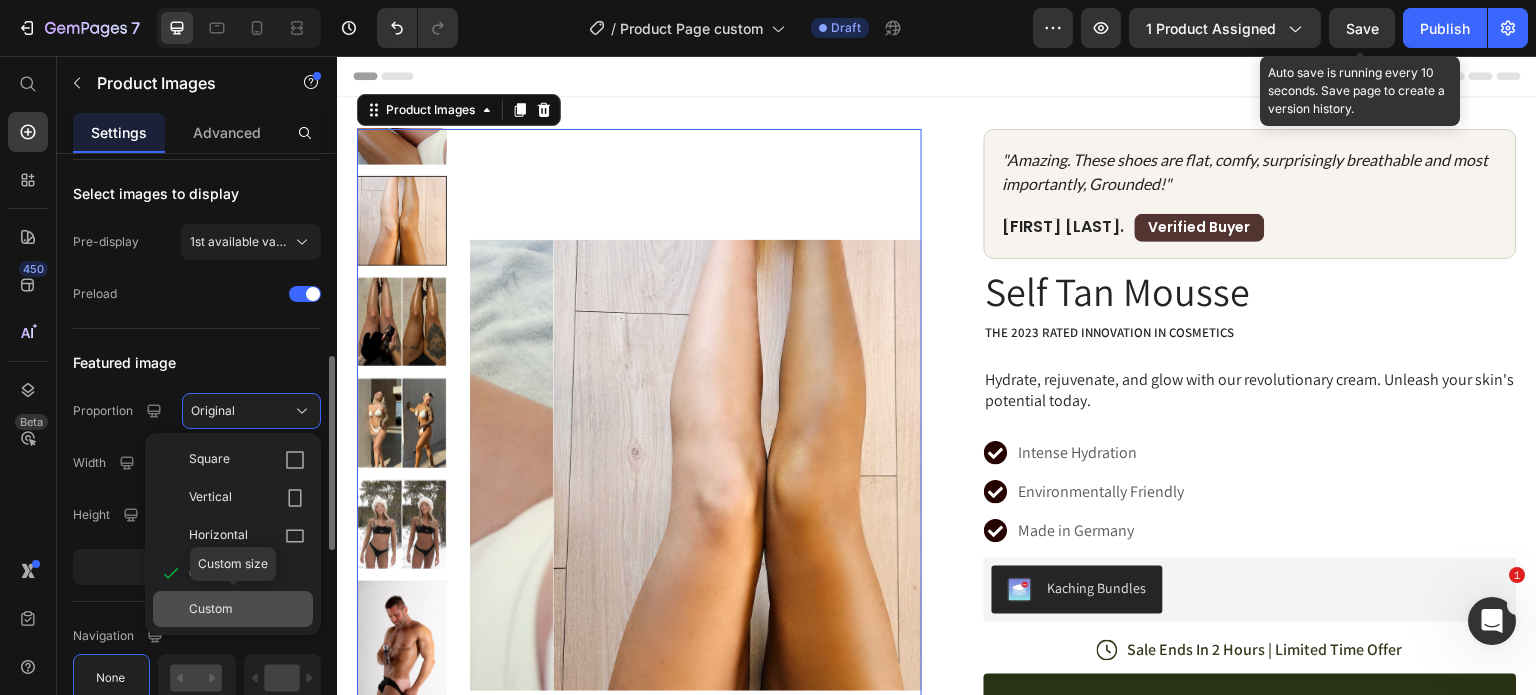 click on "Custom" at bounding box center (211, 609) 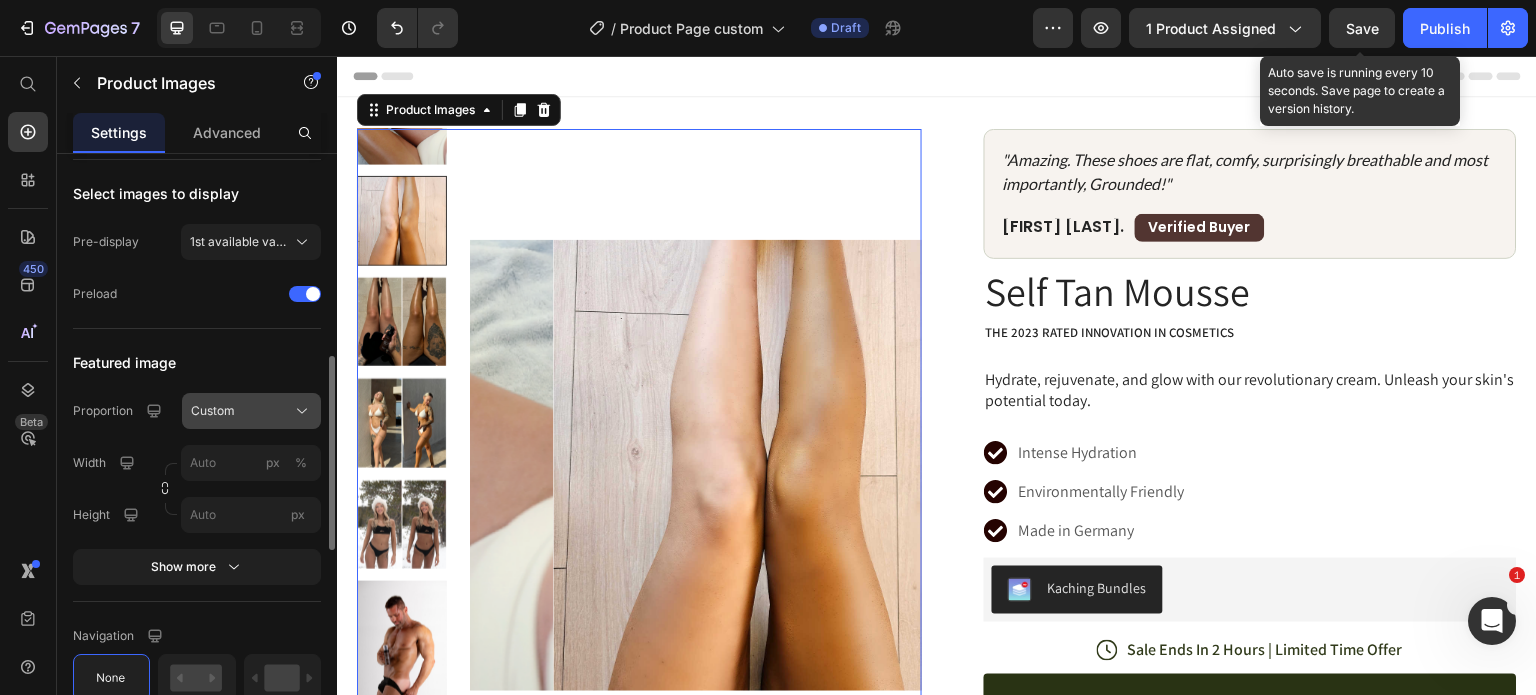 click on "Custom" at bounding box center [213, 411] 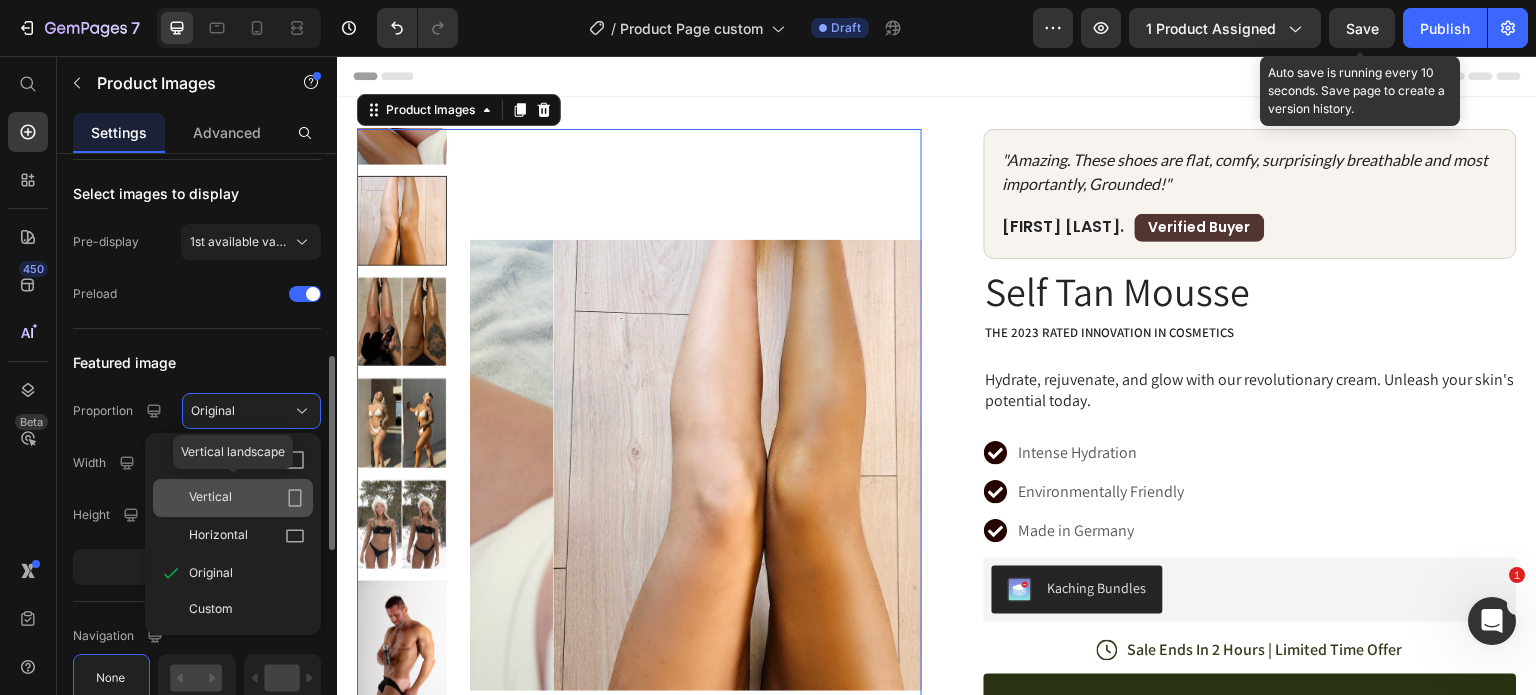 click on "Vertical" at bounding box center (210, 498) 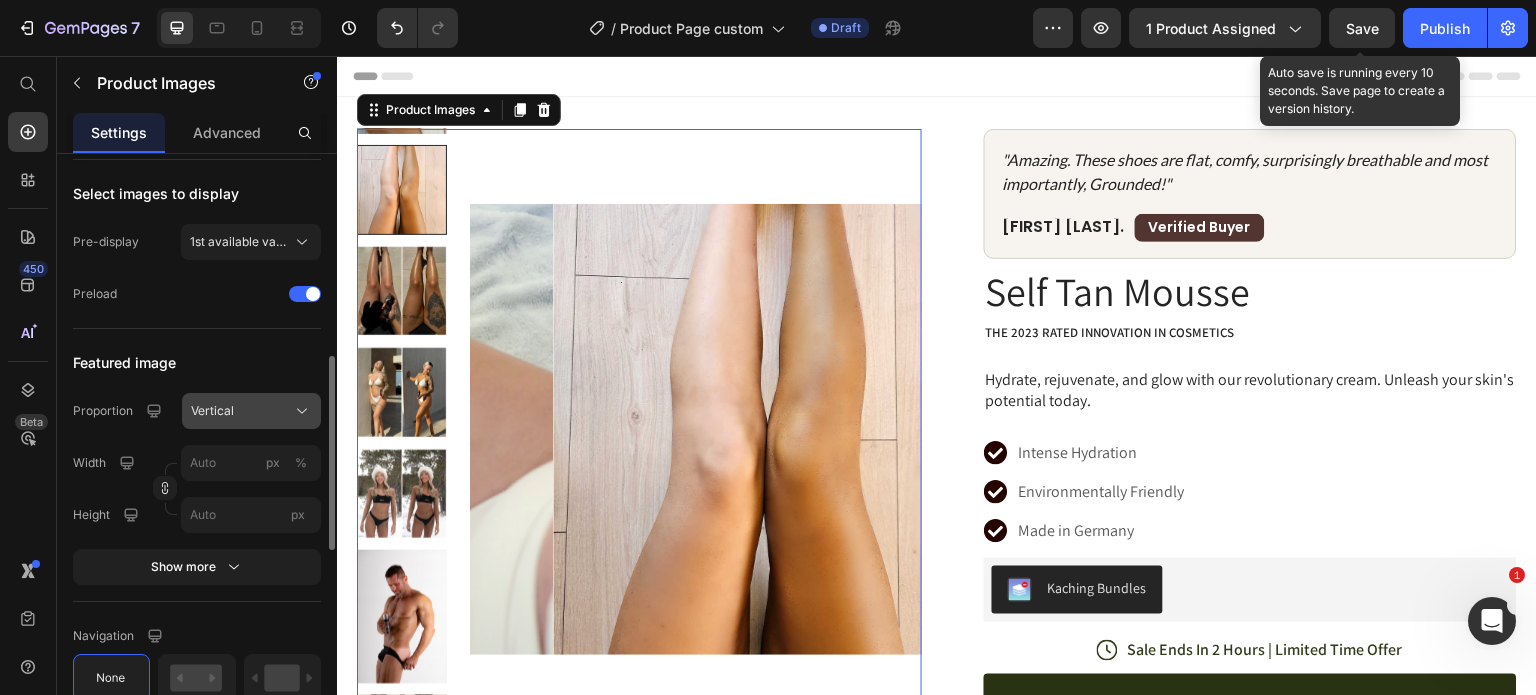 click on "Vertical" at bounding box center [212, 411] 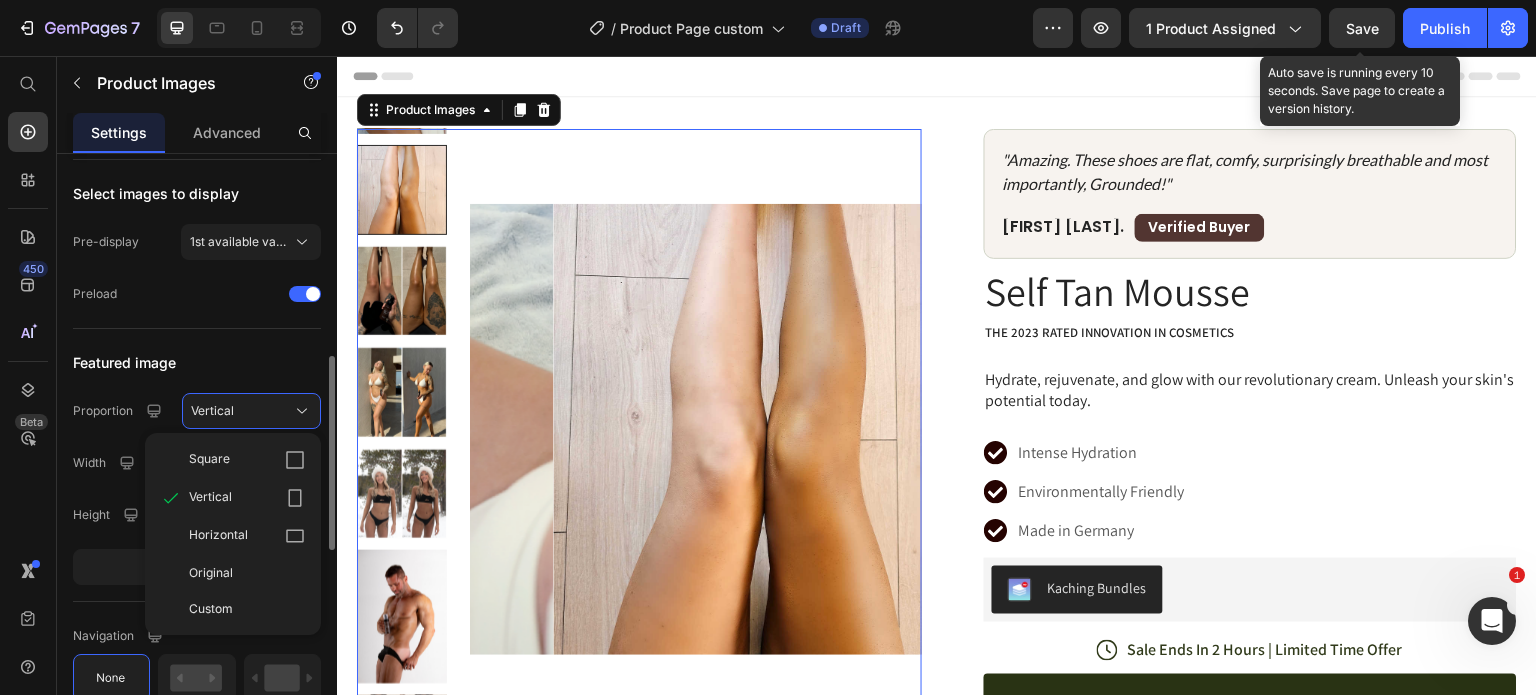 click on "Horizontal" at bounding box center [218, 536] 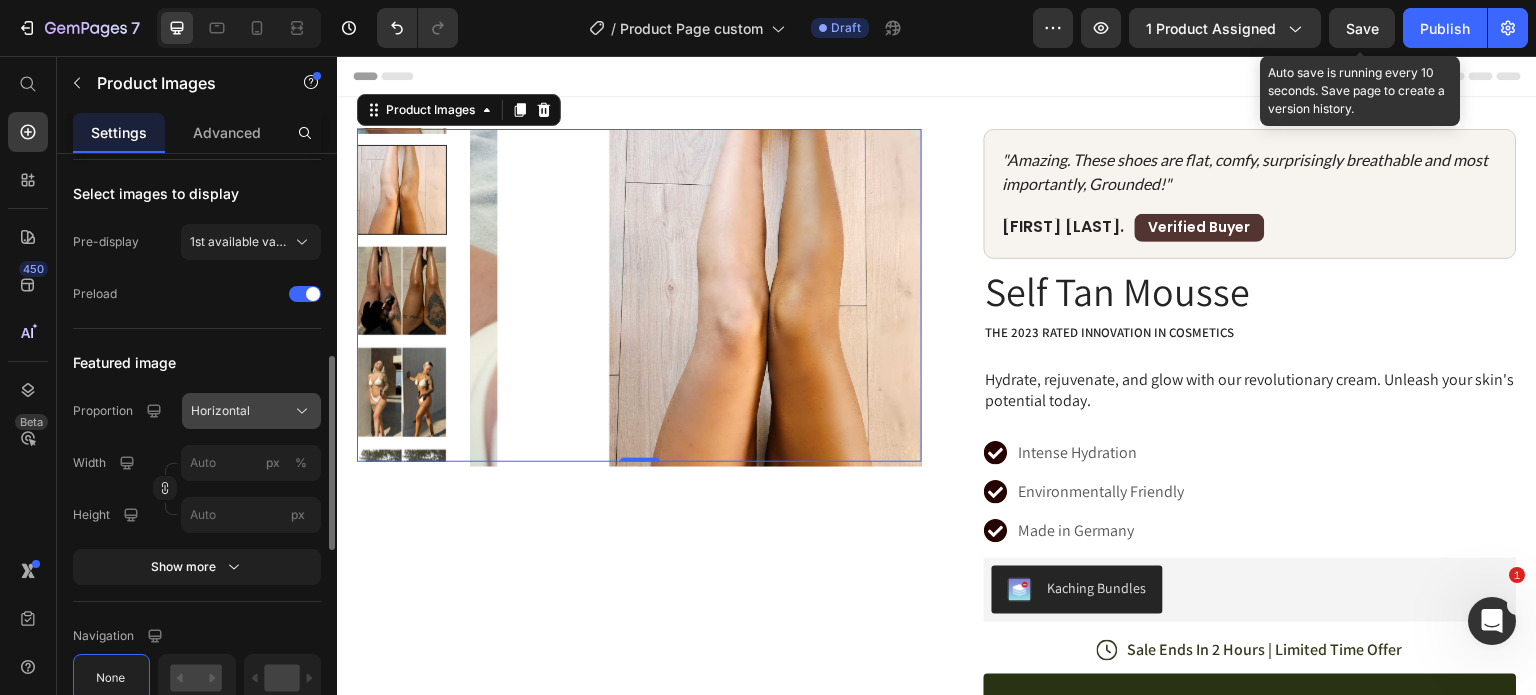 click on "Horizontal" at bounding box center (220, 411) 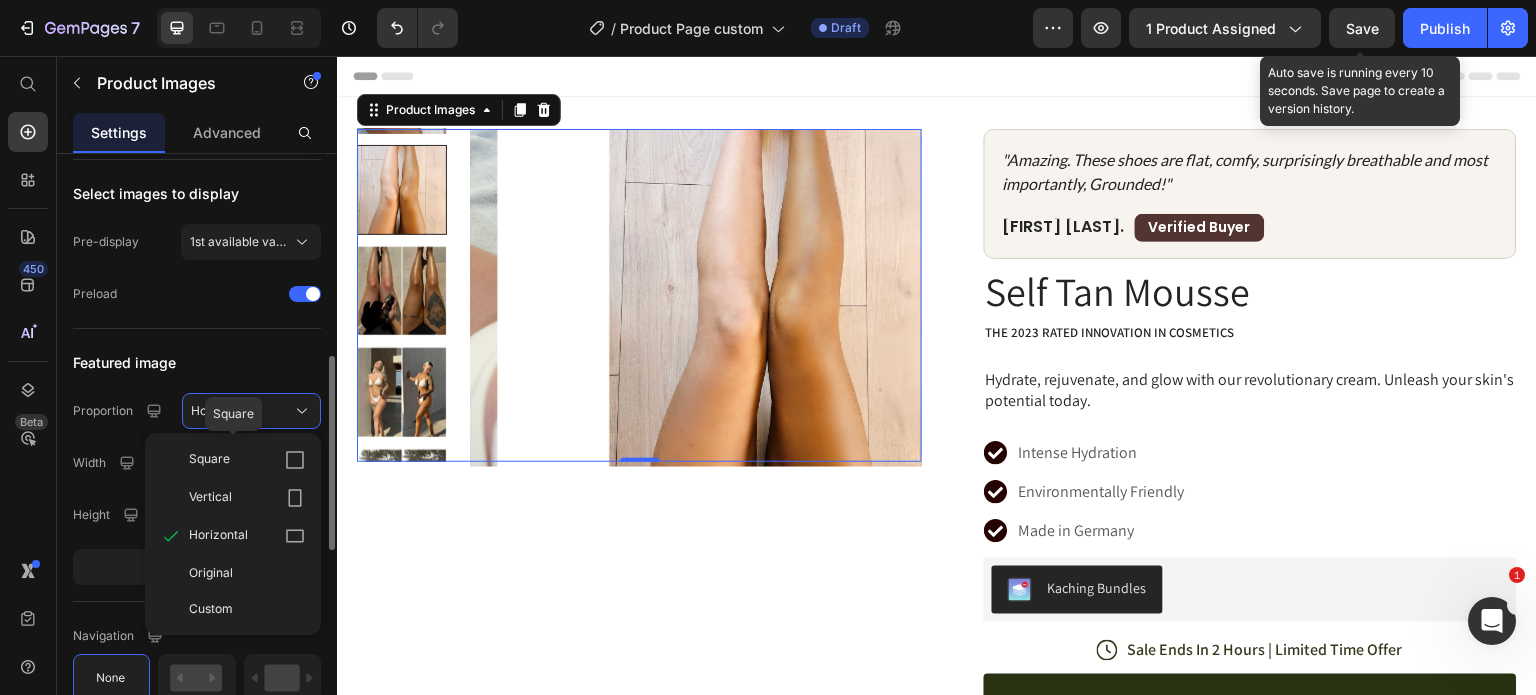 click on "Square" at bounding box center [209, 460] 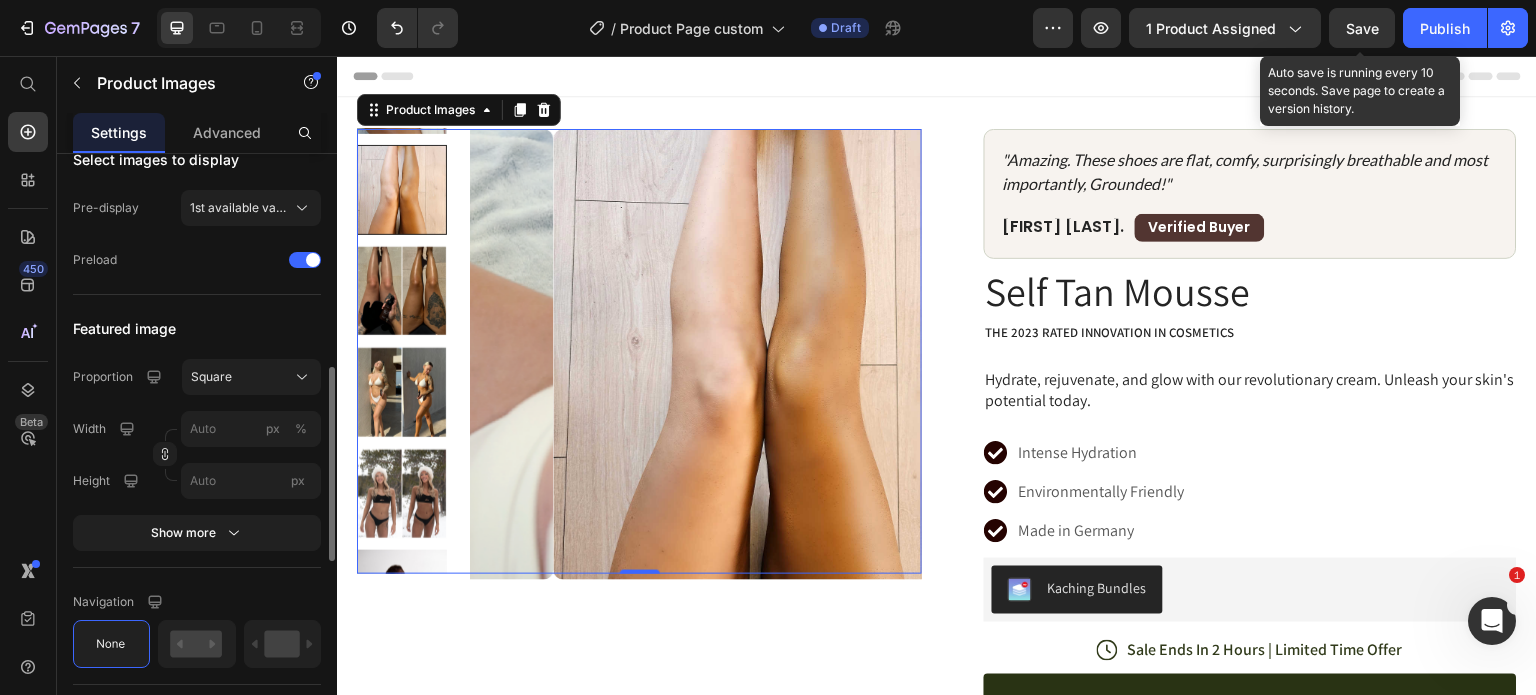 click on "Featured image Proportion Square Width px % Height px Show more" 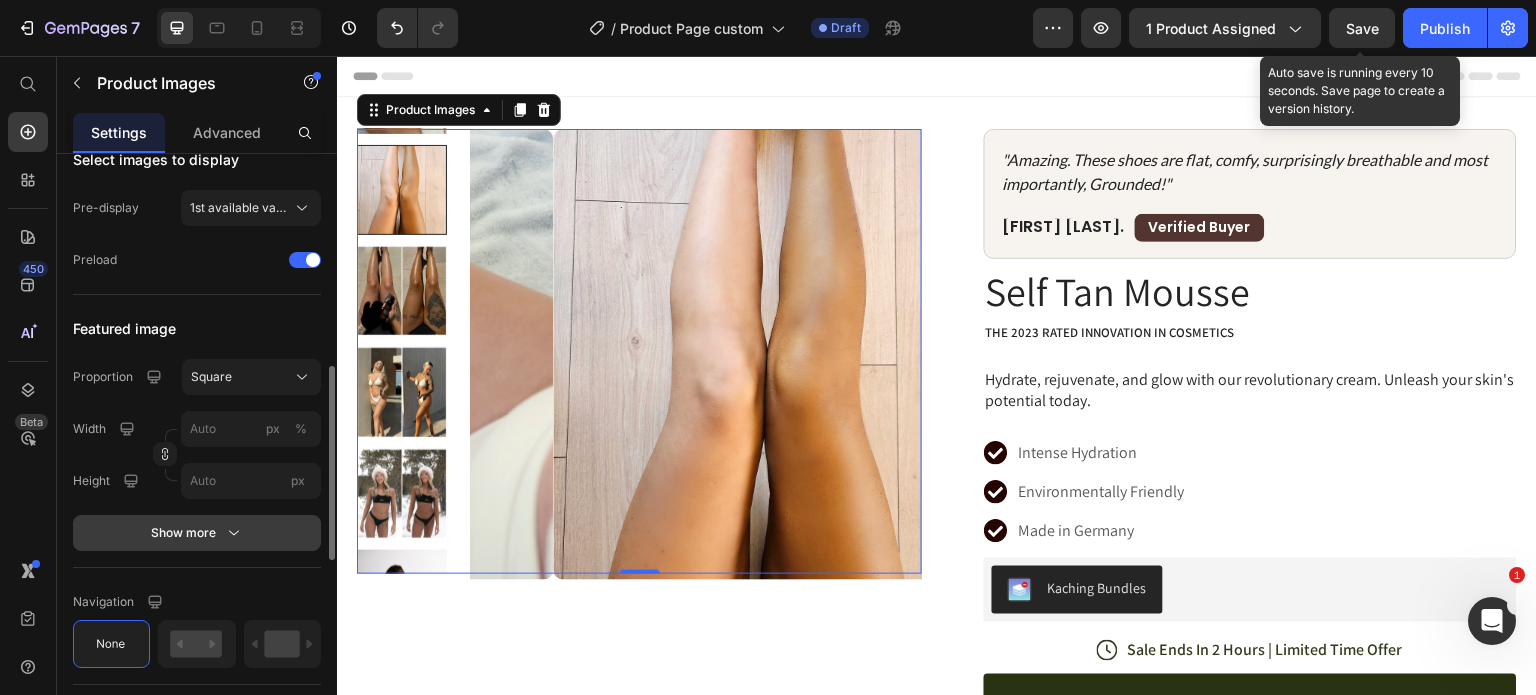 scroll, scrollTop: 657, scrollLeft: 0, axis: vertical 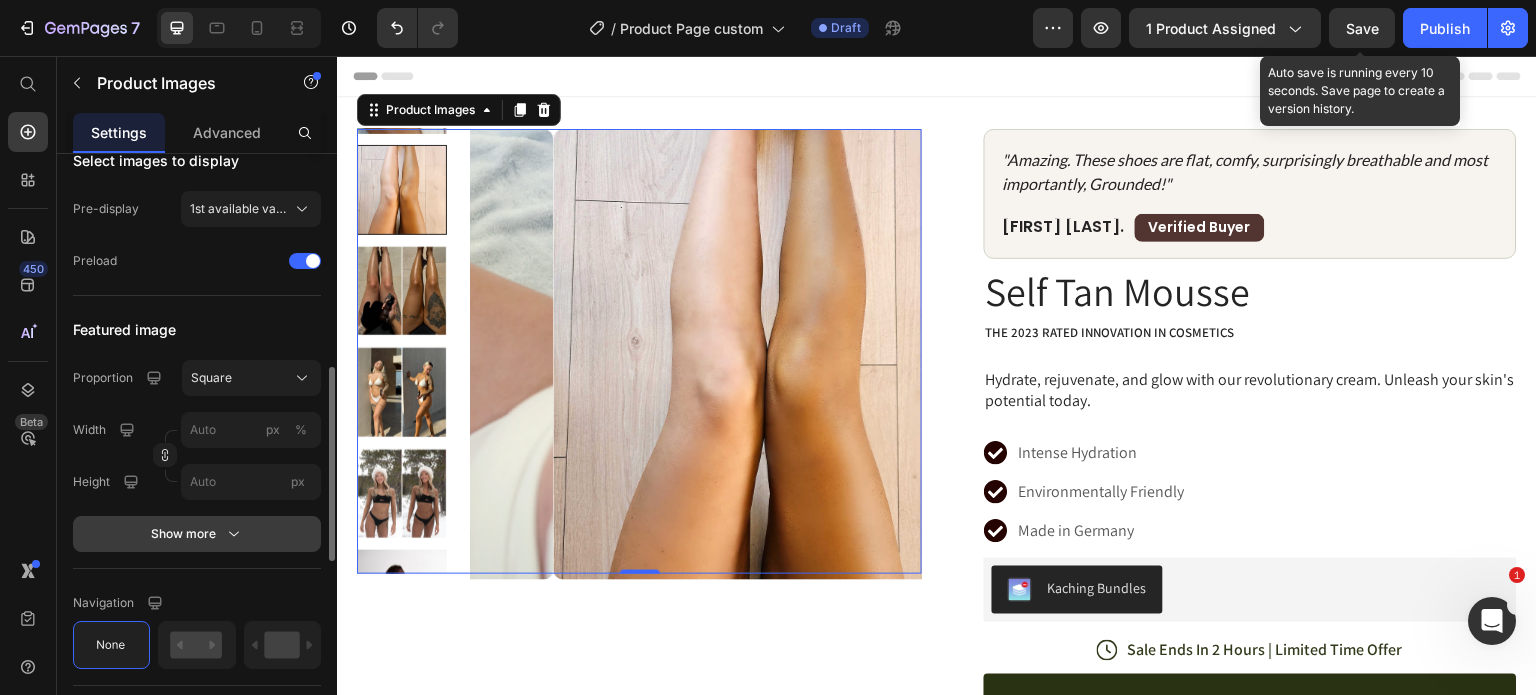 click on "Show more" at bounding box center (197, 534) 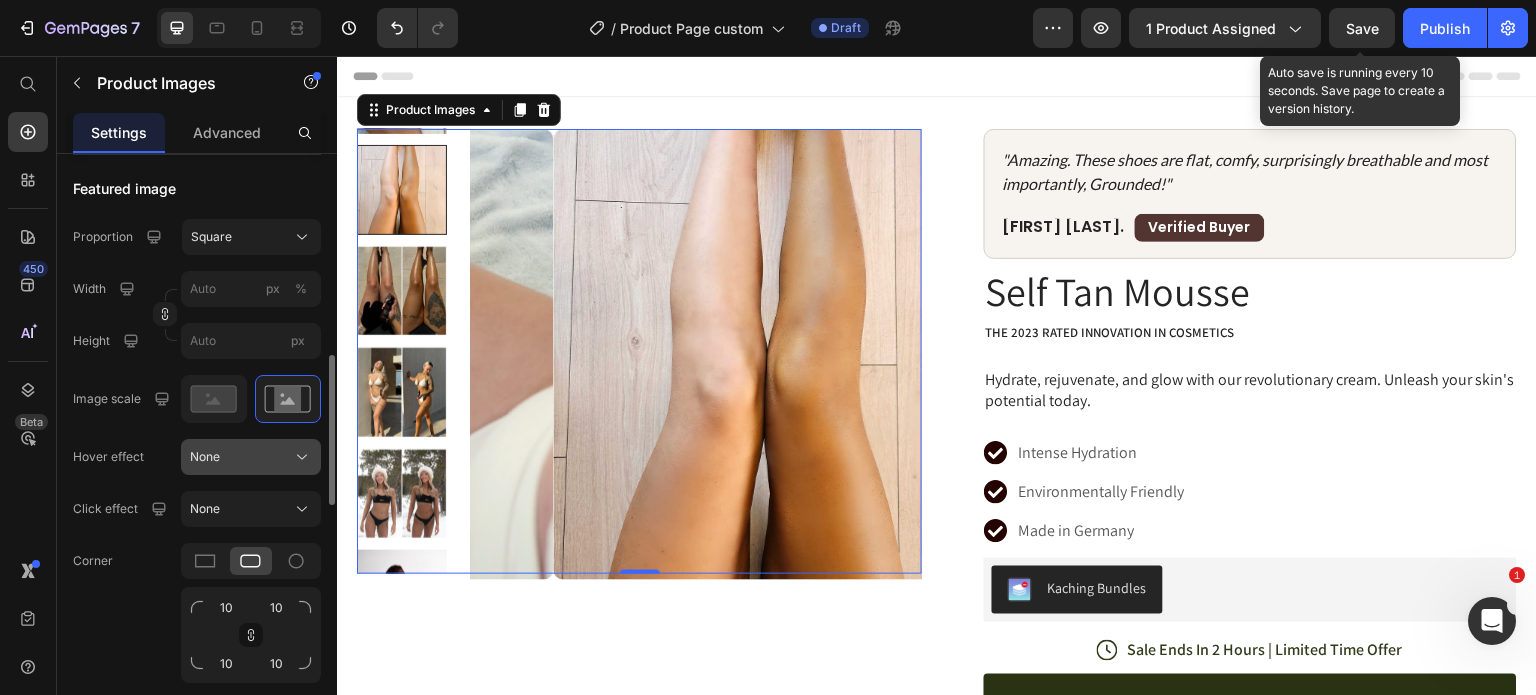 scroll, scrollTop: 799, scrollLeft: 0, axis: vertical 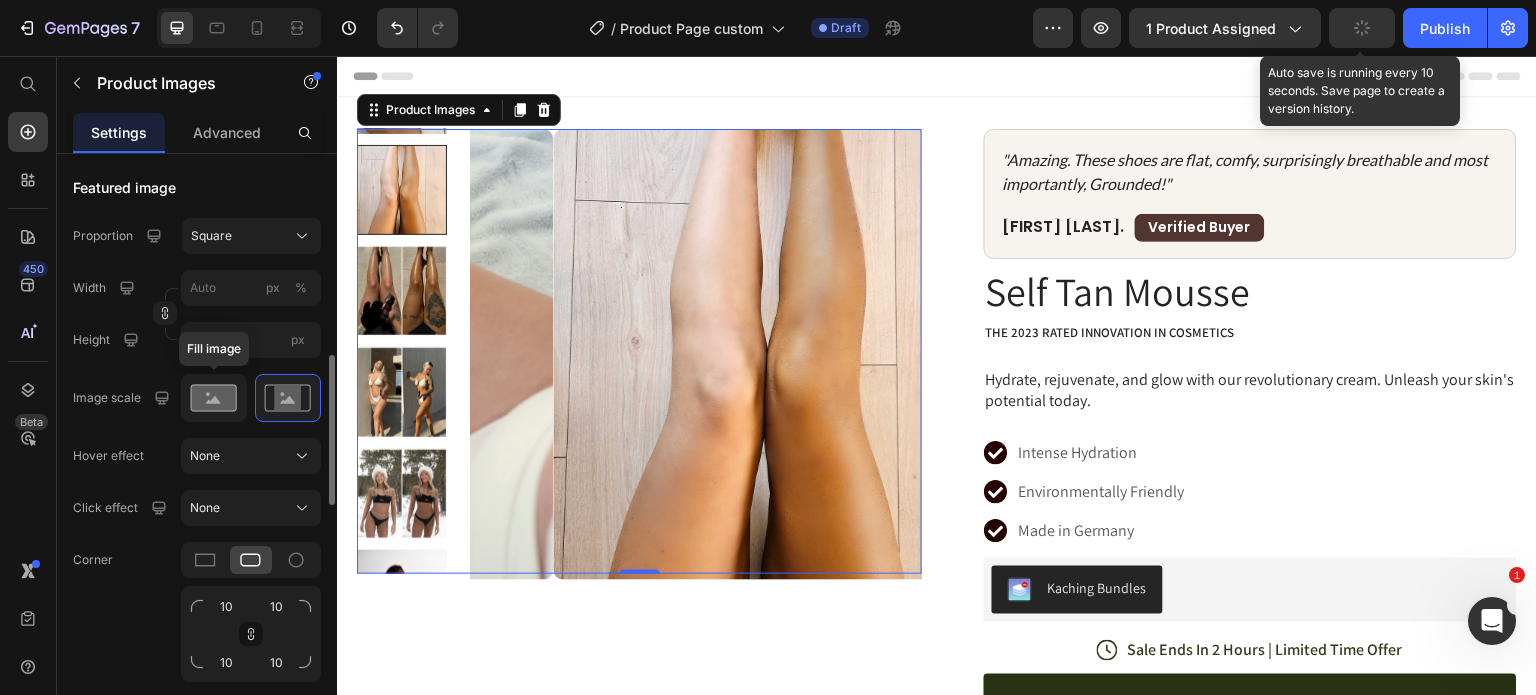 click 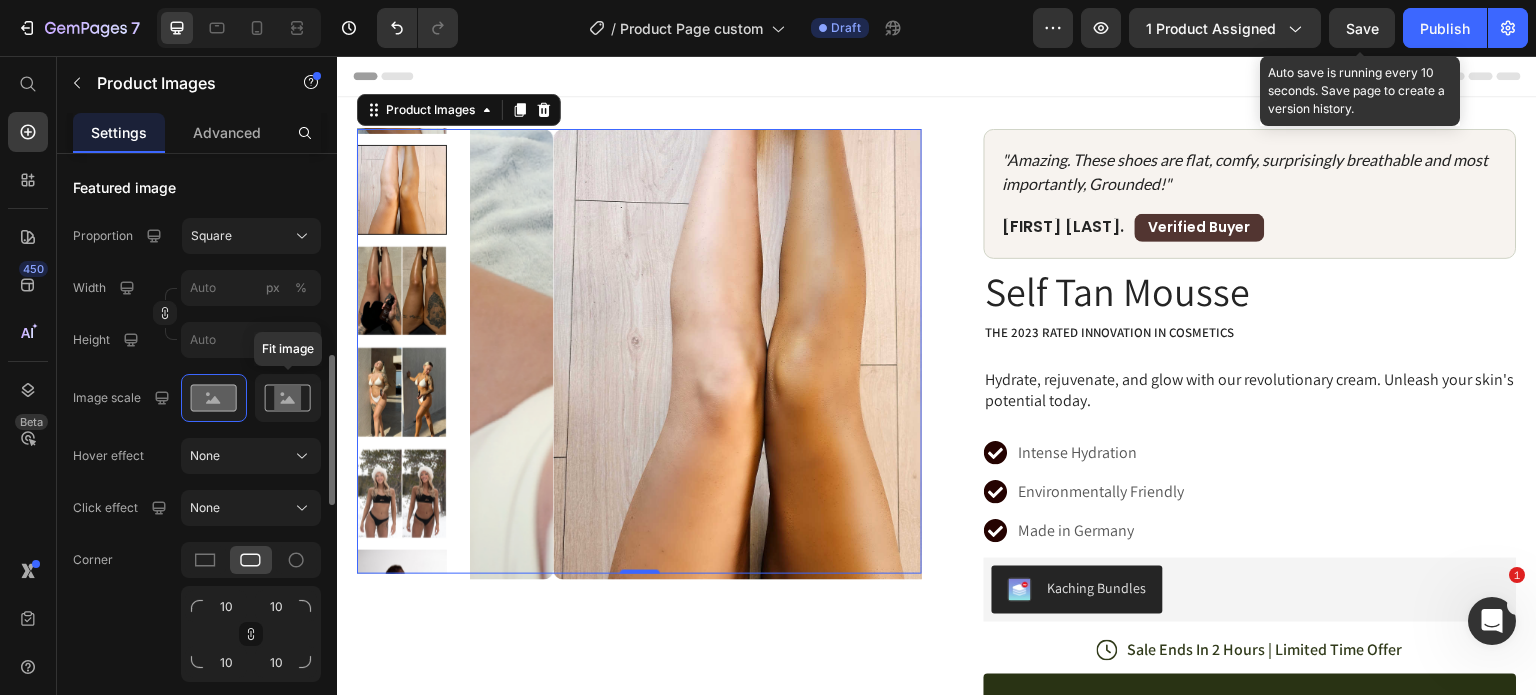 click 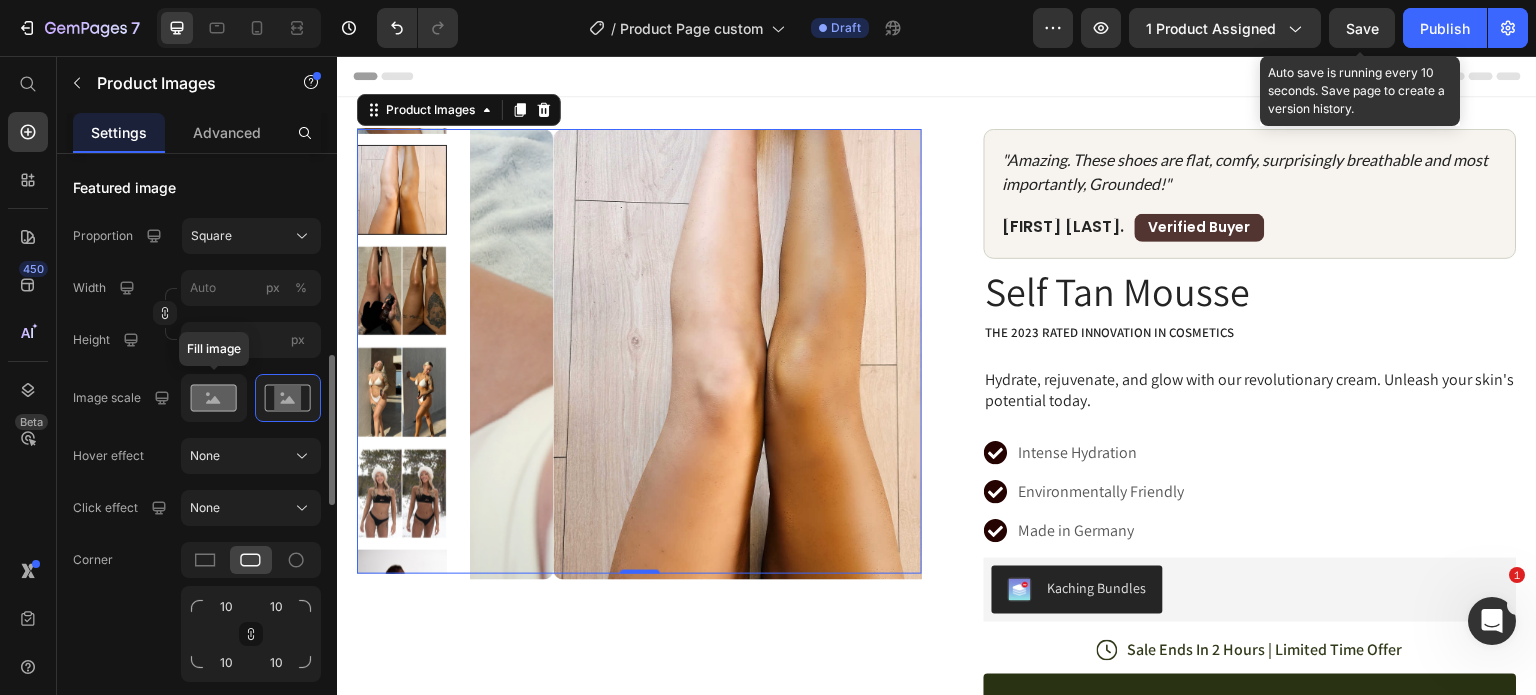 click 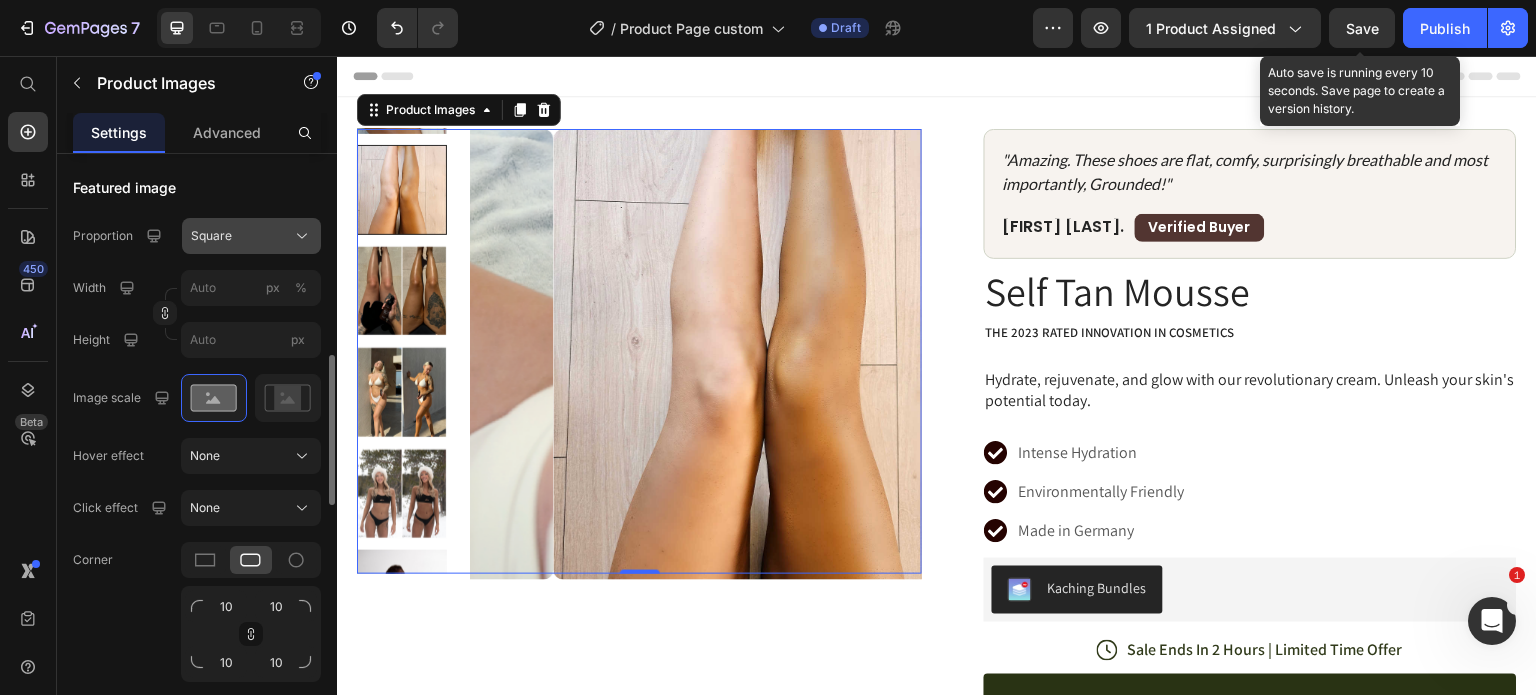 click on "Square" at bounding box center (251, 236) 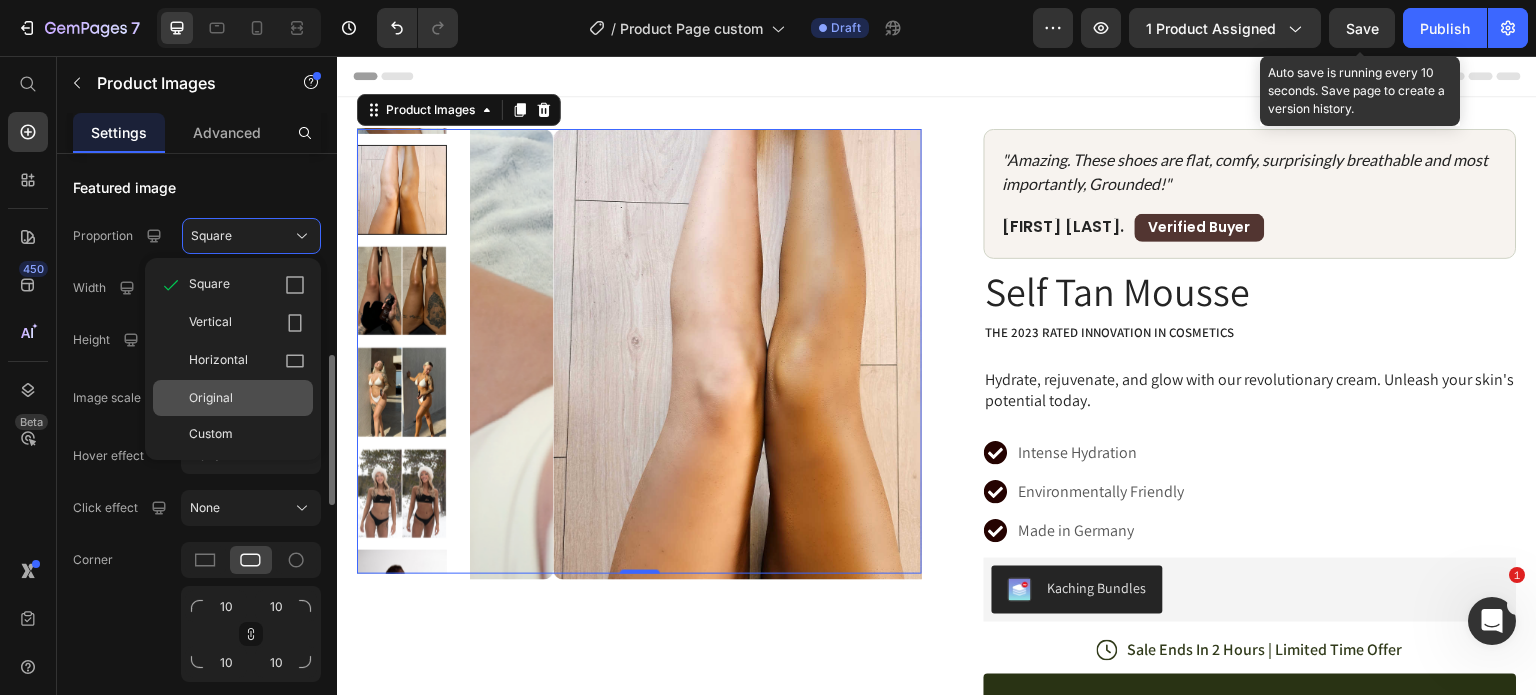 click on "Original" at bounding box center (211, 398) 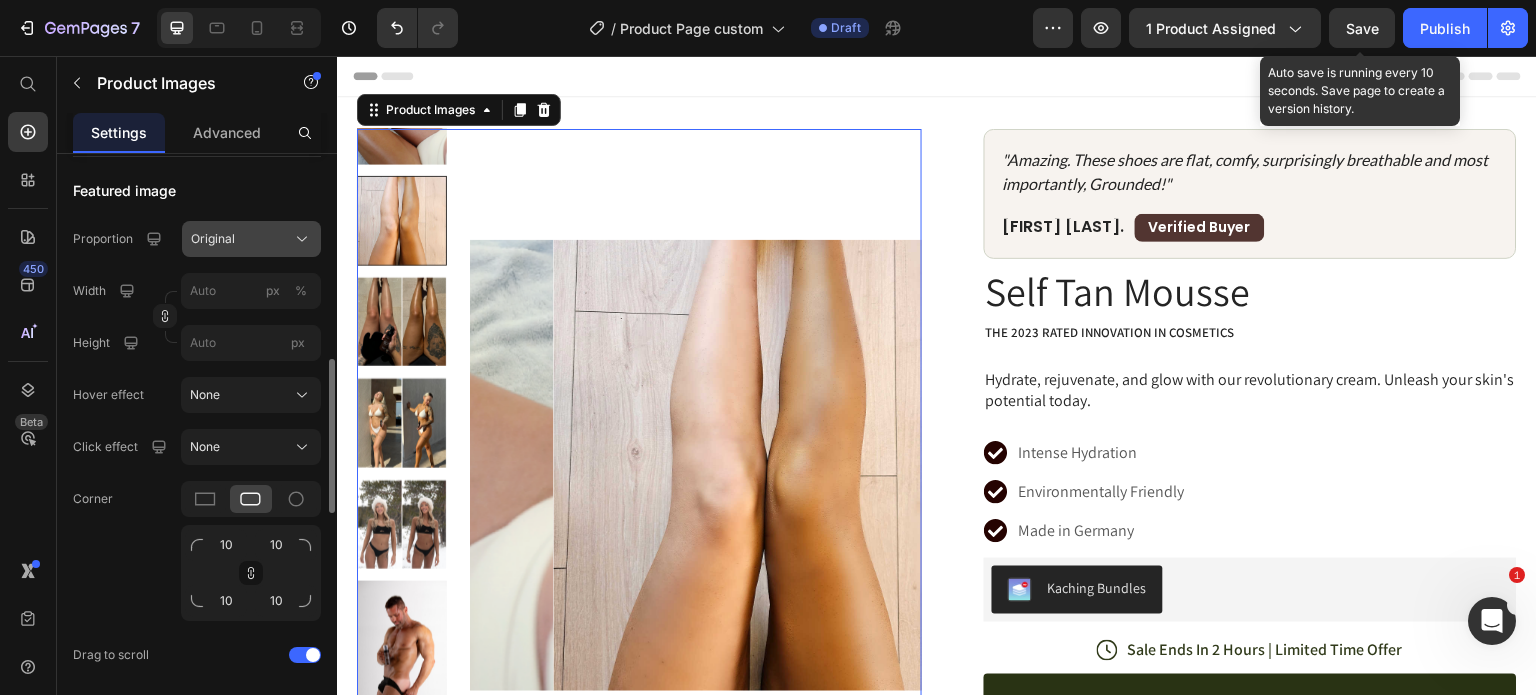 scroll, scrollTop: 794, scrollLeft: 0, axis: vertical 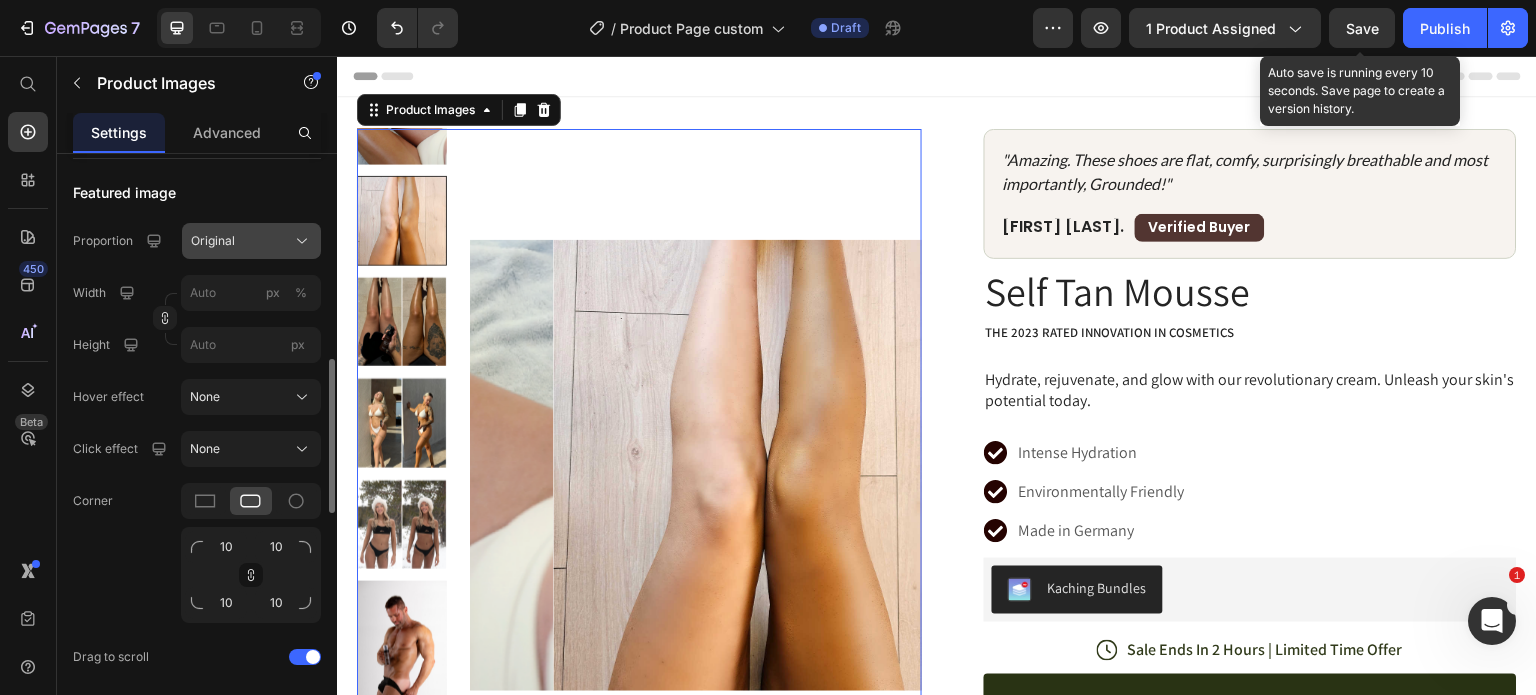 click on "Original" 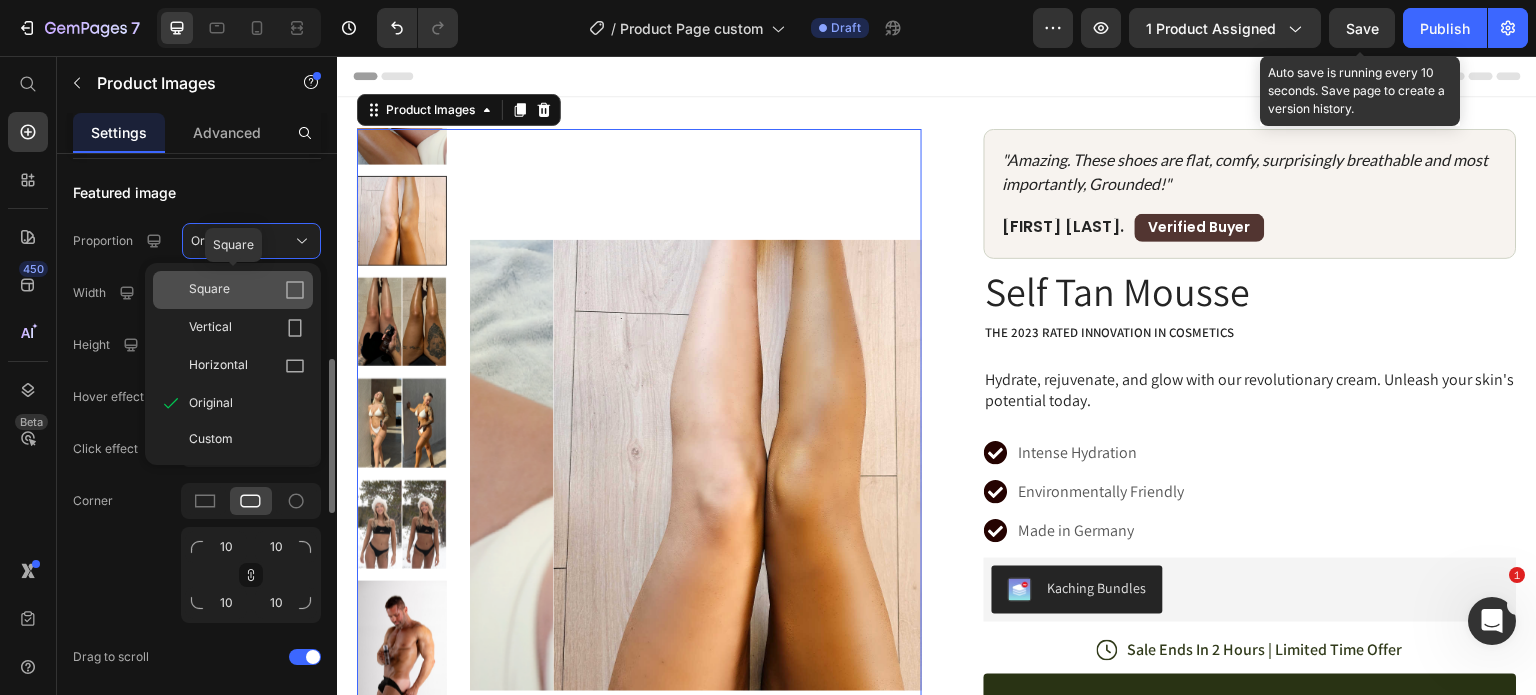 click on "Square" 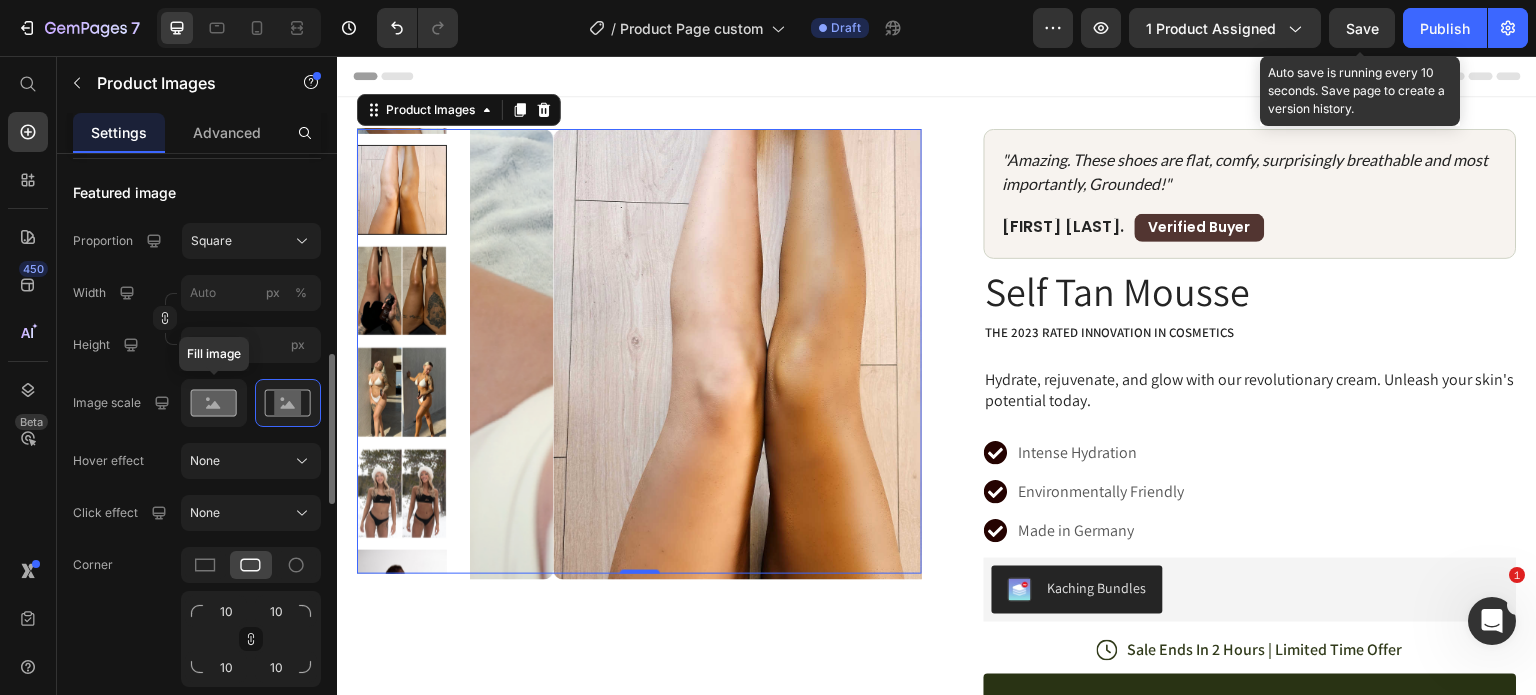 click 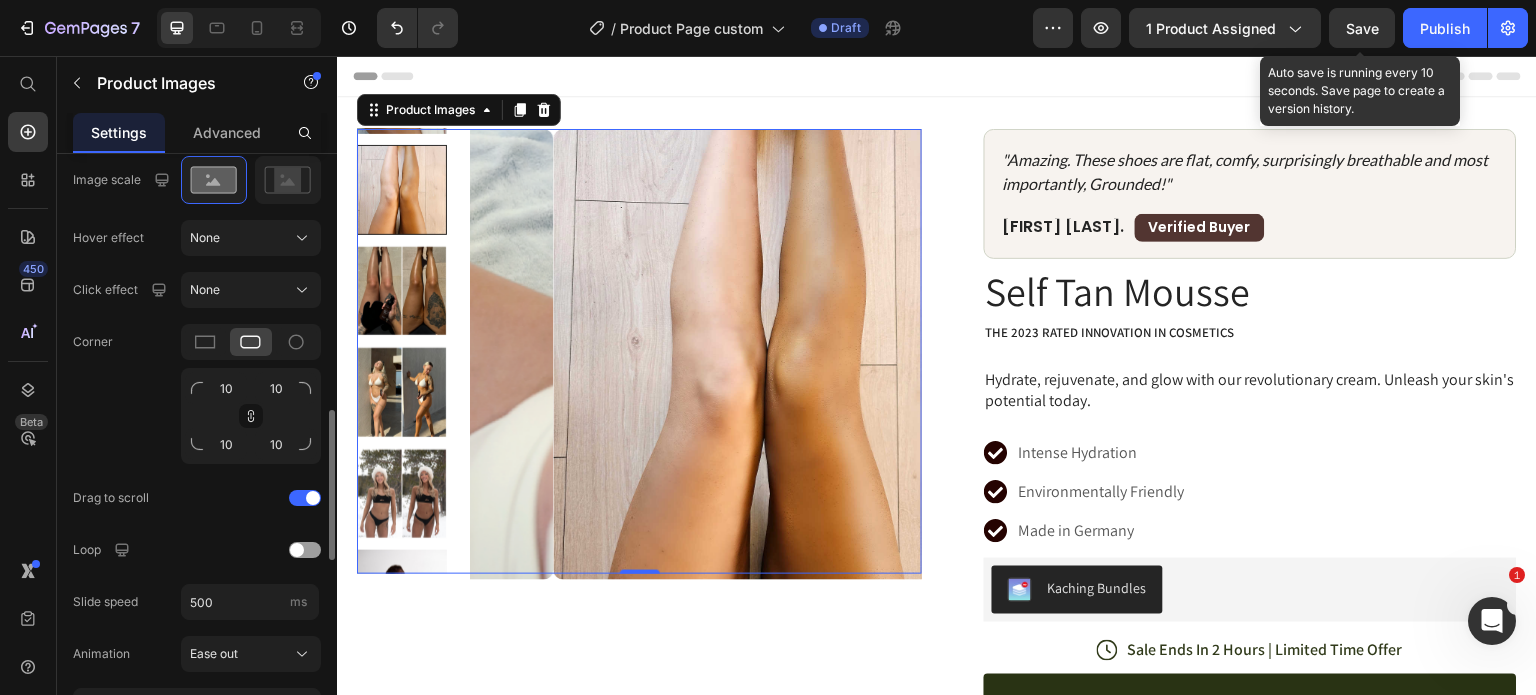 scroll, scrollTop: 1018, scrollLeft: 0, axis: vertical 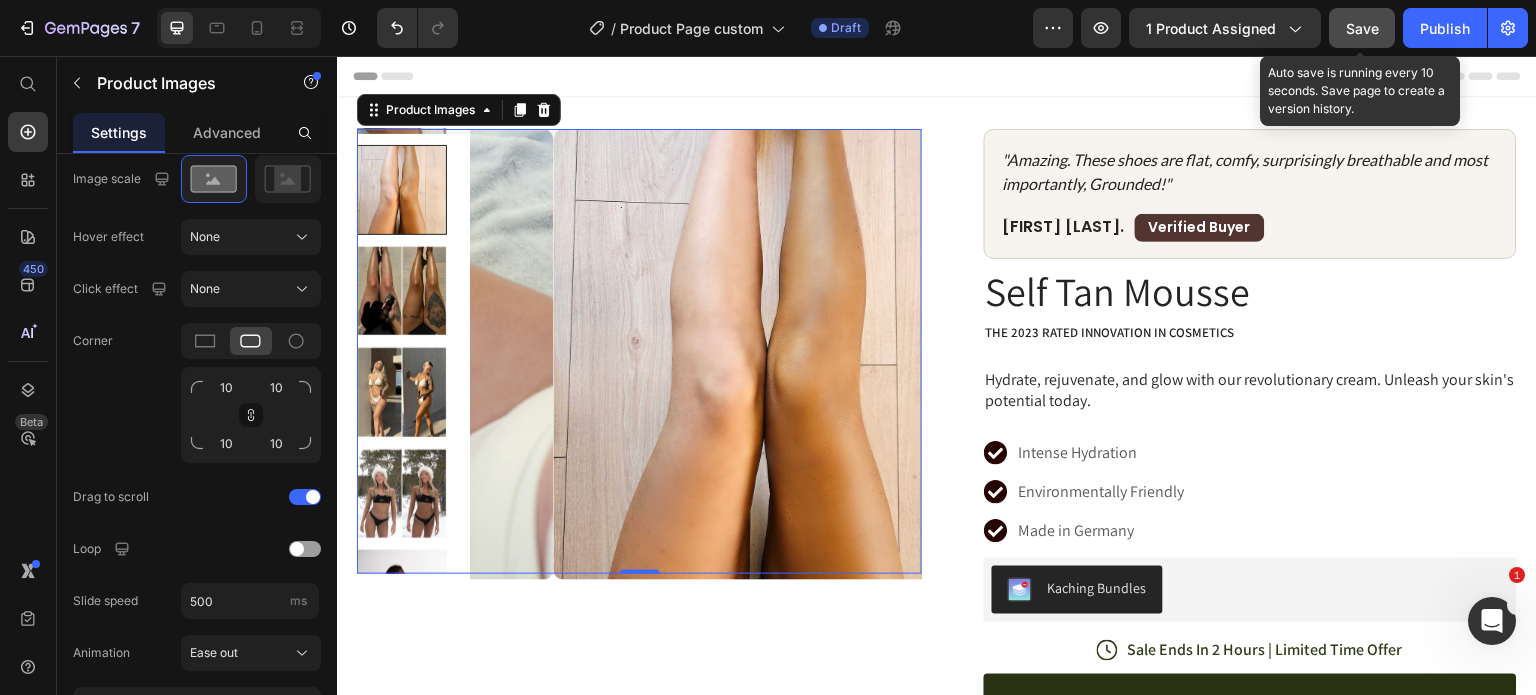 click on "Save" at bounding box center (1362, 28) 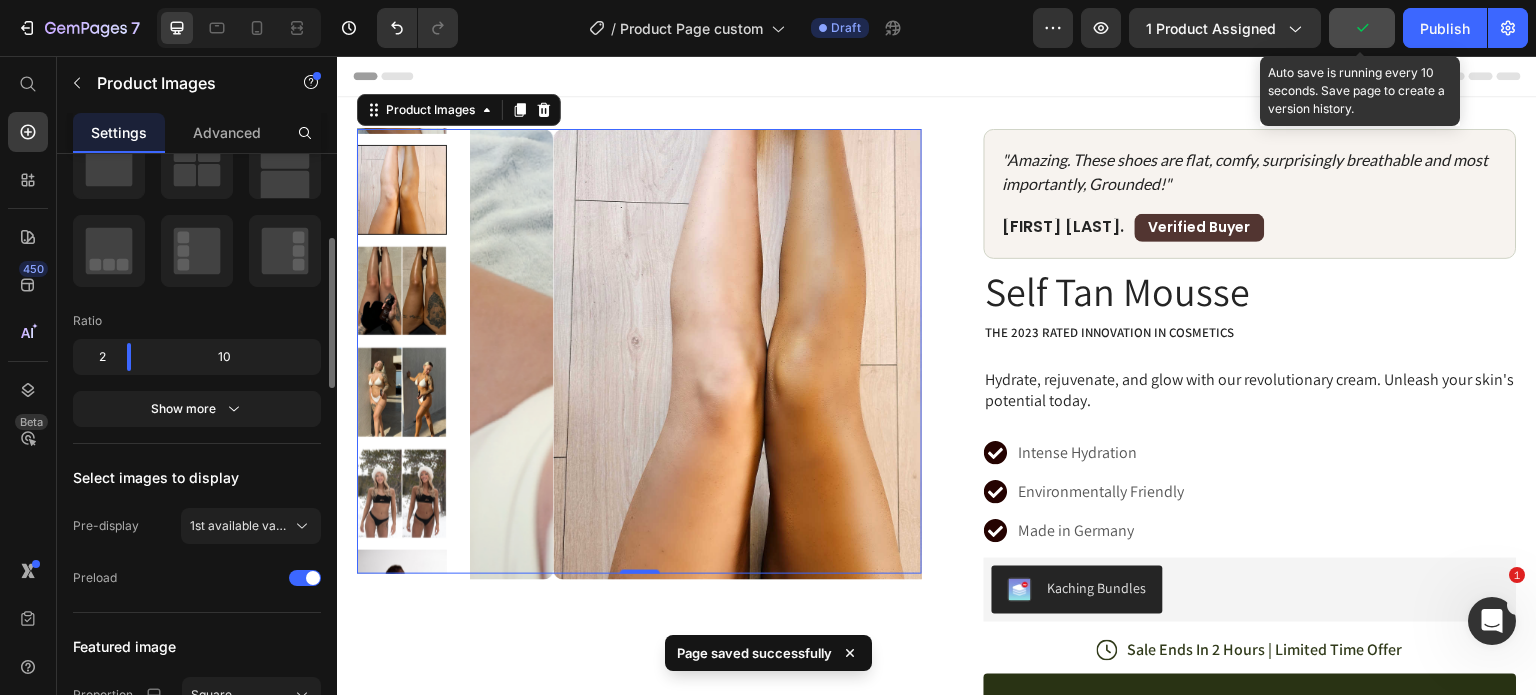 scroll, scrollTop: 339, scrollLeft: 0, axis: vertical 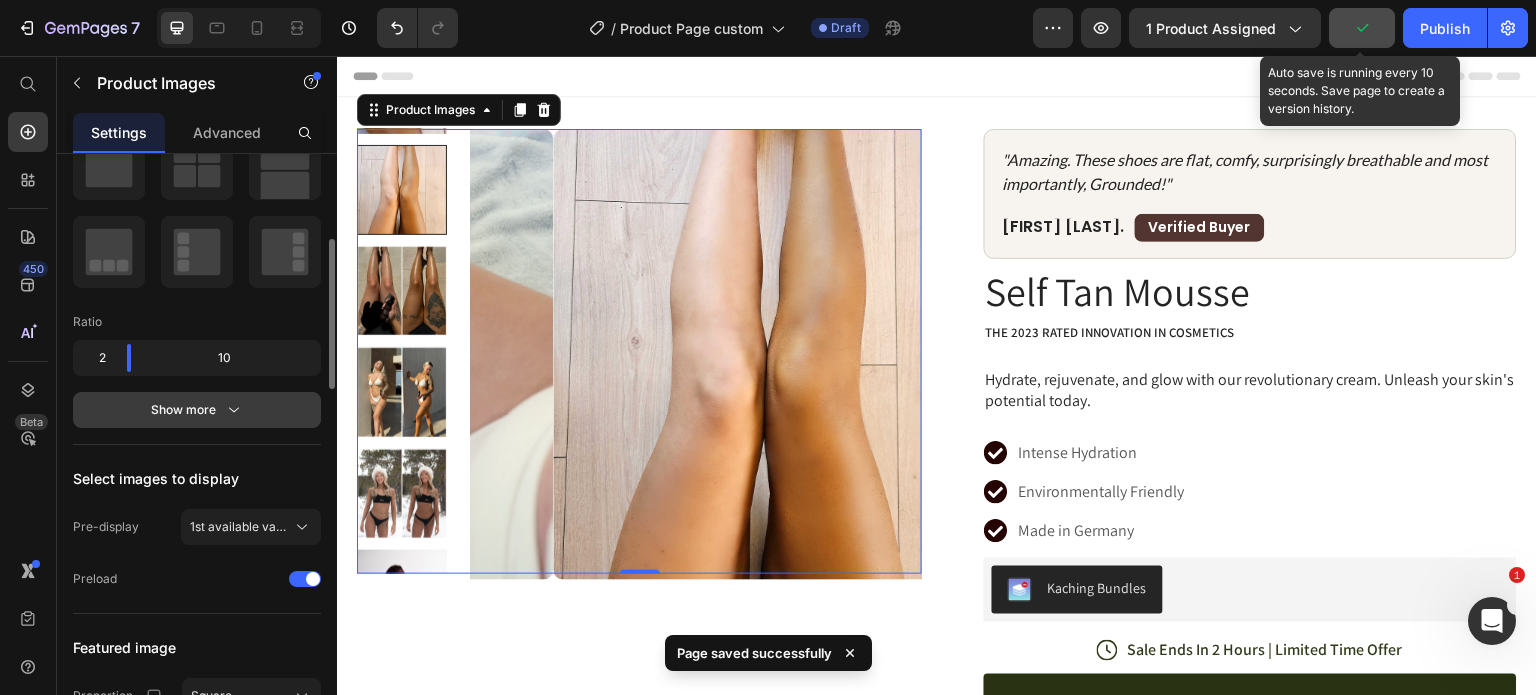 click on "Show more" at bounding box center (197, 410) 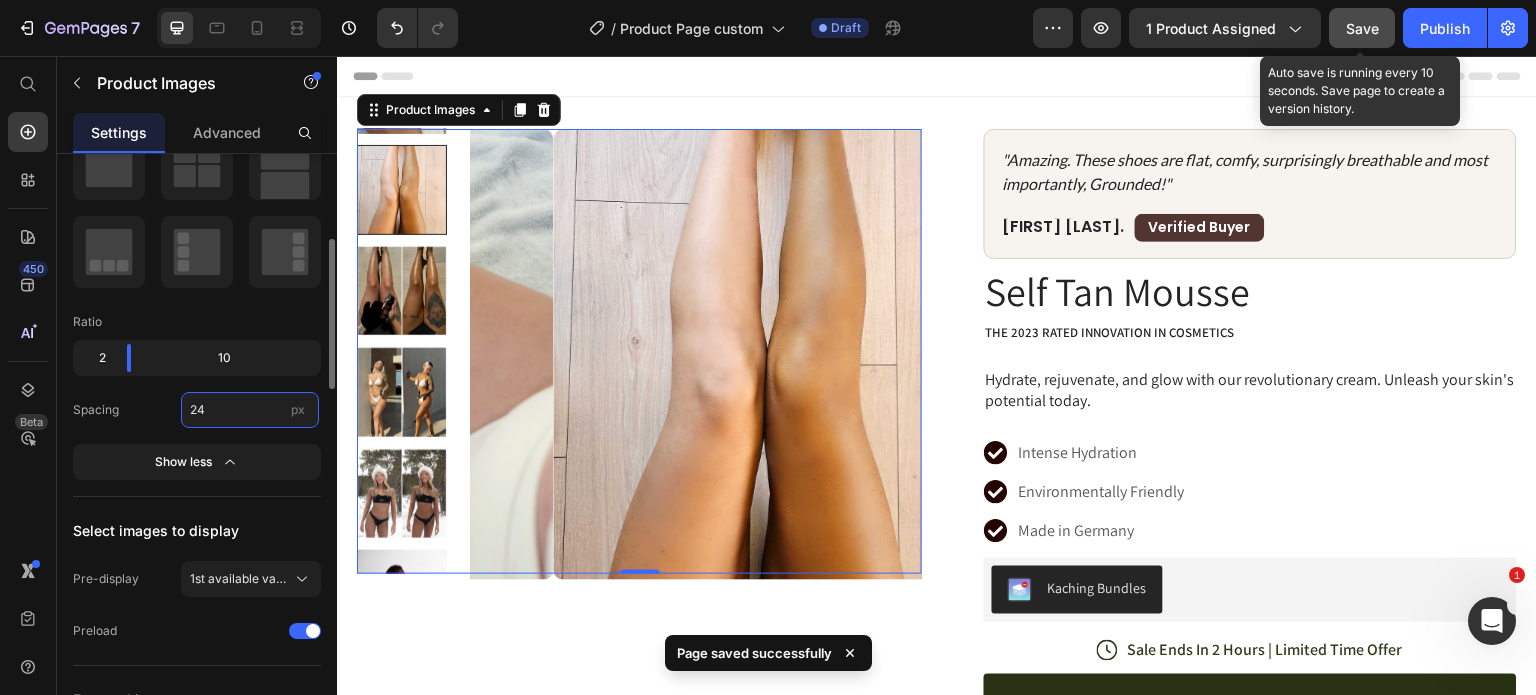click on "24" at bounding box center (250, 410) 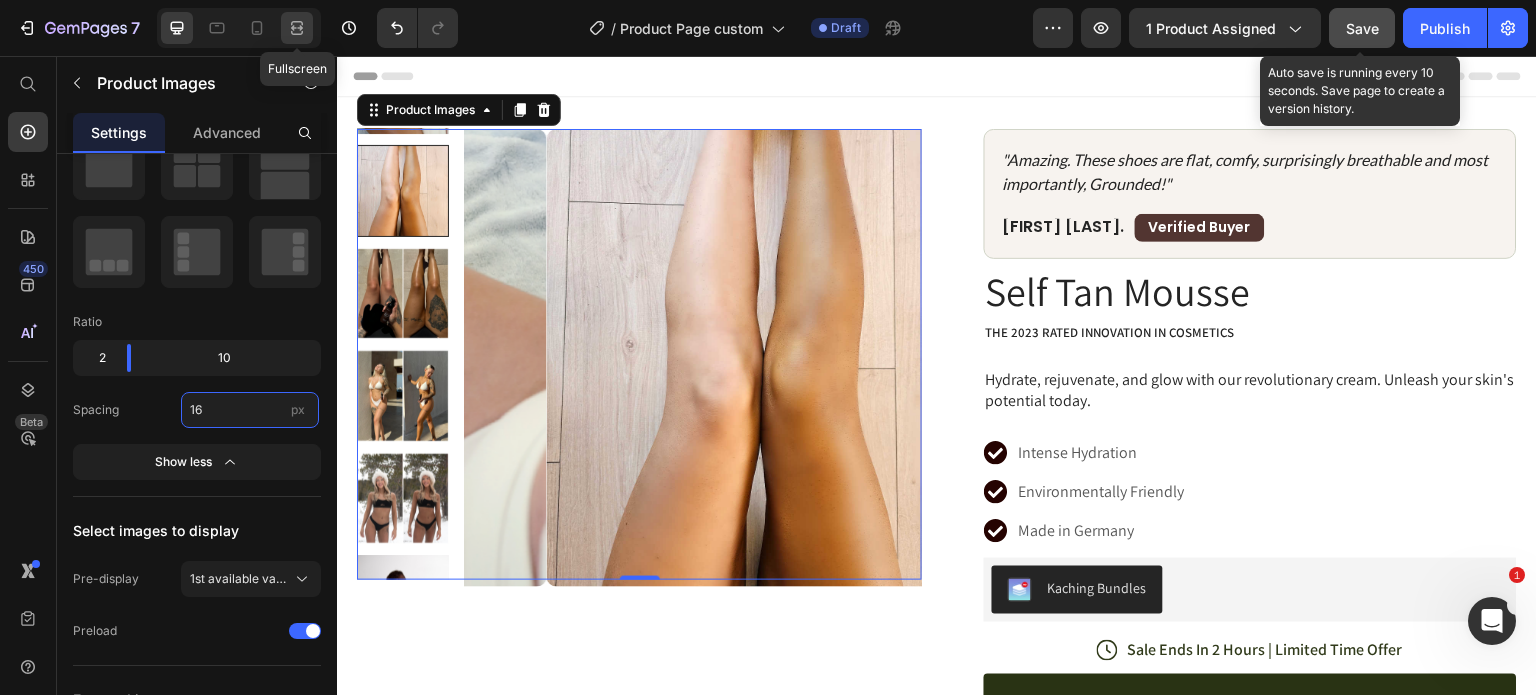 type on "16" 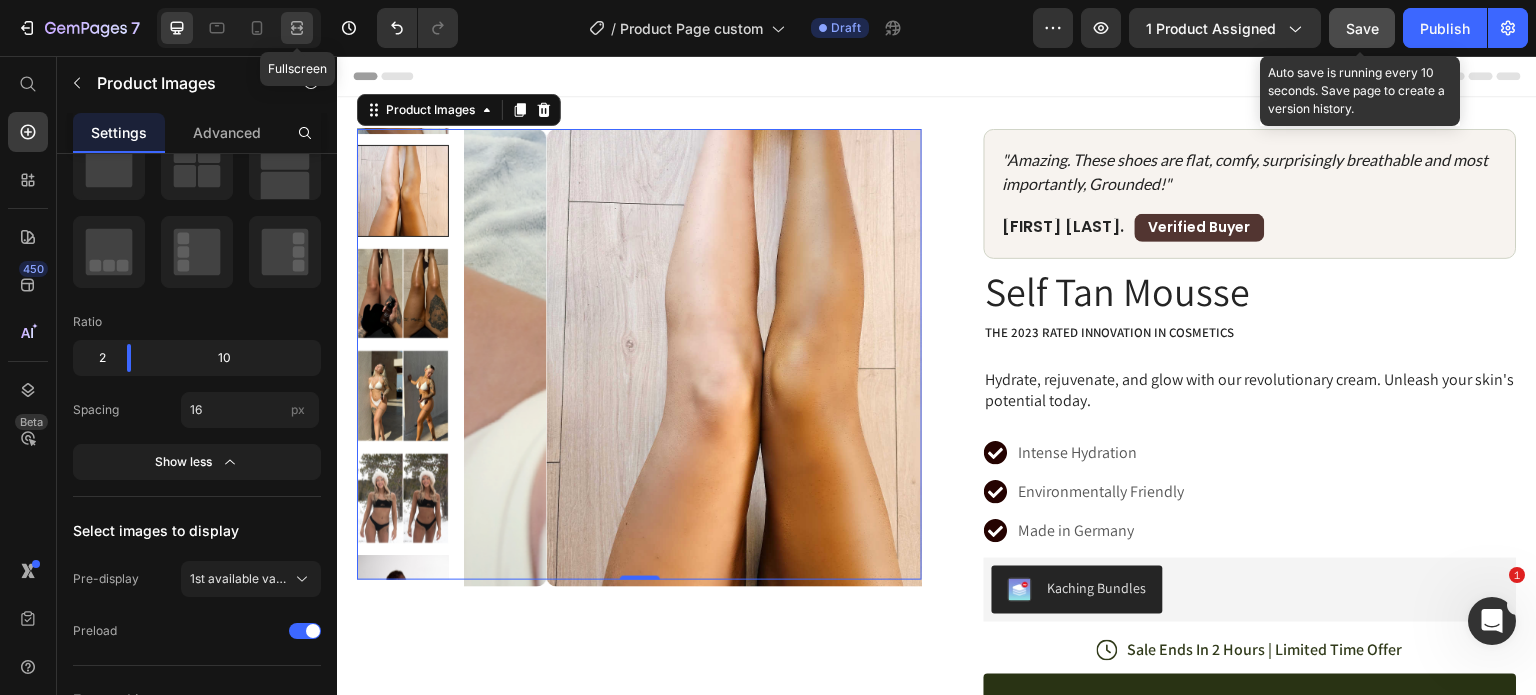 click 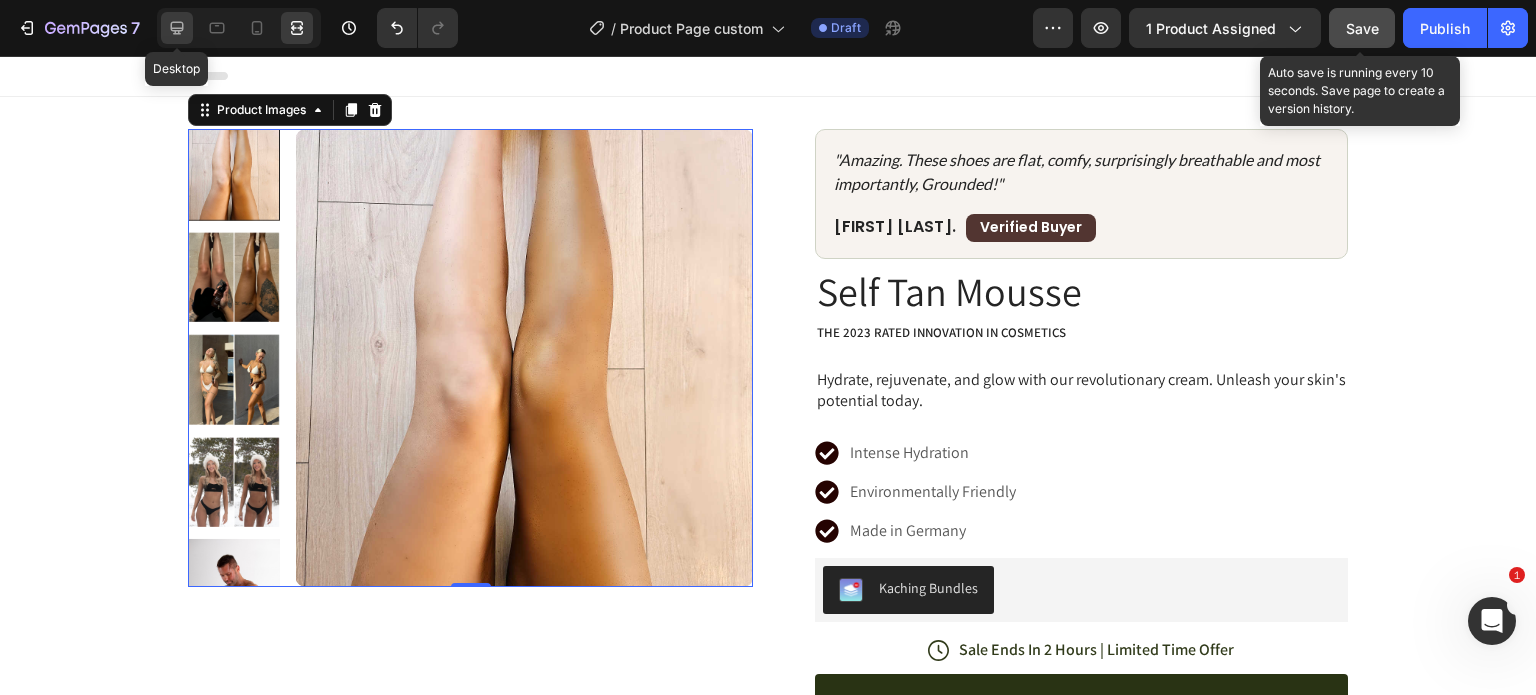 click 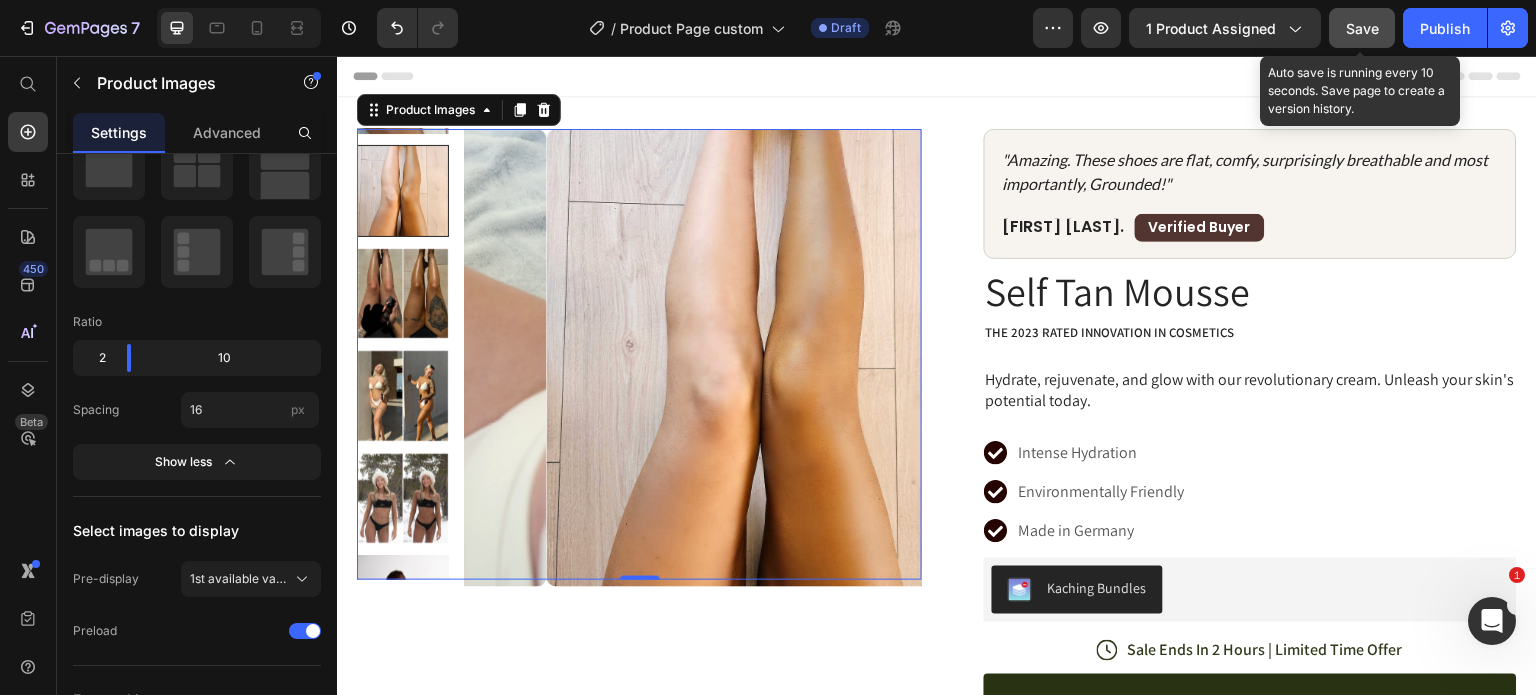 click on "Save" 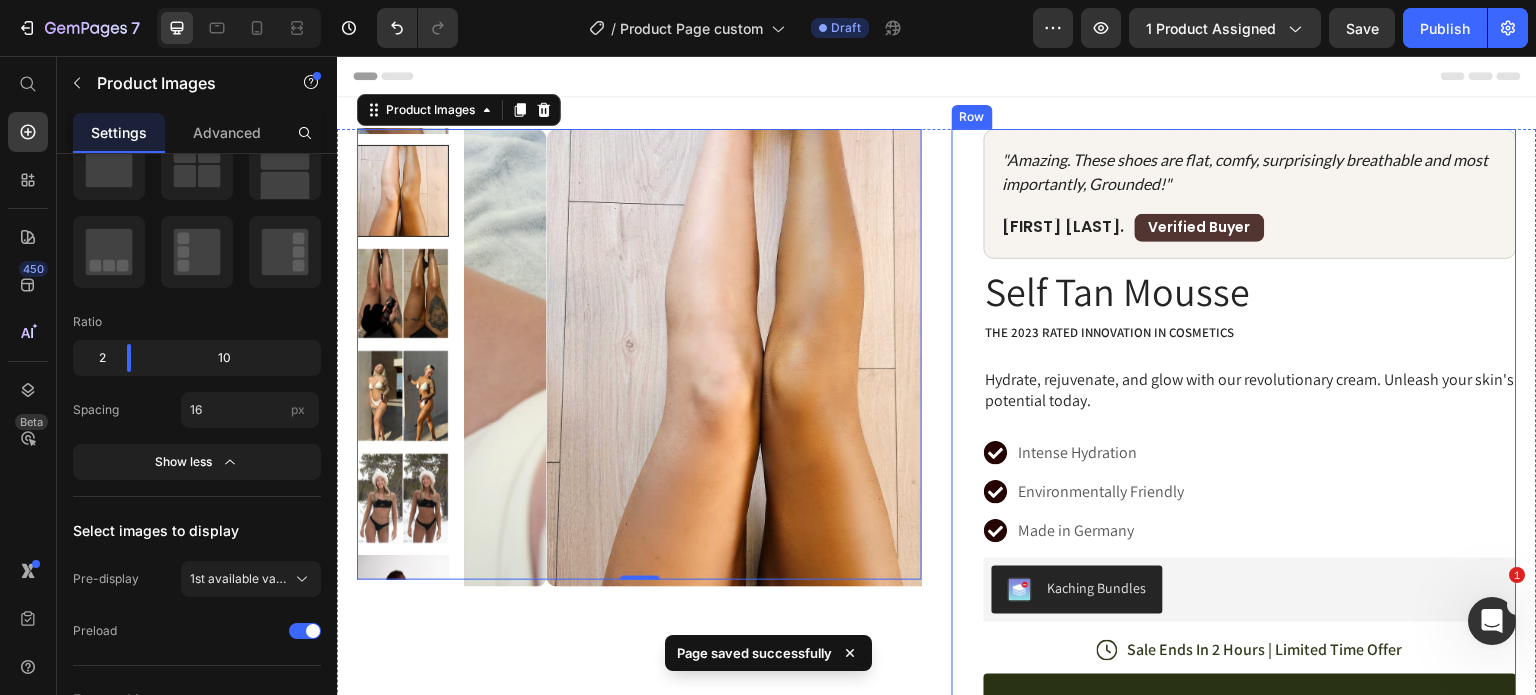 click on ""Amazing. These shoes are flat, comfy, surprisingly breathable and most importantly, Grounded!" Text Block [FIRST] [LAST]. Text Block Verified Buyer Text Block Row Row Row Self Tan Mousse Product Title The 2023 Rated Innovation in Cosmetics Text Block Hydrate, rejuvenate, and glow with our revolutionary cream. Unleash your skin's potential today. Text Block Intense Hydration Environmentally Friendly Made in Germany Item List Kaching Bundles Kaching Bundles
Icon Sale Ends In 2 Hours | Limited Time Offer Text Block Row add to cart Add to Cart
Icon Free Shipping Text Block
Icon Money-Back Text Block
Icon Easy Returns Text Block Row Image Icon Icon Icon Icon Icon Icon List “This skin cream is a game-changer! It has transformed my dry, lackluster skin into a hydrated and radiant complexion. I love how it absorbs quickly and leaves no greasy residue. Highly recommend” Text Block
Icon [FIRST] [LAST]. ([CITY], [COUNTRY]) Text Block Row Row Image" at bounding box center [1234, 651] 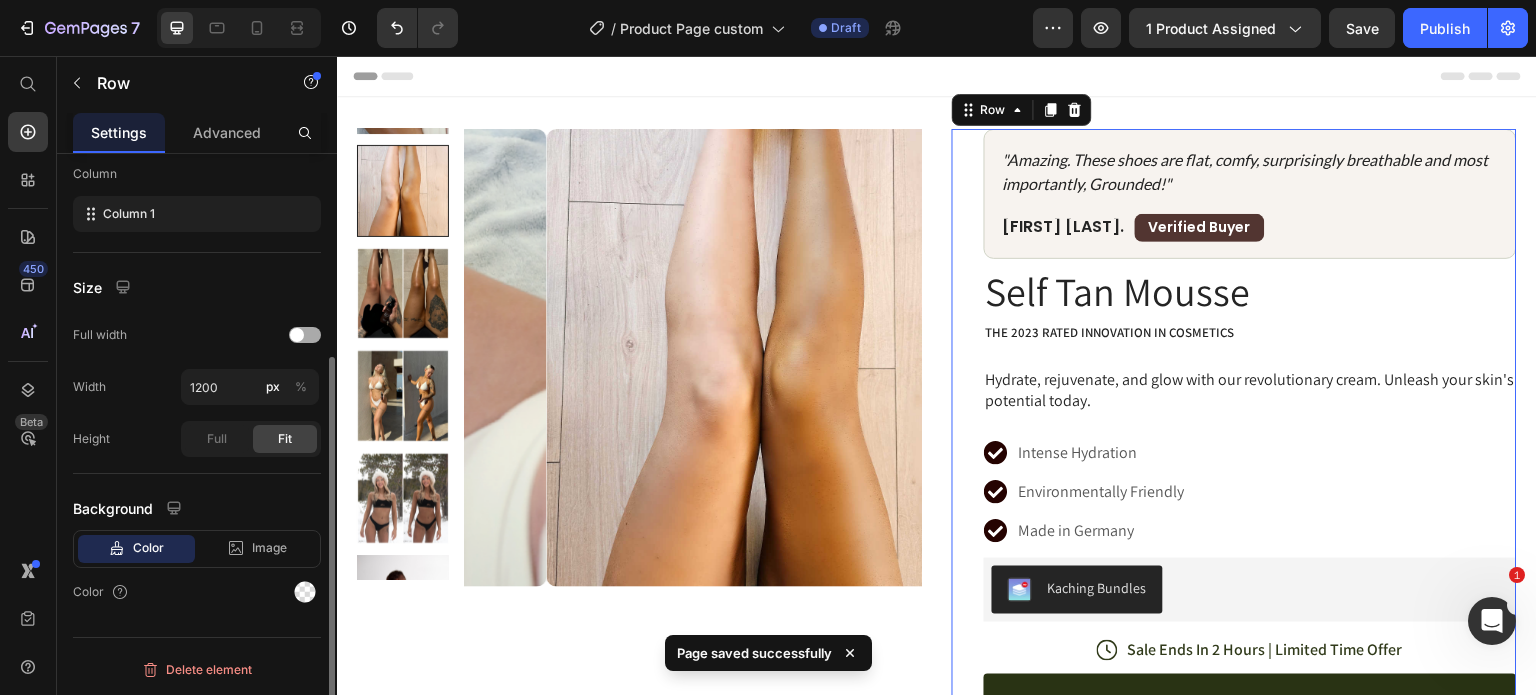 scroll, scrollTop: 0, scrollLeft: 0, axis: both 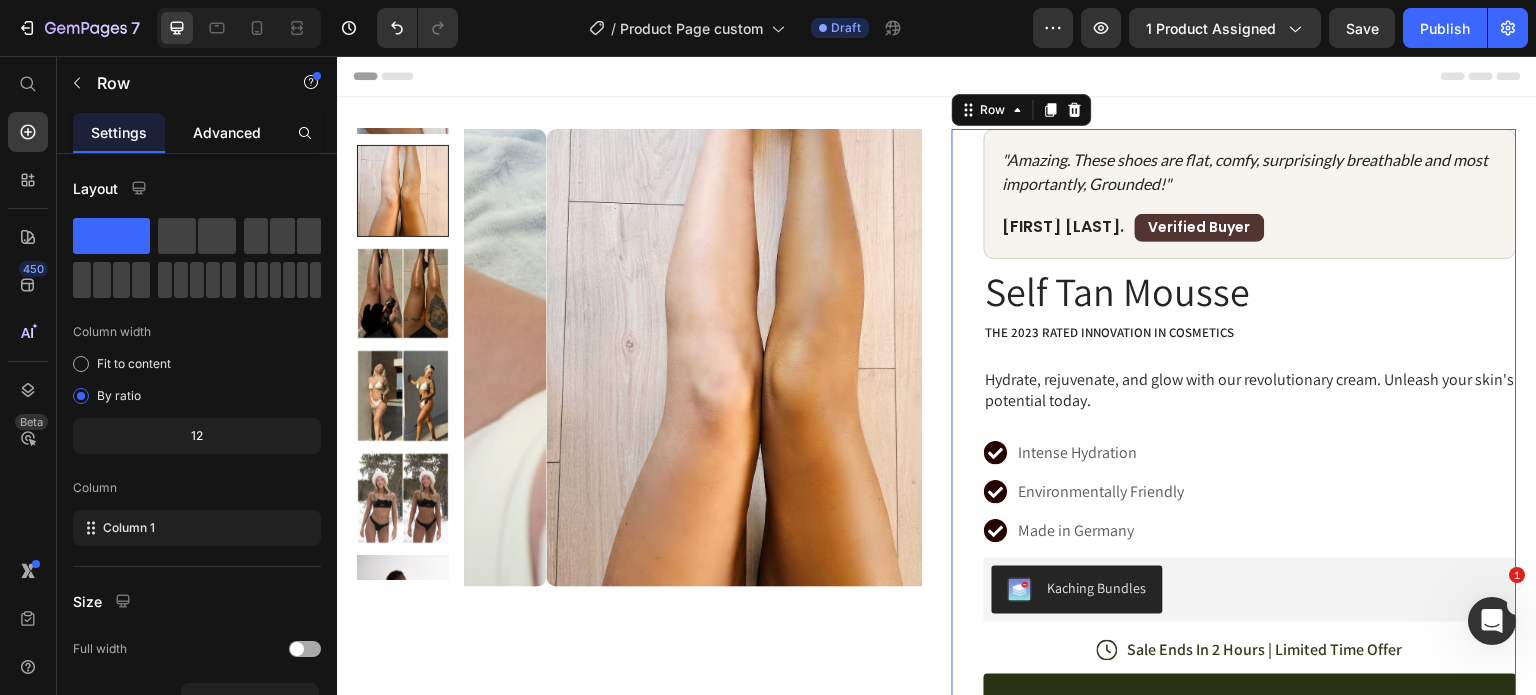click on "Advanced" at bounding box center [227, 132] 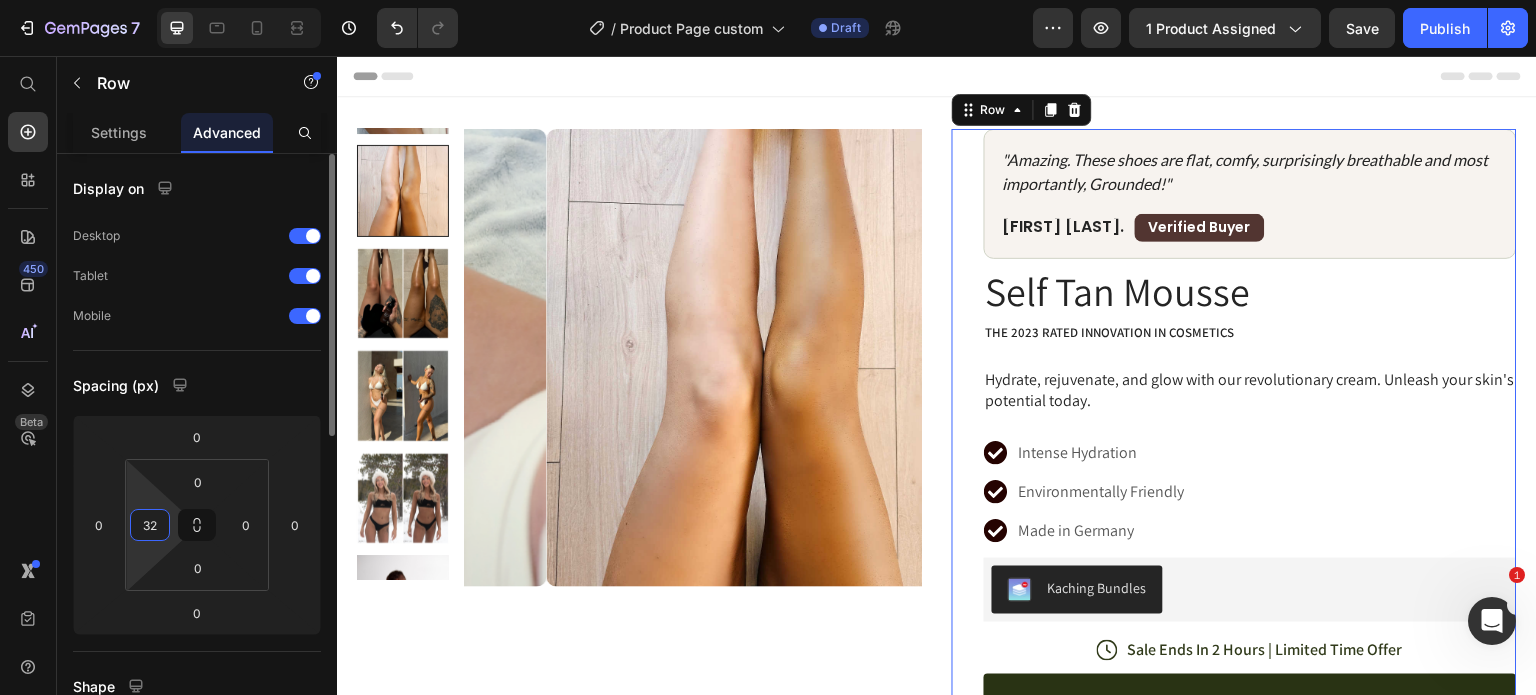 click on "32" at bounding box center [150, 525] 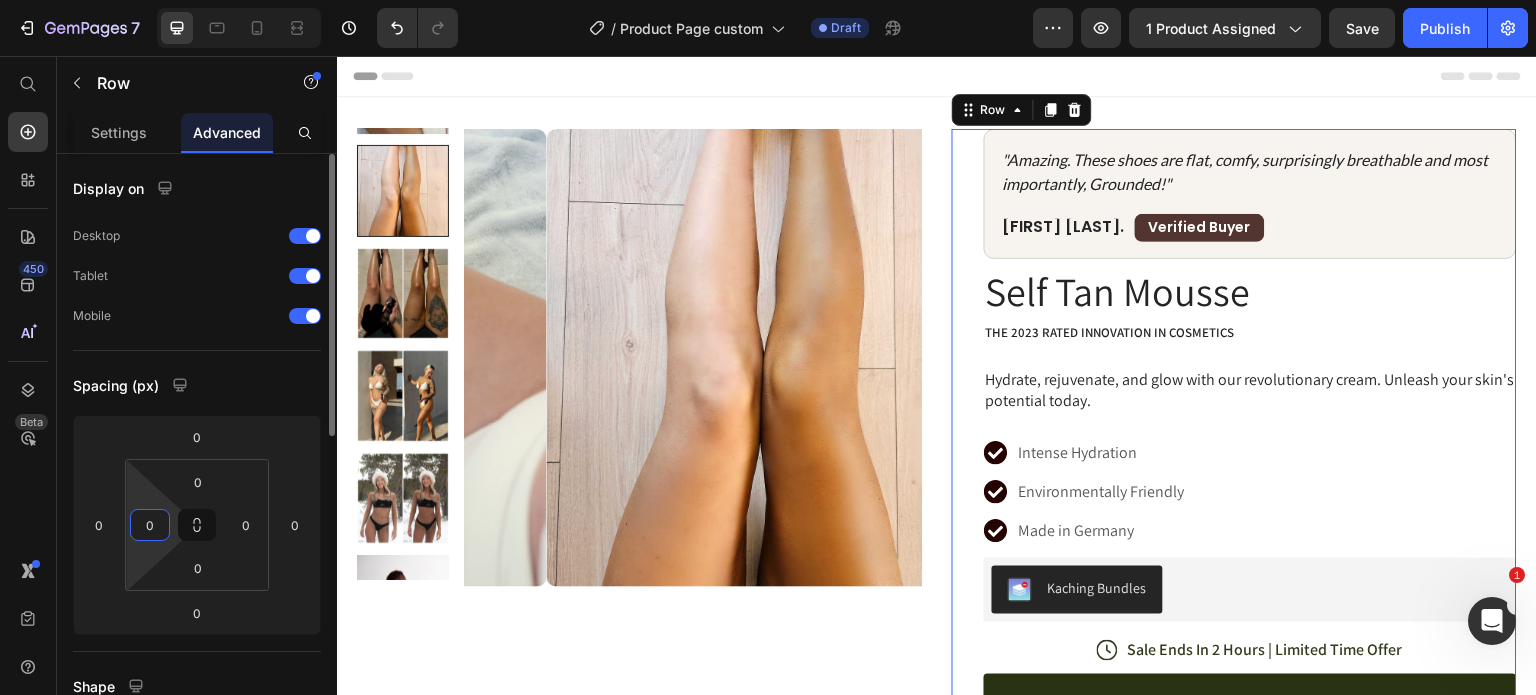 type on "0" 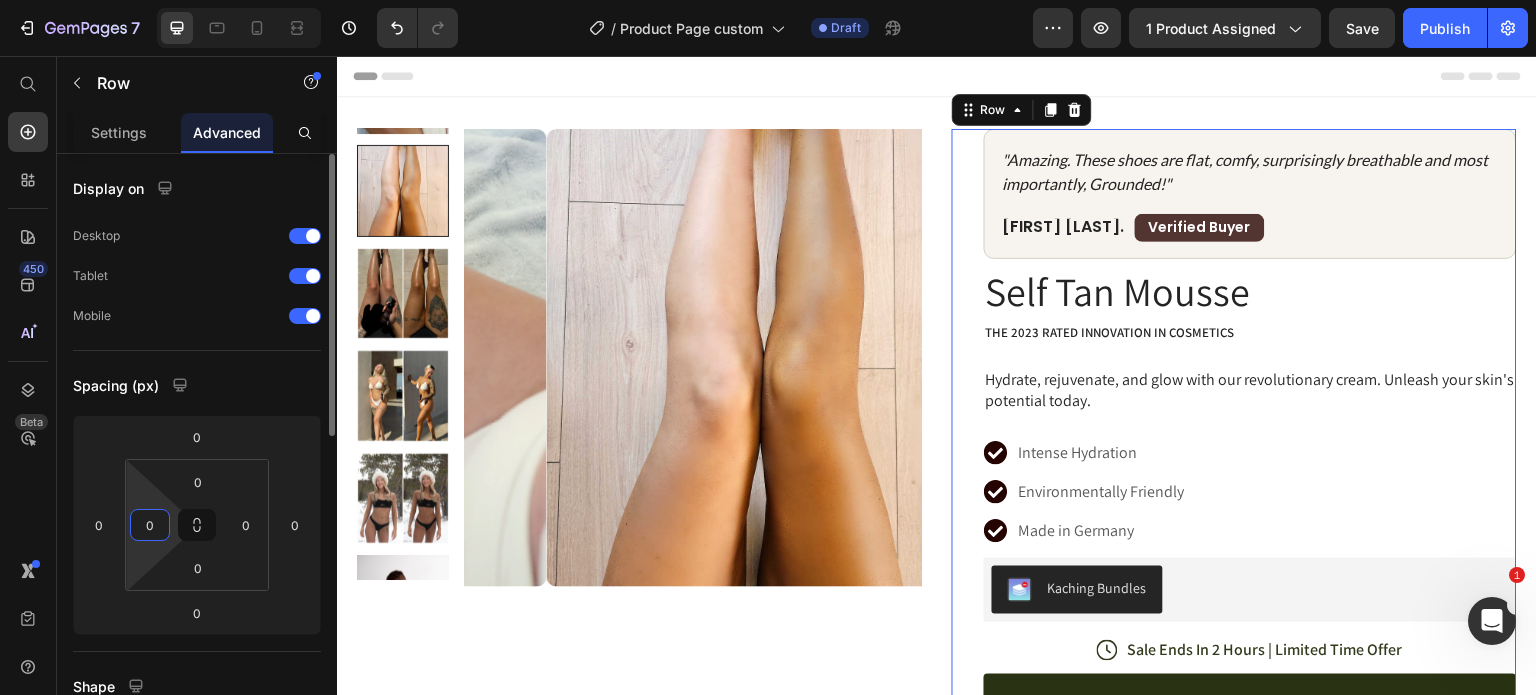 click on "Spacing (px)" at bounding box center [197, 385] 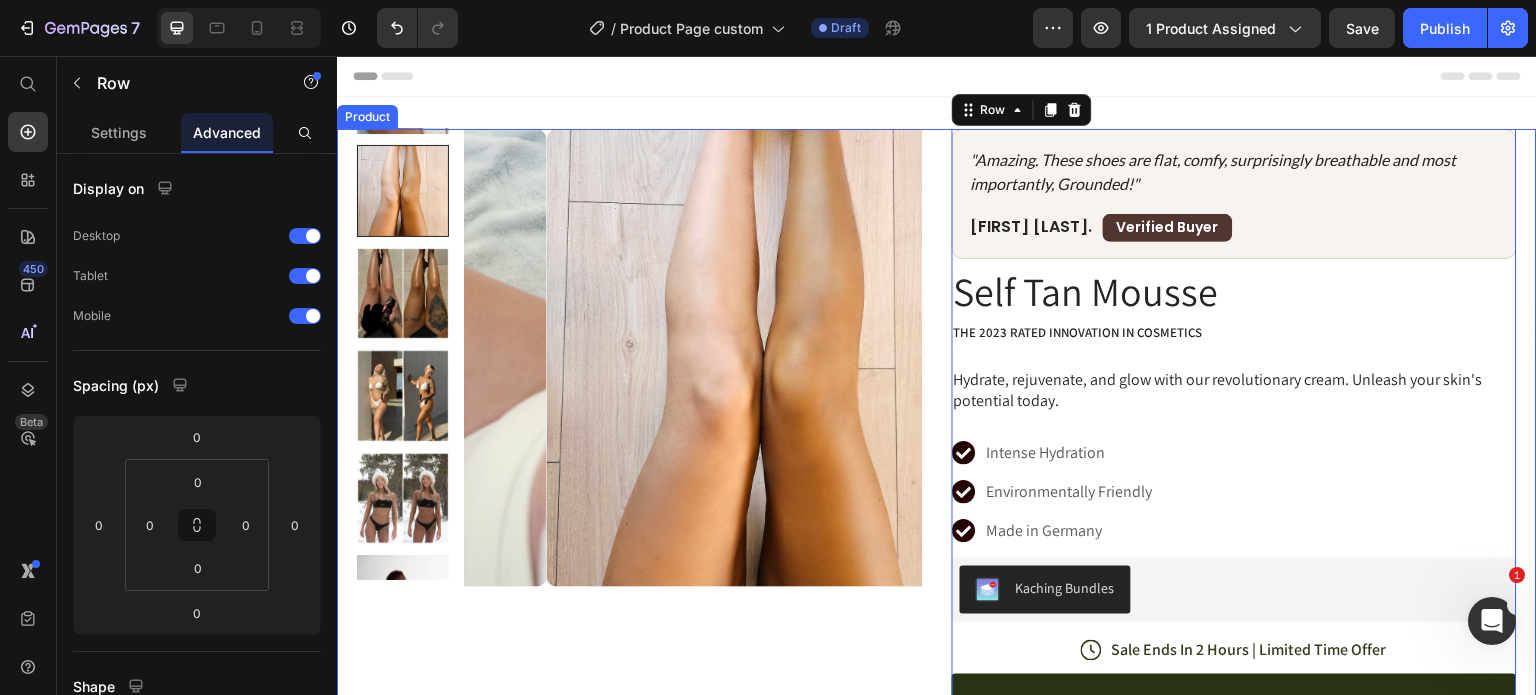 click on "Product Images Row "Amazing. These shoes are flat, comfy, surprisingly breathable and most importantly, Grounded!" Text Block [FIRST] [LAST]. Text Block Verified Buyer Text Block Row Row Row Self Tan Mousse Product Title The 2023 Rated Innovation in Cosmetics Text Block Hydrate, rejuvenate, and glow with our revolutionary cream. Unleash your skin's potential today. Text Block Intense Hydration Environmentally Friendly Made in Germany Item List Kaching Bundles Kaching Bundles
Icon Sale Ends In 2 Hours | Limited Time Offer Text Block Row add to cart Add to Cart
Icon Free Shipping Text Block
Icon Money-Back Text Block
Icon Easy Returns Text Block Row Image Icon Icon Icon Icon Icon Icon List “This skin cream is a game-changer! It has transformed my dry, lackluster skin into a hydrated and radiant complexion. I love how it absorbs quickly and leaves no greasy residue. Highly recommend” Text Block
Icon [FIRST] [LAST]. ([CITY], [COUNTRY]) Row" at bounding box center (937, 651) 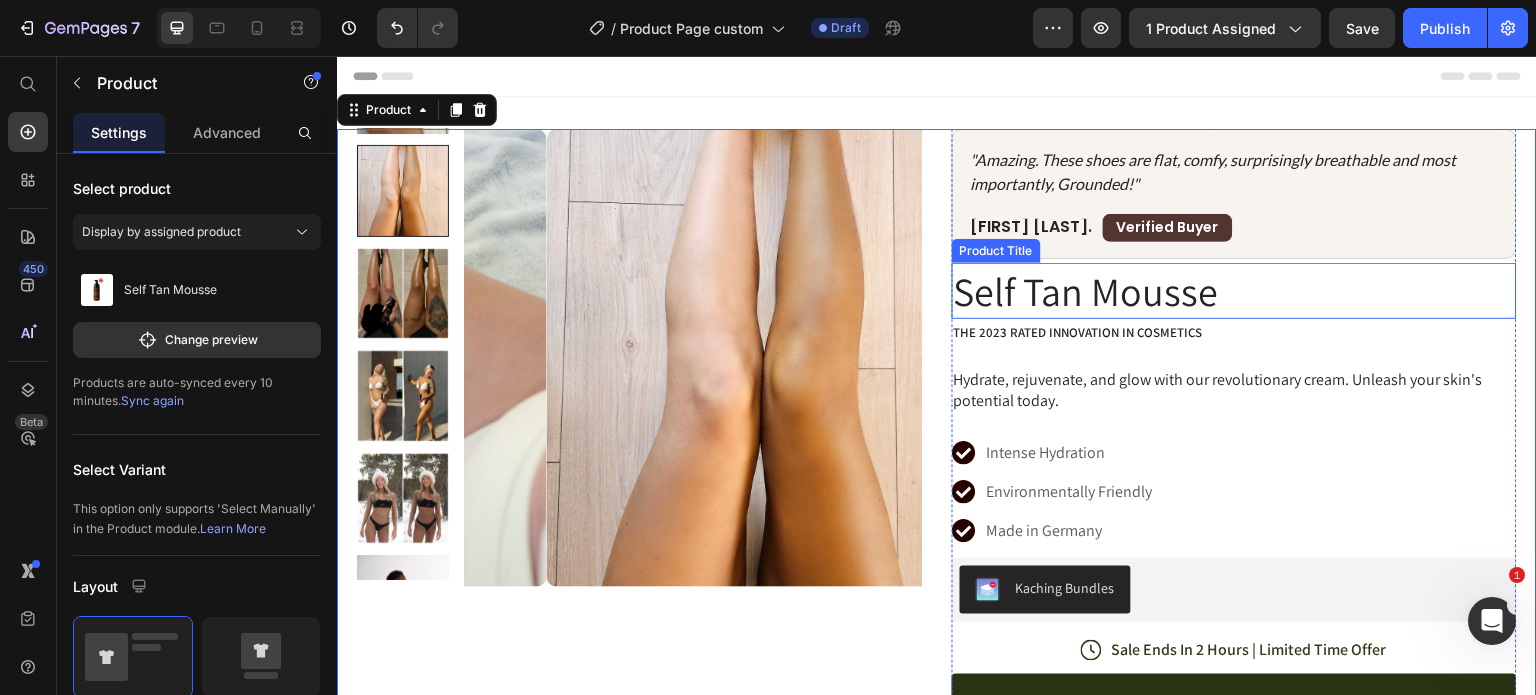 click on "Self Tan Mousse" at bounding box center (1234, 291) 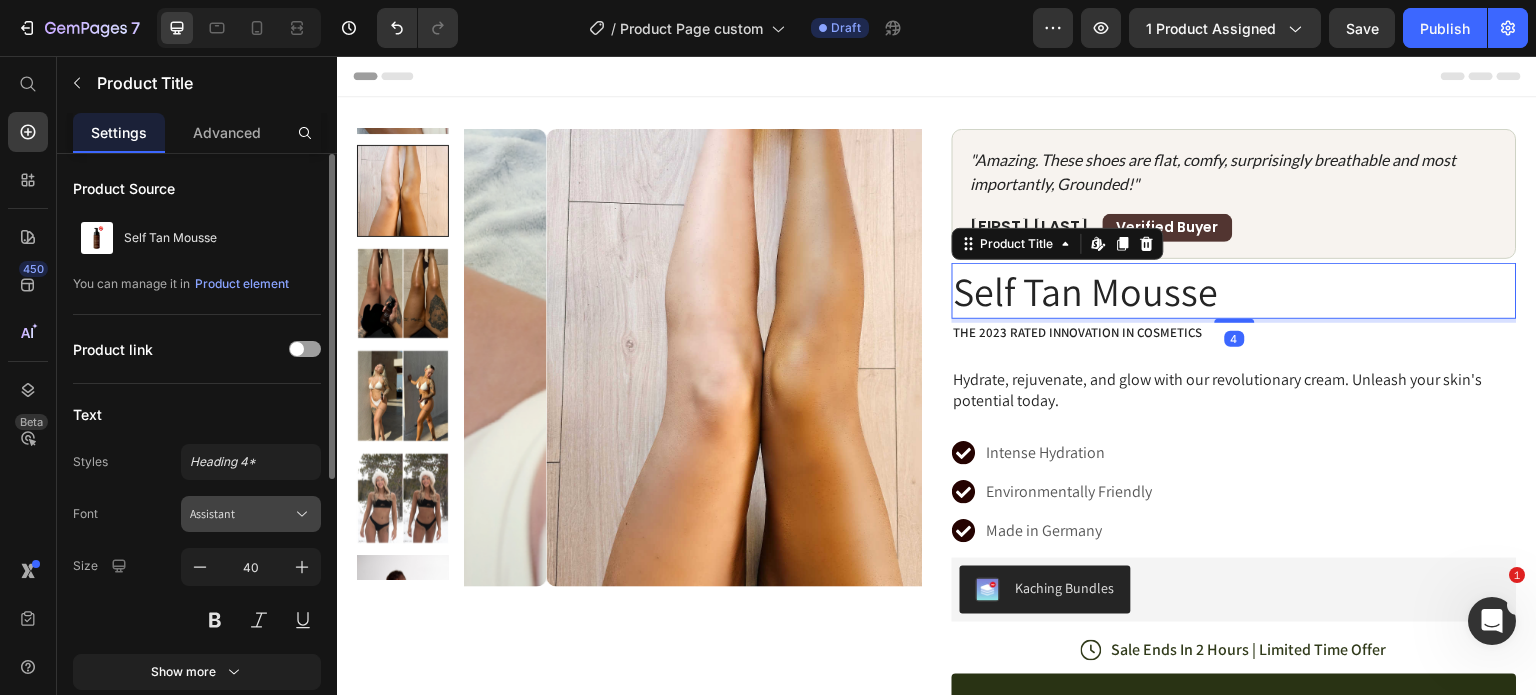 click on "Assistant" at bounding box center (251, 514) 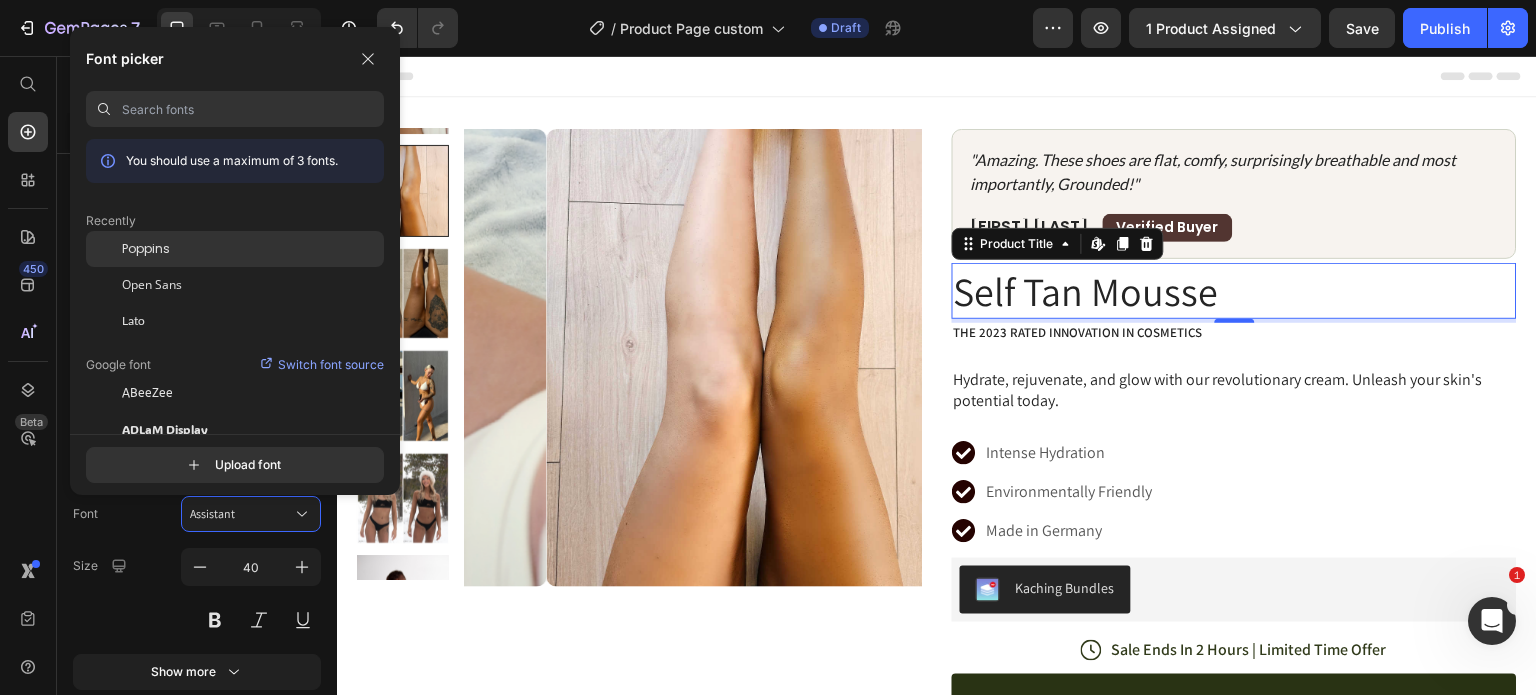 click on "Poppins" at bounding box center [146, 249] 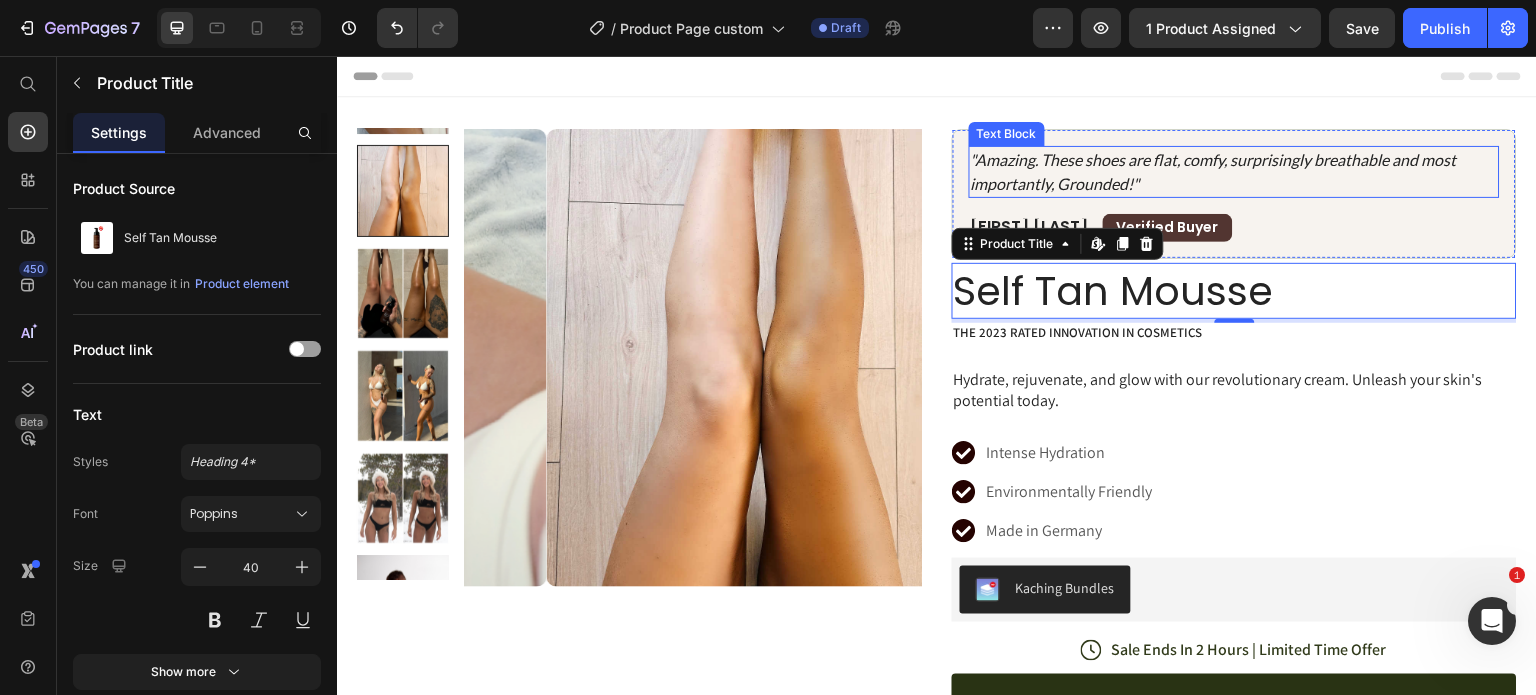 click on ""Amazing. These shoes are flat, comfy, surprisingly breathable and most importantly, Grounded!"" at bounding box center (1234, 172) 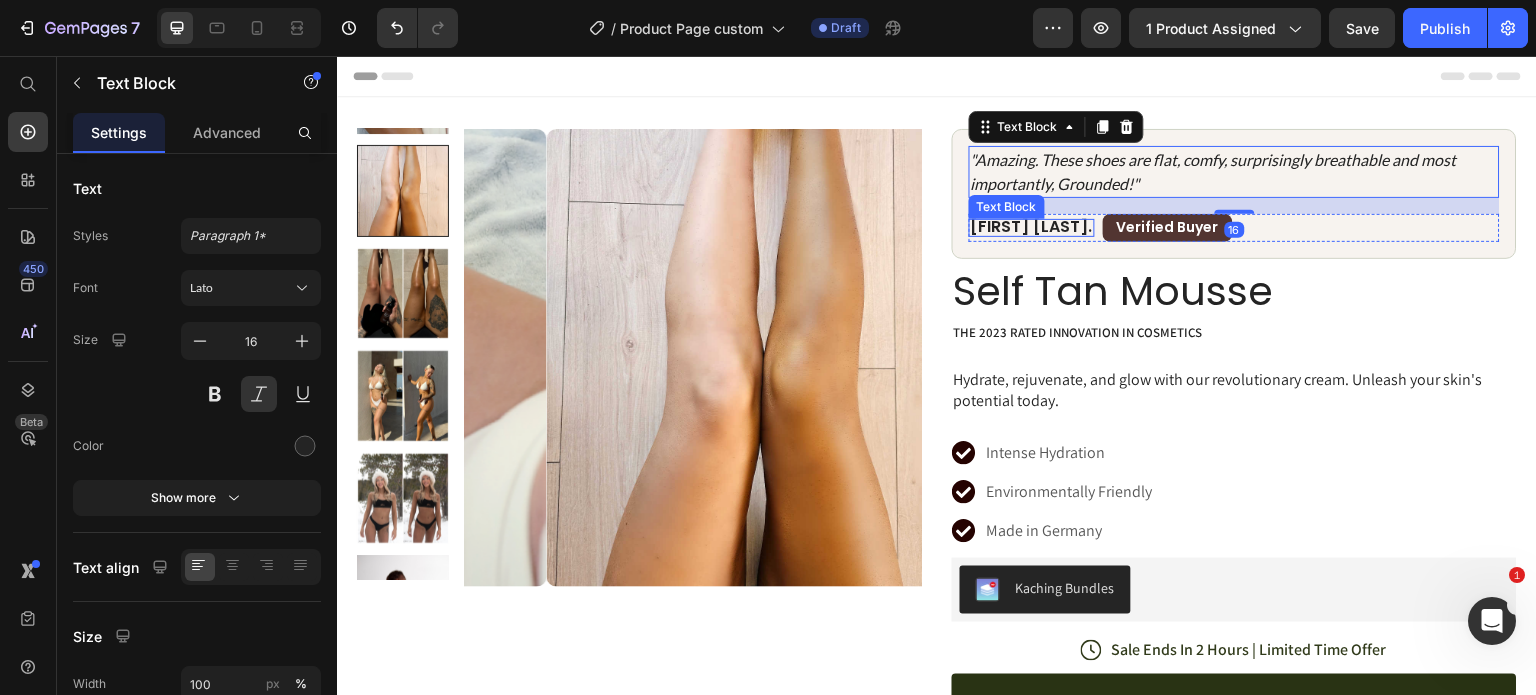 click on "[FIRST] [LAST]." at bounding box center (1032, 227) 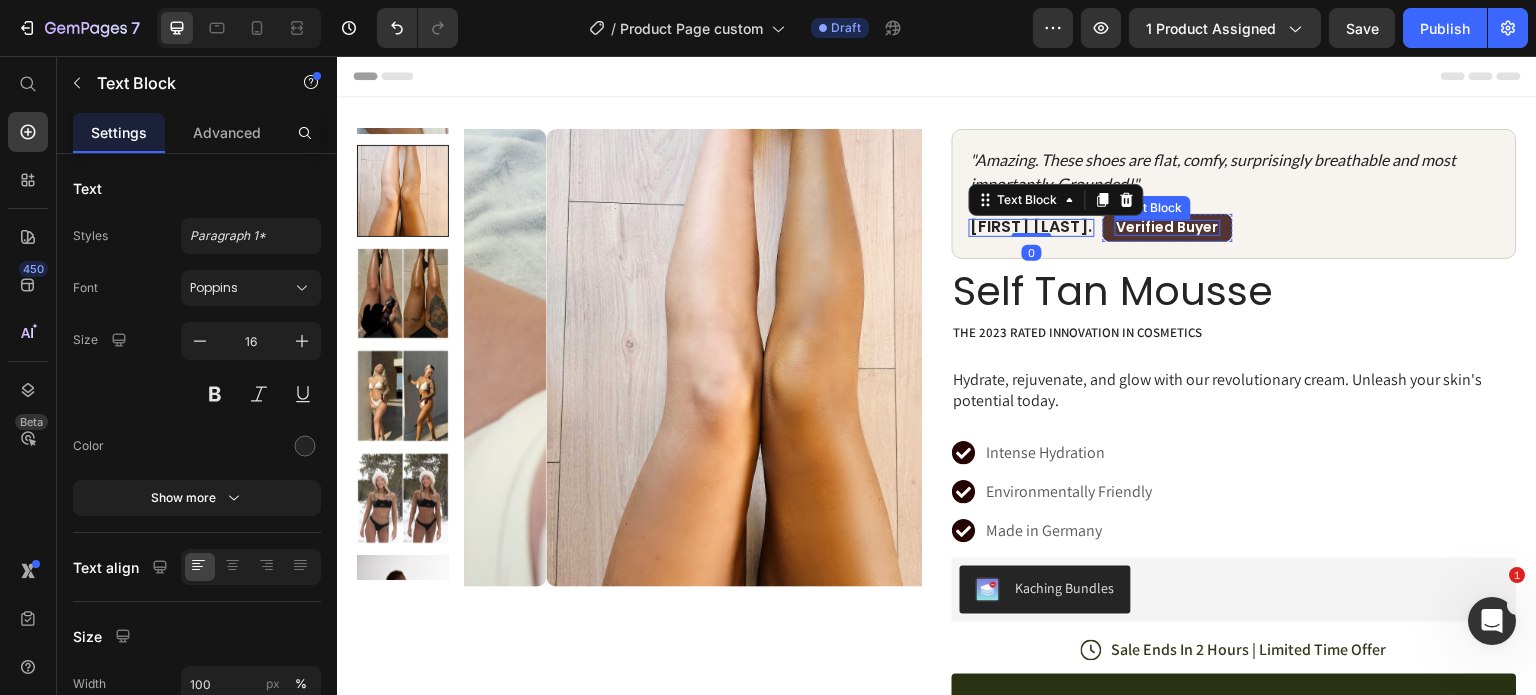 click on "Verified Buyer" at bounding box center [1168, 227] 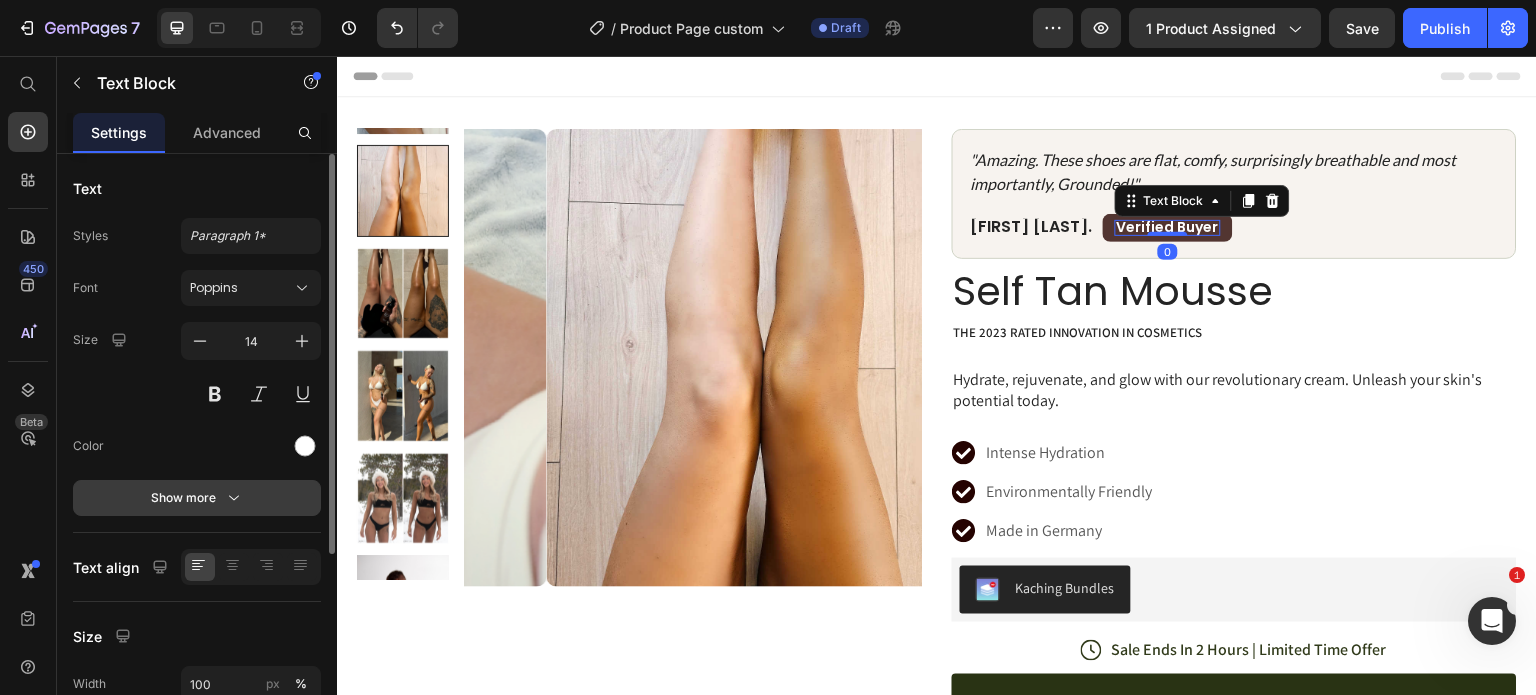click on "Show more" at bounding box center (197, 498) 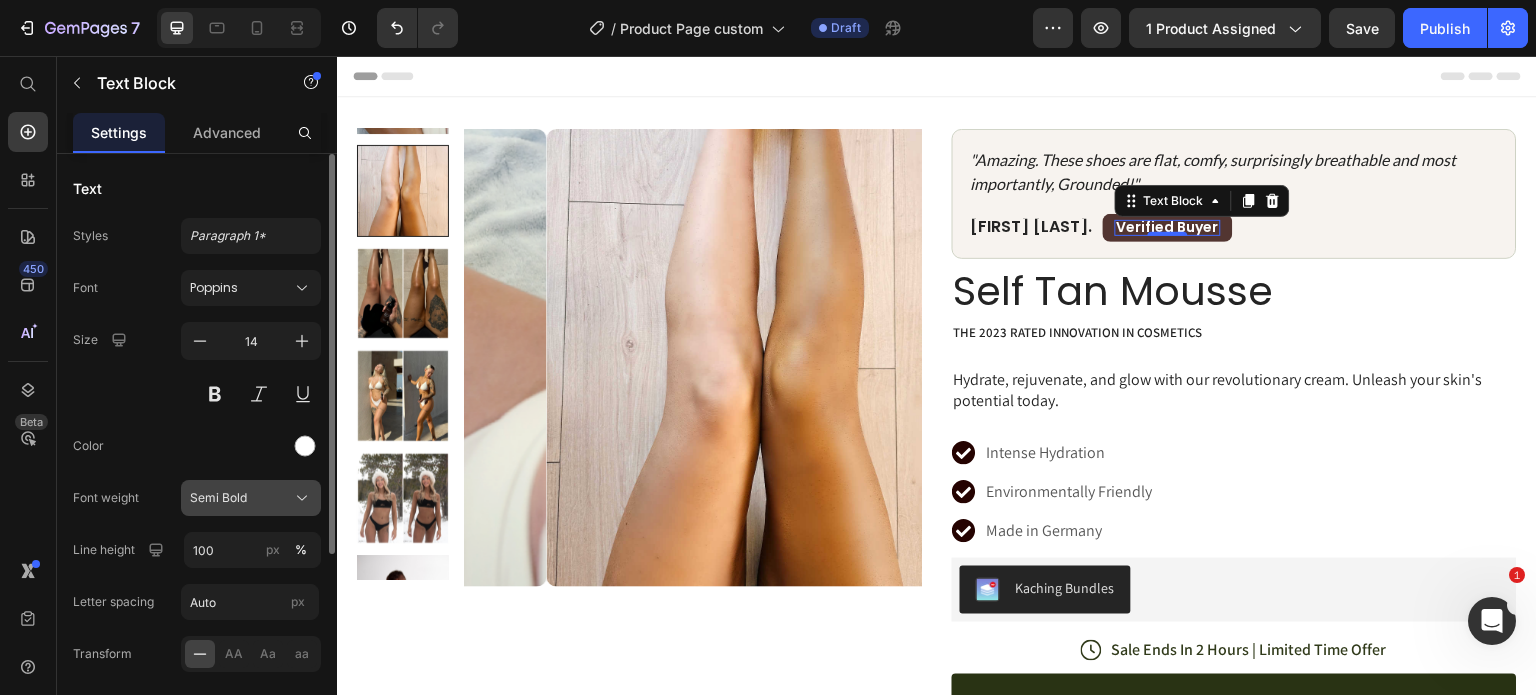 click on "Semi Bold" at bounding box center [218, 498] 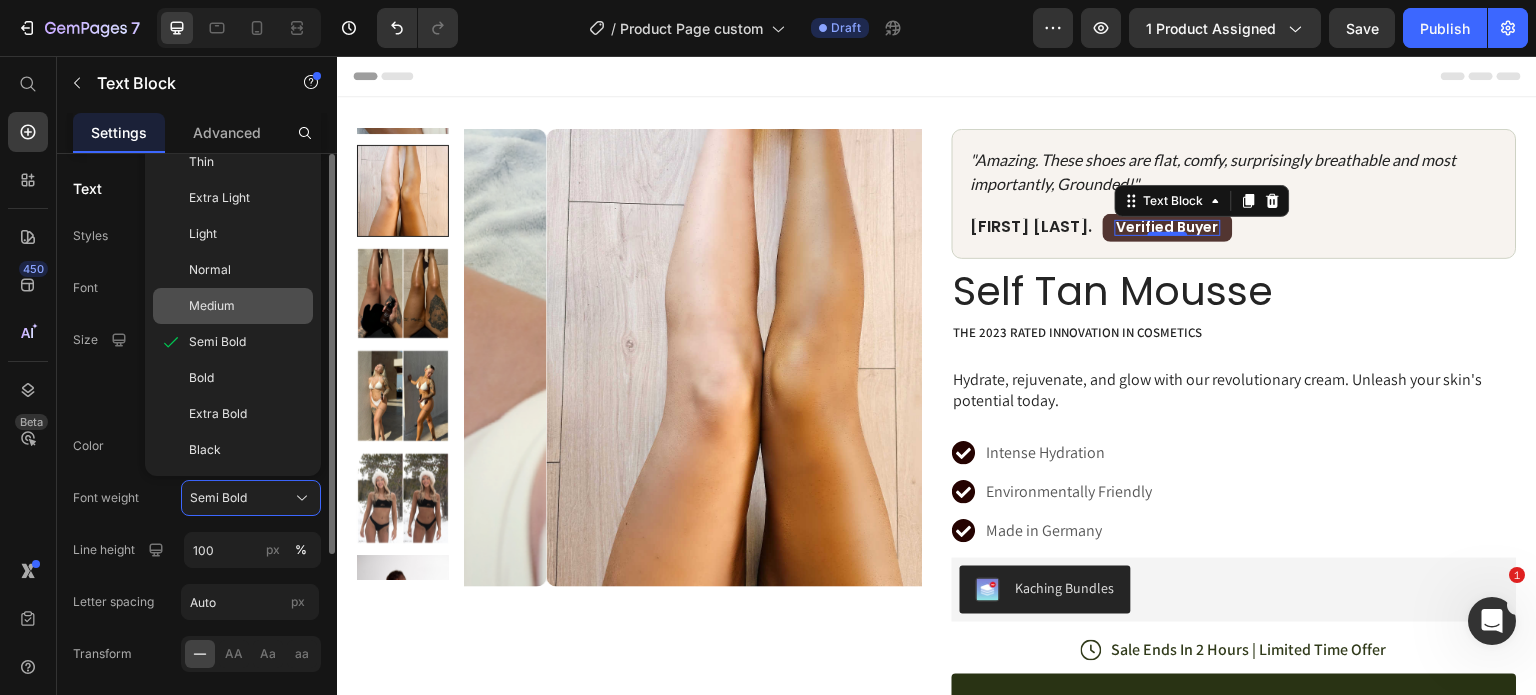 click on "Medium" at bounding box center (212, 306) 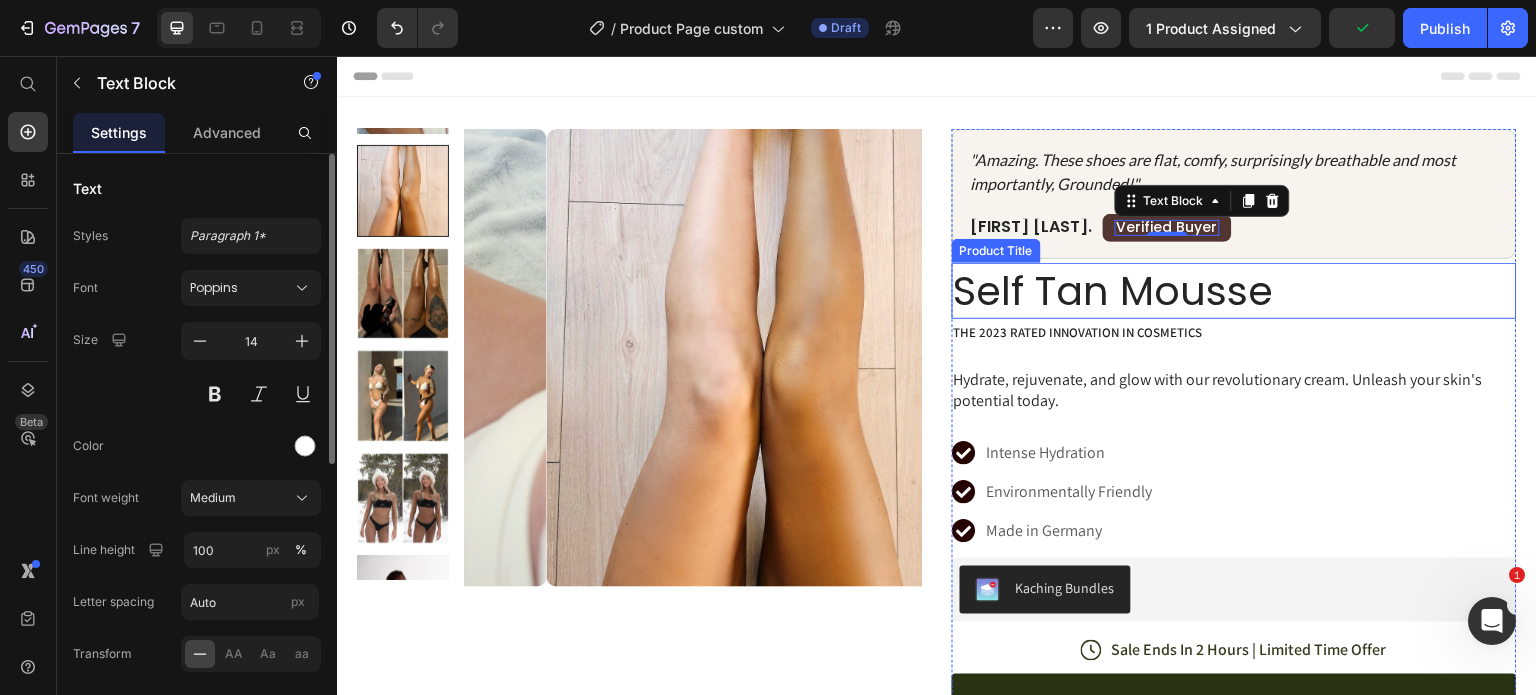 click on "Self Tan Mousse" at bounding box center (1234, 291) 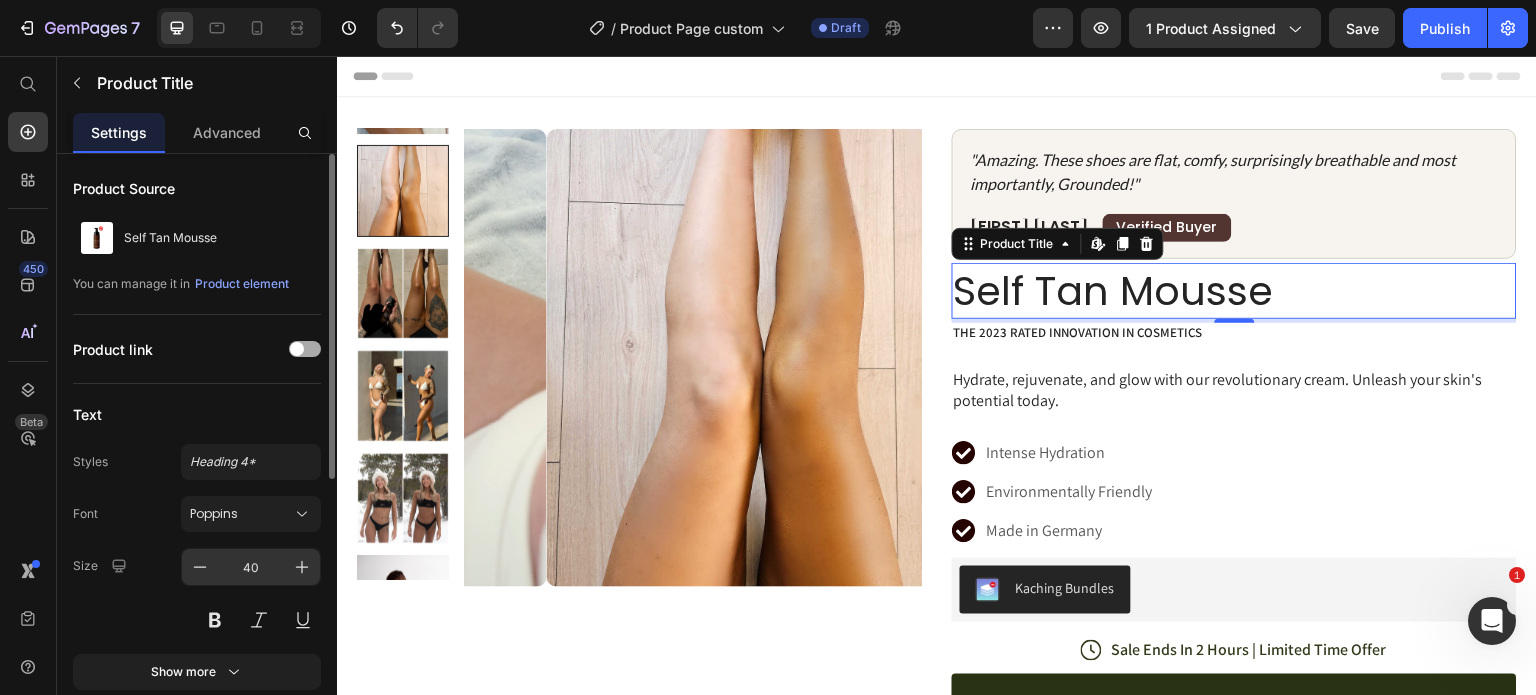 click on "40" at bounding box center [251, 567] 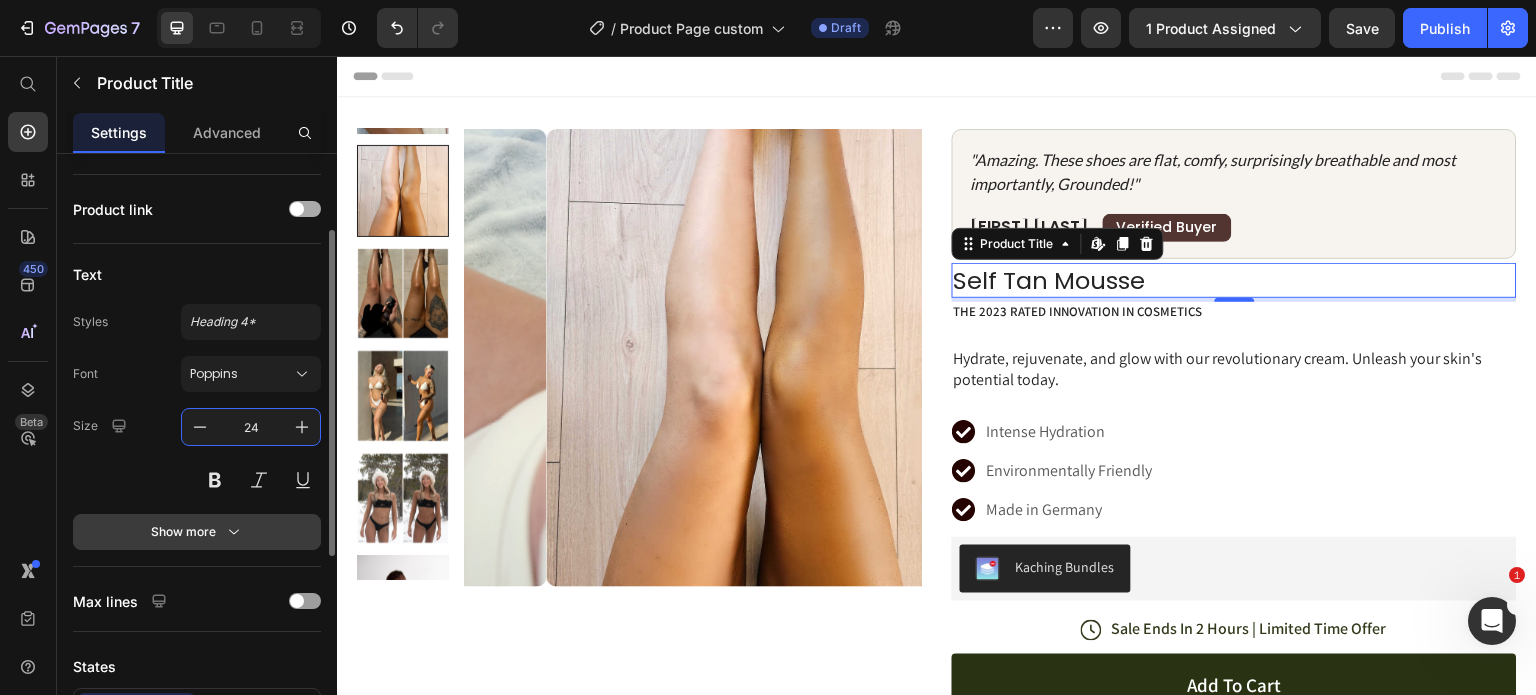 scroll, scrollTop: 140, scrollLeft: 0, axis: vertical 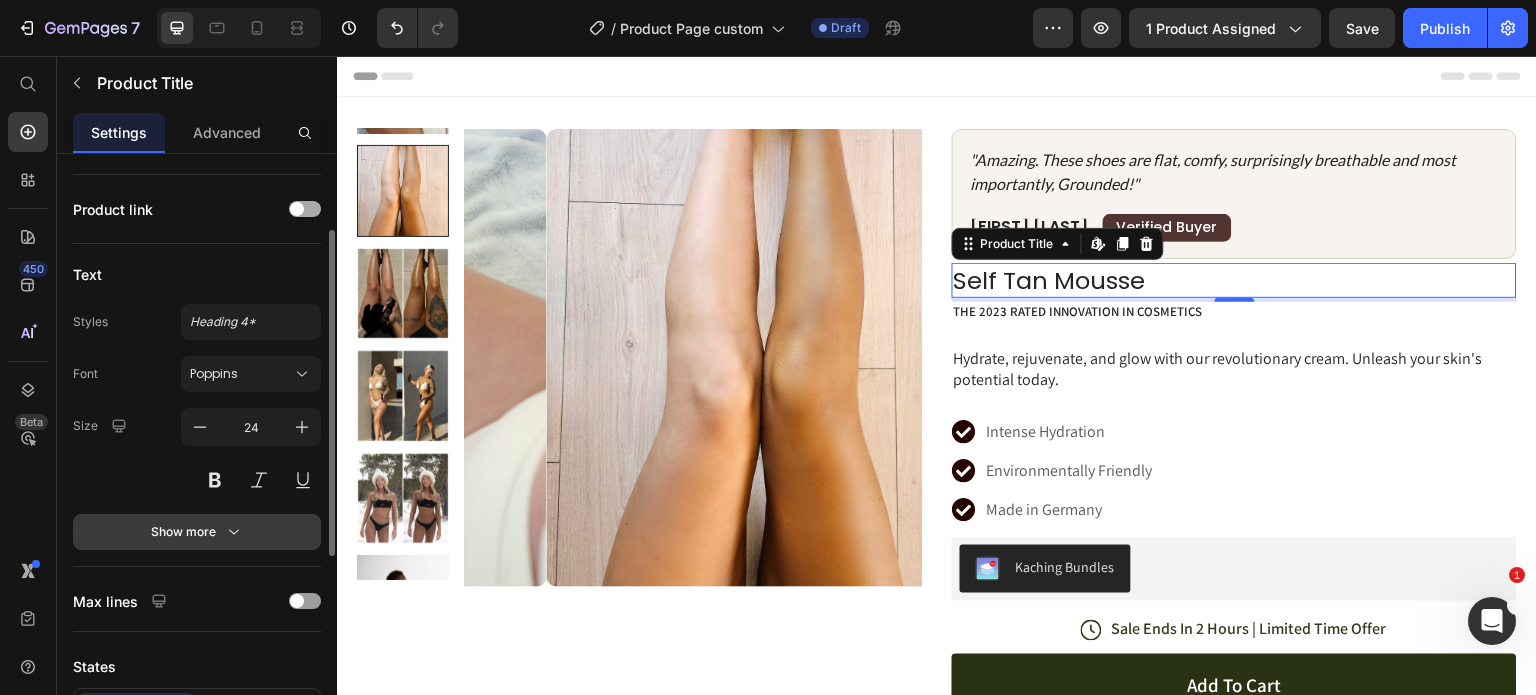 click on "Show more" at bounding box center [197, 532] 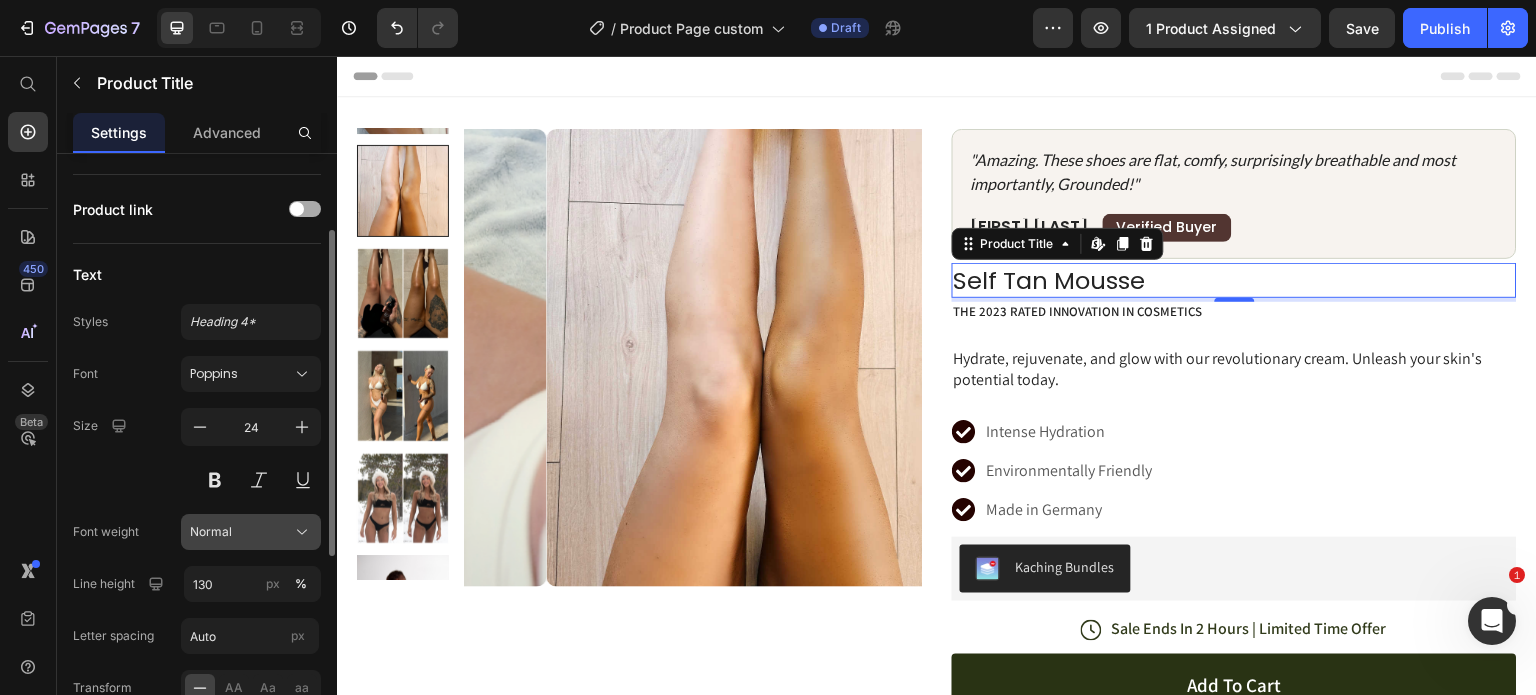 click on "Normal" at bounding box center (211, 532) 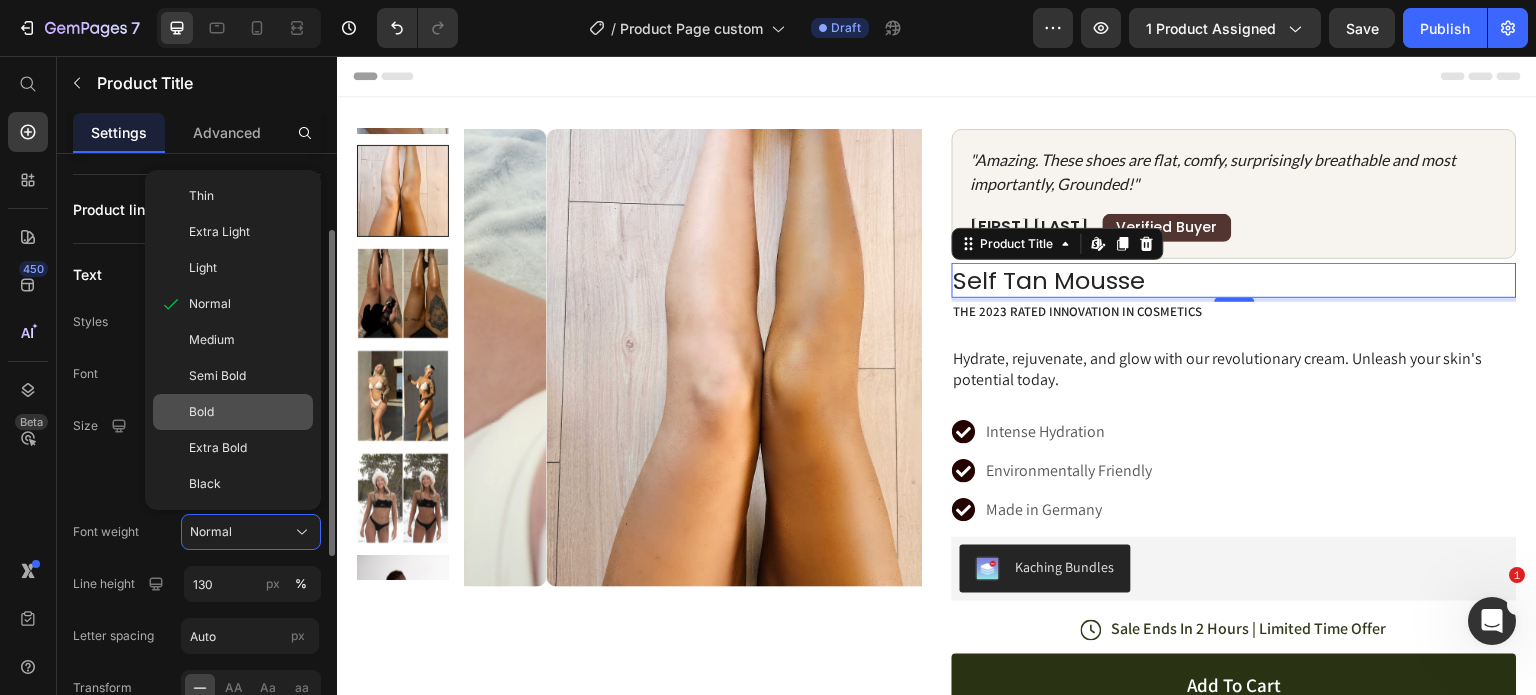 click on "Bold" at bounding box center [201, 412] 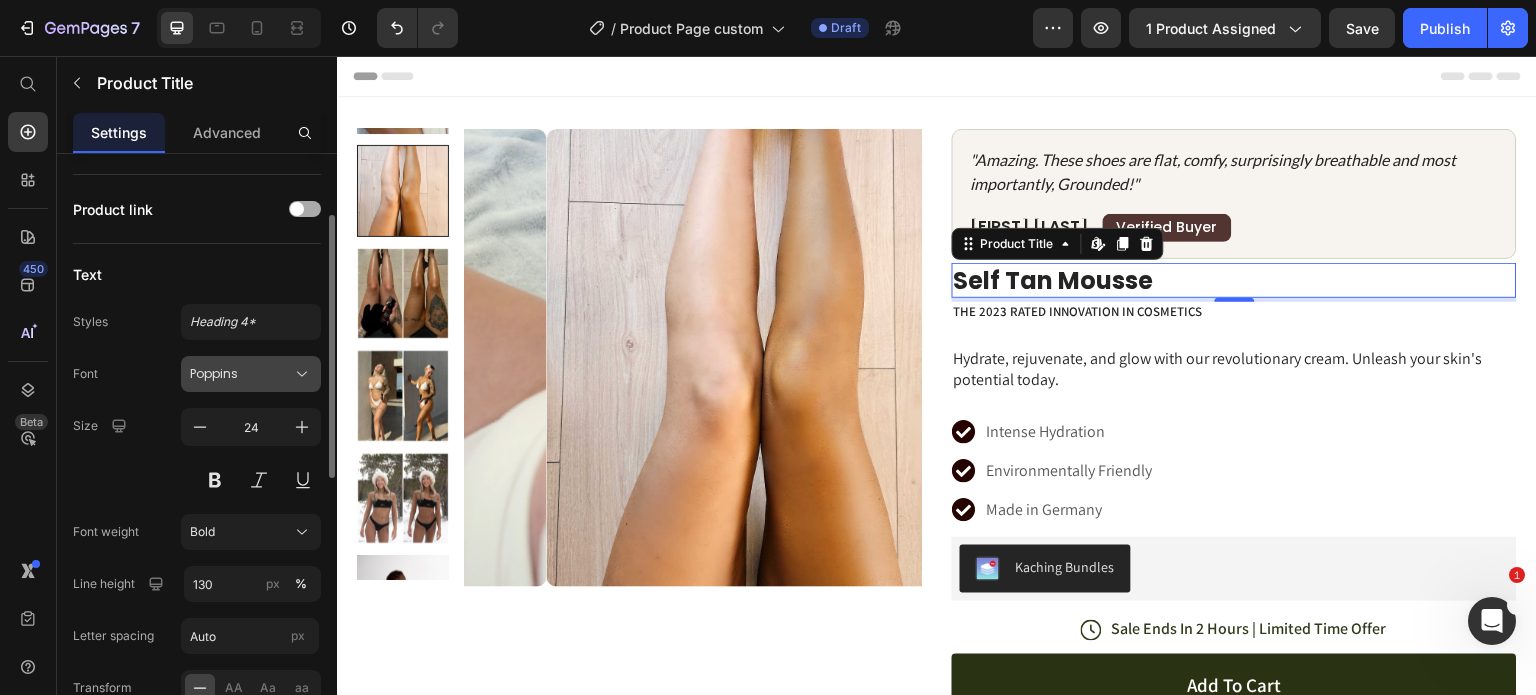 click on "Poppins" at bounding box center (241, 374) 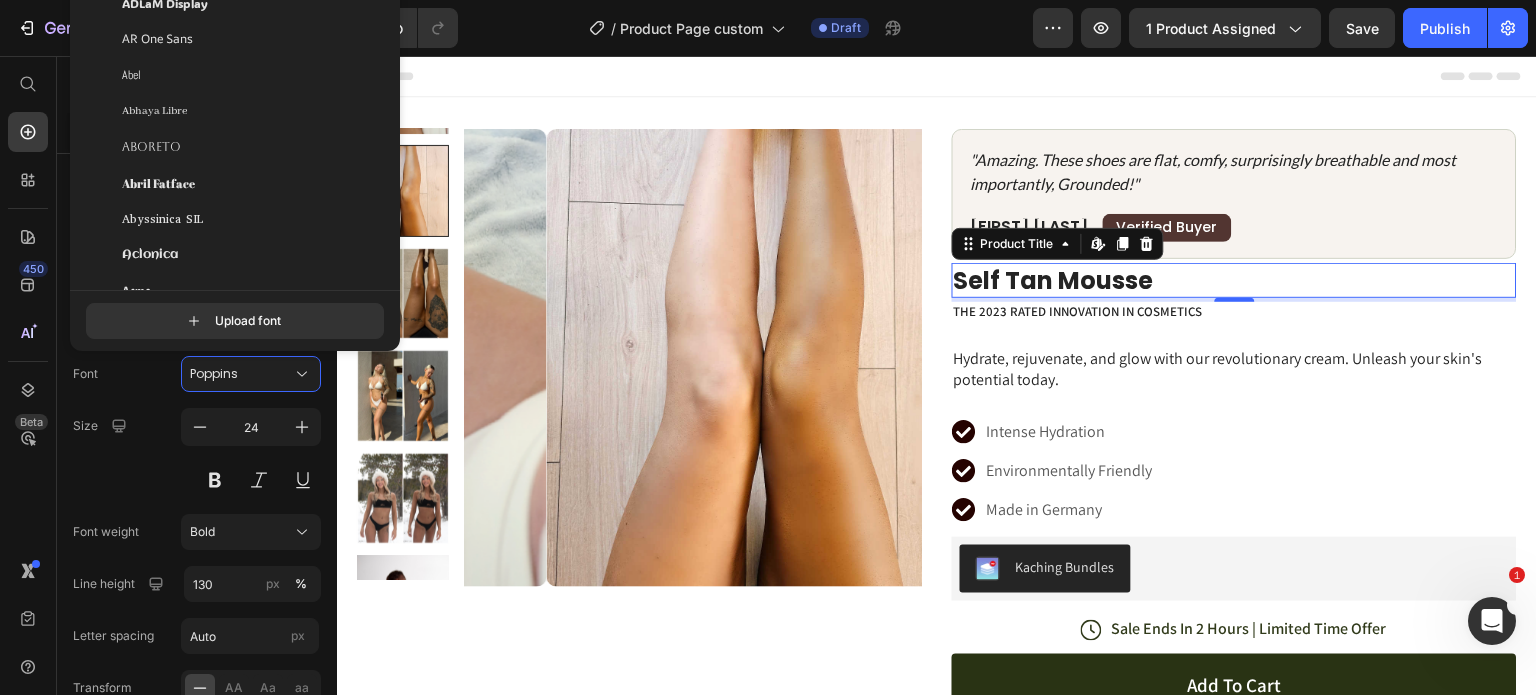 scroll, scrollTop: 283, scrollLeft: 0, axis: vertical 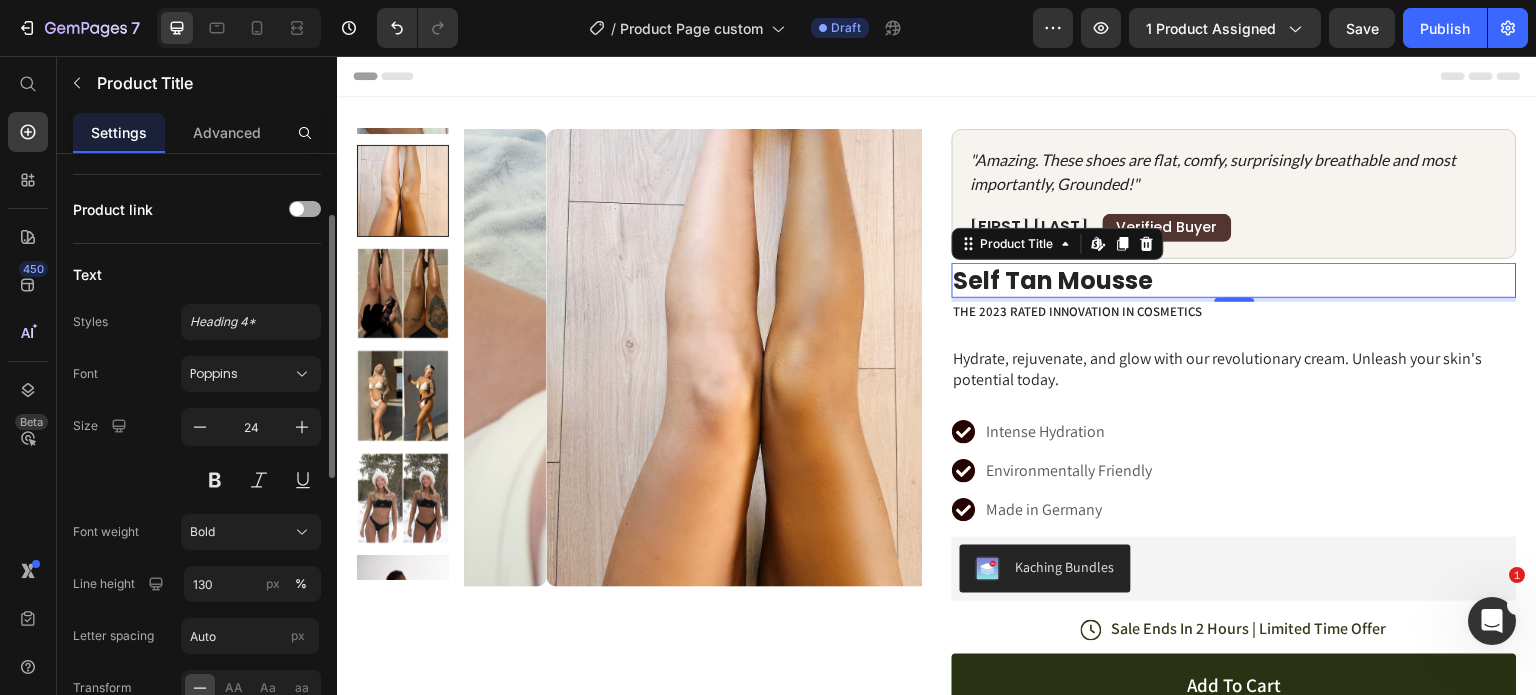 click on "Size 24" at bounding box center (197, 453) 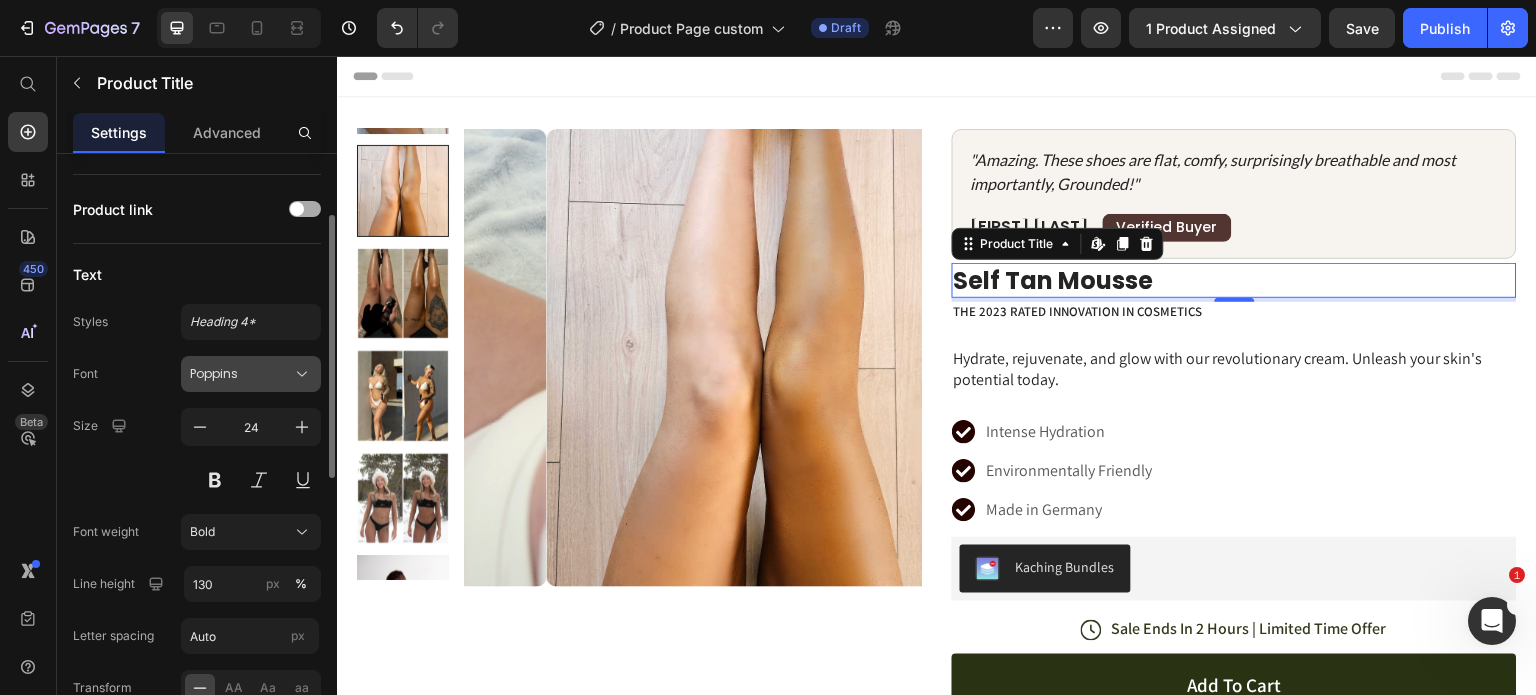 click on "Poppins" at bounding box center (241, 374) 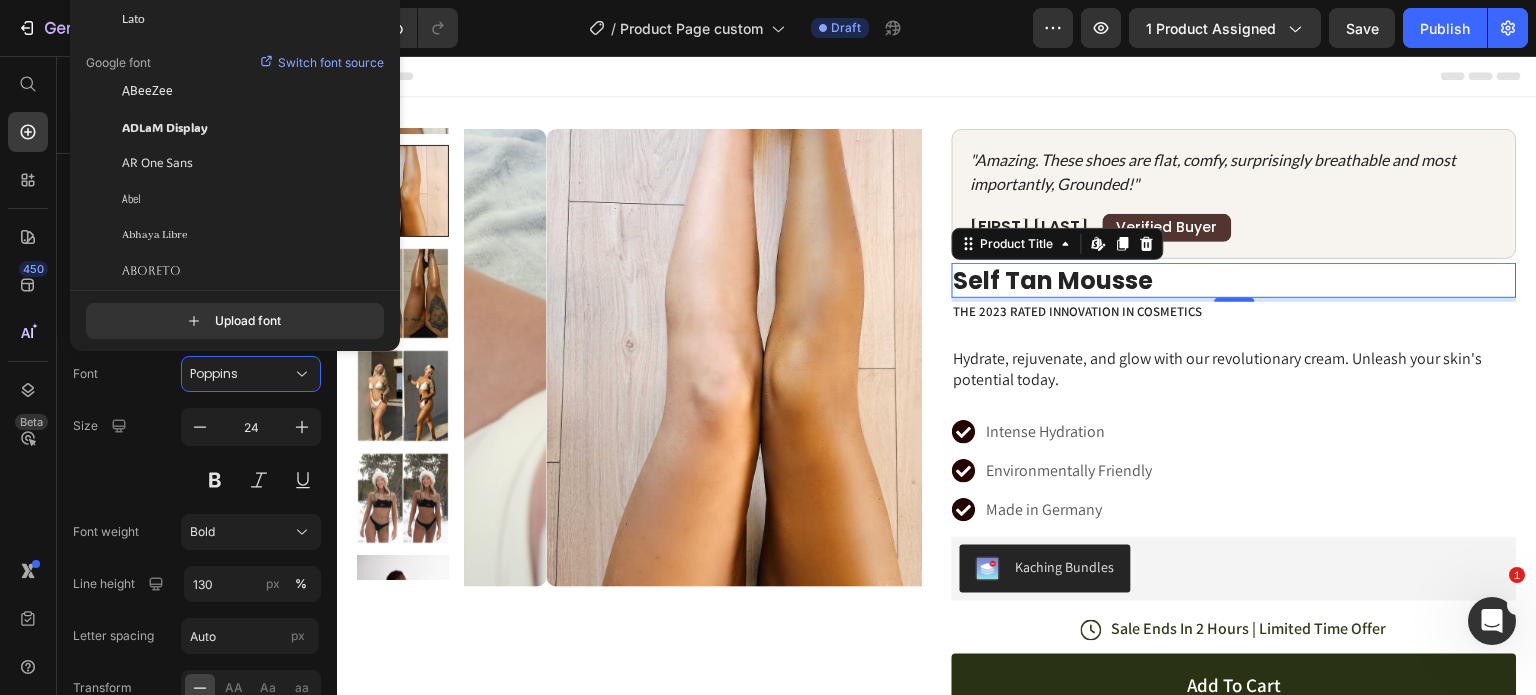 scroll, scrollTop: 0, scrollLeft: 0, axis: both 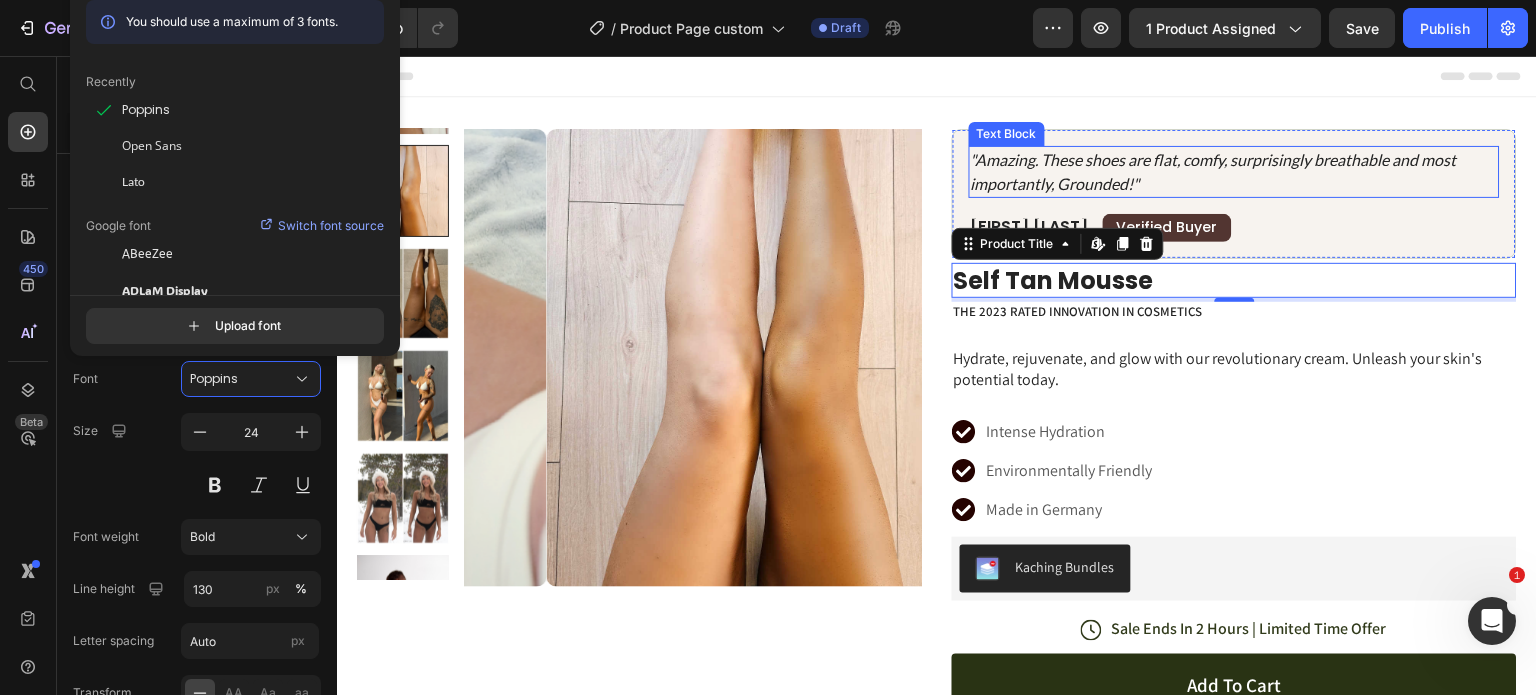 click on ""Amazing. These shoes are flat, comfy, surprisingly breathable and most importantly, Grounded!"" at bounding box center [1234, 172] 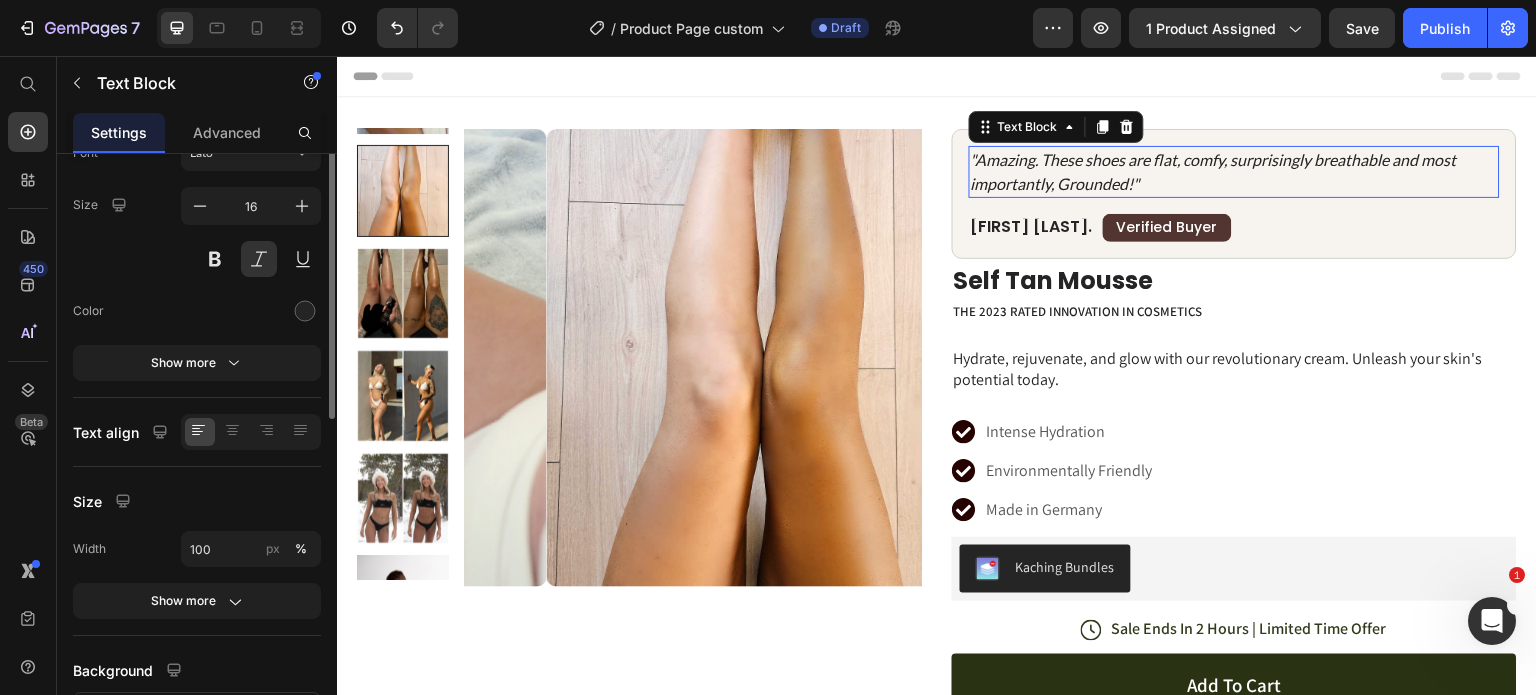 scroll, scrollTop: 0, scrollLeft: 0, axis: both 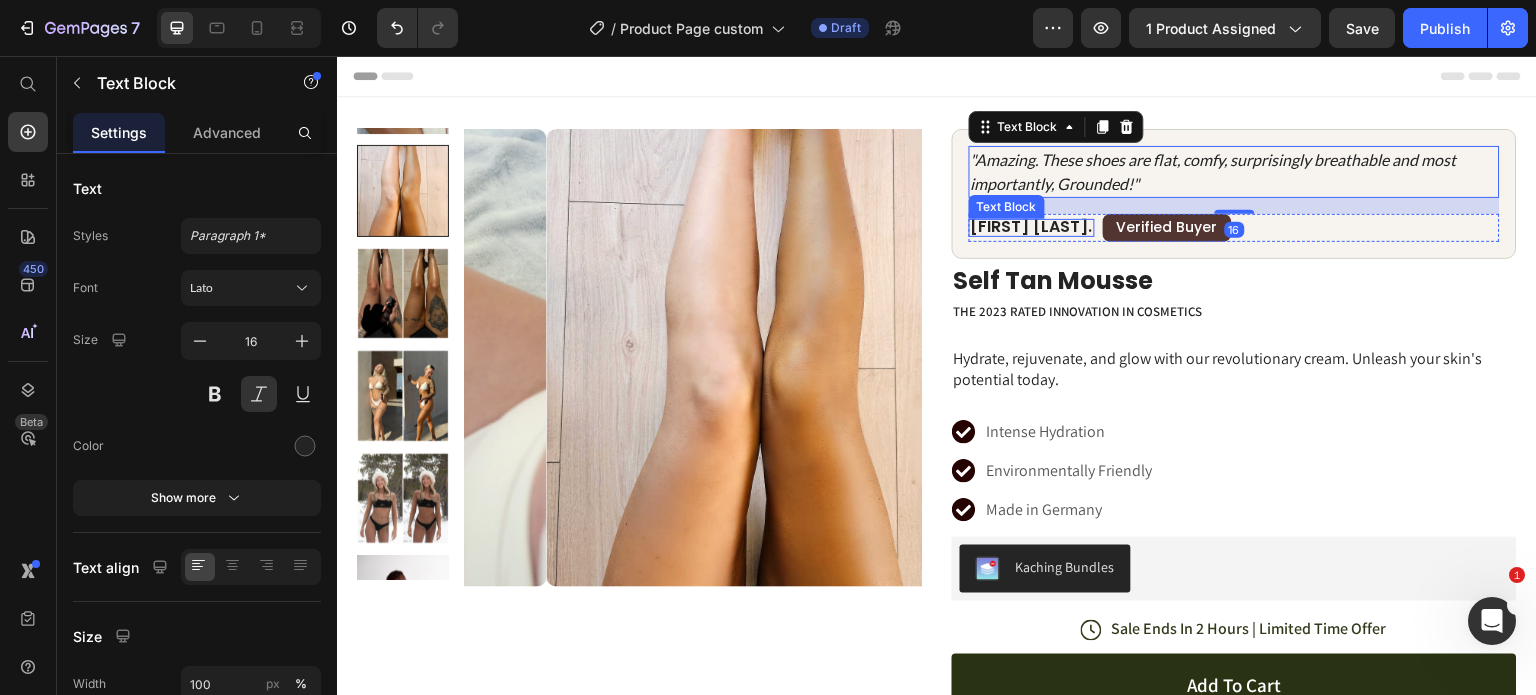 click on "[FIRST] [LAST]." at bounding box center [1032, 227] 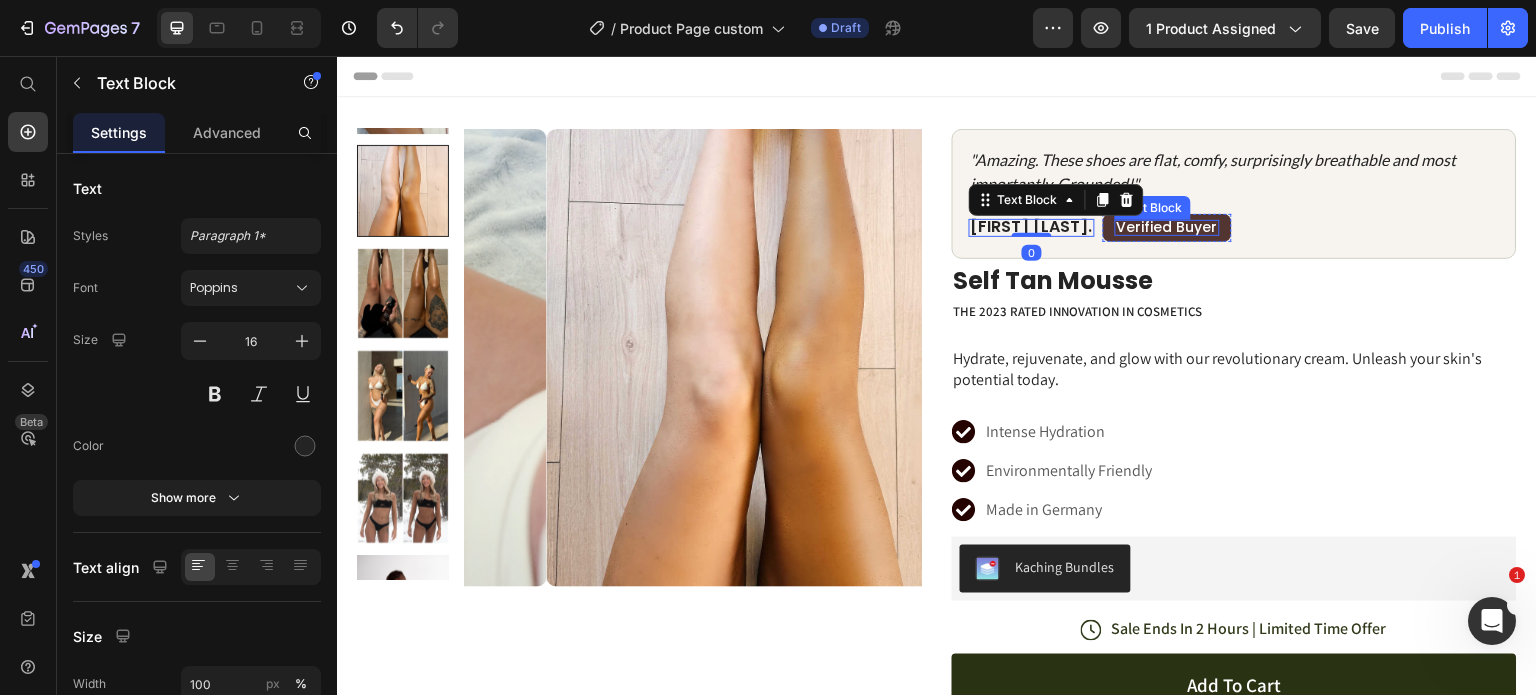 click on "Verified Buyer" at bounding box center (1167, 227) 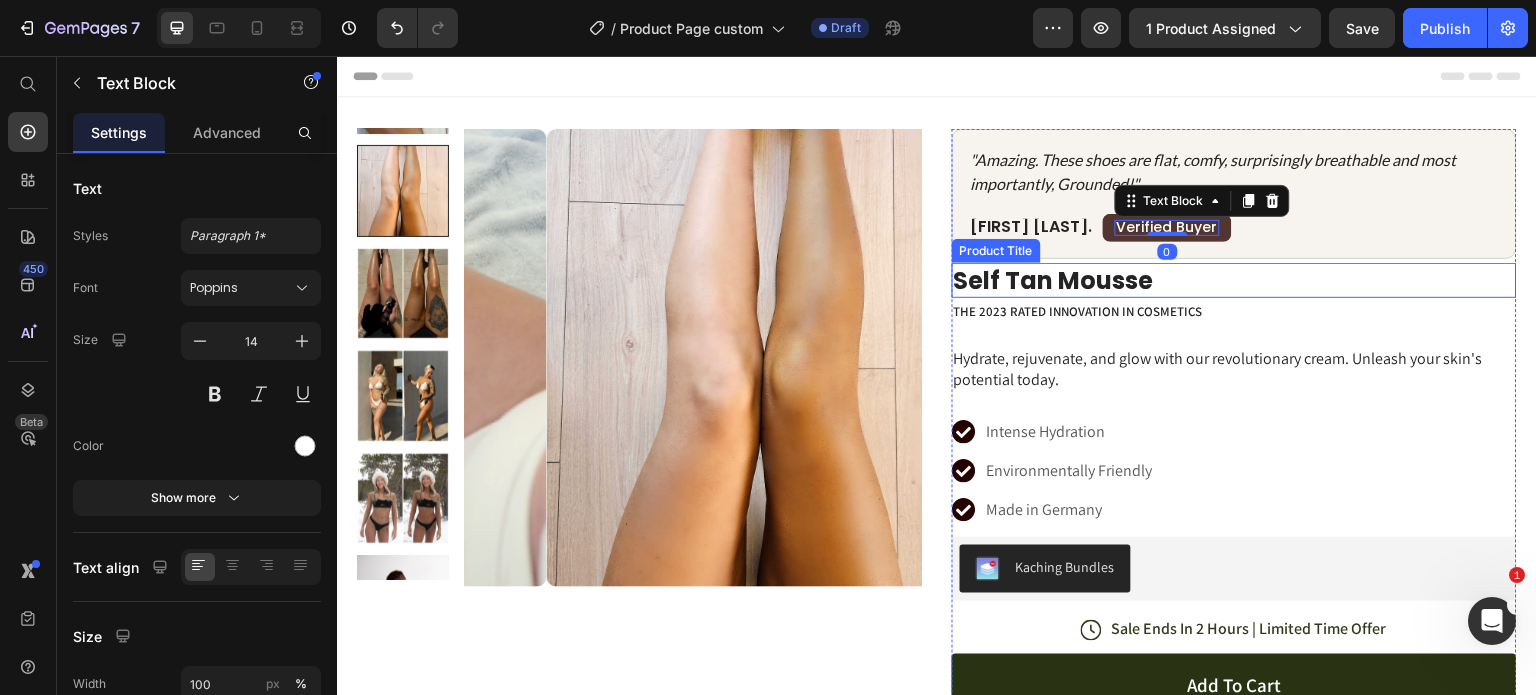 click on "Self Tan Mousse" at bounding box center (1234, 280) 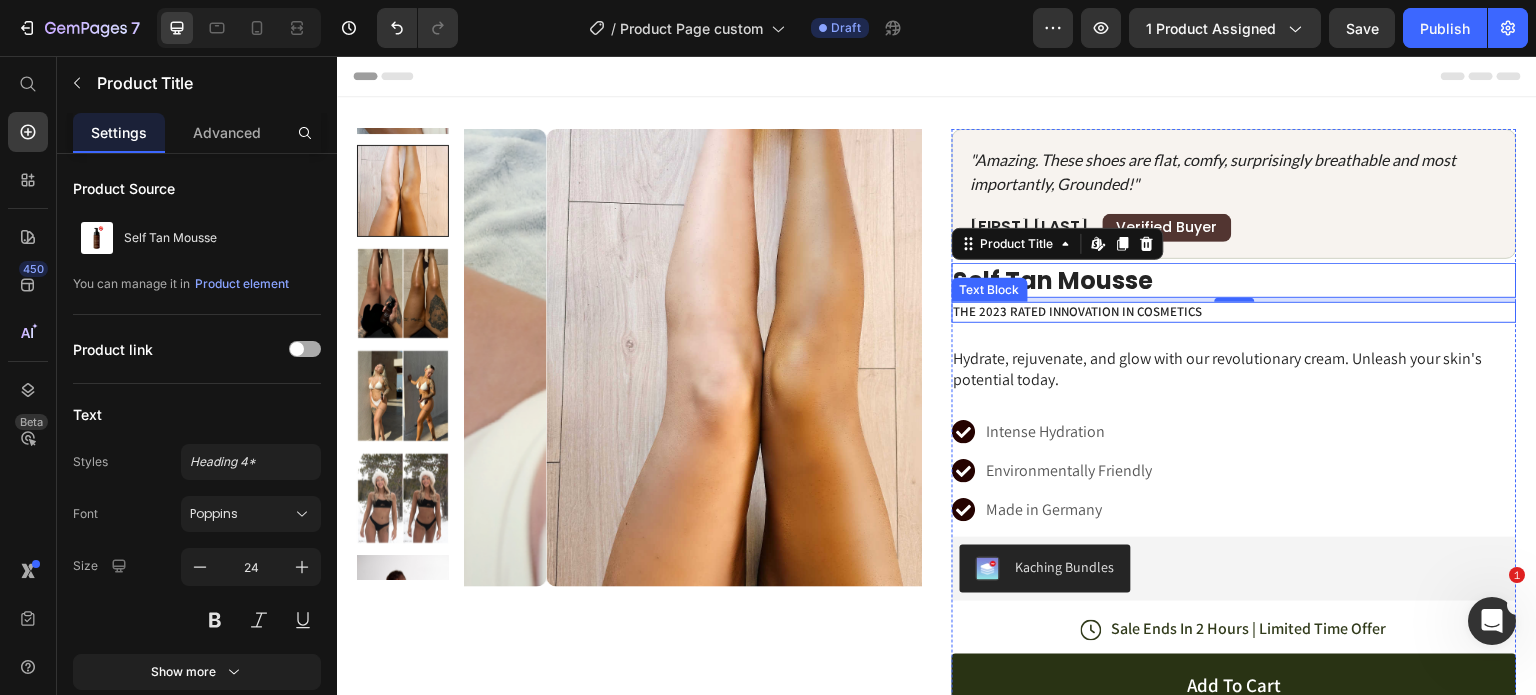 click on "The 2023 Rated Innovation in Cosmetics" at bounding box center [1234, 312] 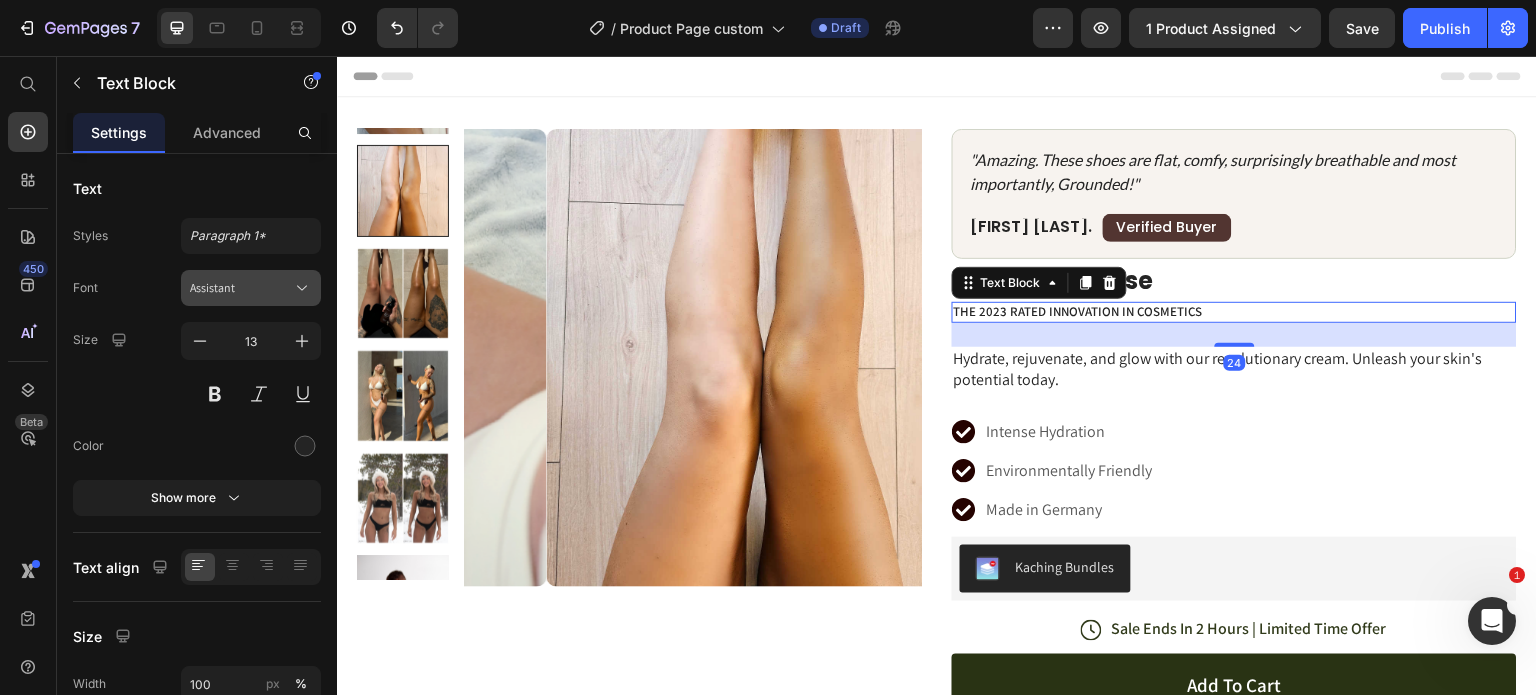 click on "Assistant" at bounding box center [241, 288] 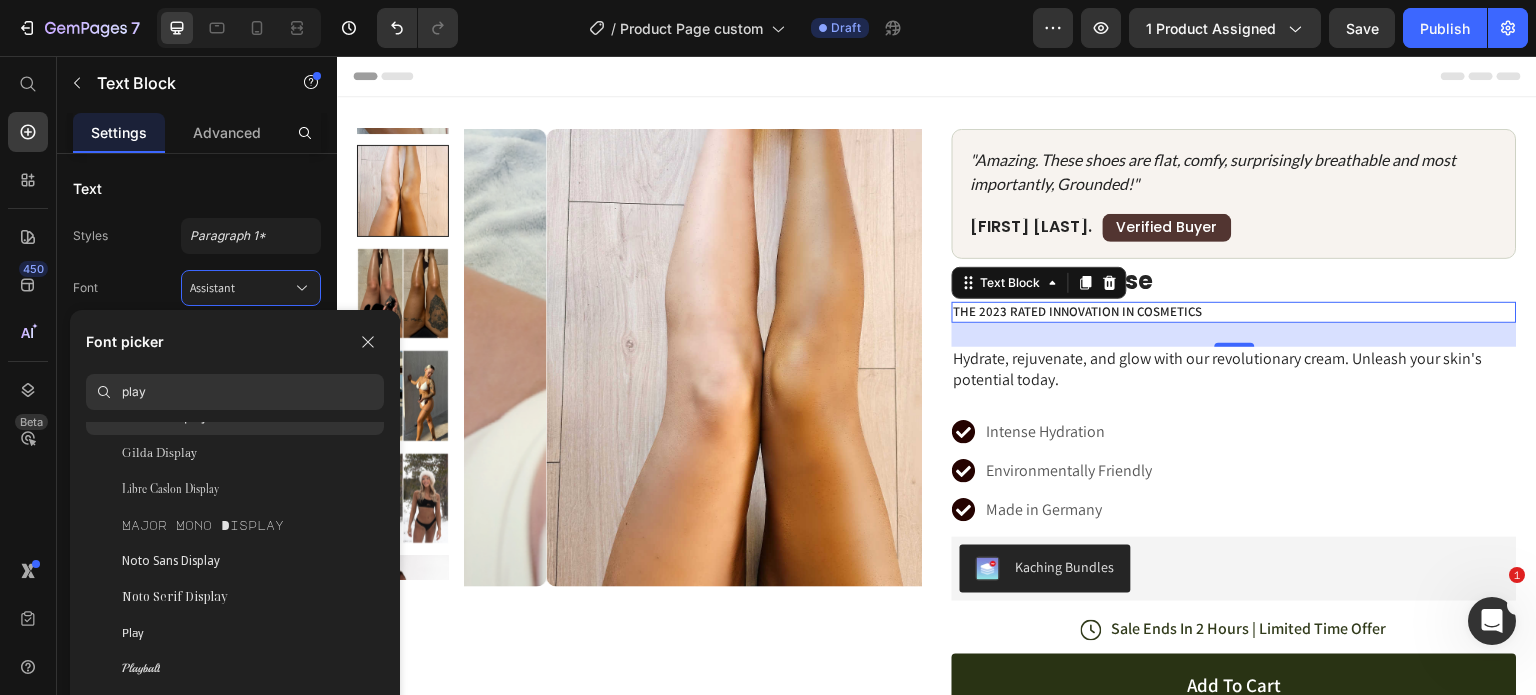 scroll, scrollTop: 0, scrollLeft: 0, axis: both 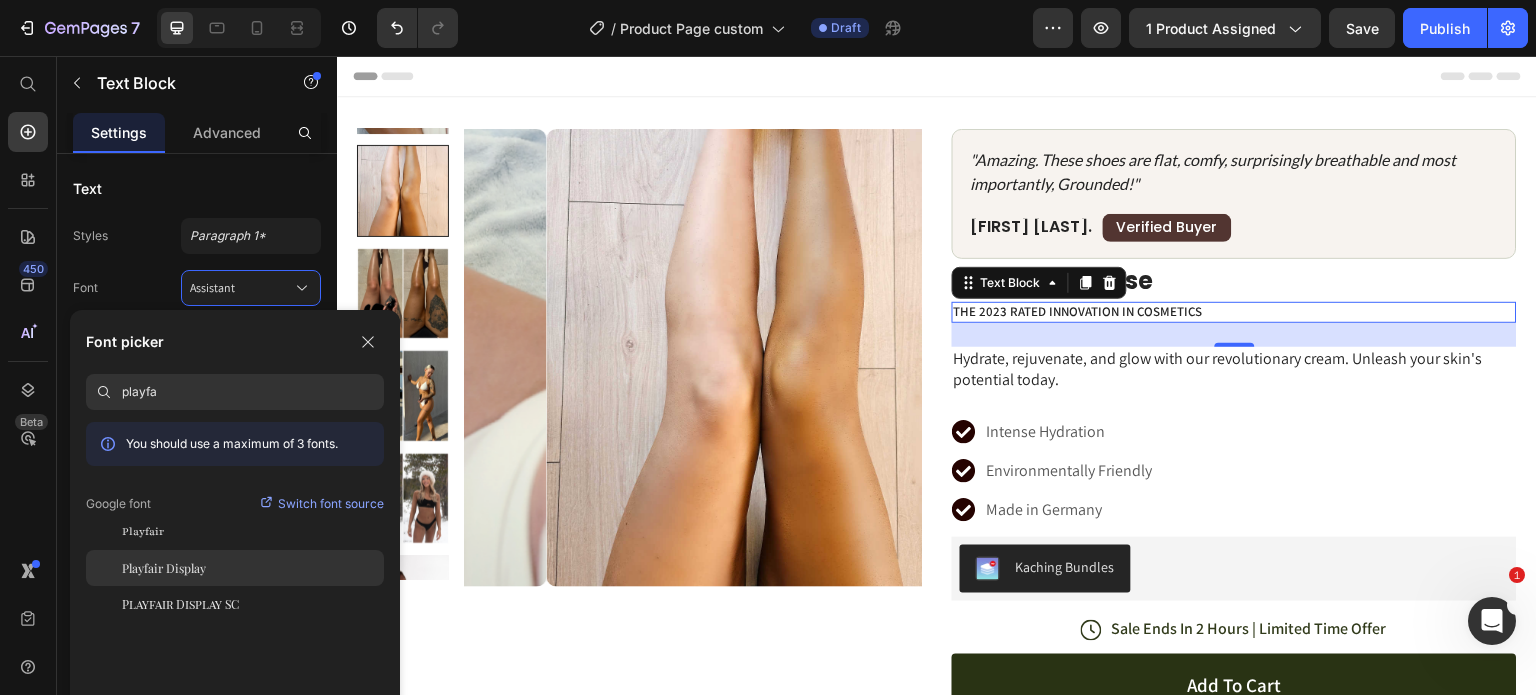 type on "playfa" 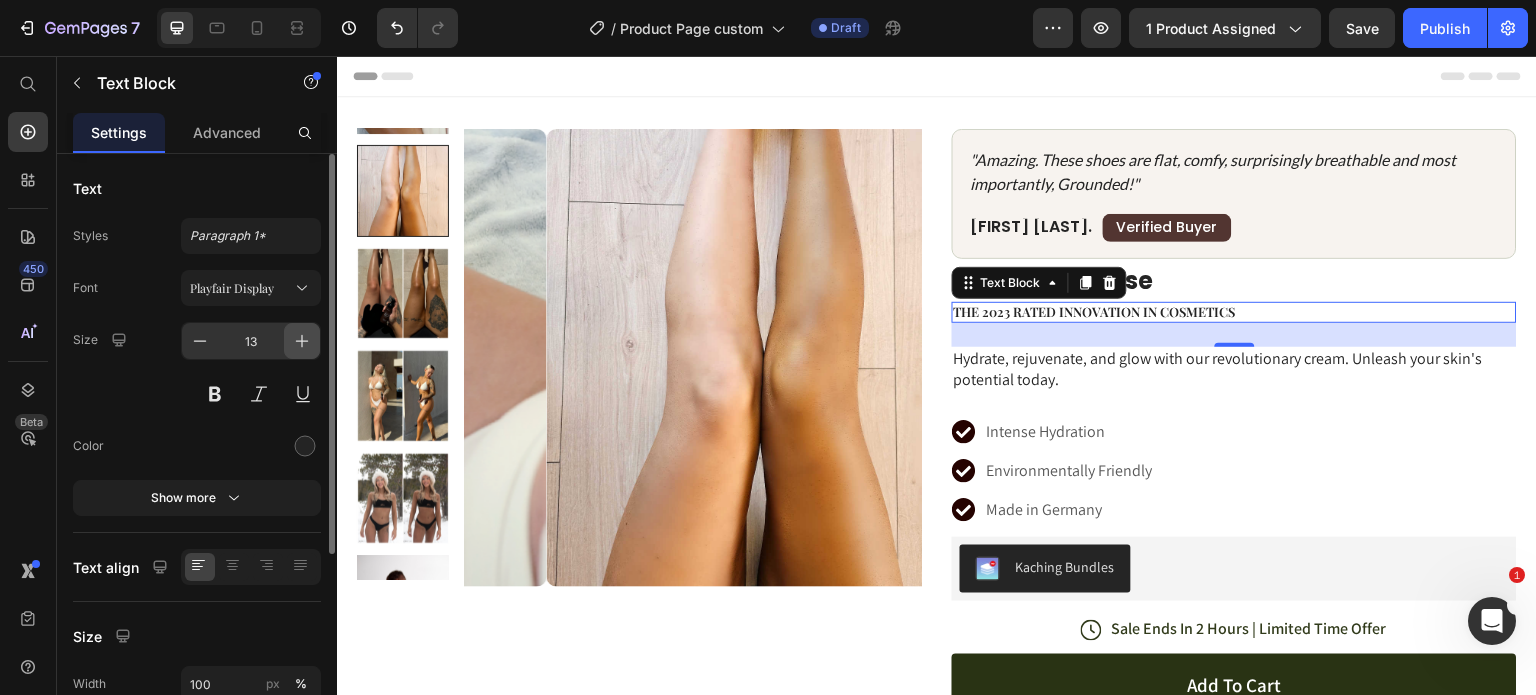 click 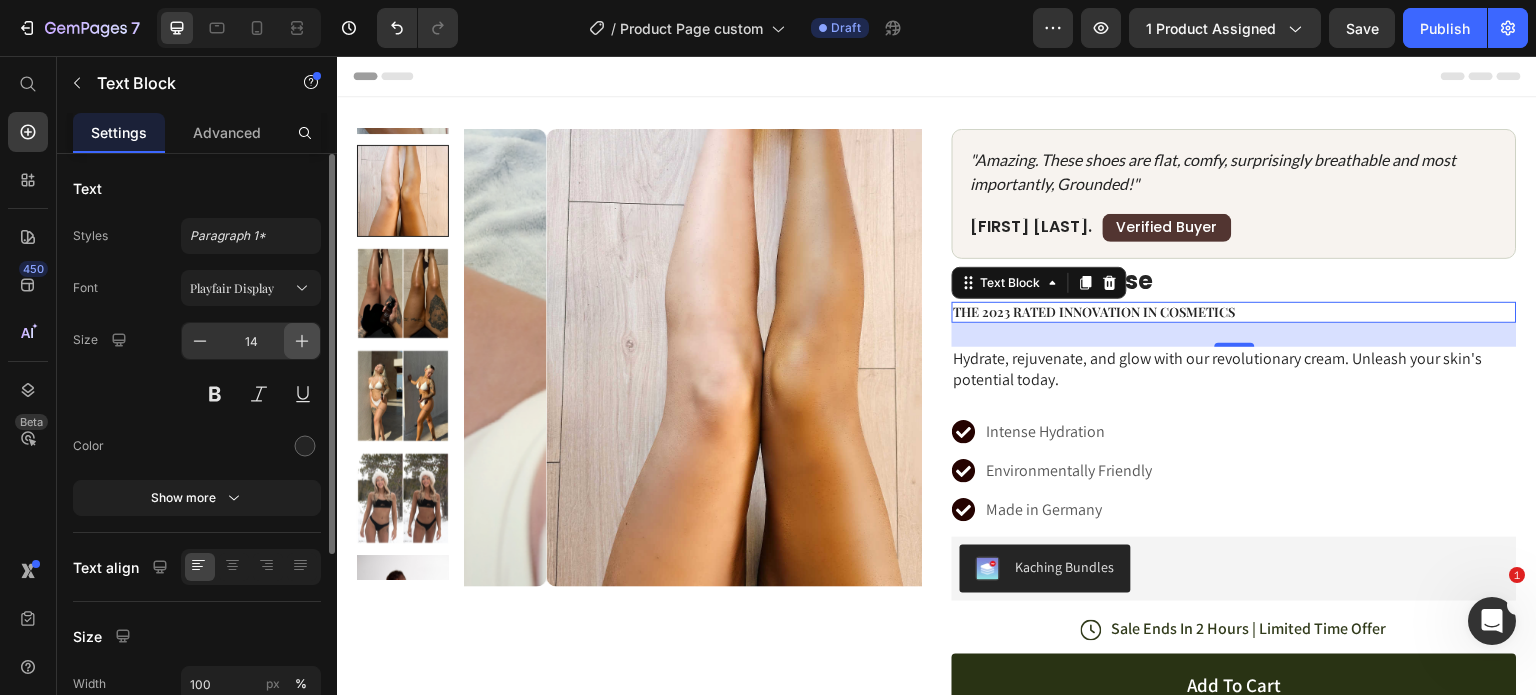 click 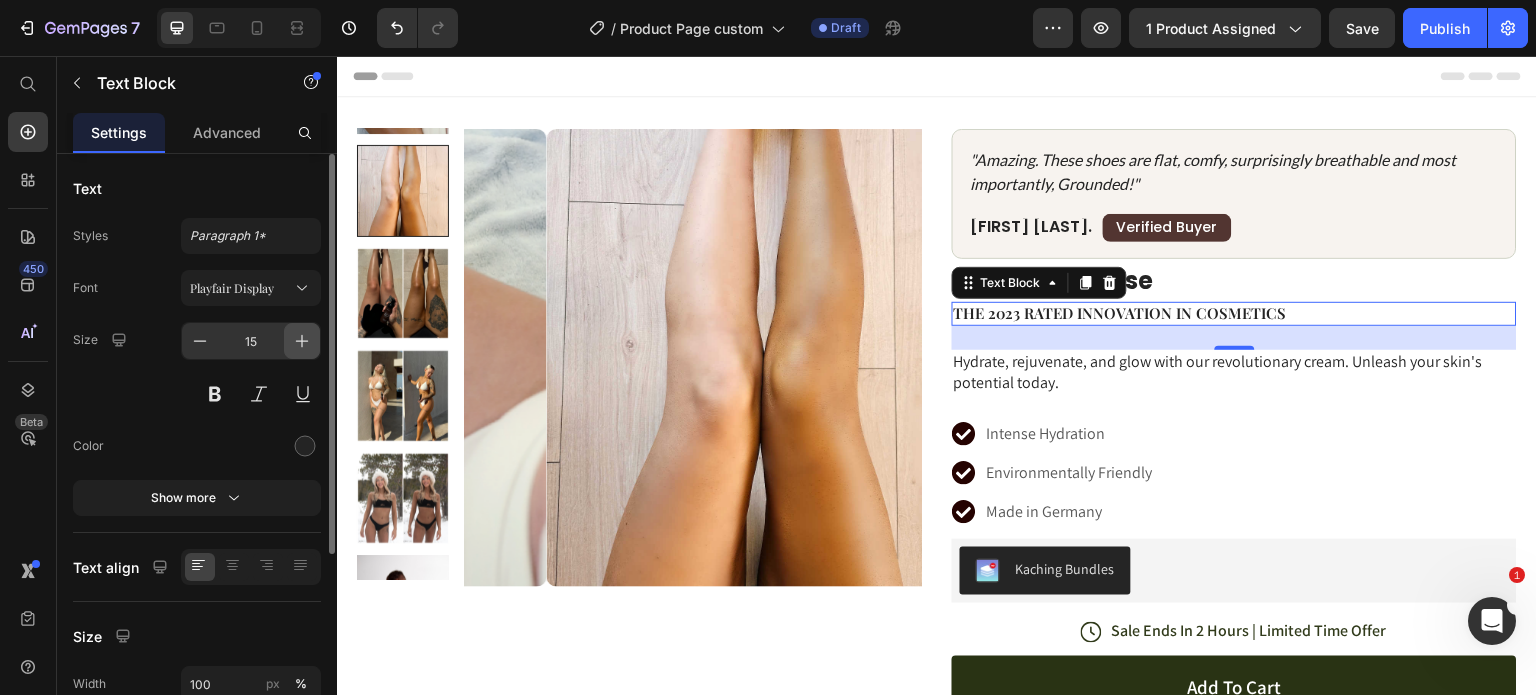 click 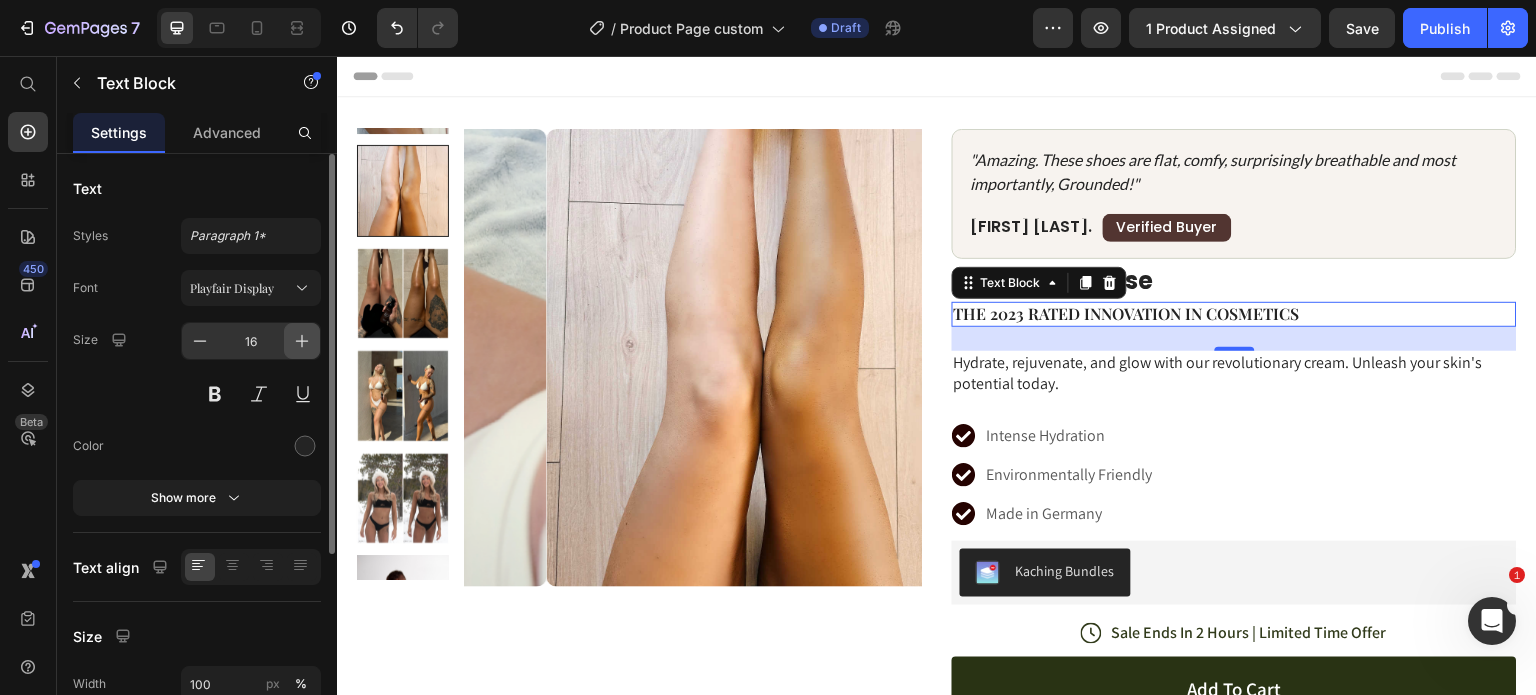 click 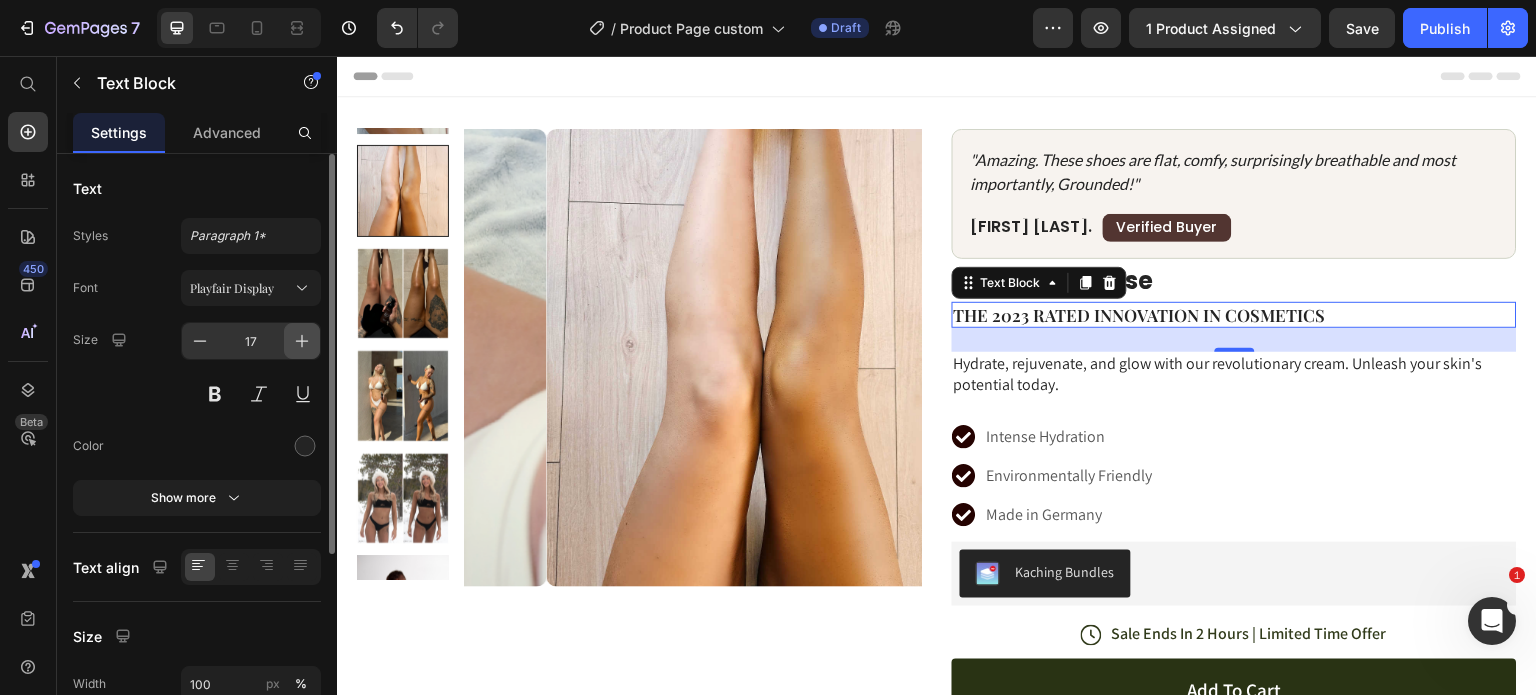 click 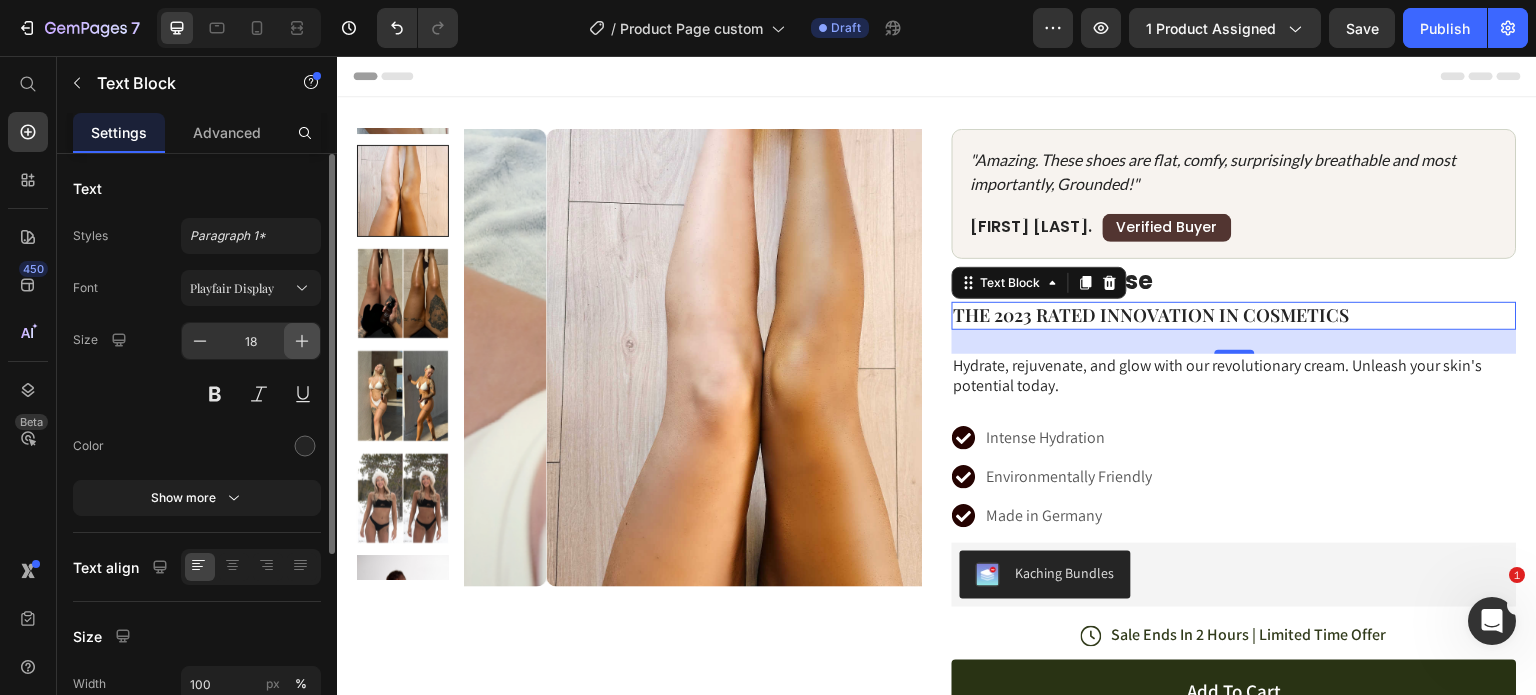 click 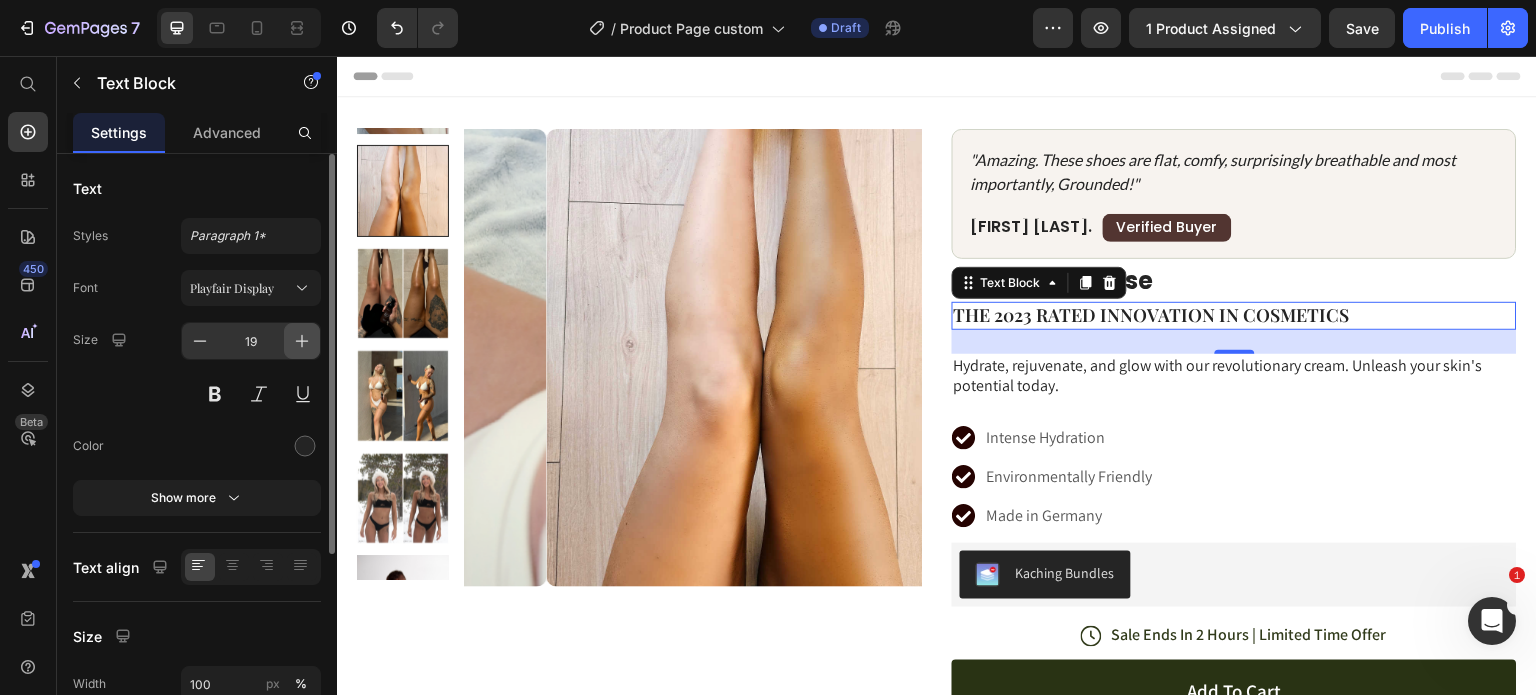 click 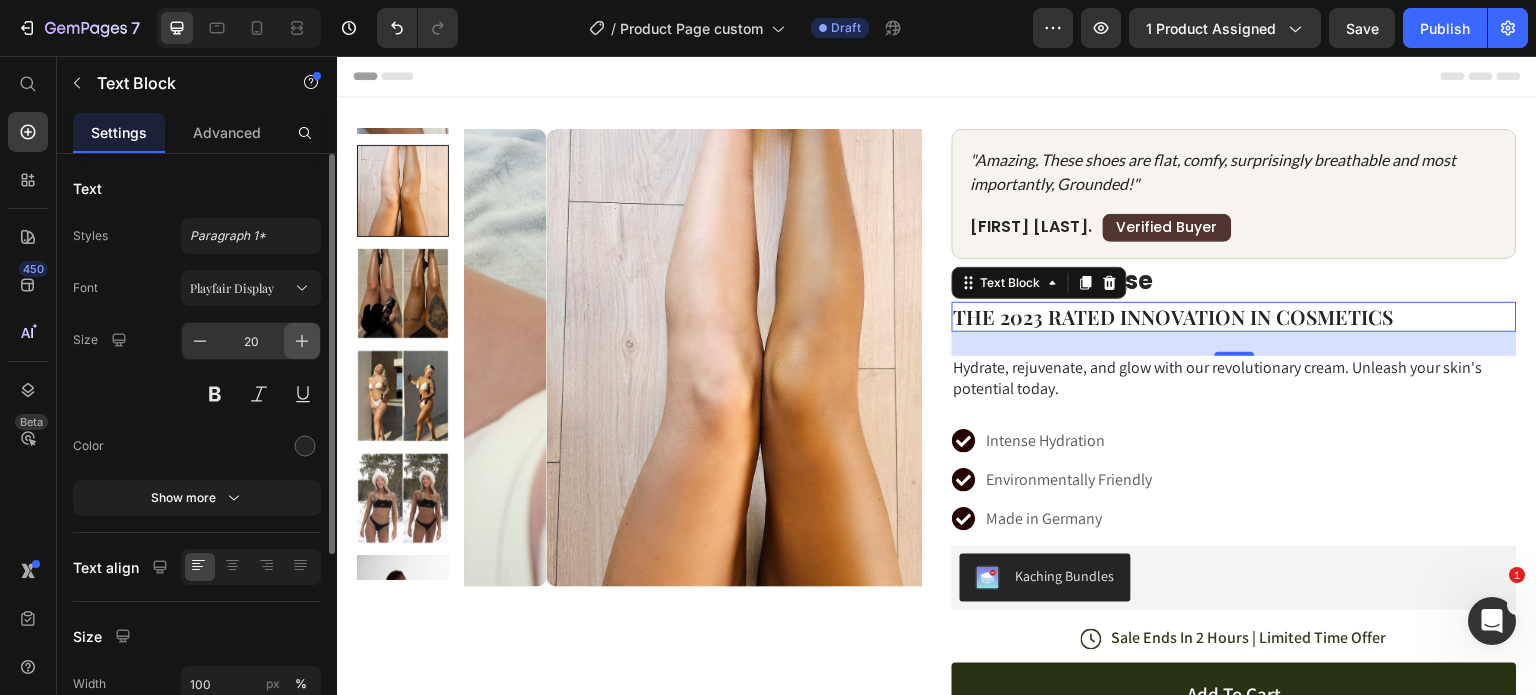 click 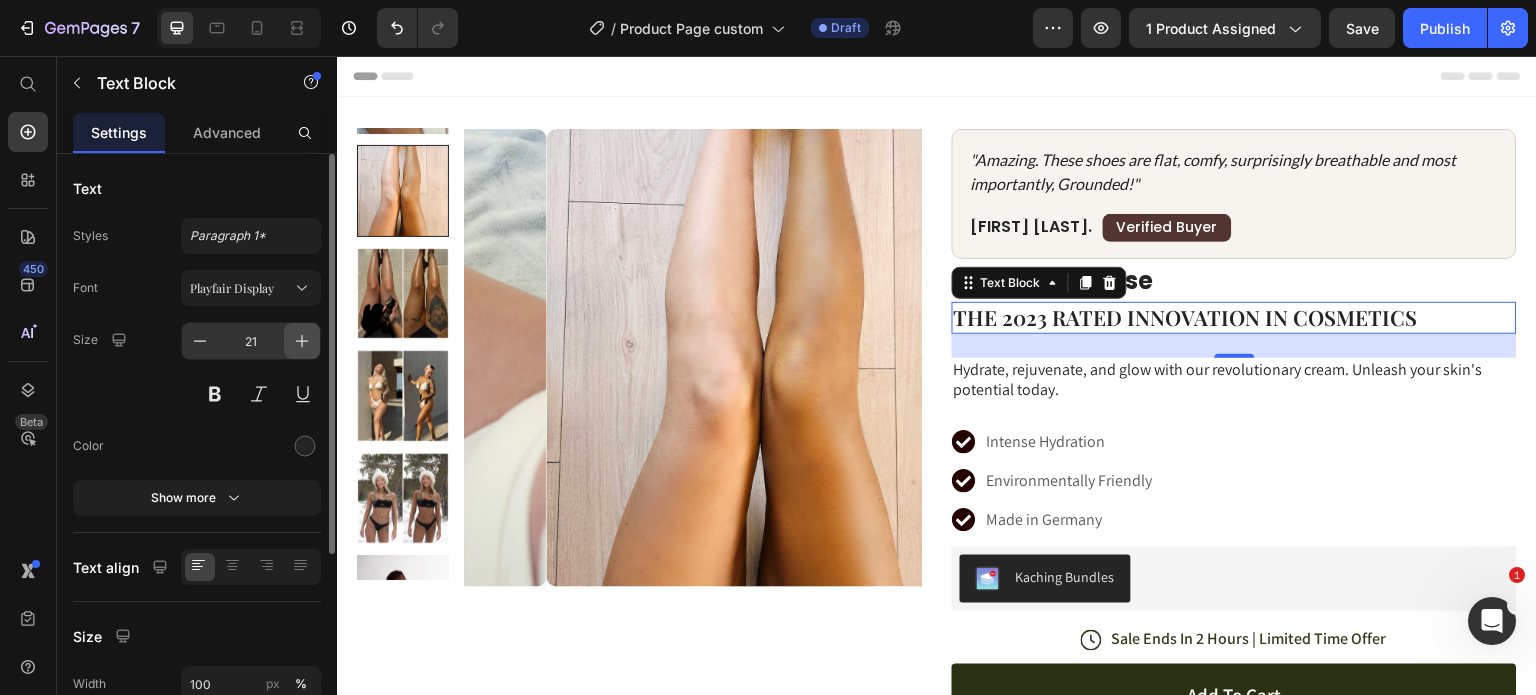 click 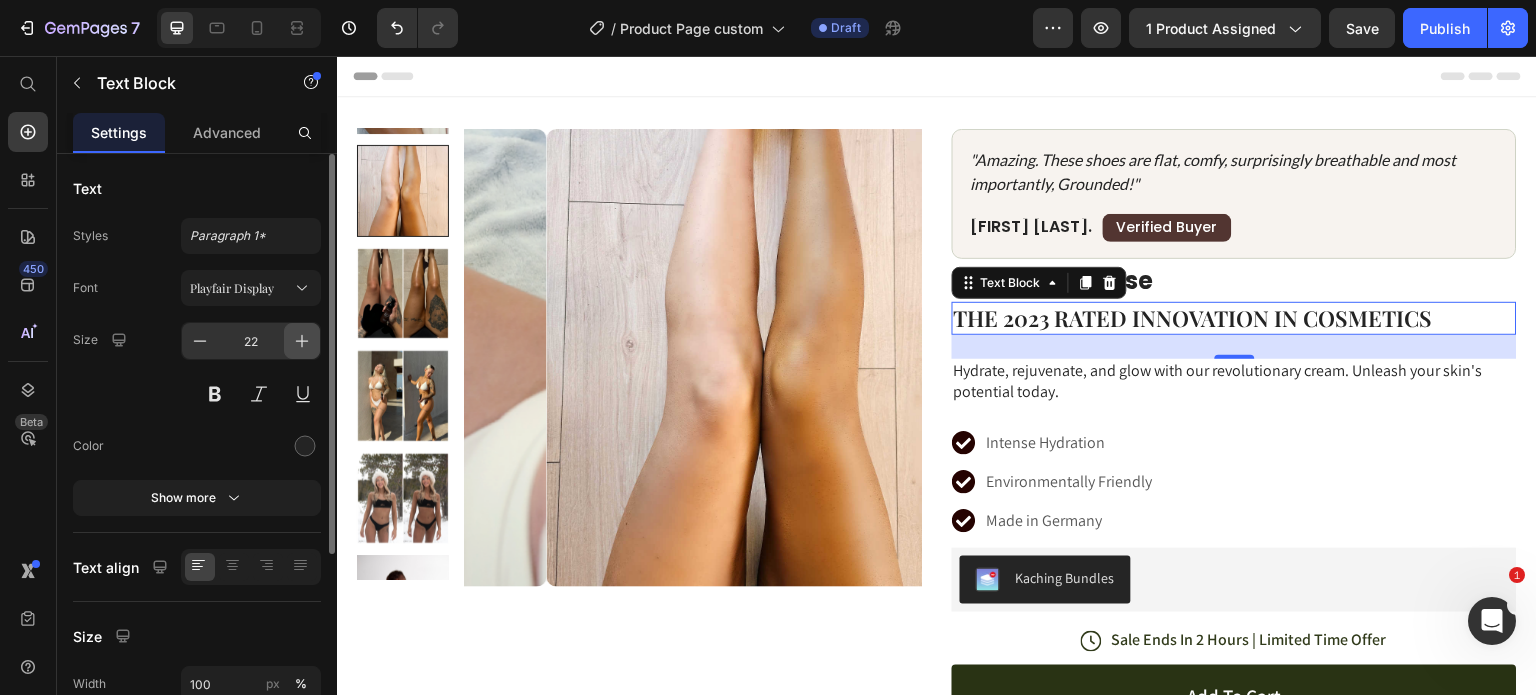 click 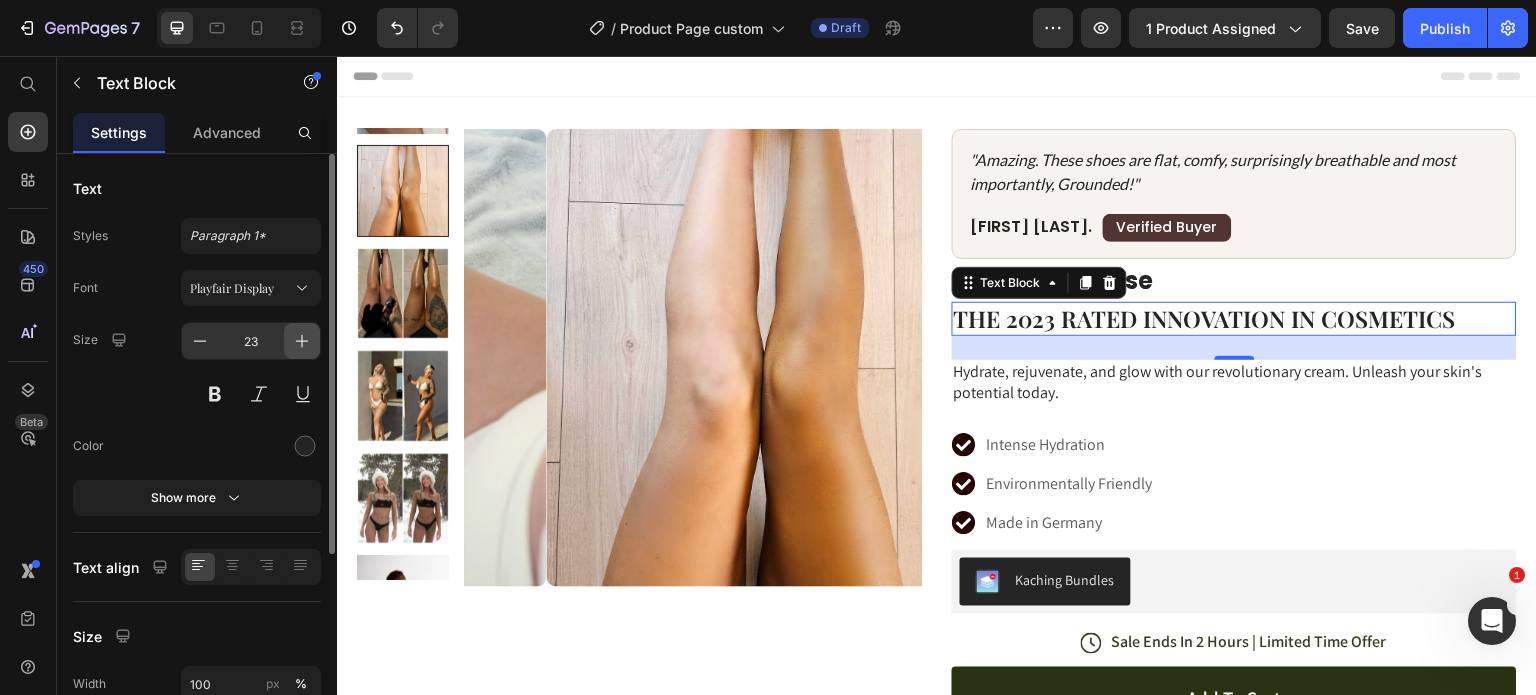 click 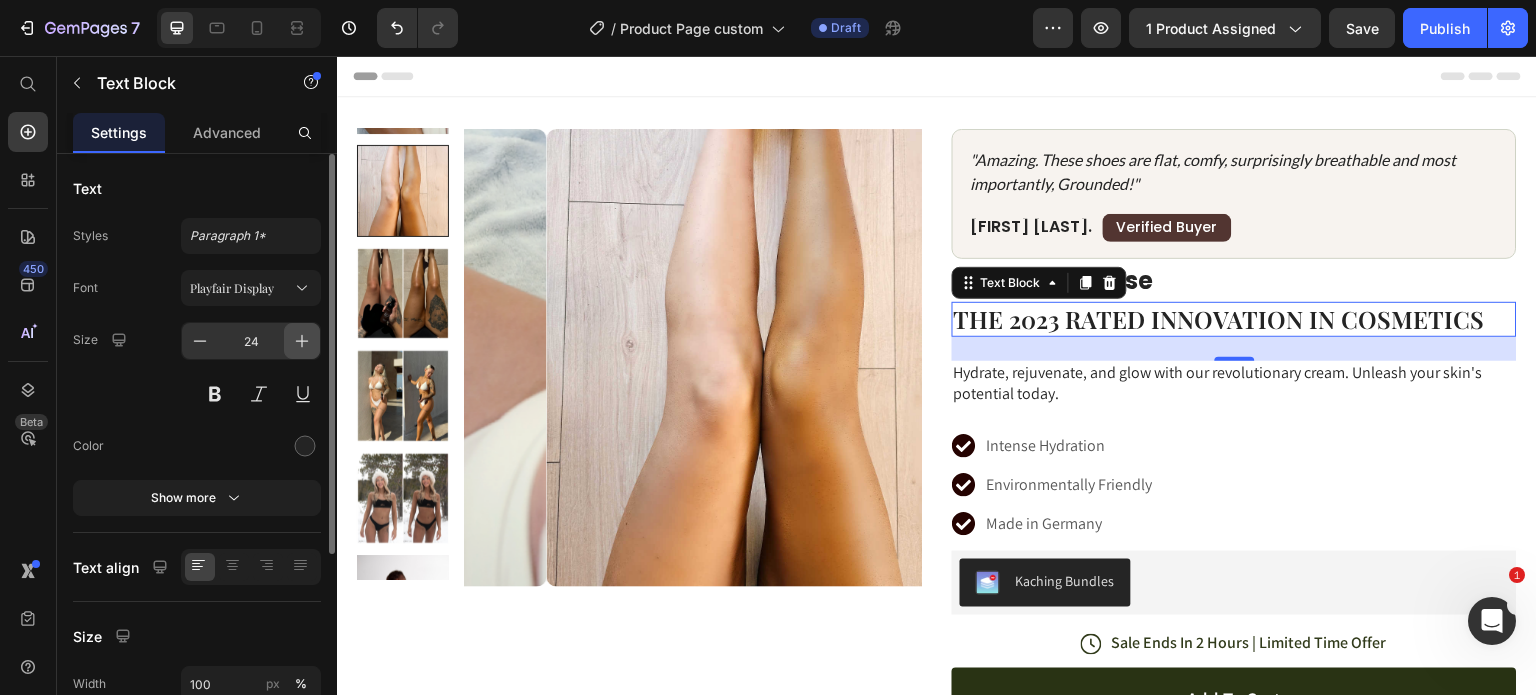 click 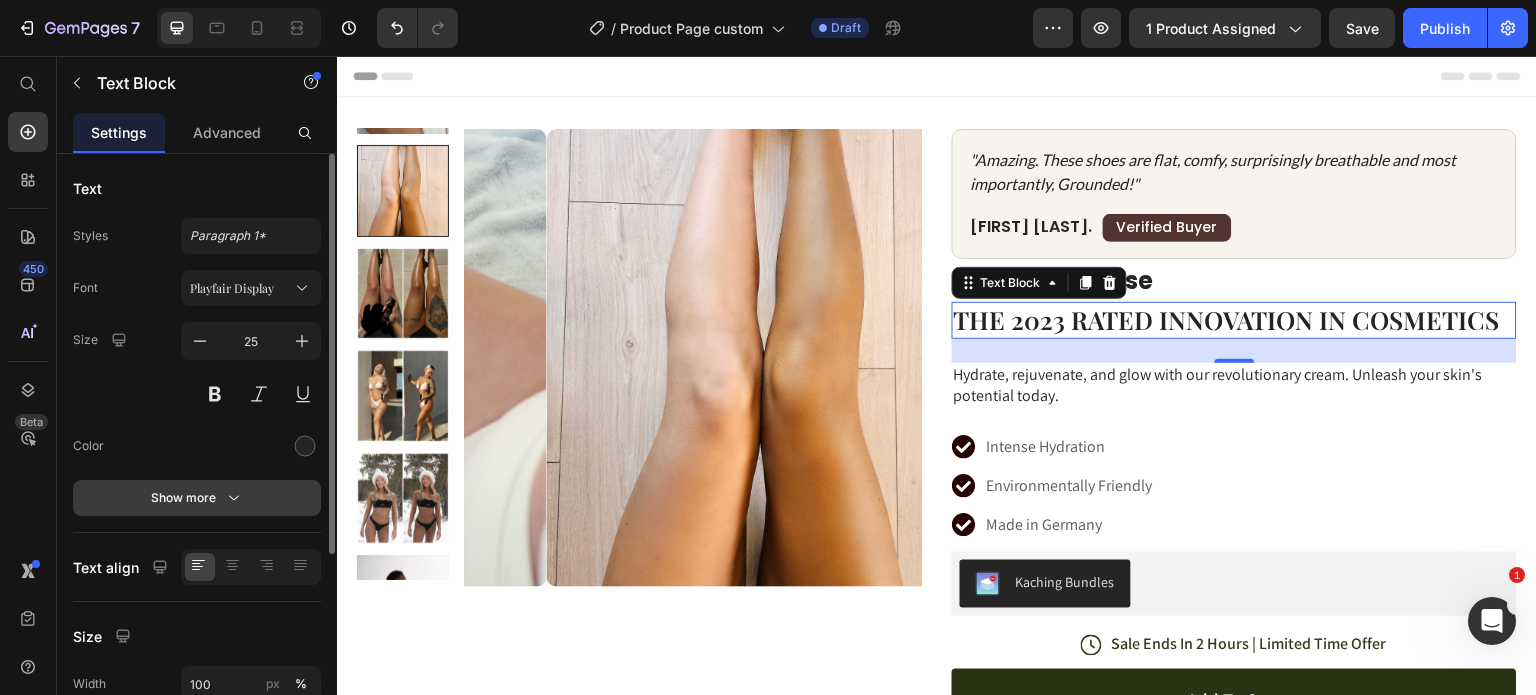 click 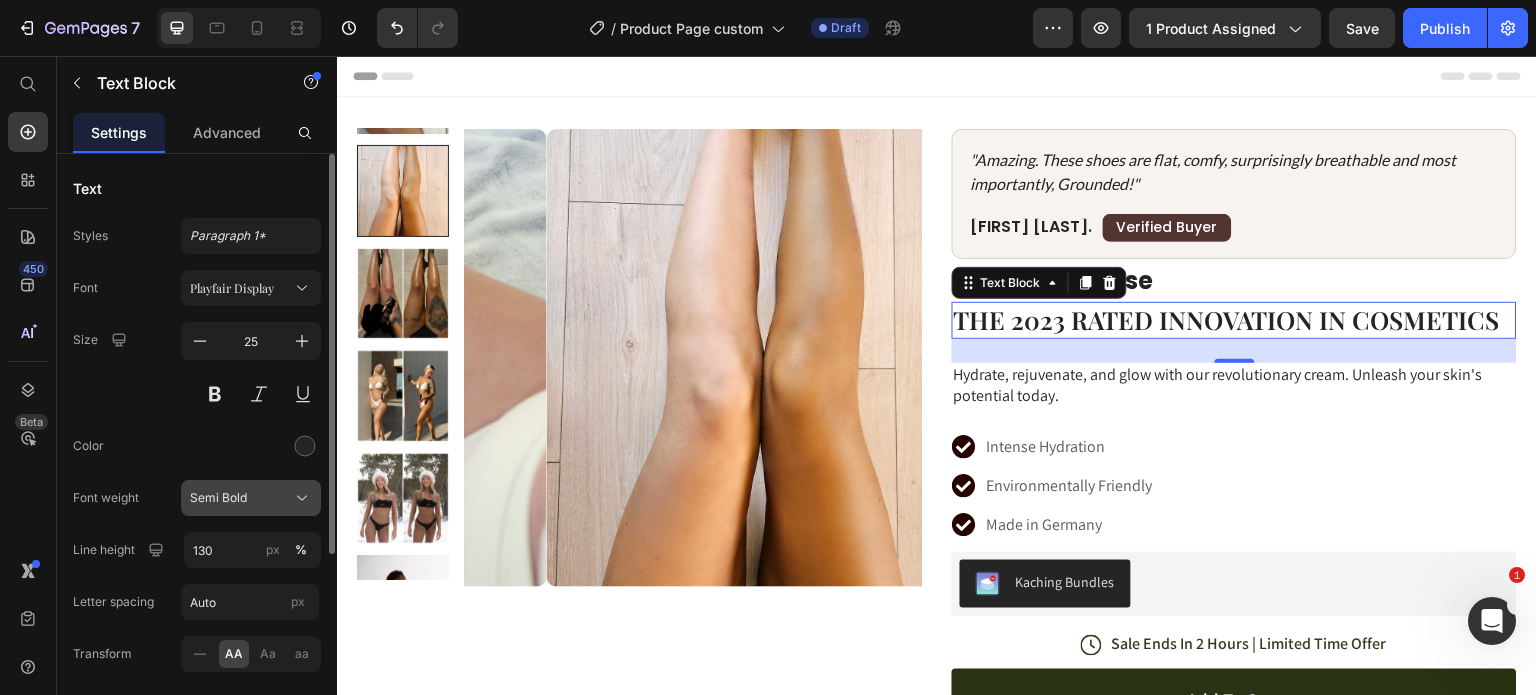 click on "Semi Bold" 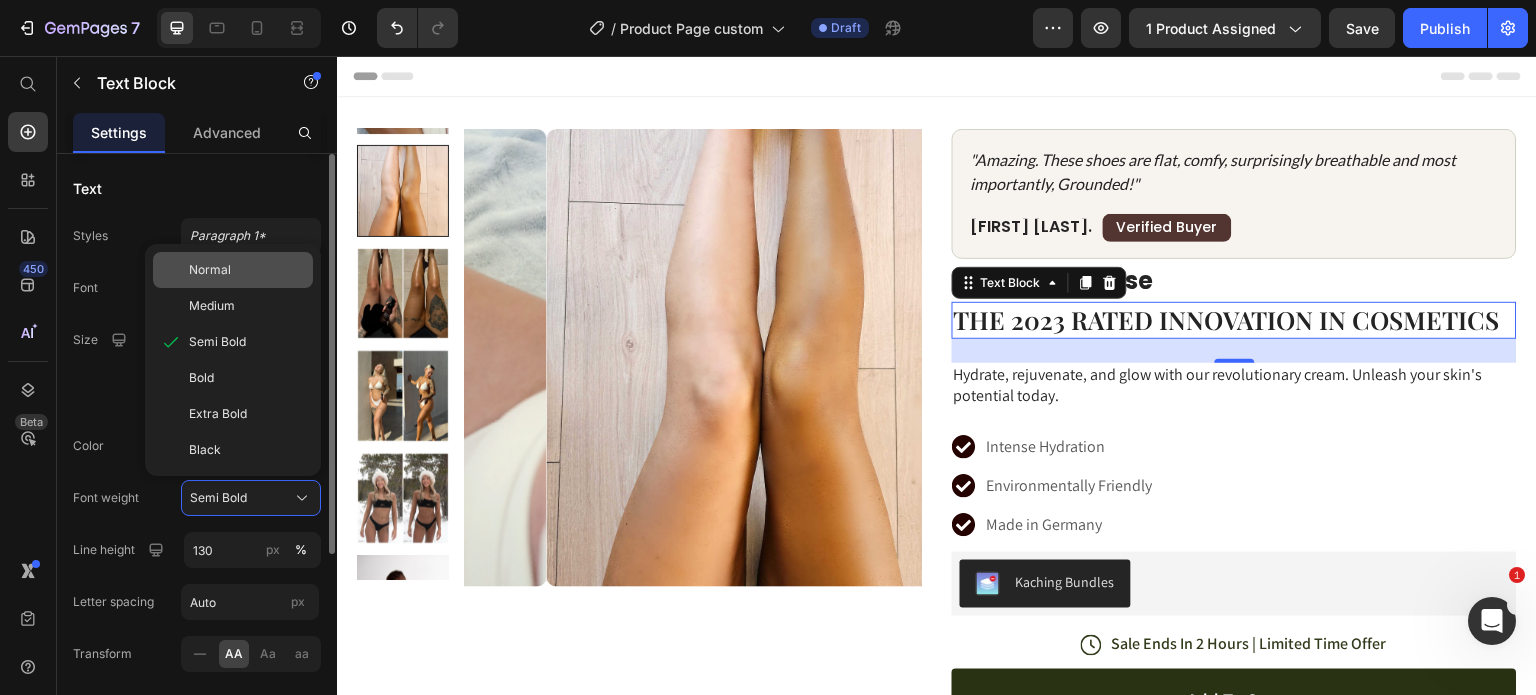 click on "Normal" at bounding box center (210, 270) 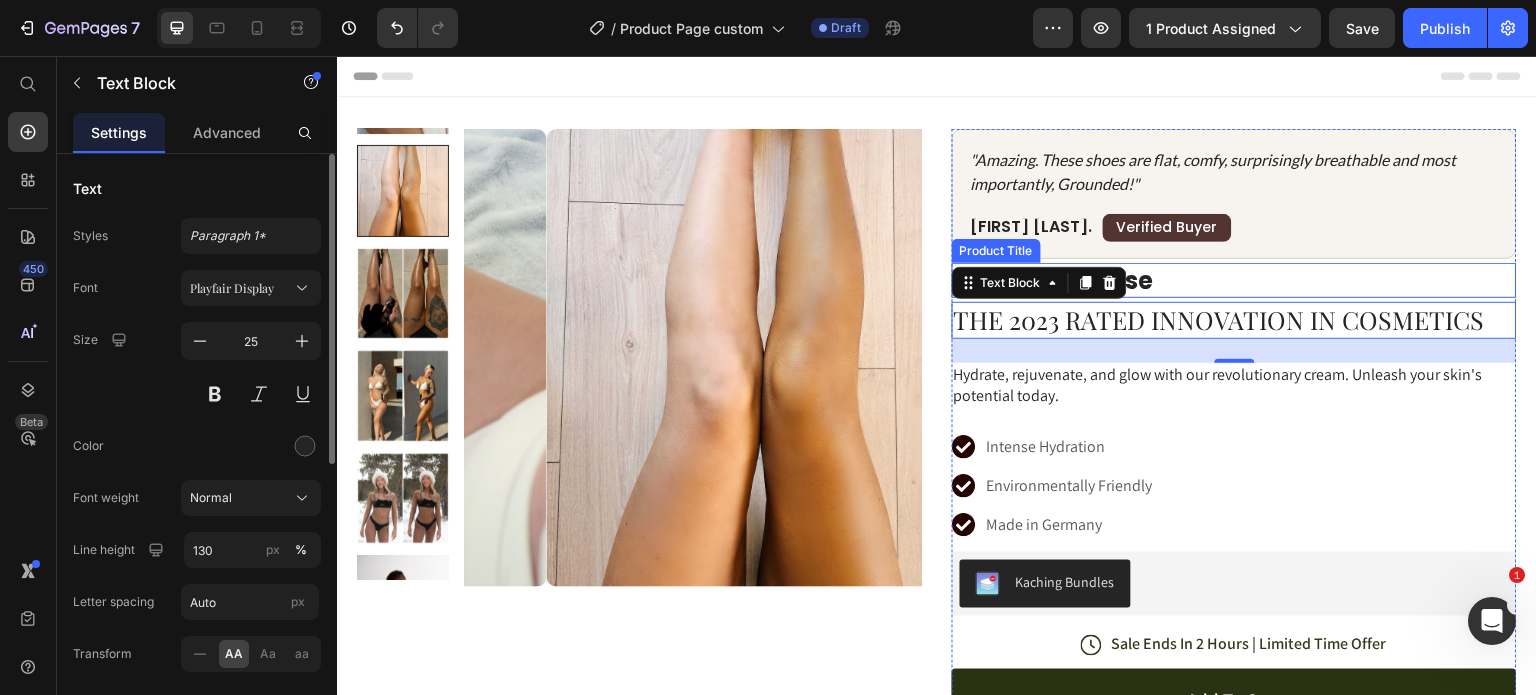 click on "Self Tan Mousse" at bounding box center (1234, 280) 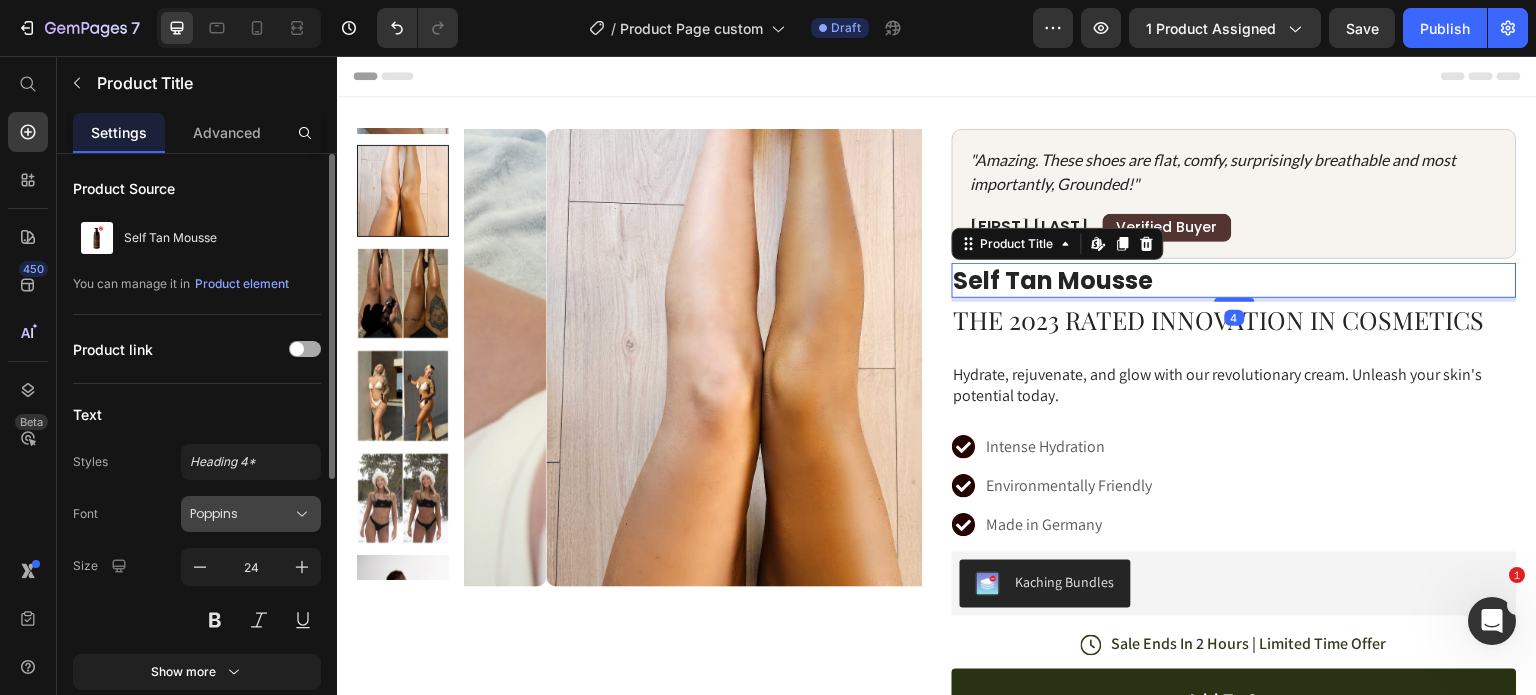 click on "Poppins" at bounding box center (241, 514) 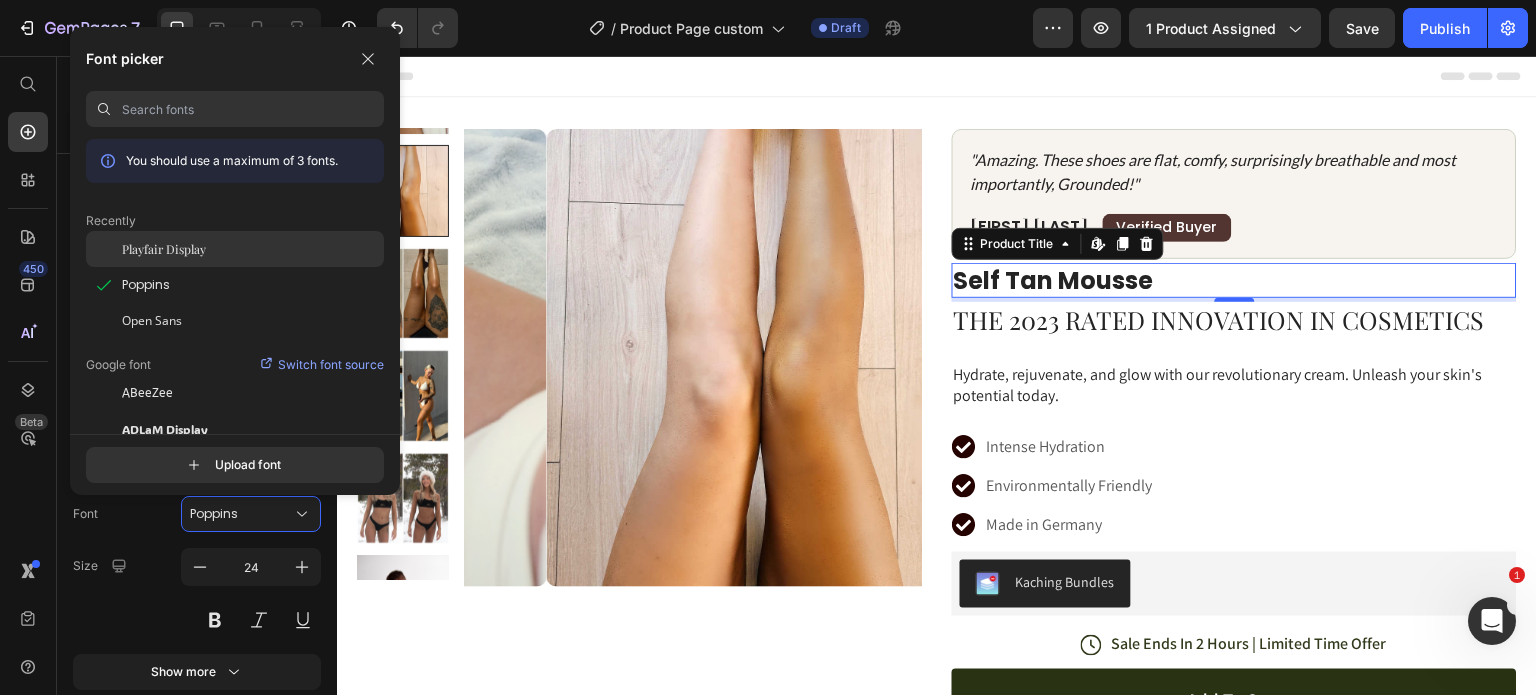 click on "Playfair Display" at bounding box center (164, 249) 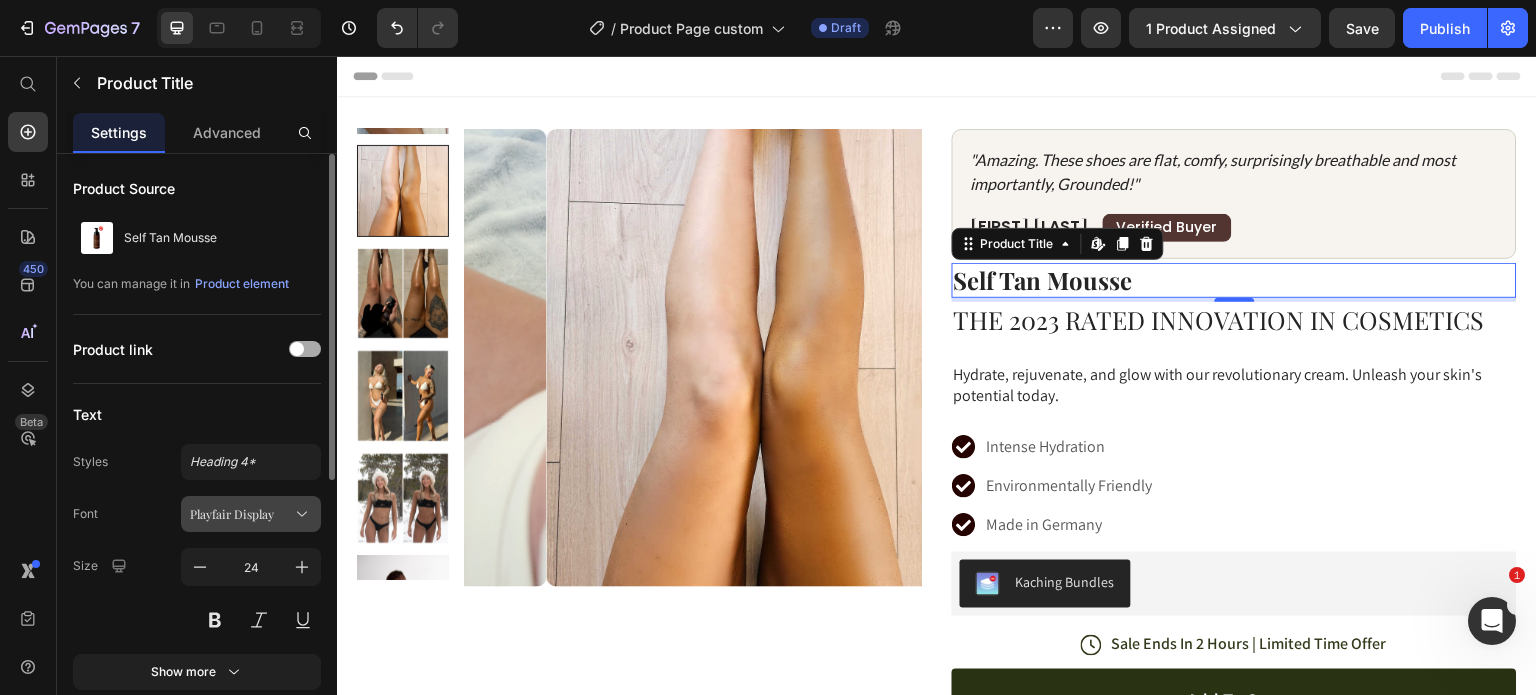 click on "Playfair Display" at bounding box center (241, 514) 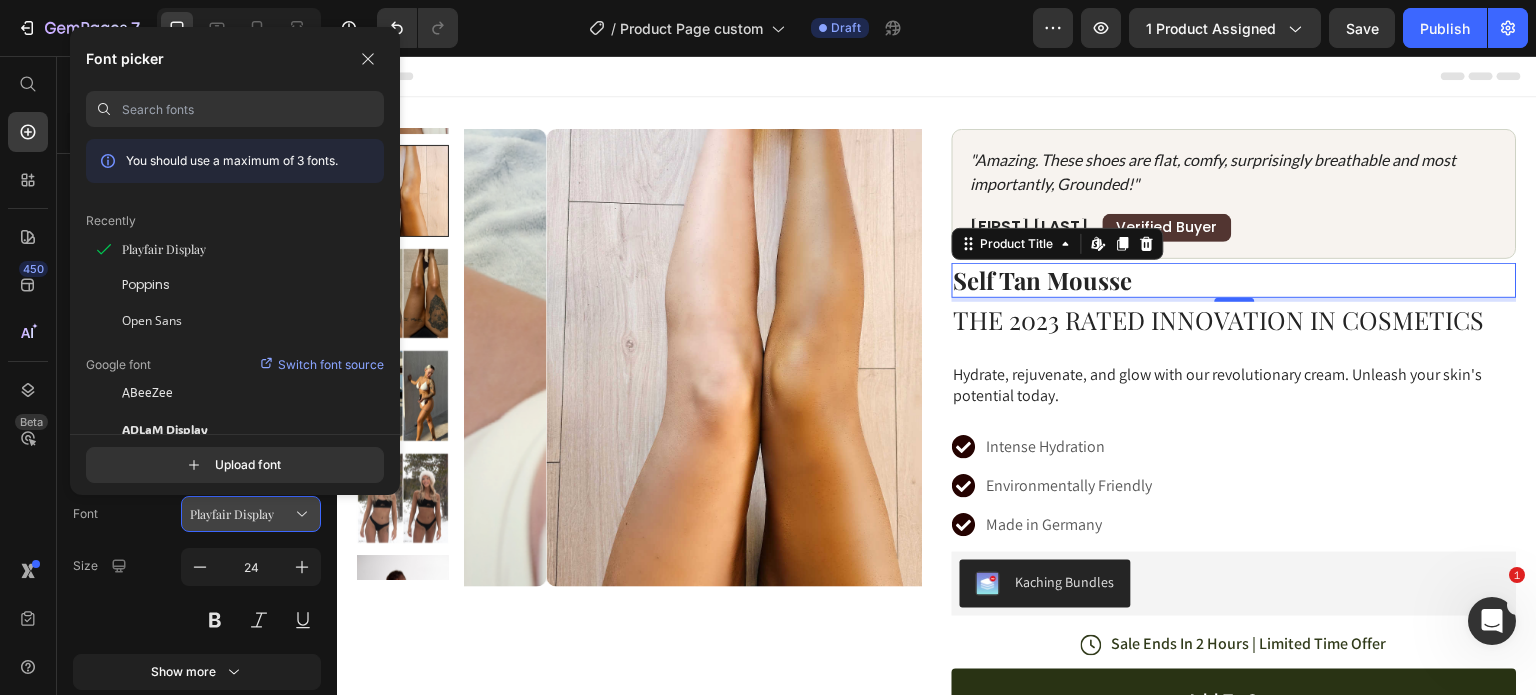 click on "Playfair Display" at bounding box center (241, 514) 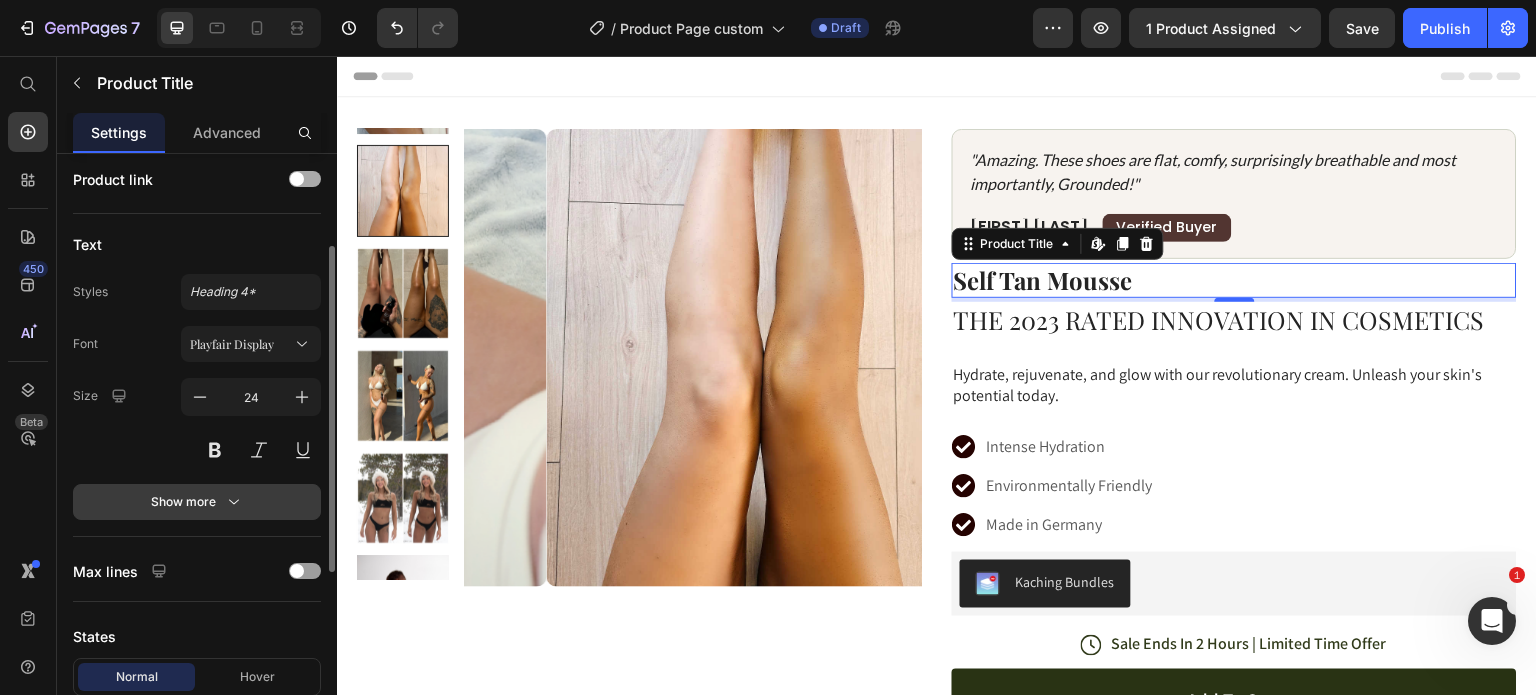 click on "Show more" at bounding box center [197, 502] 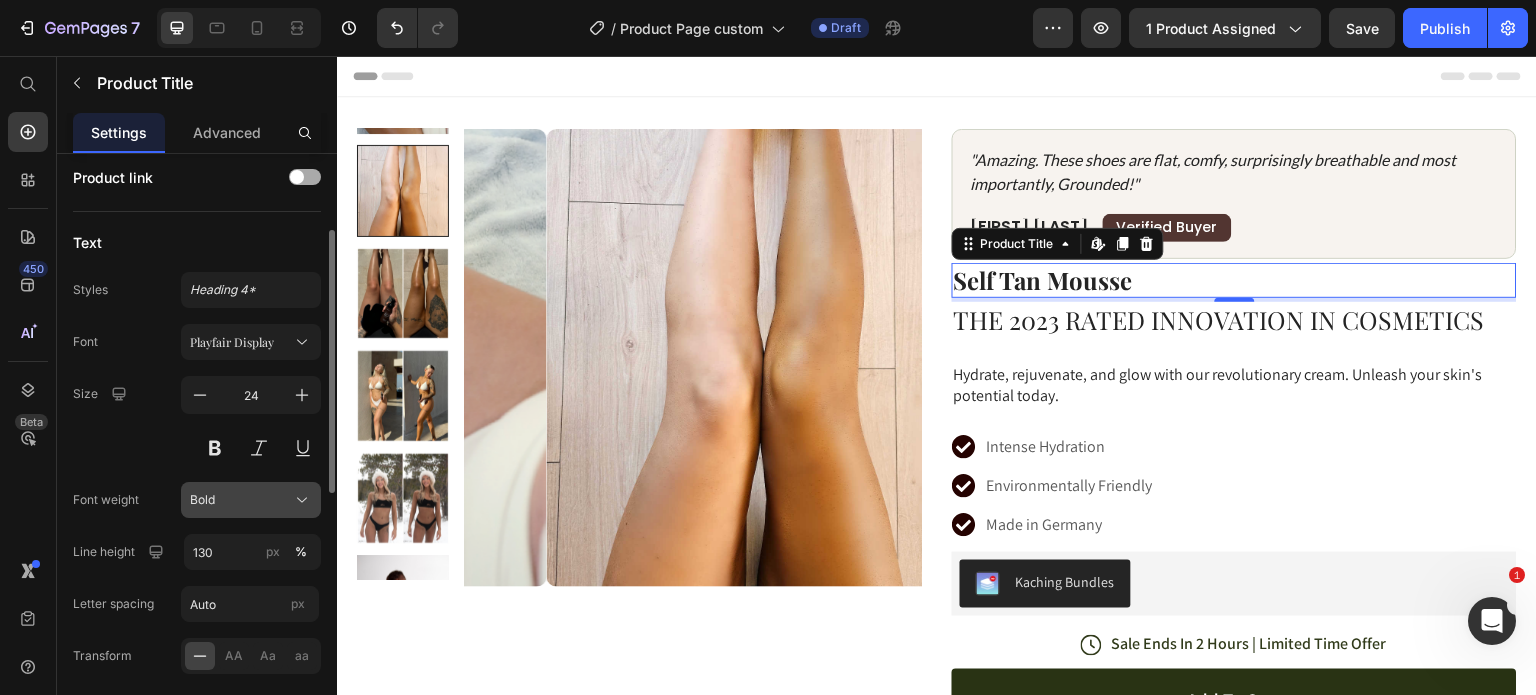 click on "Bold" at bounding box center (202, 500) 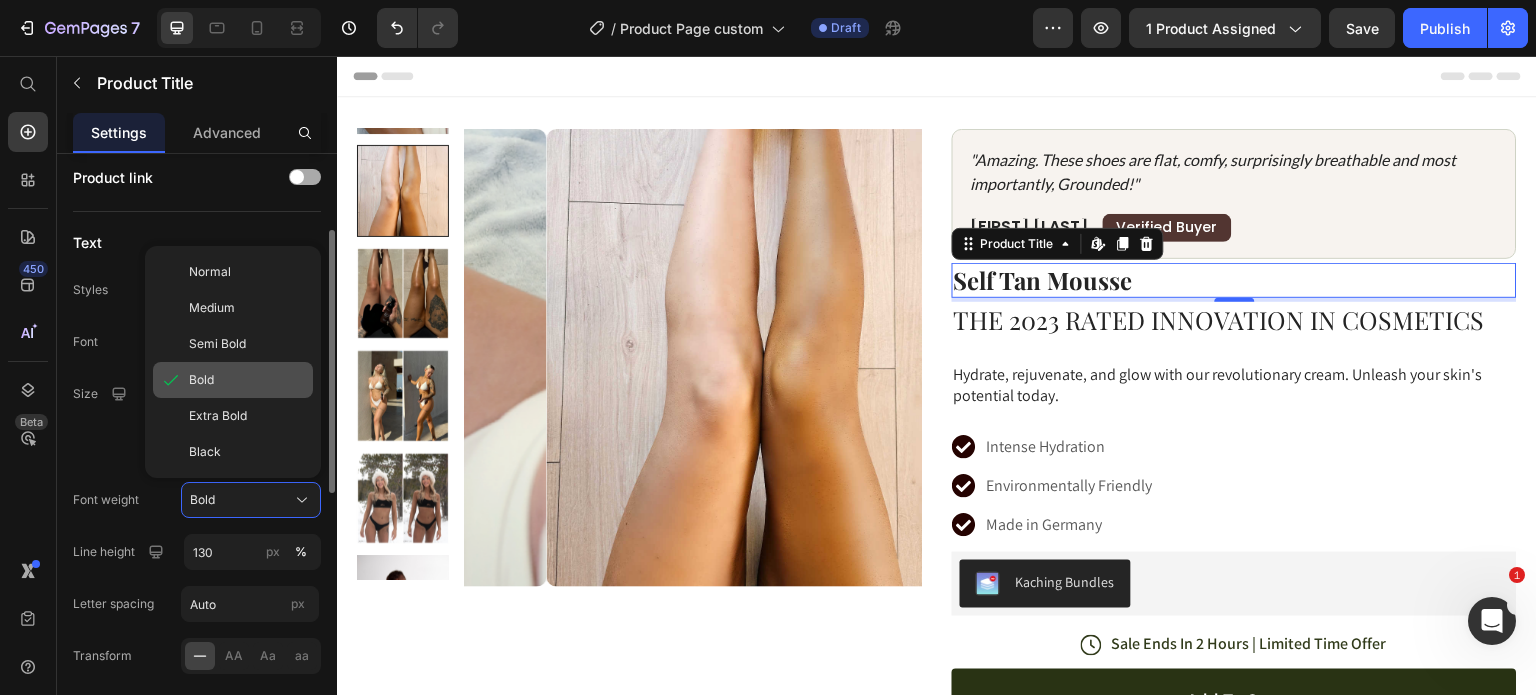 scroll, scrollTop: 173, scrollLeft: 0, axis: vertical 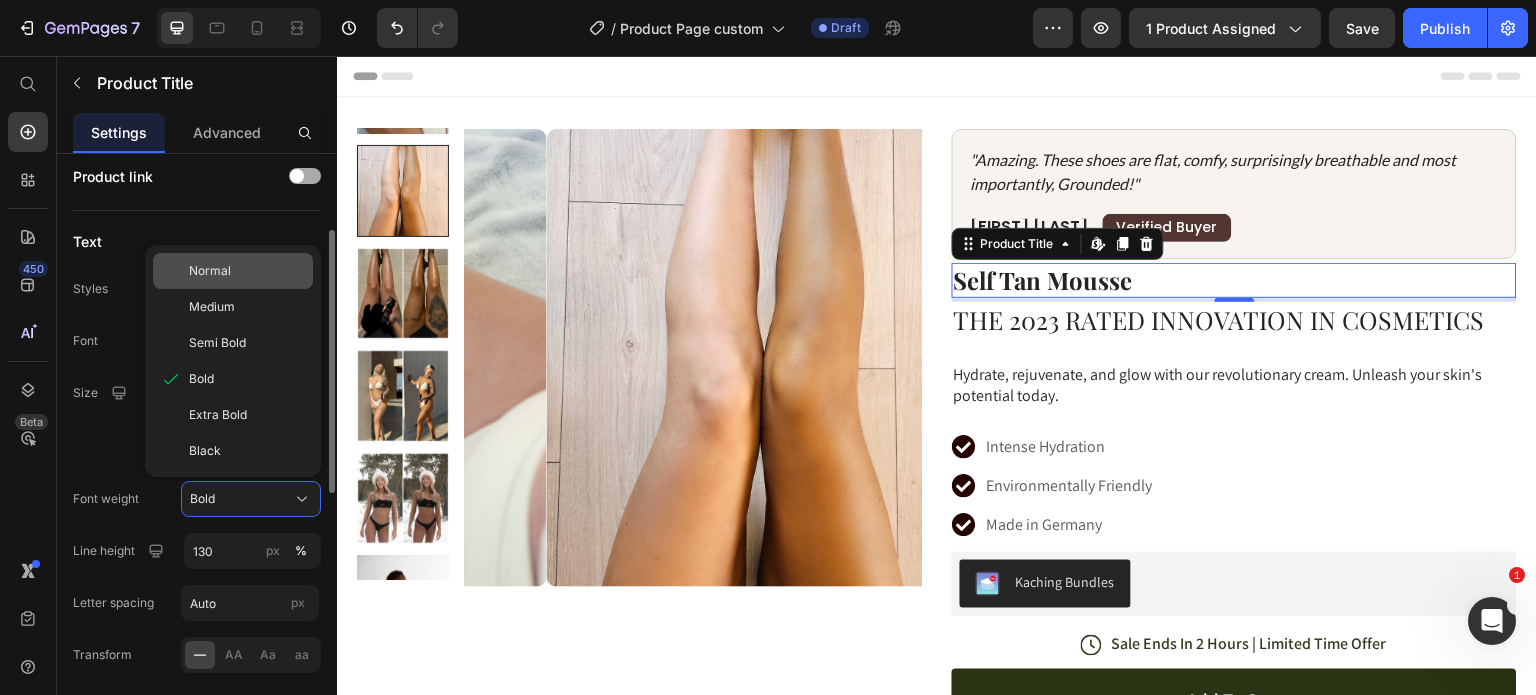 click on "Normal" at bounding box center [210, 271] 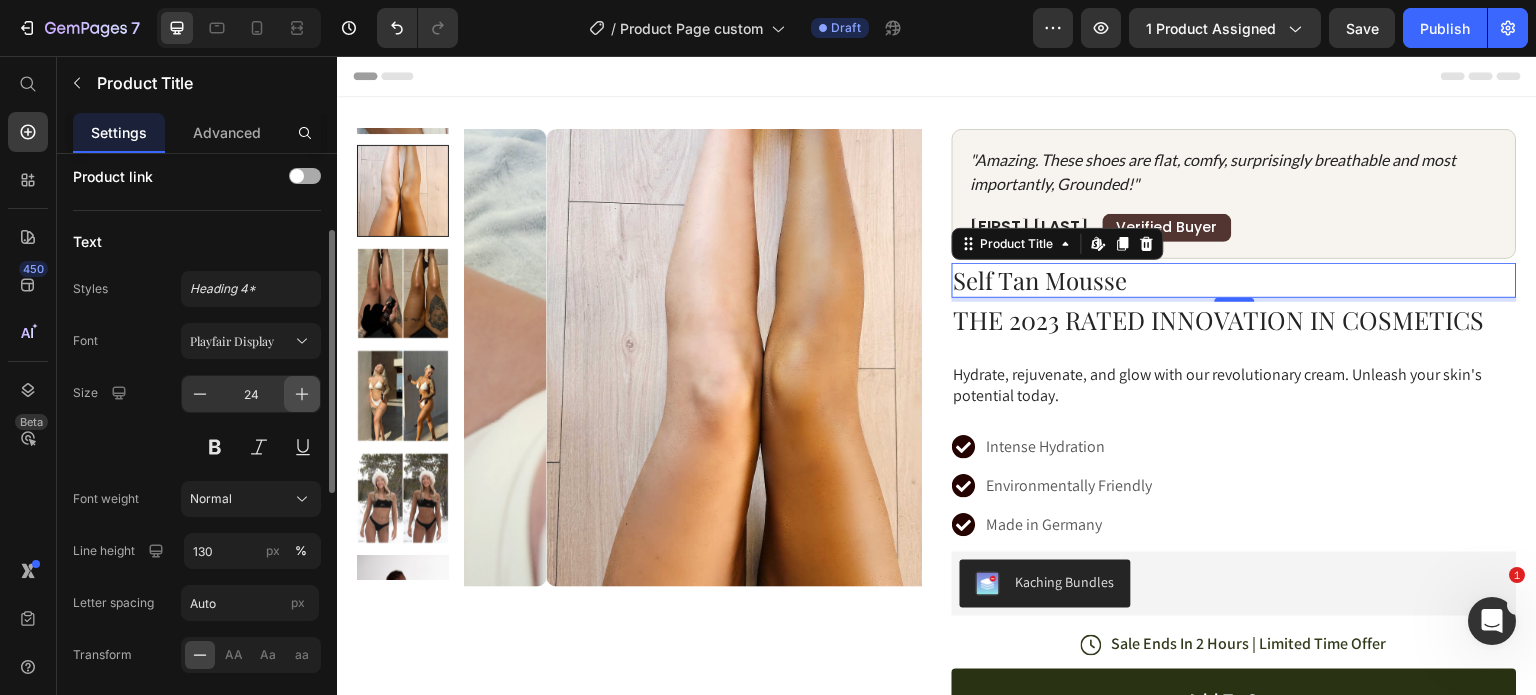click 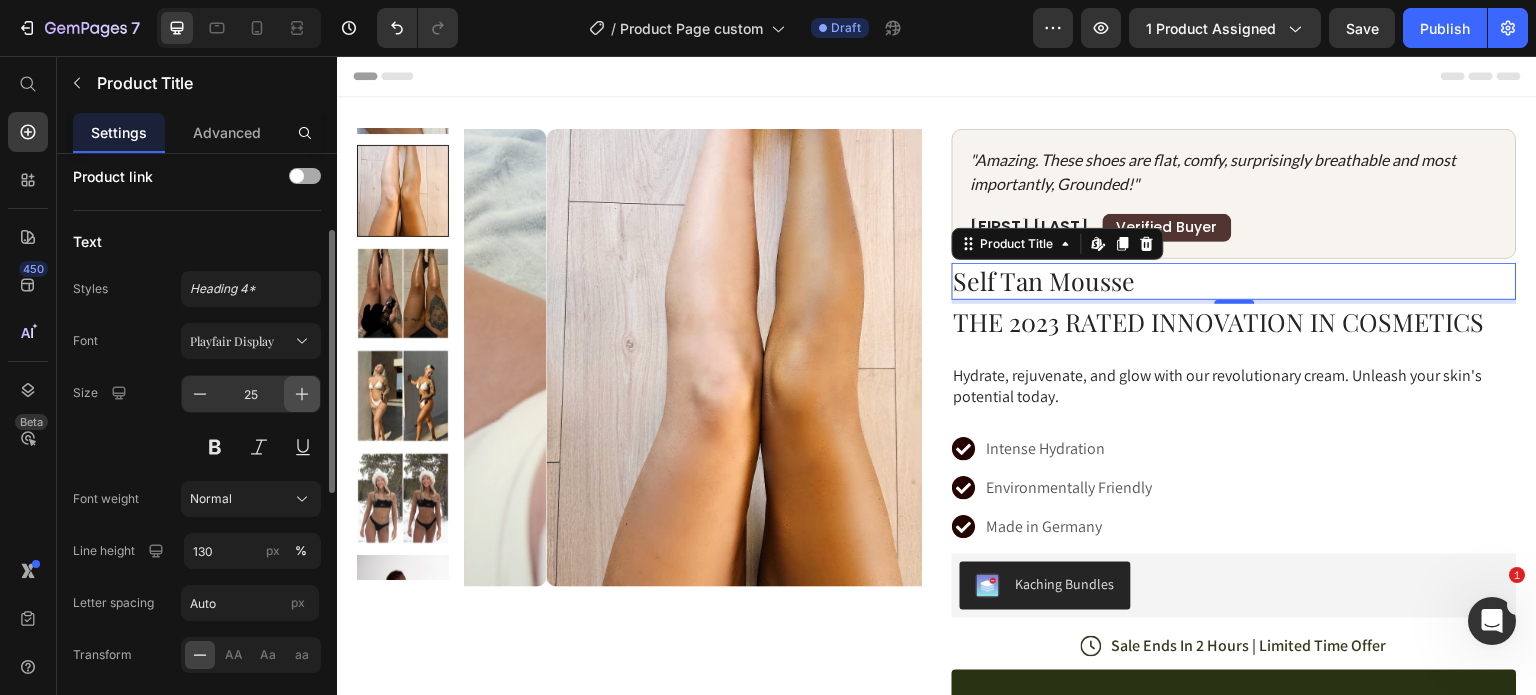 click 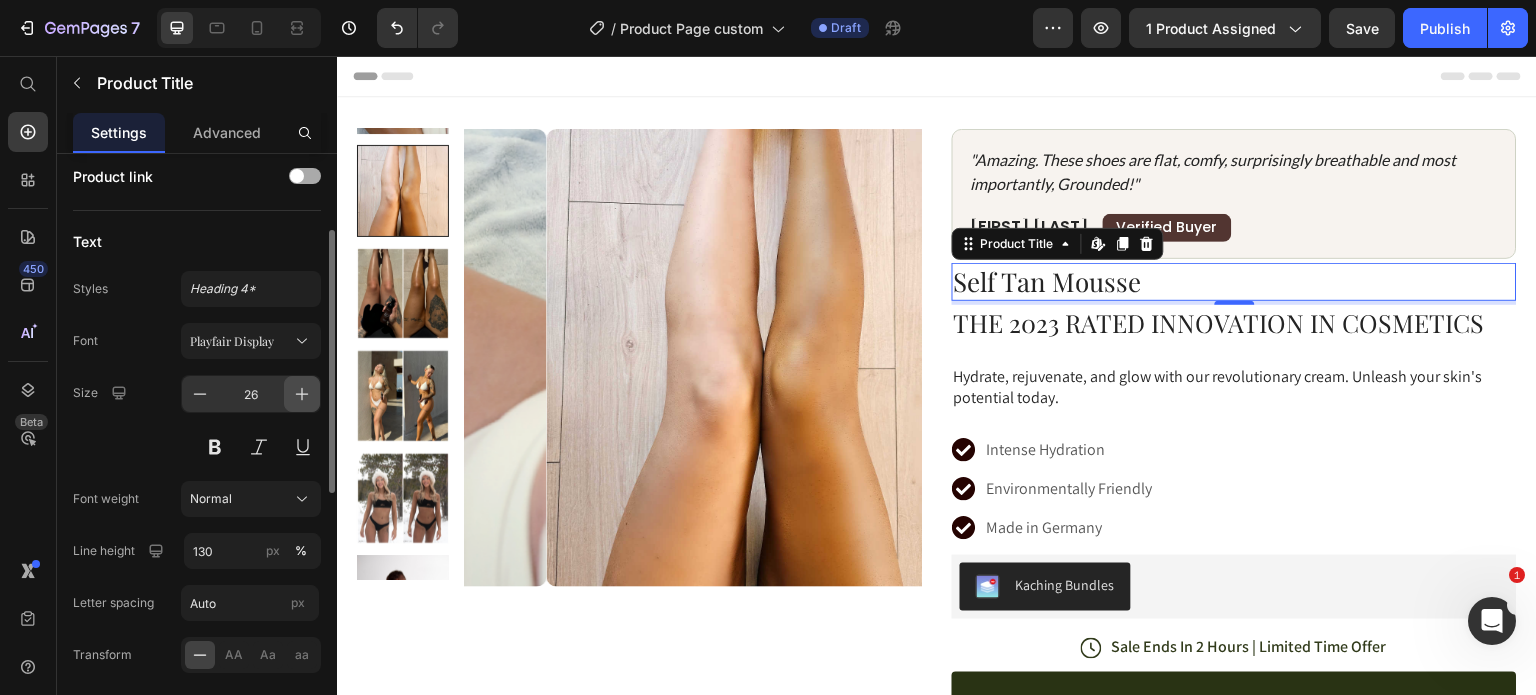 click 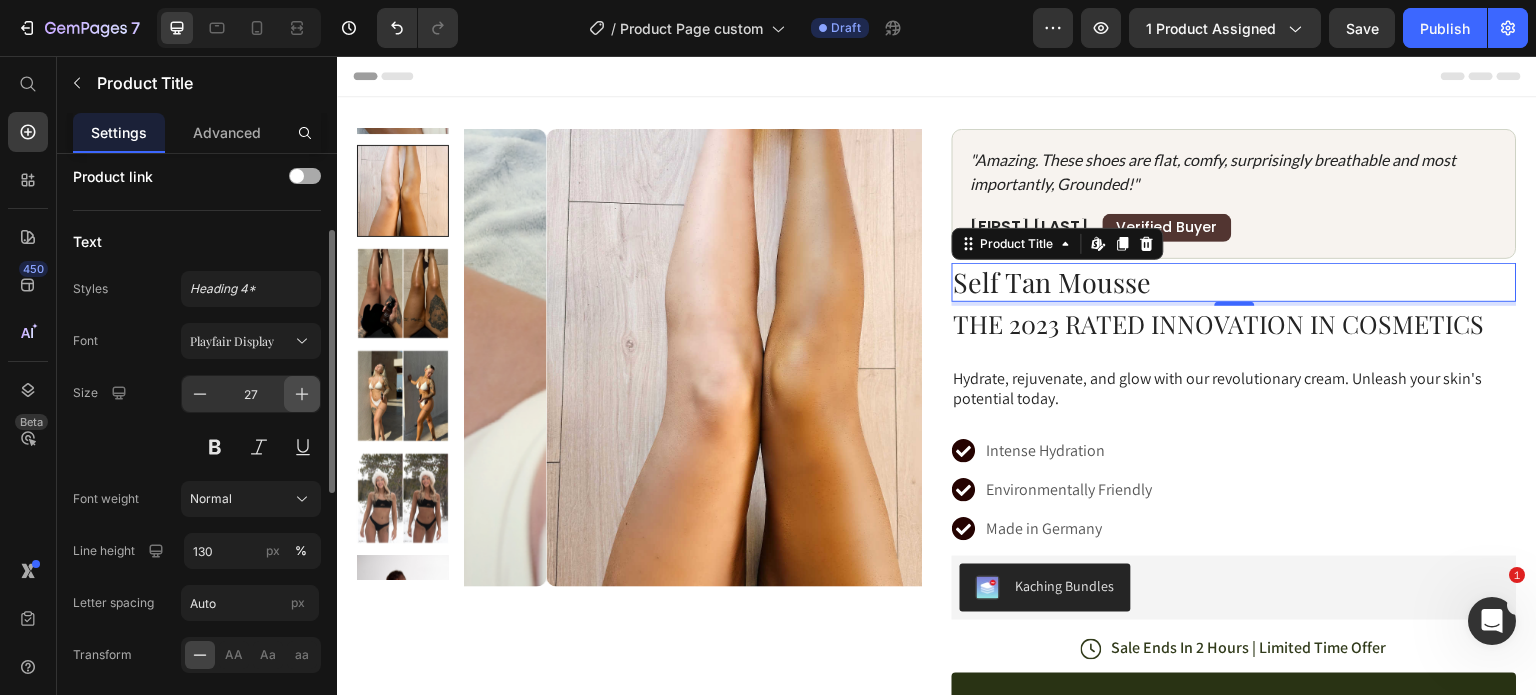click 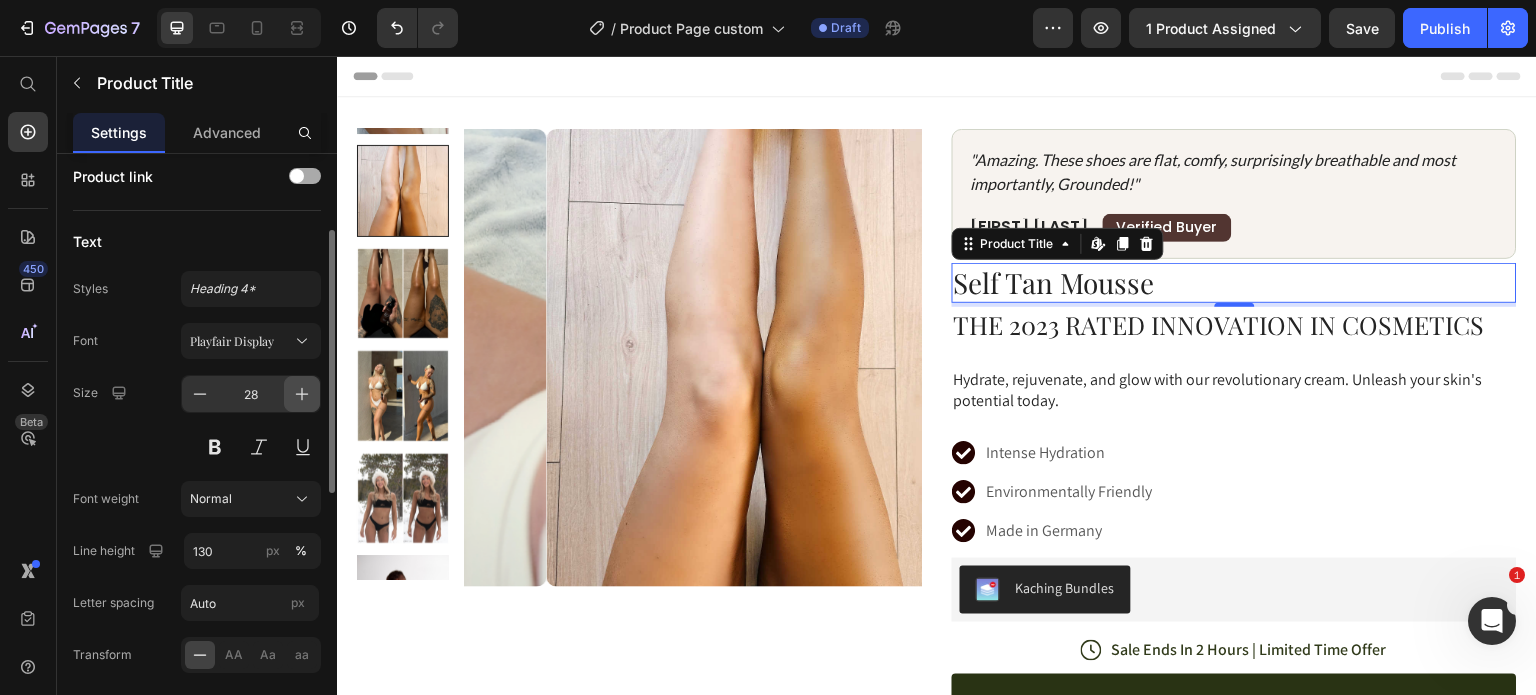 click 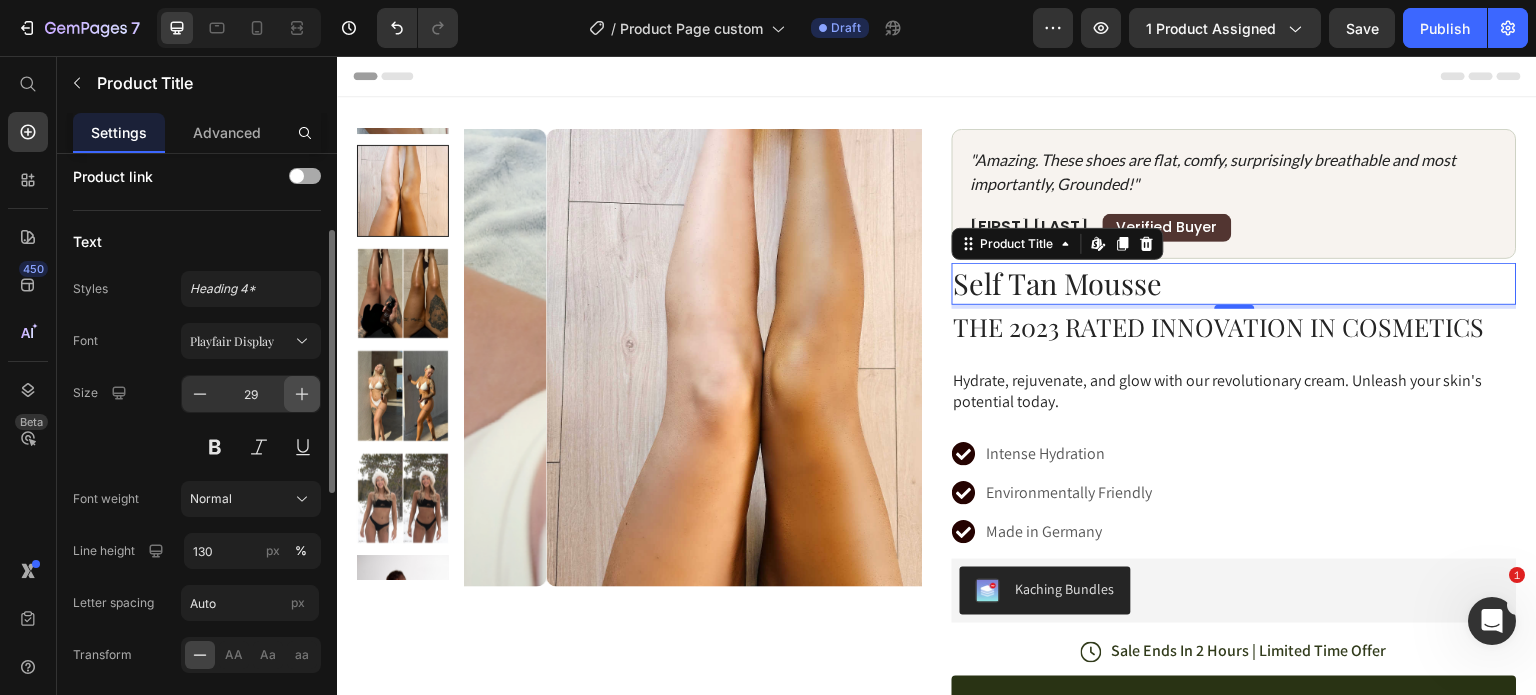 click 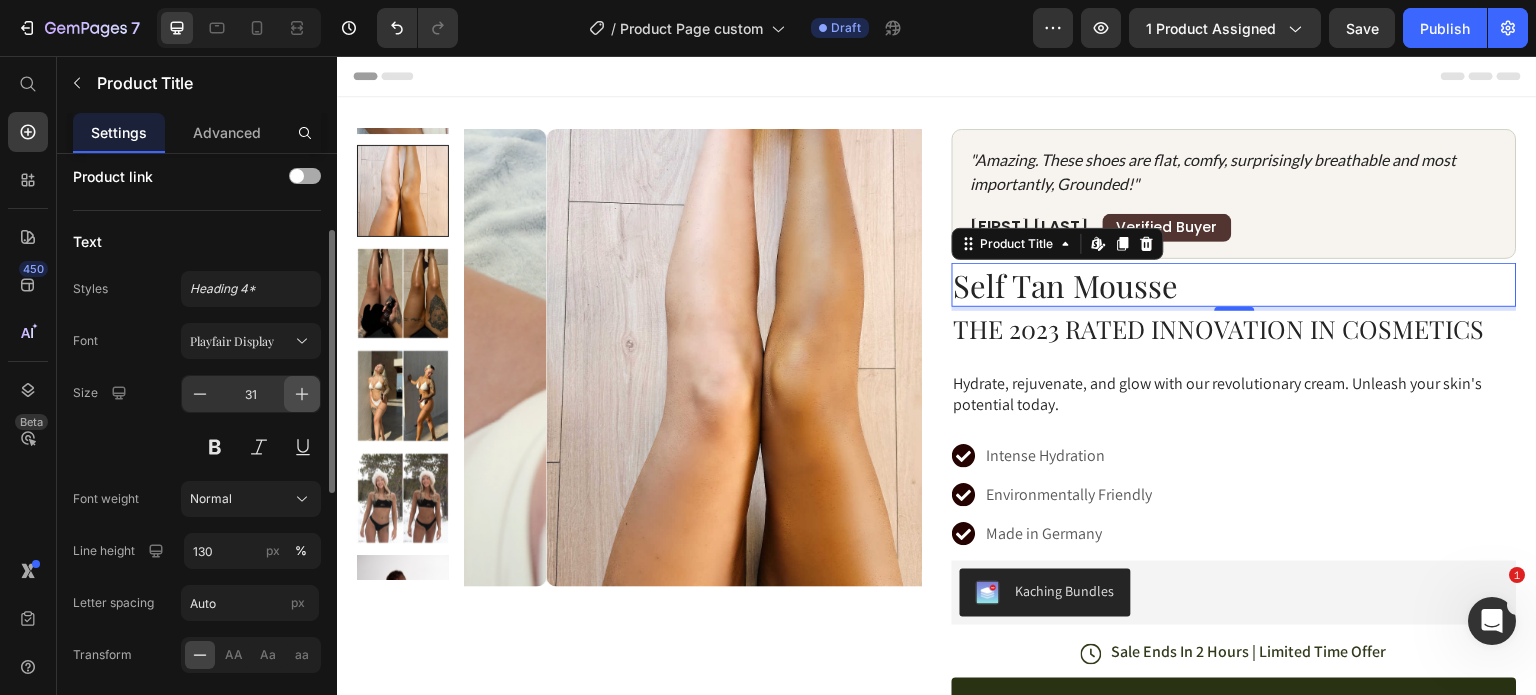 click 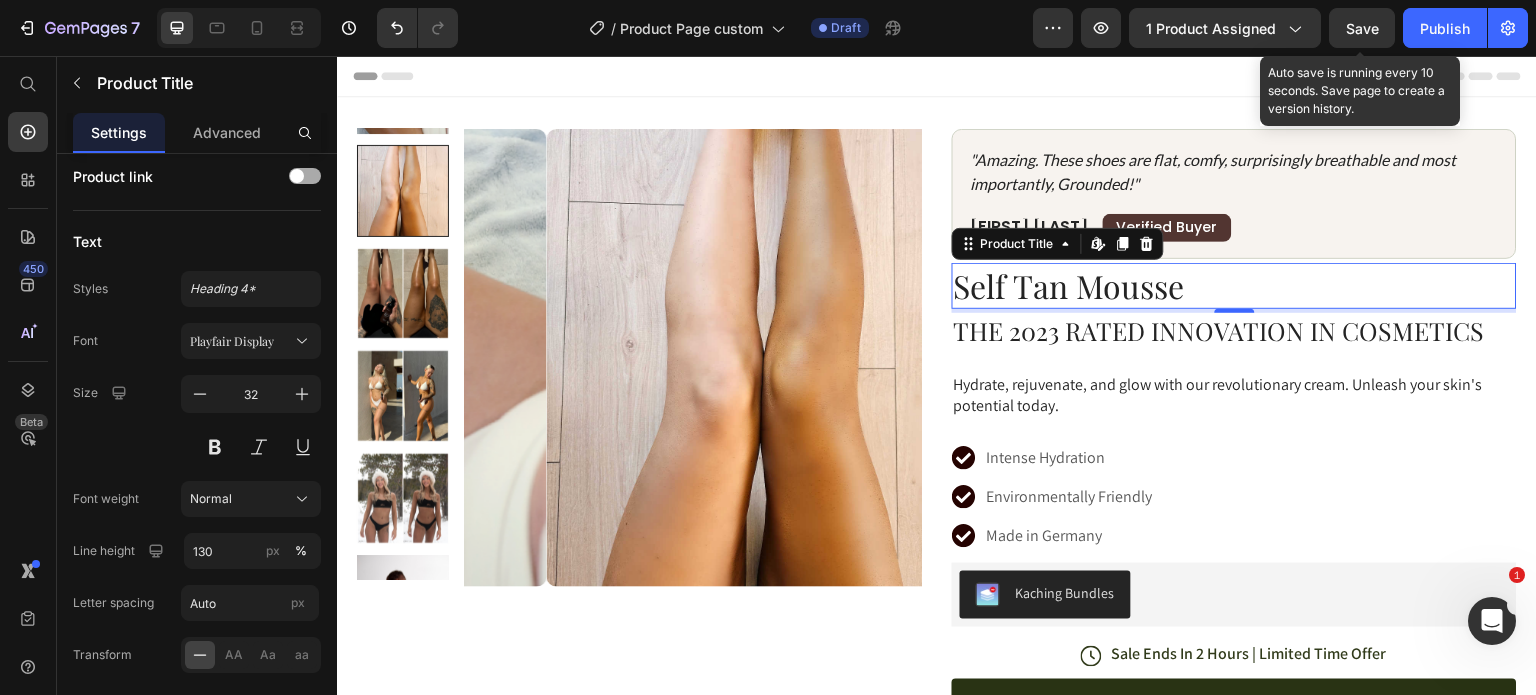 click on "Save" at bounding box center (1362, 28) 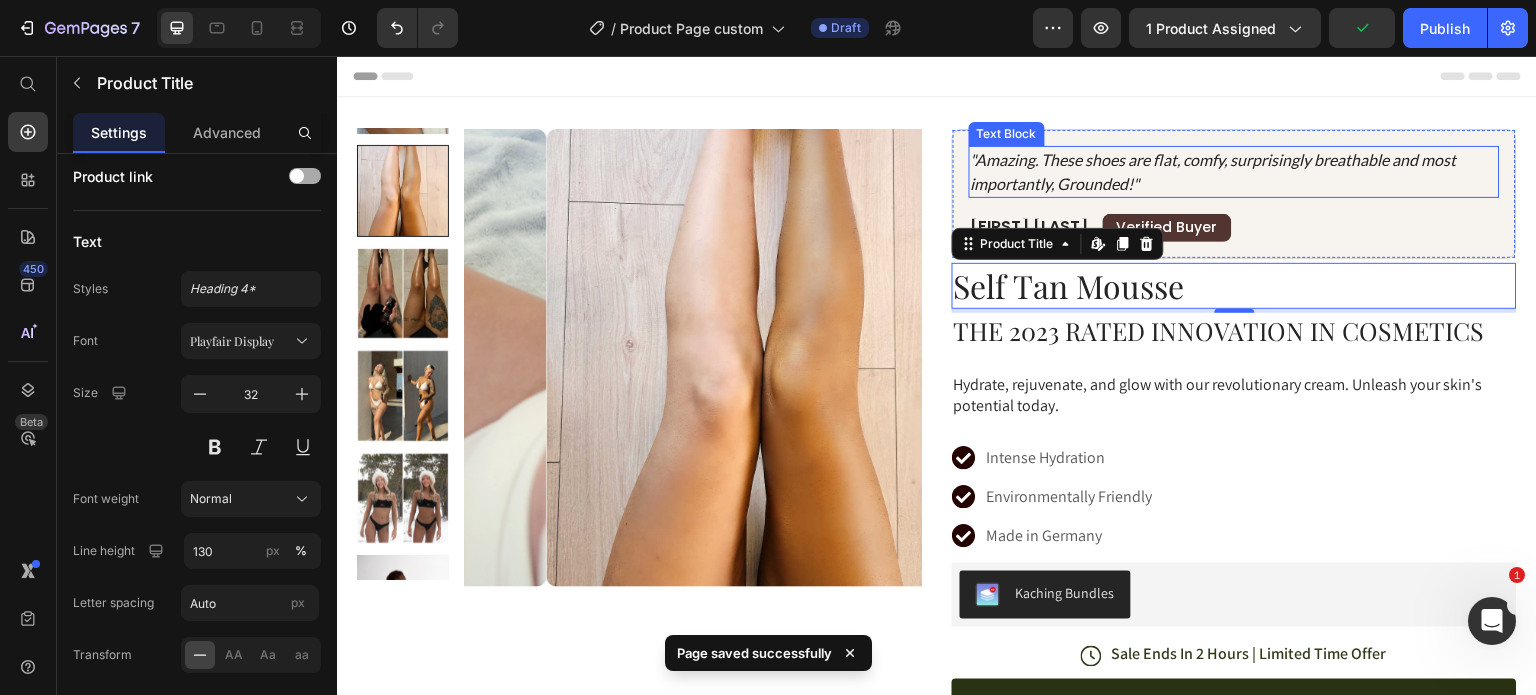 click on ""Amazing. These shoes are flat, comfy, surprisingly breathable and most importantly, Grounded!"" at bounding box center [1234, 172] 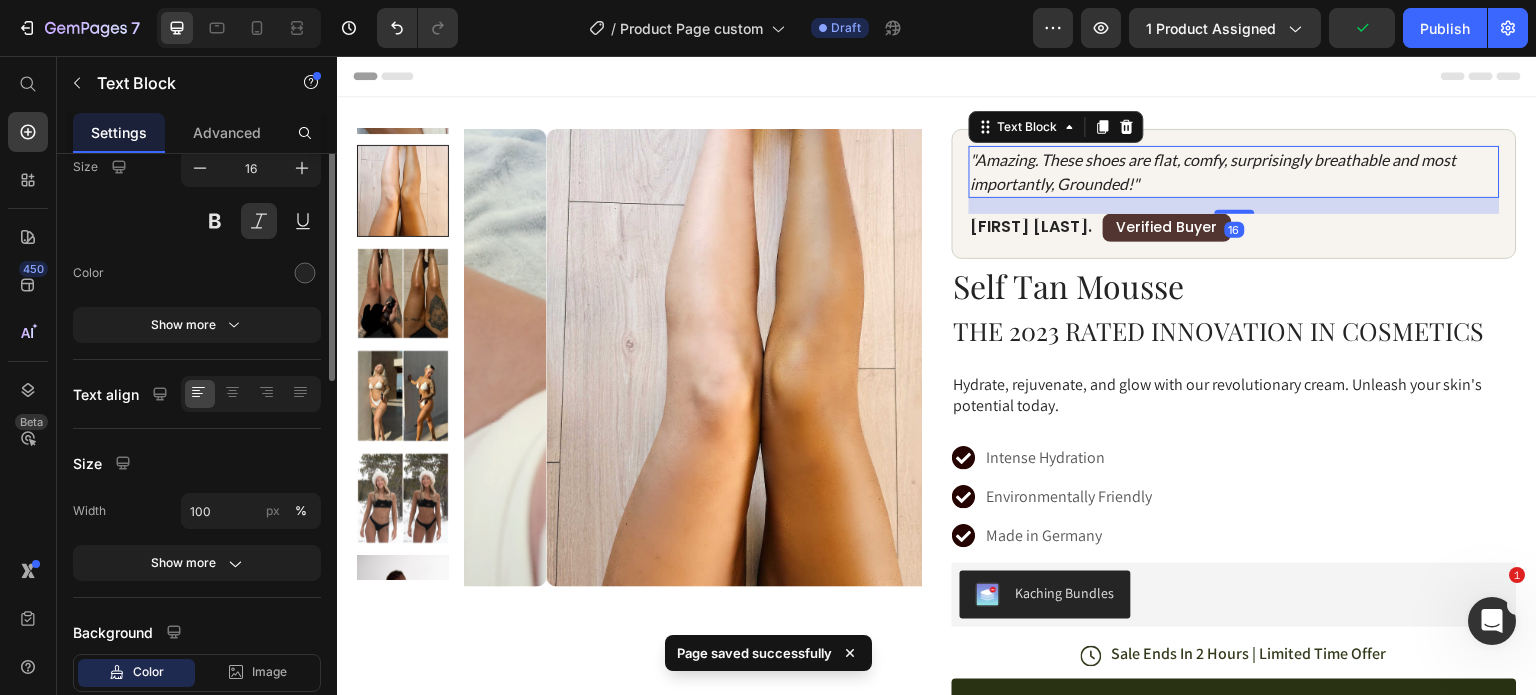 scroll, scrollTop: 0, scrollLeft: 0, axis: both 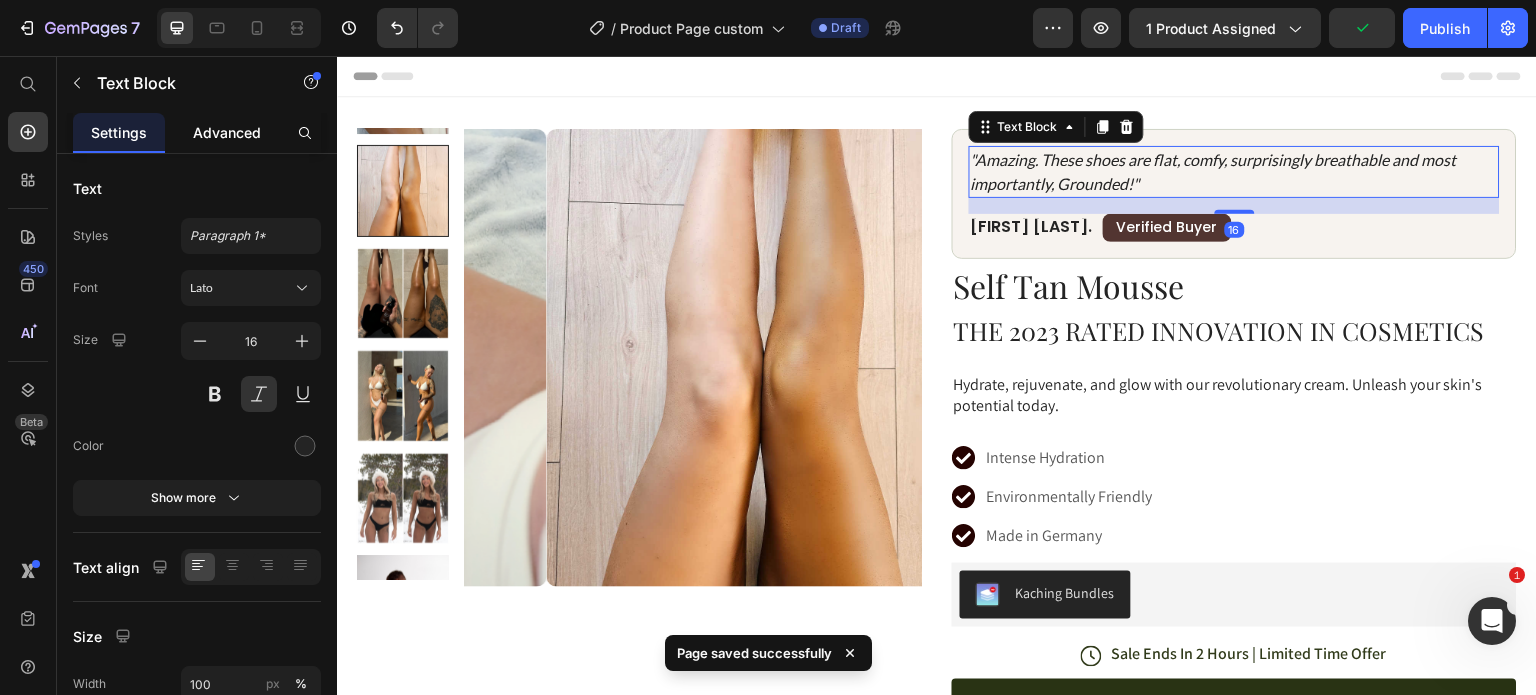 click on "Advanced" at bounding box center (227, 132) 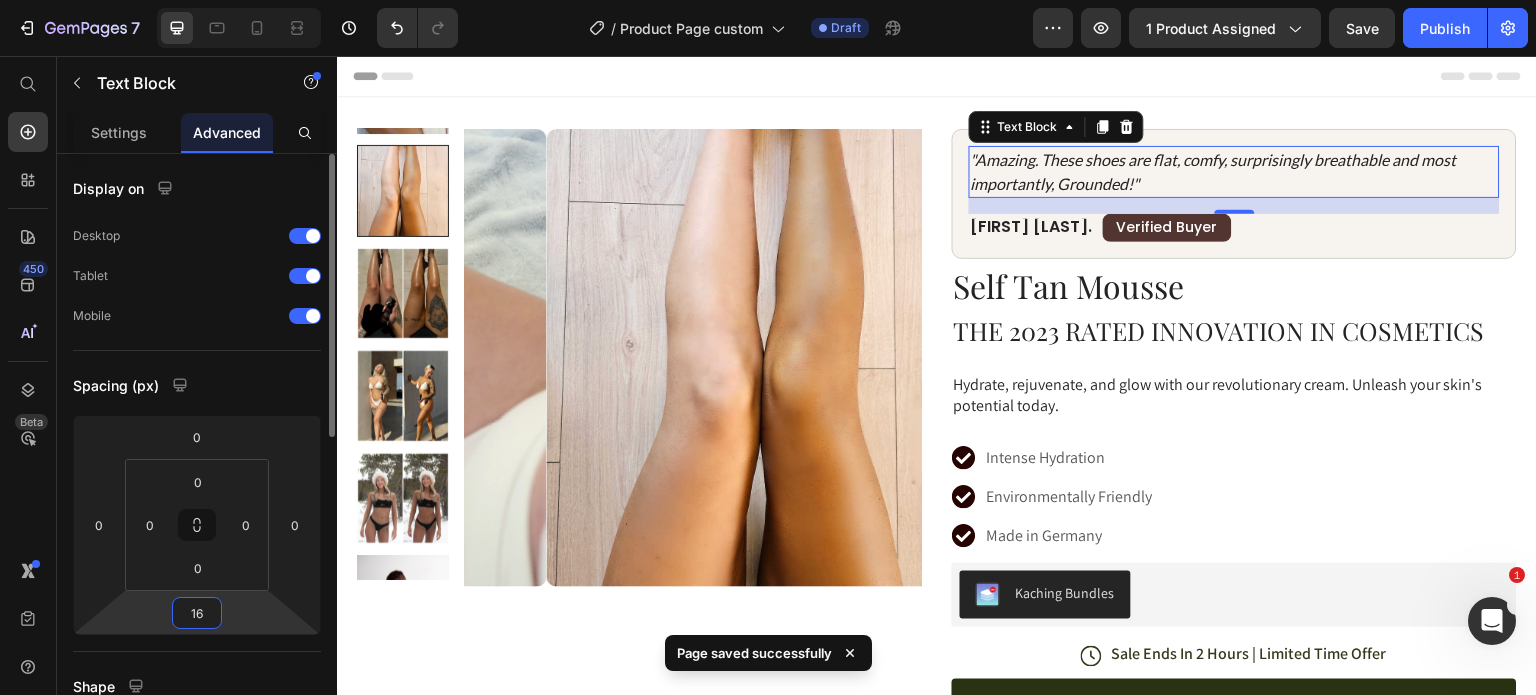 click on "16" at bounding box center [197, 613] 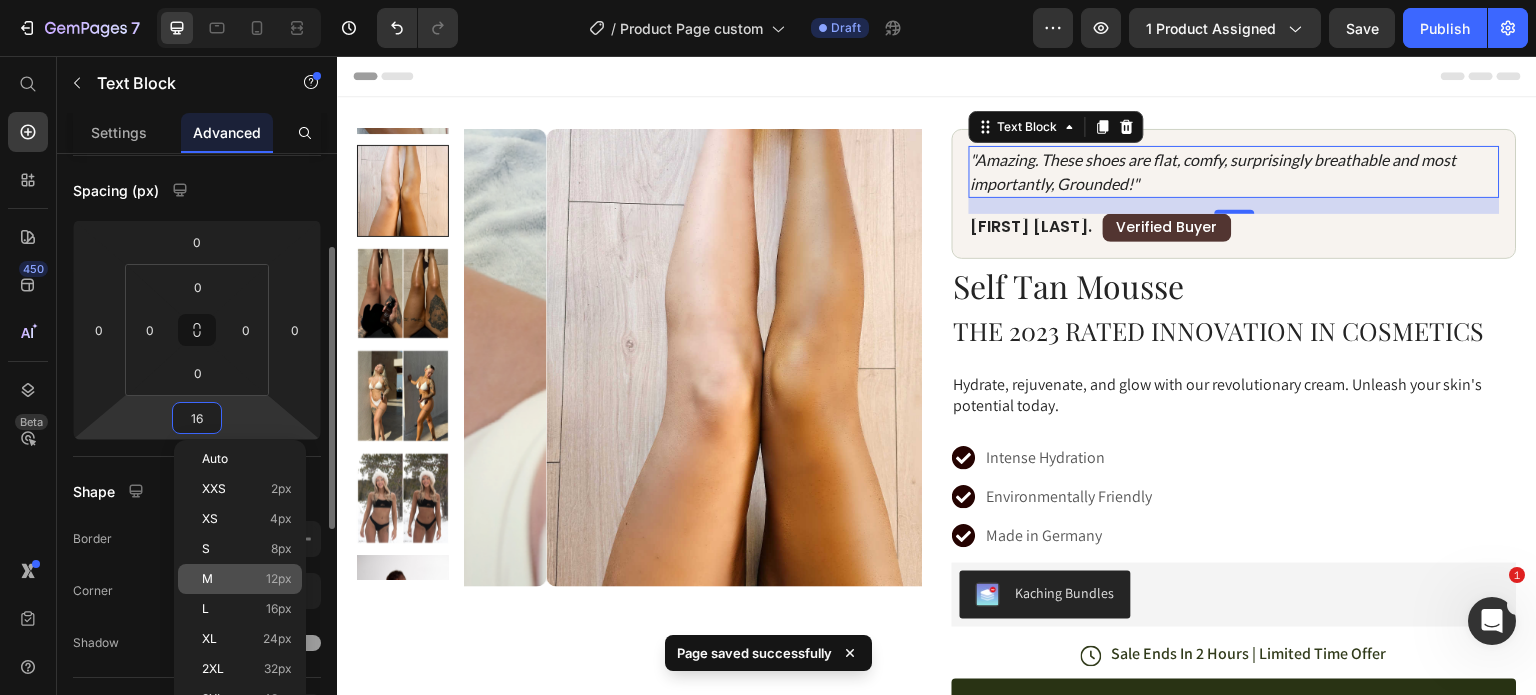 scroll, scrollTop: 200, scrollLeft: 0, axis: vertical 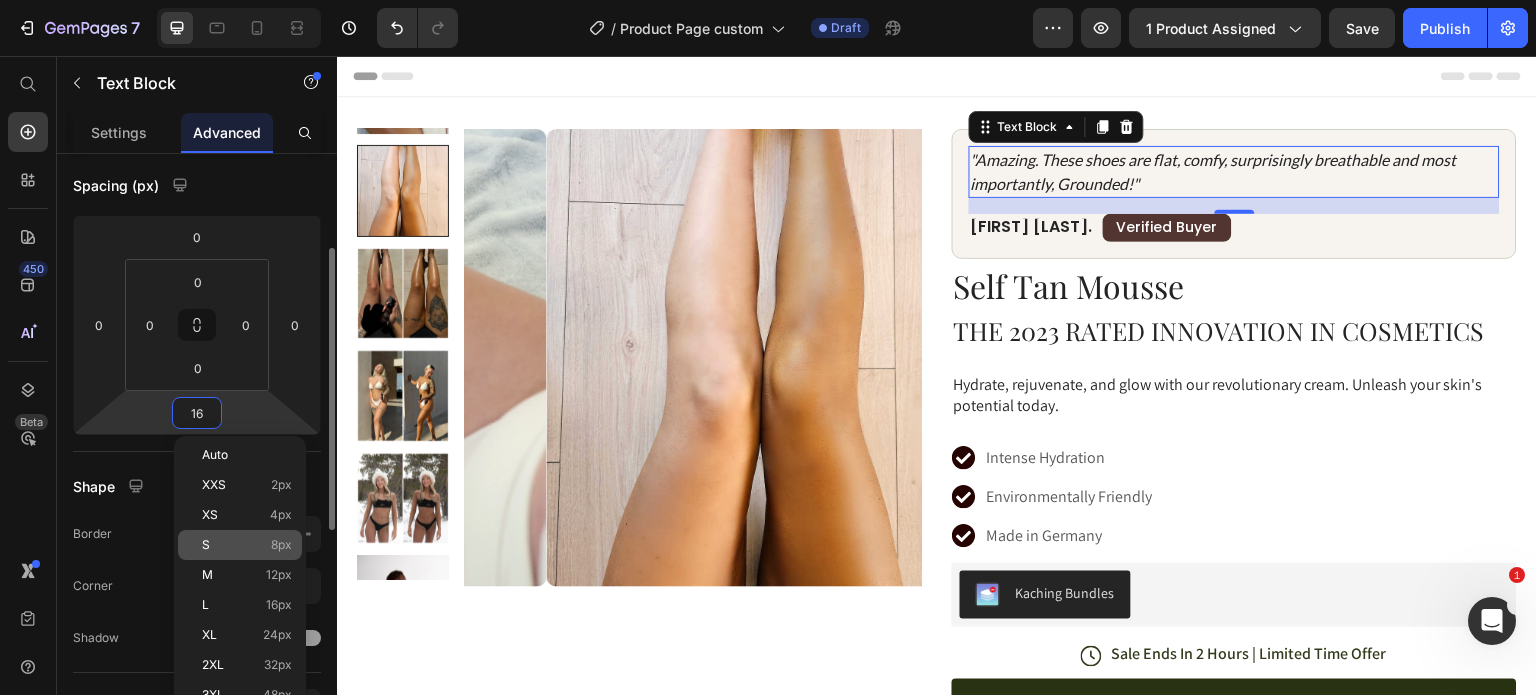 click on "S 8px" at bounding box center [247, 545] 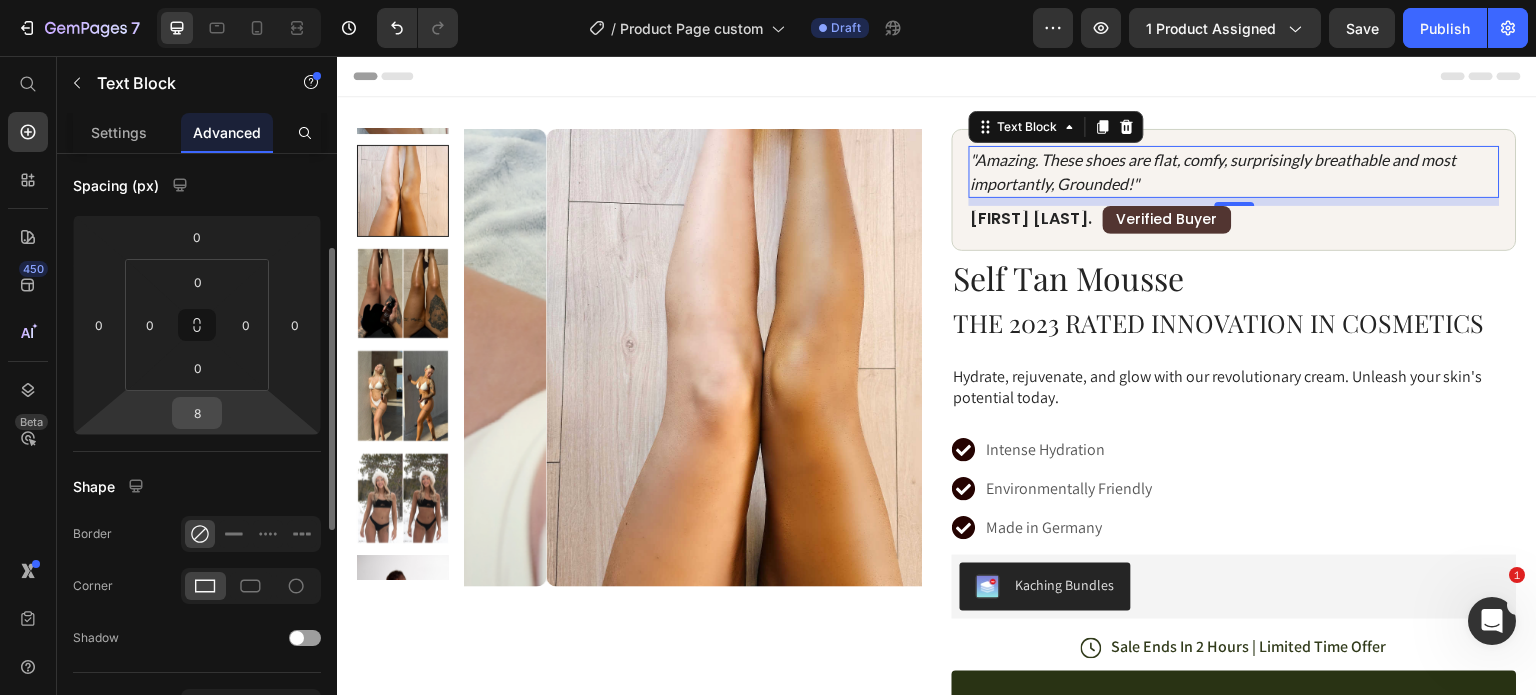 click on "8" at bounding box center [197, 413] 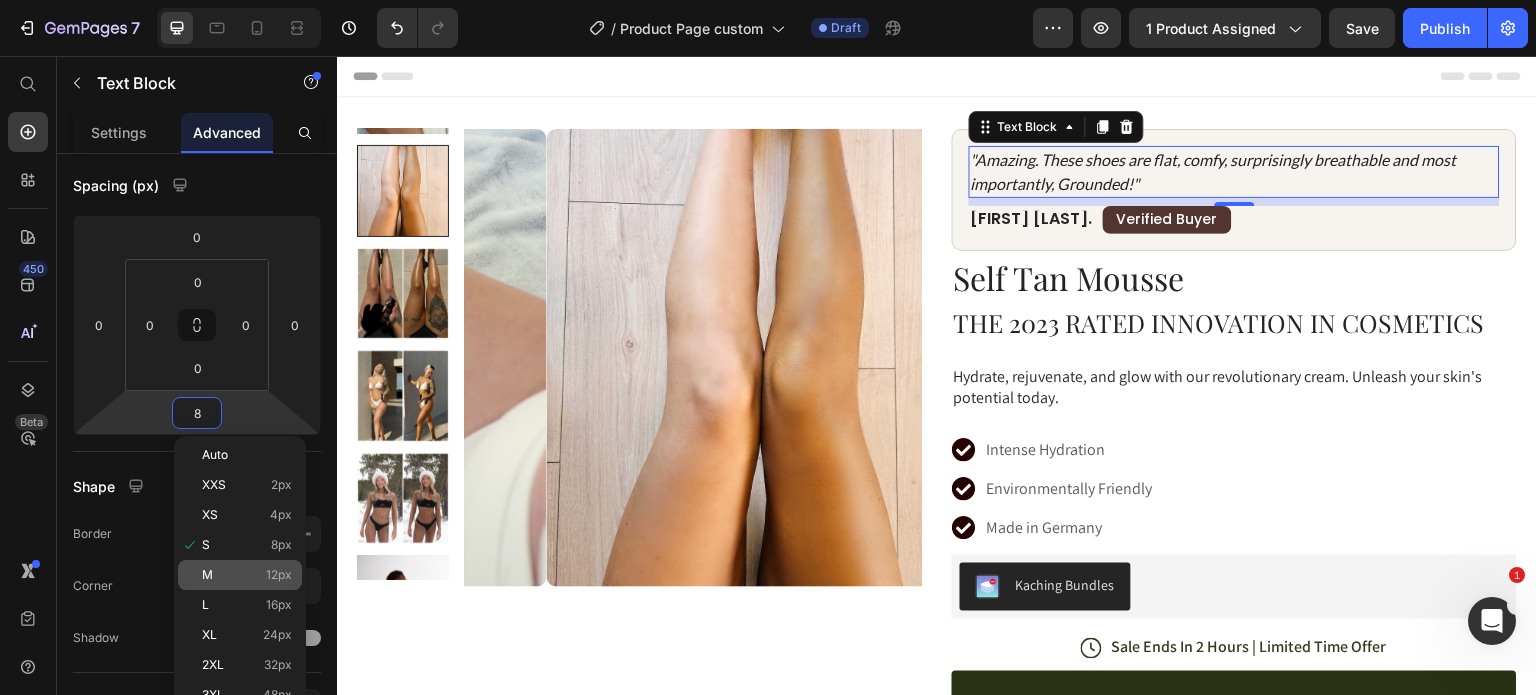 click on "M 12px" 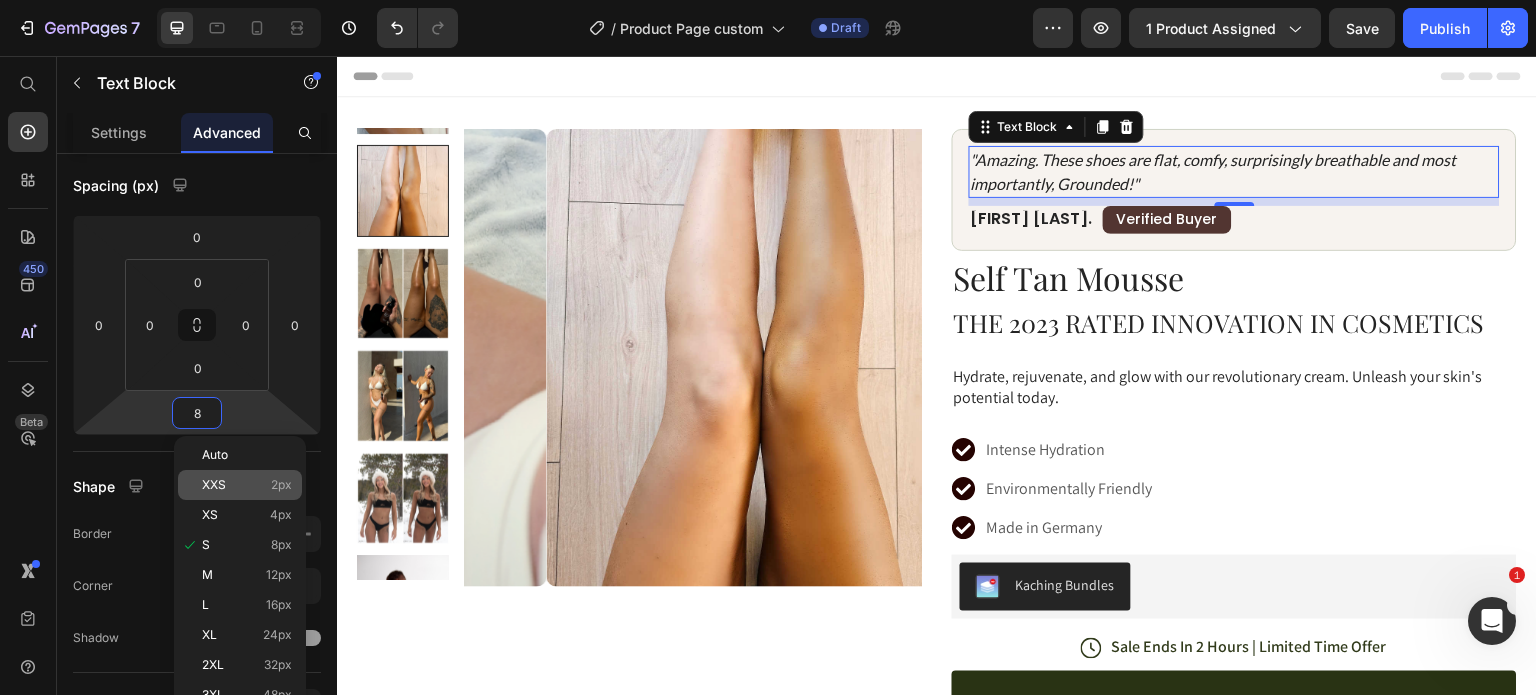type on "12" 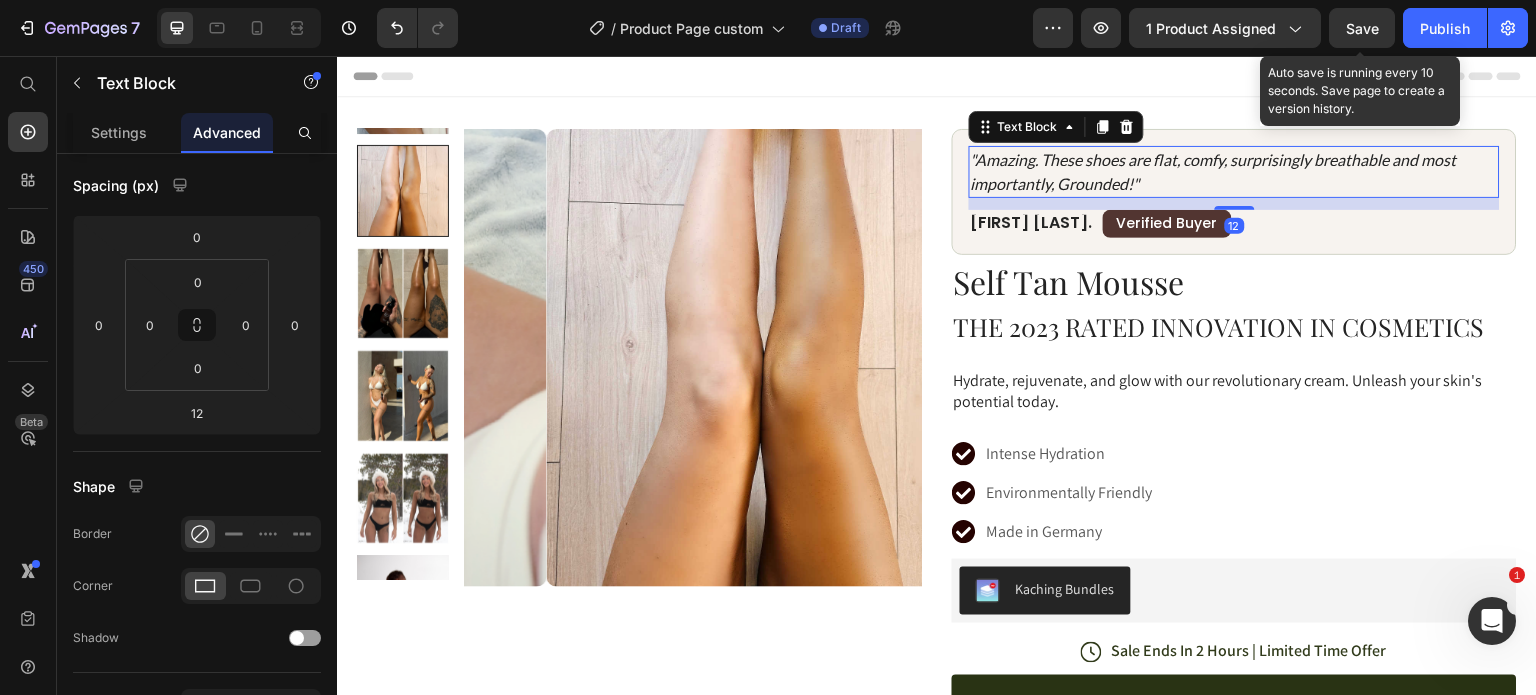 click on "Save" at bounding box center (1362, 28) 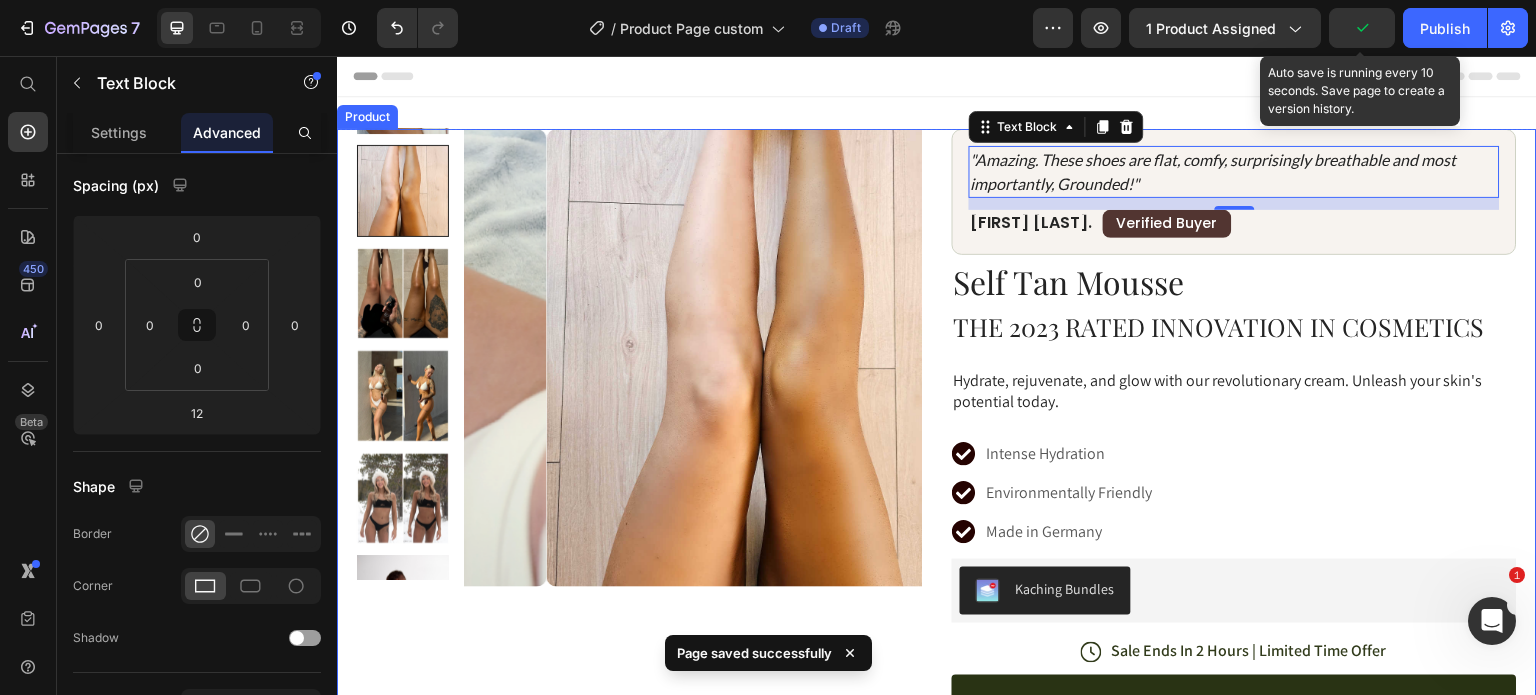 click on "Product Images Row "Amazing. These shoes are flat, comfy, surprisingly breathable and most importantly, Grounded!" Text Block   12 [FIRST] [LAST]. Text Block Verified Buyer Text Block Row Row Row Self Tan Mousse Product Title The 2023 Rated Innovation in Cosmetics Text Block Hydrate, rejuvenate, and glow with our revolutionary cream. Unleash your skin's potential today. Text Block Intense Hydration Environmentally Friendly Made in Germany Item List Kaching Bundles Kaching Bundles
Icon Sale Ends In 2 Hours | Limited Time Offer Text Block Row add to cart Add to Cart
Icon Free Shipping Text Block
Icon Money-Back Text Block
Icon Easy Returns Text Block Row Image Icon Icon Icon Icon Icon Icon List “This skin cream is a game-changer! It has transformed my dry, lackluster skin into a hydrated and radiant complexion. I love how it absorbs quickly and leaves no greasy residue. Highly recommend” Text Block
Icon [FIRST] [LAST]. ([CITY], [COUNTRY])" at bounding box center (937, 652) 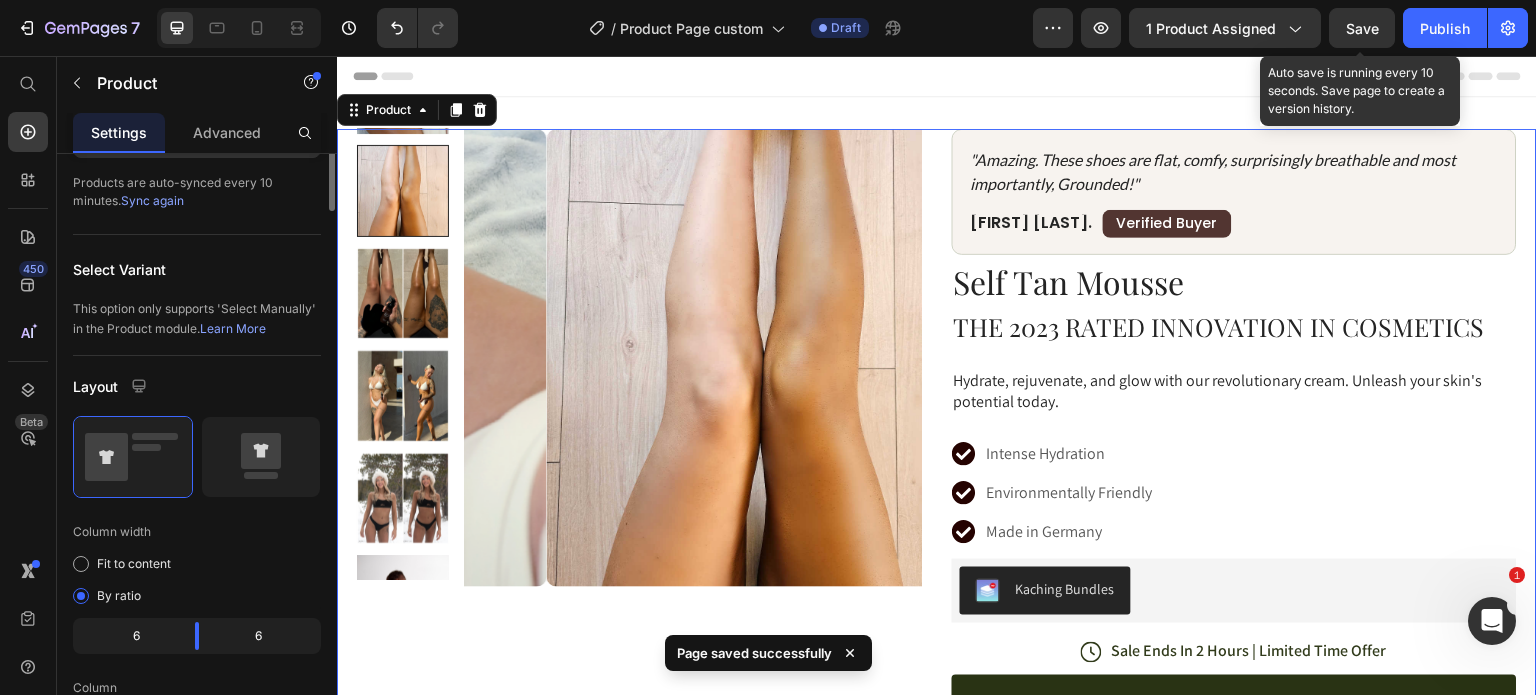 scroll, scrollTop: 0, scrollLeft: 0, axis: both 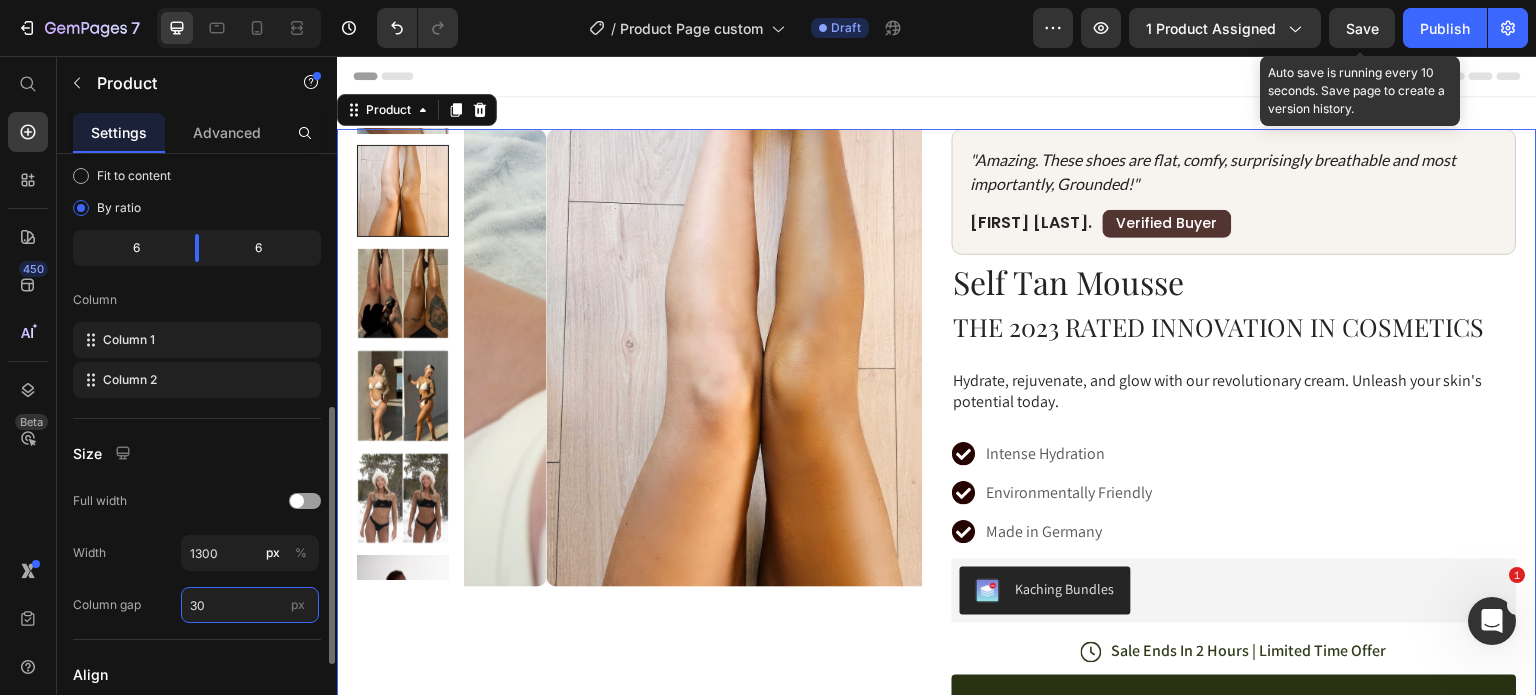 click on "30" at bounding box center [250, 605] 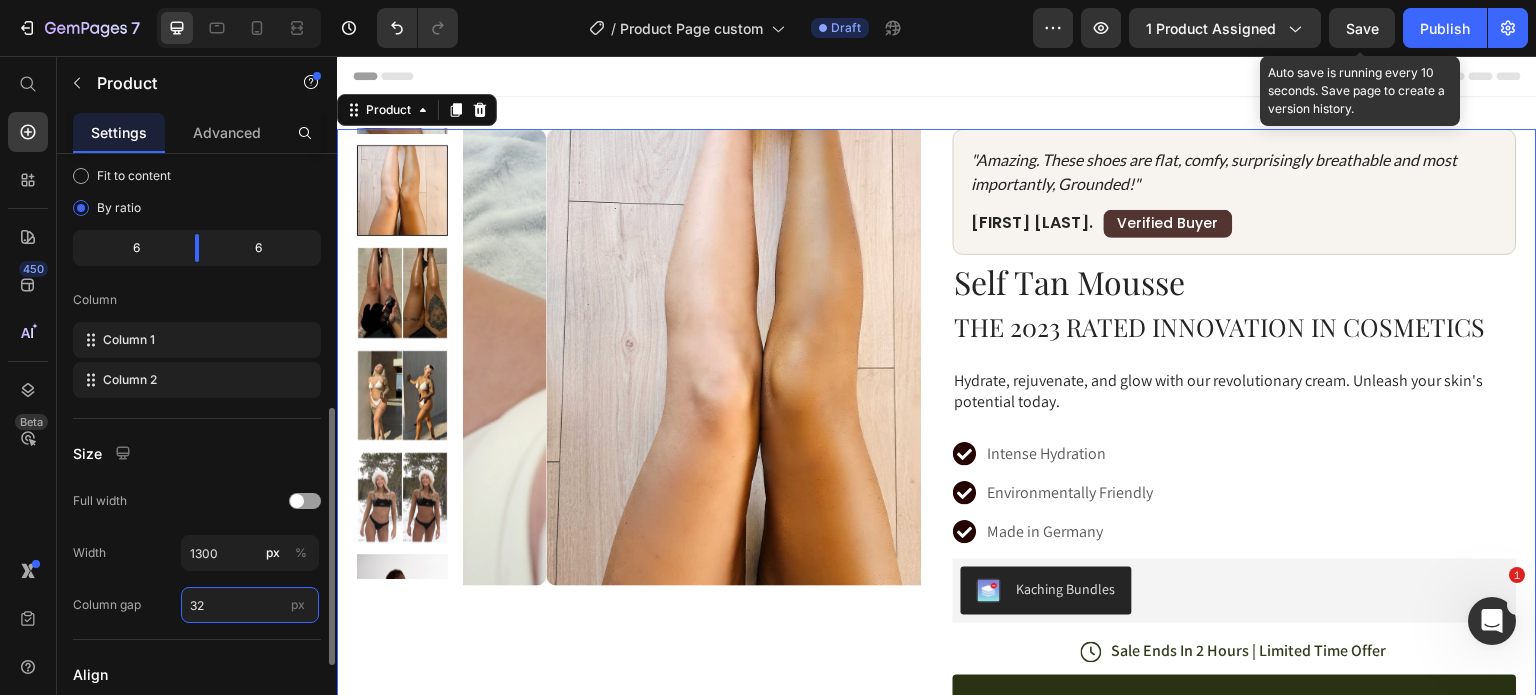 scroll, scrollTop: 589, scrollLeft: 0, axis: vertical 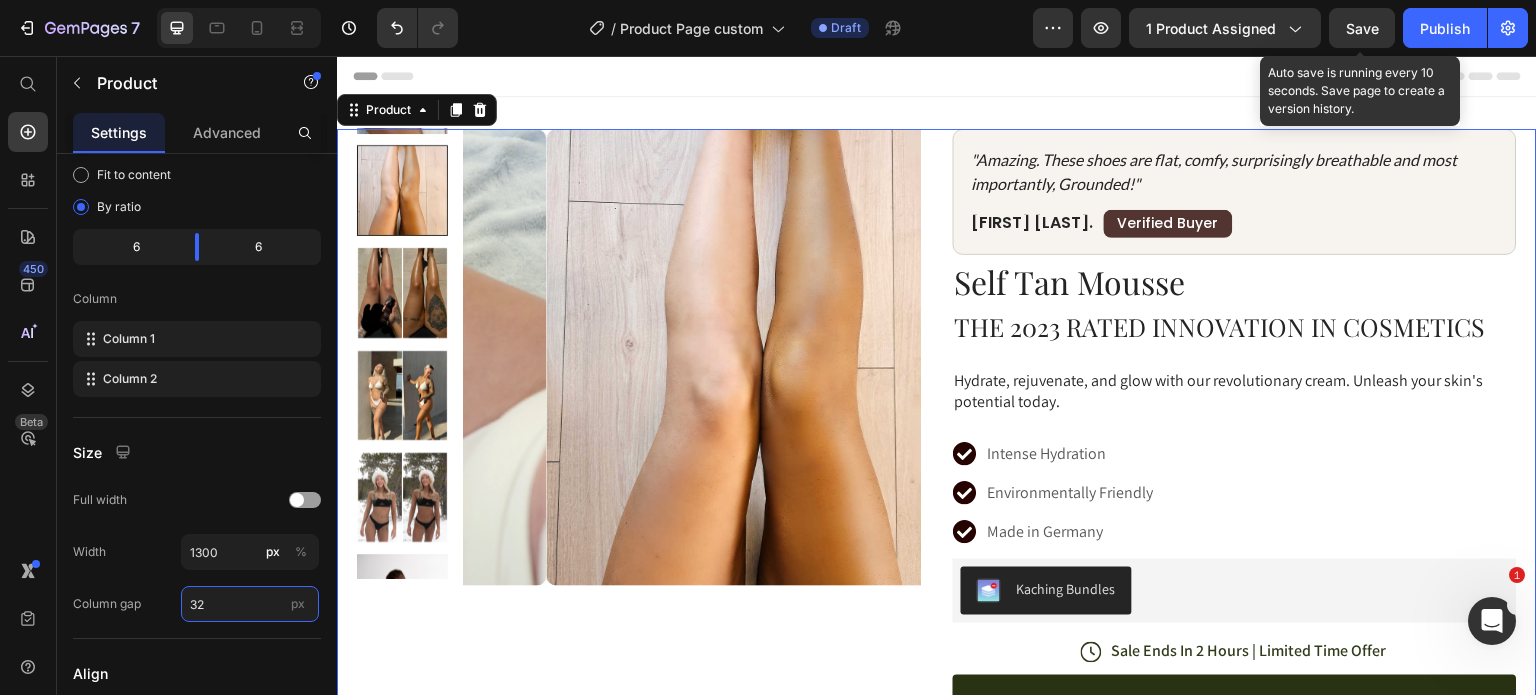 type on "32" 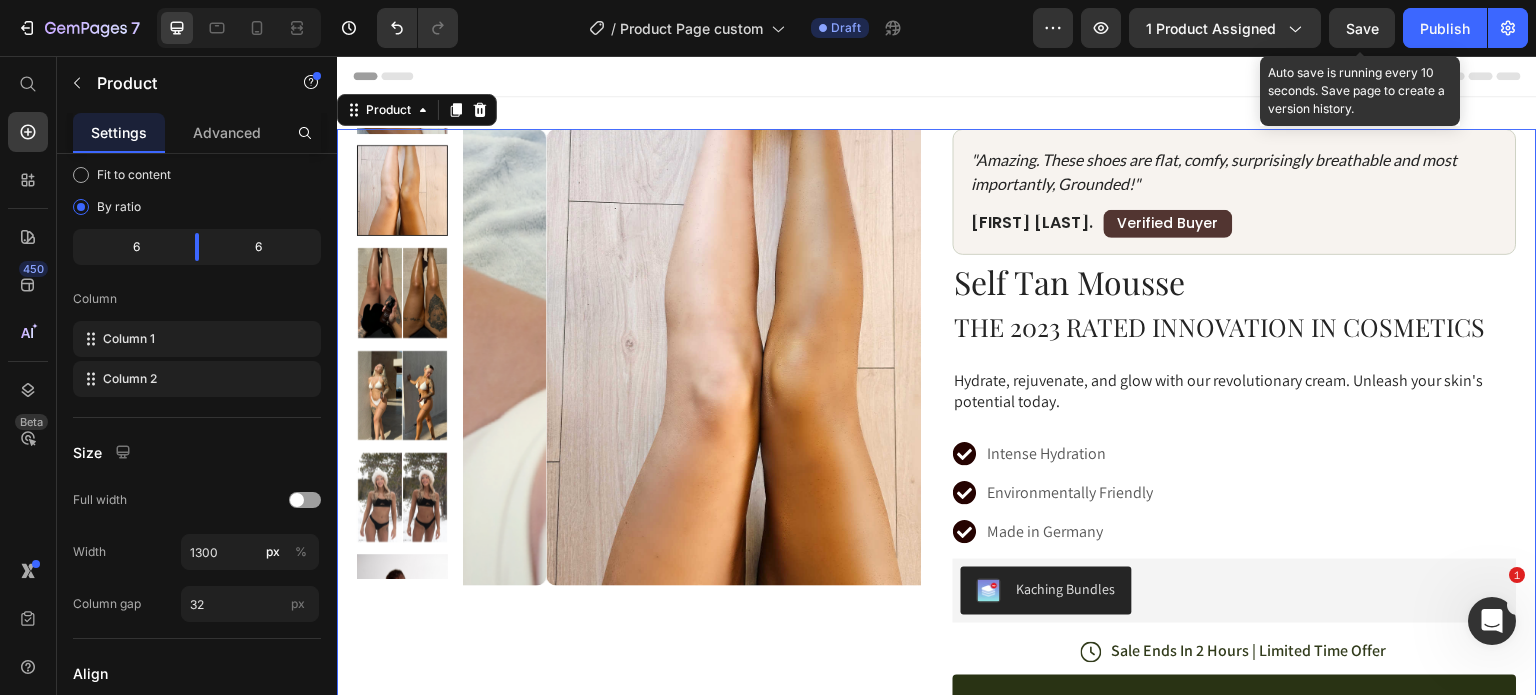 click on "Save" at bounding box center [1362, 28] 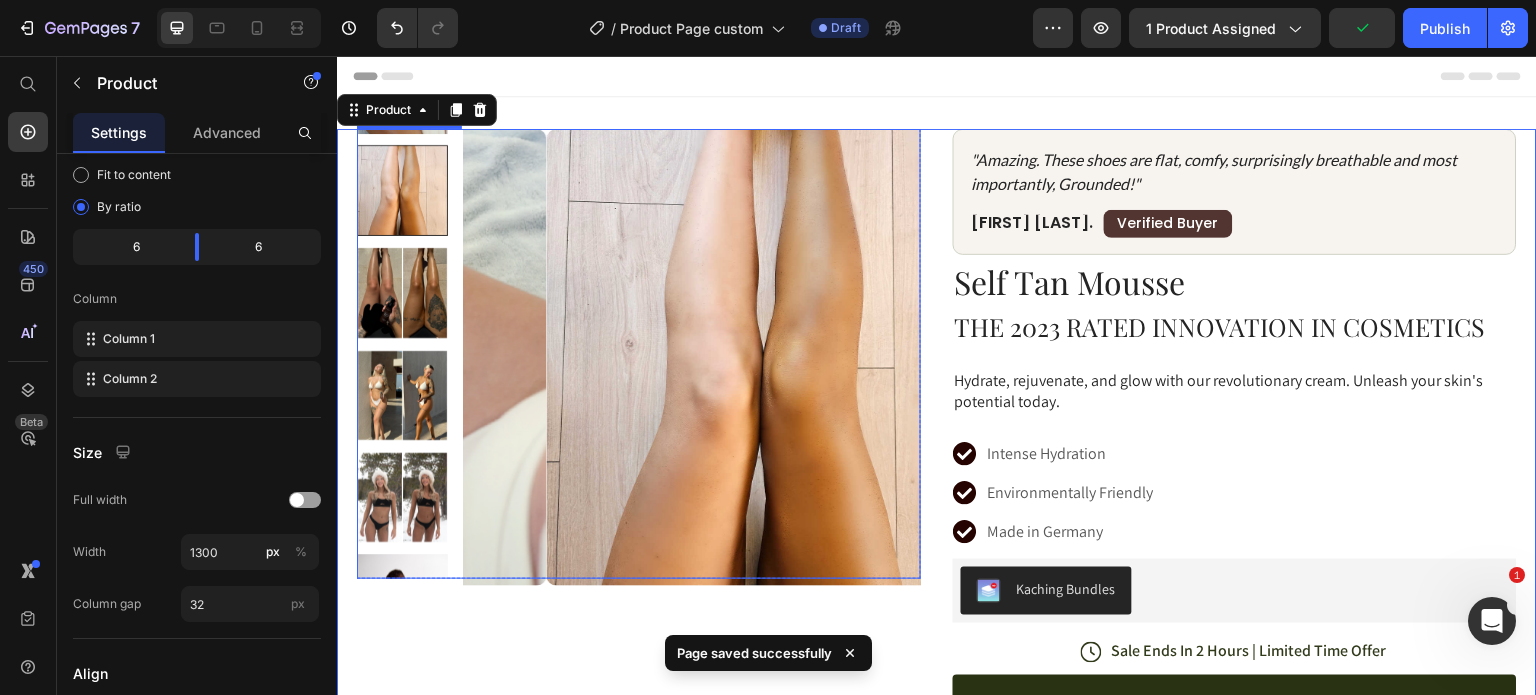 click at bounding box center (402, 190) 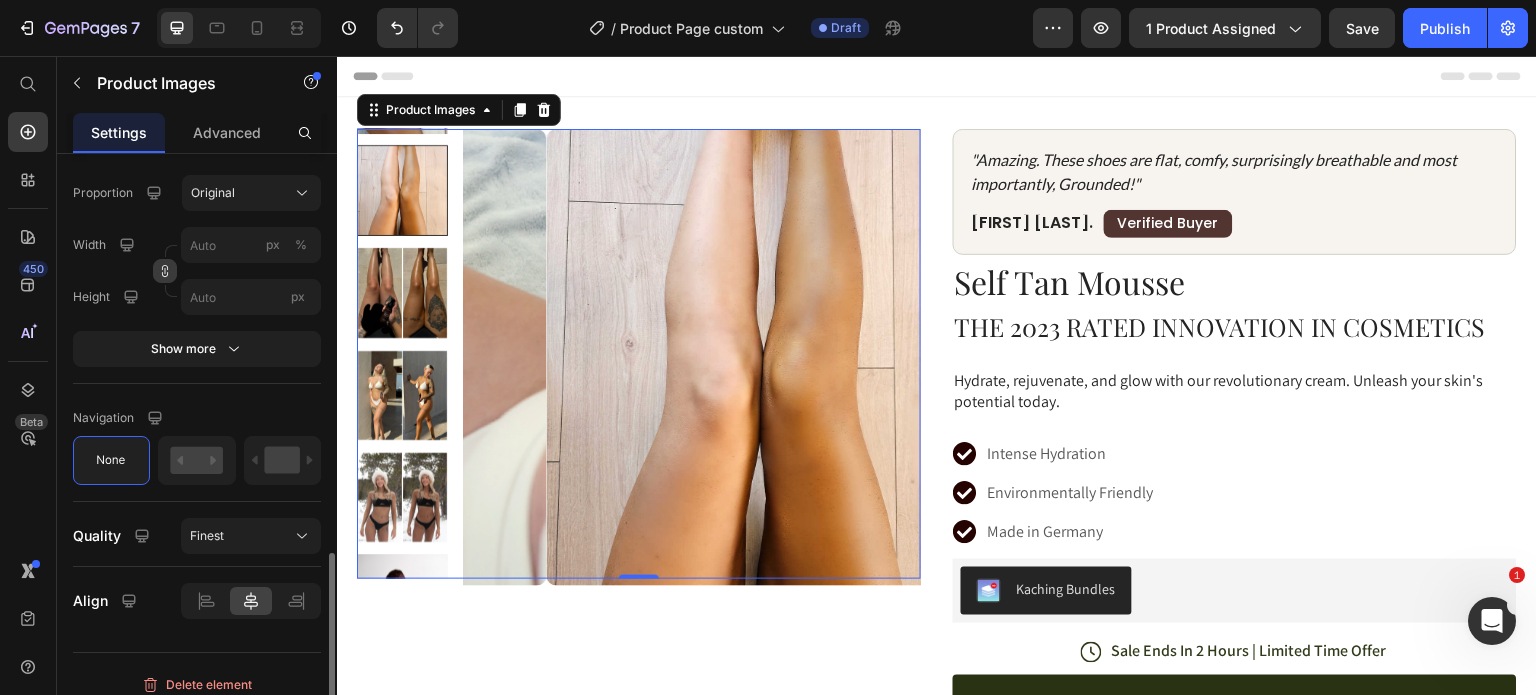 scroll, scrollTop: 1244, scrollLeft: 0, axis: vertical 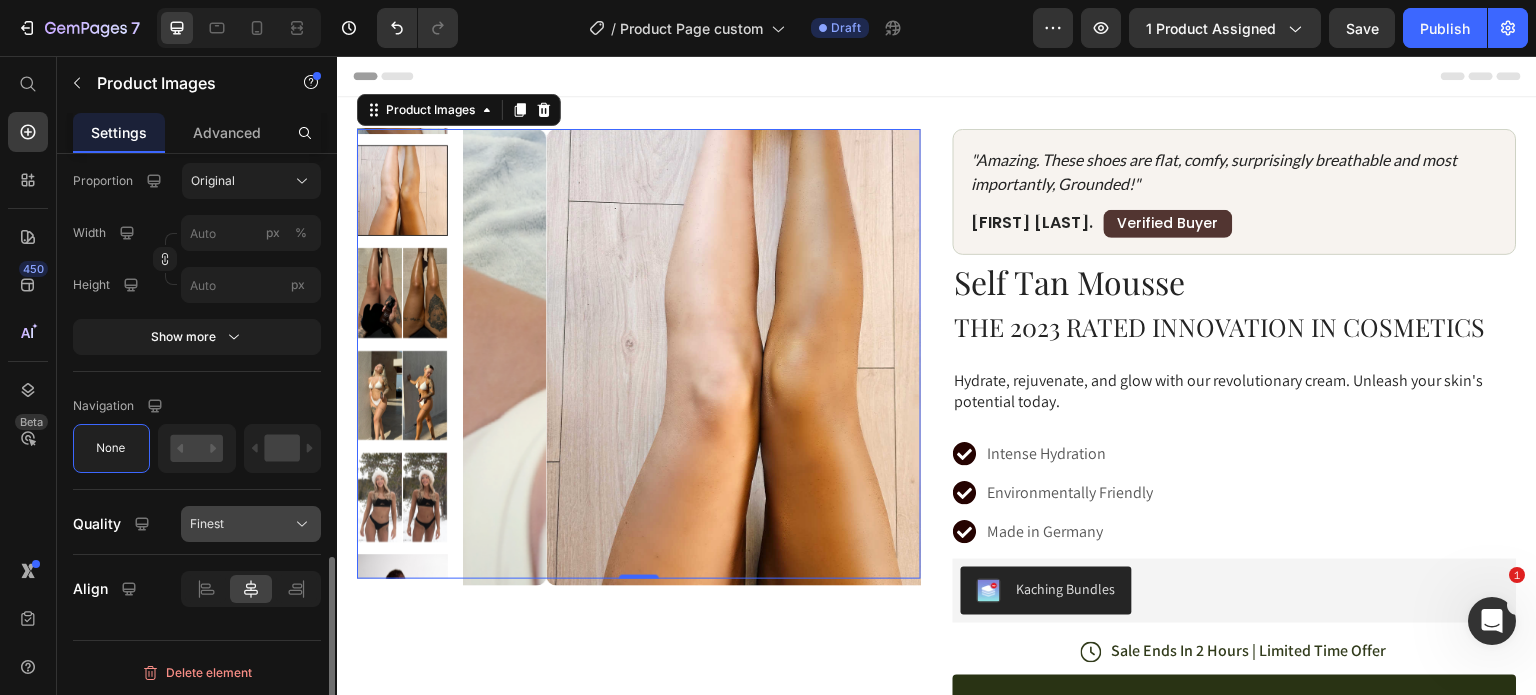 click on "Finest" at bounding box center (207, 524) 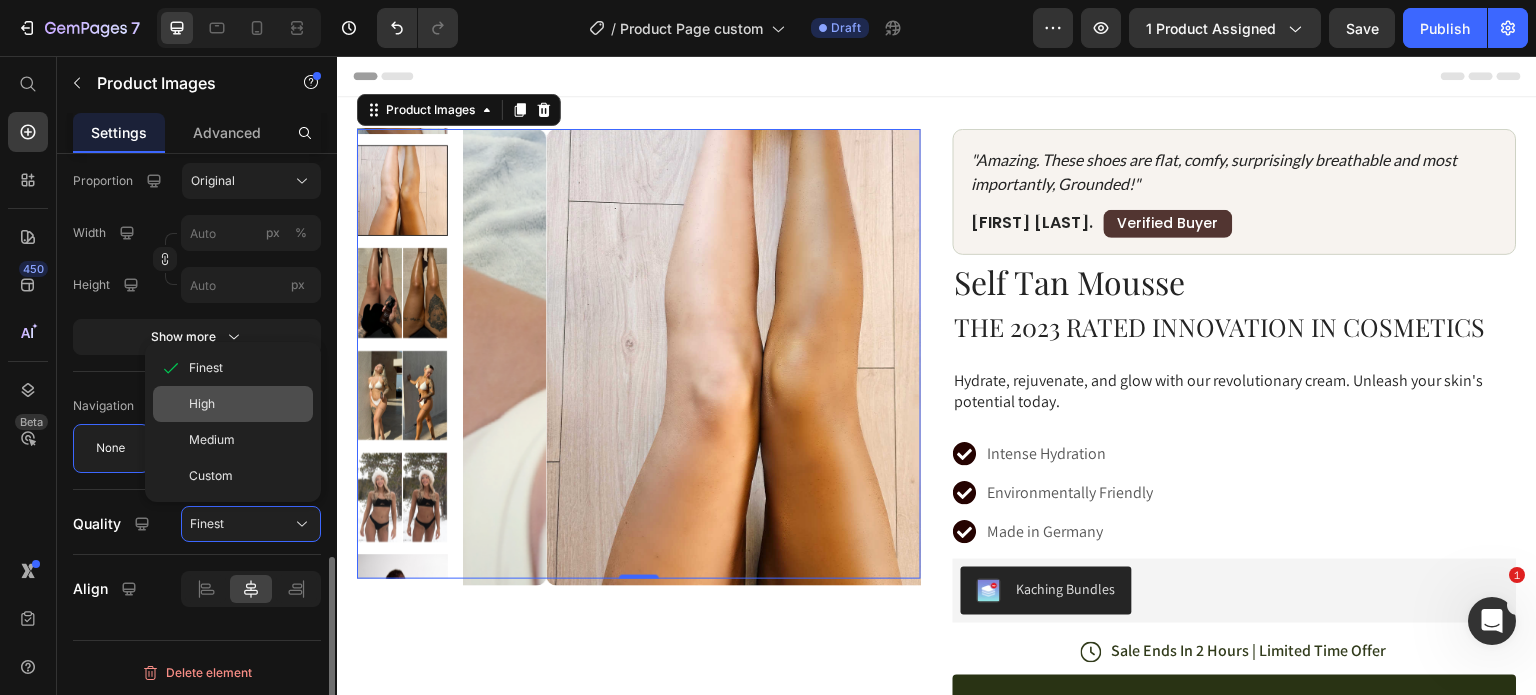 click on "High" at bounding box center [202, 404] 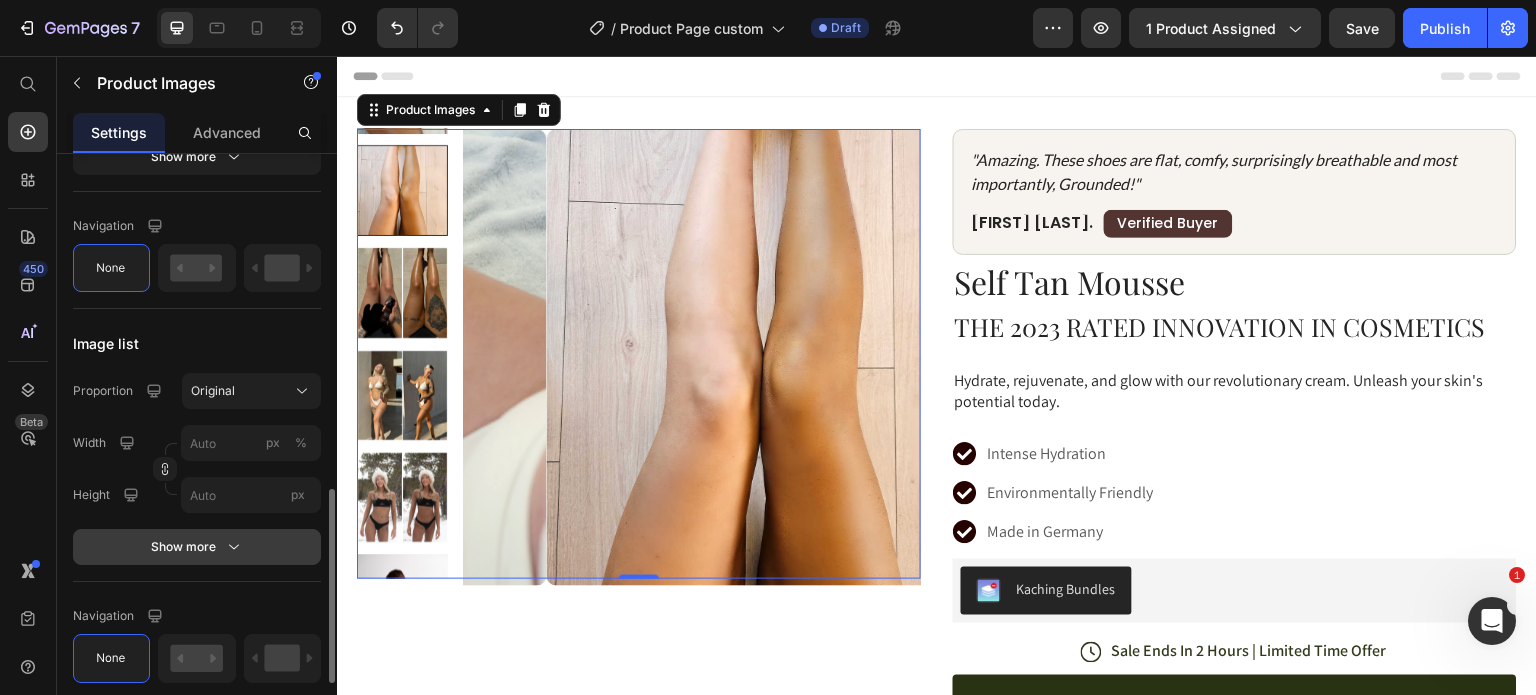 click on "Show more" at bounding box center (197, 547) 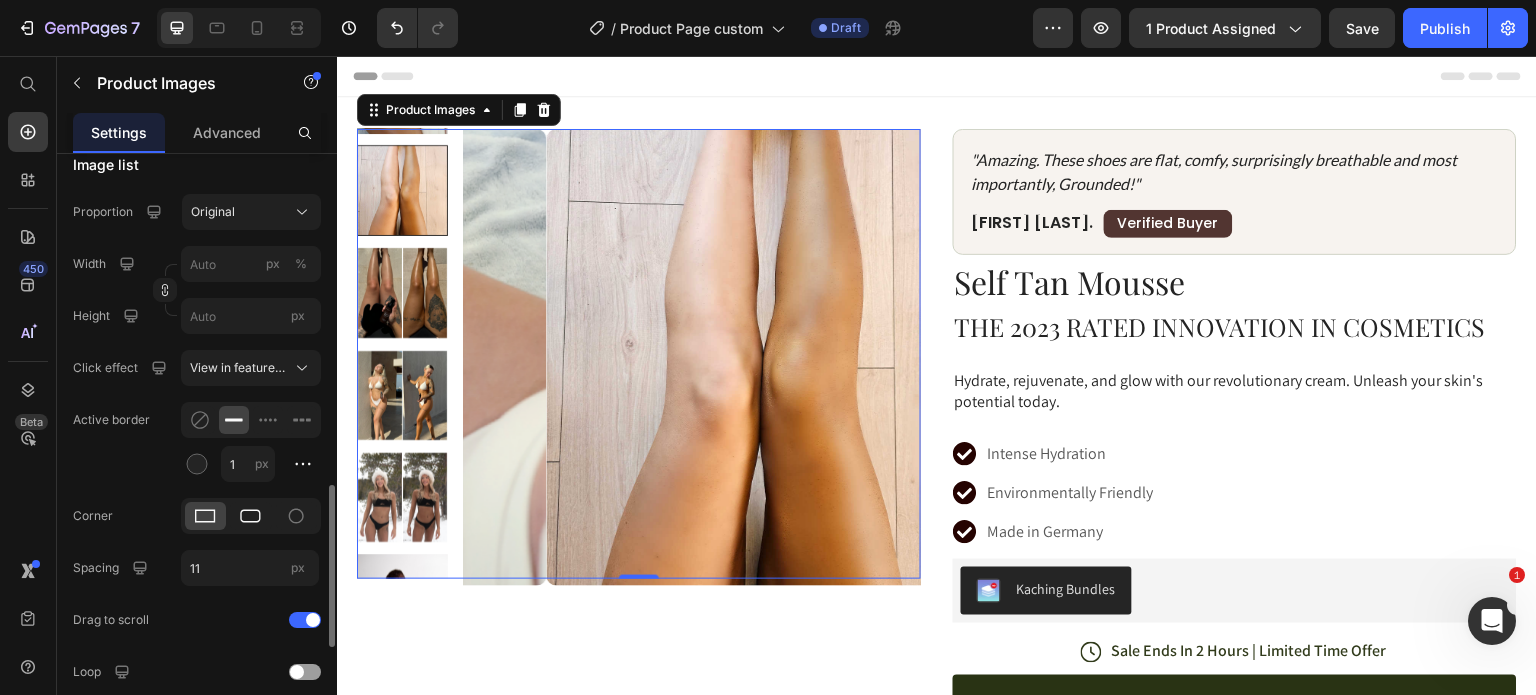scroll, scrollTop: 1214, scrollLeft: 0, axis: vertical 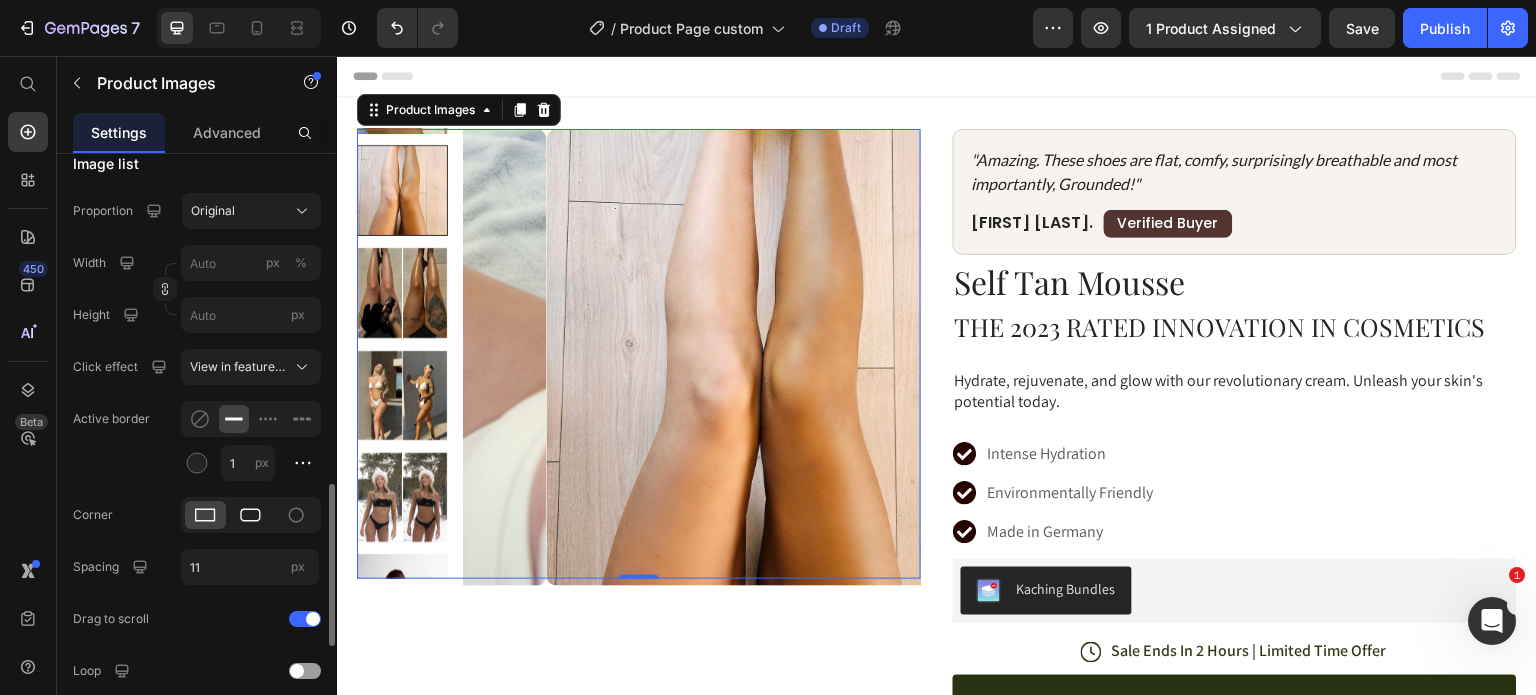 click 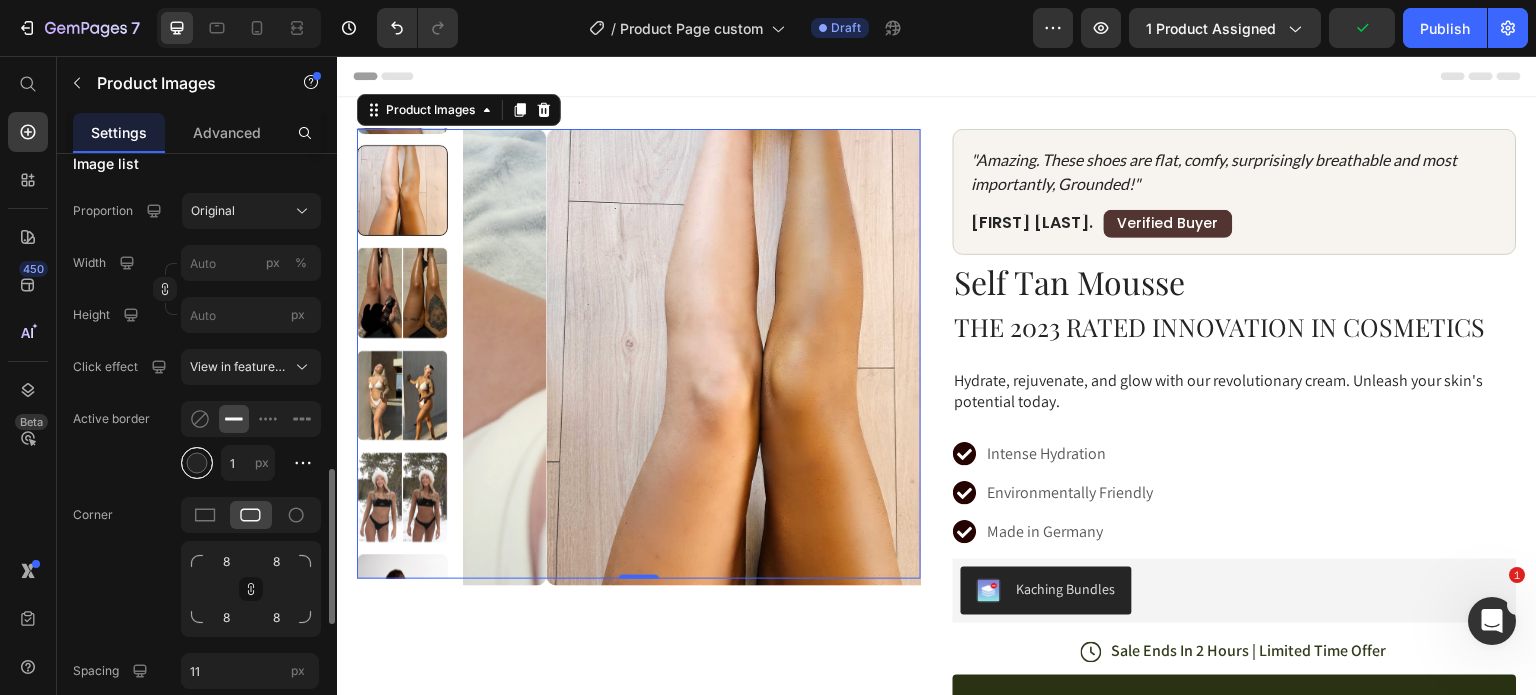 click at bounding box center (197, 463) 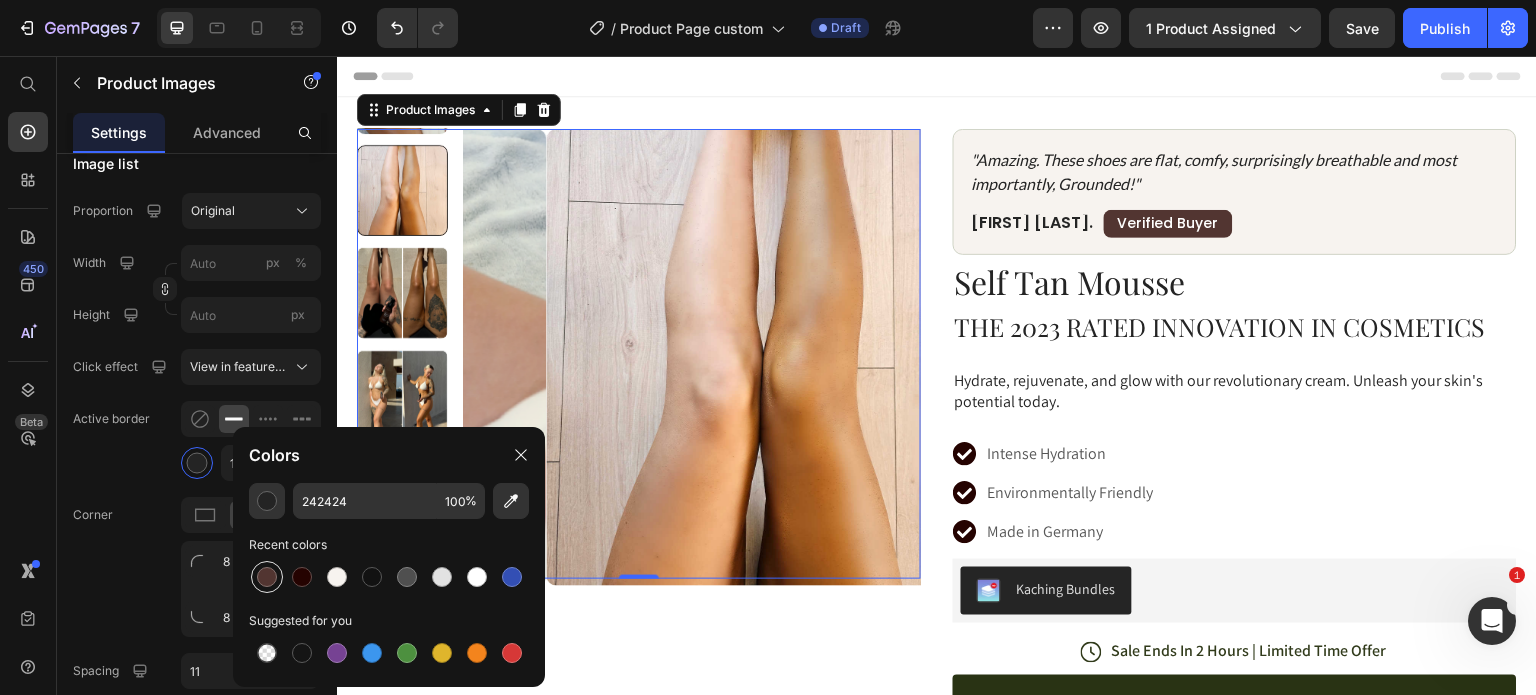 click at bounding box center [267, 577] 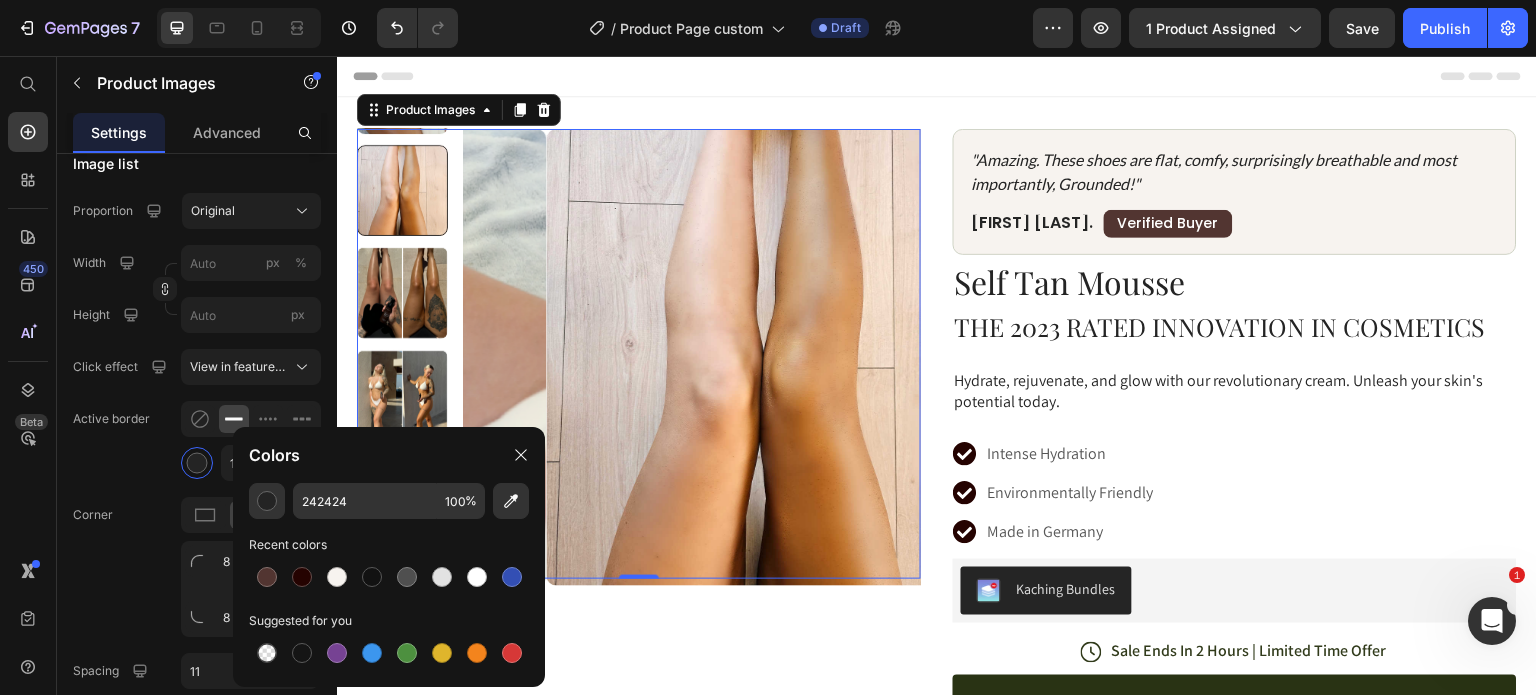 type on "523531" 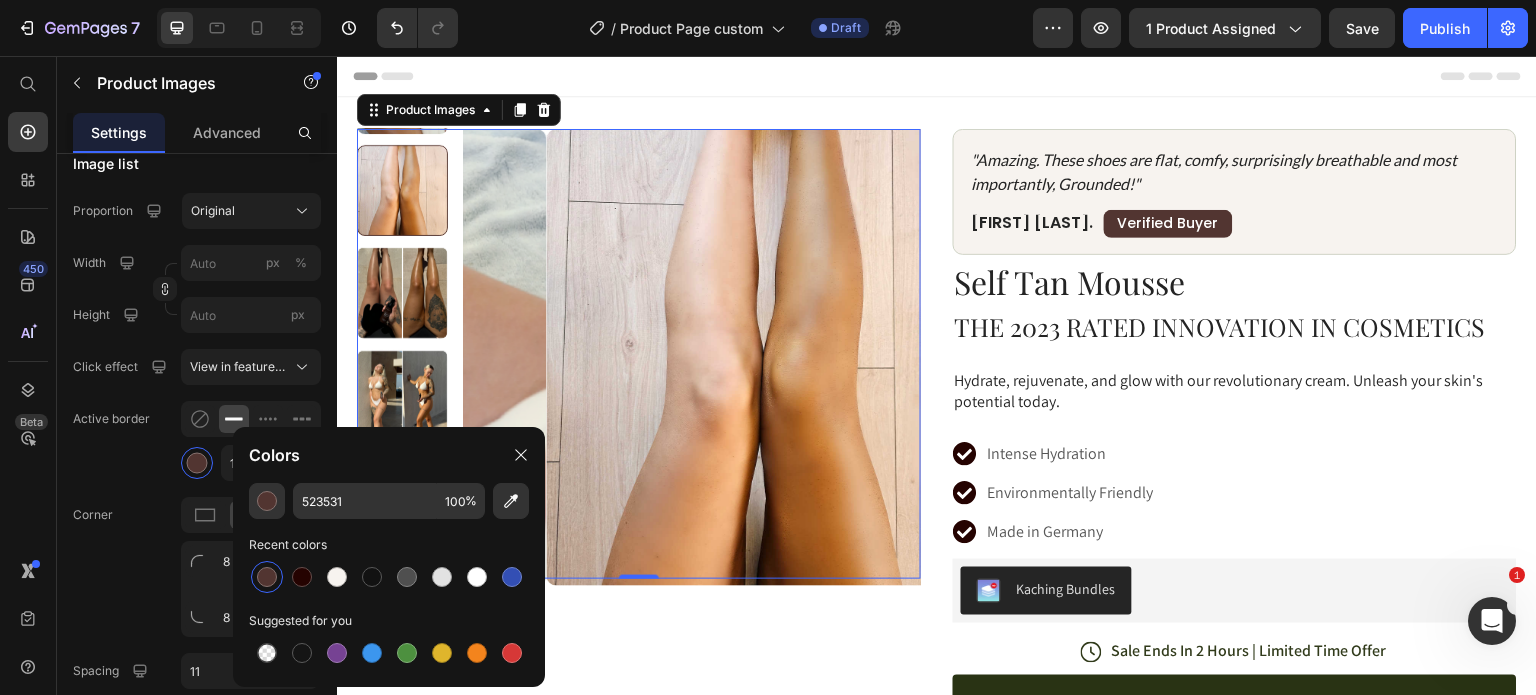 click on "Active border 1 px" 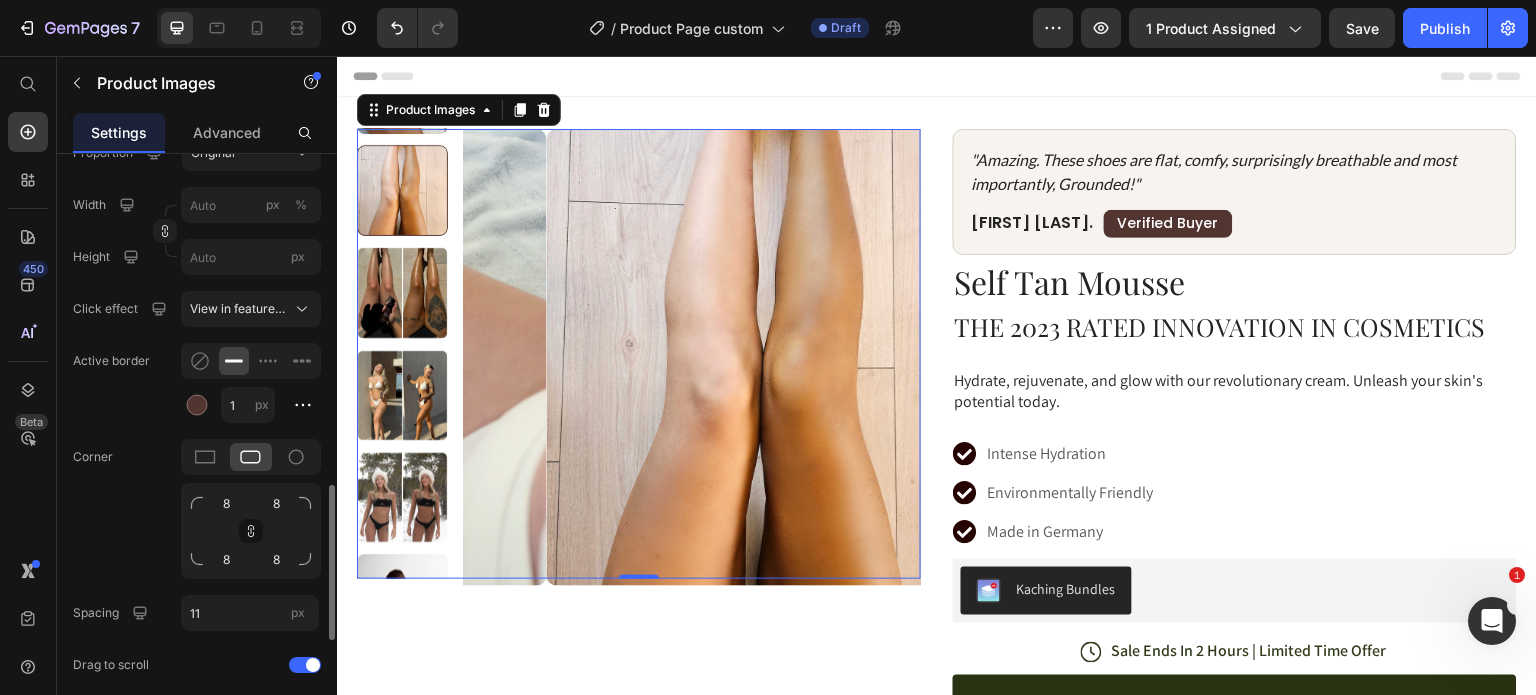 scroll, scrollTop: 1273, scrollLeft: 0, axis: vertical 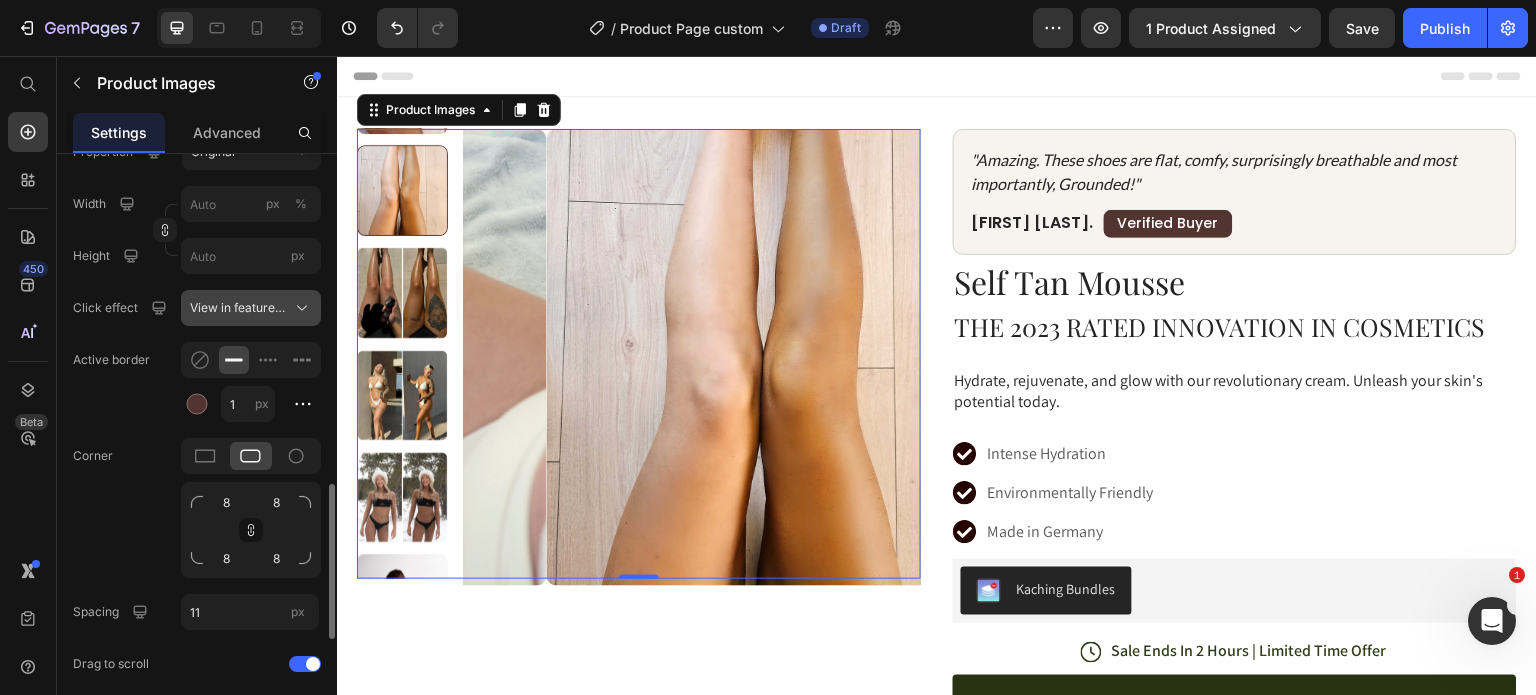click on "View in featured image" at bounding box center (239, 308) 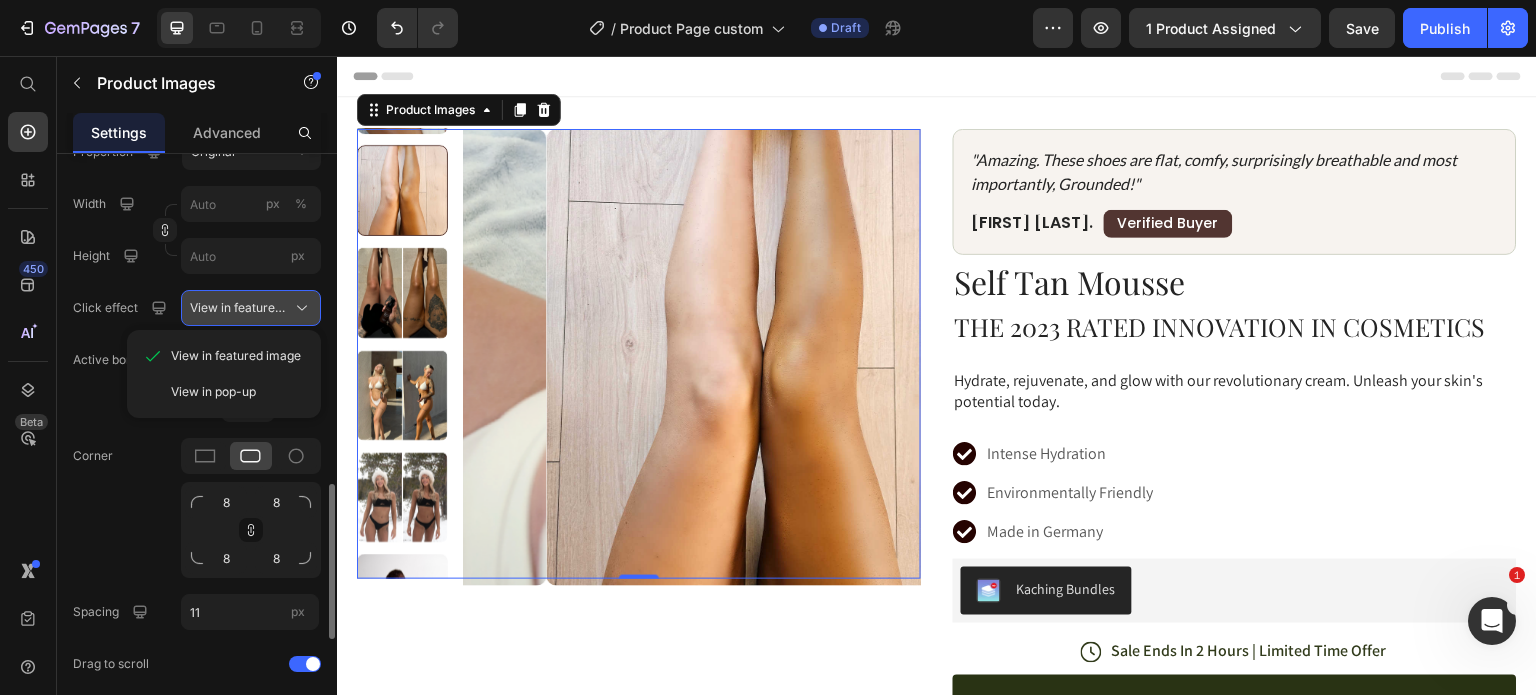 click on "View in featured image" at bounding box center [239, 308] 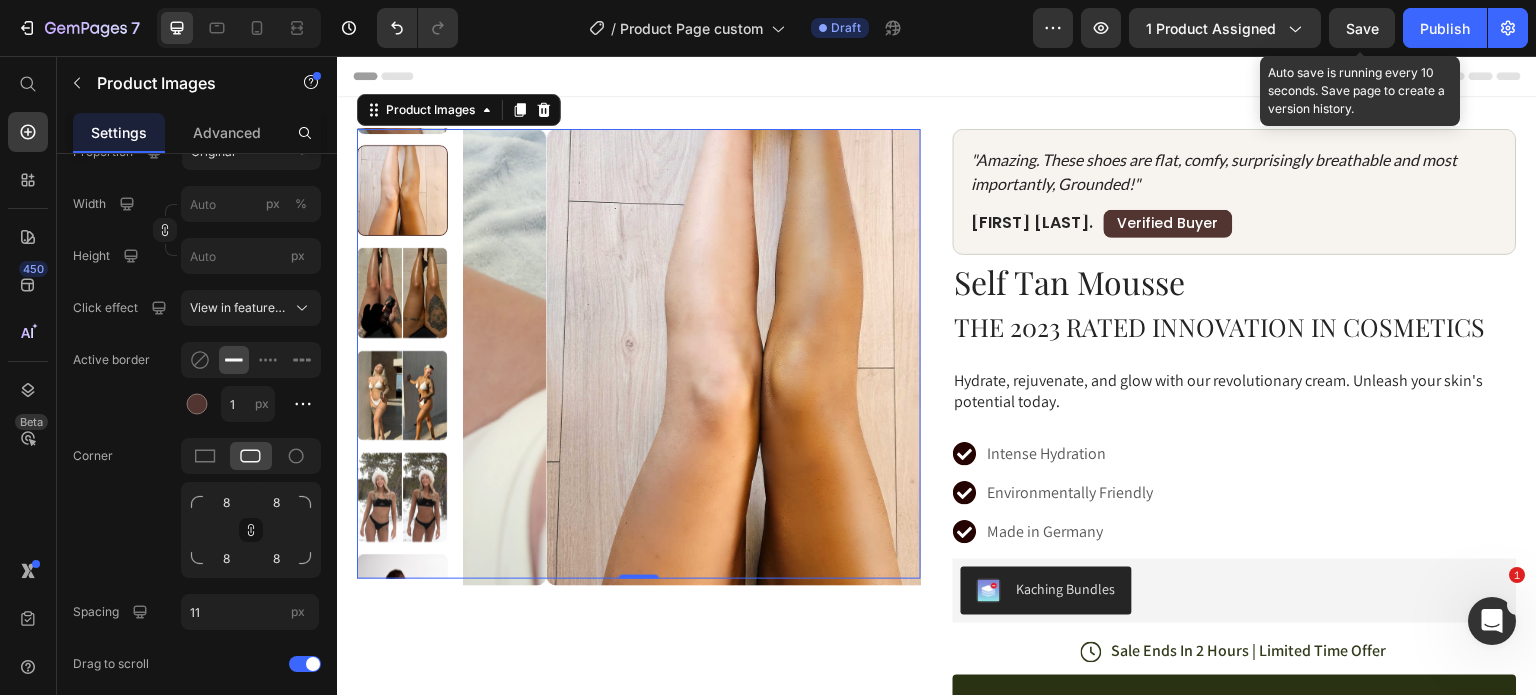 click on "Save" at bounding box center [1362, 28] 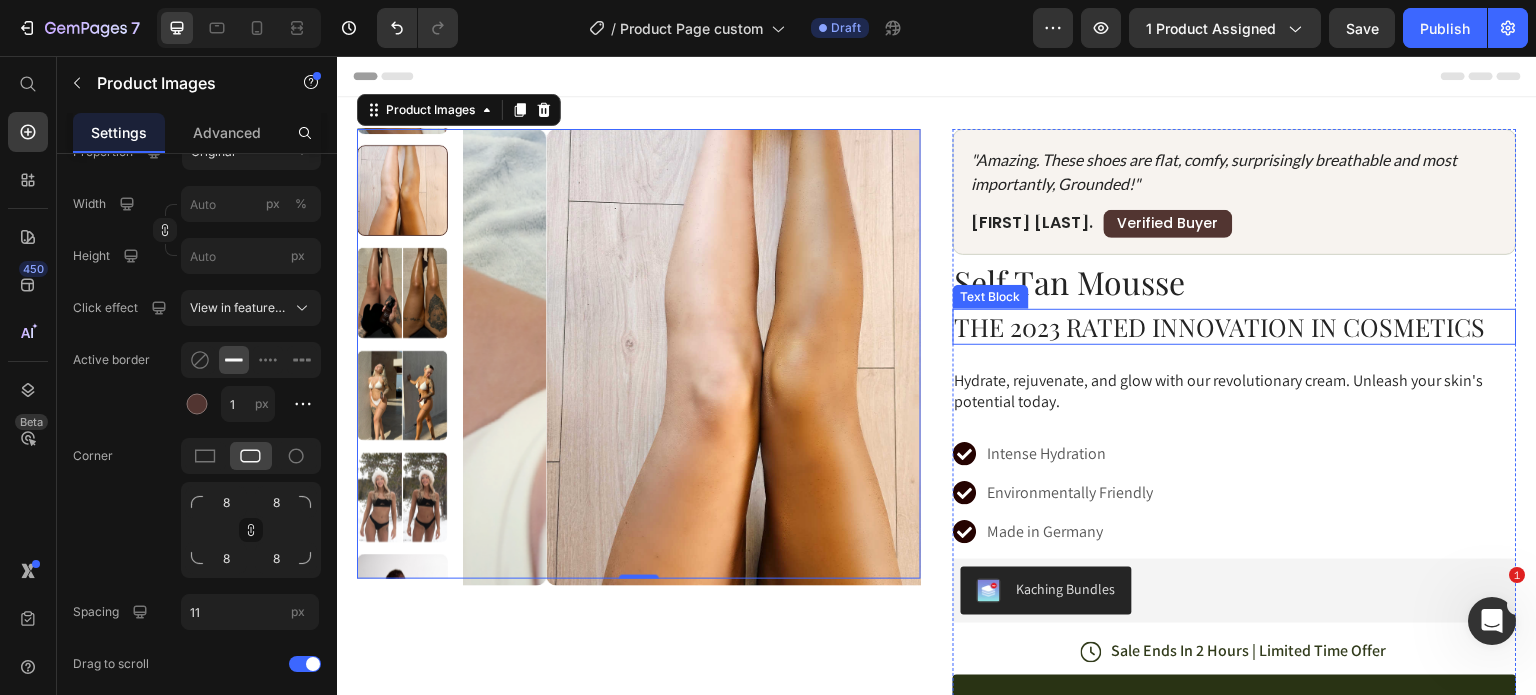 click on "The 2023 Rated Innovation in Cosmetics" at bounding box center [1235, 327] 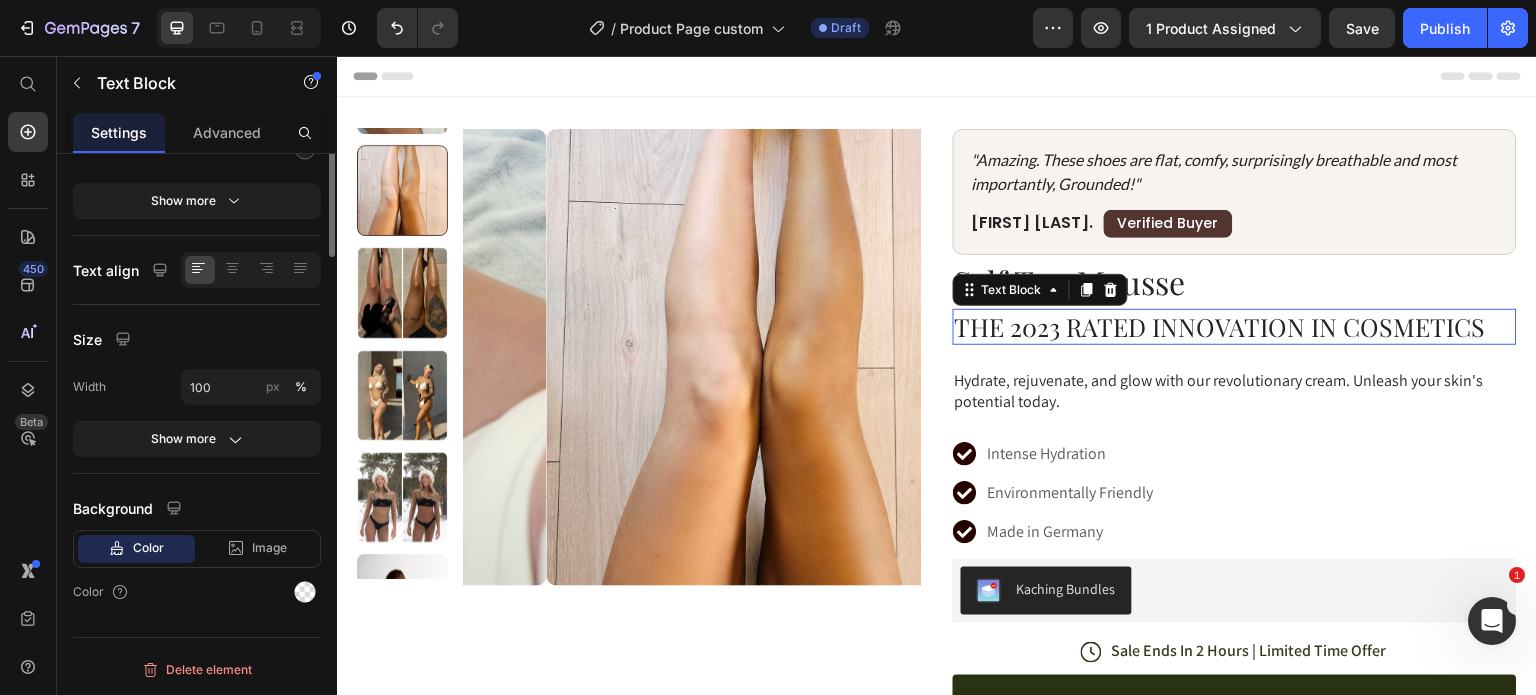 scroll, scrollTop: 0, scrollLeft: 0, axis: both 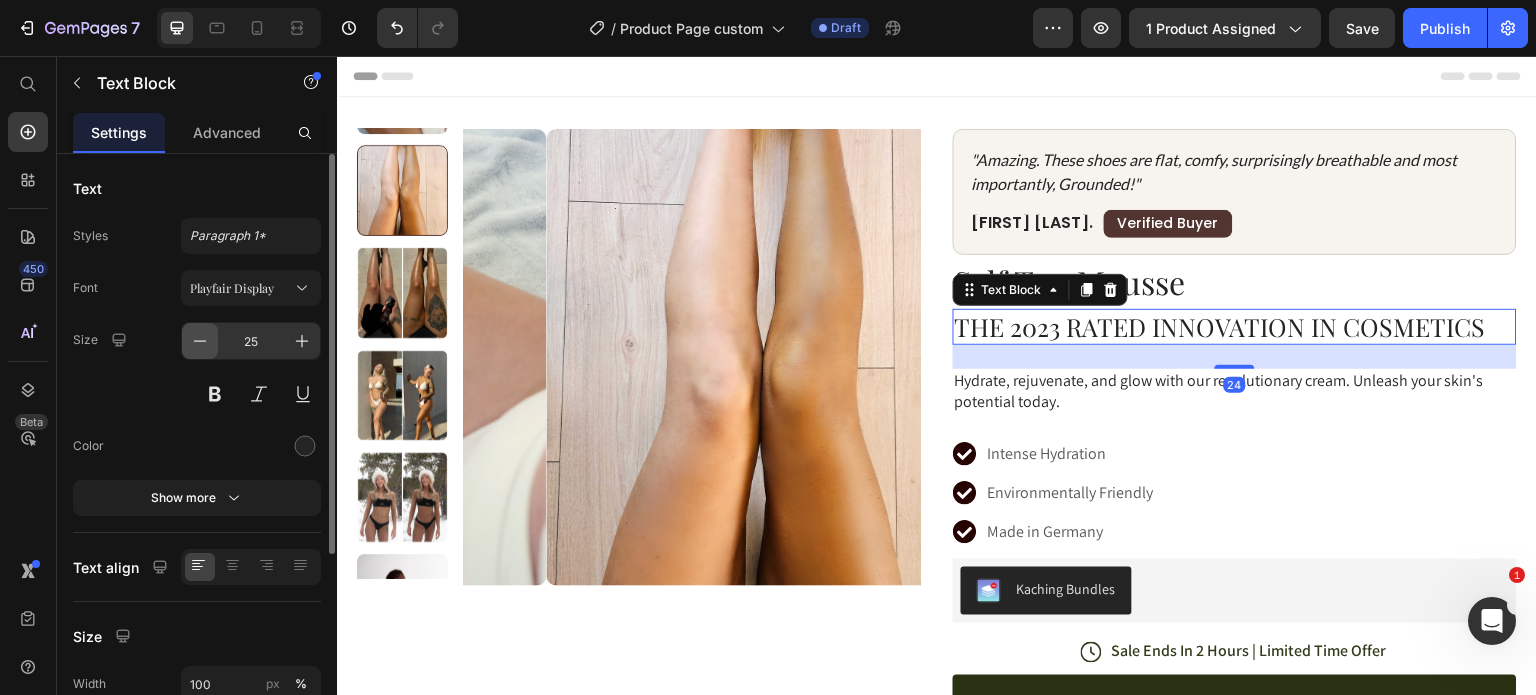 click 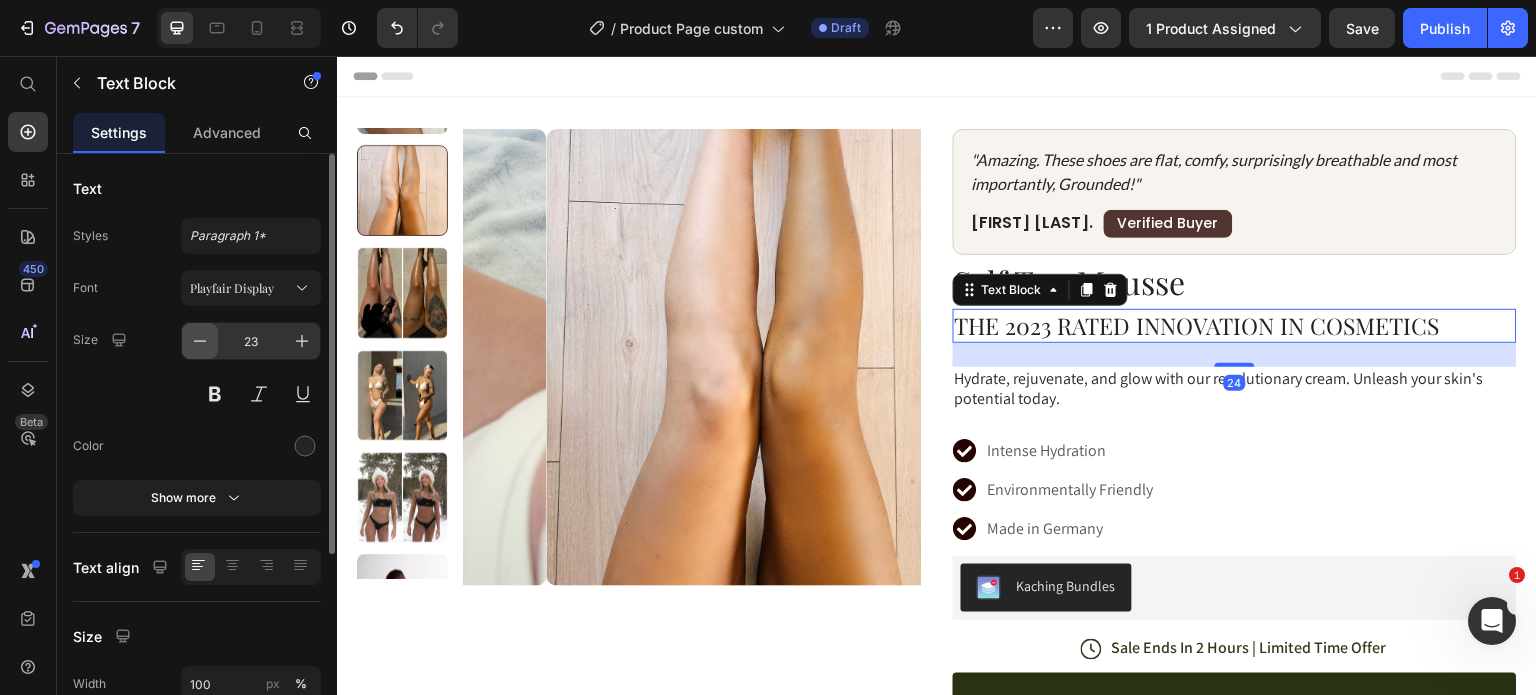 click 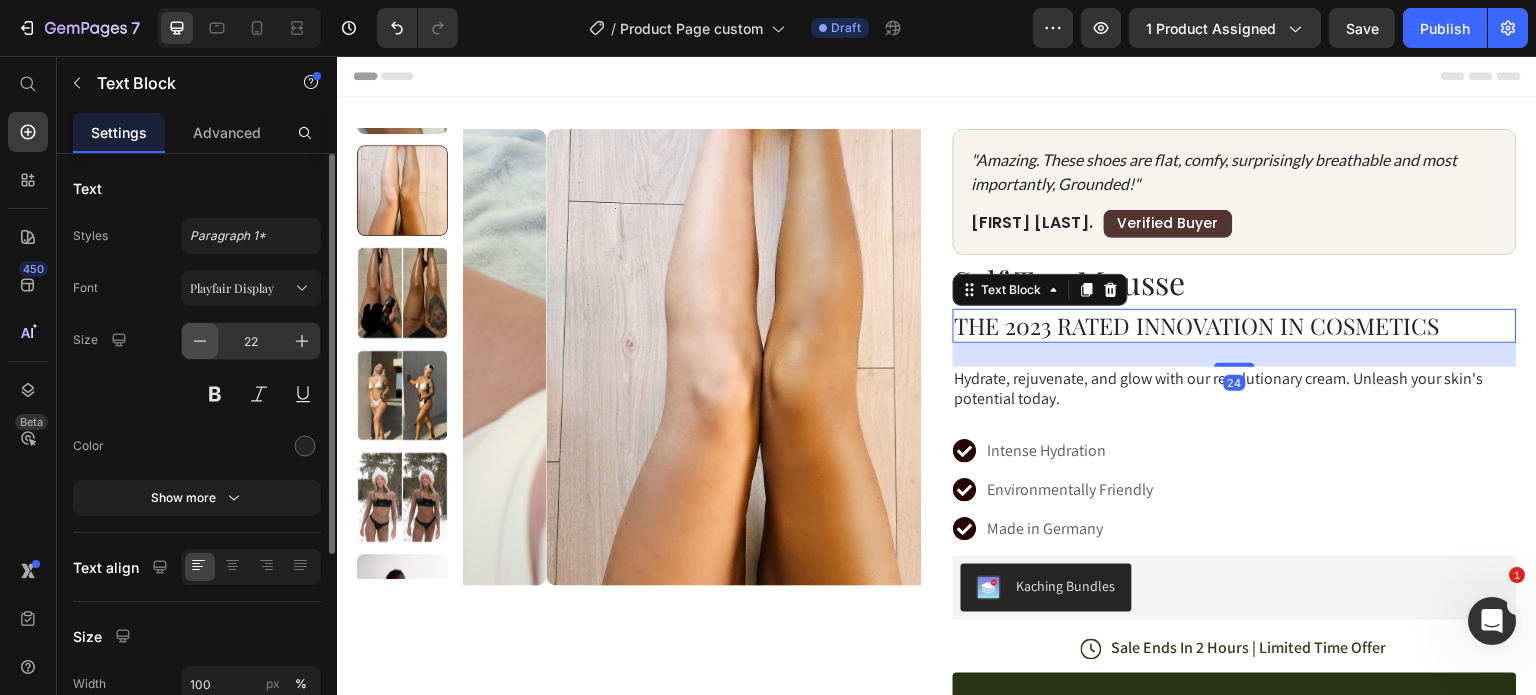 click 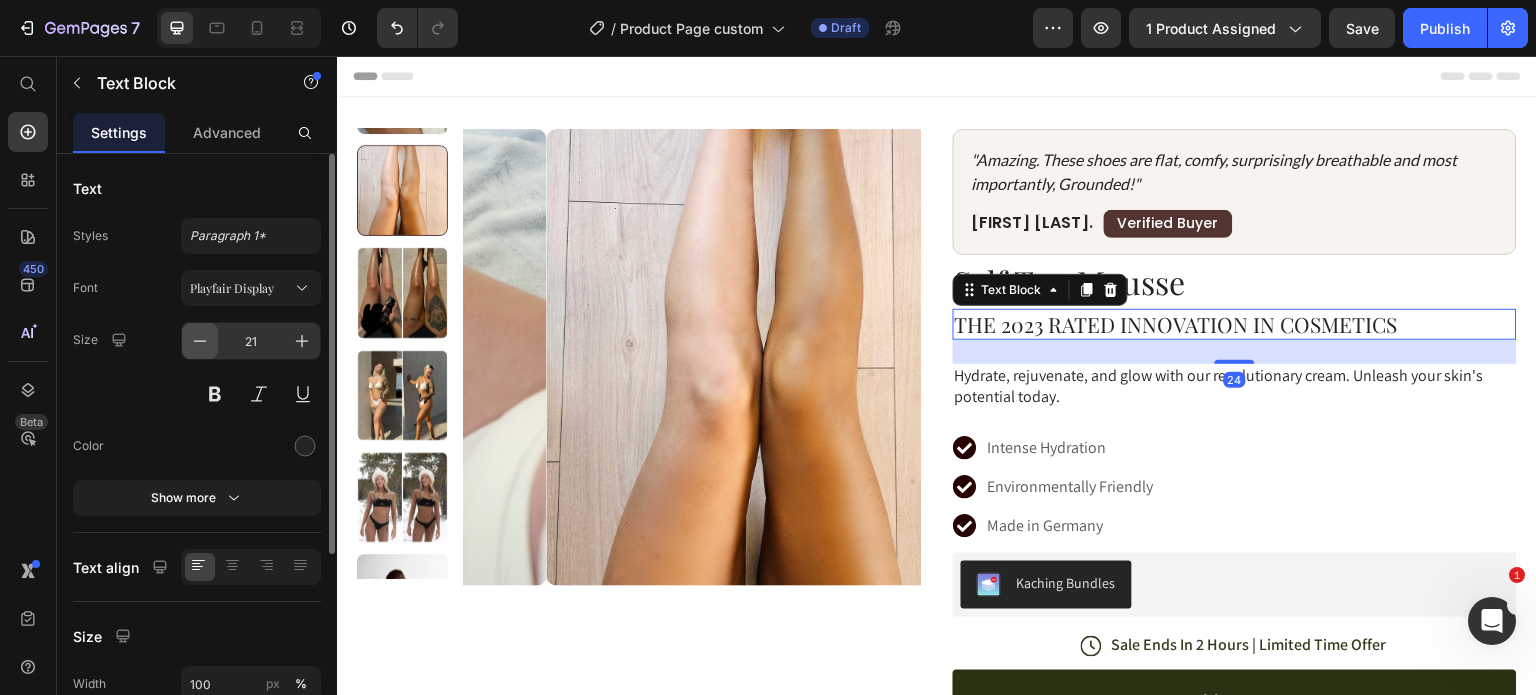 click 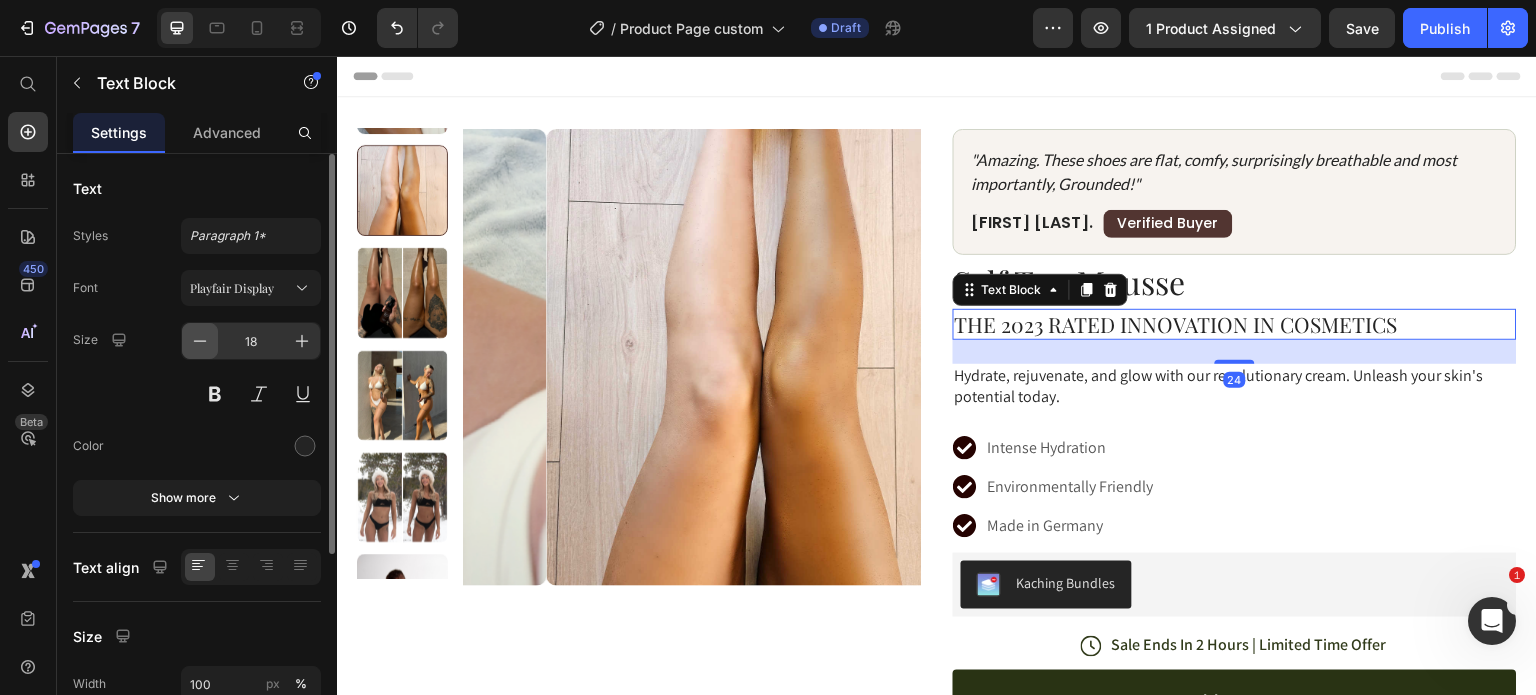 click 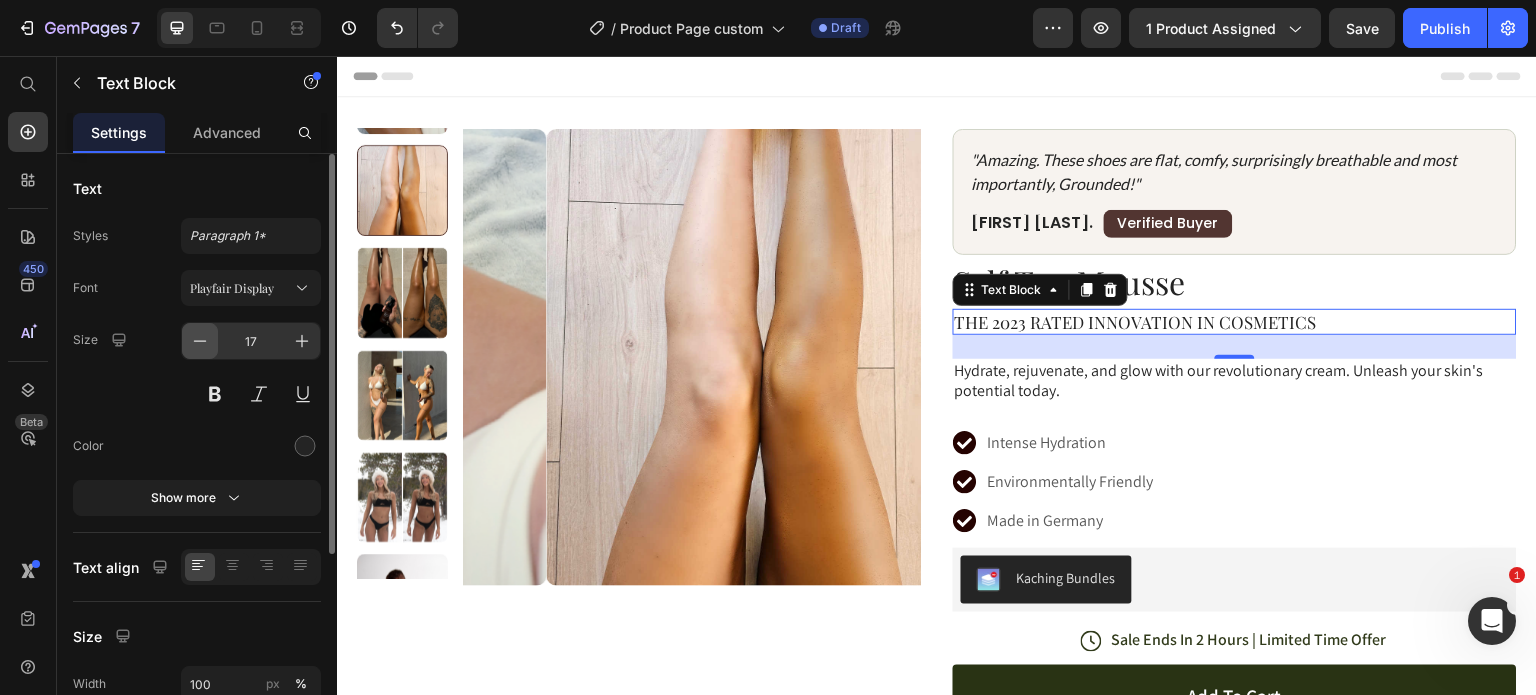 click 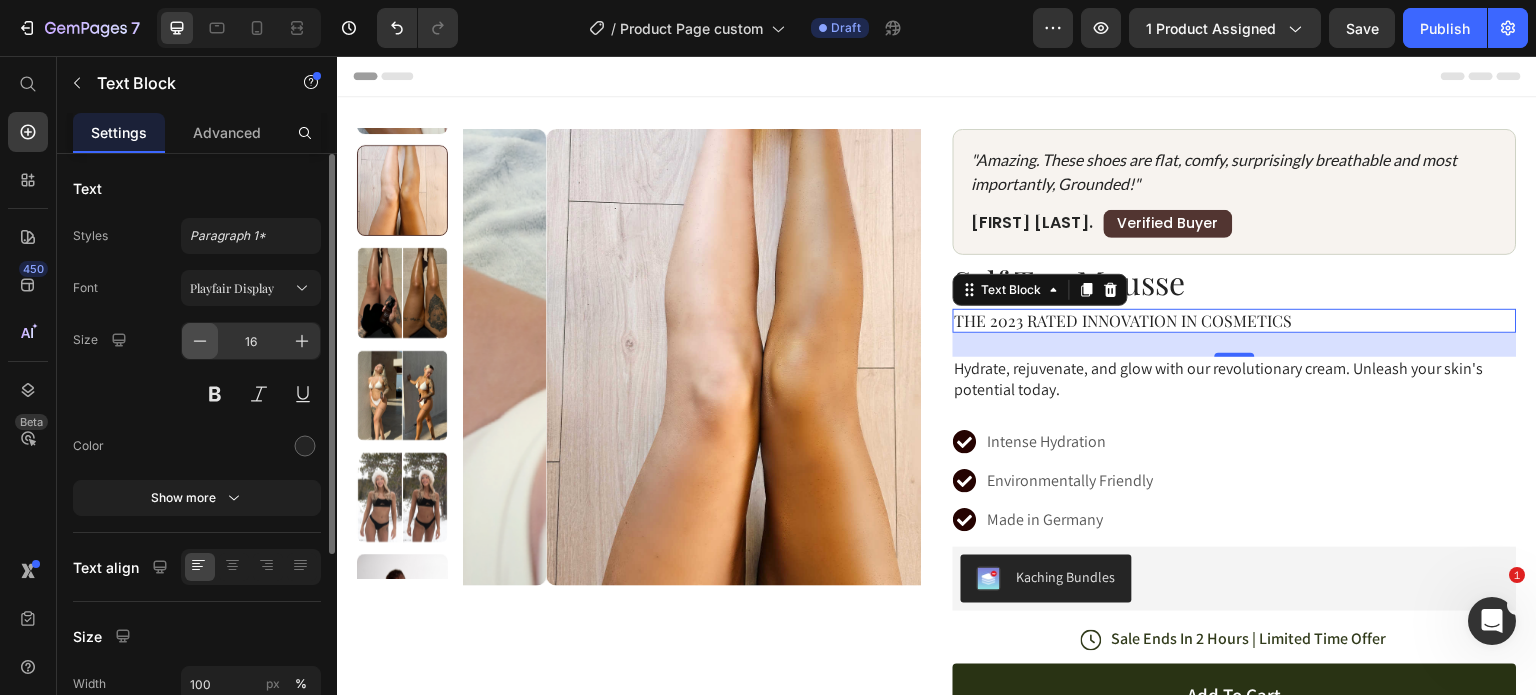 click 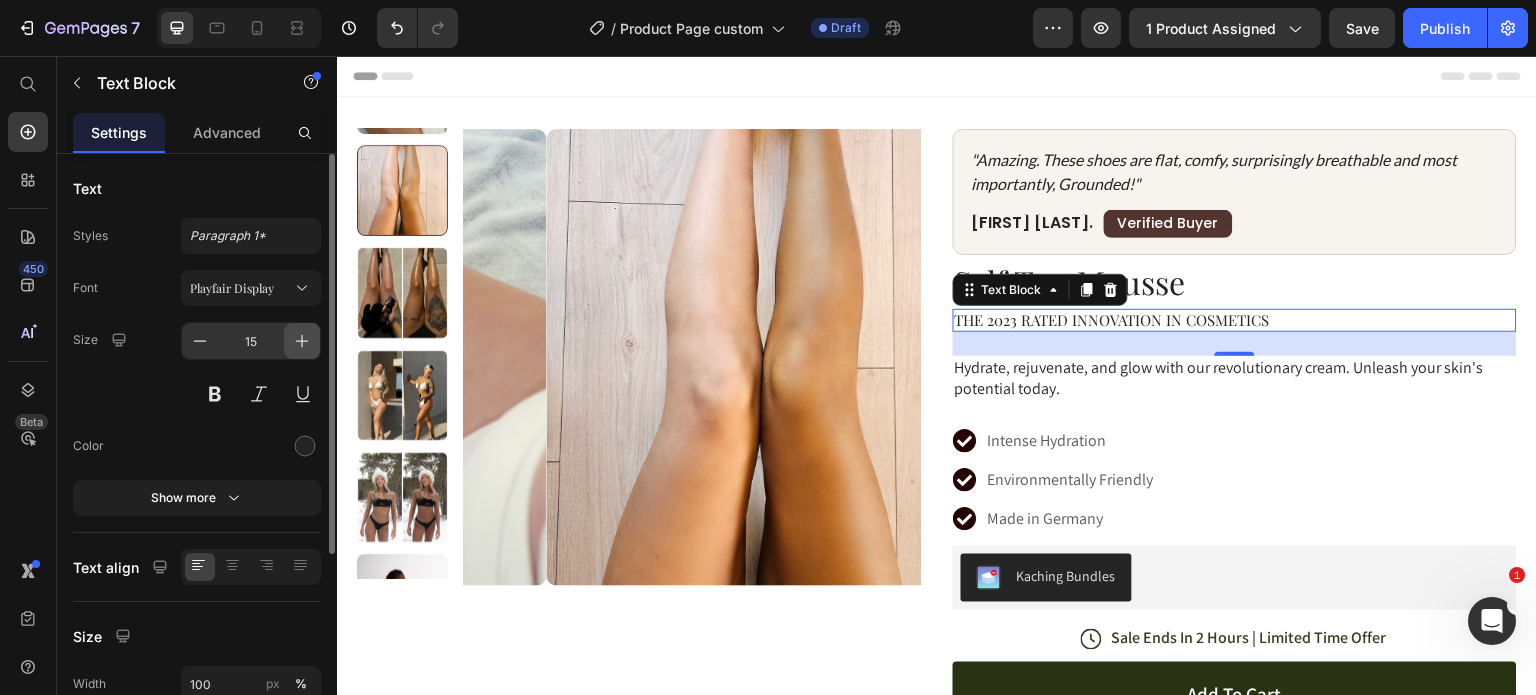 click at bounding box center [302, 341] 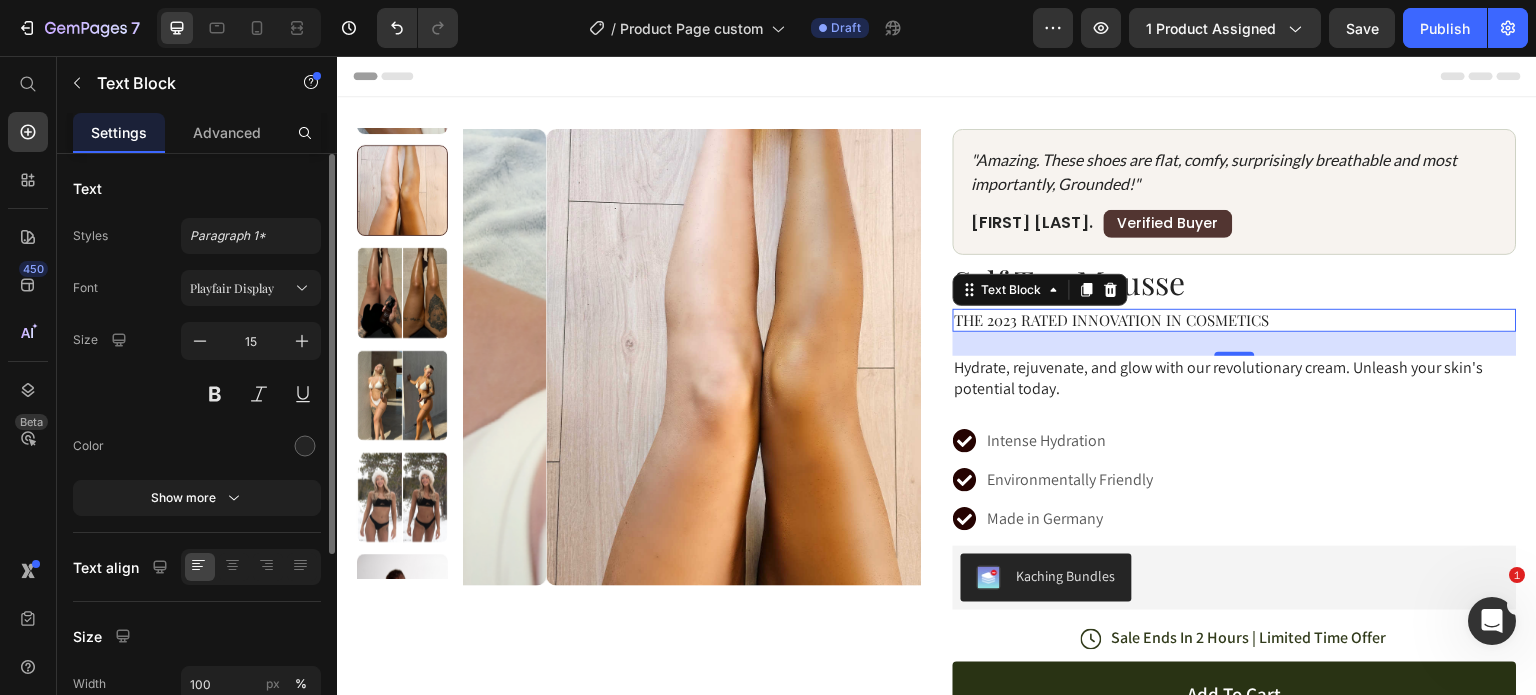 type on "16" 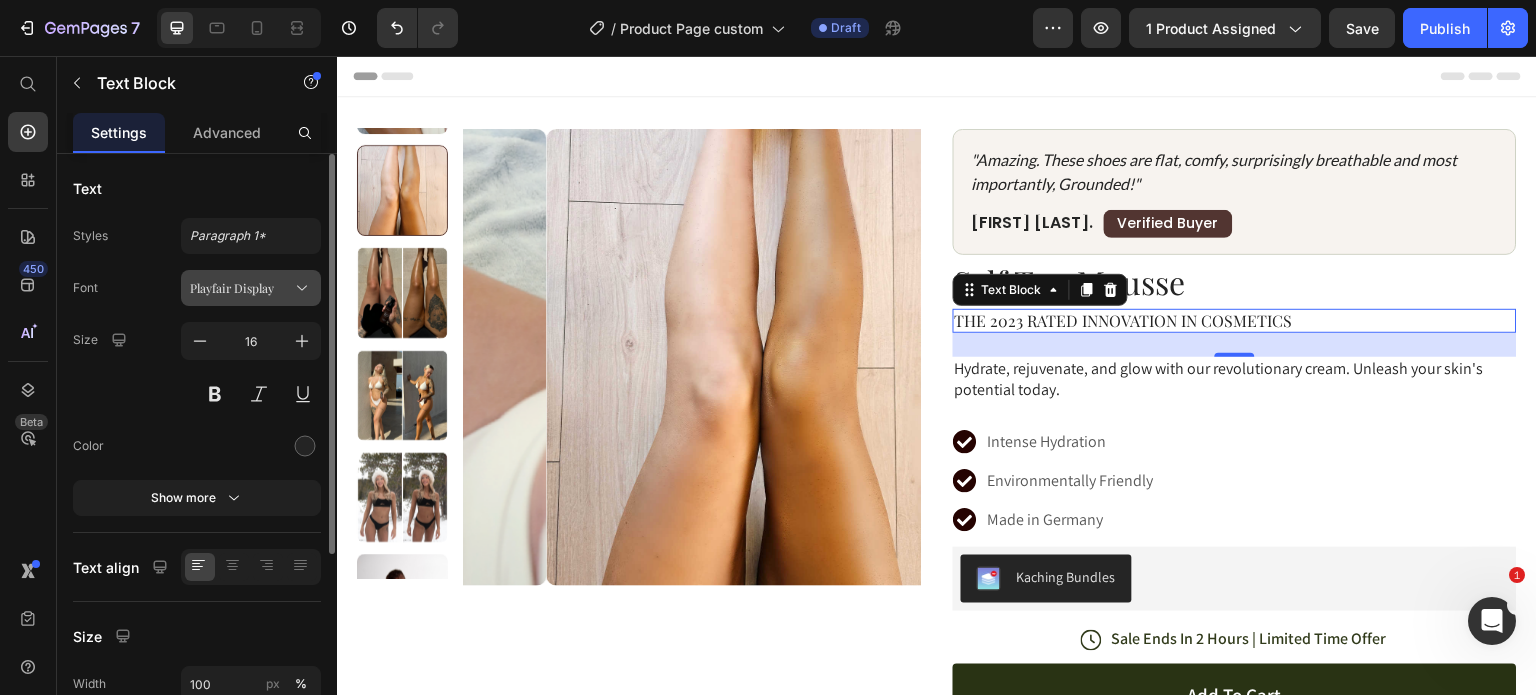 click on "Playfair Display" at bounding box center [241, 288] 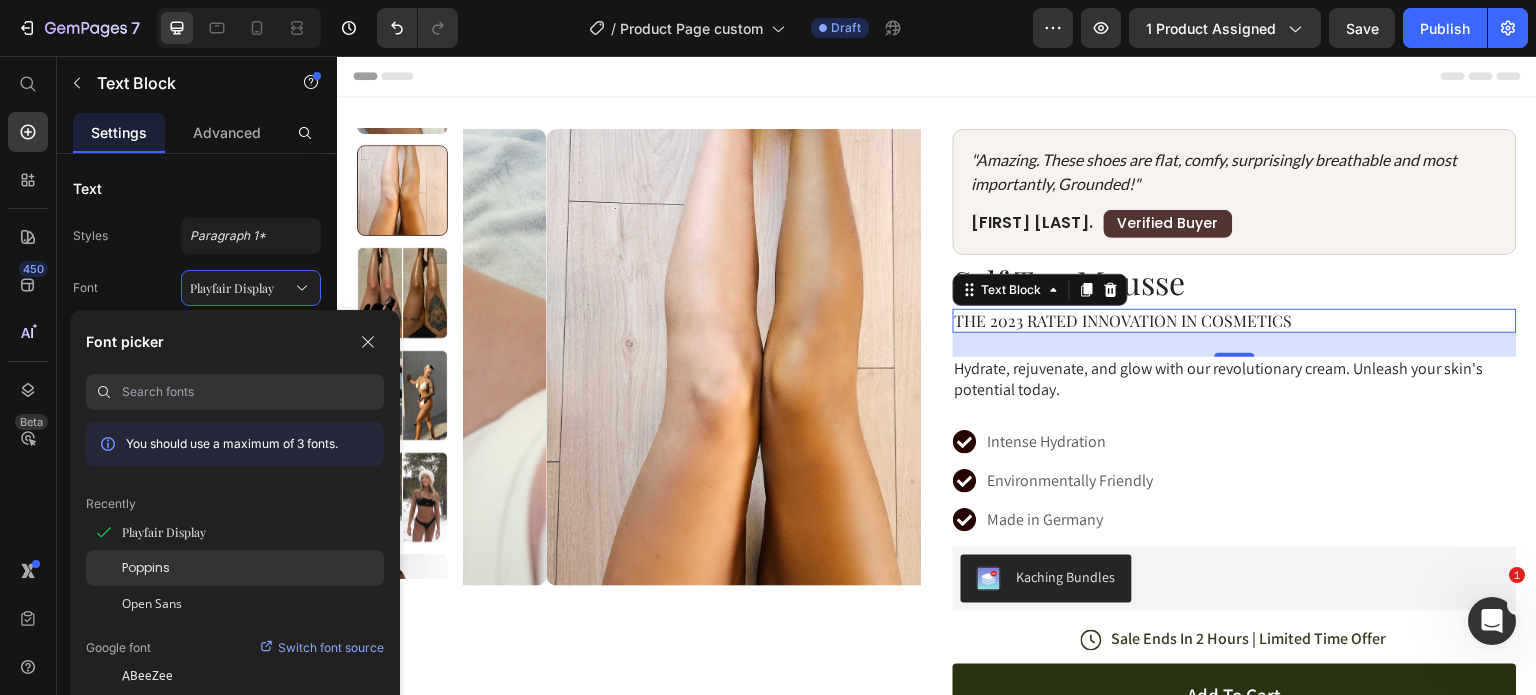 click on "Poppins" at bounding box center (146, 568) 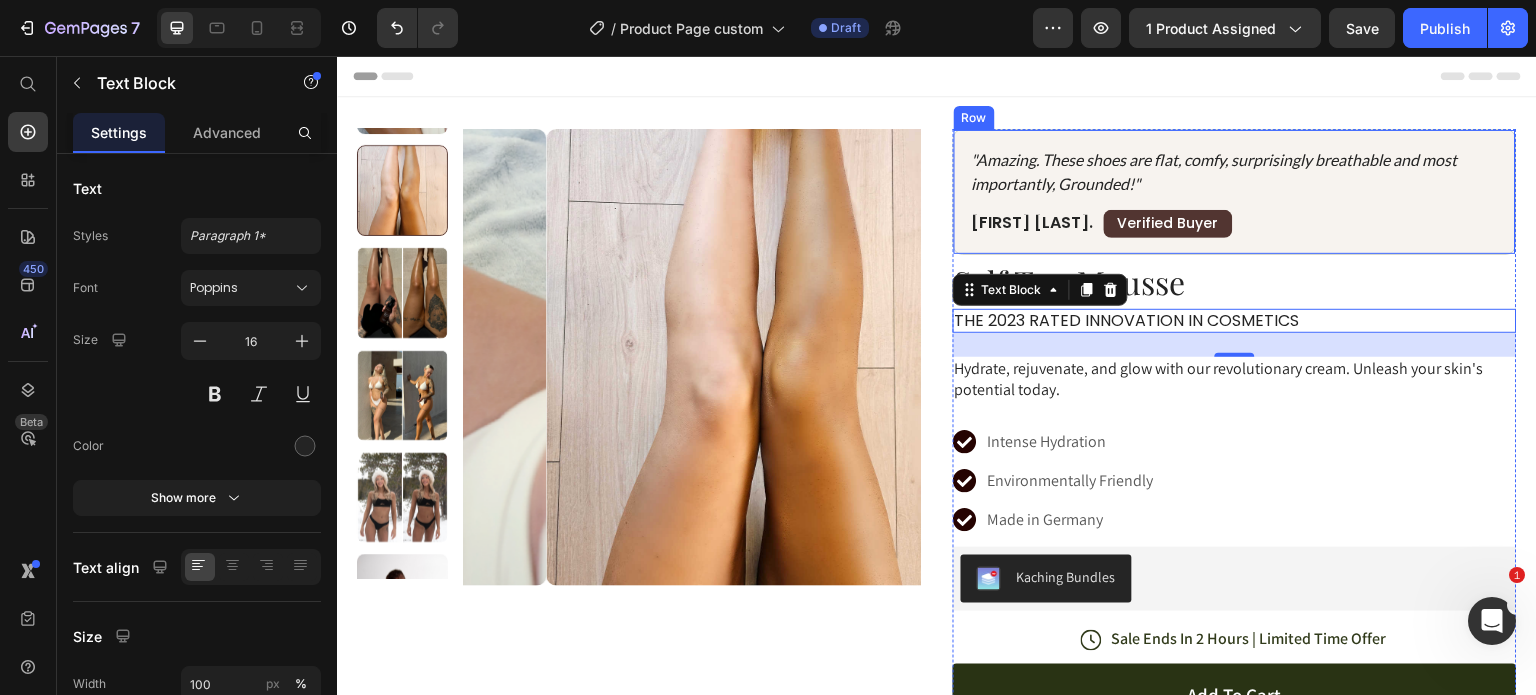 click on ""Amazing. These shoes are flat, comfy, surprisingly breathable and most importantly, Grounded!" Text Block [FIRST] [LAST]. Text Block Verified Buyer Text Block Row Row Row" at bounding box center (1235, 192) 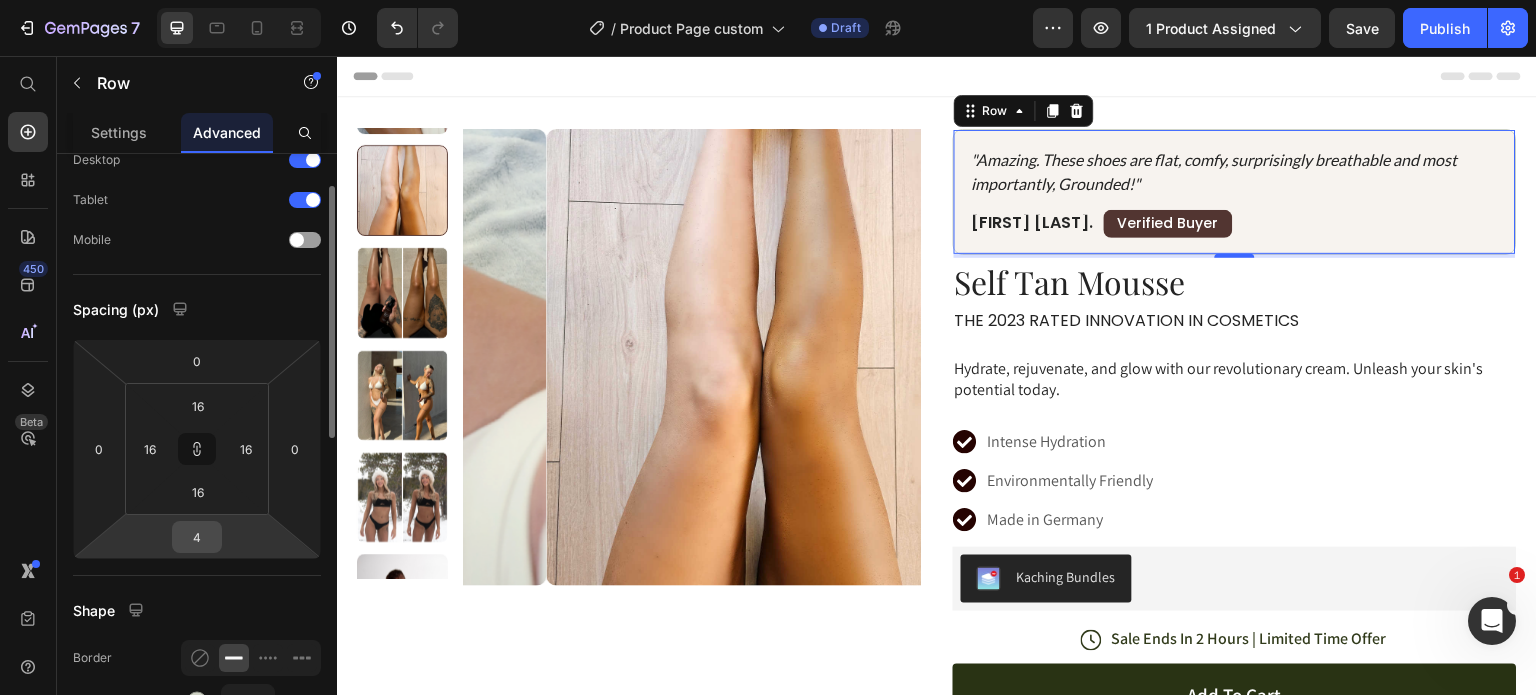 scroll, scrollTop: 76, scrollLeft: 0, axis: vertical 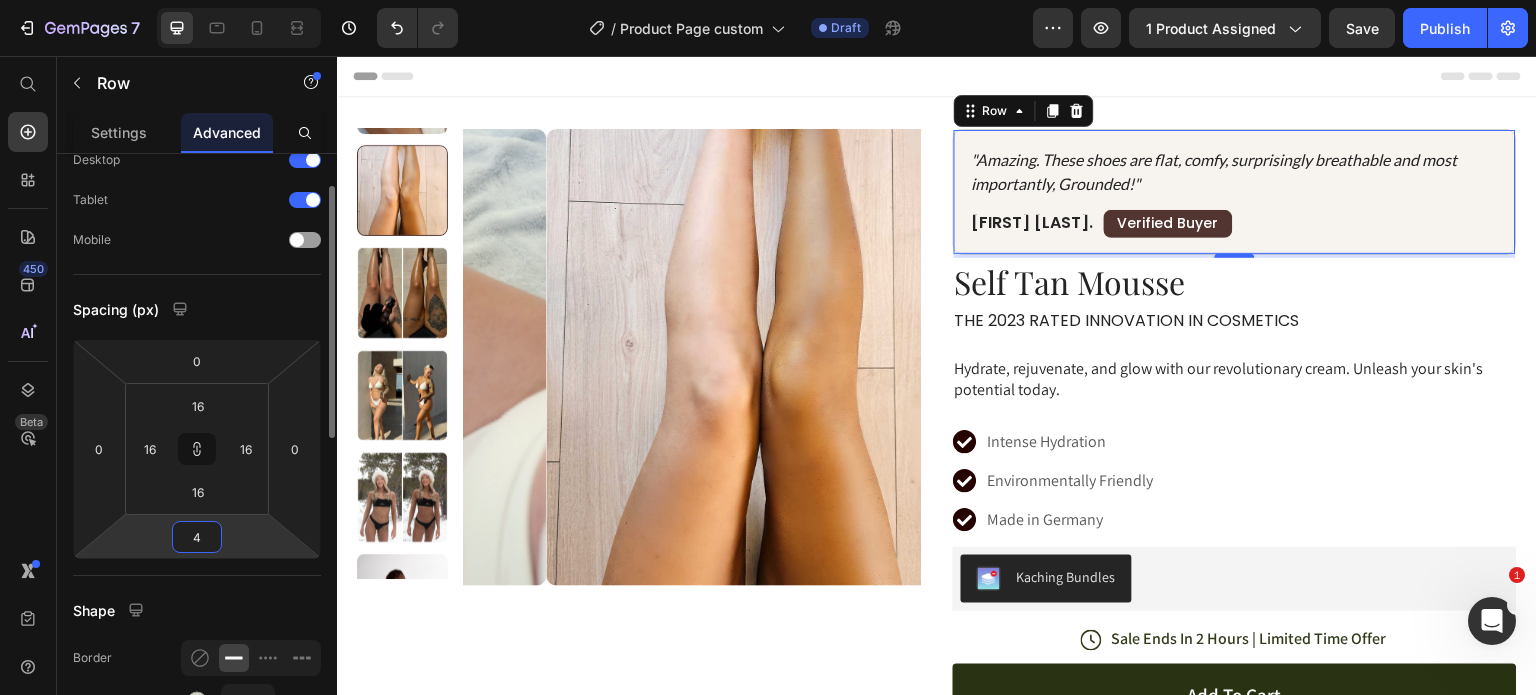 click on "4" at bounding box center (197, 537) 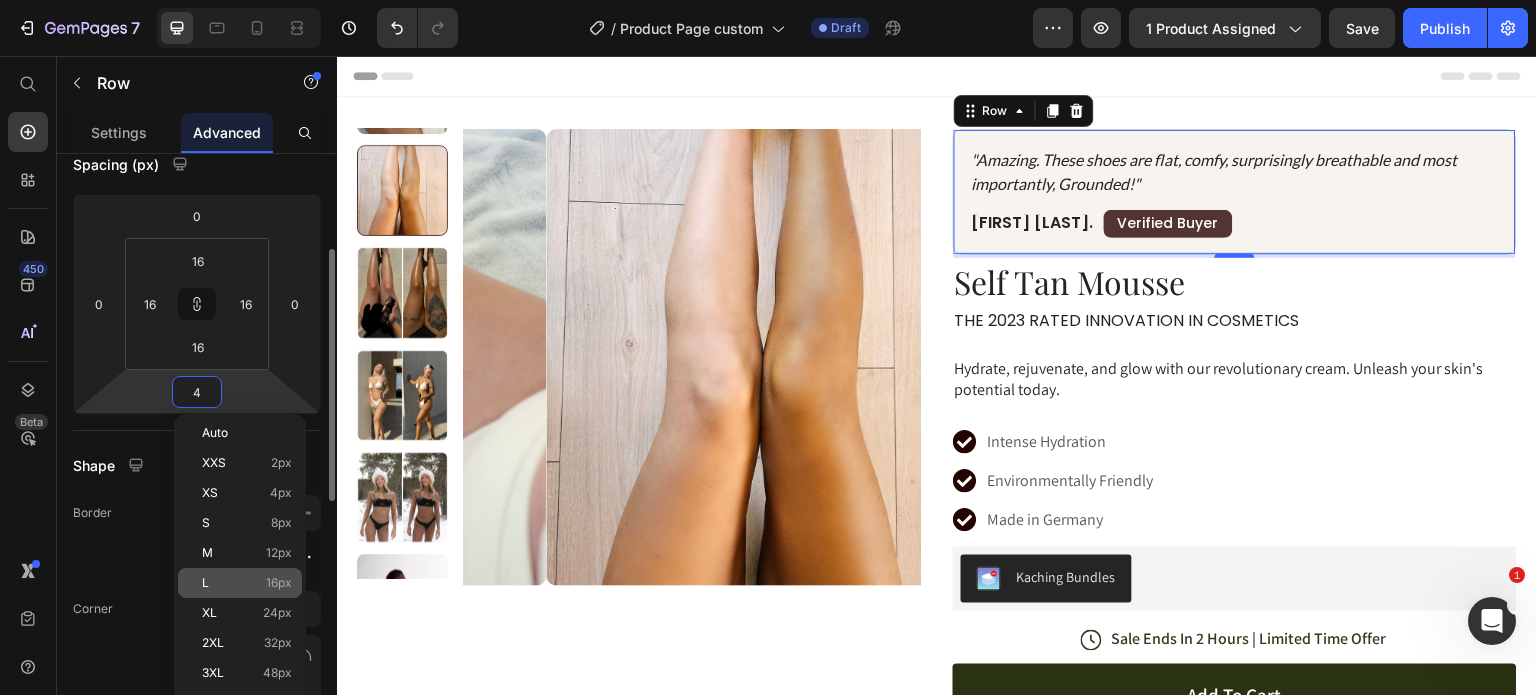 scroll, scrollTop: 222, scrollLeft: 0, axis: vertical 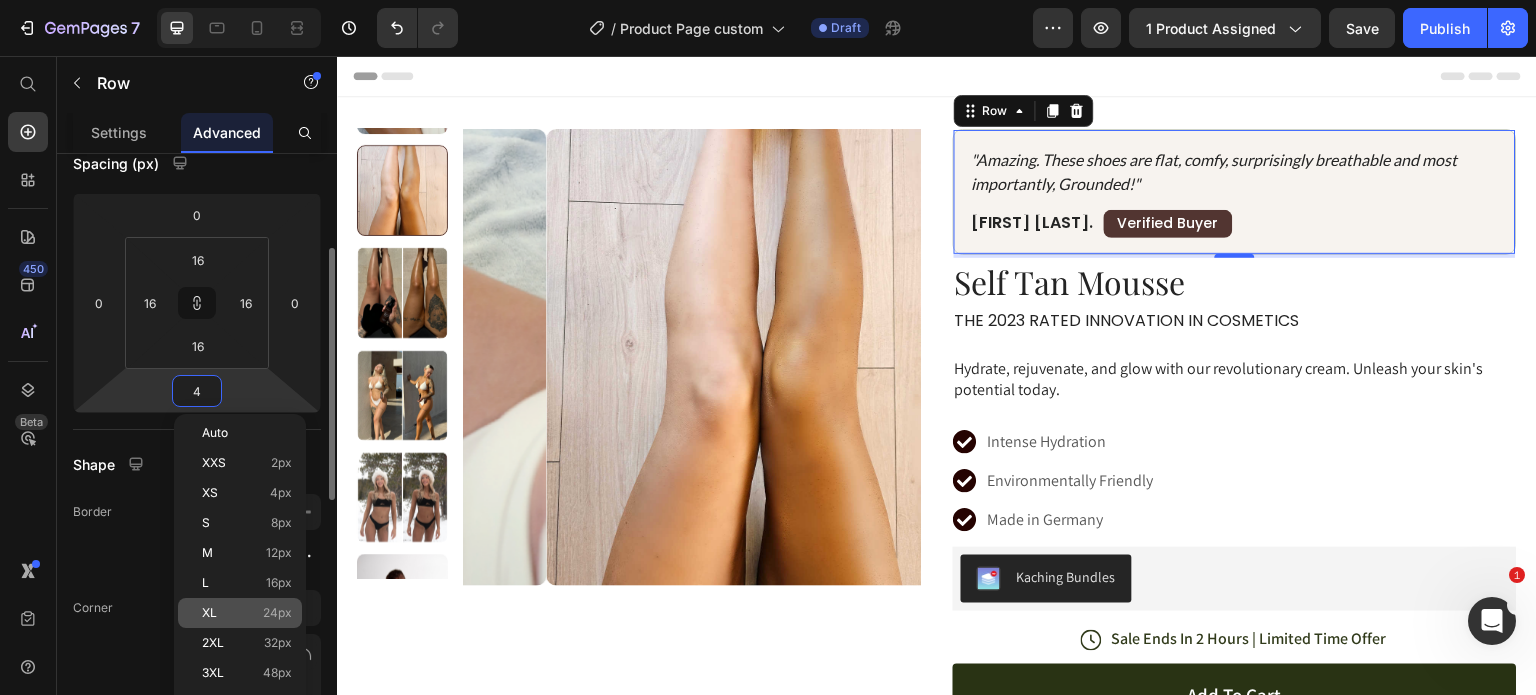 click on "XL 24px" at bounding box center (247, 613) 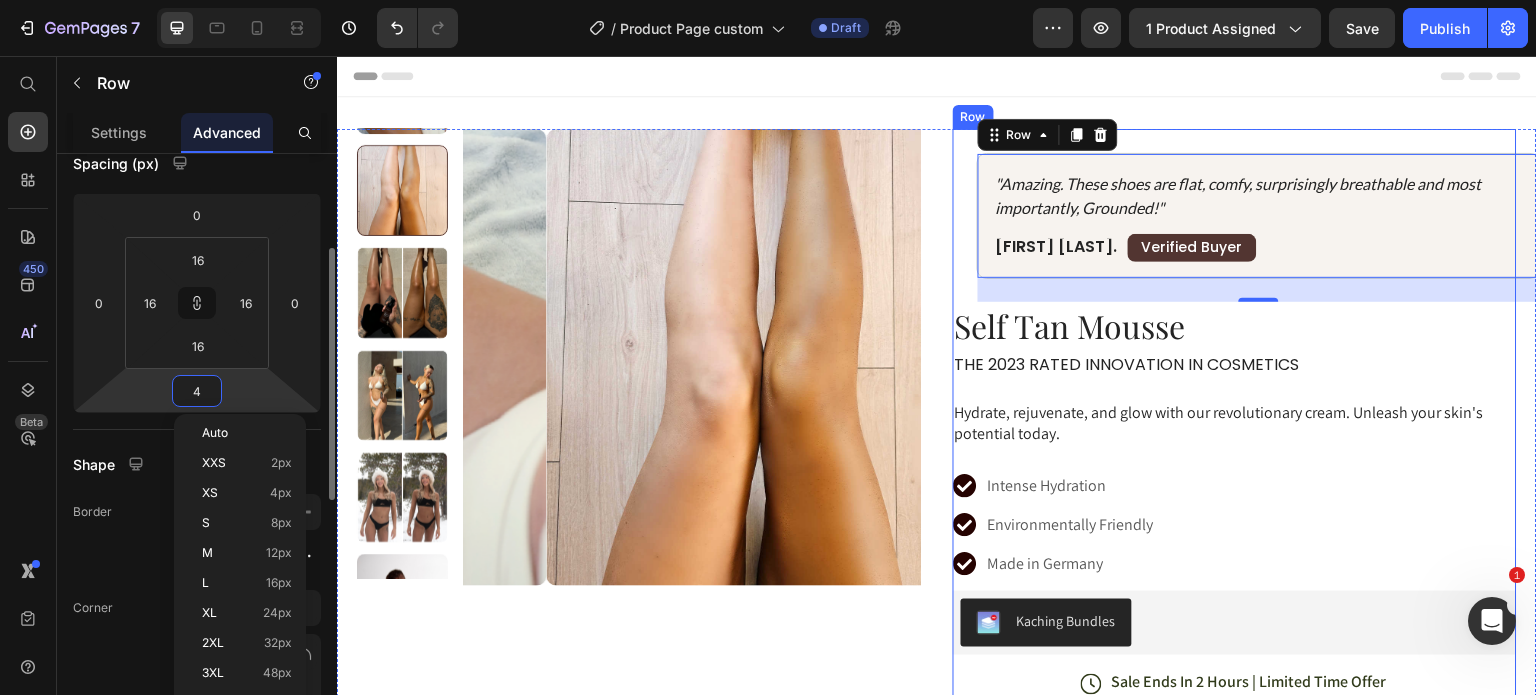 type on "24" 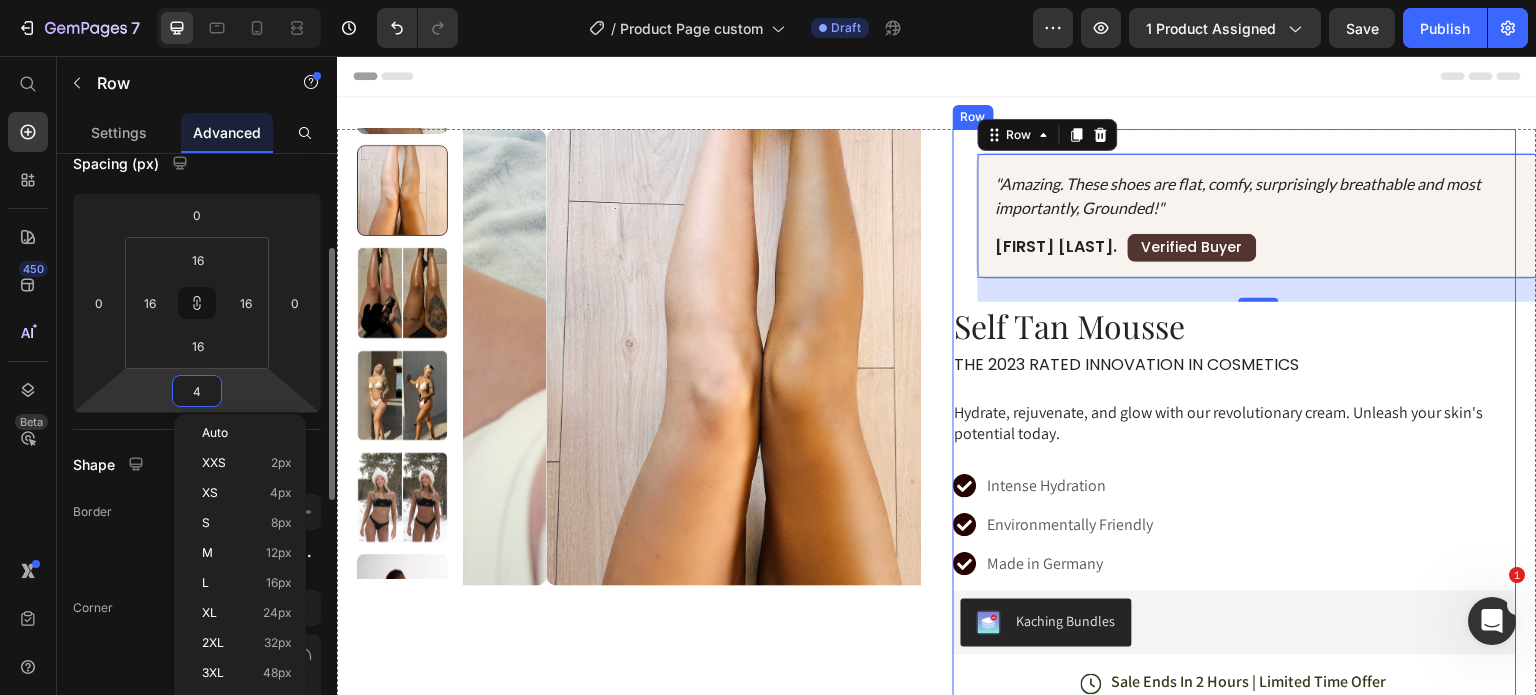 type on "24" 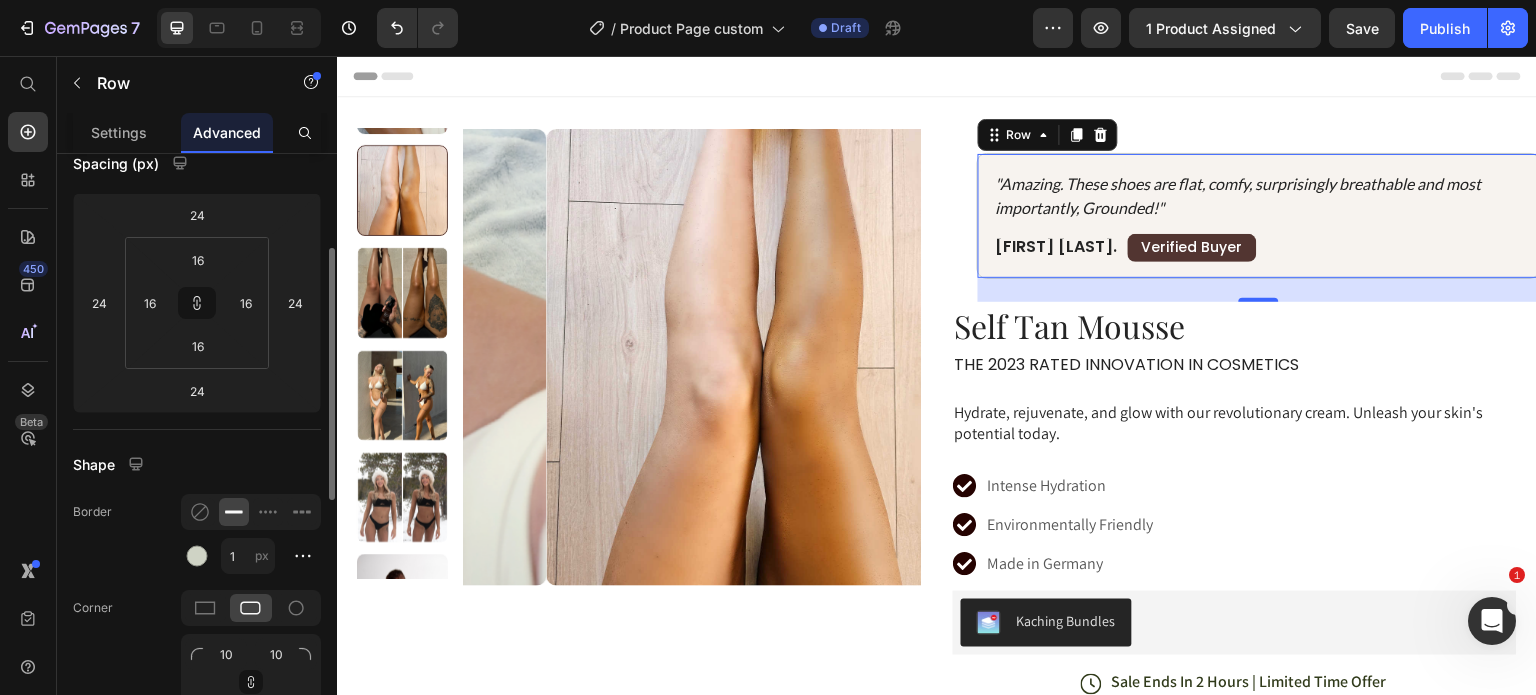 type on "4" 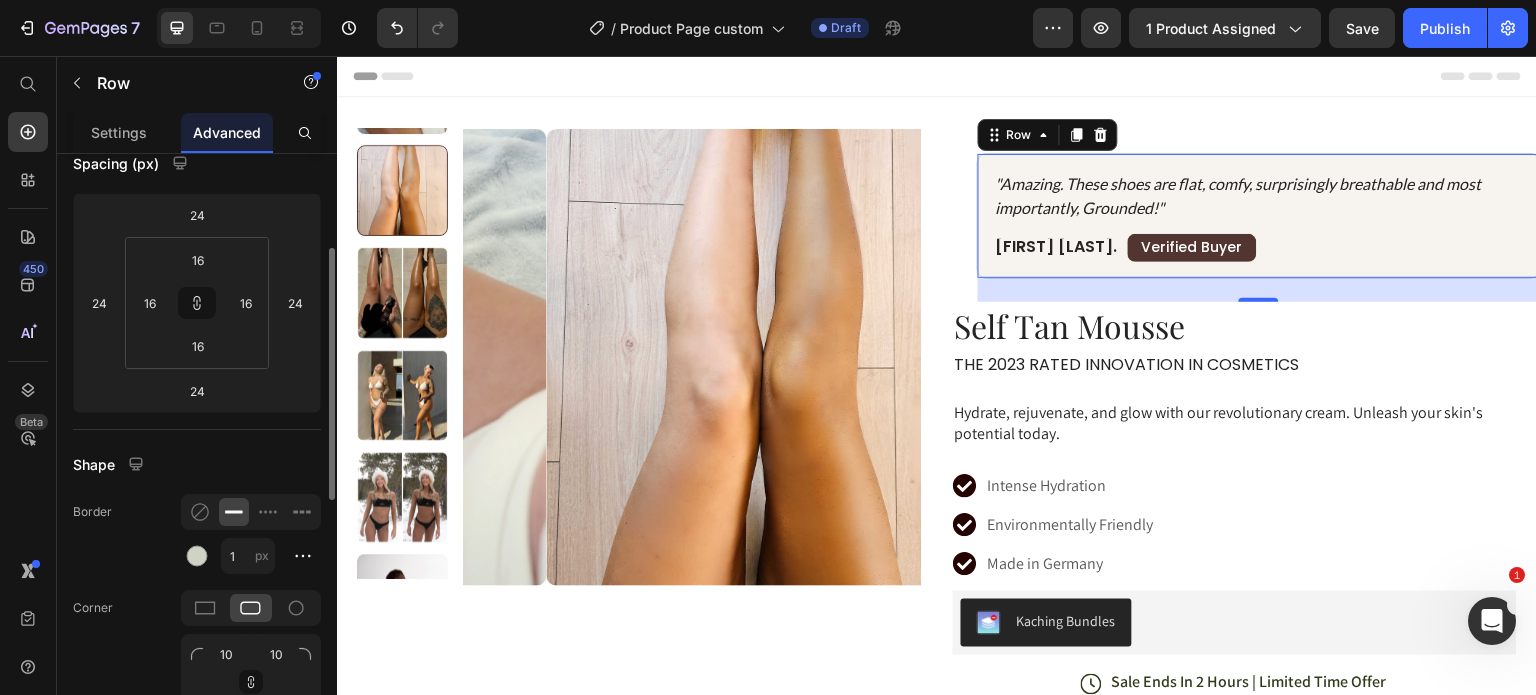 type on "4" 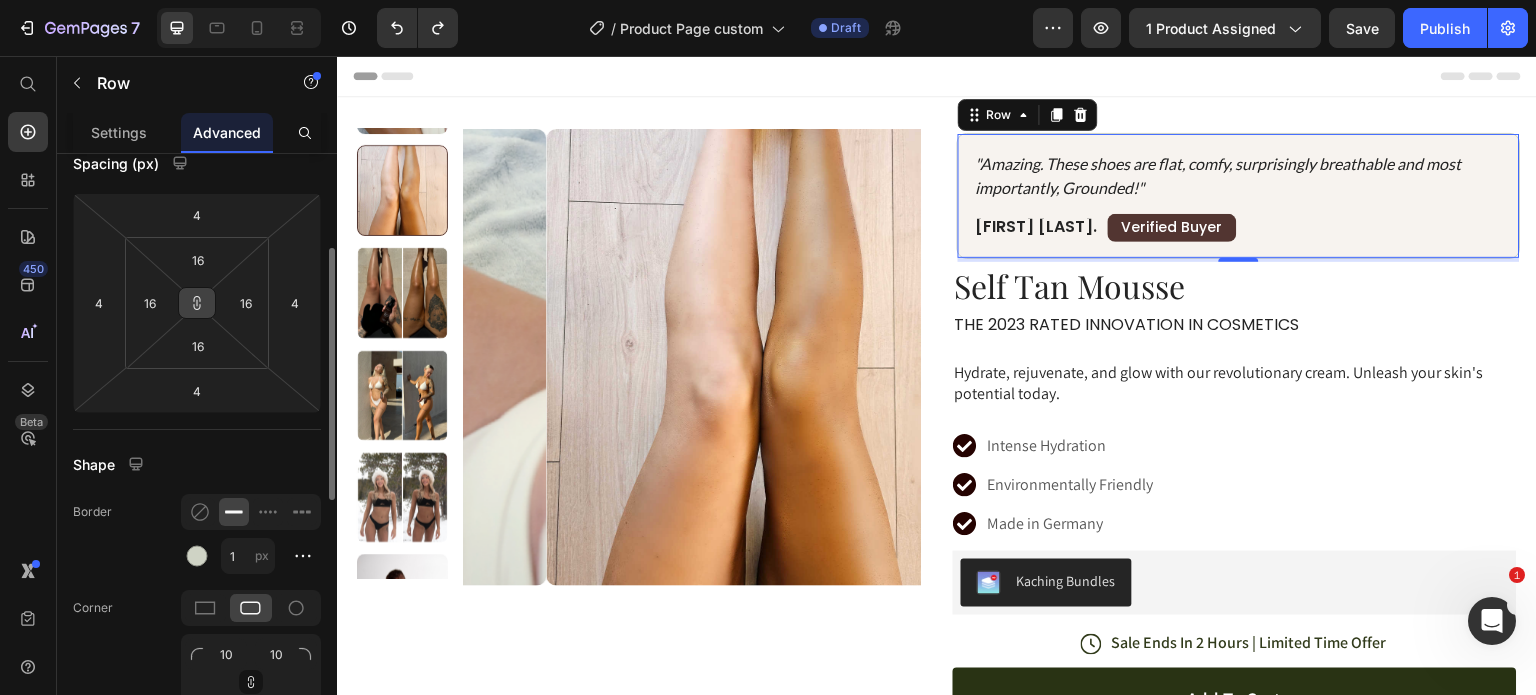 click 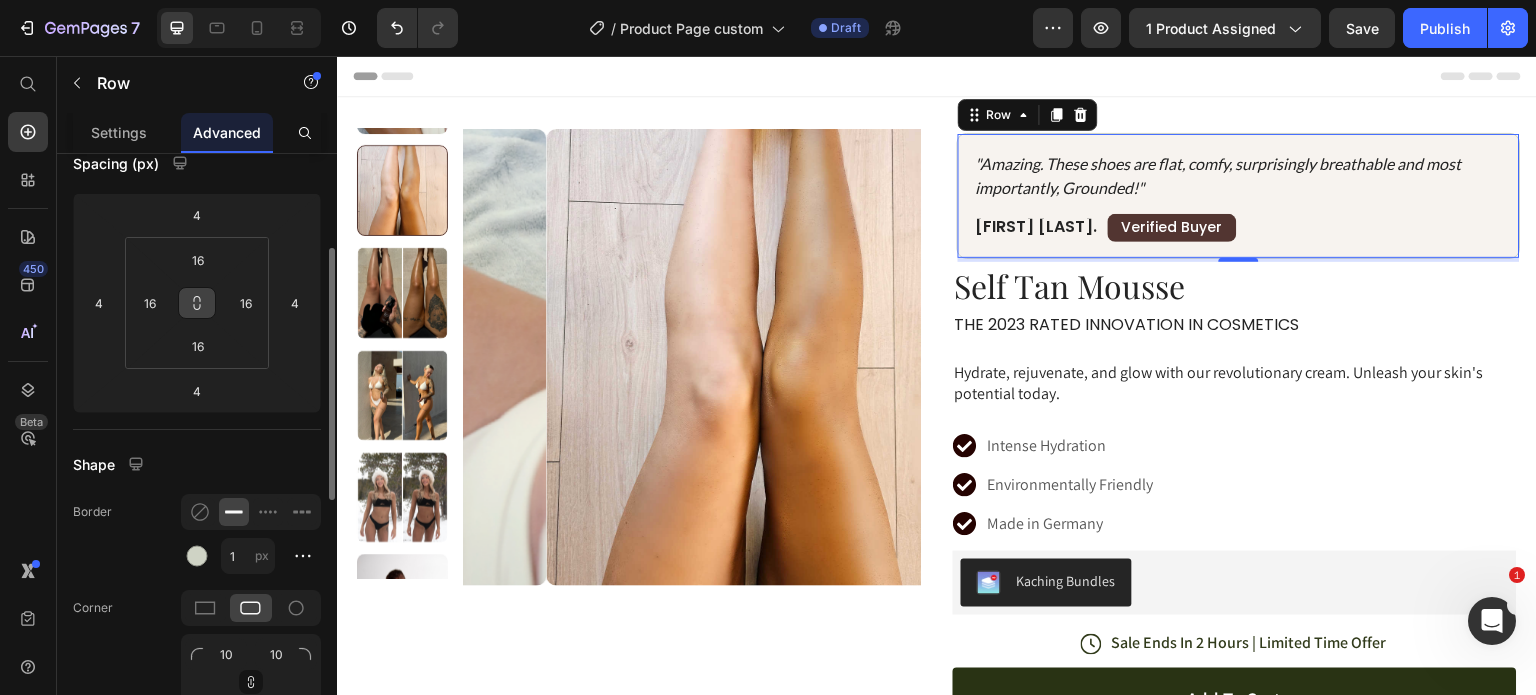 click 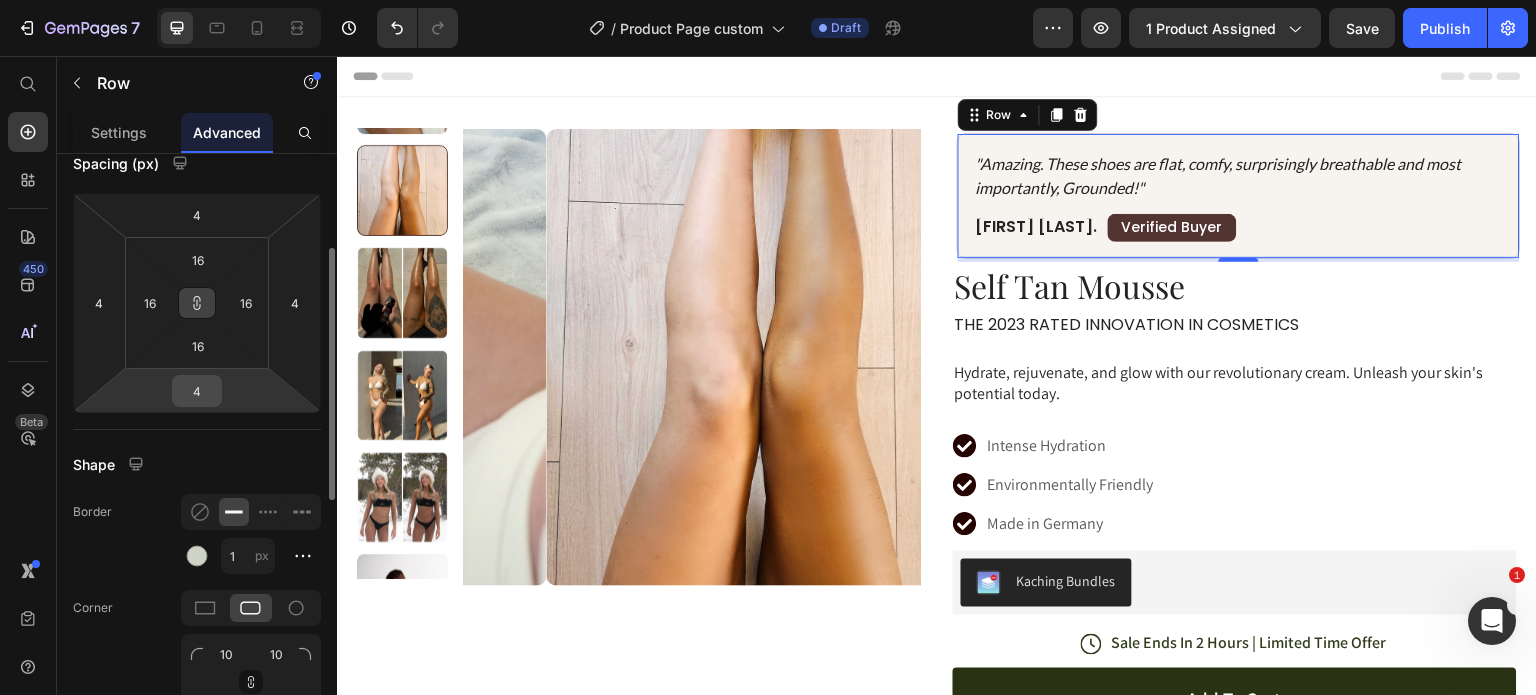 click on "4" at bounding box center (197, 391) 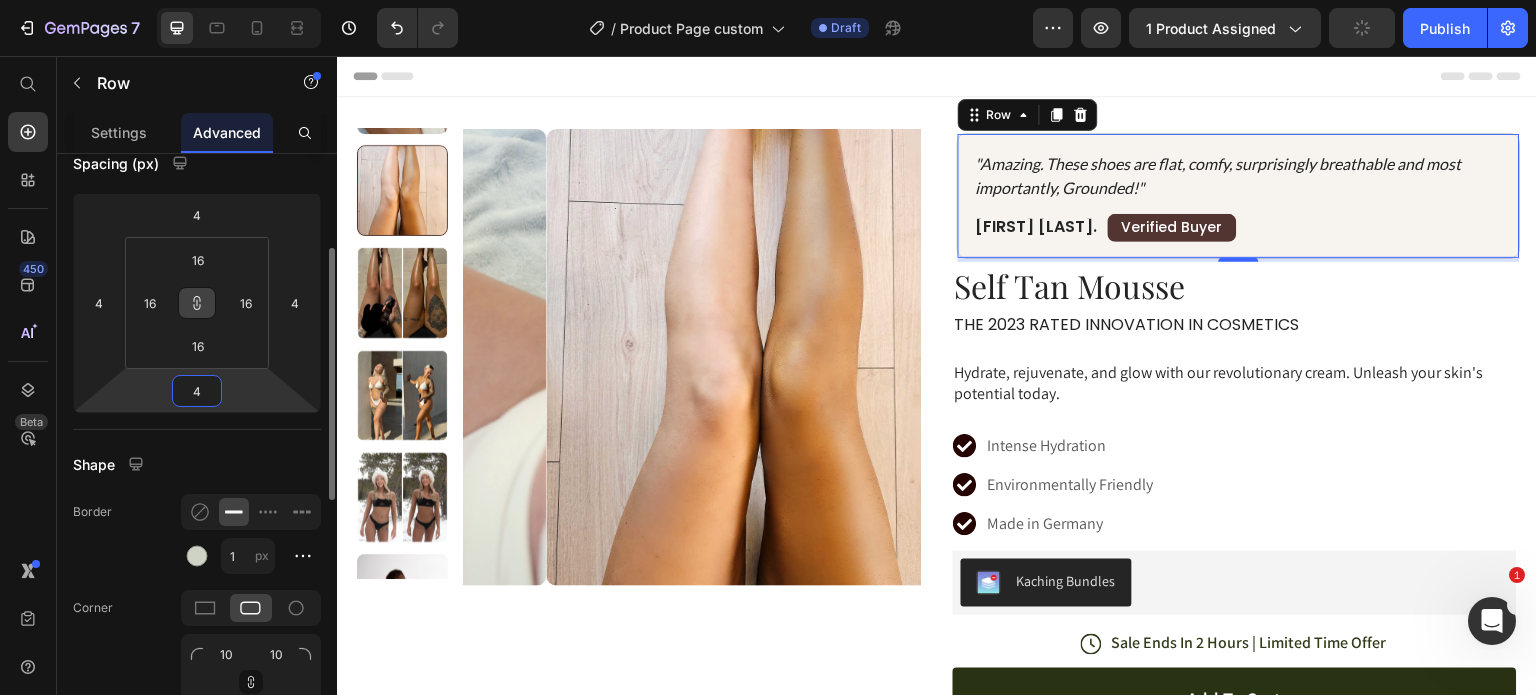 click on "4" at bounding box center (197, 391) 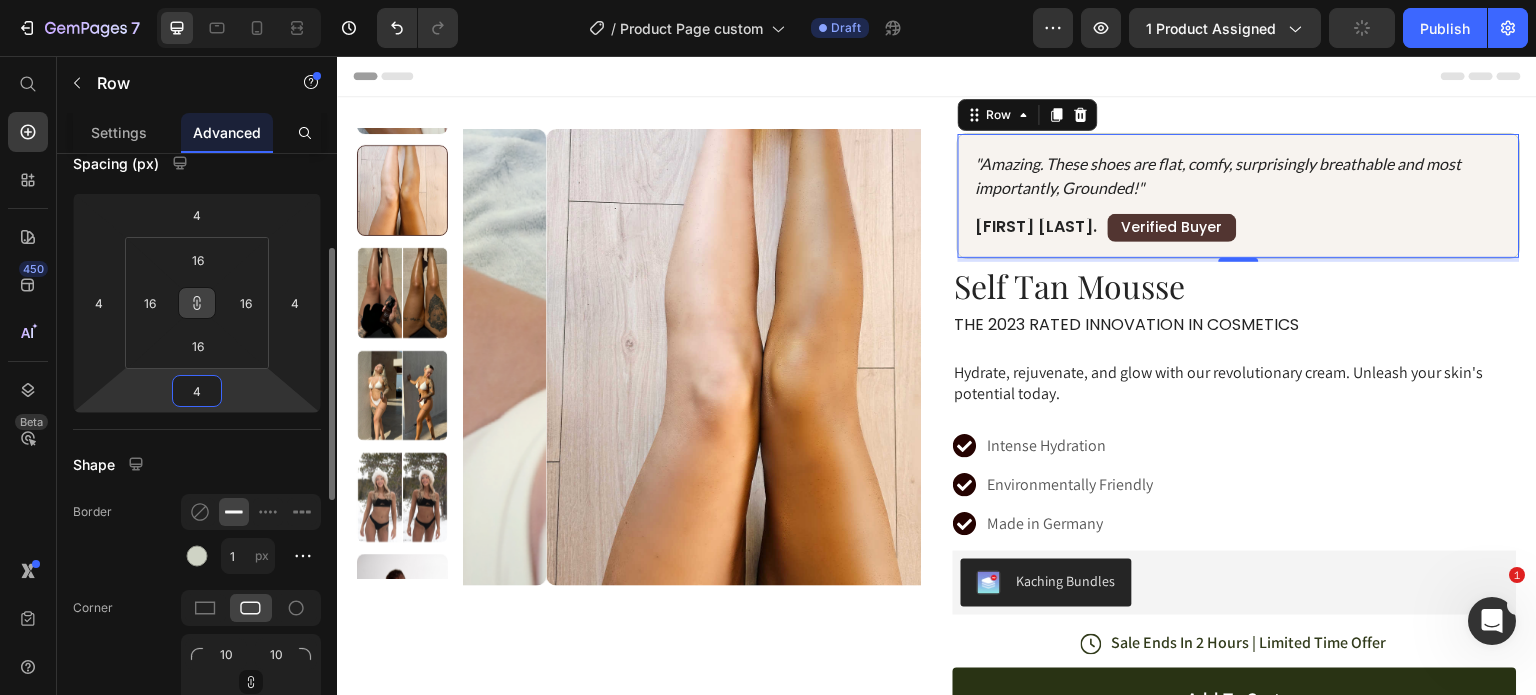 click on "4" at bounding box center [197, 391] 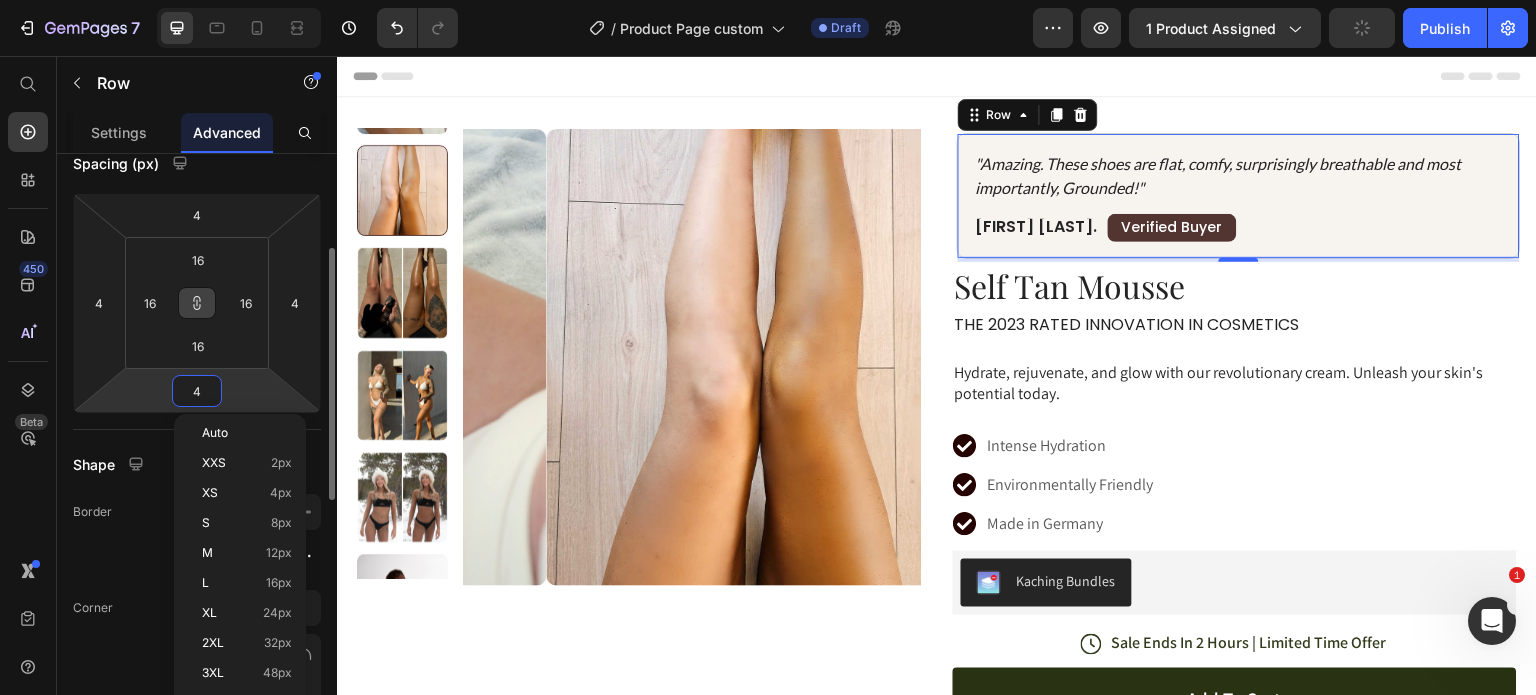 type on "0" 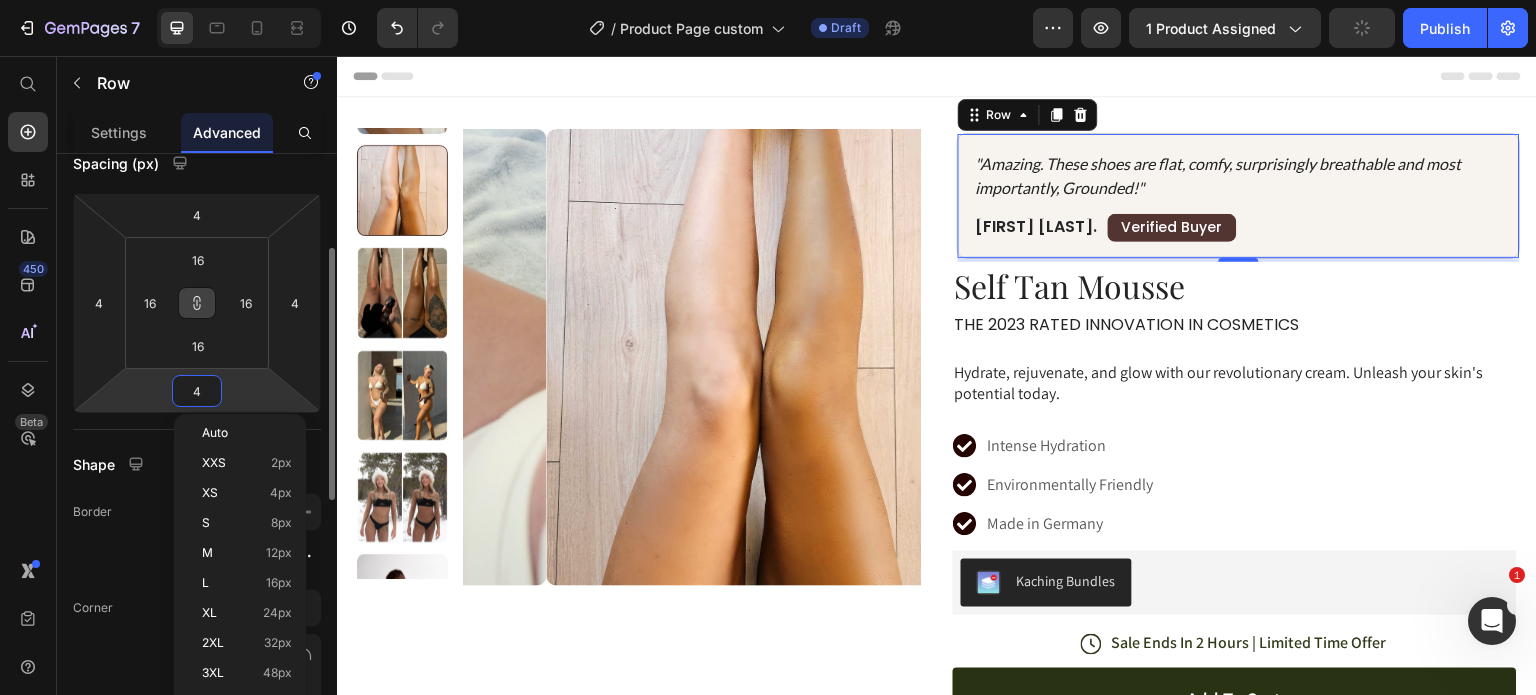 type on "0" 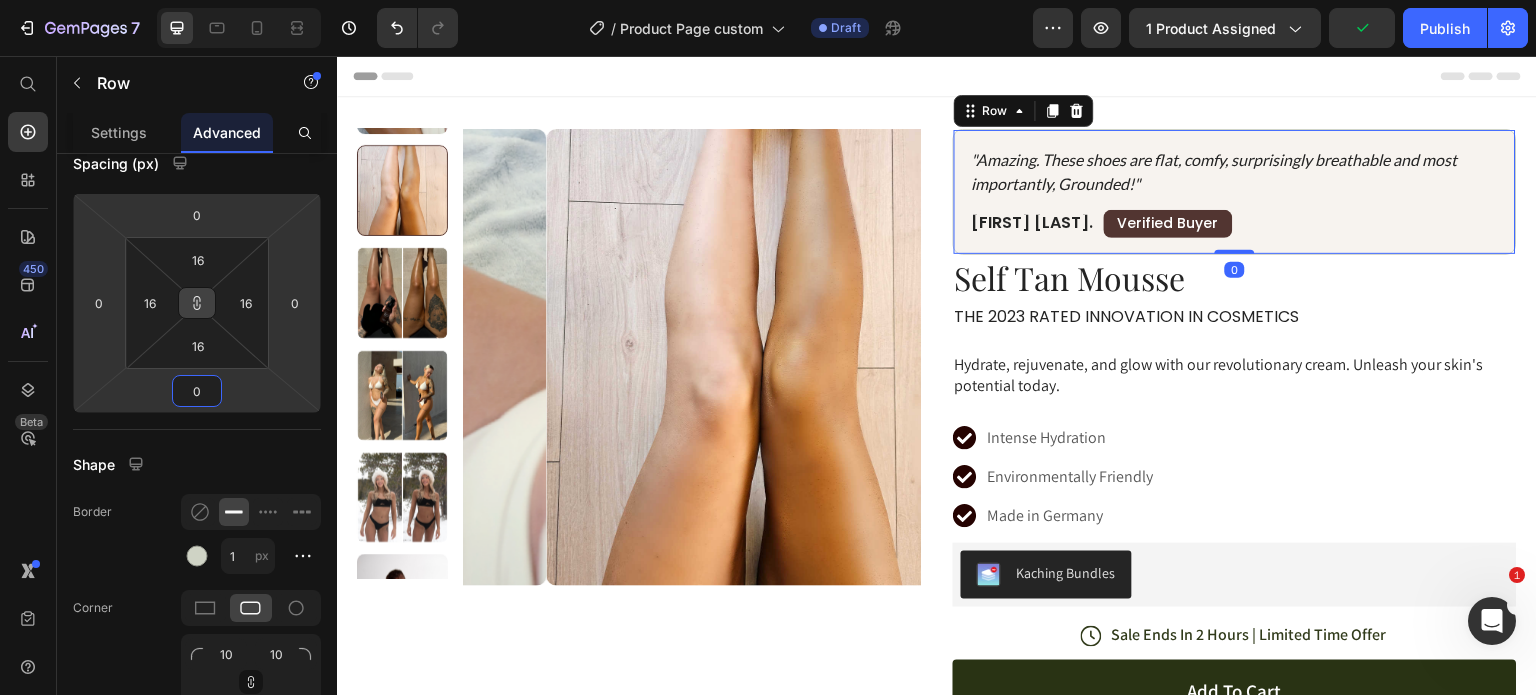 type on "0" 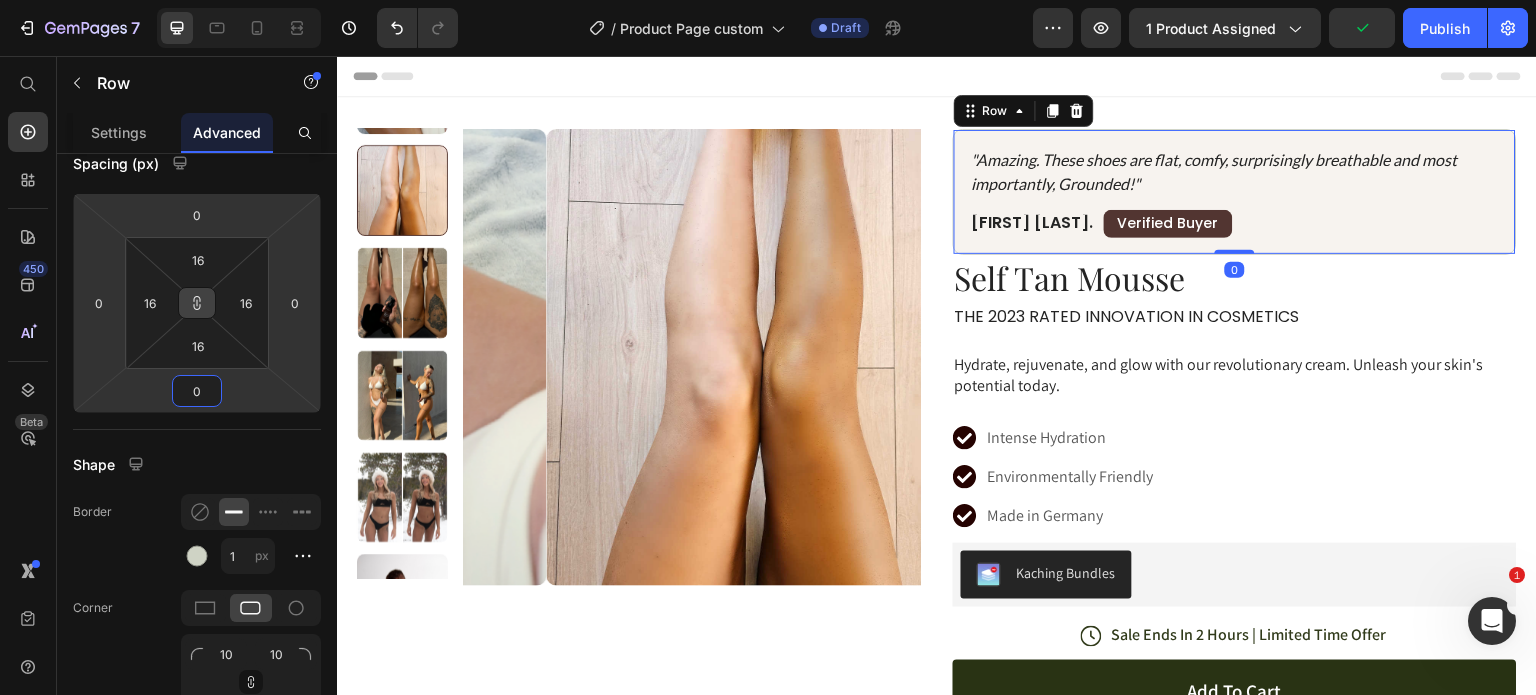 click 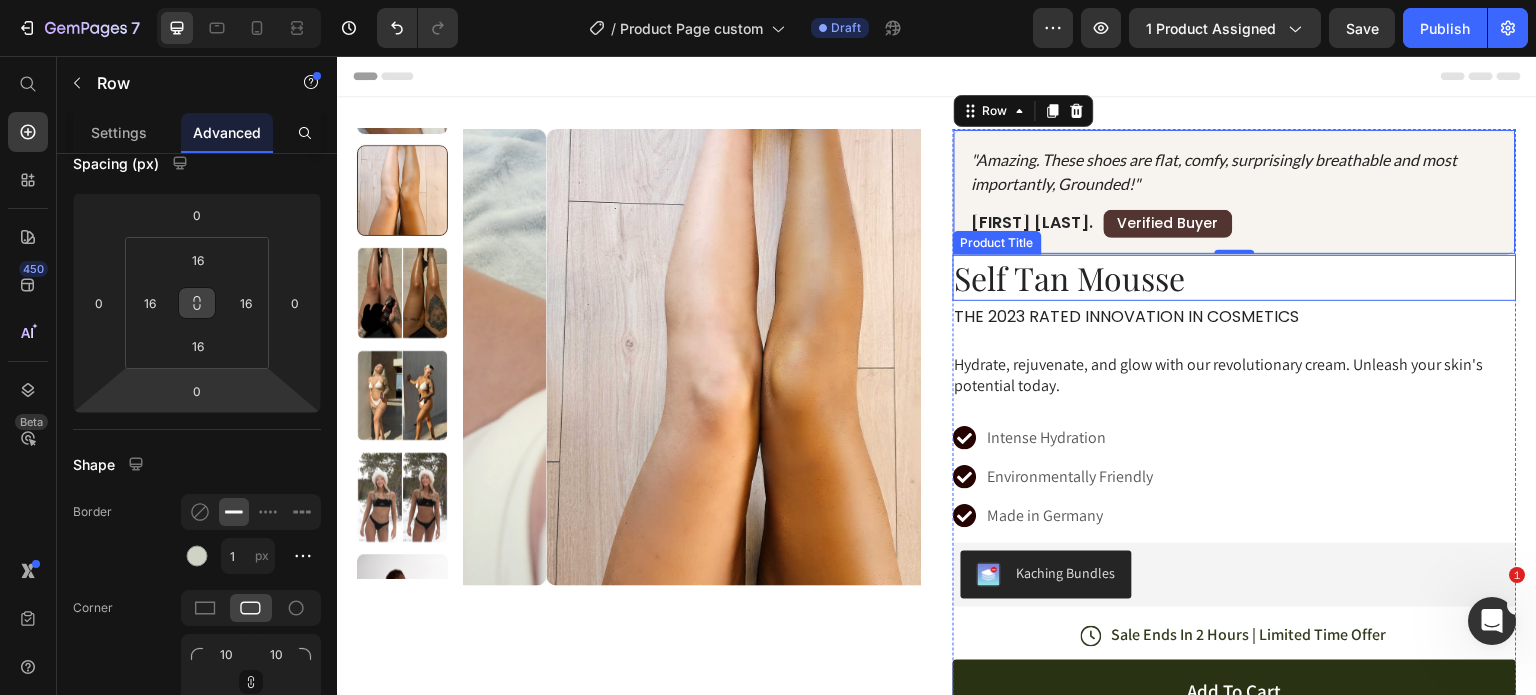click on "Self Tan Mousse" at bounding box center (1235, 278) 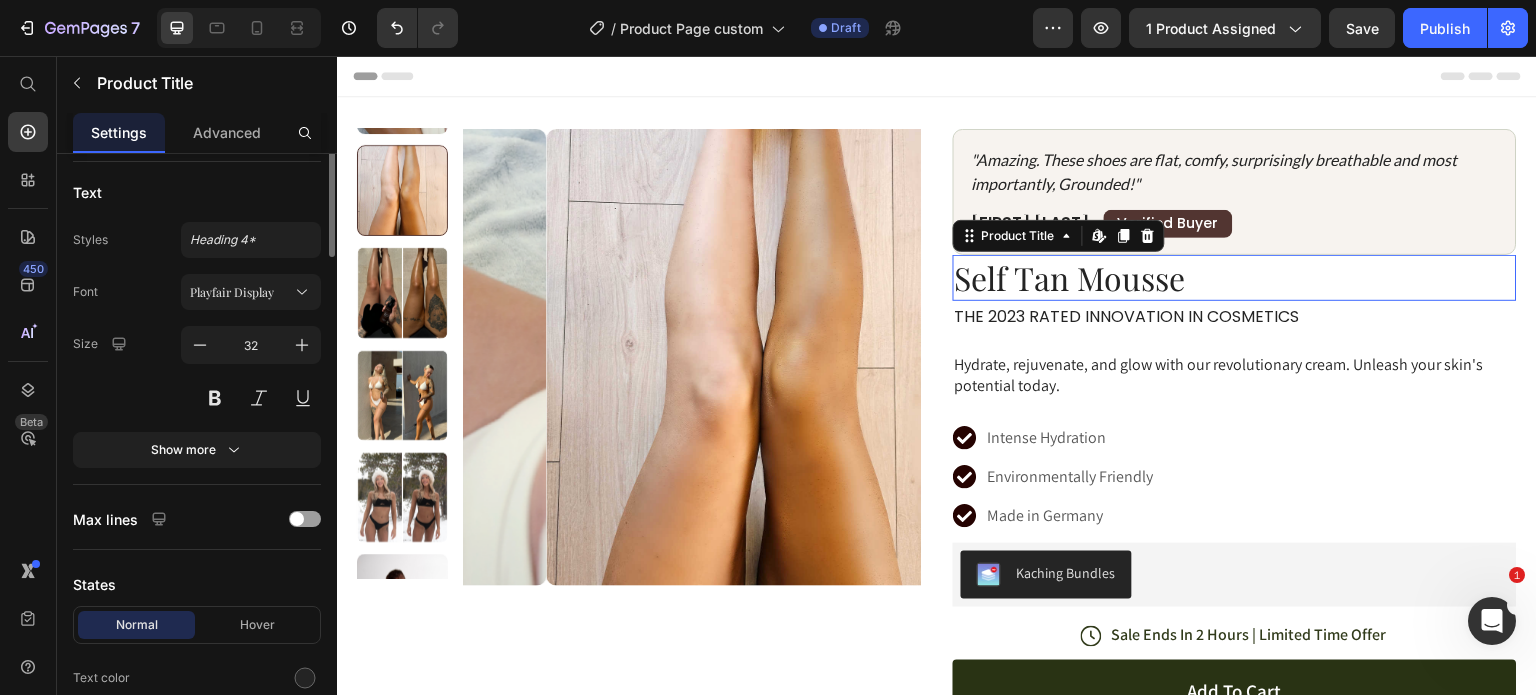 scroll, scrollTop: 0, scrollLeft: 0, axis: both 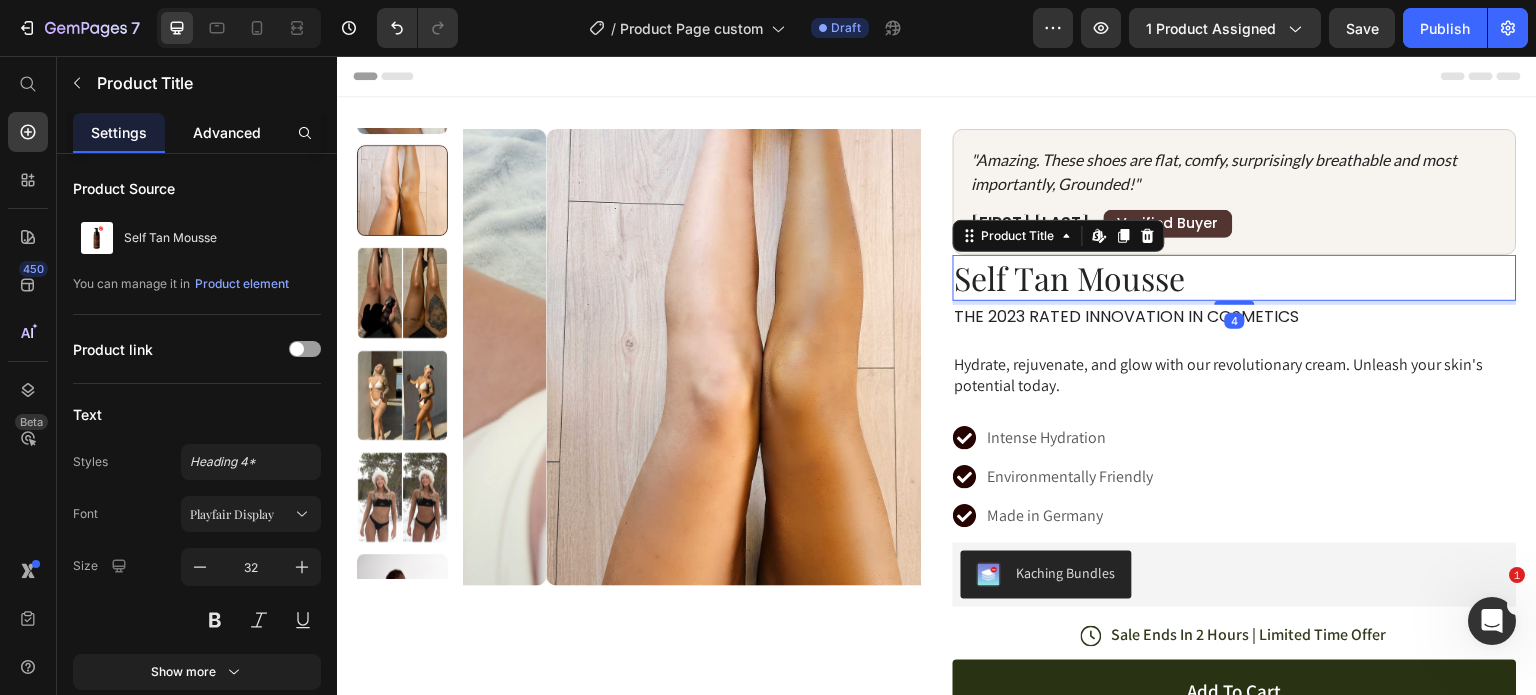 click on "Advanced" at bounding box center (227, 132) 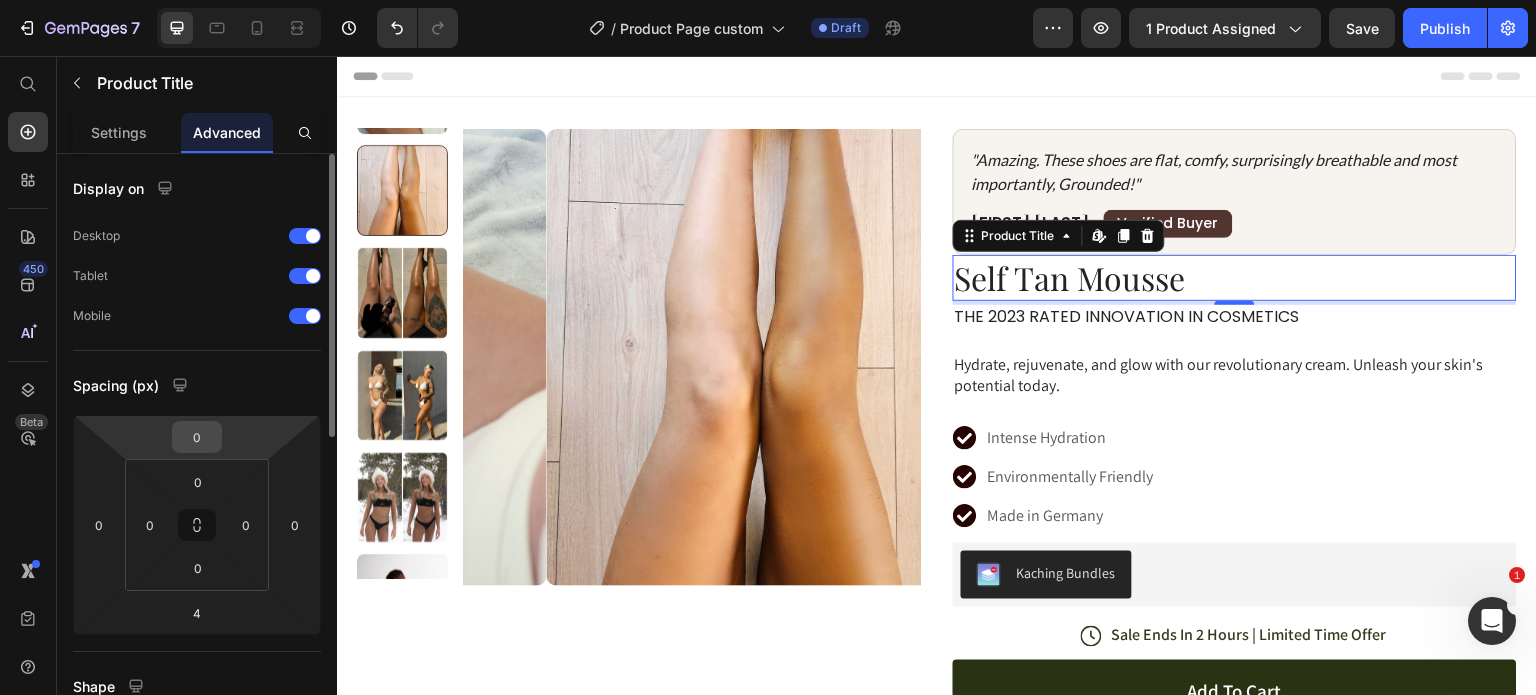 click on "0" at bounding box center [197, 437] 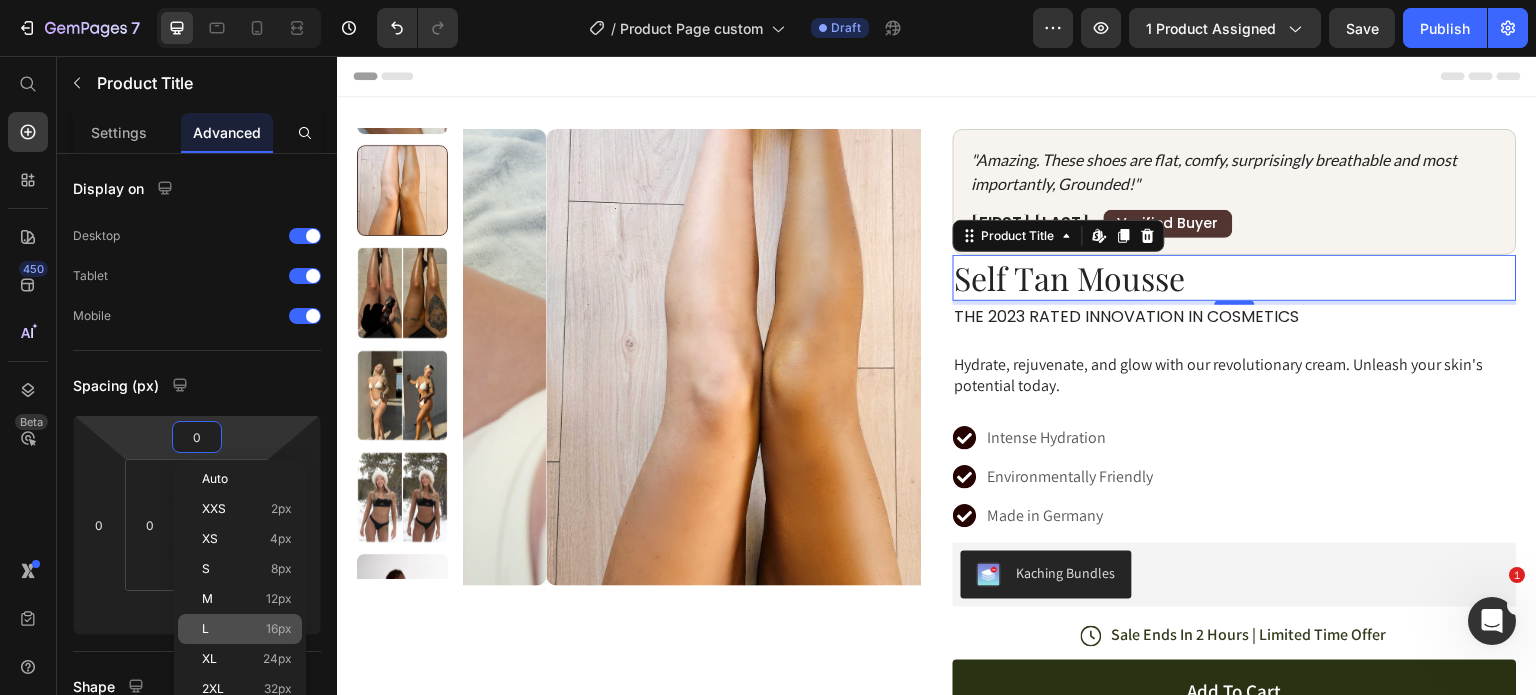 click on "L 16px" at bounding box center (247, 629) 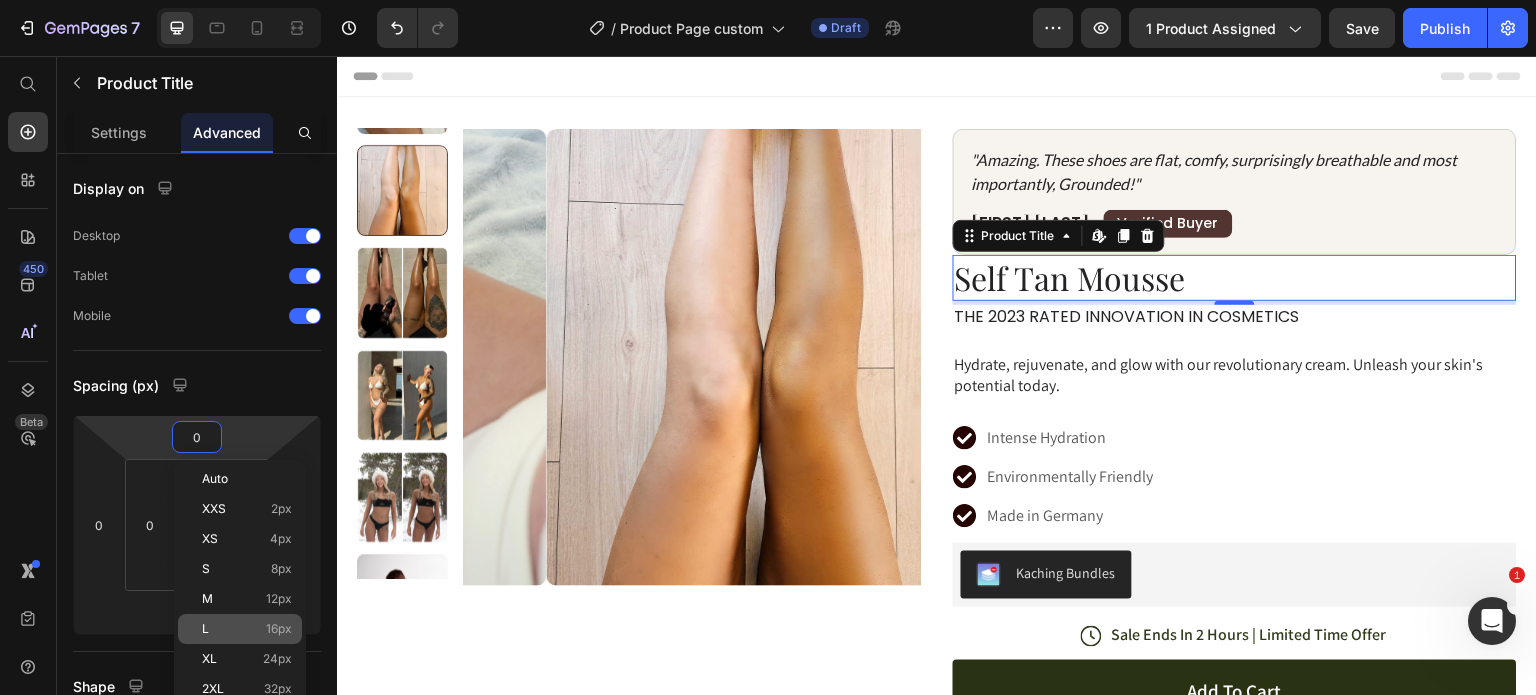 type on "16" 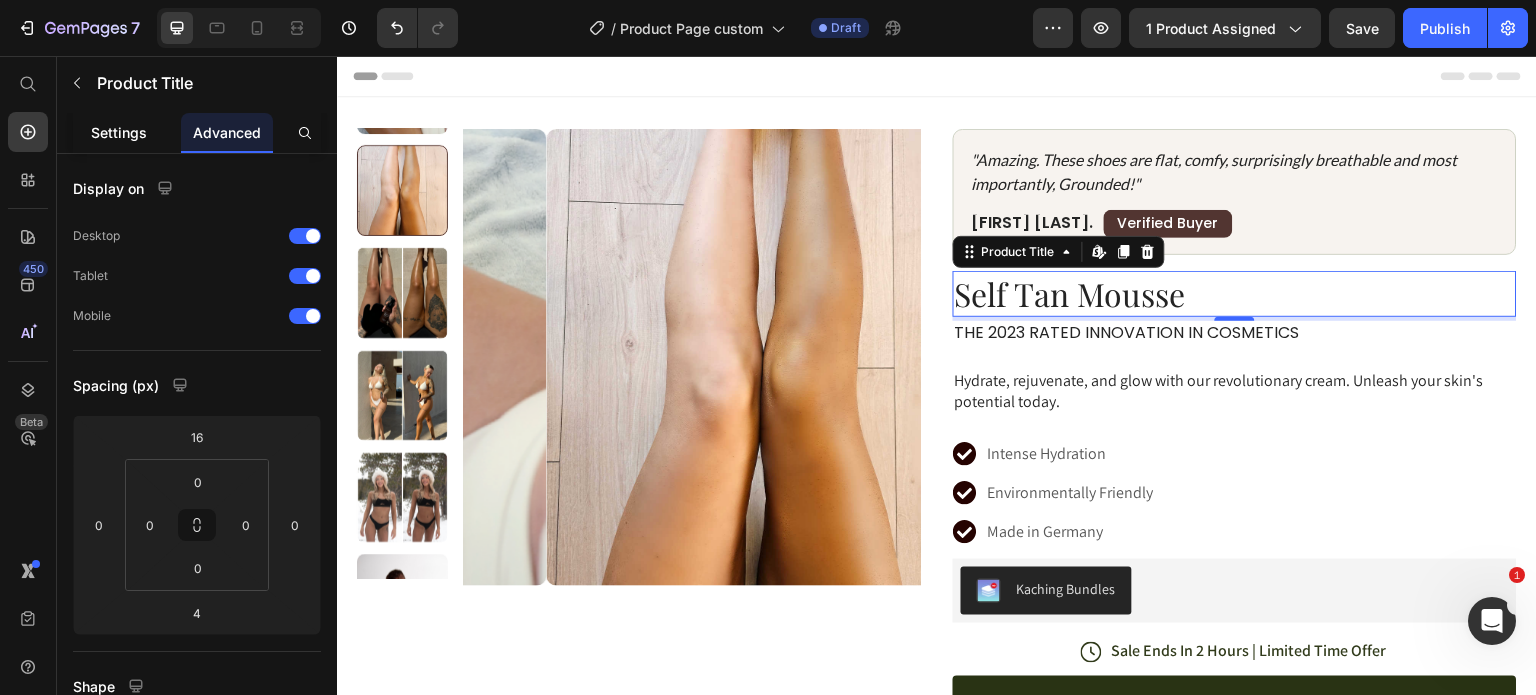 click on "Settings" at bounding box center (119, 132) 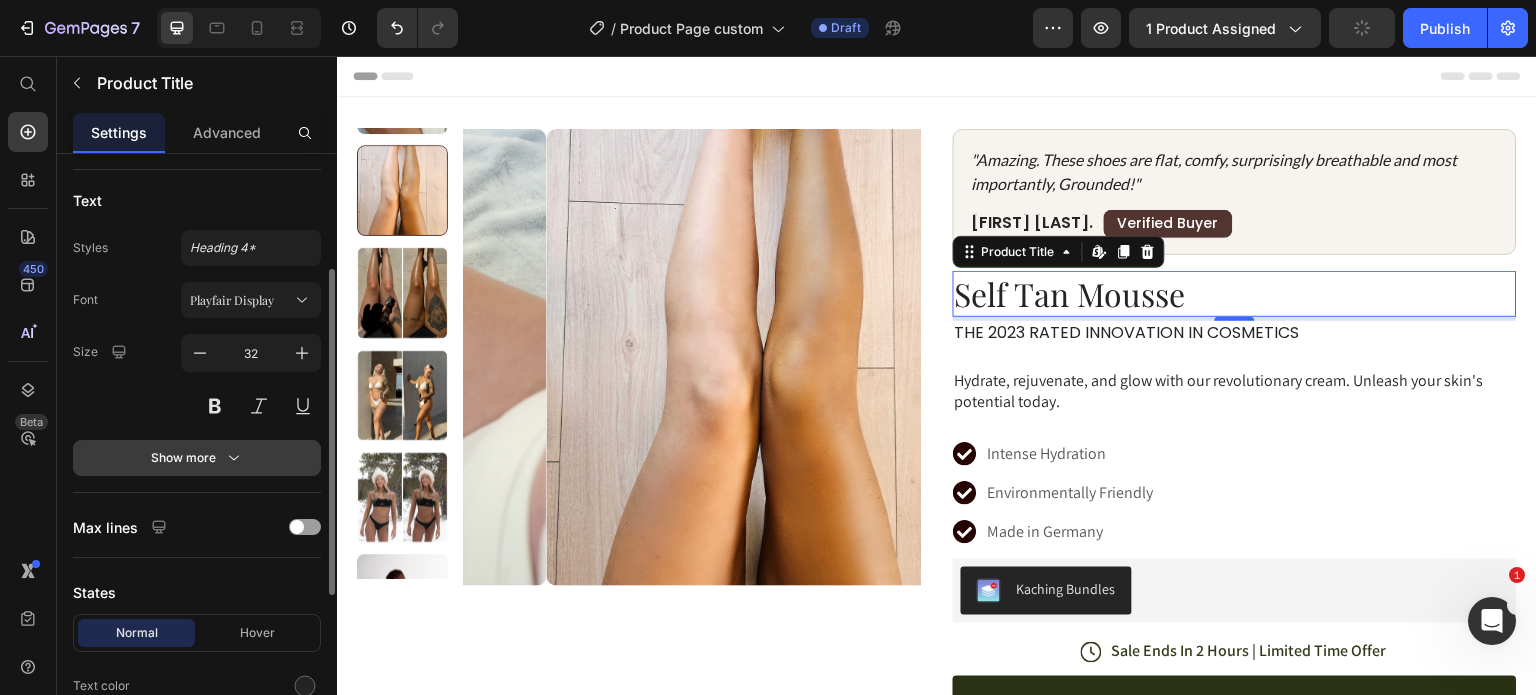 click on "Show more" at bounding box center [197, 458] 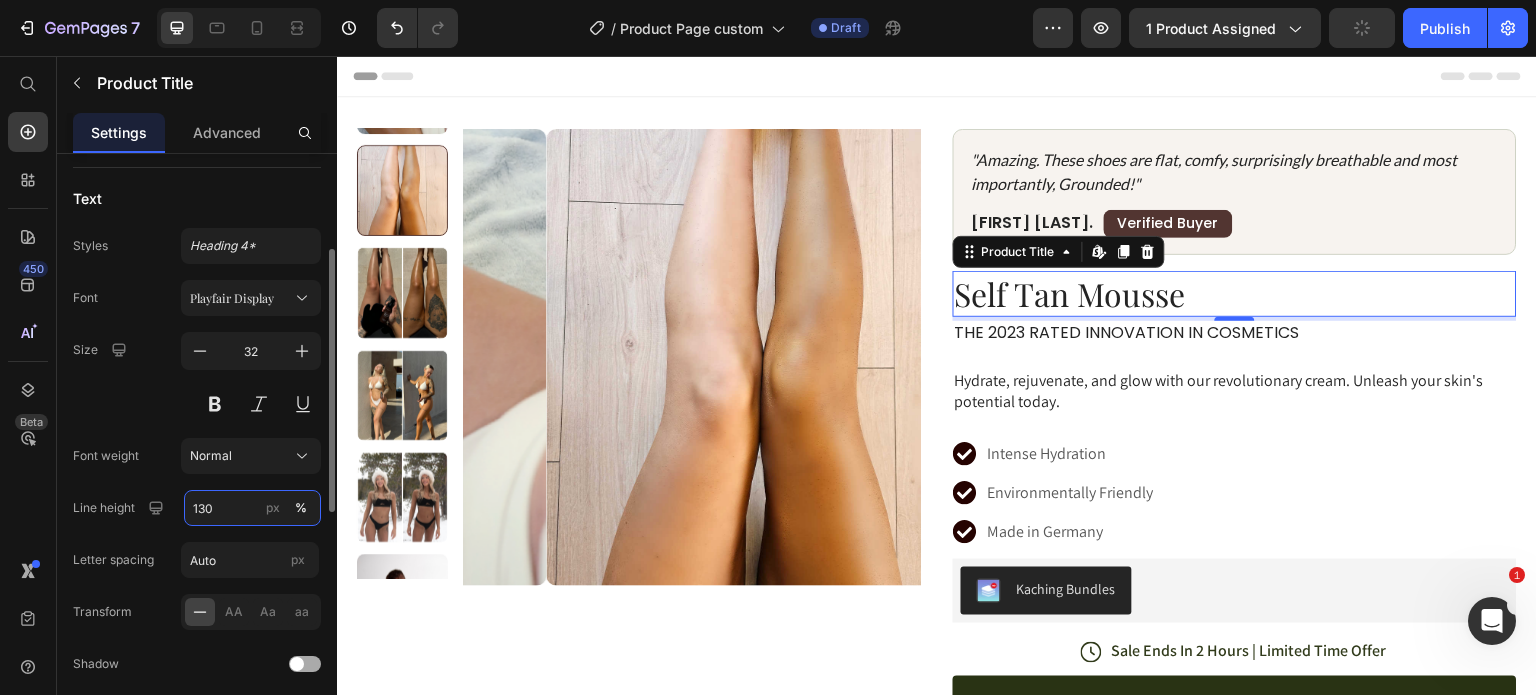 click on "130" at bounding box center (252, 508) 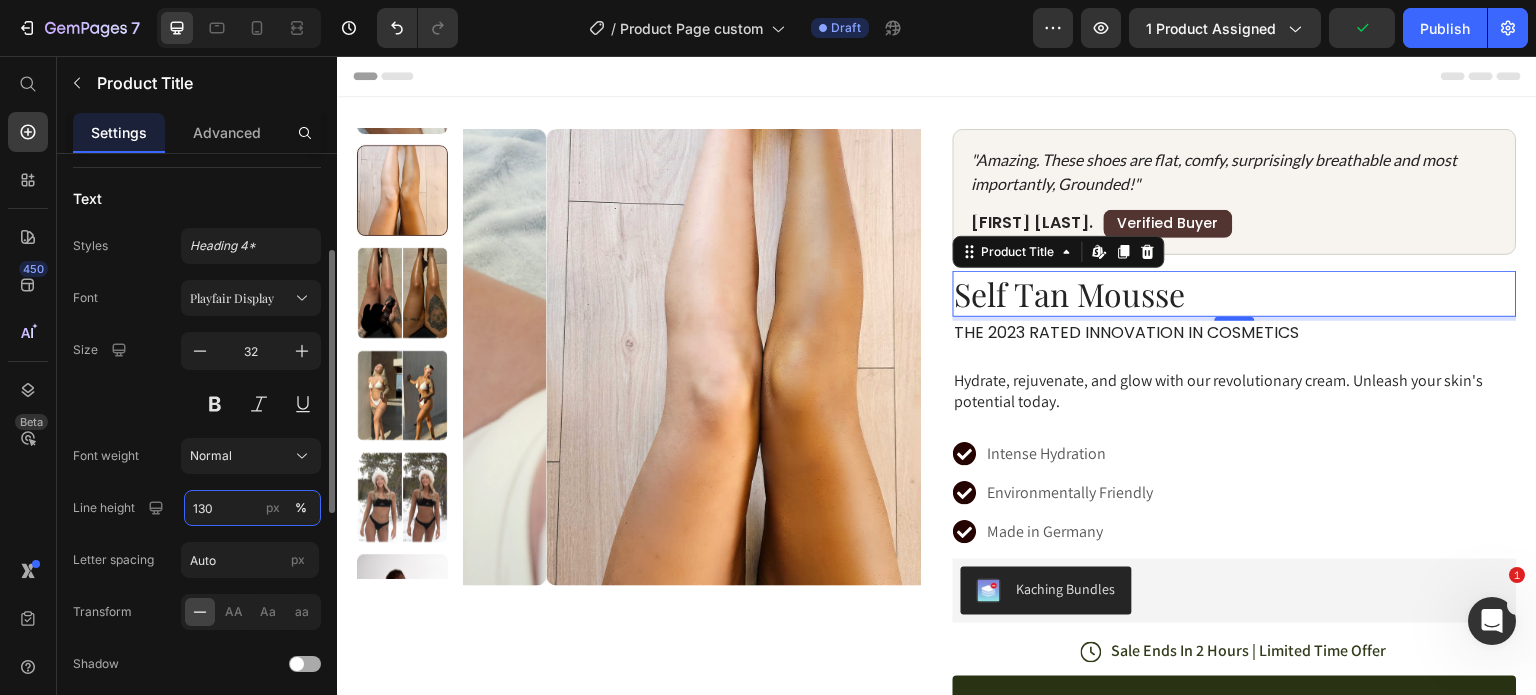 scroll, scrollTop: 217, scrollLeft: 0, axis: vertical 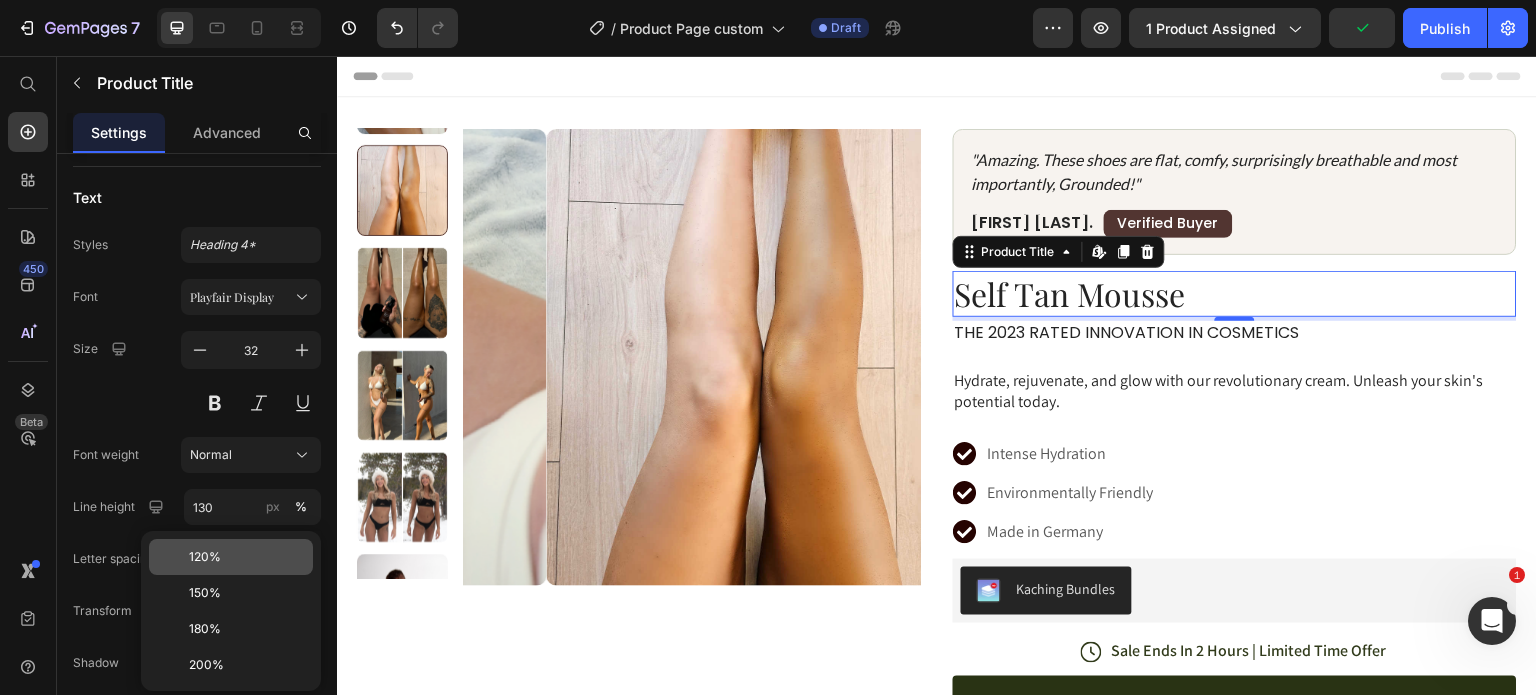 click on "120%" at bounding box center (247, 557) 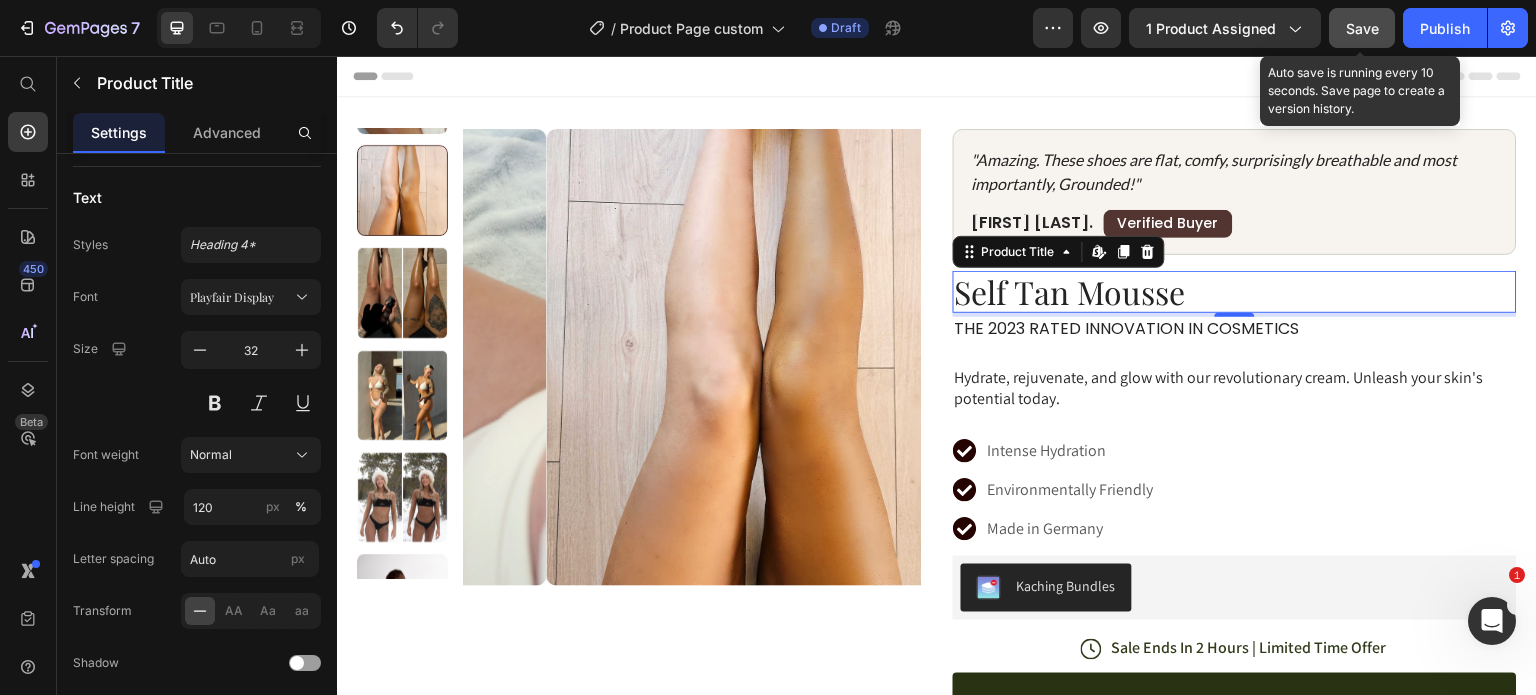 click on "Save" at bounding box center [1362, 28] 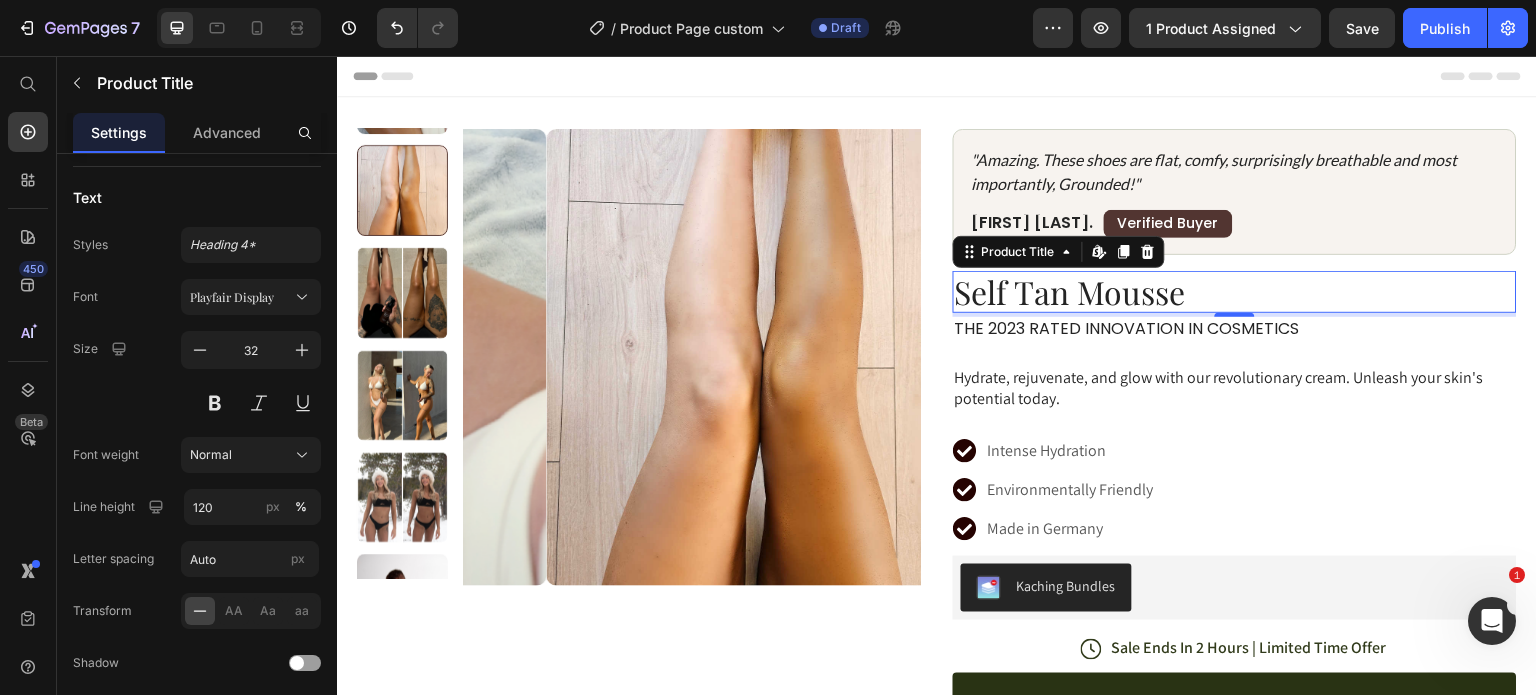 click on "Self Tan Mousse" at bounding box center [1235, 292] 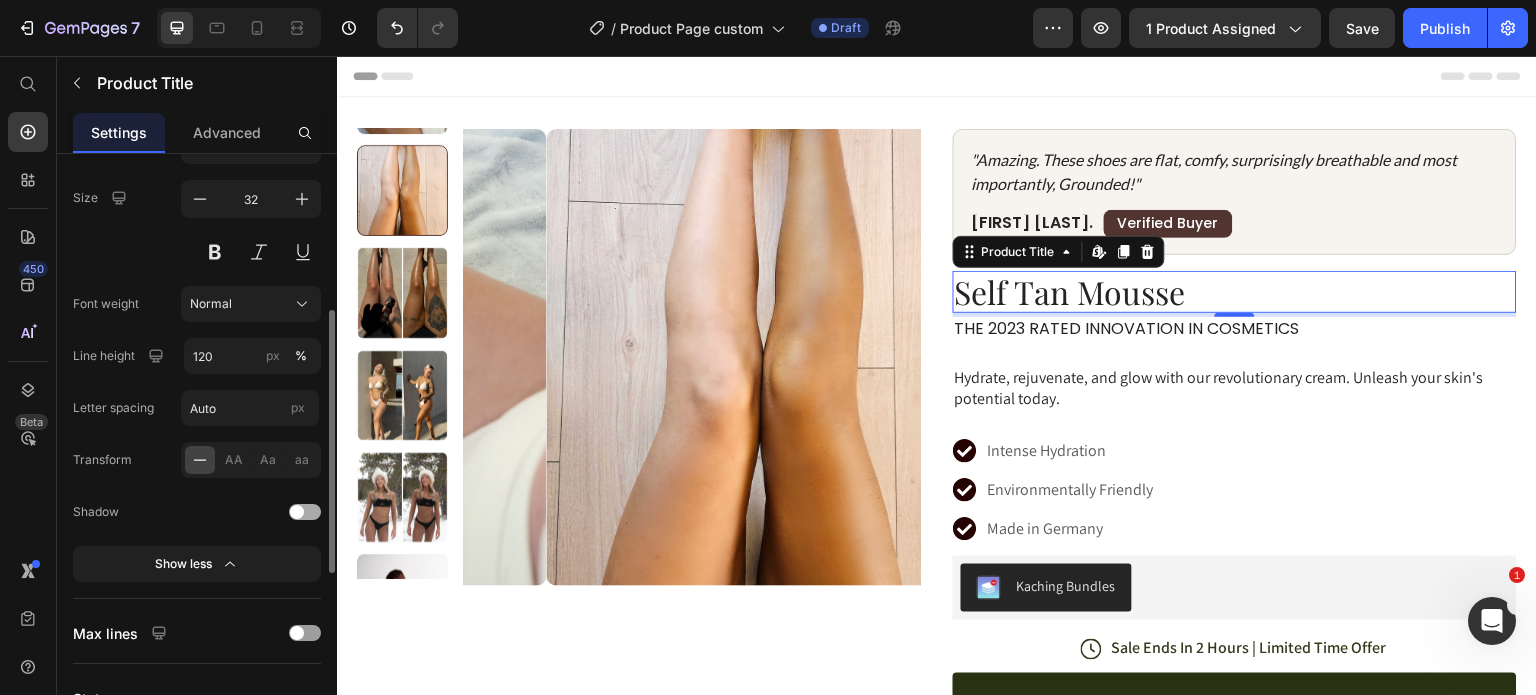 scroll, scrollTop: 369, scrollLeft: 0, axis: vertical 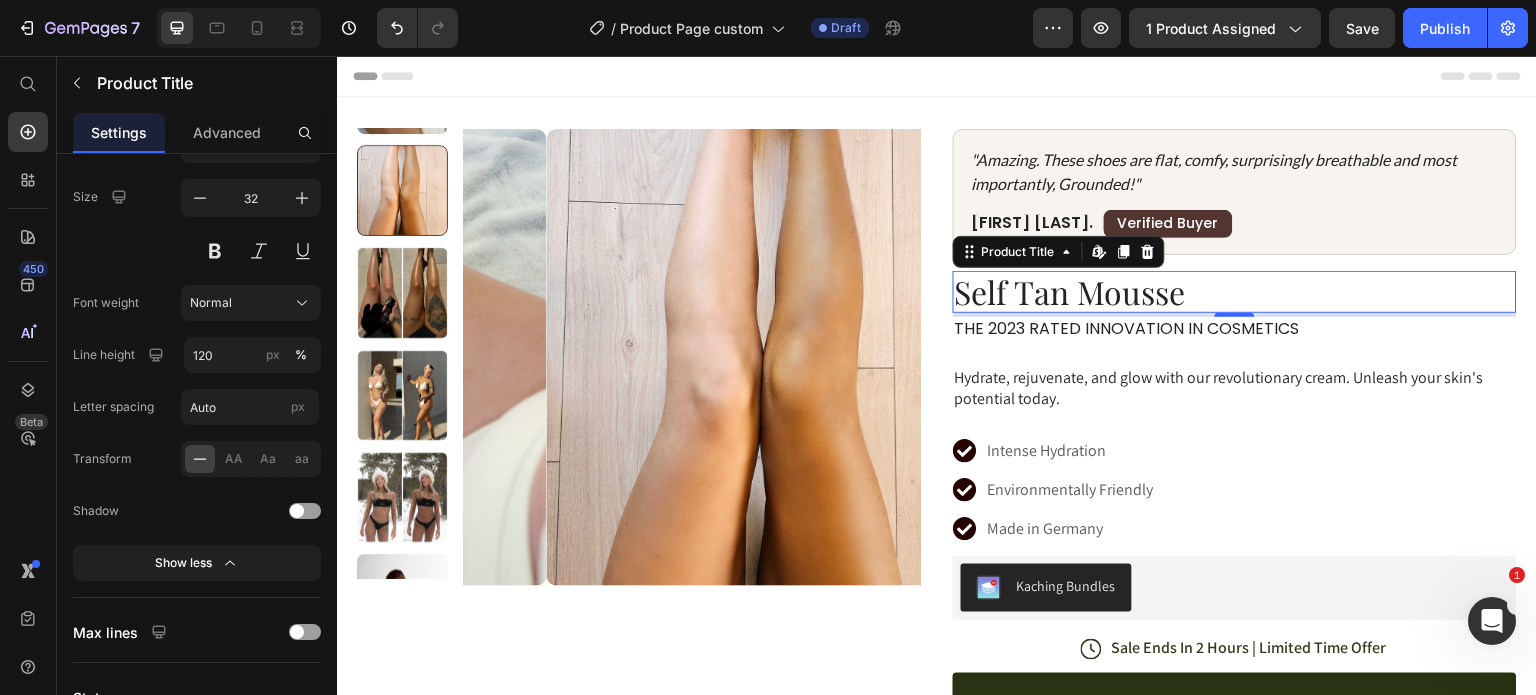 click on "Self Tan Mousse" at bounding box center [1235, 292] 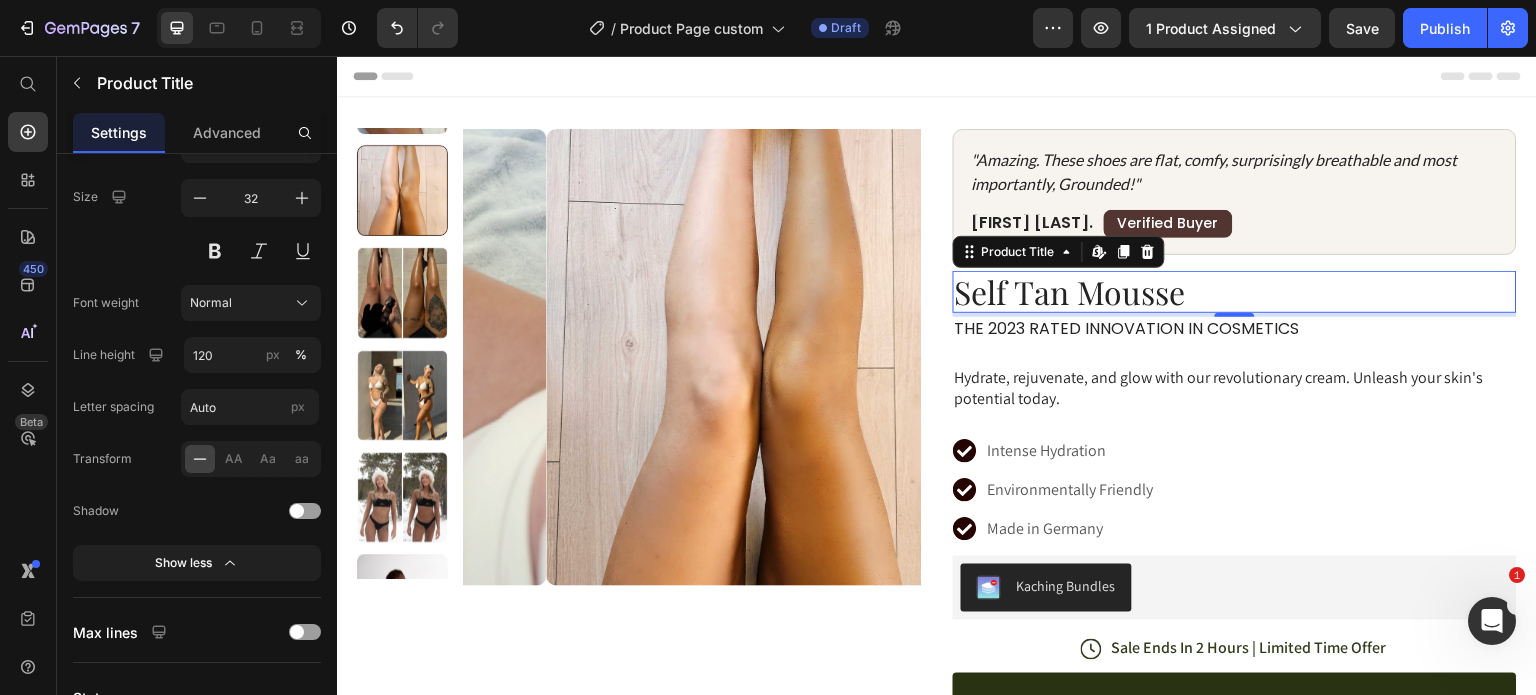 click on "Self Tan Mousse" at bounding box center [1235, 292] 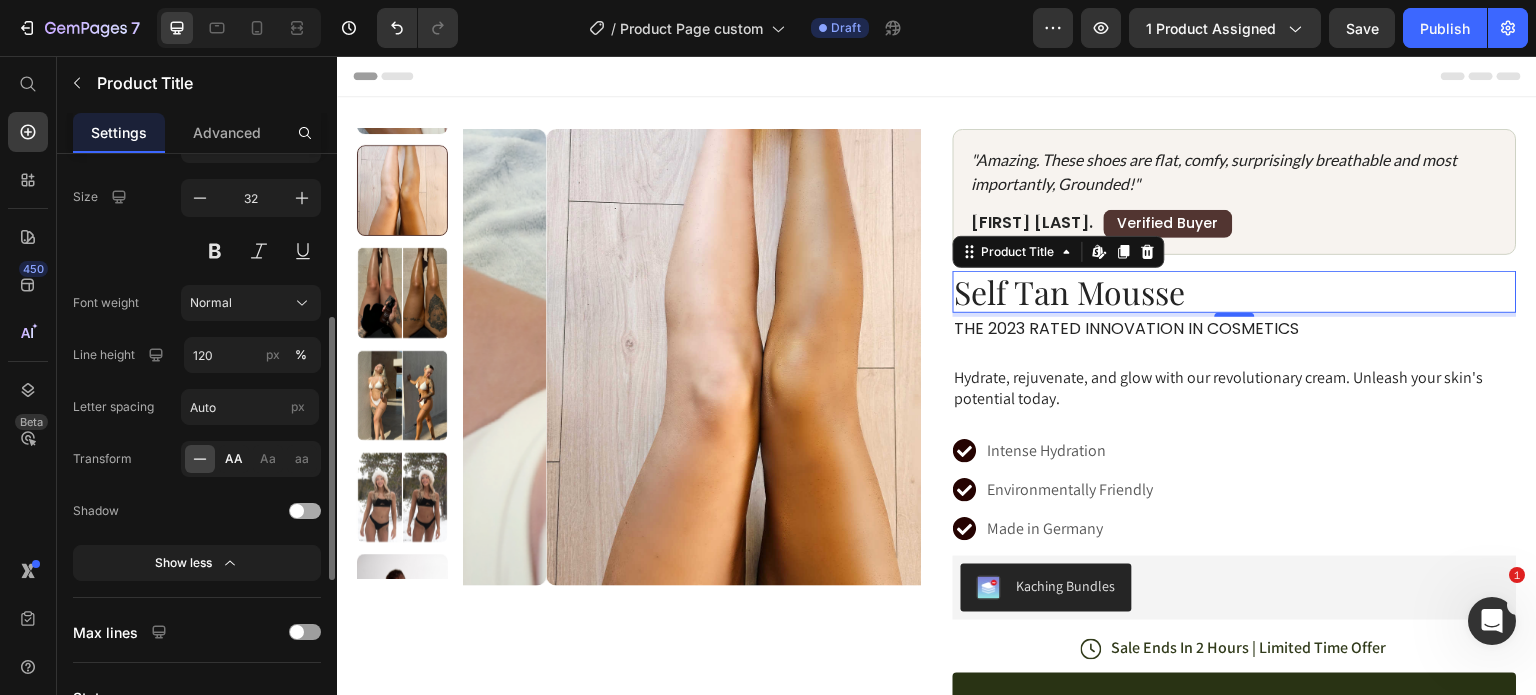 click on "AA" 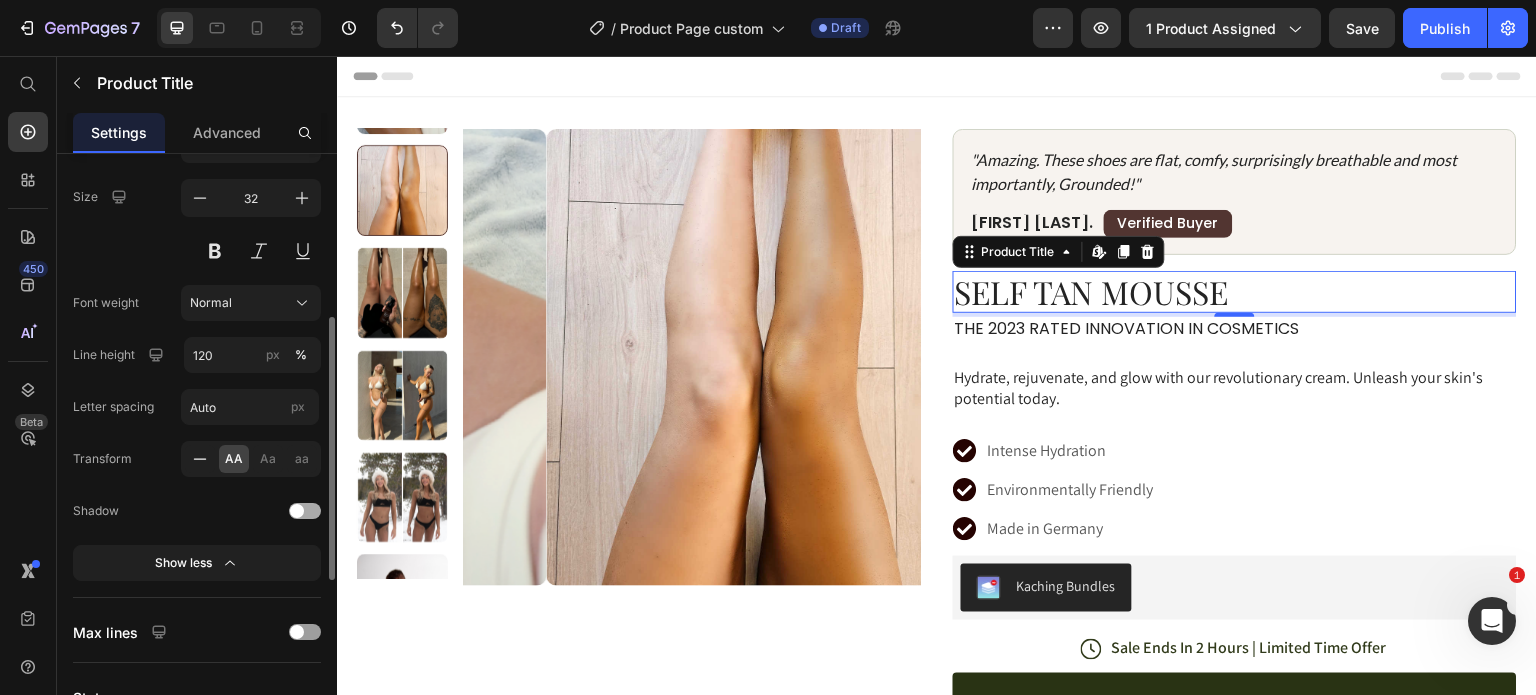 click 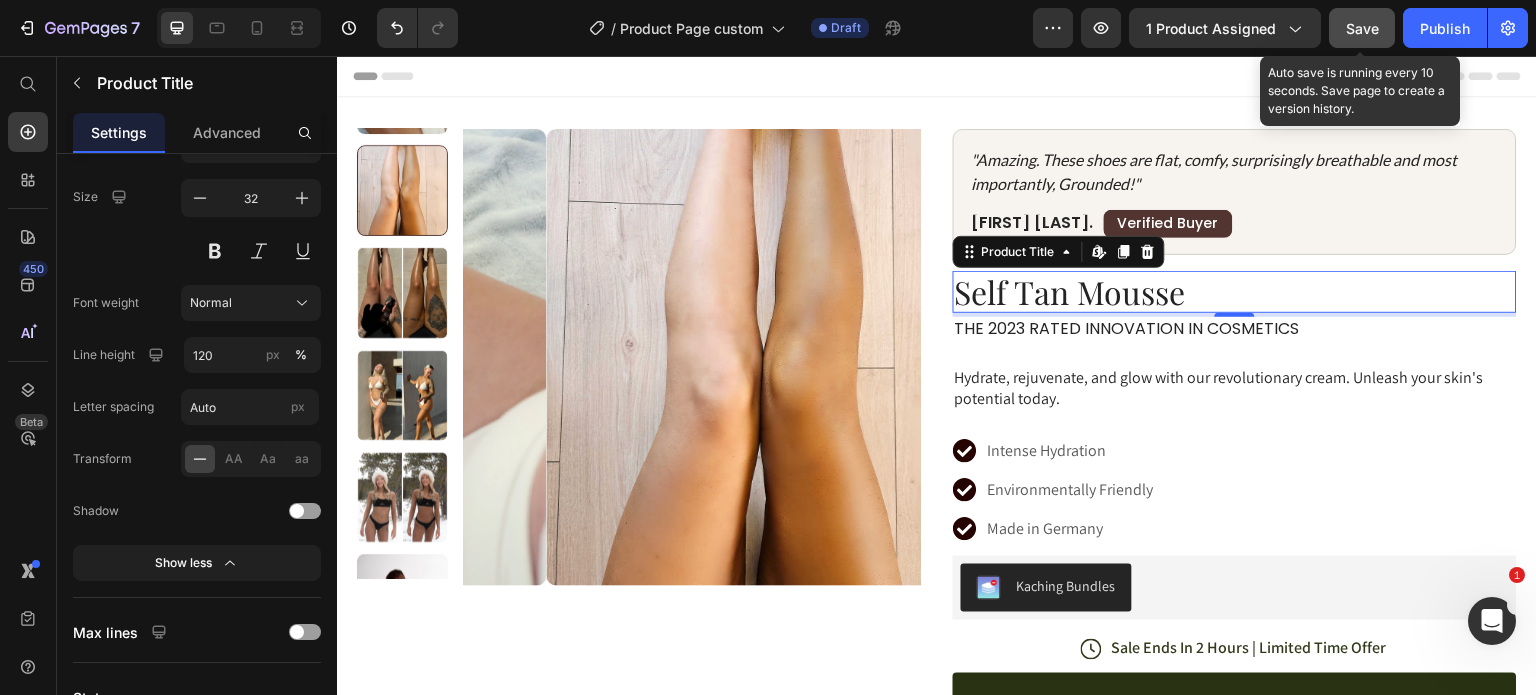 click on "Save" 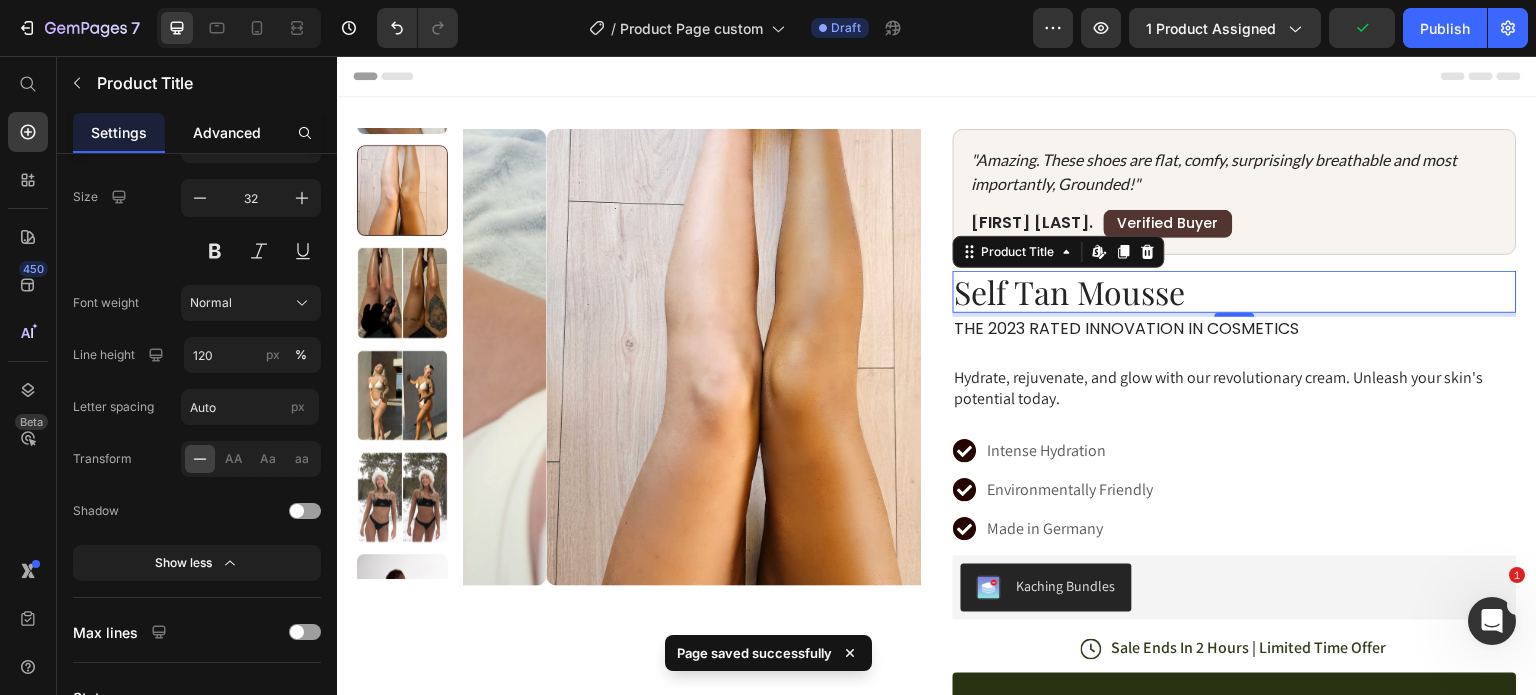 click on "Advanced" at bounding box center (227, 132) 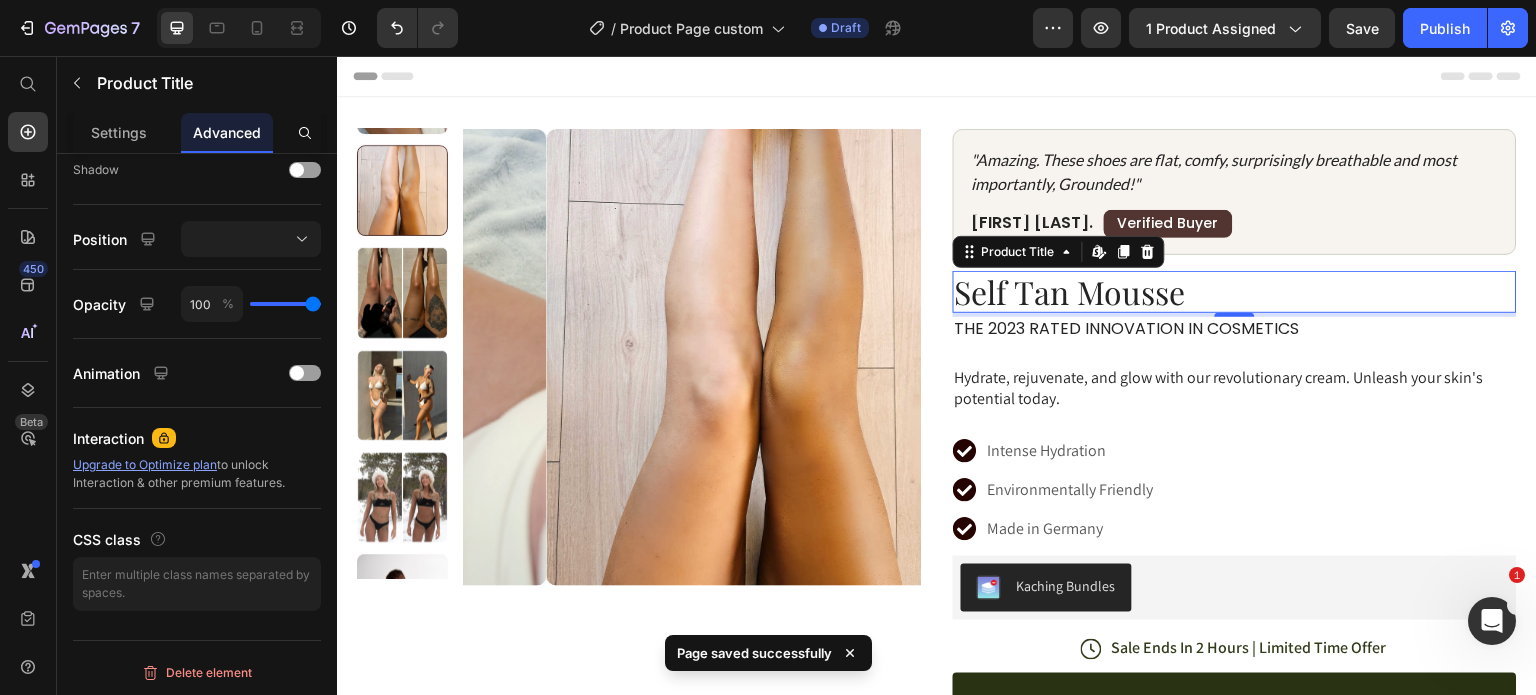 scroll, scrollTop: 0, scrollLeft: 0, axis: both 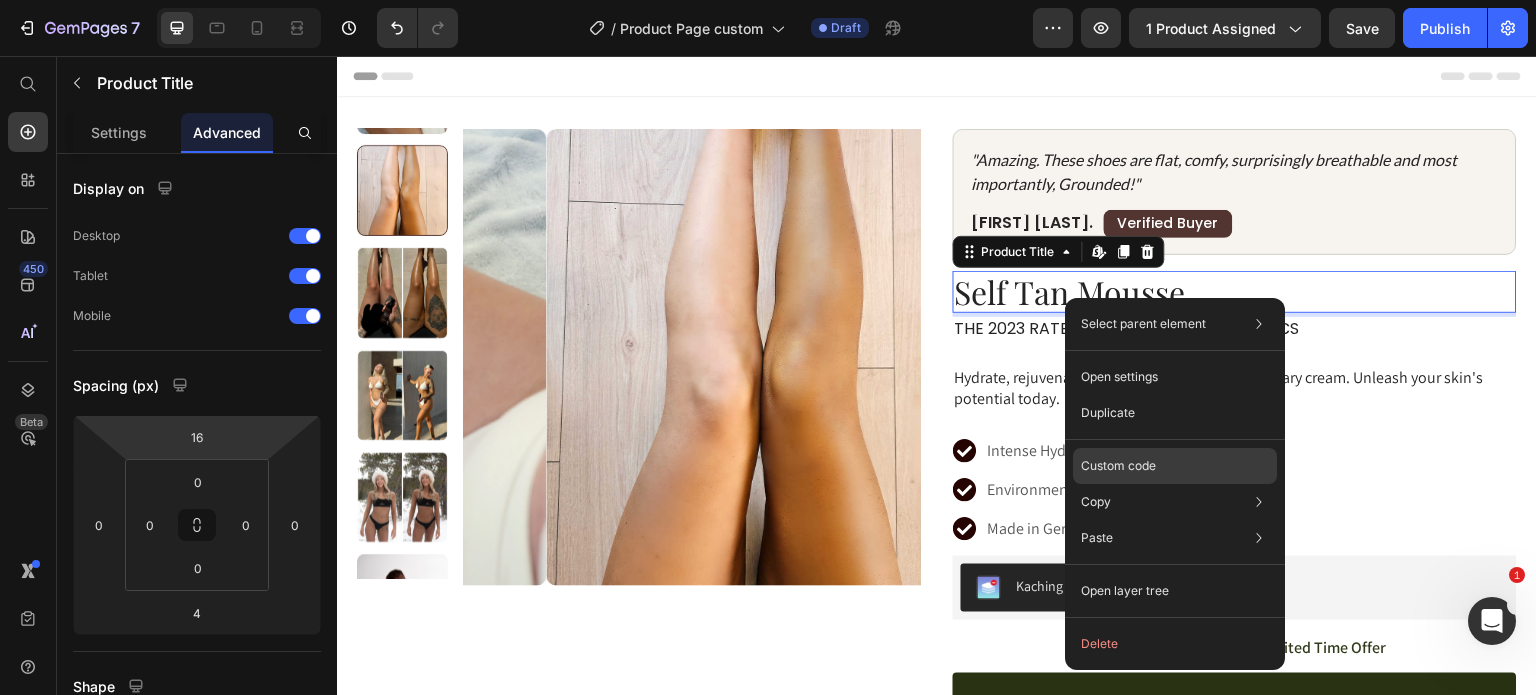 click on "Custom code" at bounding box center (1118, 466) 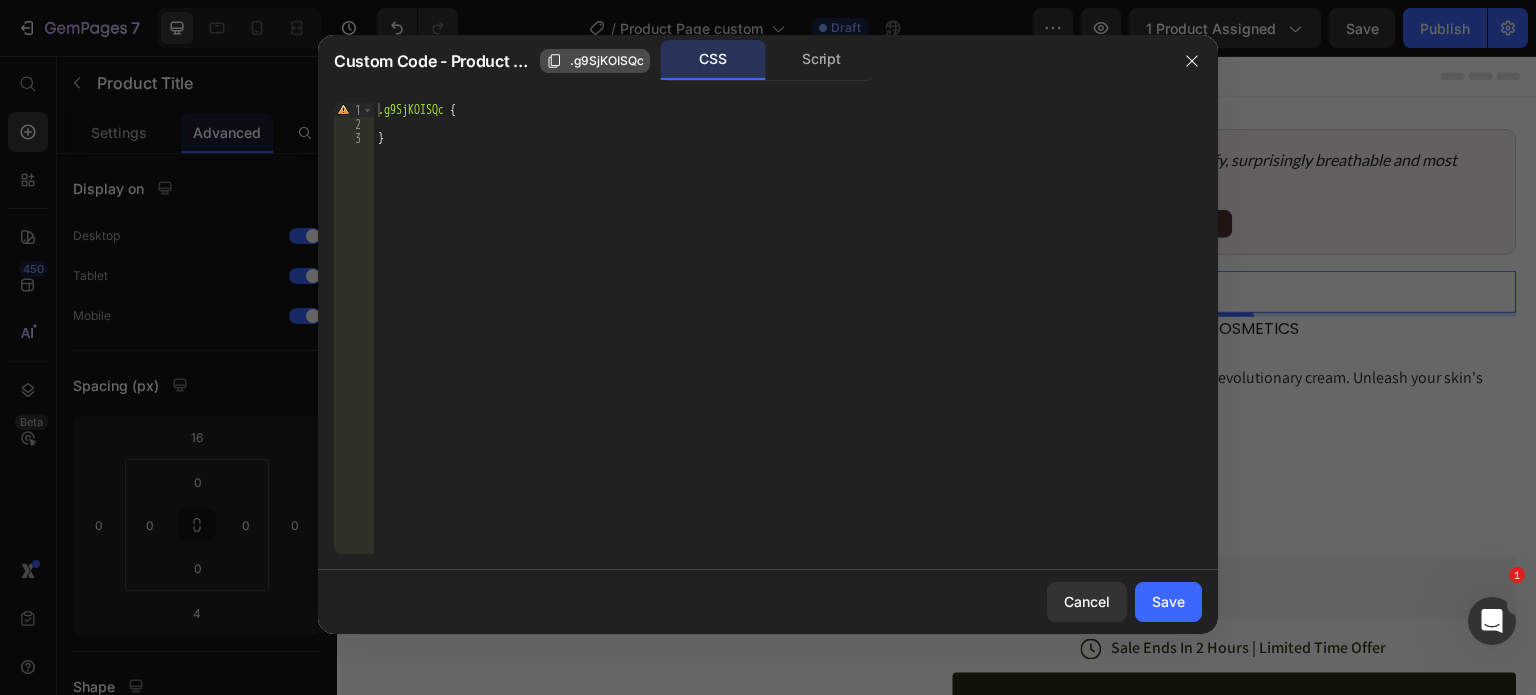 click on ".g9SjKOISQc" 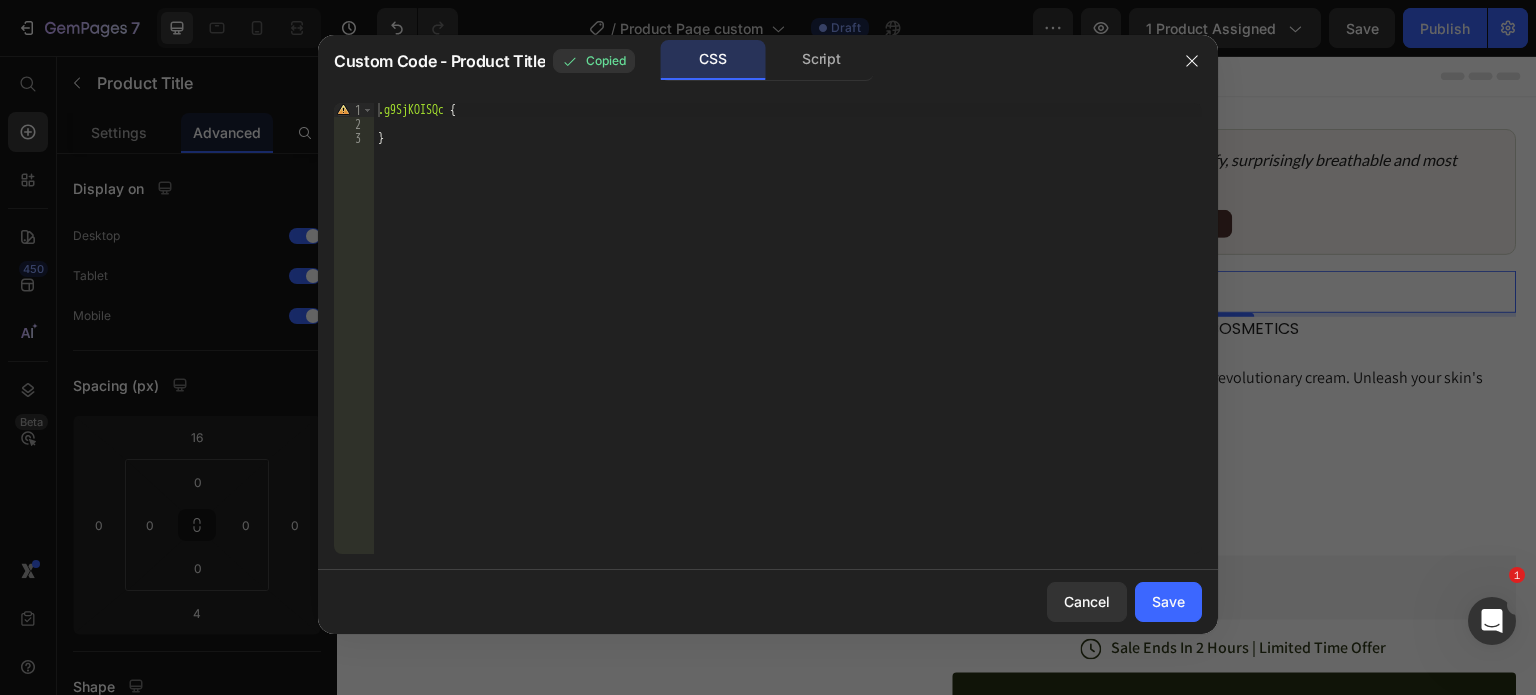 click on "CSS" 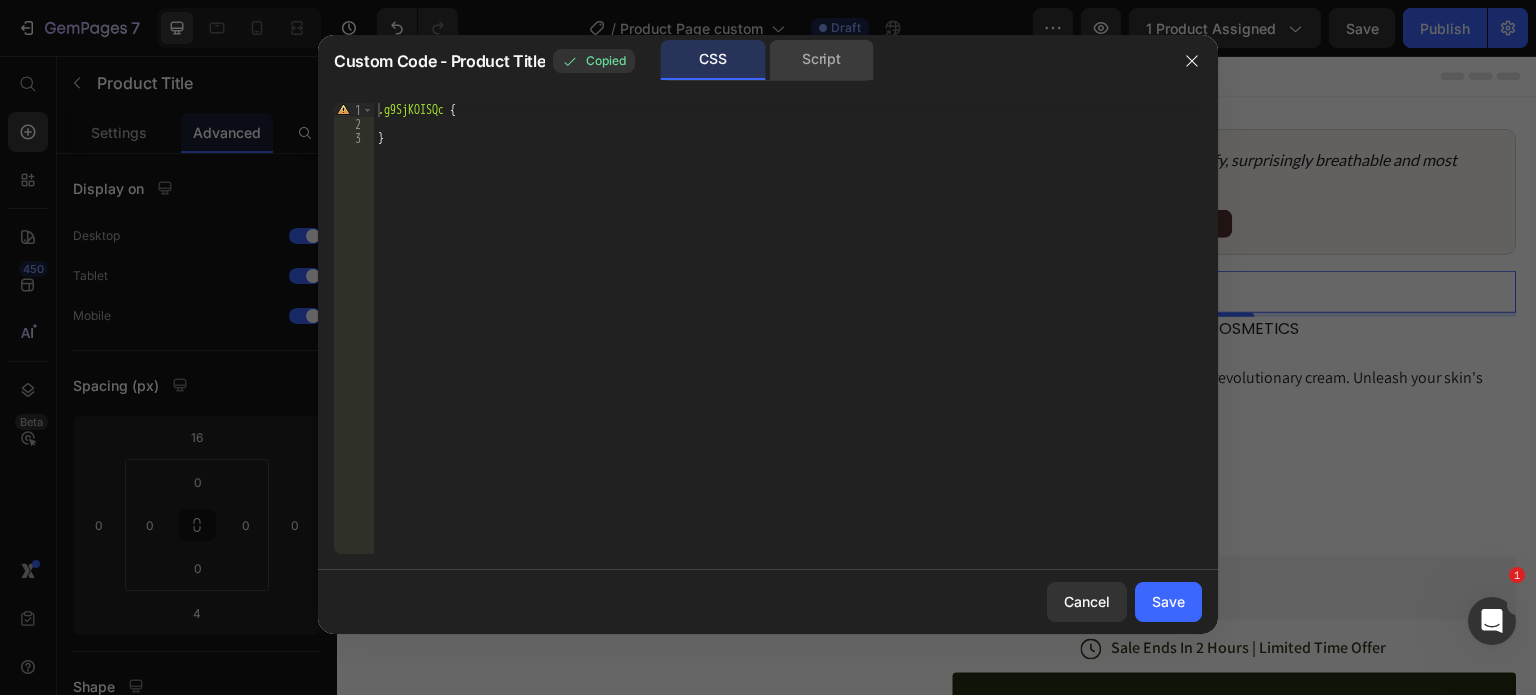 click on "Script" 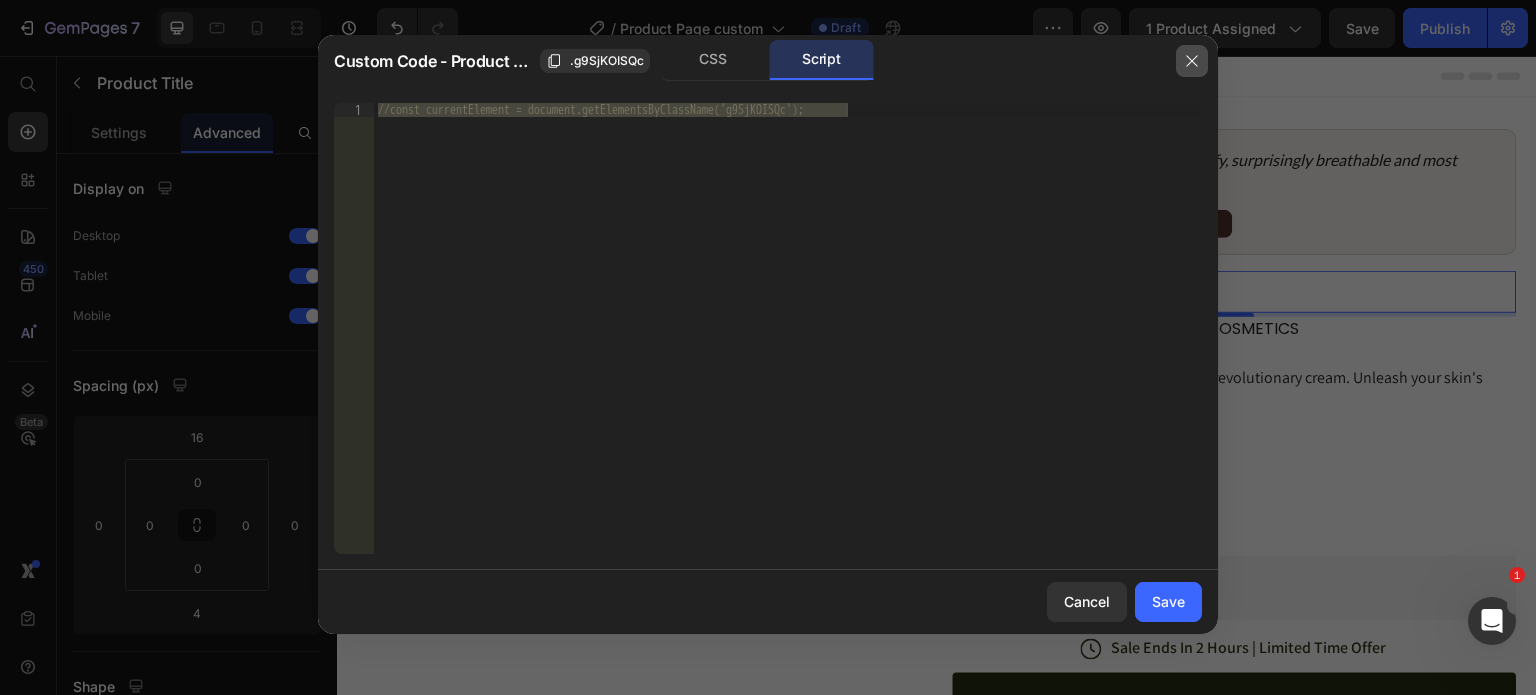 drag, startPoint x: 1191, startPoint y: 56, endPoint x: 653, endPoint y: 97, distance: 539.56 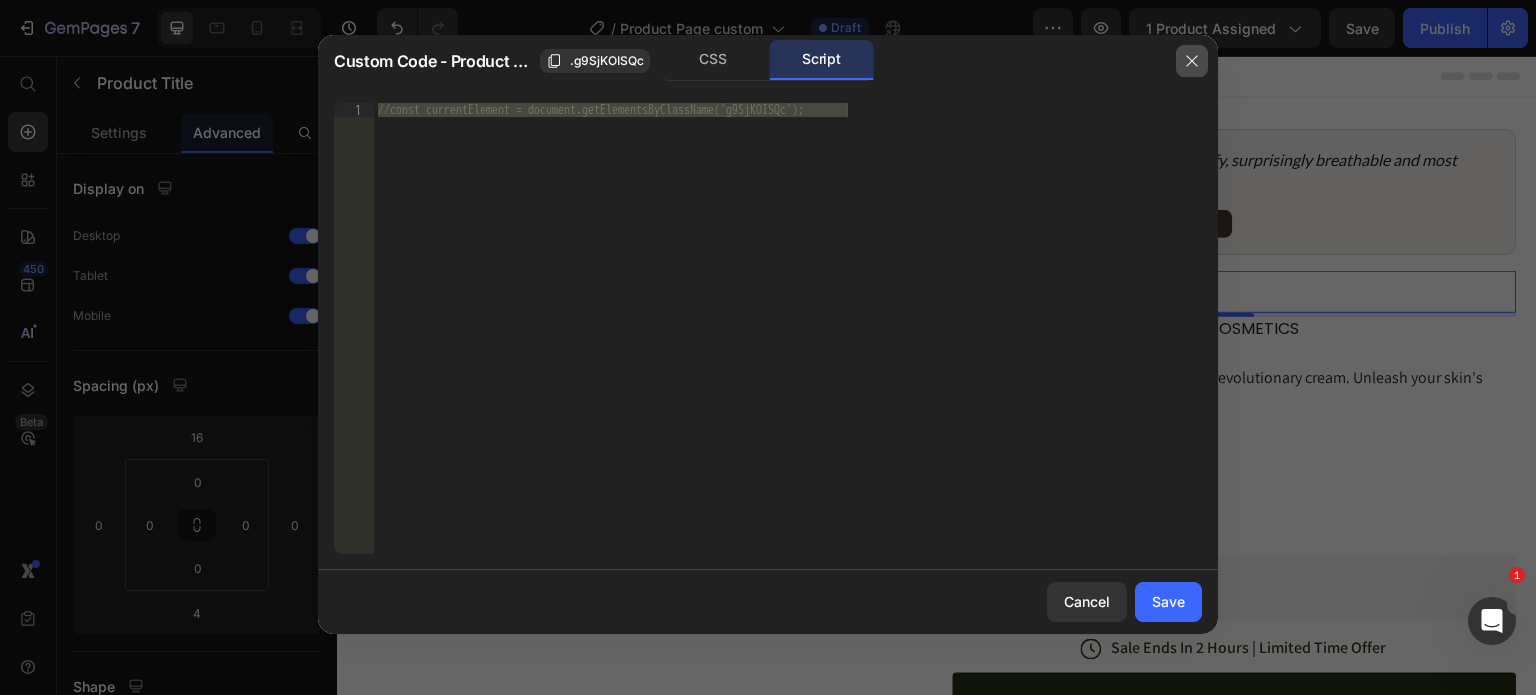 click 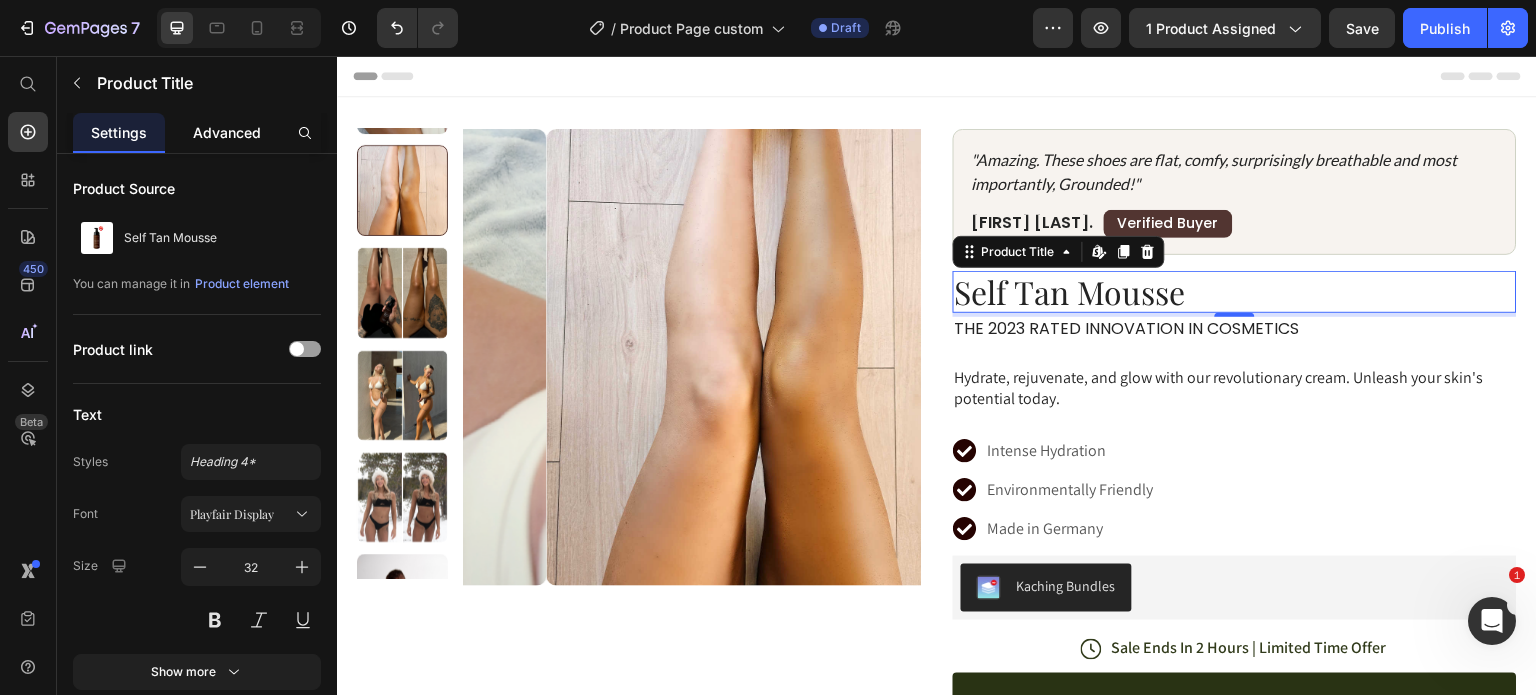 click on "Advanced" at bounding box center (227, 132) 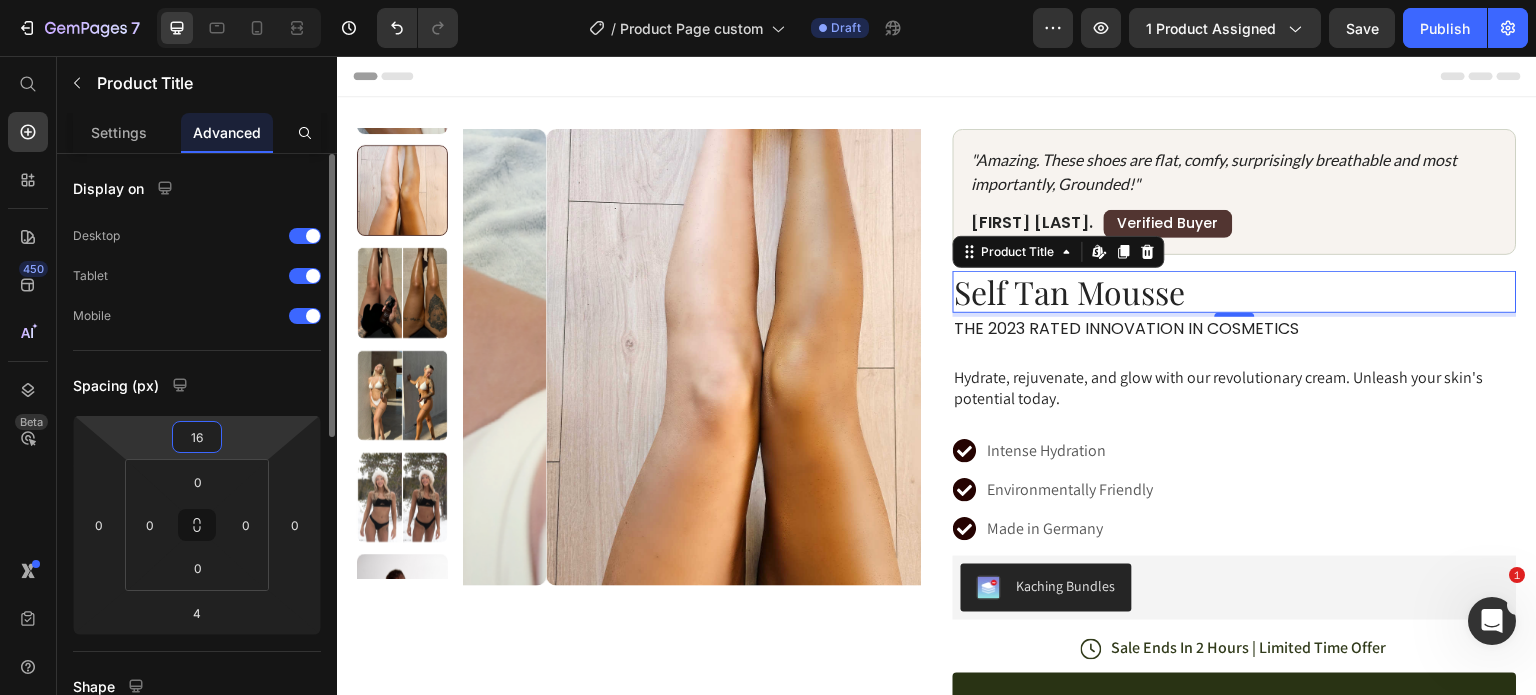 click on "16" at bounding box center [197, 437] 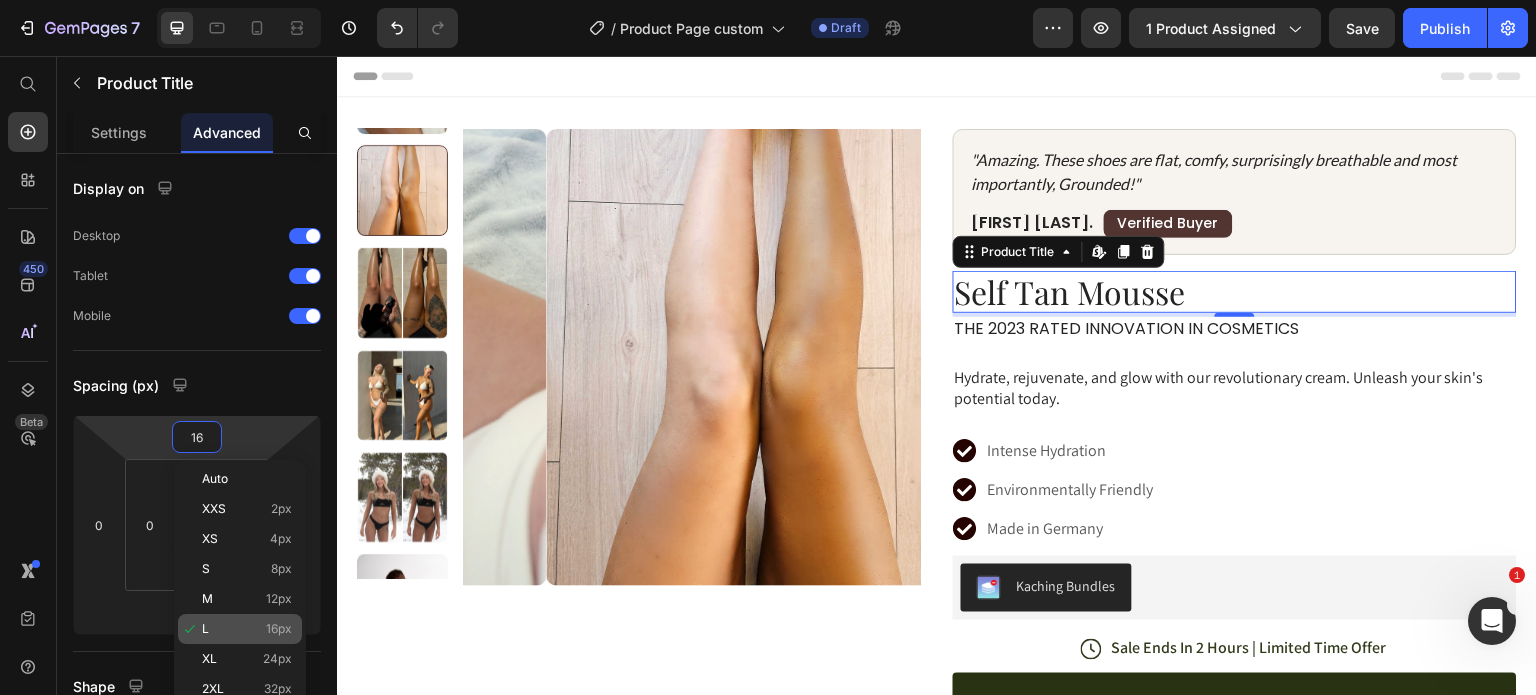 click on "L 16px" 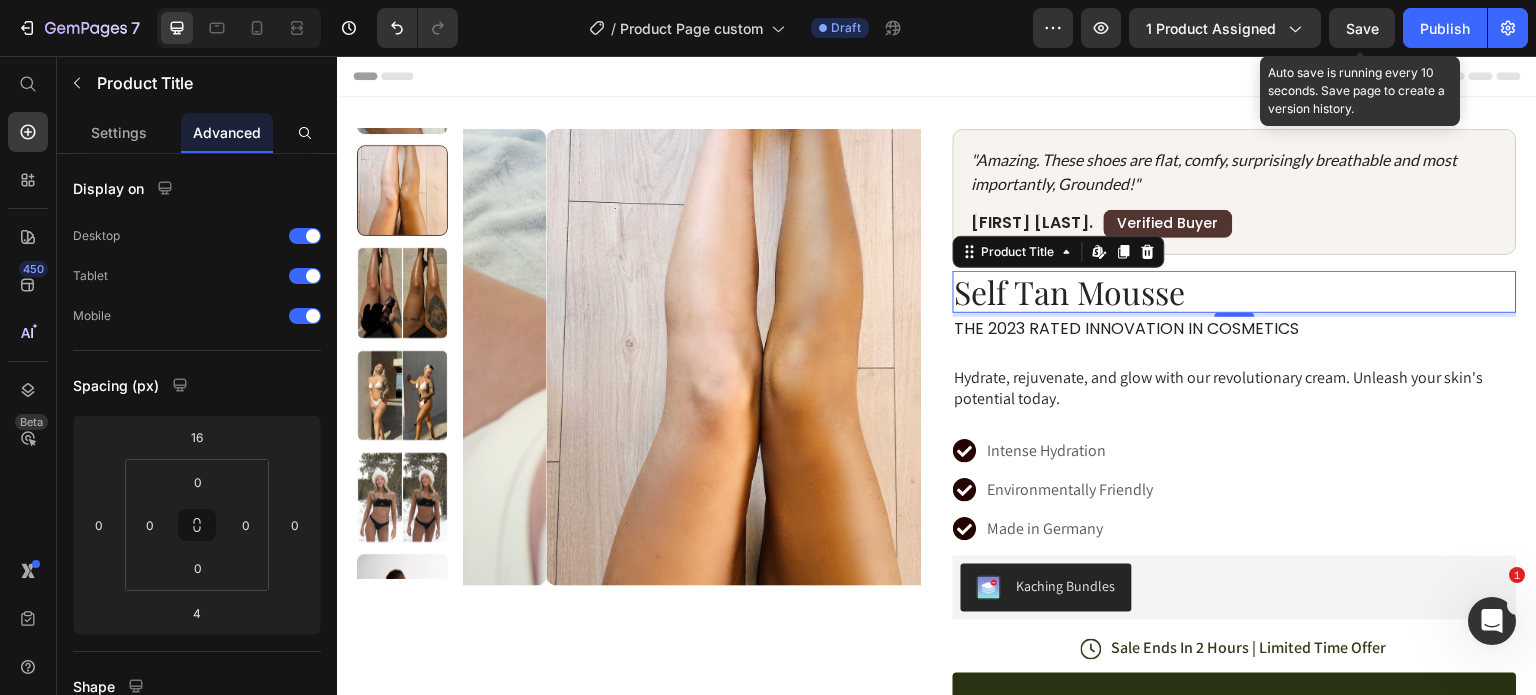 drag, startPoint x: 1357, startPoint y: 22, endPoint x: 1326, endPoint y: 36, distance: 34.0147 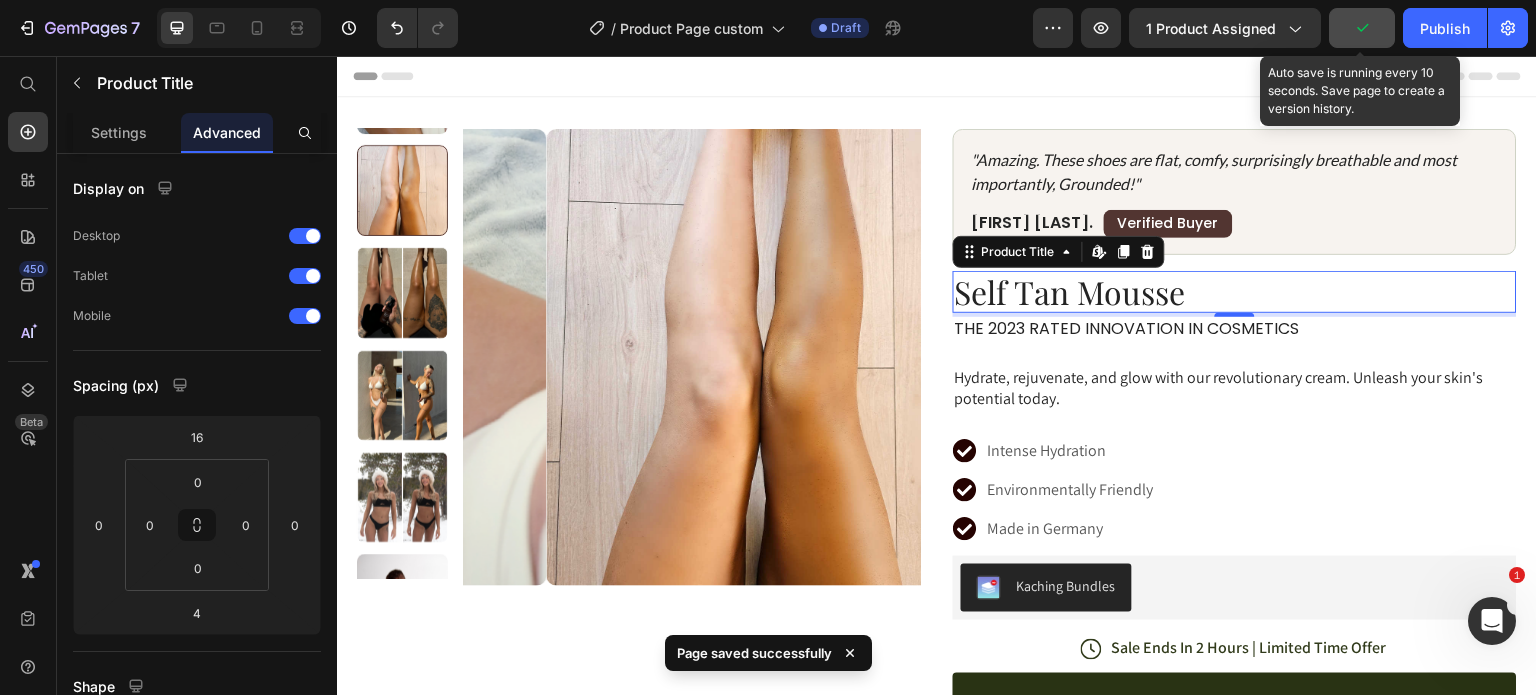 click 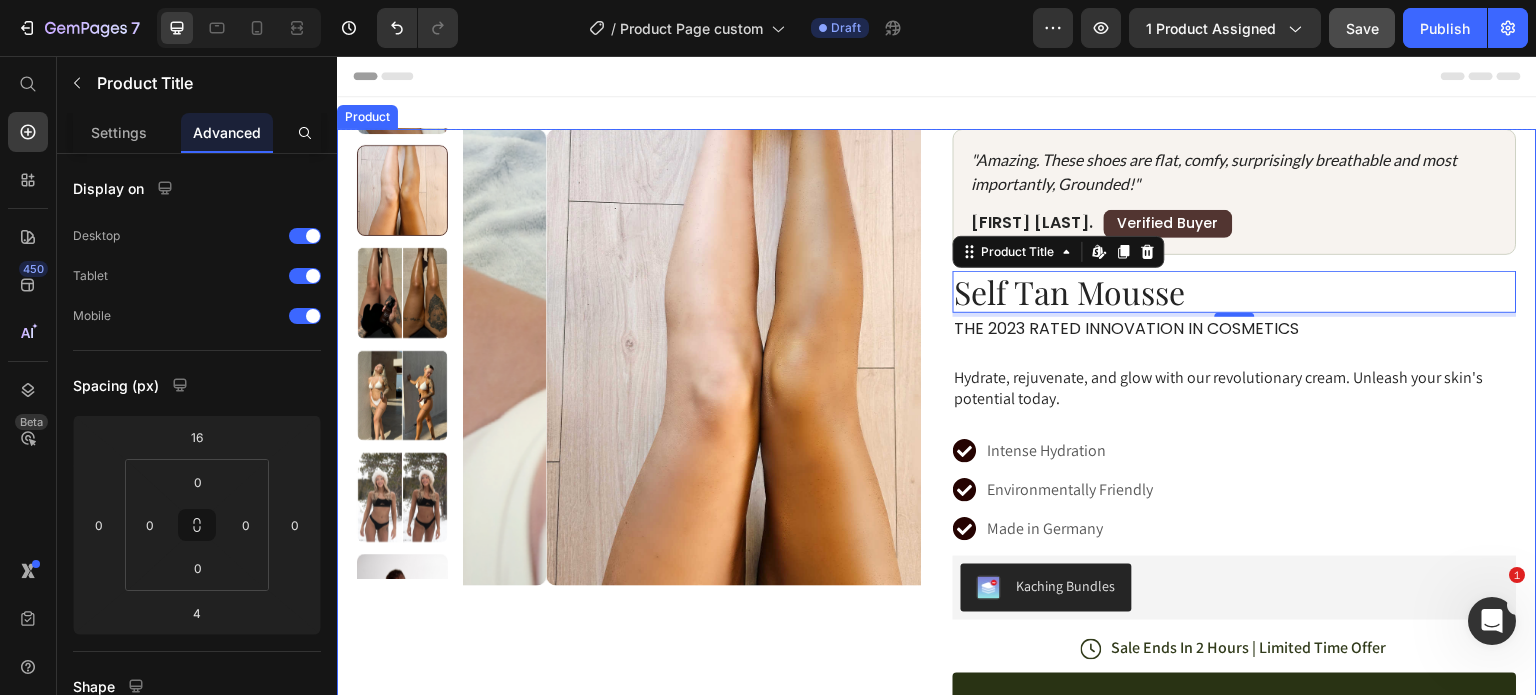 click on "Product Images Row "Amazing. These shoes are flat, comfy, surprisingly breathable and most importantly, Grounded!" Text Block [FIRST] [LAST]. Text Block Verified Buyer Text Block Row Row Row Self Tan Mousse Product Title   Edit content in Shopify 4 The 2023 Rated Innovation in Cosmetics Text Block Hydrate, rejuvenate, and glow with our revolutionary cream. Unleash your skin's potential today. Text Block Intense Hydration Environmentally Friendly Made in Germany Item List Kaching Bundles Kaching Bundles
Icon Sale Ends In 2 Hours | Limited Time Offer Text Block Row add to cart Add to Cart
Icon Free Shipping Text Block
Icon Money-Back Text Block
Icon Easy Returns Text Block Row Image Icon Icon Icon Icon Icon Icon List “This skin cream is a game-changer! It has transformed my dry, lackluster skin into a hydrated and radiant complexion. I love how it absorbs quickly and leaves no greasy residue. Highly recommend” Text Block
Icon" at bounding box center (937, 651) 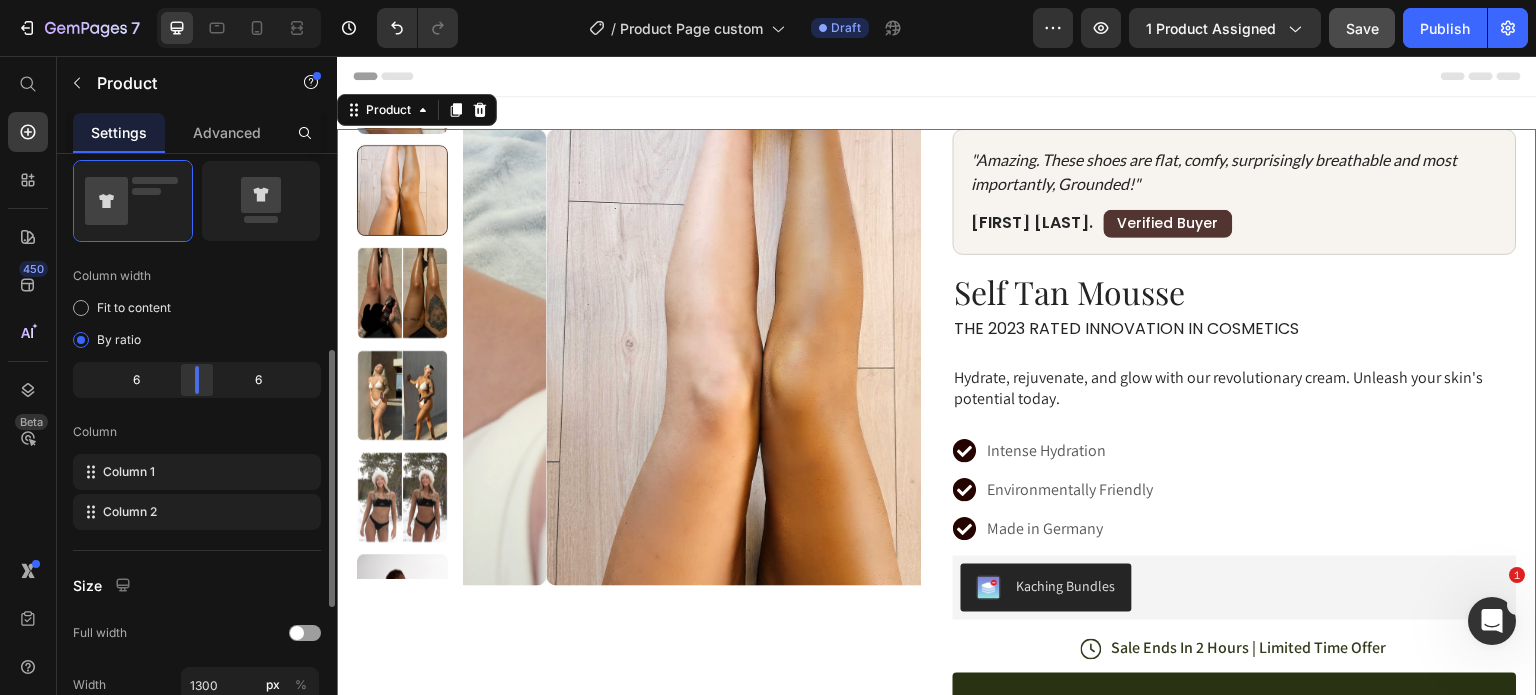 scroll, scrollTop: 455, scrollLeft: 0, axis: vertical 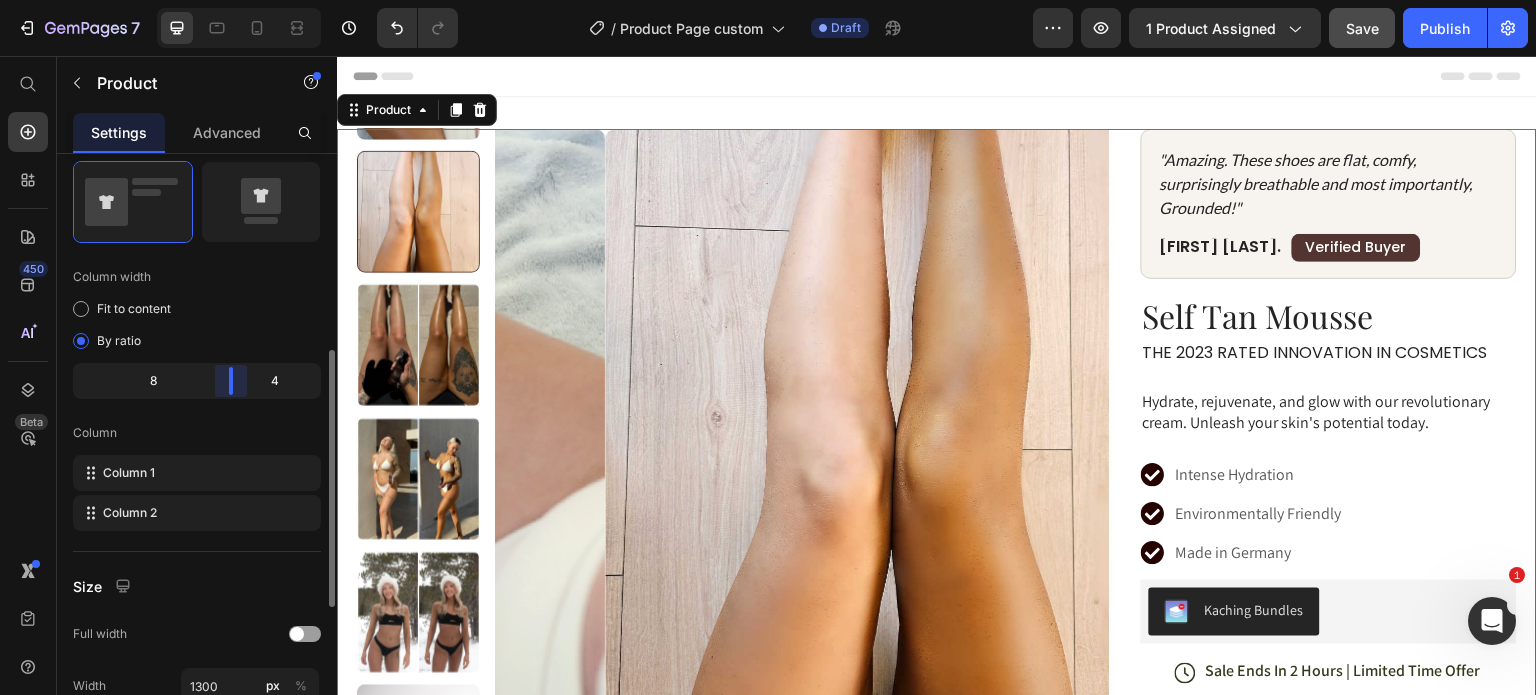 drag, startPoint x: 198, startPoint y: 375, endPoint x: 247, endPoint y: 376, distance: 49.010204 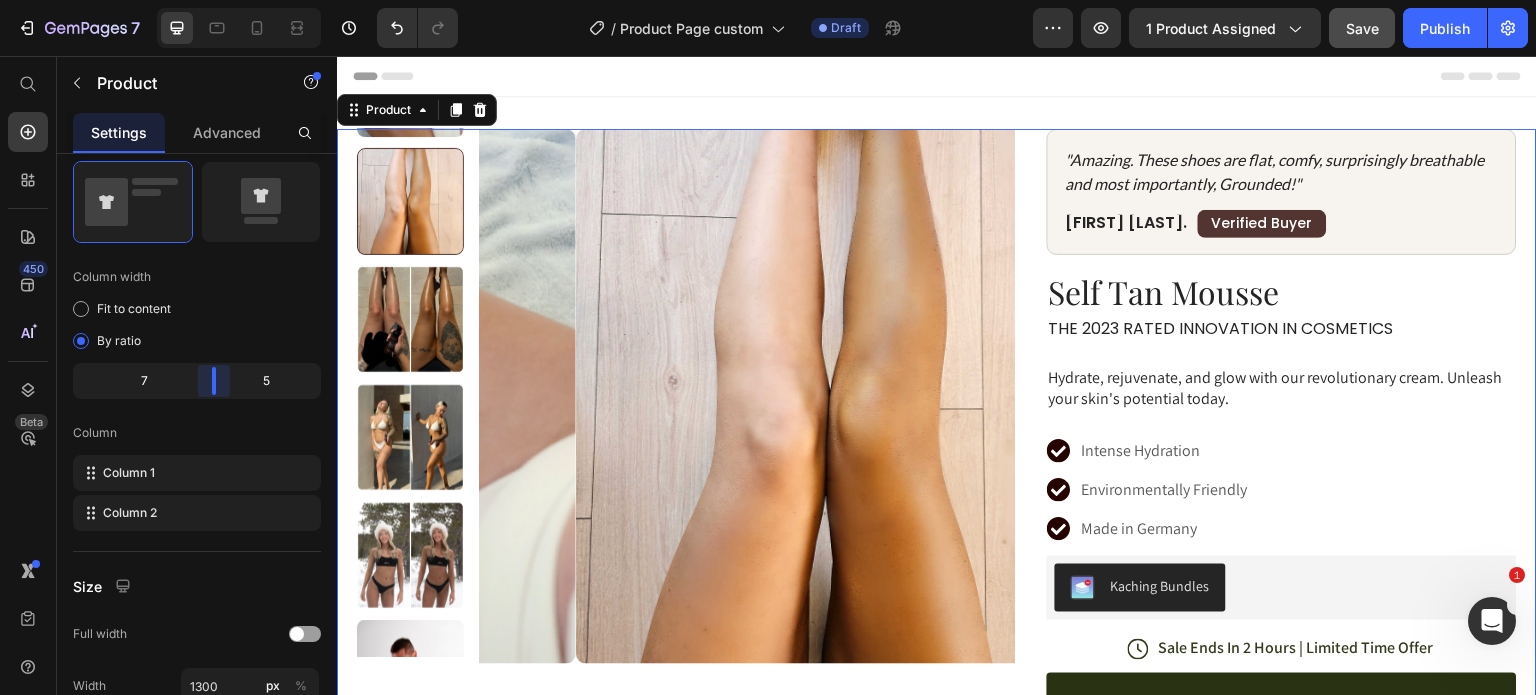 drag, startPoint x: 234, startPoint y: 377, endPoint x: 213, endPoint y: 376, distance: 21.023796 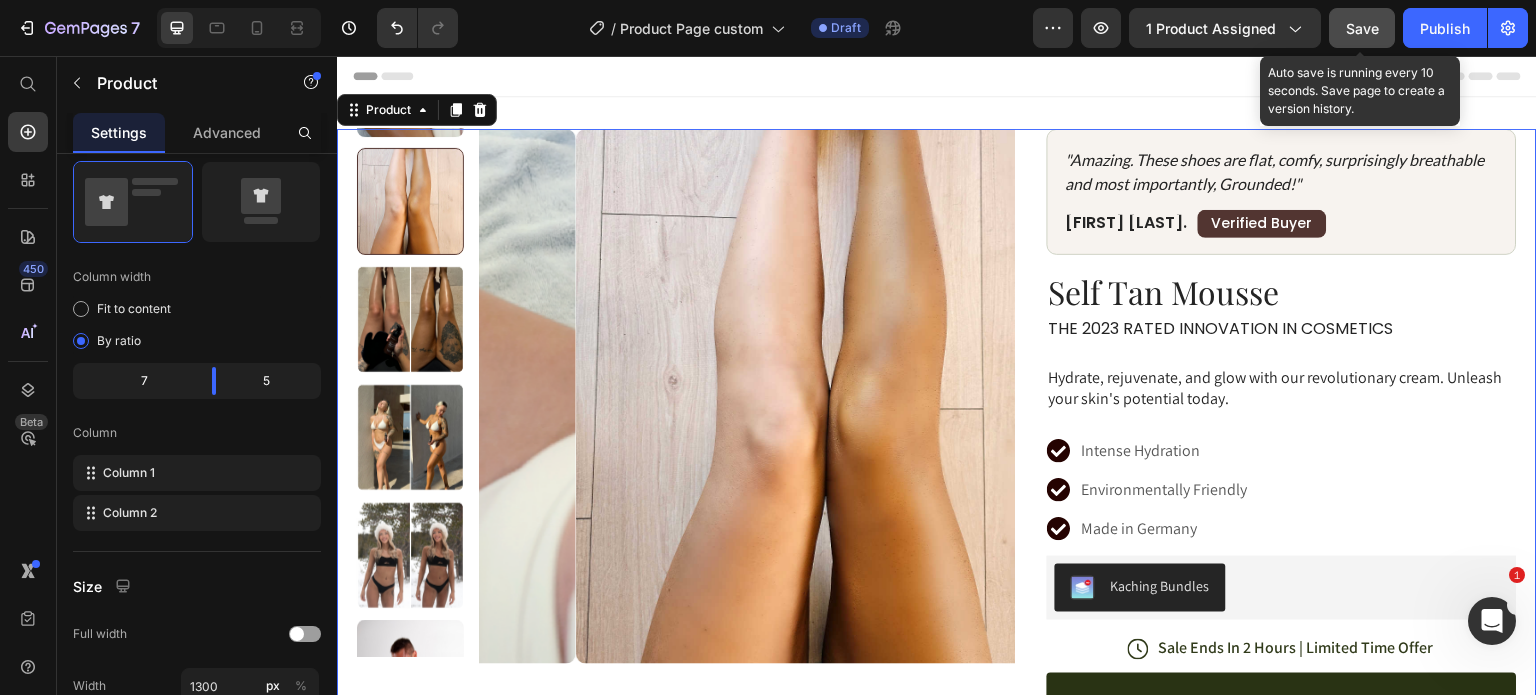click on "Save" at bounding box center (1362, 28) 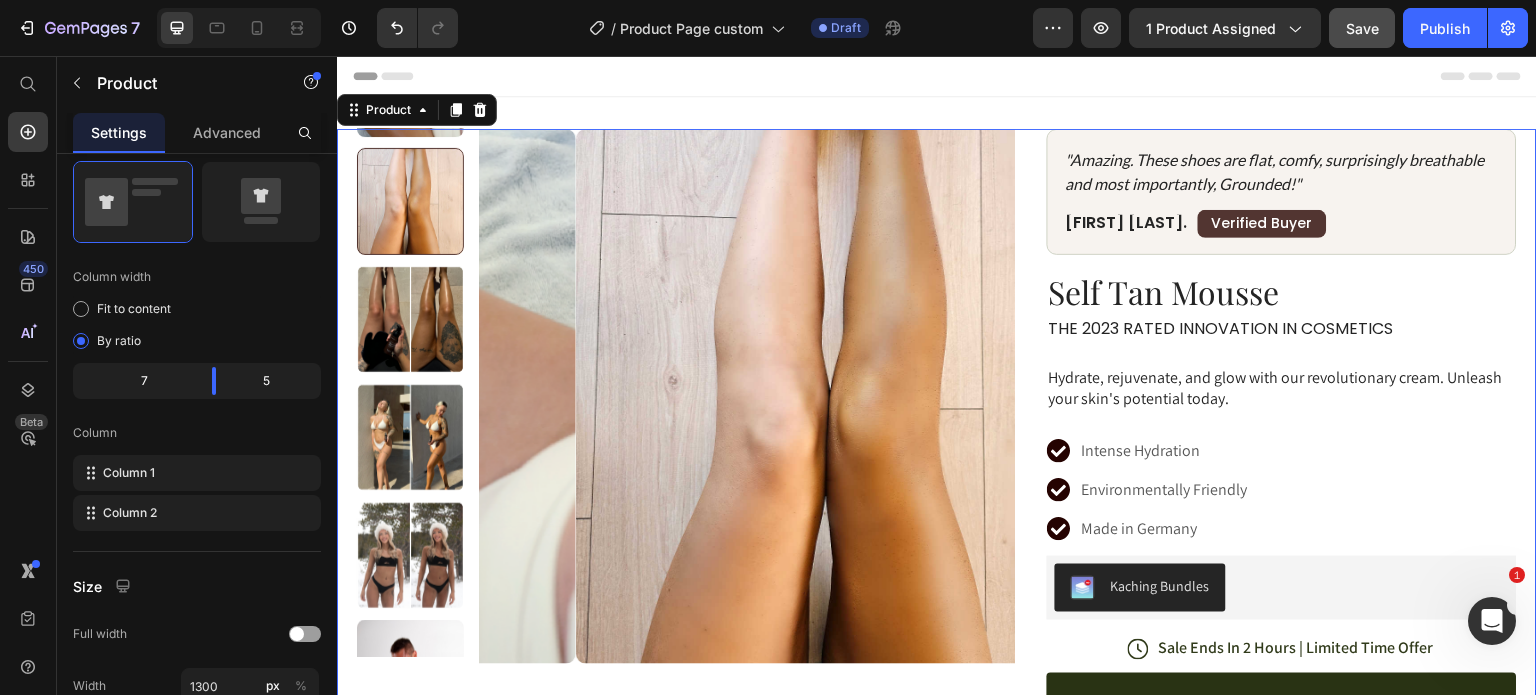 click on "Product Images Row "Amazing. These shoes are flat, comfy, surprisingly breathable and most importantly, Grounded!" Text Block [FIRST] [LAST]. Text Block Verified Buyer Text Block Row Row Row Self Tan Mousse Product Title The 2023 Rated Innovation in Cosmetics Text Block Hydrate, rejuvenate, and glow with our revolutionary cream. Unleash your skin's potential today. Text Block Intense Hydration Environmentally Friendly Made in Germany Item List Kaching Bundles Kaching Bundles
Icon Sale Ends In 2 Hours | Limited Time Offer Text Block Row add to cart Add to Cart
Icon Free Shipping Text Block
Icon Money-Back Text Block
Icon Easy Returns Text Block Row Image Icon Icon Icon Icon Icon Icon List “This skin cream is a game-changer! It has transformed my dry, lackluster skin into a hydrated and radiant complexion. I love how it absorbs quickly and leaves no greasy residue. Highly recommend” Text Block
Icon [FIRST] [LAST]. ([CITY], [COUNTRY]) Row" at bounding box center [937, 651] 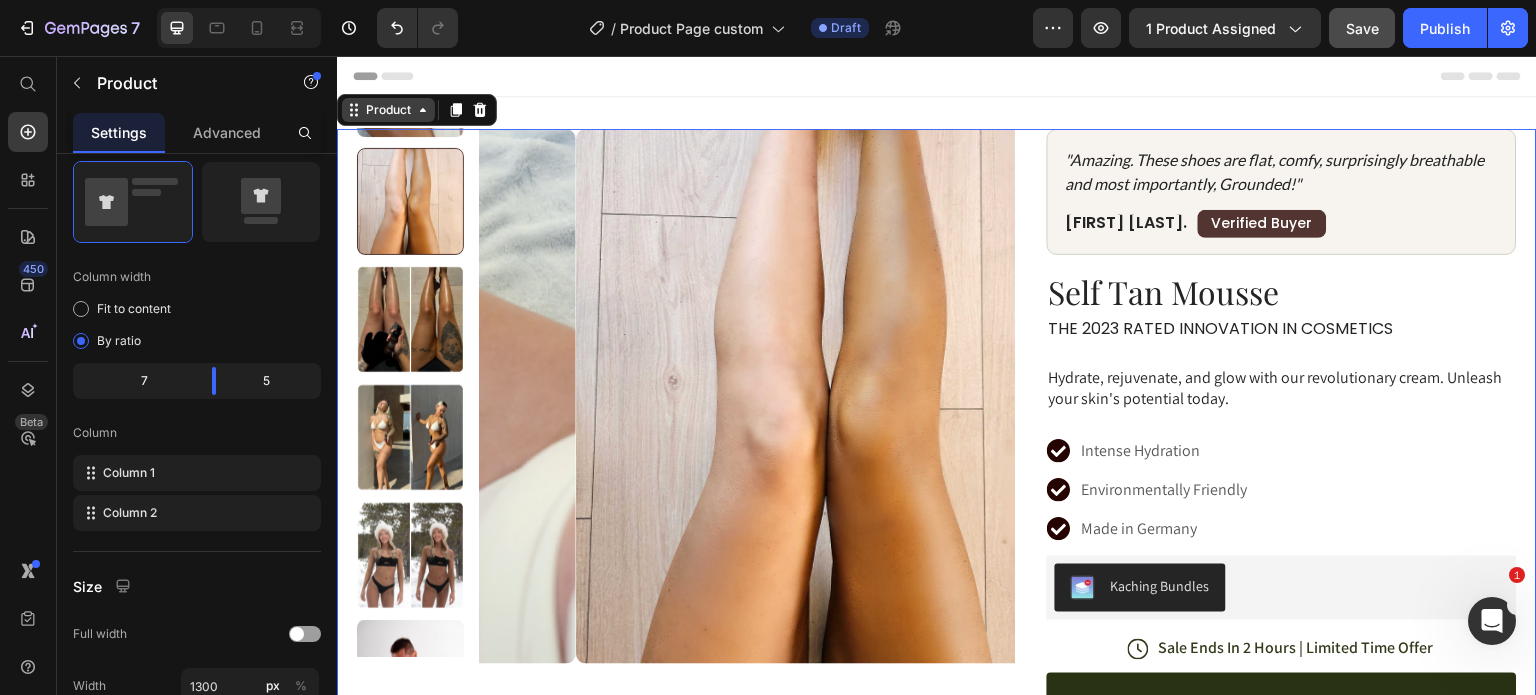 click on "Product" at bounding box center [388, 110] 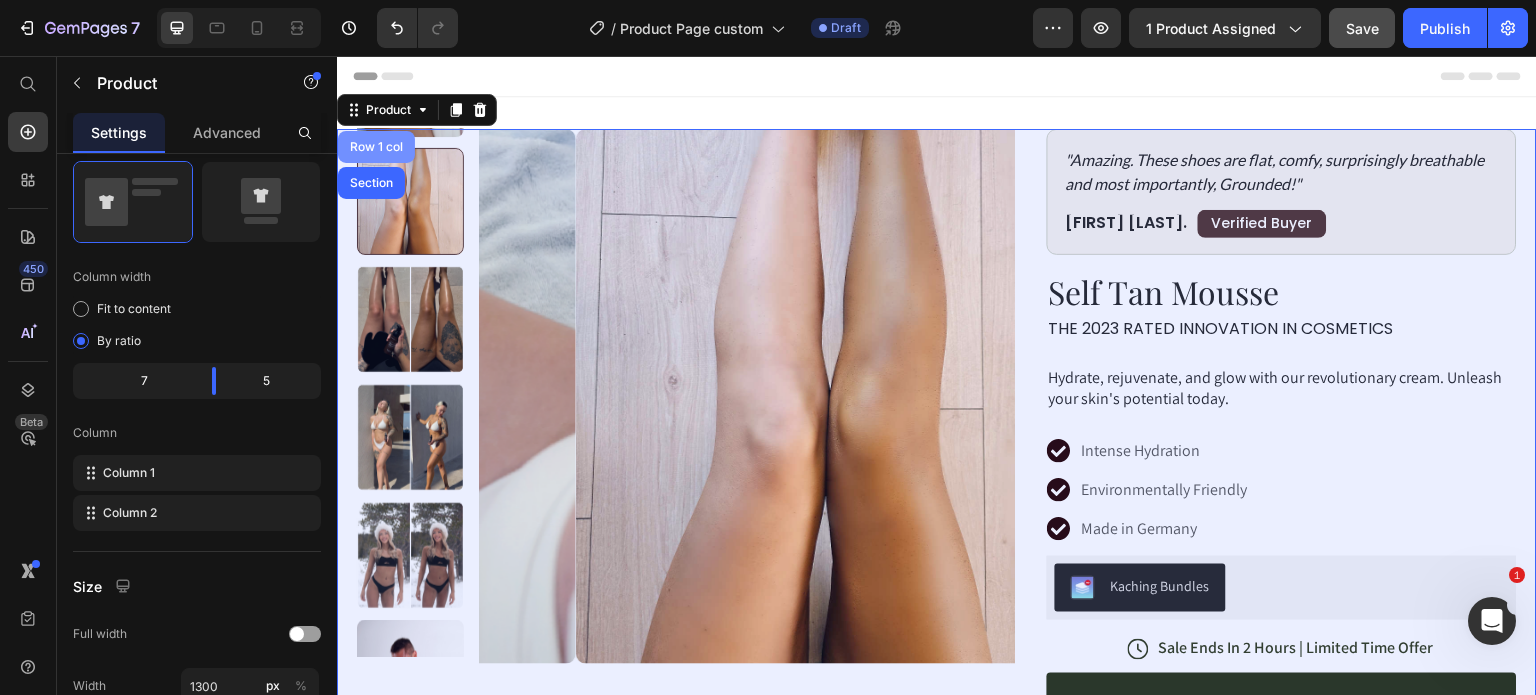 click on "Row 1 col" at bounding box center (376, 147) 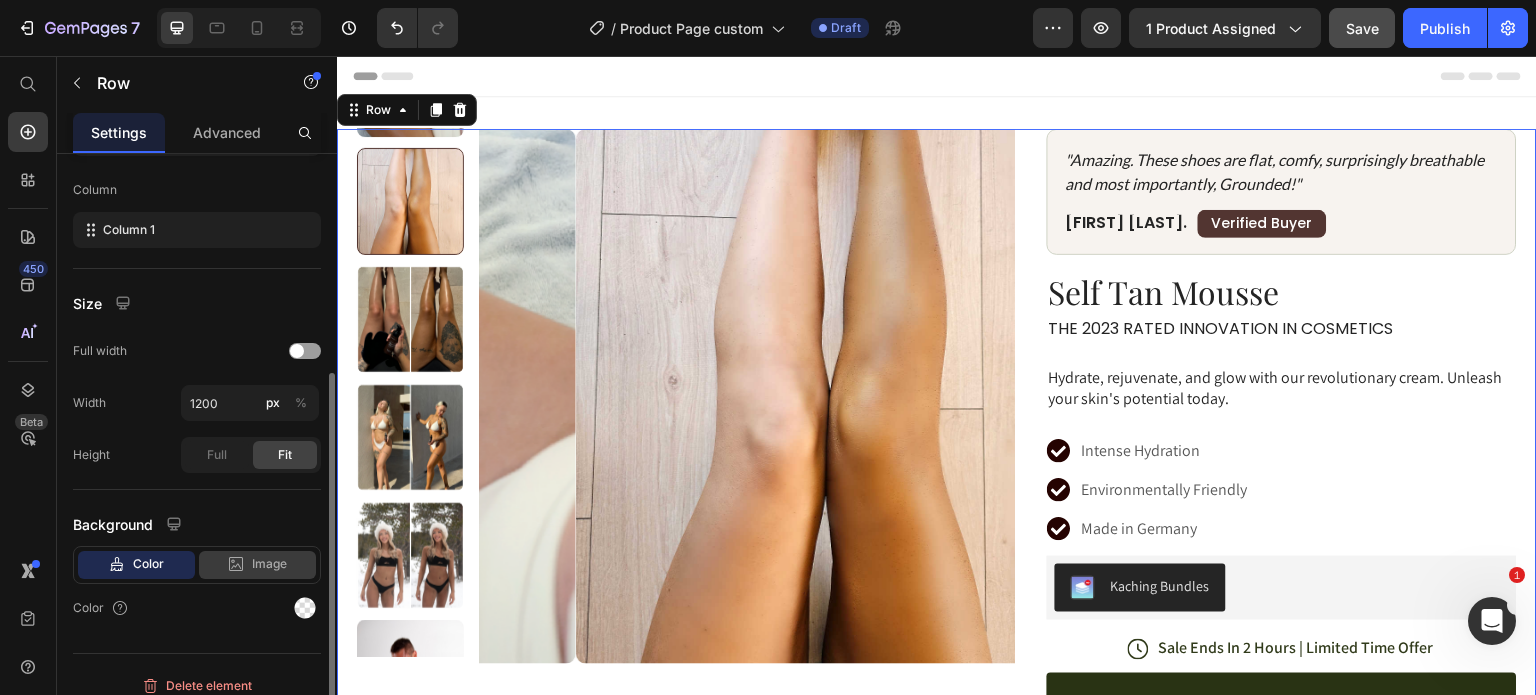 scroll, scrollTop: 312, scrollLeft: 0, axis: vertical 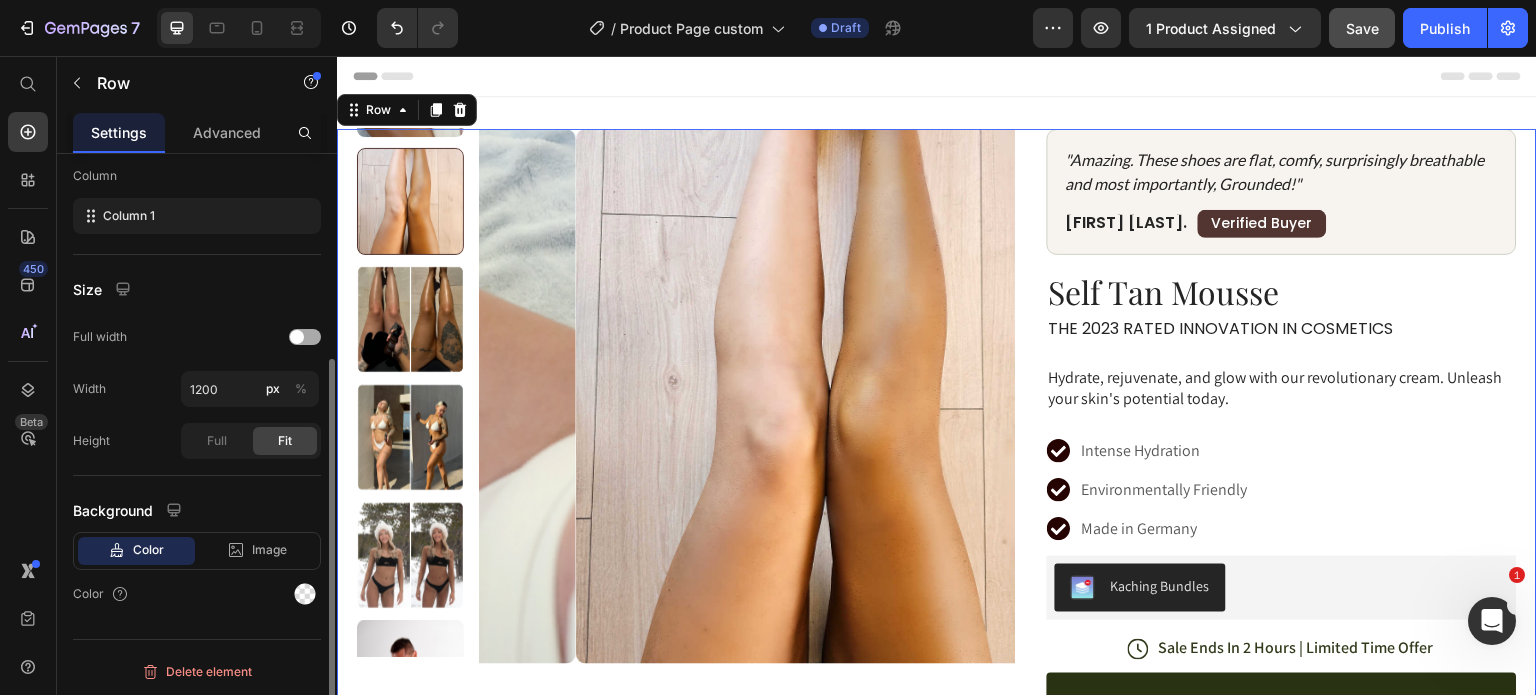 click at bounding box center [297, 337] 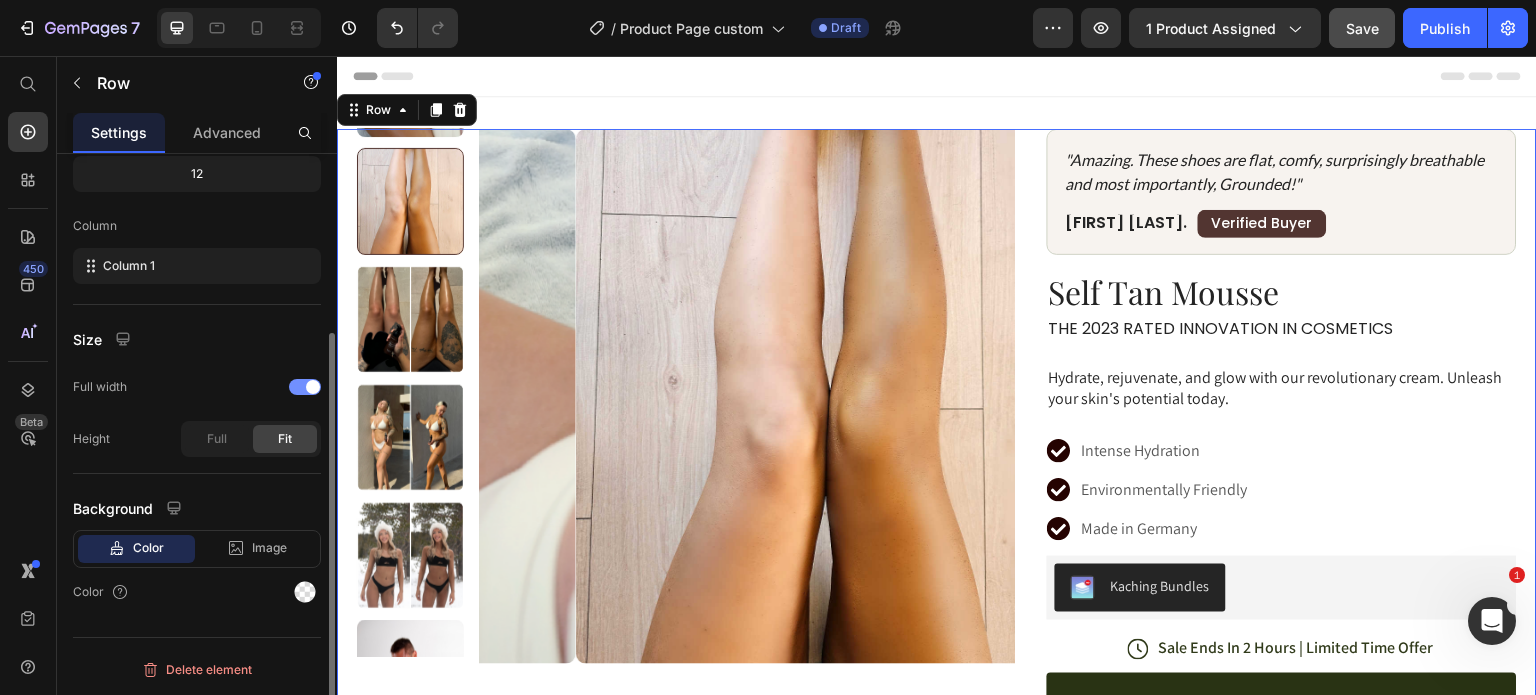 scroll, scrollTop: 260, scrollLeft: 0, axis: vertical 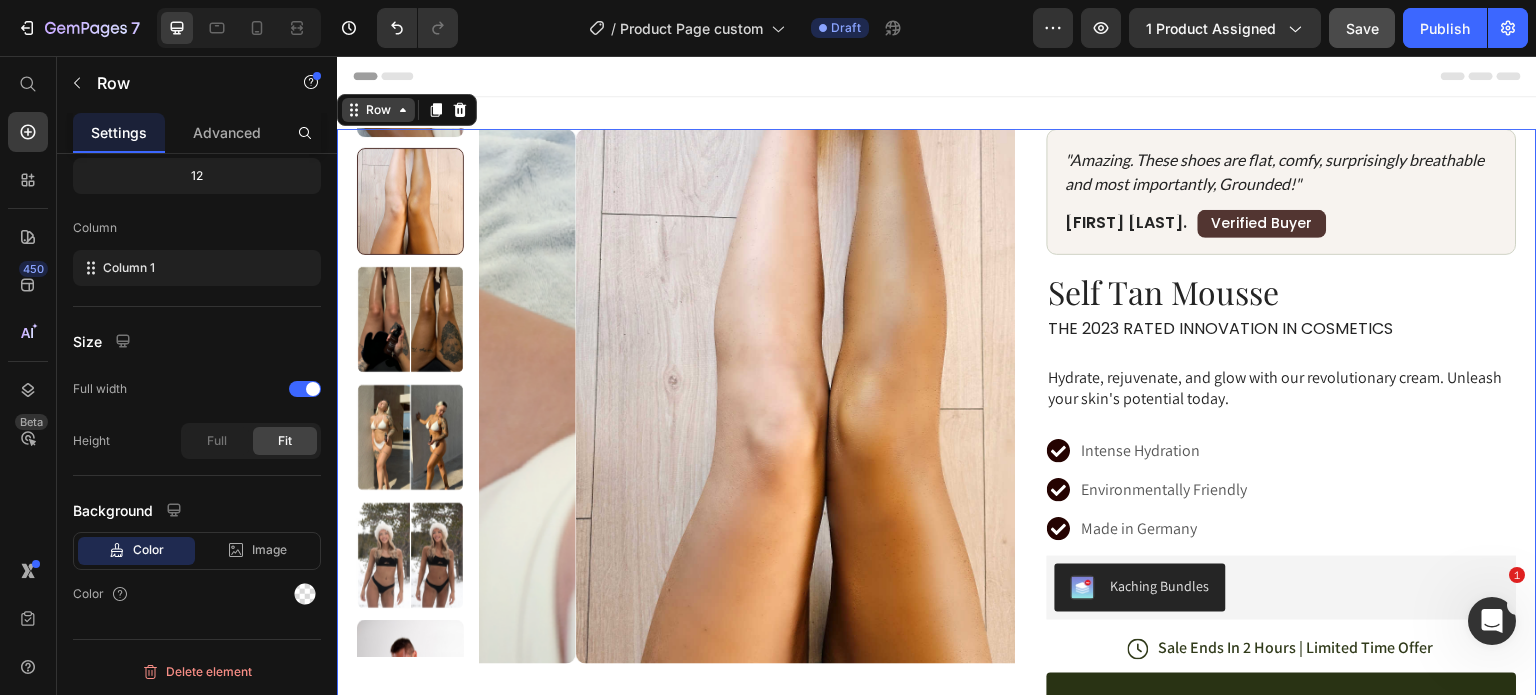 click on "Row" at bounding box center [378, 110] 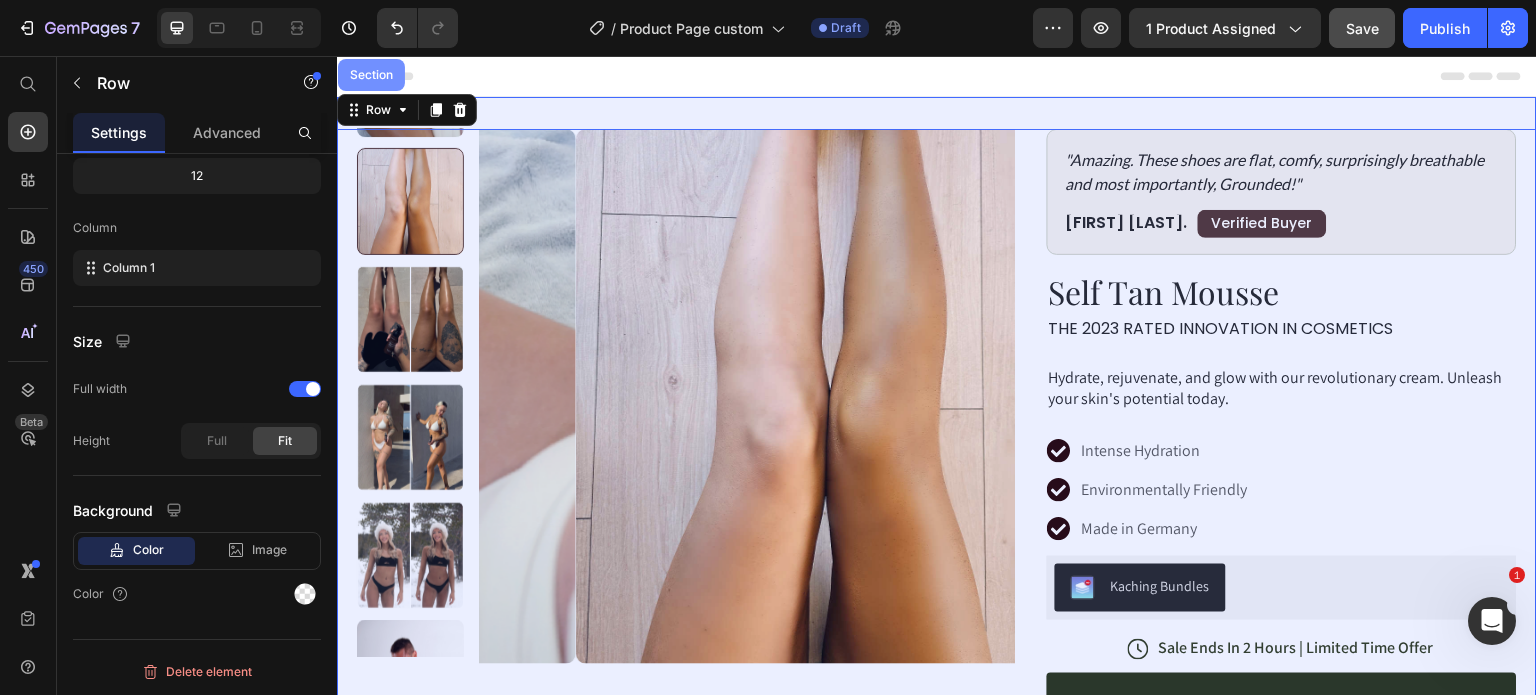 click on "Section" at bounding box center [371, 75] 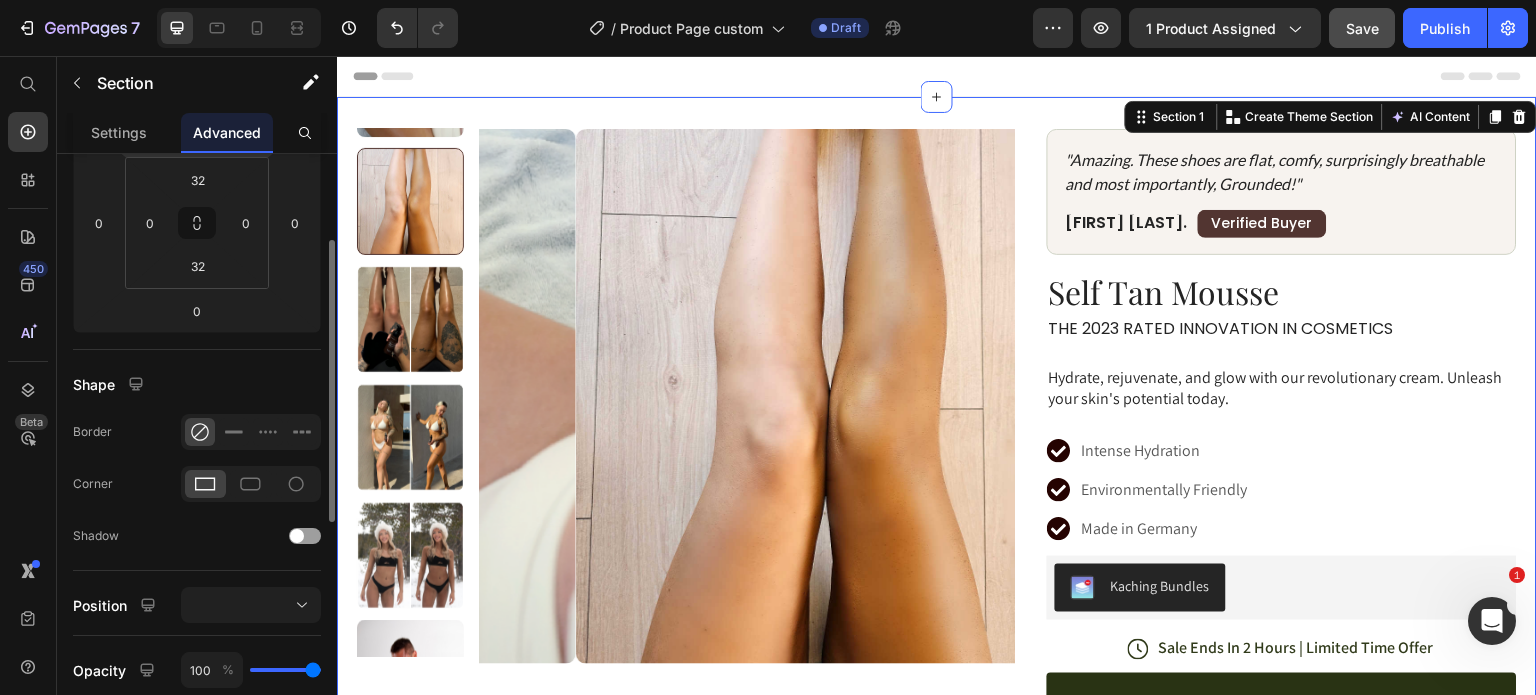 scroll, scrollTop: 0, scrollLeft: 0, axis: both 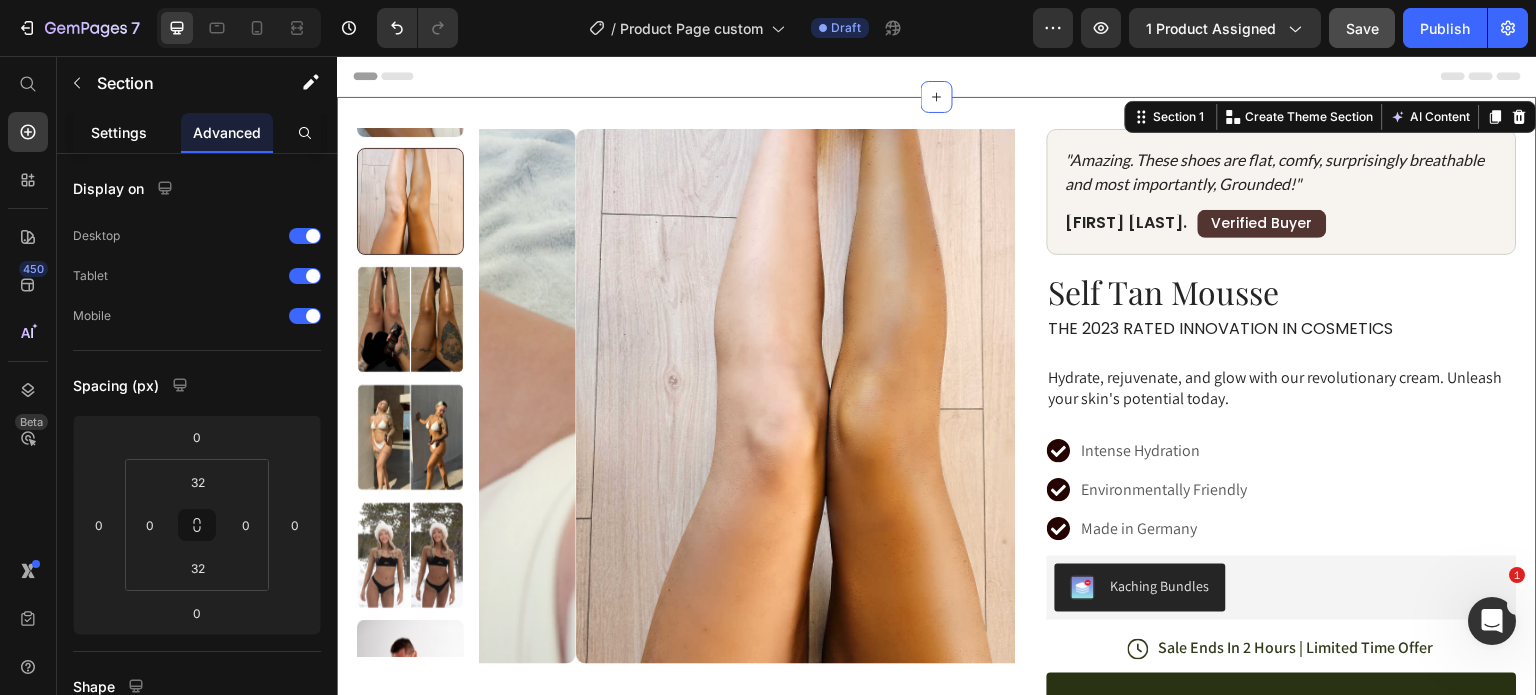 click on "Settings" at bounding box center (119, 132) 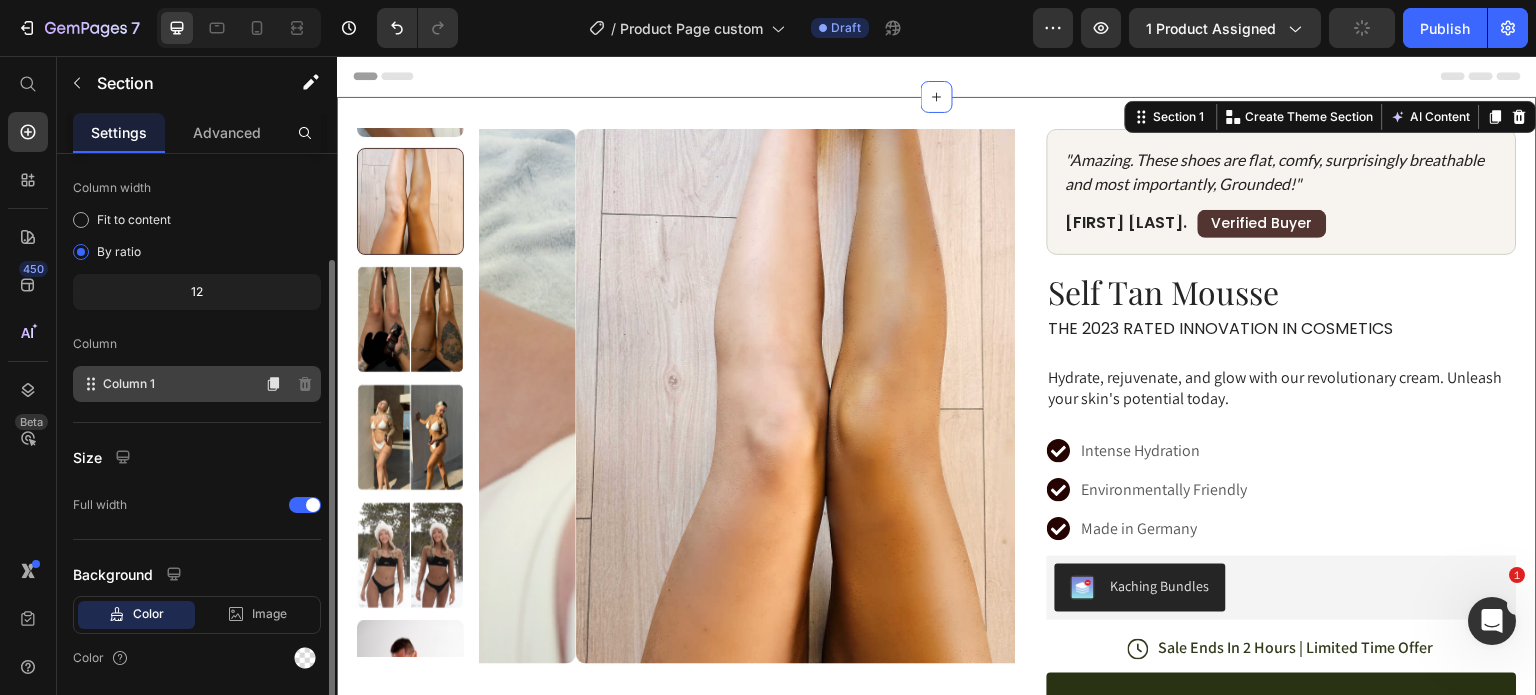 scroll, scrollTop: 145, scrollLeft: 0, axis: vertical 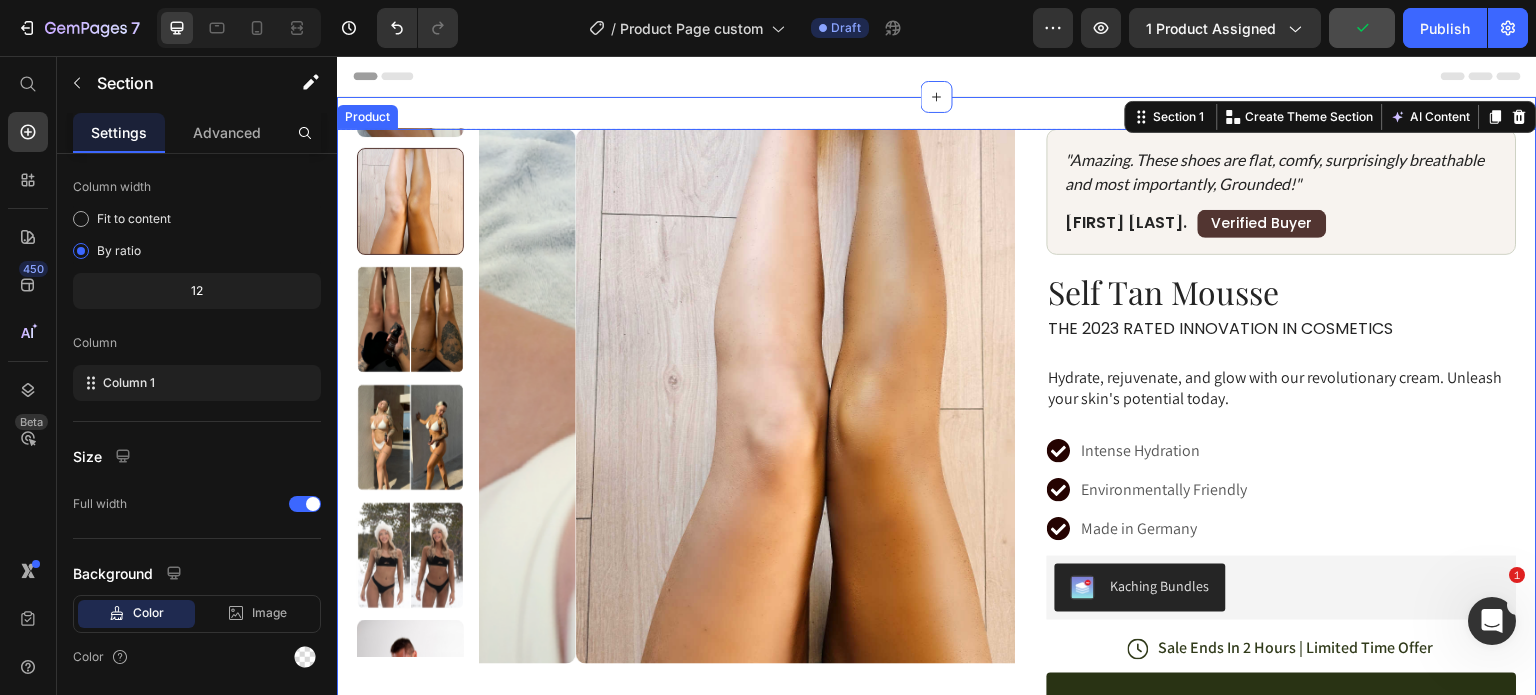 click on "Product Images Row "Amazing. These shoes are flat, comfy, surprisingly breathable and most importantly, Grounded!" Text Block [FIRST] [LAST]. Text Block Verified Buyer Text Block Row Row Row Self Tan Mousse Product Title The 2023 Rated Innovation in Cosmetics Text Block Hydrate, rejuvenate, and glow with our revolutionary cream. Unleash your skin's potential today. Text Block Intense Hydration Environmentally Friendly Made in Germany Item List Kaching Bundles Kaching Bundles
Icon Sale Ends In 2 Hours | Limited Time Offer Text Block Row add to cart Add to Cart
Icon Free Shipping Text Block
Icon Money-Back Text Block
Icon Easy Returns Text Block Row Image Icon Icon Icon Icon Icon Icon List “This skin cream is a game-changer! It has transformed my dry, lackluster skin into a hydrated and radiant complexion. I love how it absorbs quickly and leaves no greasy residue. Highly recommend” Text Block
Icon [FIRST] [LAST]. ([CITY], [COUNTRY]) Row" at bounding box center [937, 651] 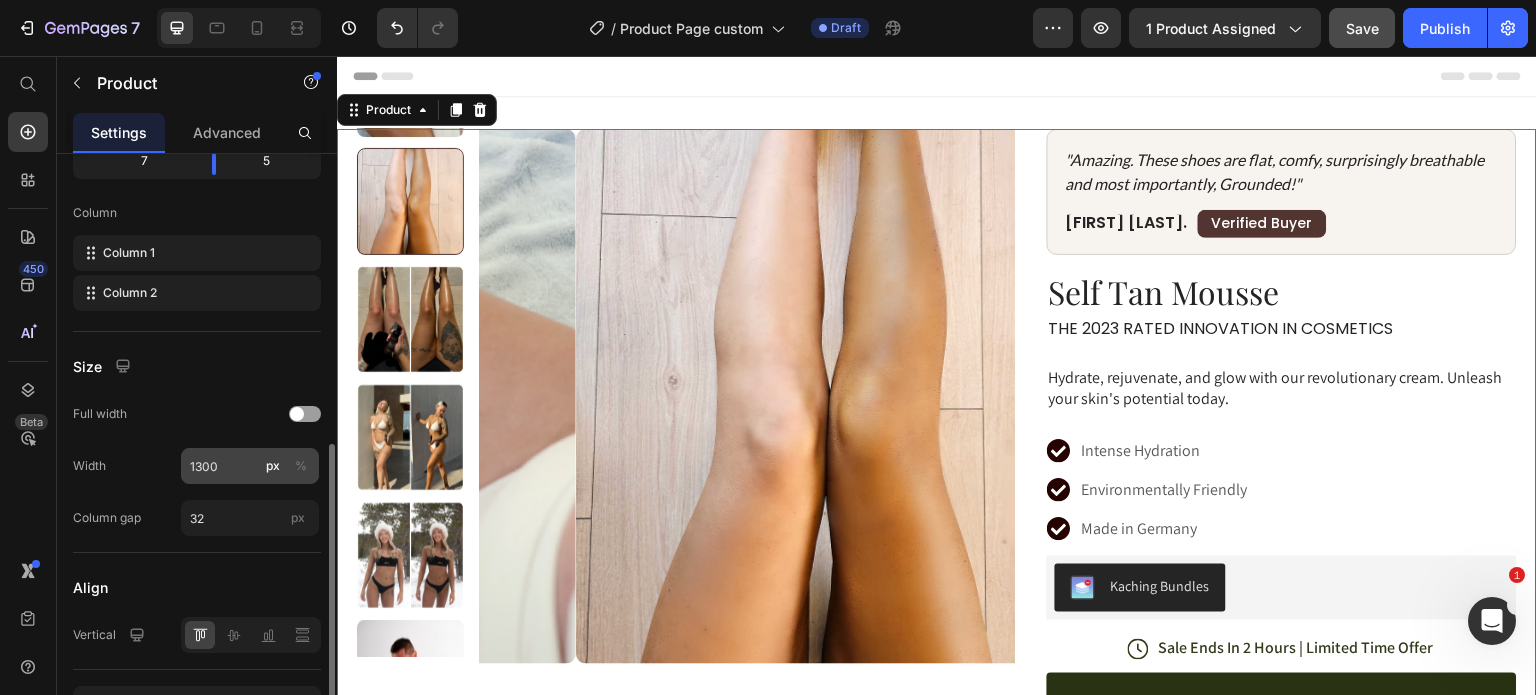 scroll, scrollTop: 676, scrollLeft: 0, axis: vertical 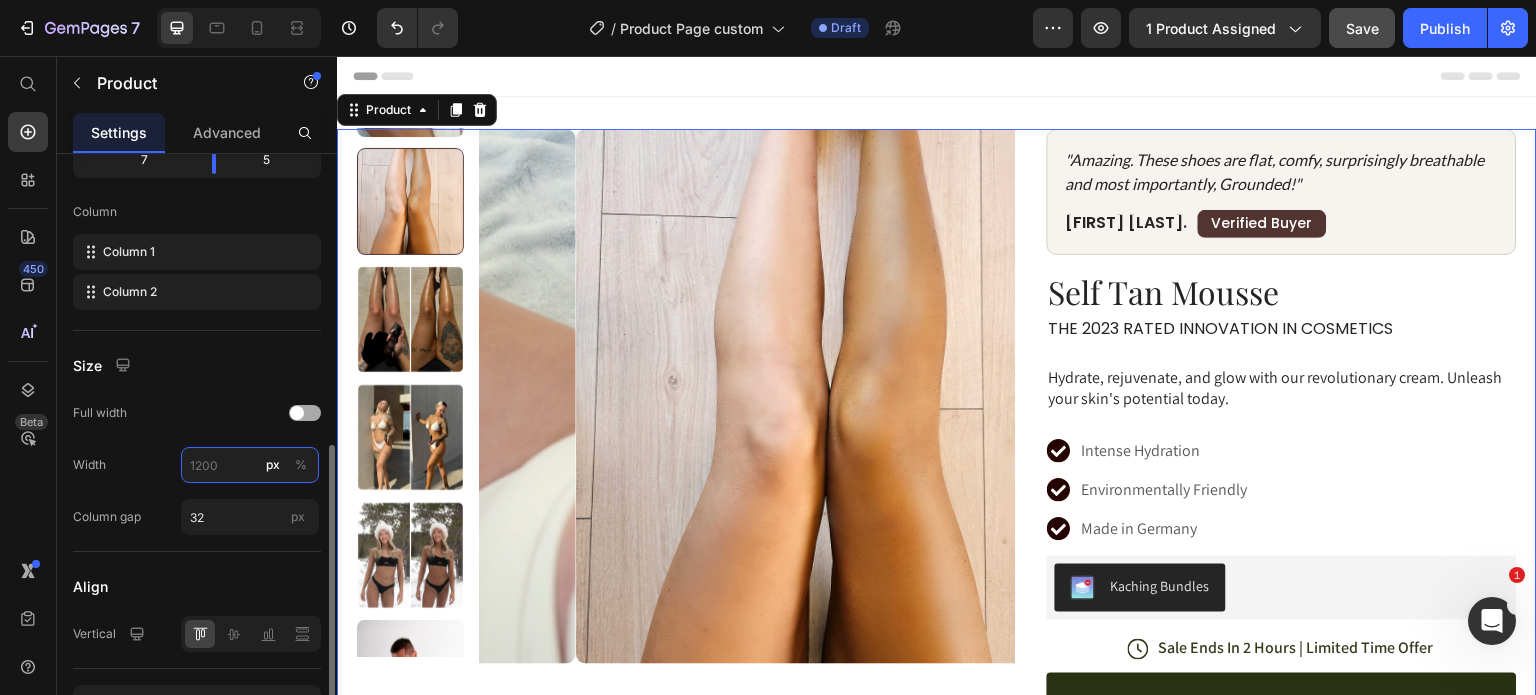 type 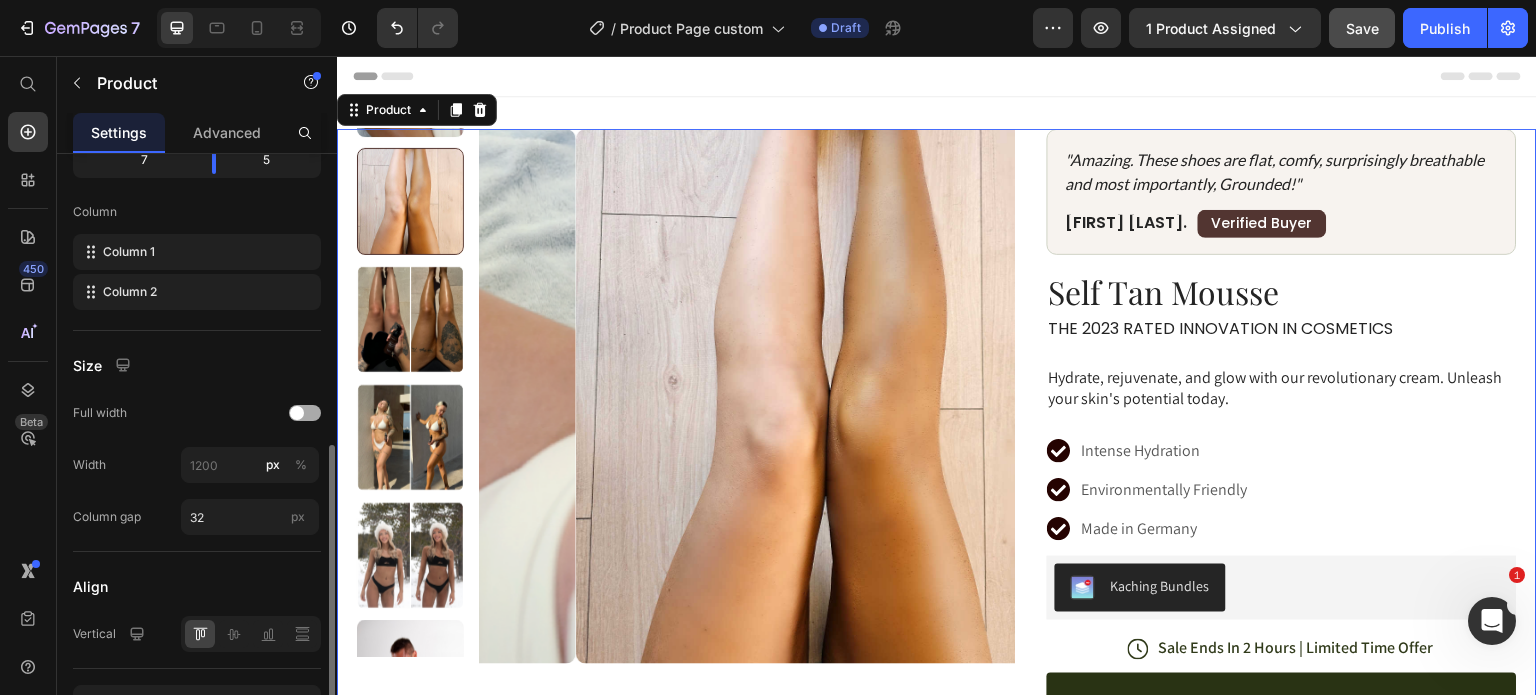 click at bounding box center (297, 413) 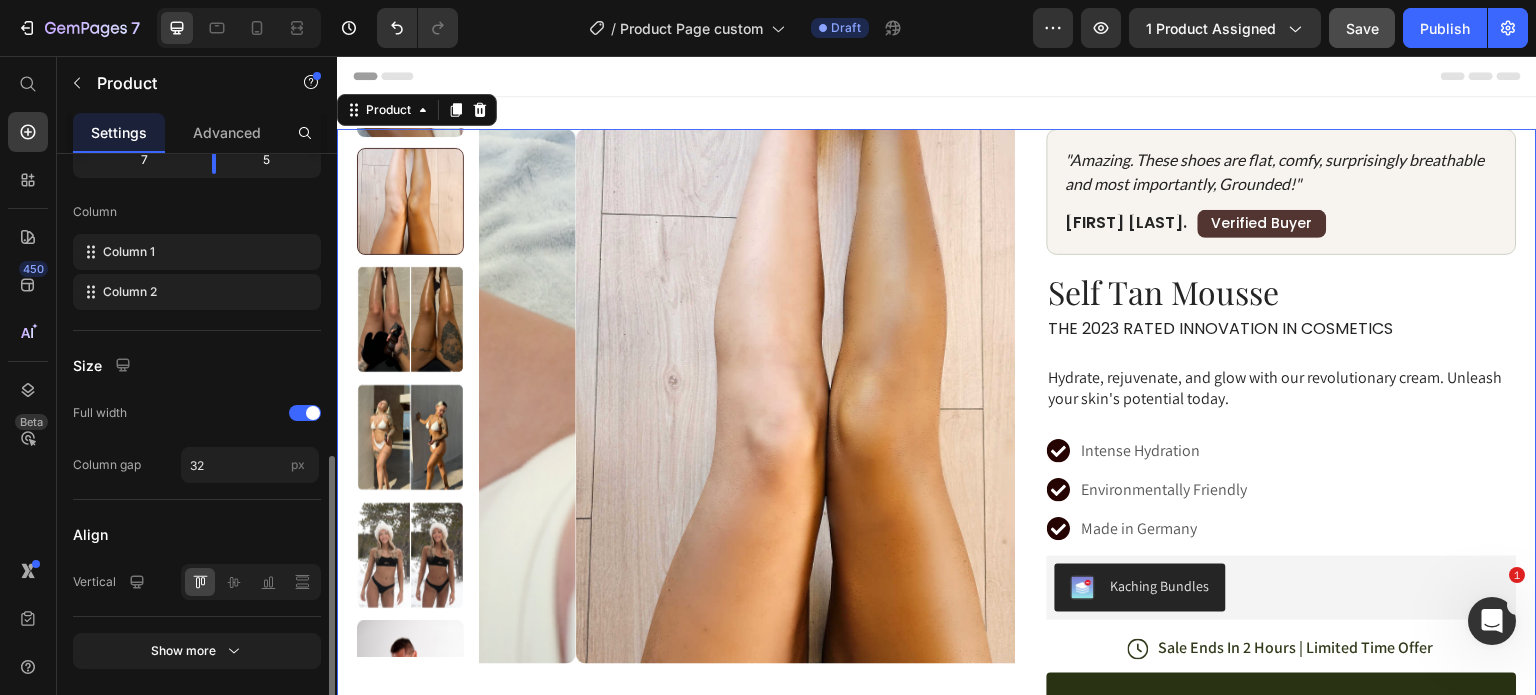 click on "Size Full width Column gap 32 px" 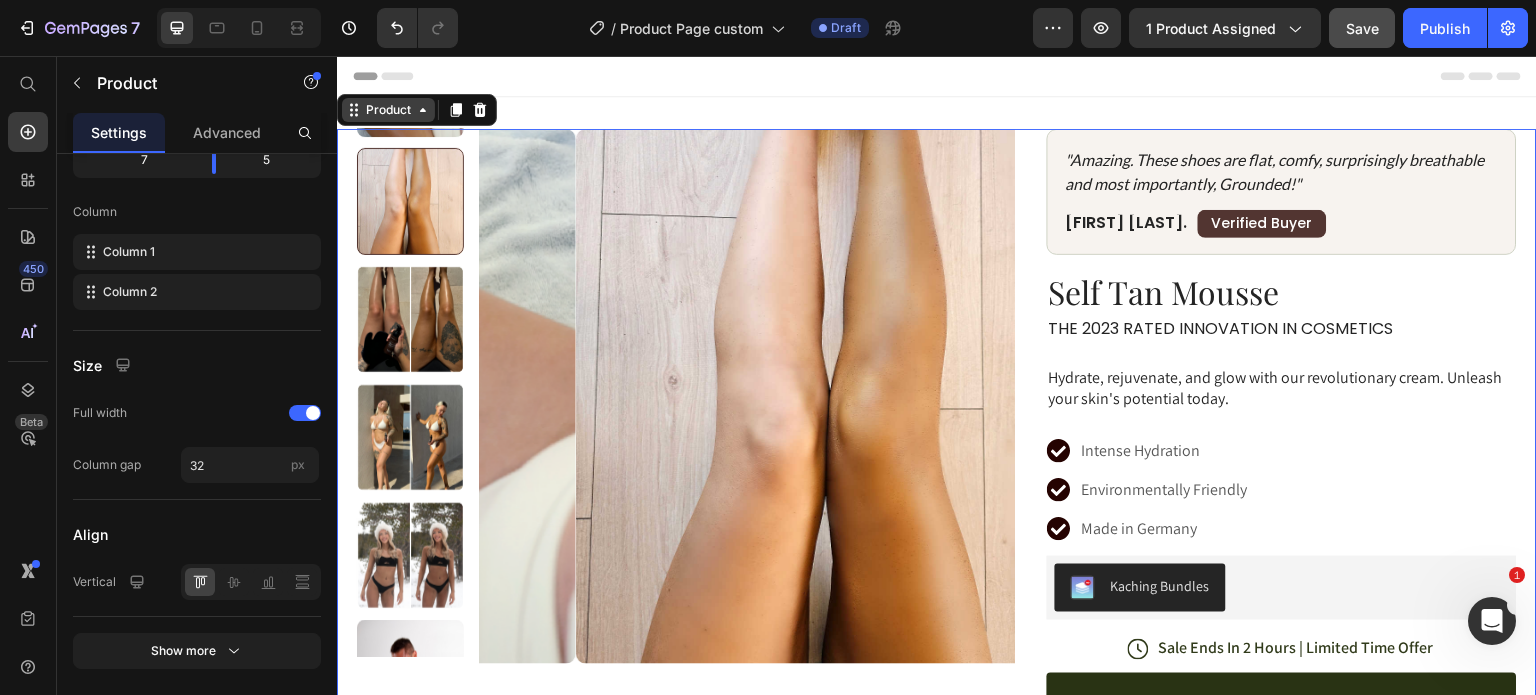 click on "Product" at bounding box center (388, 110) 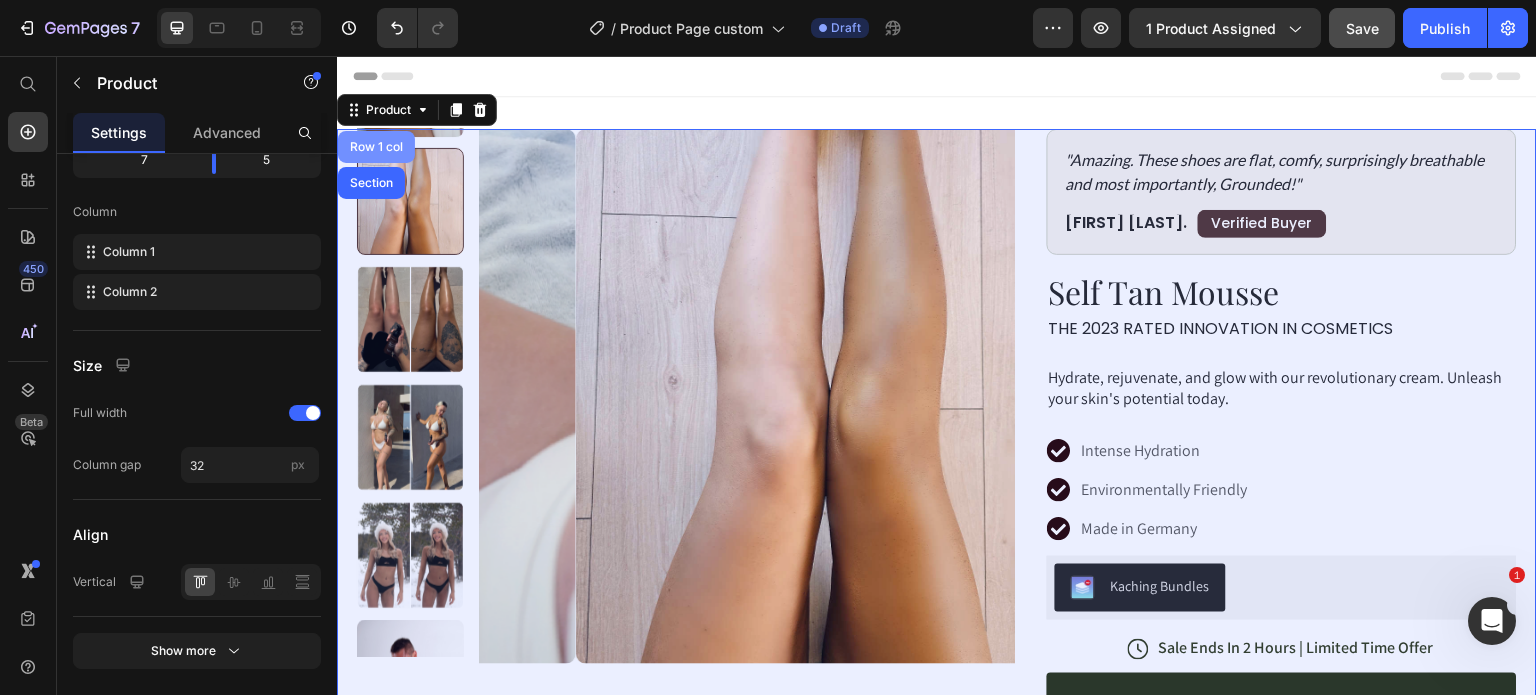 click on "Row 1 col" at bounding box center [376, 147] 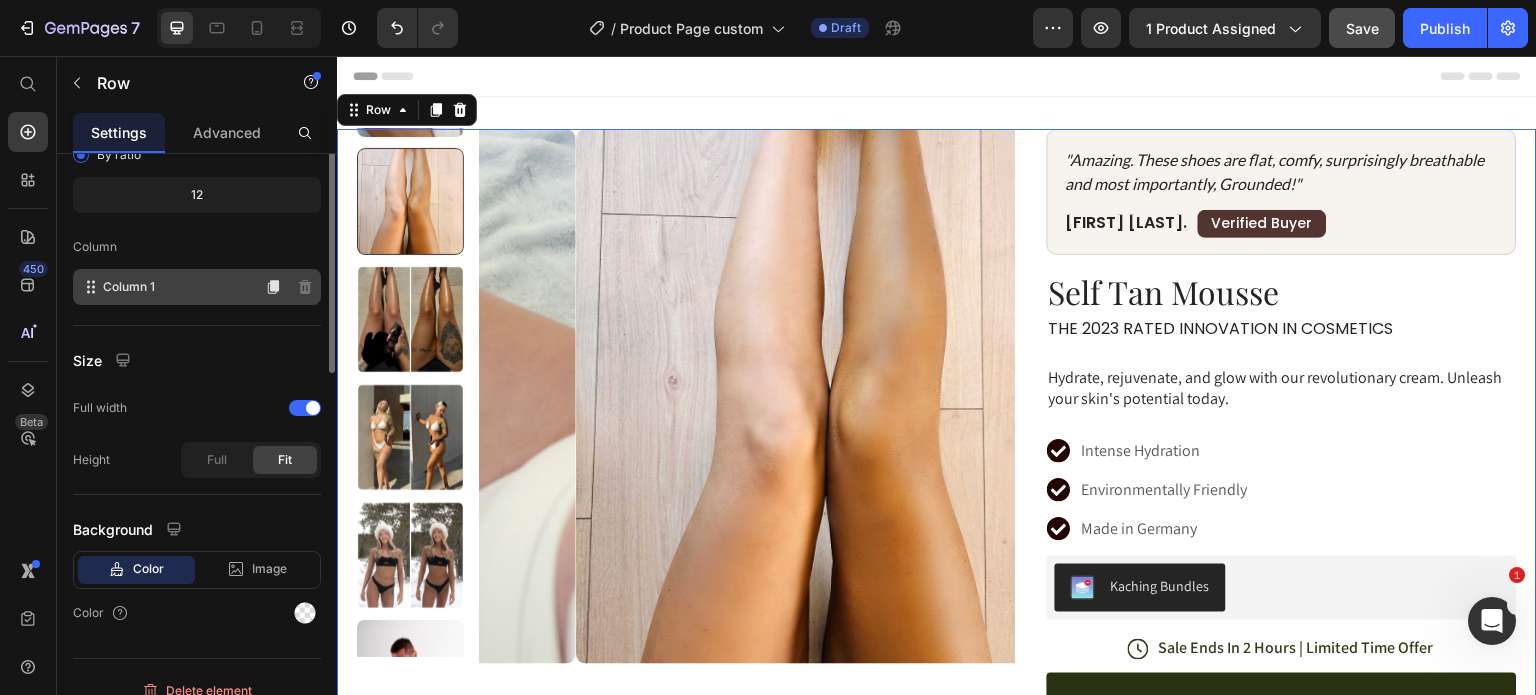 scroll, scrollTop: 260, scrollLeft: 0, axis: vertical 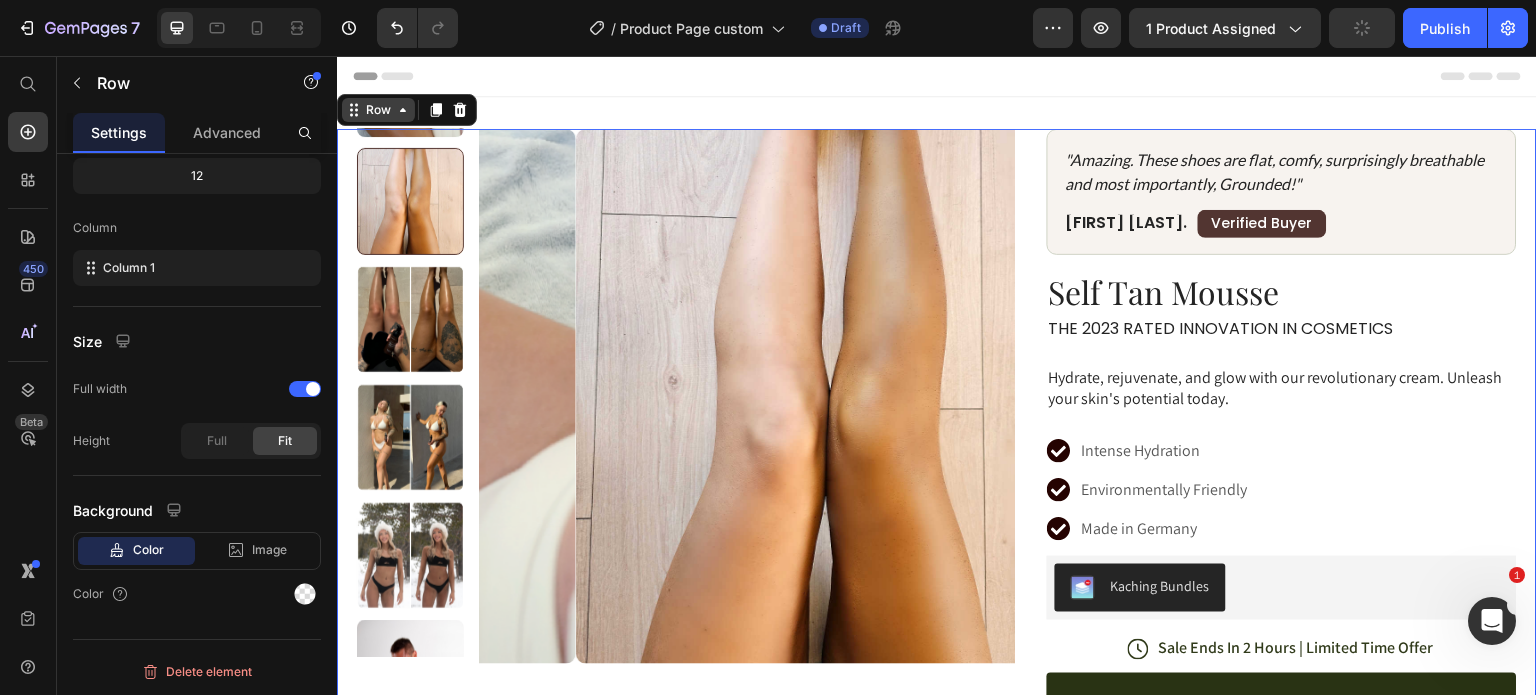 click 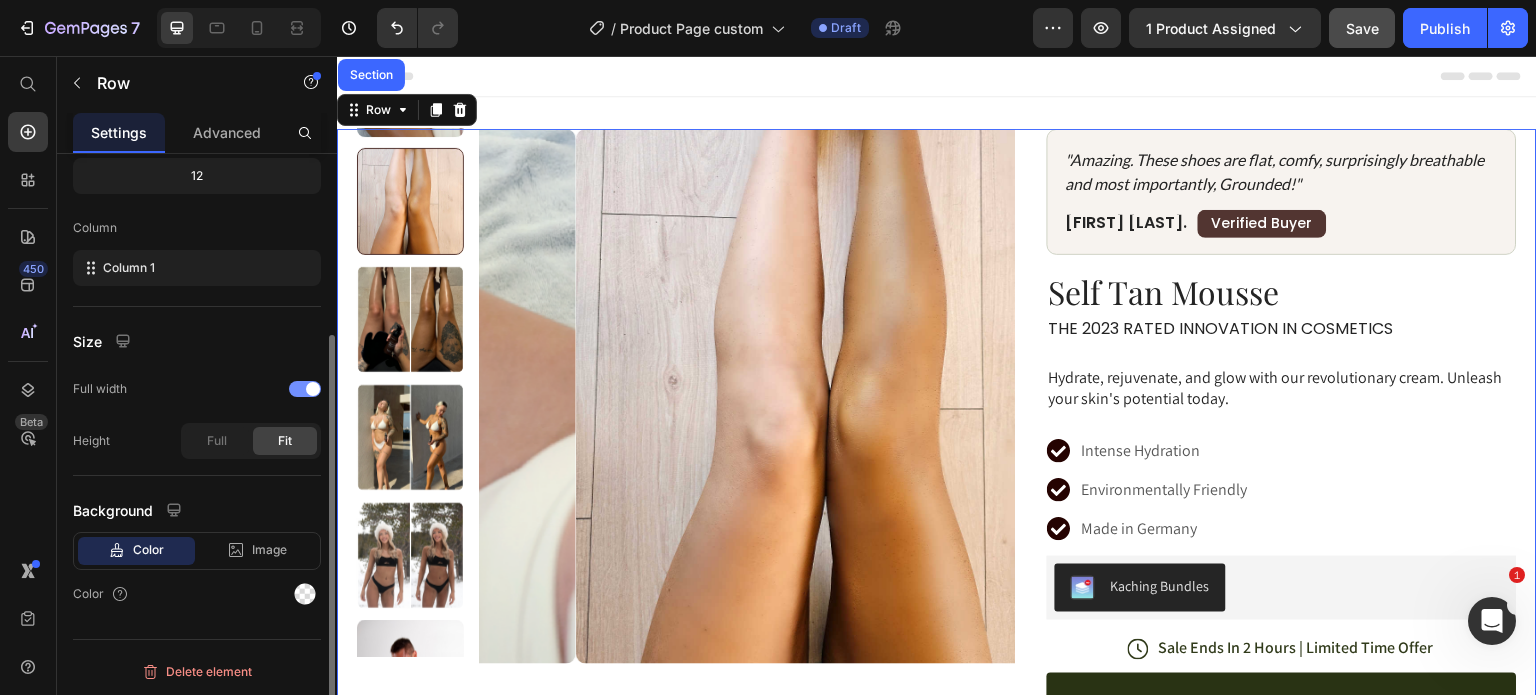 click at bounding box center [305, 389] 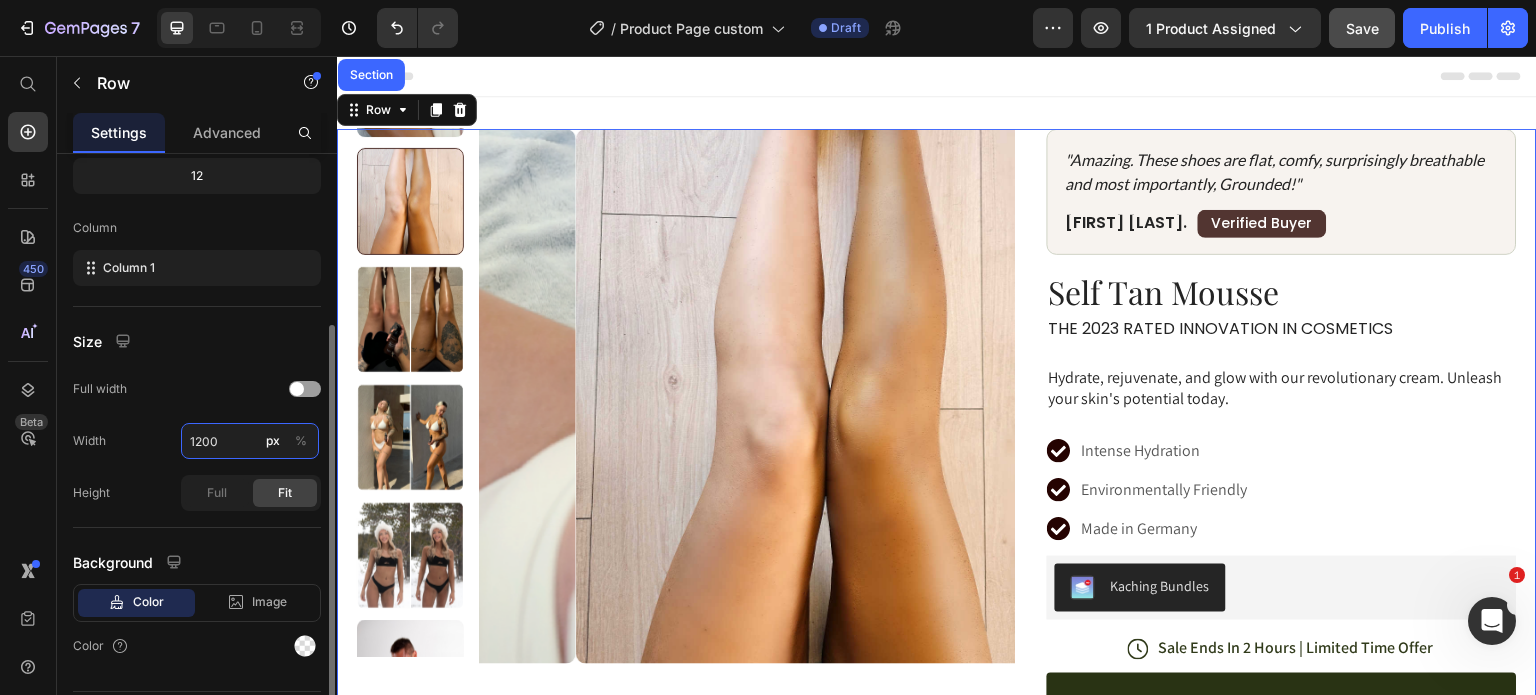 click on "1200" at bounding box center [250, 441] 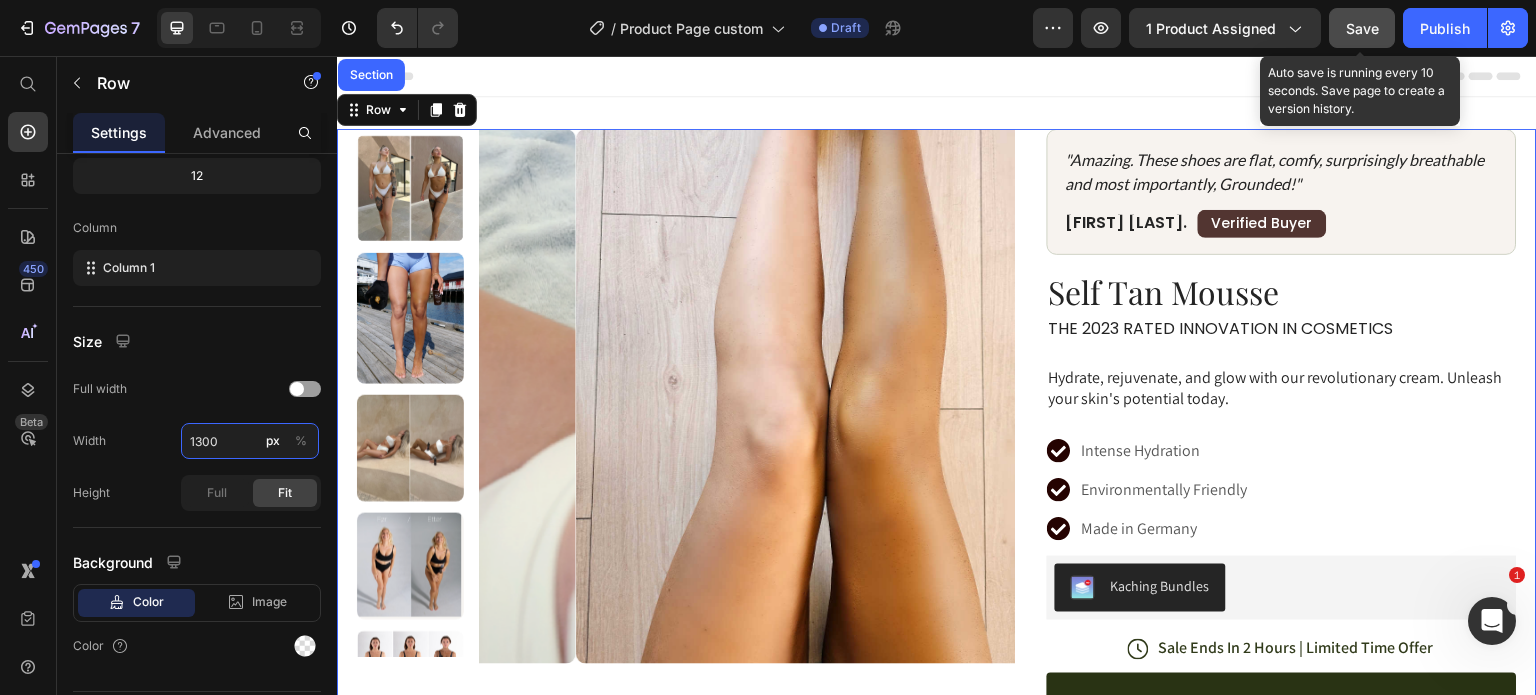 type on "1300" 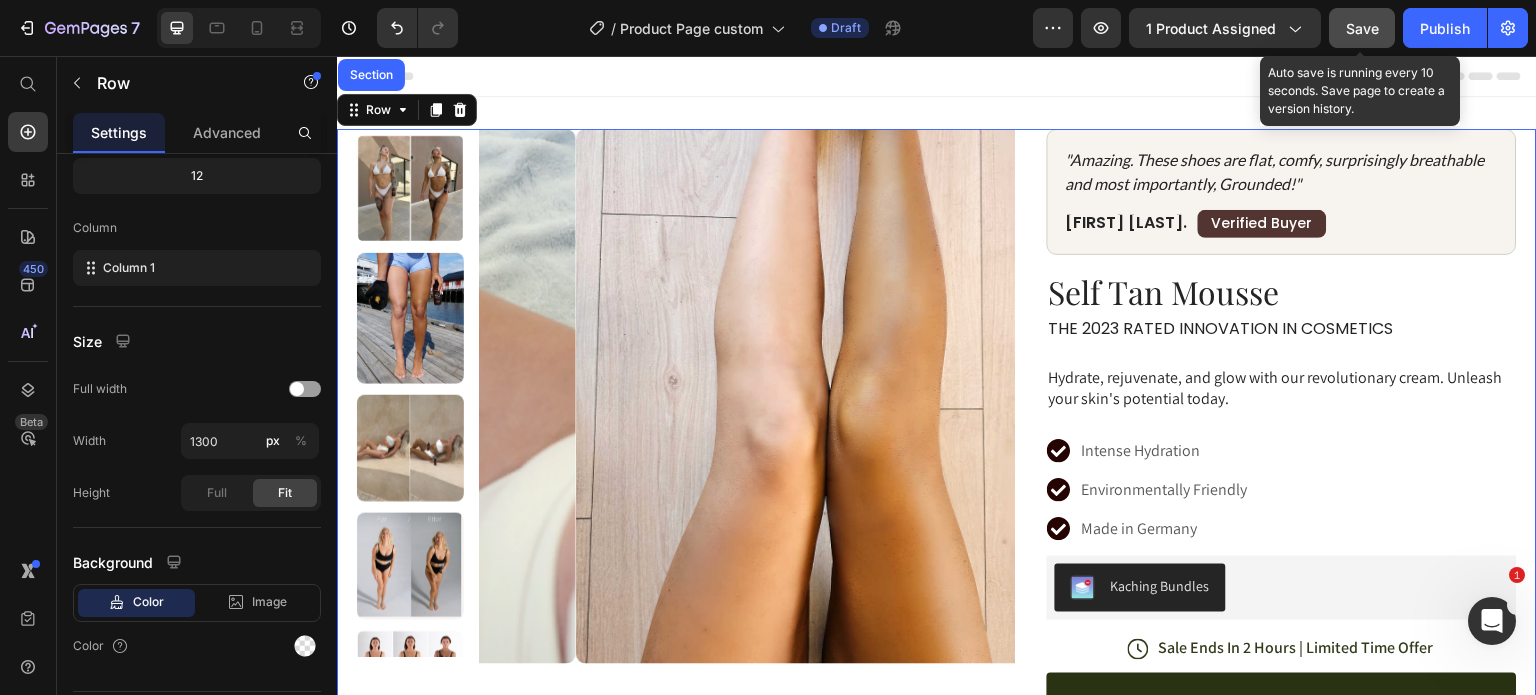click on "Save" at bounding box center (1362, 28) 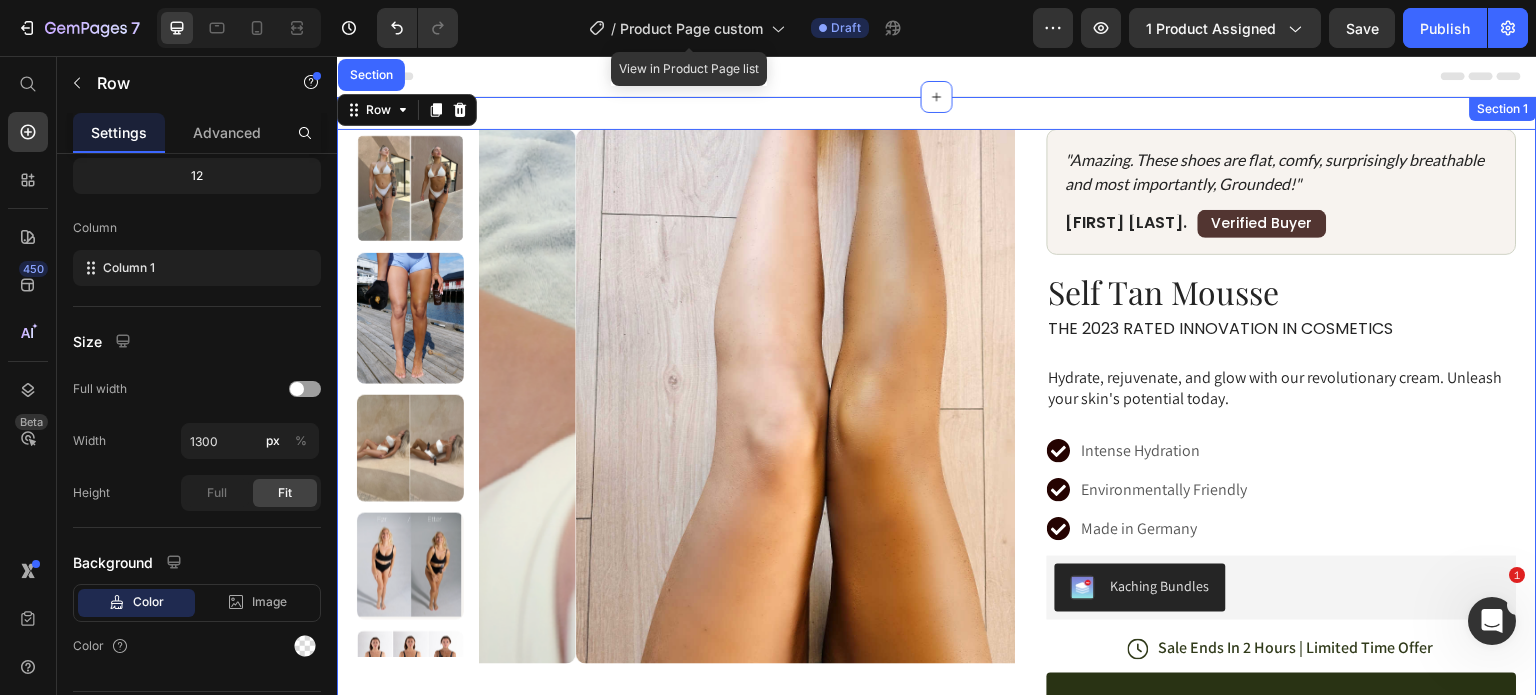 click on "Product Images Row "Amazing. These shoes are flat, comfy, surprisingly breathable and most importantly, Grounded!" Text Block [FIRST] [LAST]. Text Block Verified Buyer Text Block Row Row Row Self Tan Mousse Product Title The 2023 Rated Innovation in Cosmetics Text Block Hydrate, rejuvenate, and glow with our revolutionary cream. Unleash your skin's potential today. Text Block Intense Hydration Environmentally Friendly Made in Germany Item List Kaching Bundles Kaching Bundles
Icon Sale Ends In 2 Hours | Limited Time Offer Text Block Row add to cart Add to Cart
Icon Free Shipping Text Block
Icon Money-Back Text Block
Icon Easy Returns Text Block Row Image Icon Icon Icon Icon Icon Icon List “This skin cream is a game-changer! It has transformed my dry, lackluster skin into a hydrated and radiant complexion. I love how it absorbs quickly and leaves no greasy residue. Highly recommend” Text Block
Icon [FIRST] [LAST]. ([CITY], [COUNTRY]) Row" at bounding box center (937, 659) 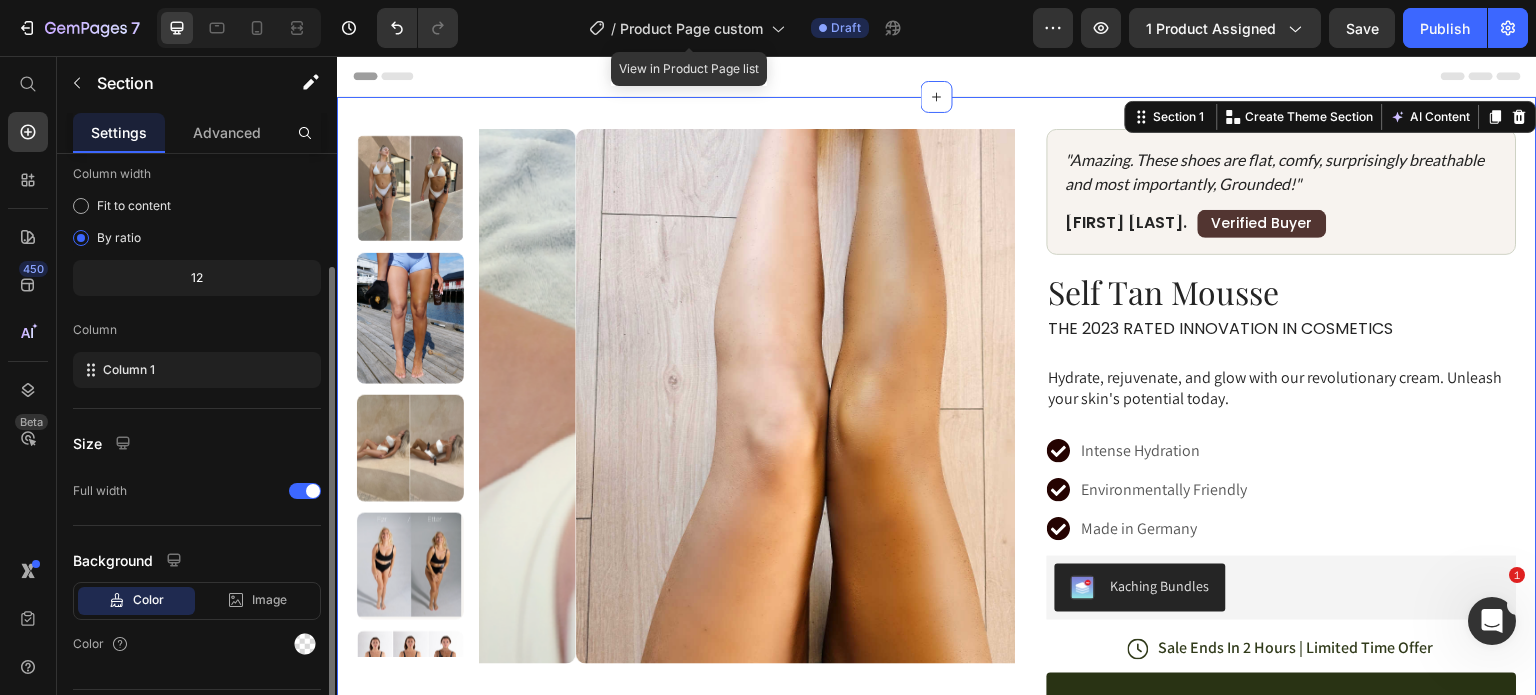 scroll, scrollTop: 160, scrollLeft: 0, axis: vertical 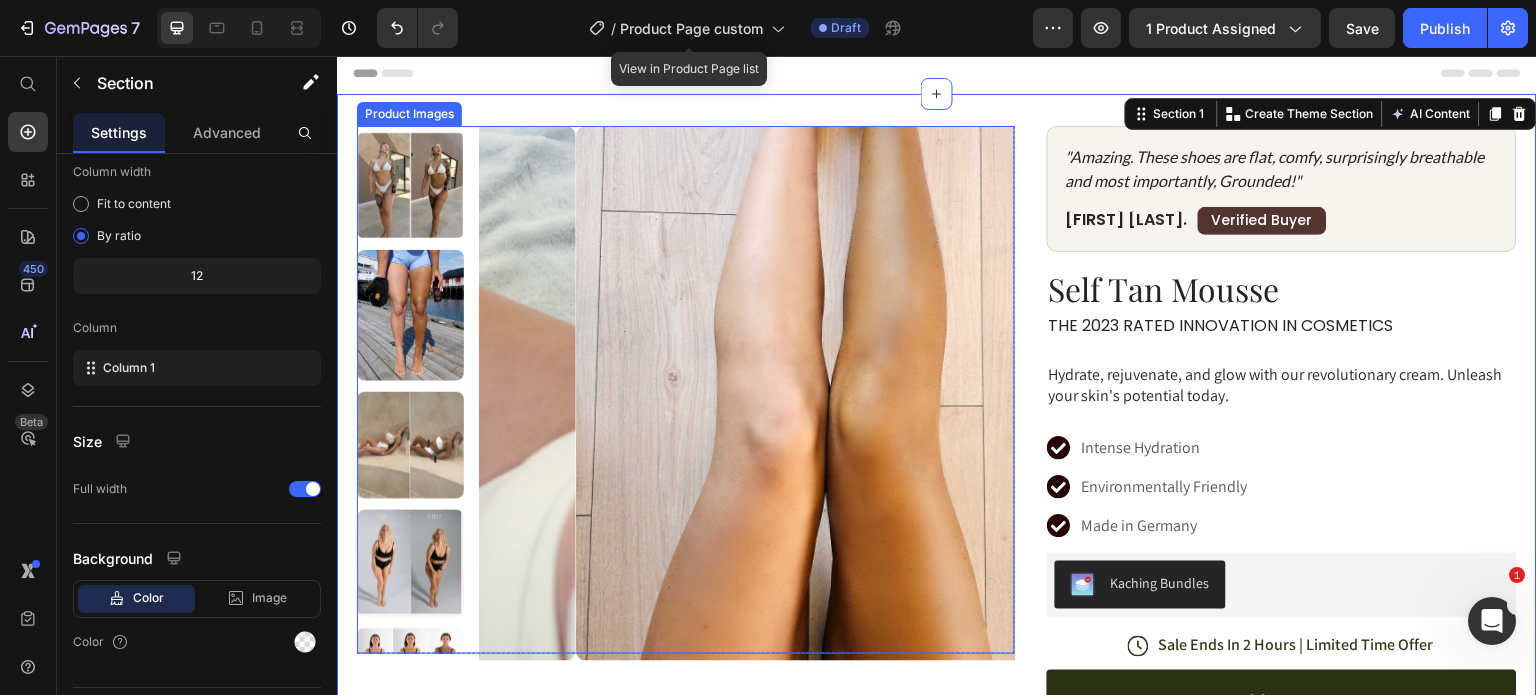 click at bounding box center [686, 390] 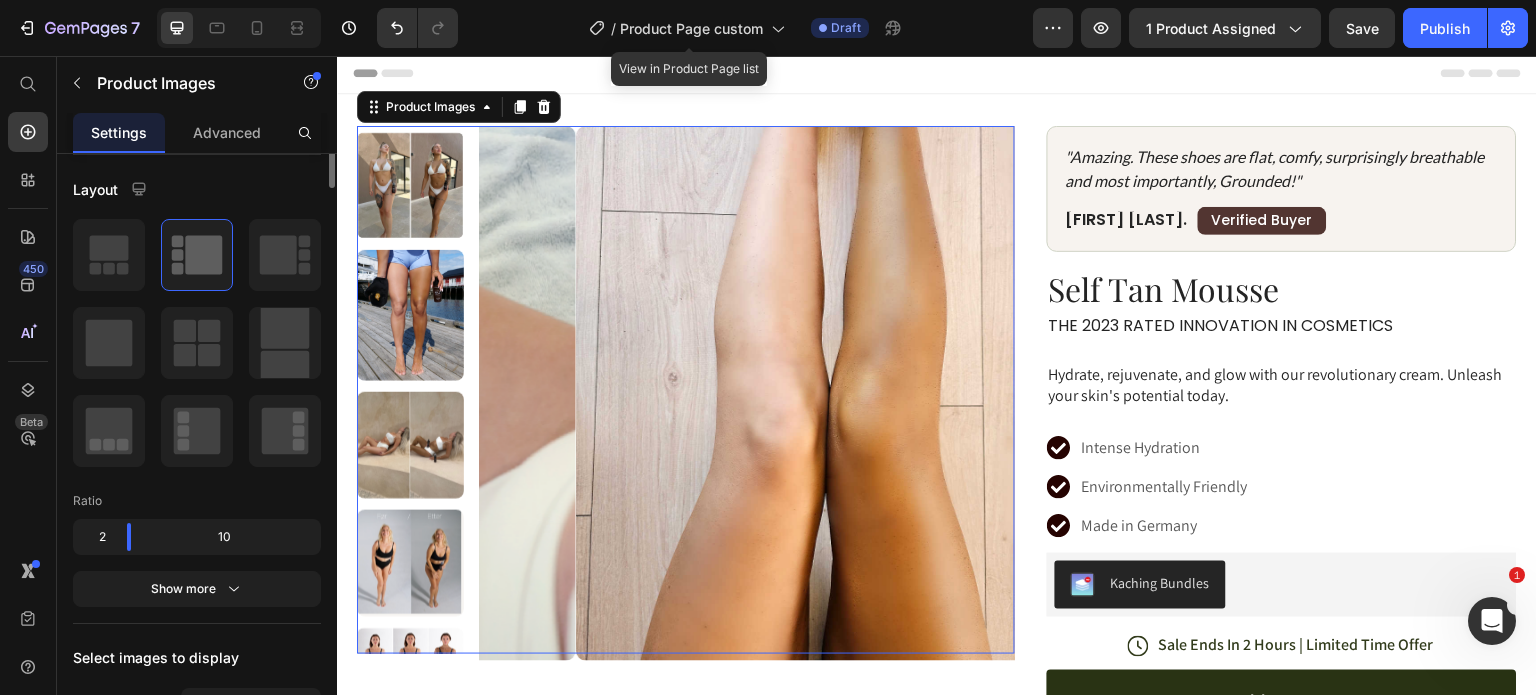 scroll, scrollTop: 0, scrollLeft: 0, axis: both 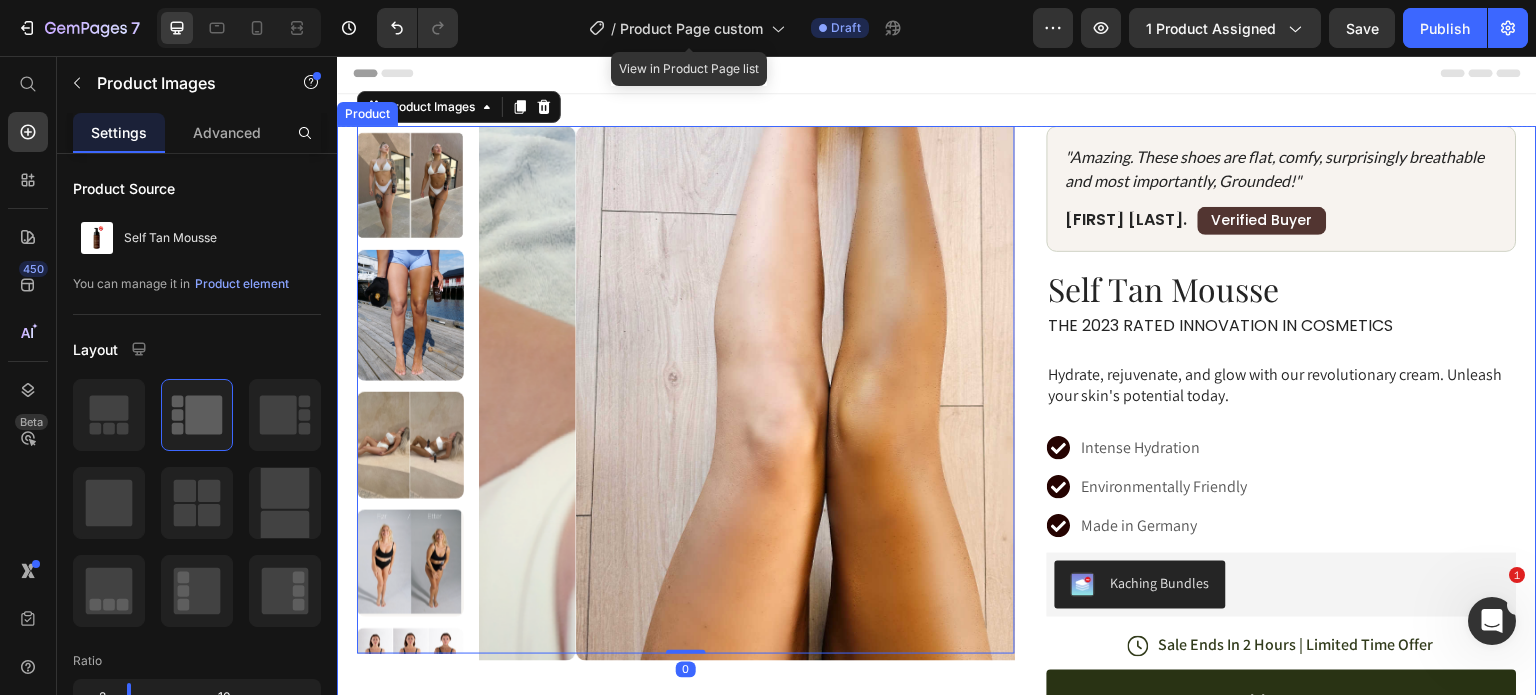 click on "Product Images   0 Row "Amazing. These shoes are flat, comfy, surprisingly breathable and most importantly, Grounded!" Text Block [FIRST] [LAST]. Text Block Verified Buyer Text Block Row Row Row Self Tan Mousse Product Title The 2023 Rated Innovation in Cosmetics Text Block Hydrate, rejuvenate, and glow with our revolutionary cream. Unleash your skin's potential today. Text Block Intense Hydration Environmentally Friendly Made in Germany Item List Kaching Bundles Kaching Bundles
Icon Sale Ends In 2 Hours | Limited Time Offer Text Block Row add to cart Add to Cart
Icon Free Shipping Text Block
Icon Money-Back Text Block
Icon Easy Returns Text Block Row Image Icon Icon Icon Icon Icon Icon List “This skin cream is a game-changer! It has transformed my dry, lackluster skin into a hydrated and radiant complexion. I love how it absorbs quickly and leaves no greasy residue. Highly recommend” Text Block
Icon [FIRST] [LAST]. ([CITY], [COUNTRY])" at bounding box center (937, 648) 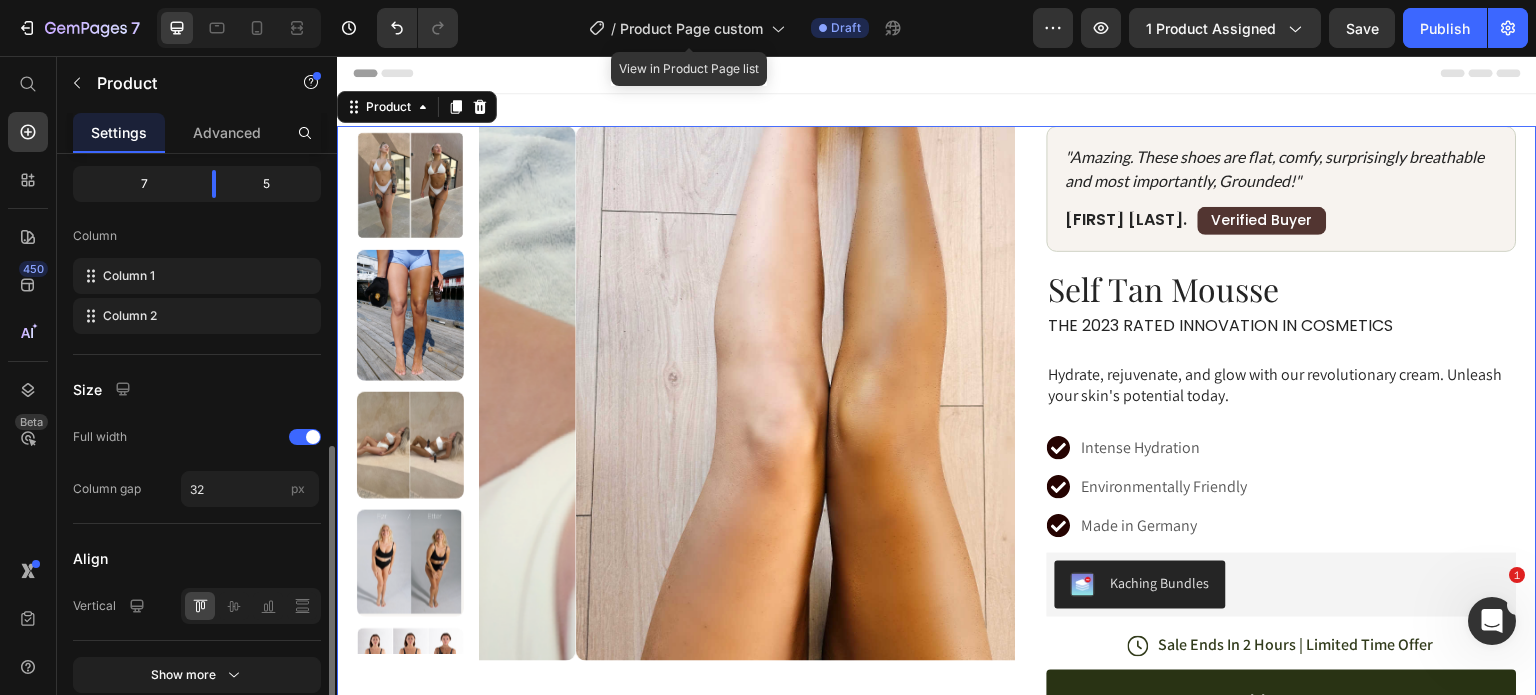 scroll, scrollTop: 739, scrollLeft: 0, axis: vertical 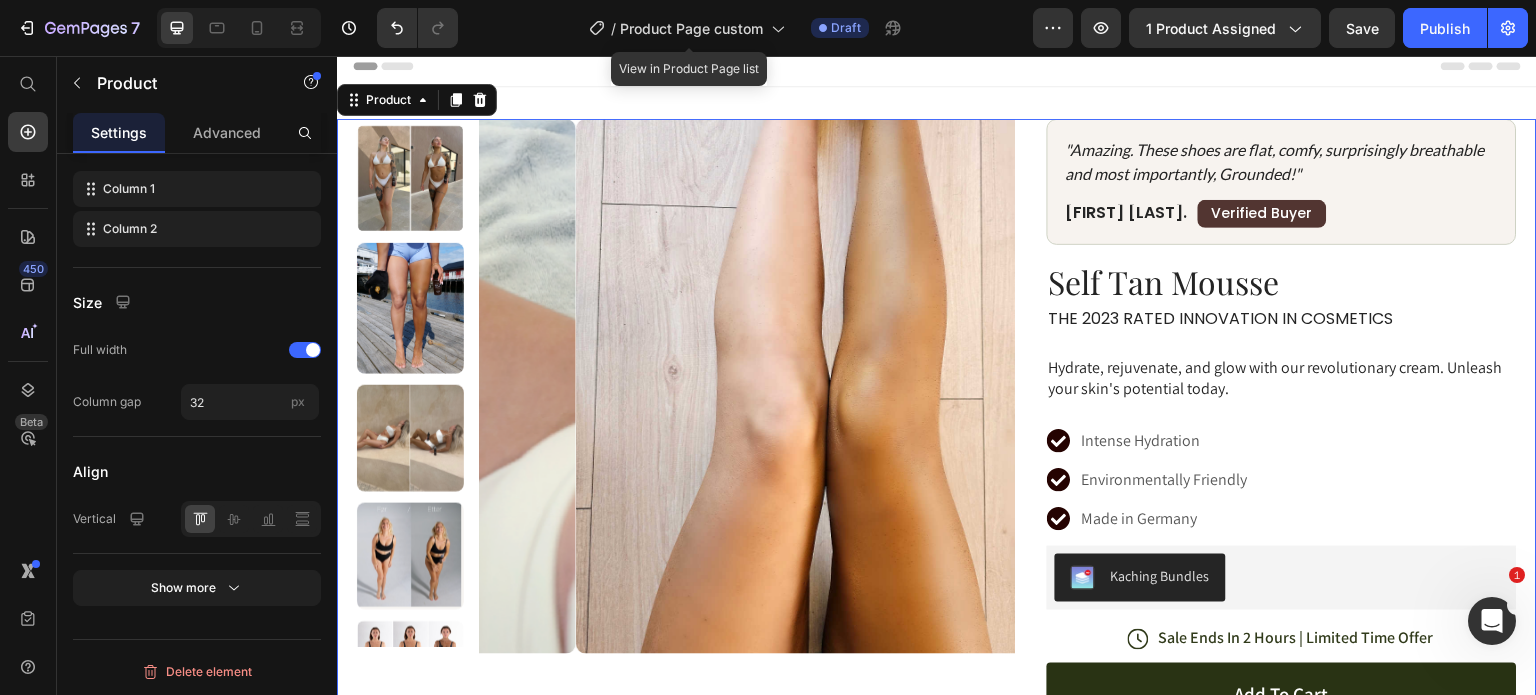 click on "Product Images Row "Amazing. These shoes are flat, comfy, surprisingly breathable and most importantly, Grounded!" Text Block [FIRST] [LAST]. Text Block Verified Buyer Text Block Row Row Row Self Tan Mousse Product Title The 2023 Rated Innovation in Cosmetics Text Block Hydrate, rejuvenate, and glow with our revolutionary cream. Unleash your skin's potential today. Text Block Intense Hydration Environmentally Friendly Made in Germany Item List Kaching Bundles Kaching Bundles
Icon Sale Ends In 2 Hours | Limited Time Offer Text Block Row add to cart Add to Cart
Icon Free Shipping Text Block
Icon Money-Back Text Block
Icon Easy Returns Text Block Row Image Icon Icon Icon Icon Icon Icon List “This skin cream is a game-changer! It has transformed my dry, lackluster skin into a hydrated and radiant complexion. I love how it absorbs quickly and leaves no greasy residue. Highly recommend” Text Block
Icon [FIRST] [LAST]. ([CITY], [COUNTRY]) Row" at bounding box center [937, 649] 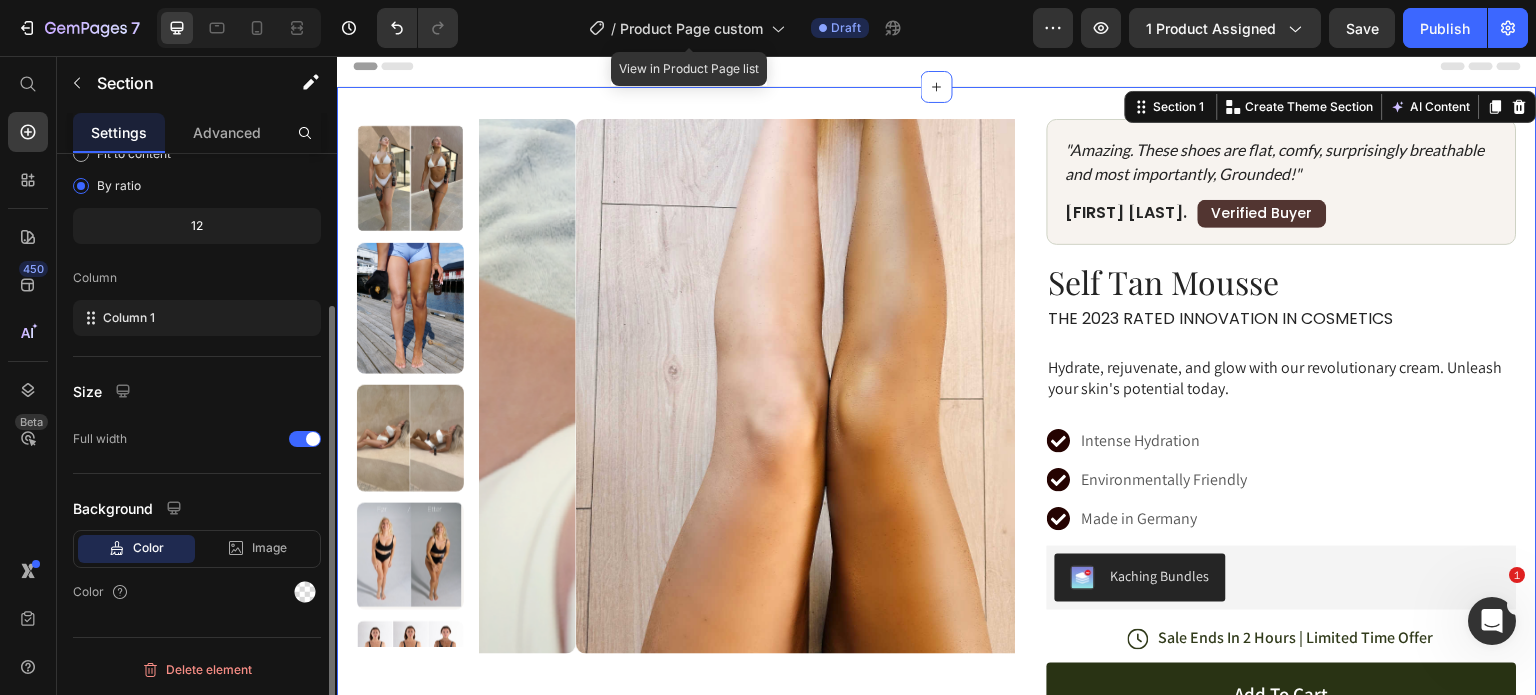 scroll, scrollTop: 0, scrollLeft: 0, axis: both 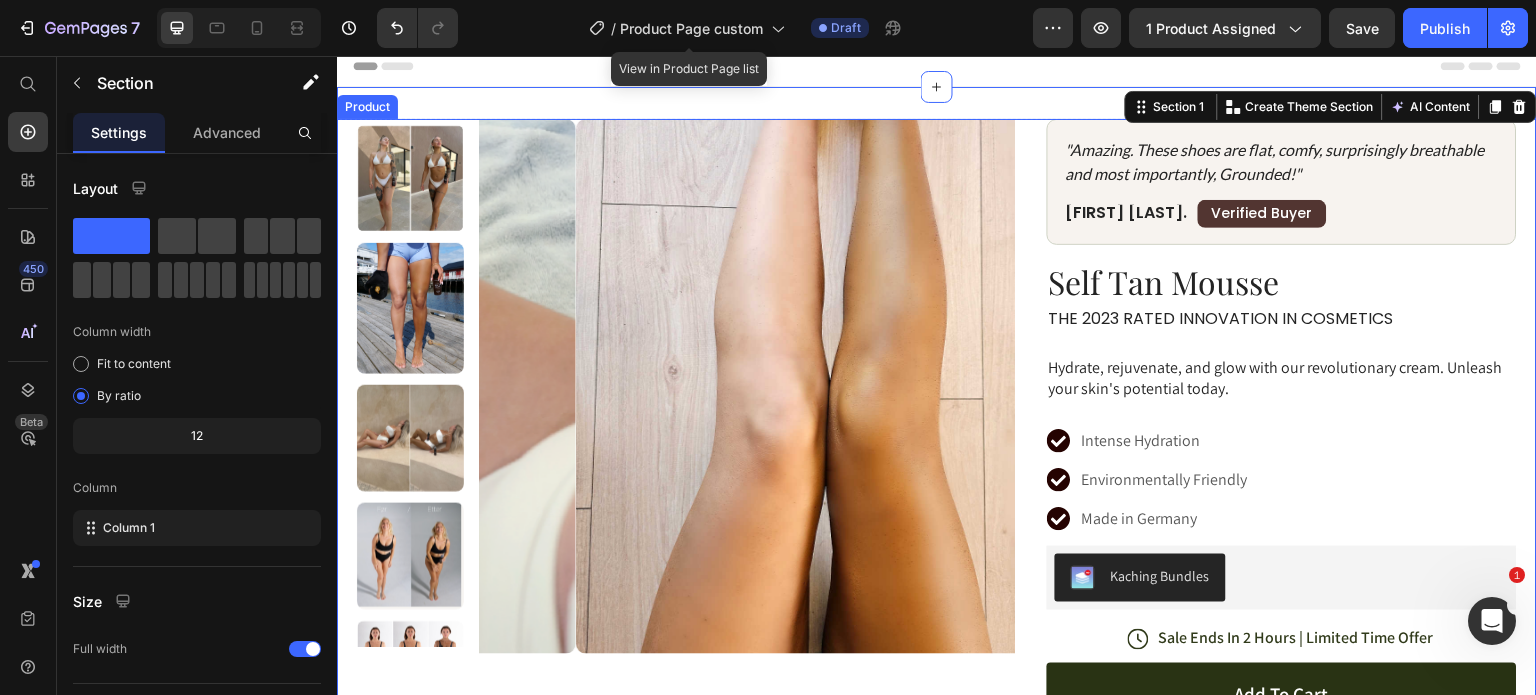 click on "Product Images Row "Amazing. These shoes are flat, comfy, surprisingly breathable and most importantly, Grounded!" Text Block [FIRST] [LAST]. Text Block Verified Buyer Text Block Row Row Row Self Tan Mousse Product Title The 2023 Rated Innovation in Cosmetics Text Block Hydrate, rejuvenate, and glow with our revolutionary cream. Unleash your skin's potential today. Text Block Intense Hydration Environmentally Friendly Made in Germany Item List Kaching Bundles Kaching Bundles
Icon Sale Ends In 2 Hours | Limited Time Offer Text Block Row add to cart Add to Cart
Icon Free Shipping Text Block
Icon Money-Back Text Block
Icon Easy Returns Text Block Row Image Icon Icon Icon Icon Icon Icon List “This skin cream is a game-changer! It has transformed my dry, lackluster skin into a hydrated and radiant complexion. I love how it absorbs quickly and leaves no greasy residue. Highly recommend” Text Block
Icon [FIRST] [LAST]. ([CITY], [COUNTRY]) Row" at bounding box center (937, 641) 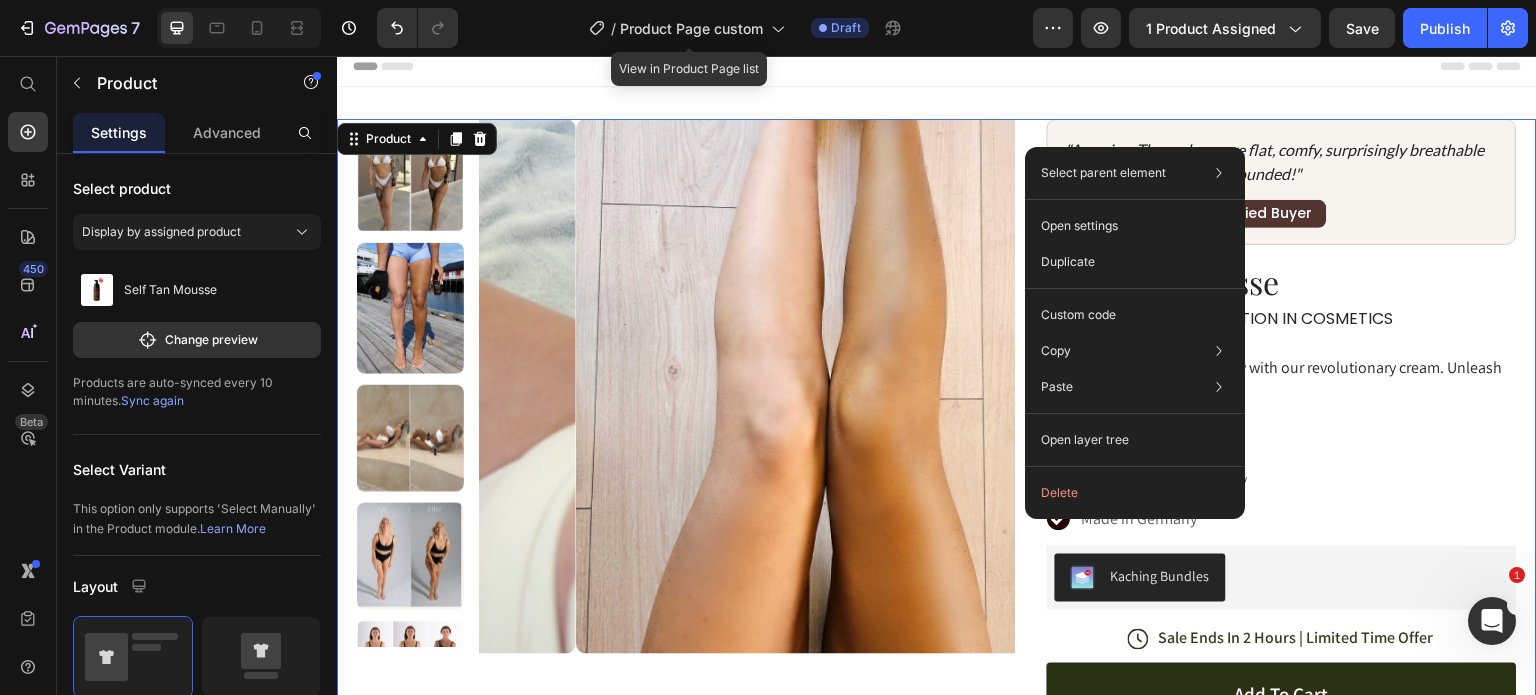 click on "Product Images Row "Amazing. These shoes are flat, comfy, surprisingly breathable and most importantly, Grounded!" Text Block [FIRST] [LAST]. Text Block Verified Buyer Text Block Row Row Row Self Tan Mousse Product Title The 2023 Rated Innovation in Cosmetics Text Block Hydrate, rejuvenate, and glow with our revolutionary cream. Unleash your skin's potential today. Text Block Intense Hydration Environmentally Friendly Made in Germany Item List Kaching Bundles Kaching Bundles
Icon Sale Ends In 2 Hours | Limited Time Offer Text Block Row add to cart Add to Cart
Icon Free Shipping Text Block
Icon Money-Back Text Block
Icon Easy Returns Text Block Row Image Icon Icon Icon Icon Icon Icon List “This skin cream is a game-changer! It has transformed my dry, lackluster skin into a hydrated and radiant complexion. I love how it absorbs quickly and leaves no greasy residue. Highly recommend” Text Block
Icon [FIRST] [LAST]. ([CITY], [COUNTRY]) Row" at bounding box center (937, 641) 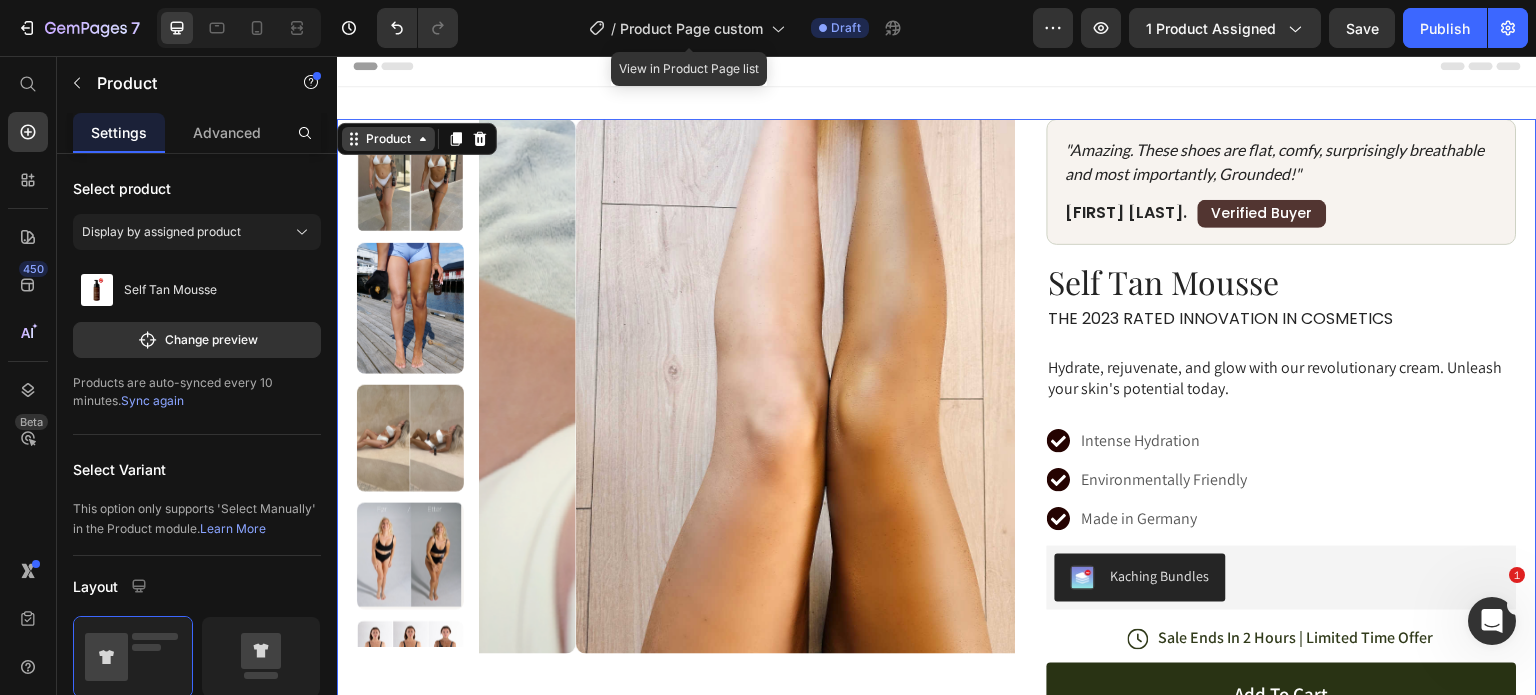 click on "Product" at bounding box center (388, 139) 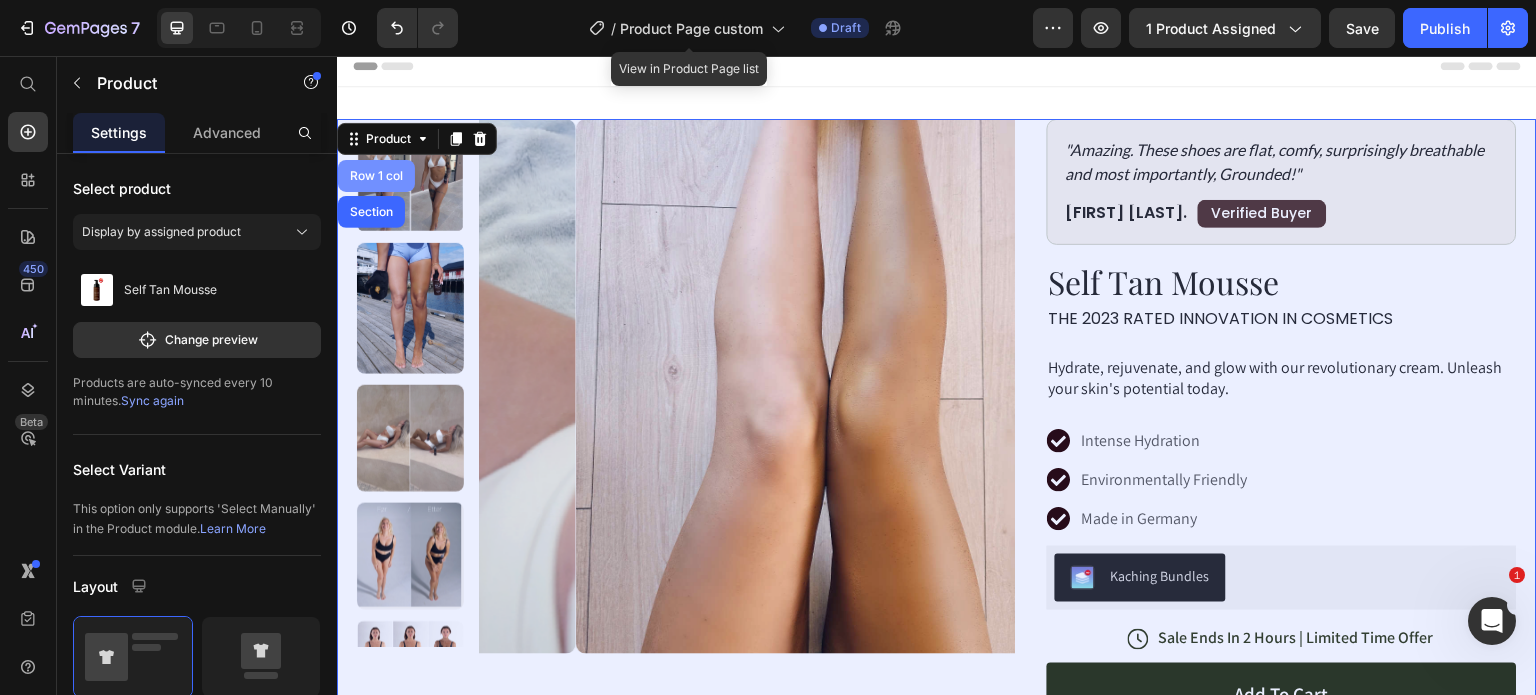 click on "Row 1 col" at bounding box center [376, 176] 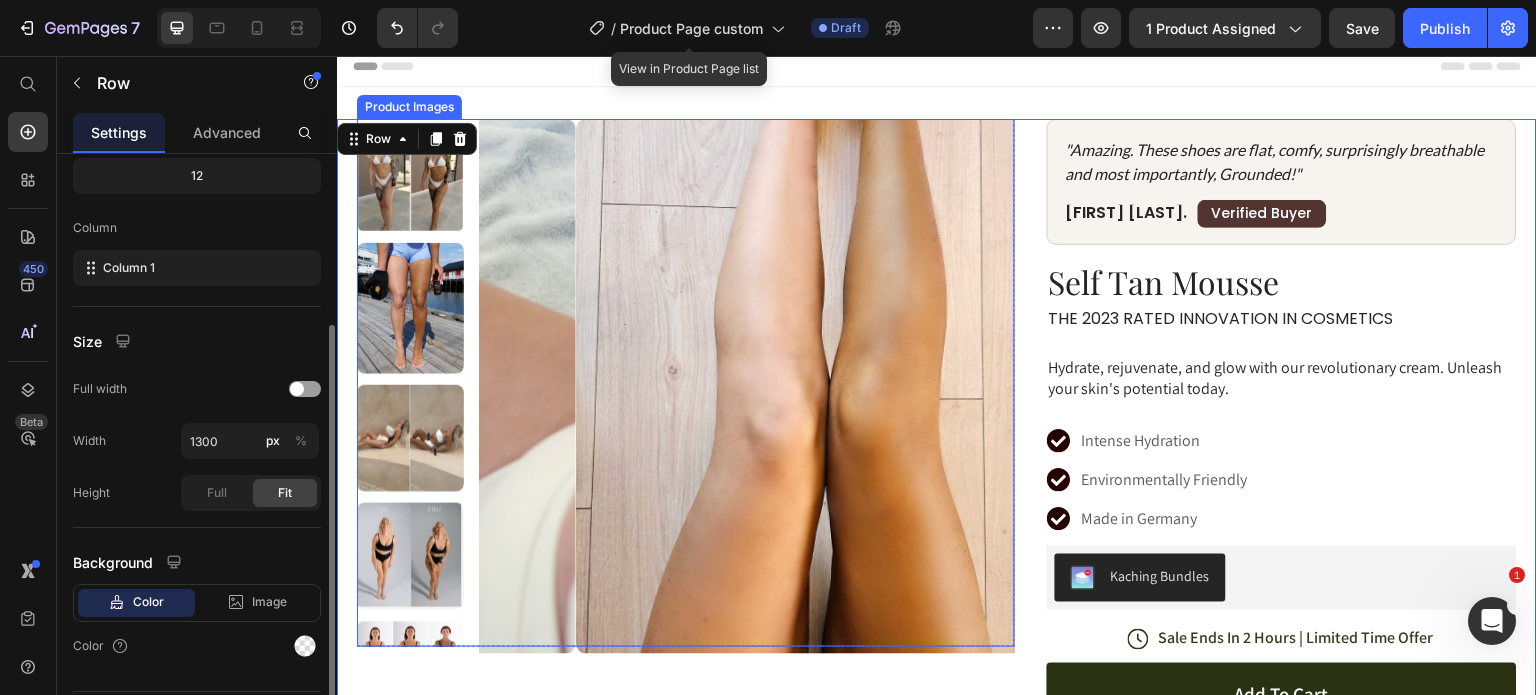 scroll, scrollTop: 260, scrollLeft: 0, axis: vertical 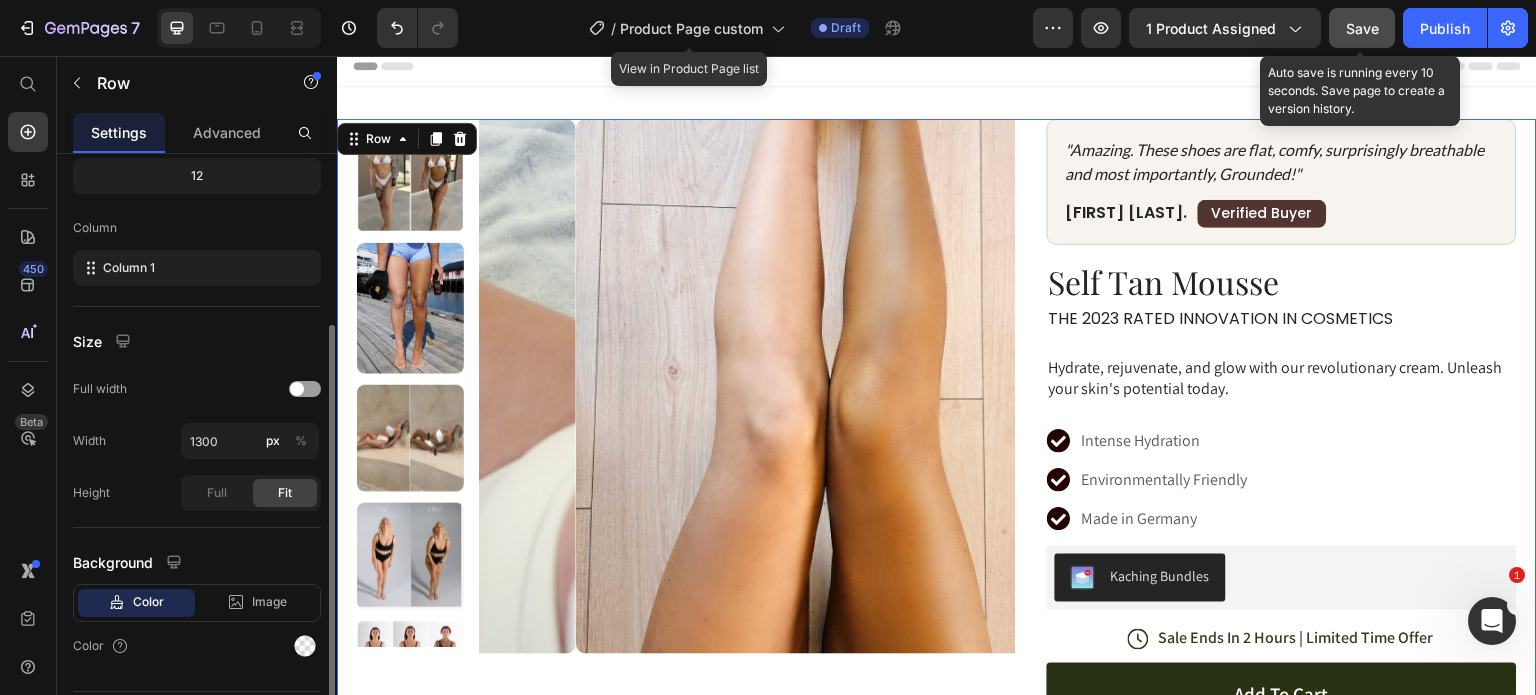 click on "Save" 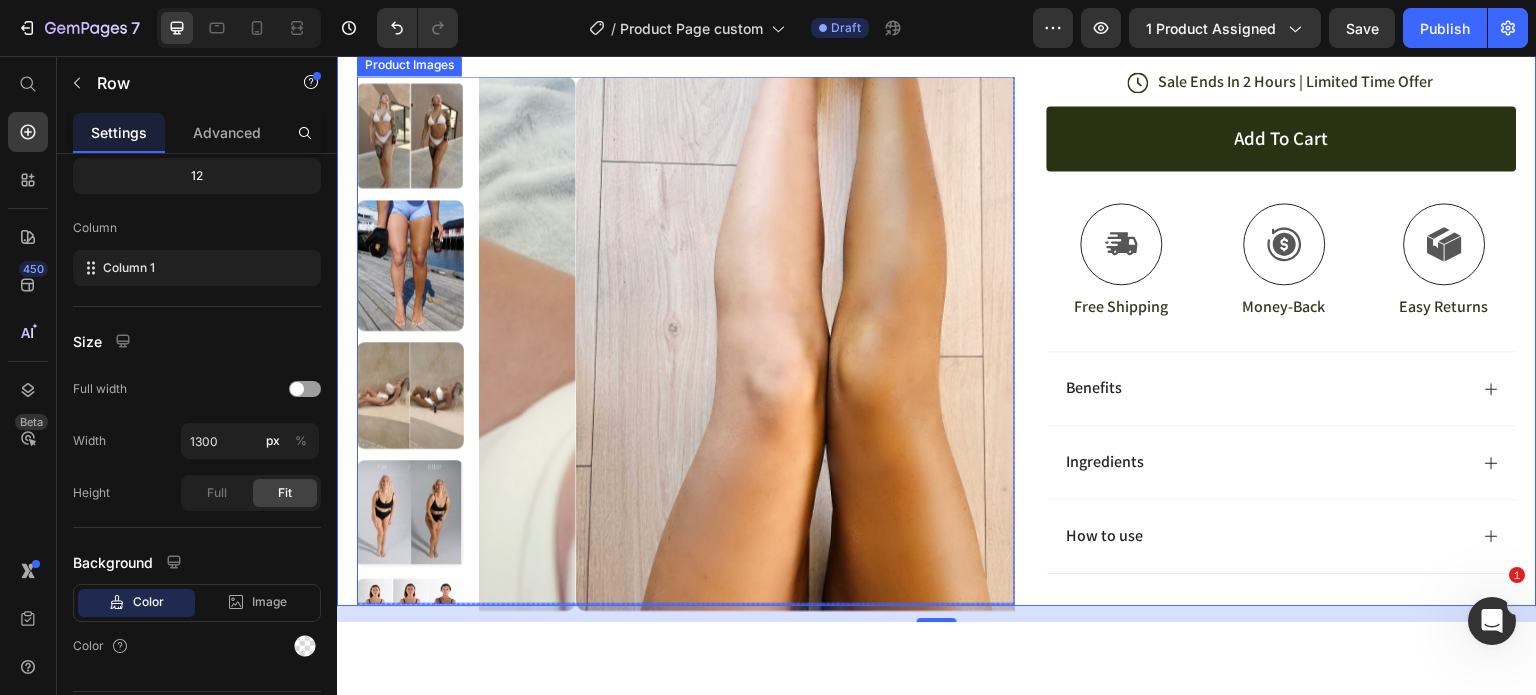 scroll, scrollTop: 568, scrollLeft: 0, axis: vertical 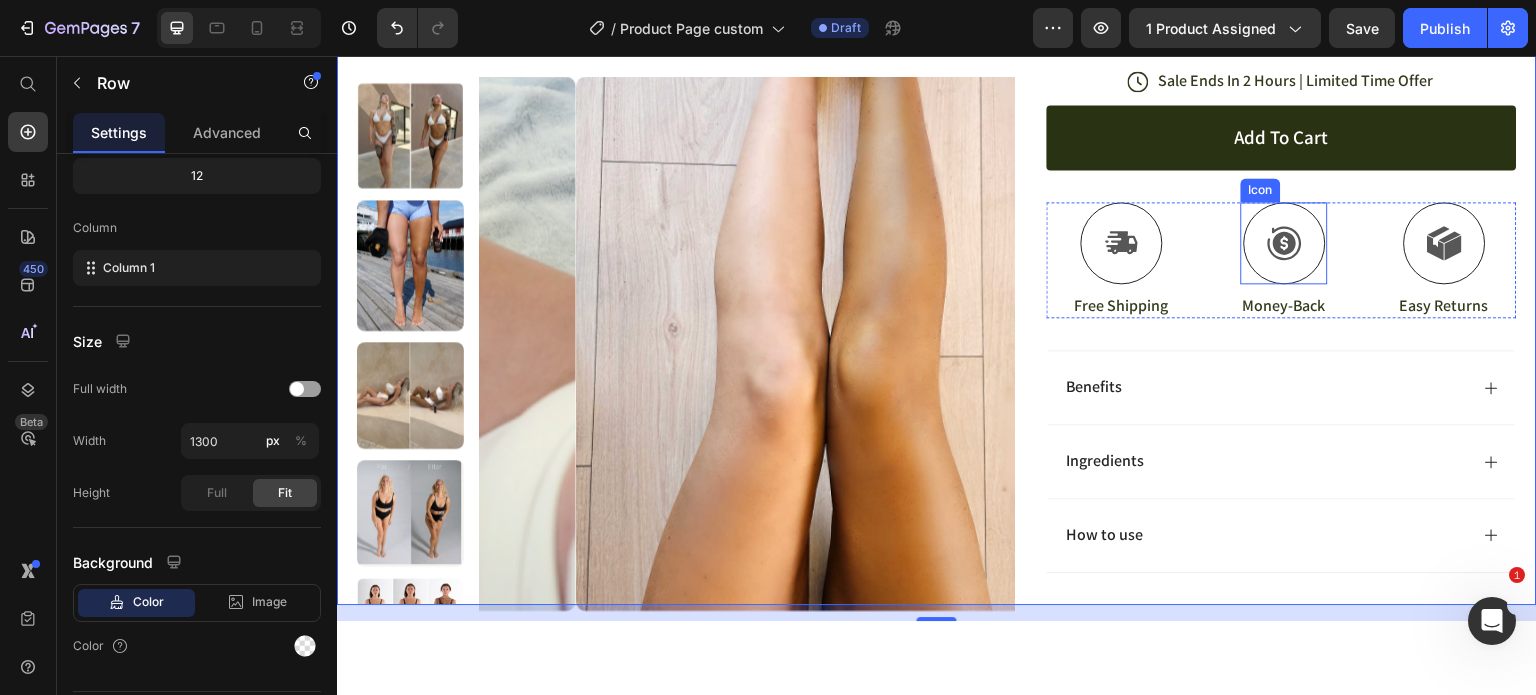 click 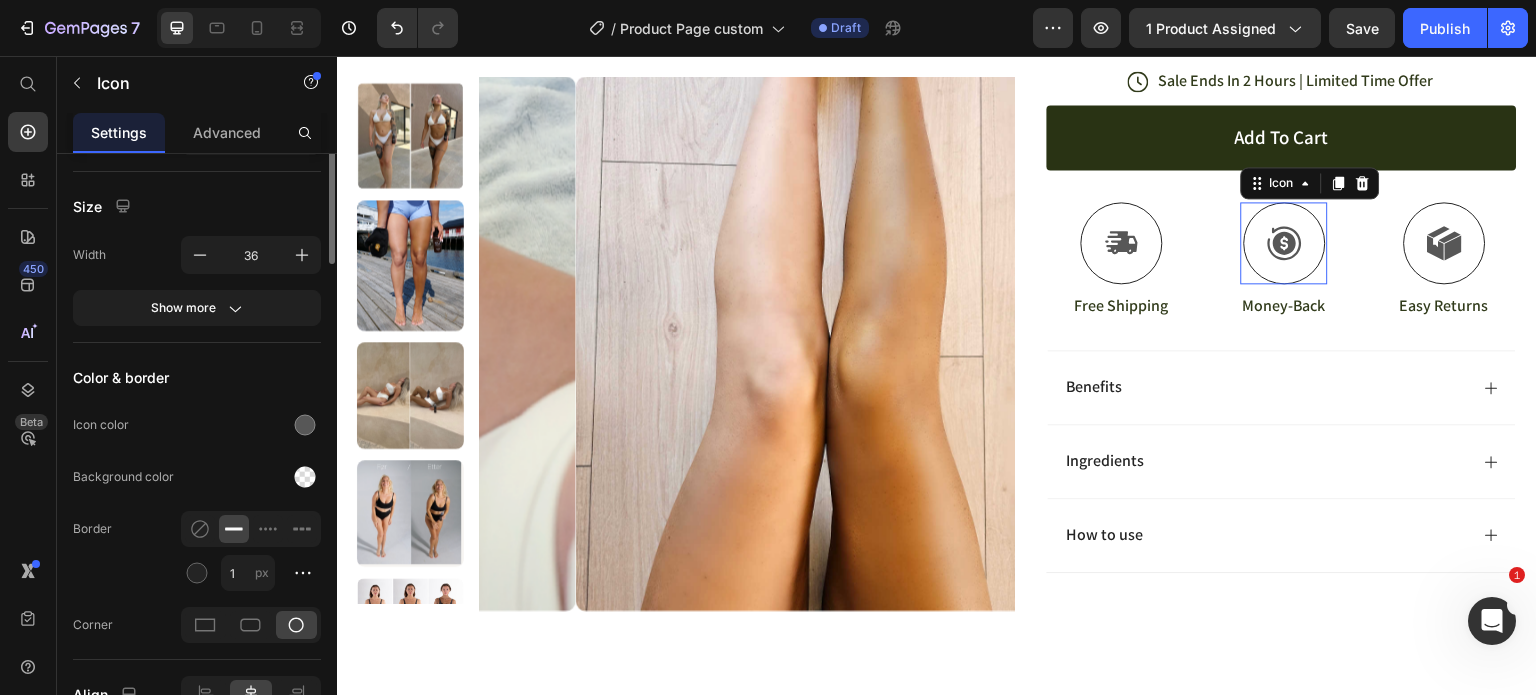 scroll, scrollTop: 0, scrollLeft: 0, axis: both 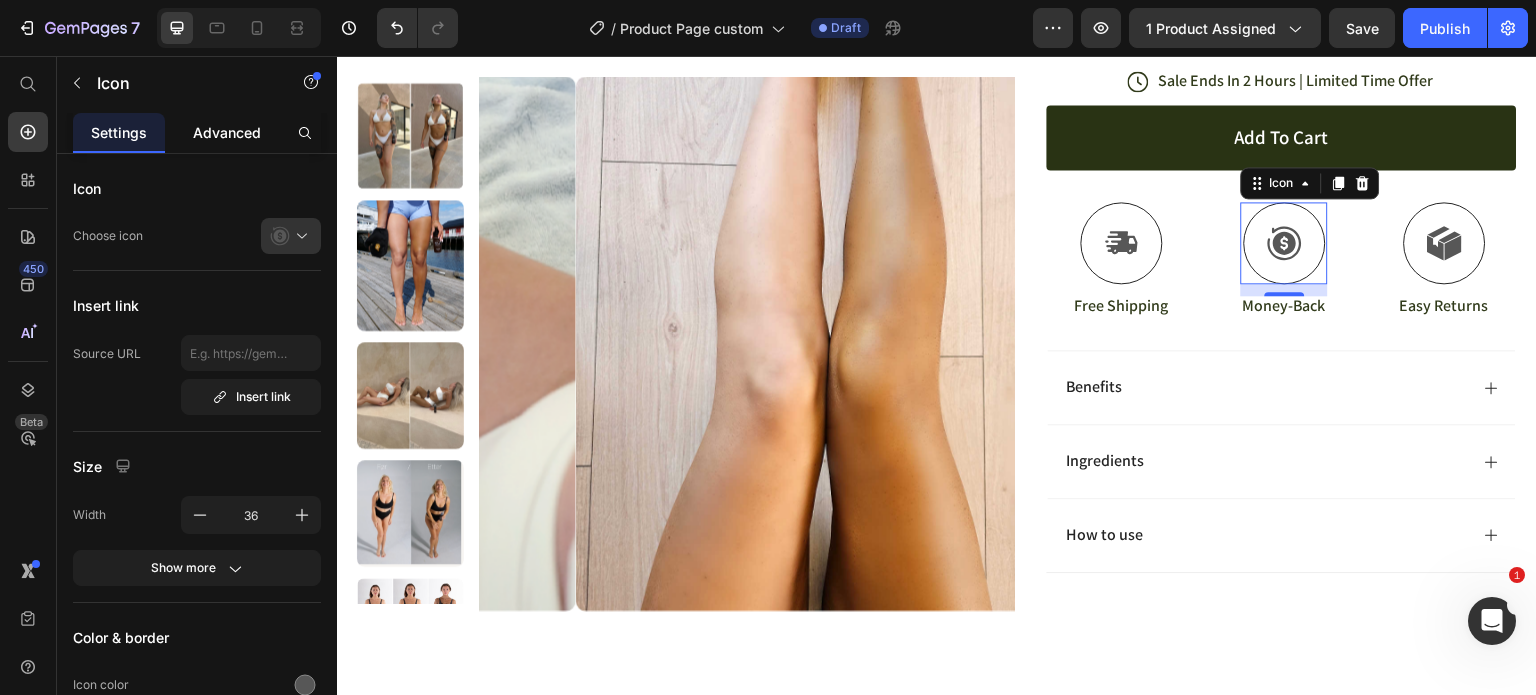 click on "Advanced" at bounding box center [227, 132] 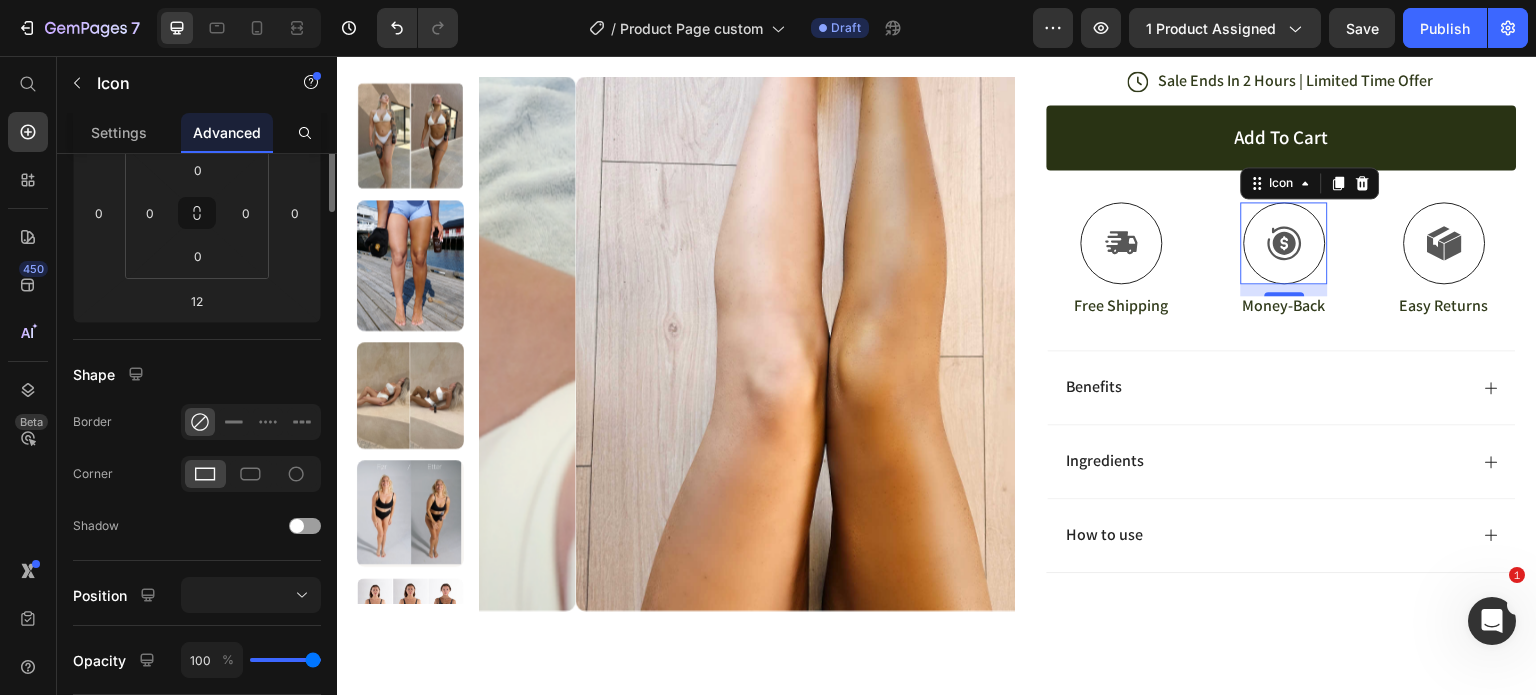 scroll, scrollTop: 0, scrollLeft: 0, axis: both 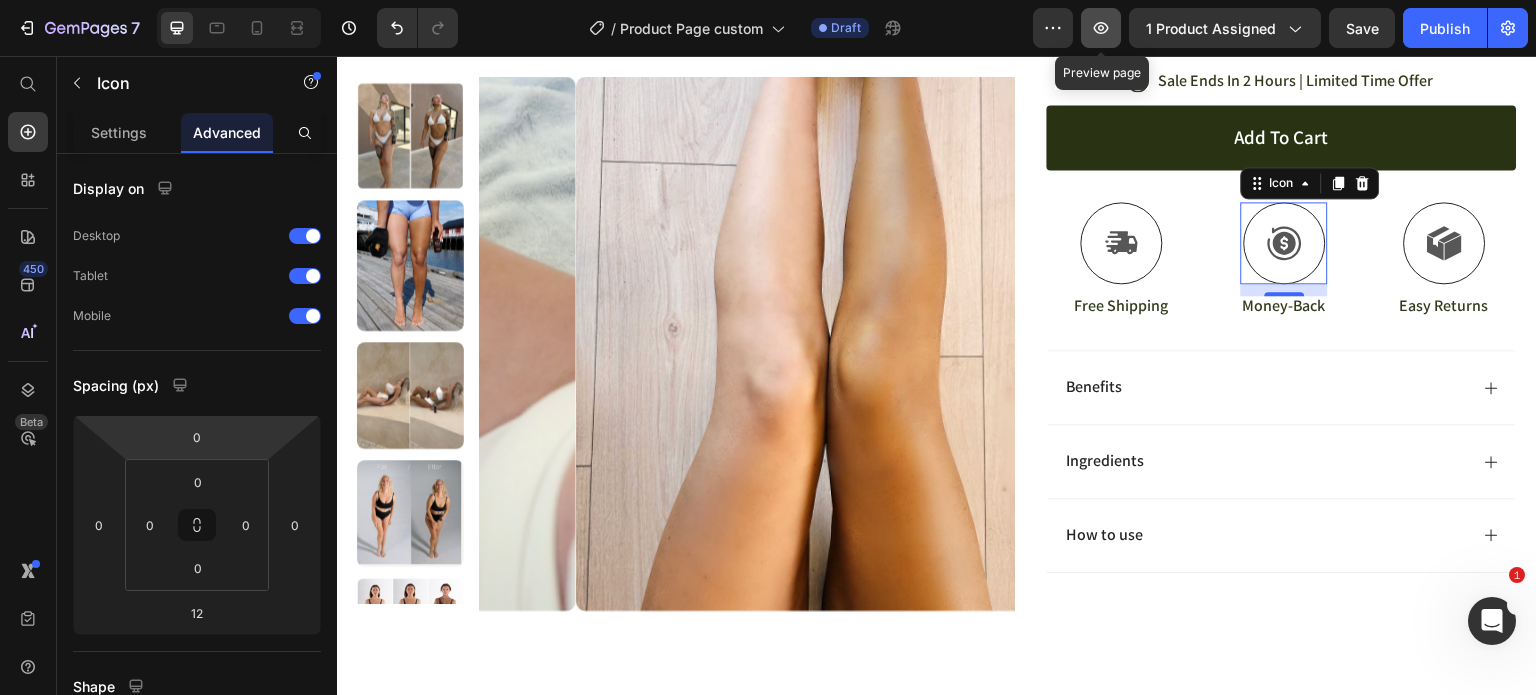 click 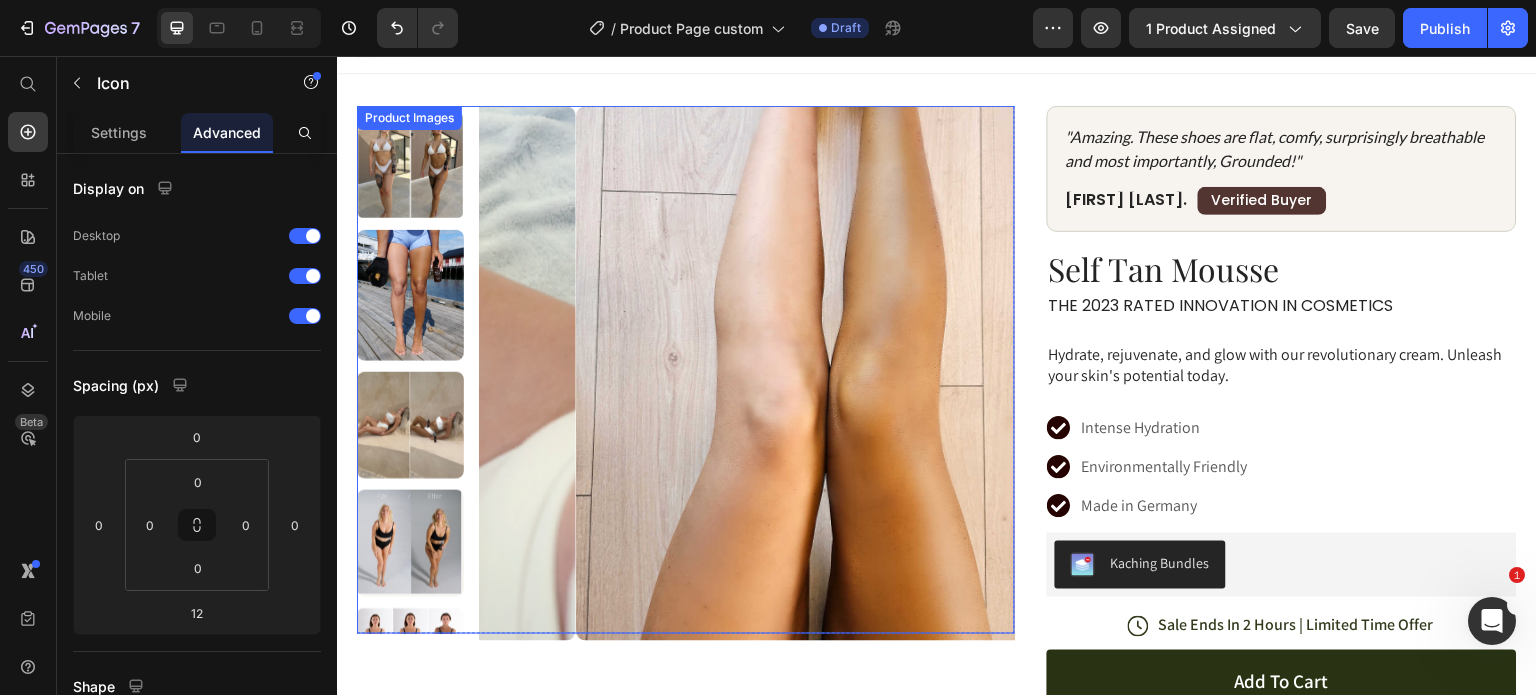 scroll, scrollTop: 0, scrollLeft: 0, axis: both 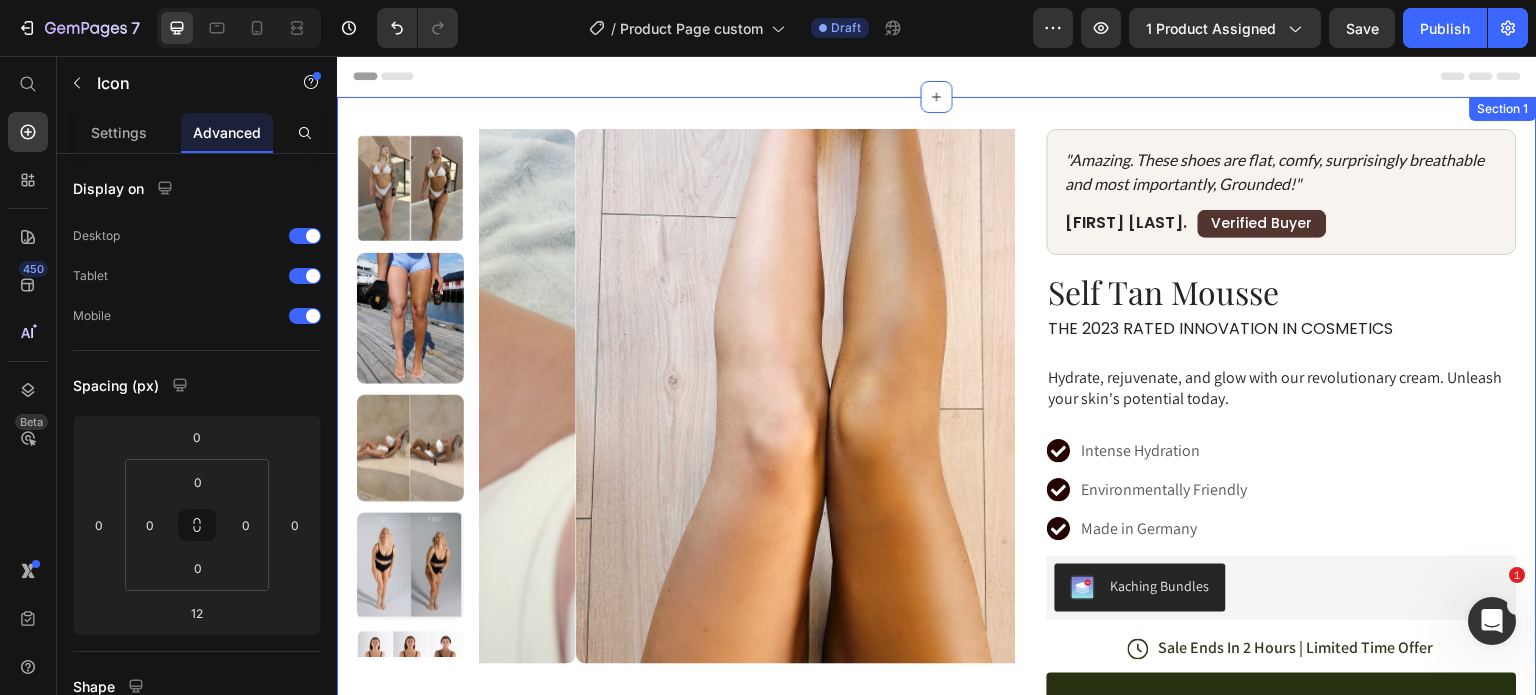 click on "Product Images Row "Amazing. These shoes are flat, comfy, surprisingly breathable and most importantly, Grounded!" Text Block [FIRST] [LAST]. Text Block Verified Buyer Text Block Row Row Row Self Tan Mousse Product Title The 2023 Rated Innovation in Cosmetics Text Block Hydrate, rejuvenate, and glow with our revolutionary cream. Unleash your skin's potential today. Text Block Intense Hydration Environmentally Friendly Made in Germany Item List Kaching Bundles Kaching Bundles
Icon Sale Ends In 2 Hours | Limited Time Offer Text Block Row add to cart Add to Cart
Icon Free Shipping Text Block
Icon   12 Money-Back Text Block
Icon Easy Returns Text Block Row Image Icon Icon Icon Icon Icon Icon List “This skin cream is a game-changer! It has transformed my dry, lackluster skin into a hydrated and radiant complexion. I love how it absorbs quickly and leaves no greasy residue. Highly recommend” Text Block
Icon [FIRST] [LAST]. ([CITY], [COUNTRY])" at bounding box center (937, 659) 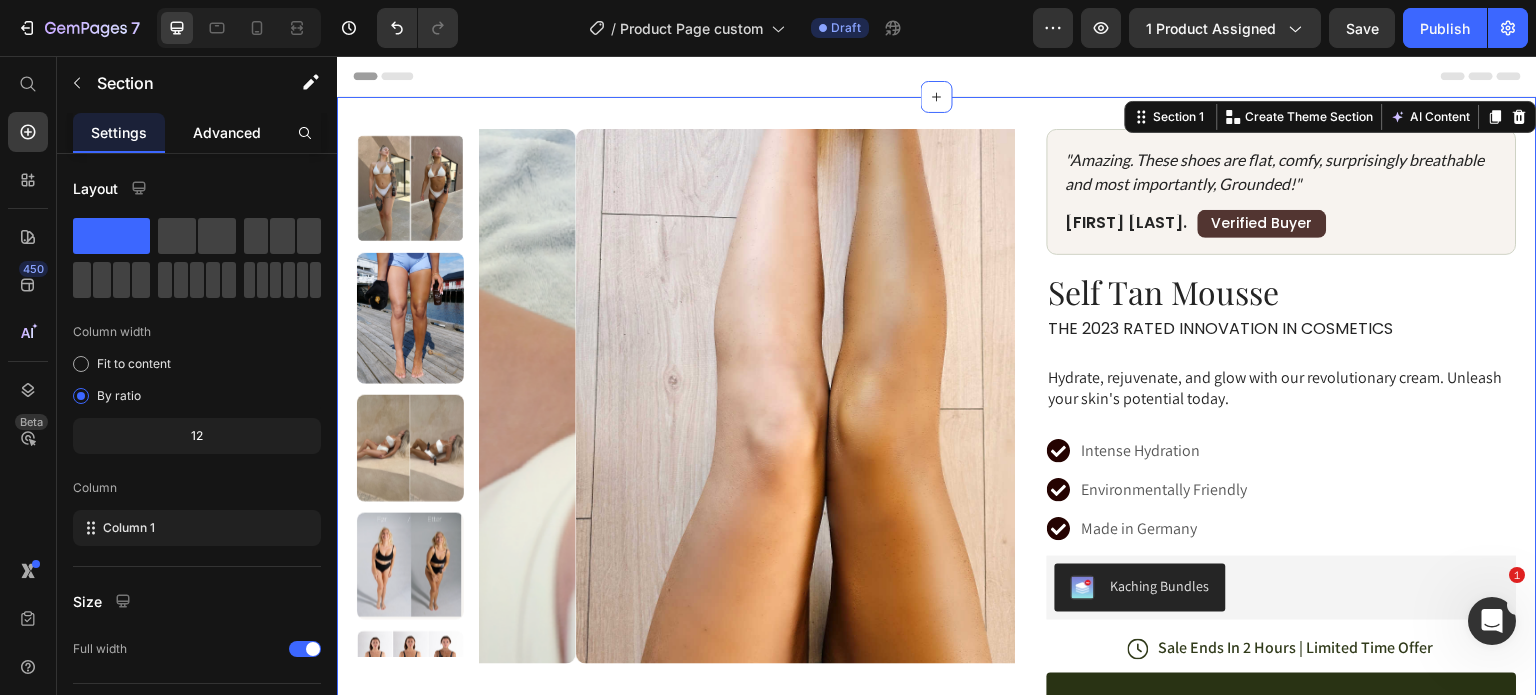 click on "Advanced" 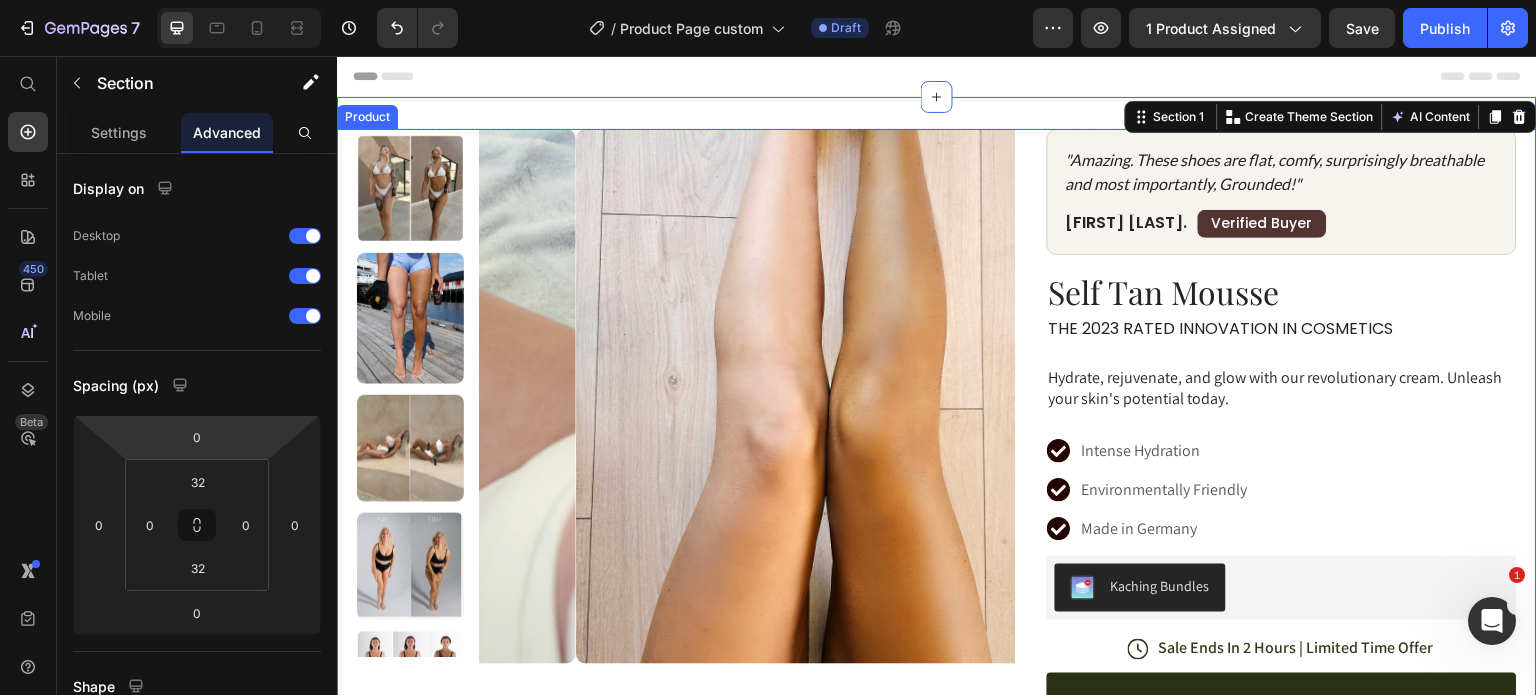 click on "Product Images Row "Amazing. These shoes are flat, comfy, surprisingly breathable and most importantly, Grounded!" Text Block [FIRST] [LAST]. Text Block Verified Buyer Text Block Row Row Row Self Tan Mousse Product Title The 2023 Rated Innovation in Cosmetics Text Block Hydrate, rejuvenate, and glow with our revolutionary cream. Unleash your skin's potential today. Text Block Intense Hydration Environmentally Friendly Made in Germany Item List Kaching Bundles Kaching Bundles
Icon Sale Ends In 2 Hours | Limited Time Offer Text Block Row add to cart Add to Cart
Icon Free Shipping Text Block
Icon Money-Back Text Block
Icon Easy Returns Text Block Row Image Icon Icon Icon Icon Icon Icon List “This skin cream is a game-changer! It has transformed my dry, lackluster skin into a hydrated and radiant complexion. I love how it absorbs quickly and leaves no greasy residue. Highly recommend” Text Block
Icon [FIRST] [LAST]. ([CITY], [COUNTRY]) Row" at bounding box center [937, 651] 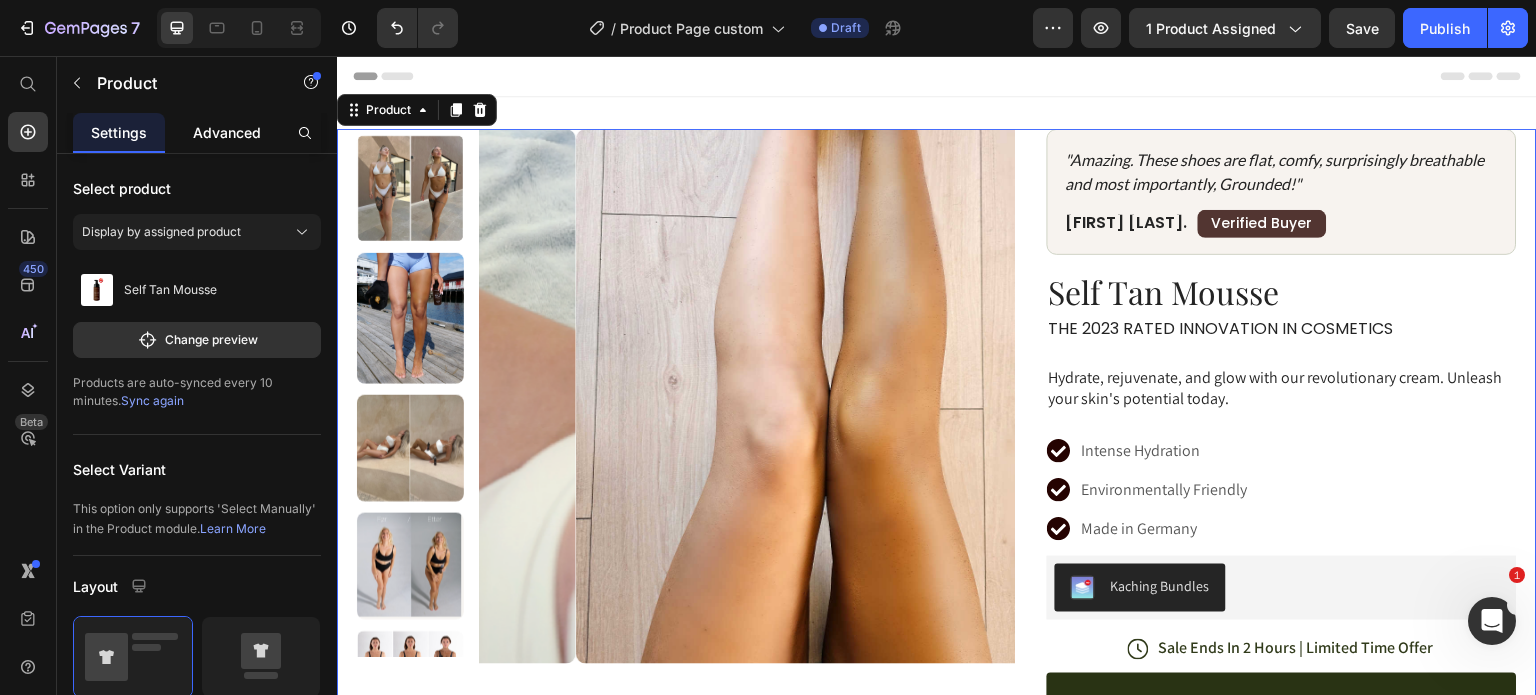 click on "Advanced" at bounding box center (227, 132) 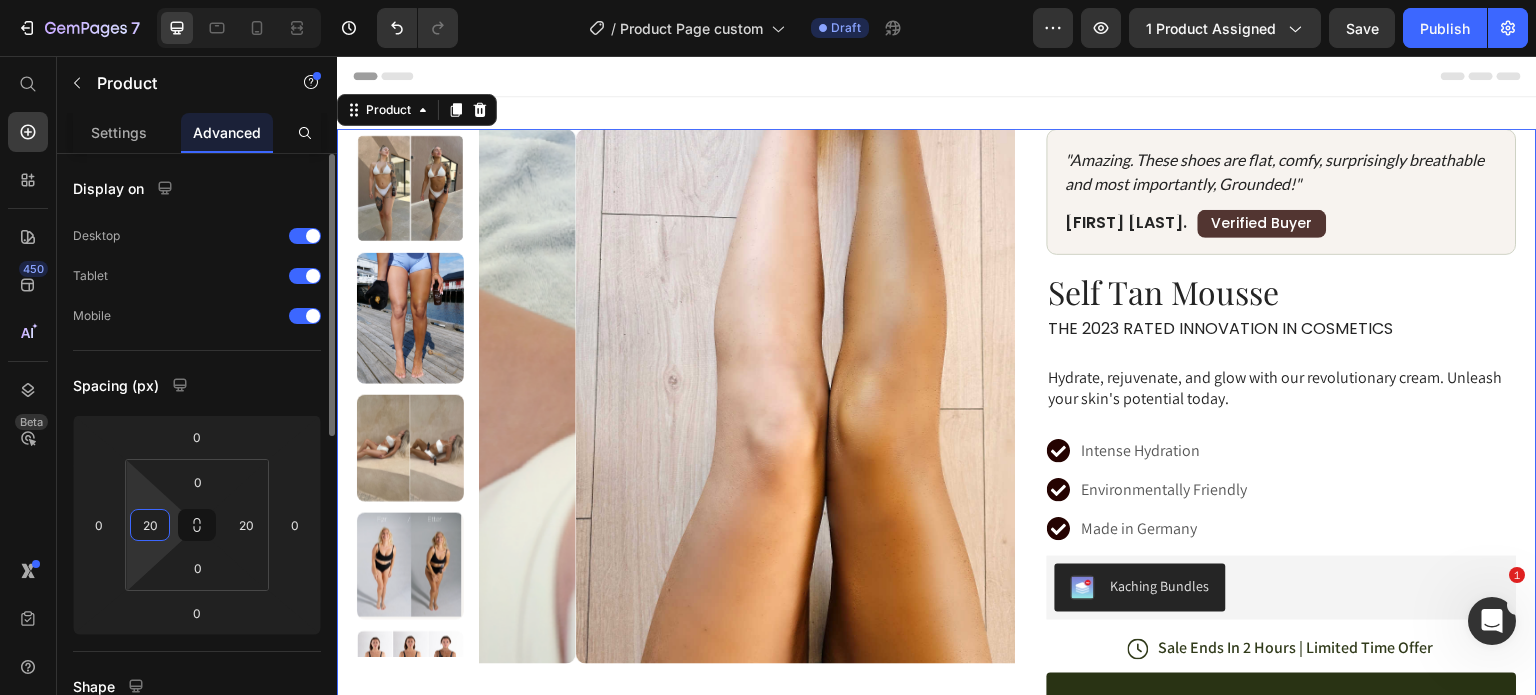 click on "20" at bounding box center (150, 525) 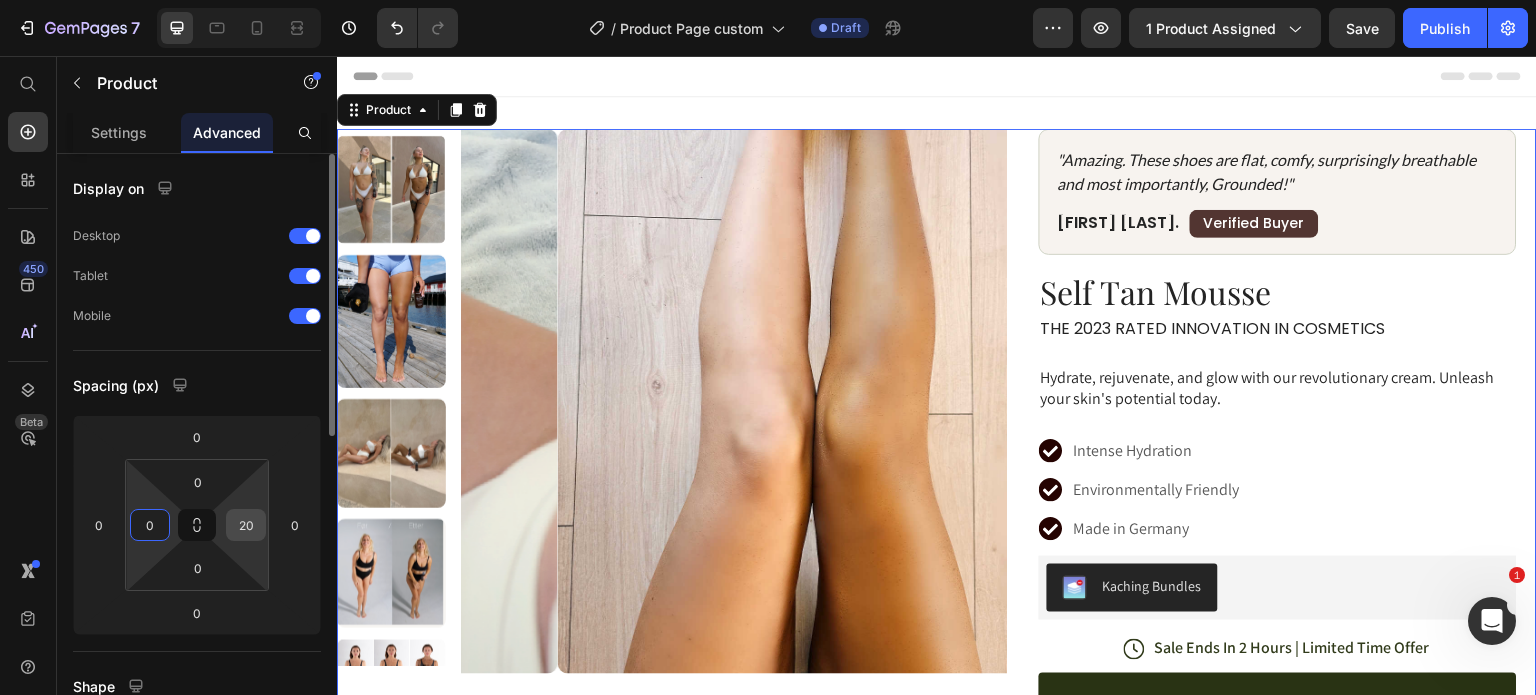 type on "0" 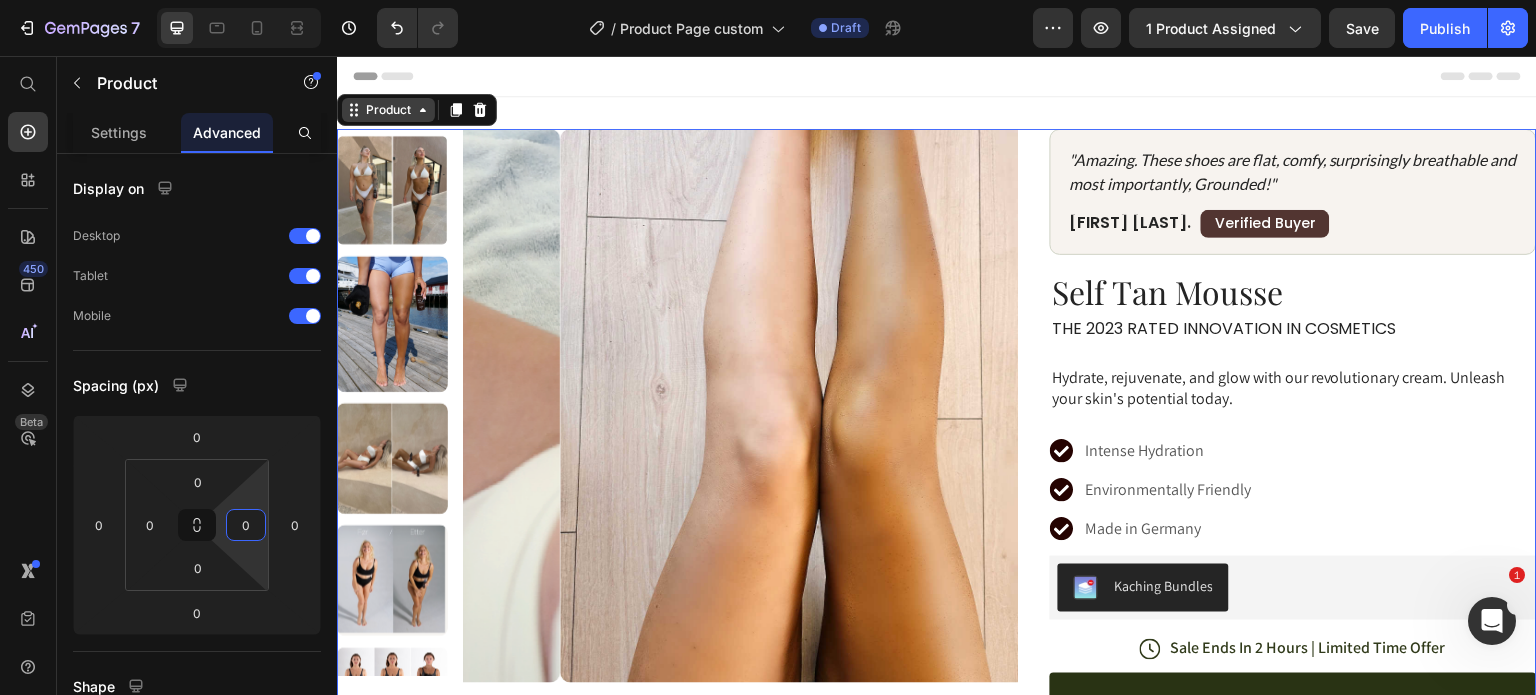 type on "0" 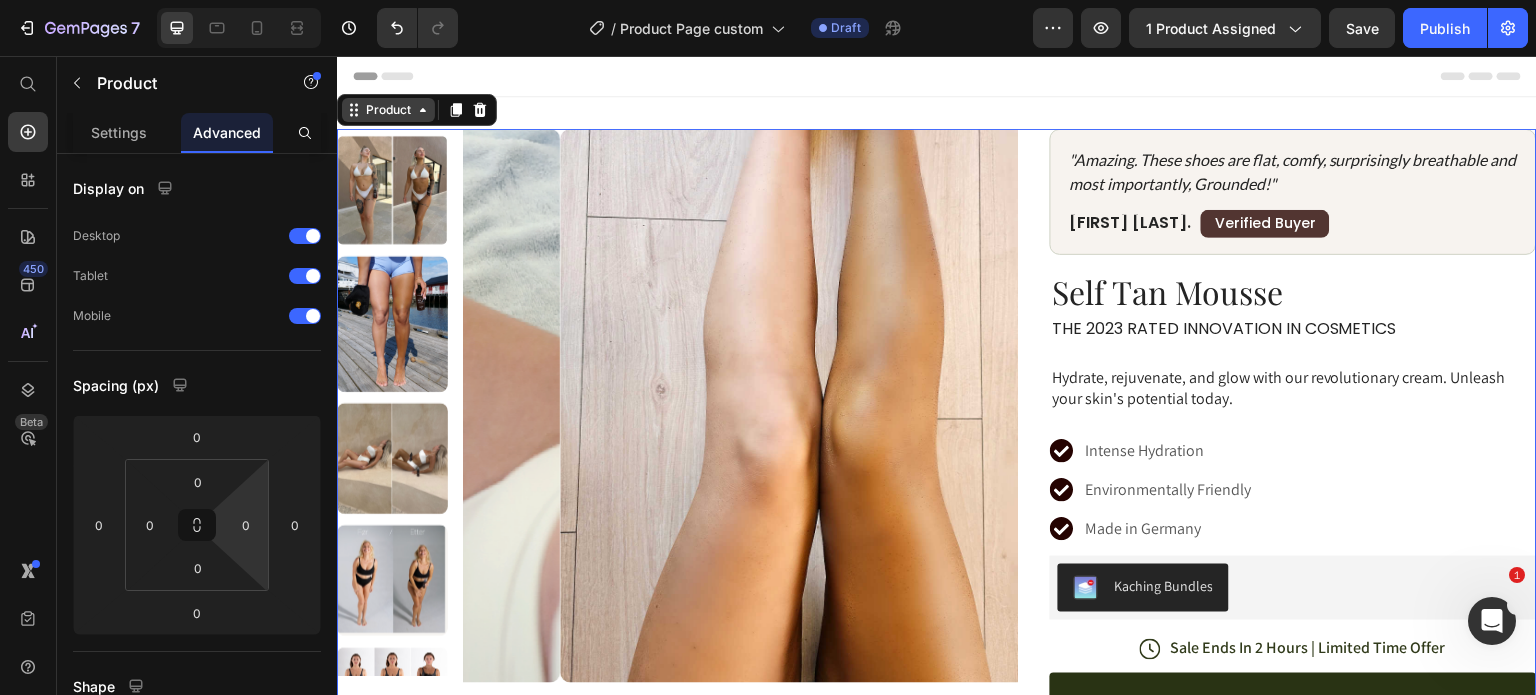 click on "Product" at bounding box center (388, 110) 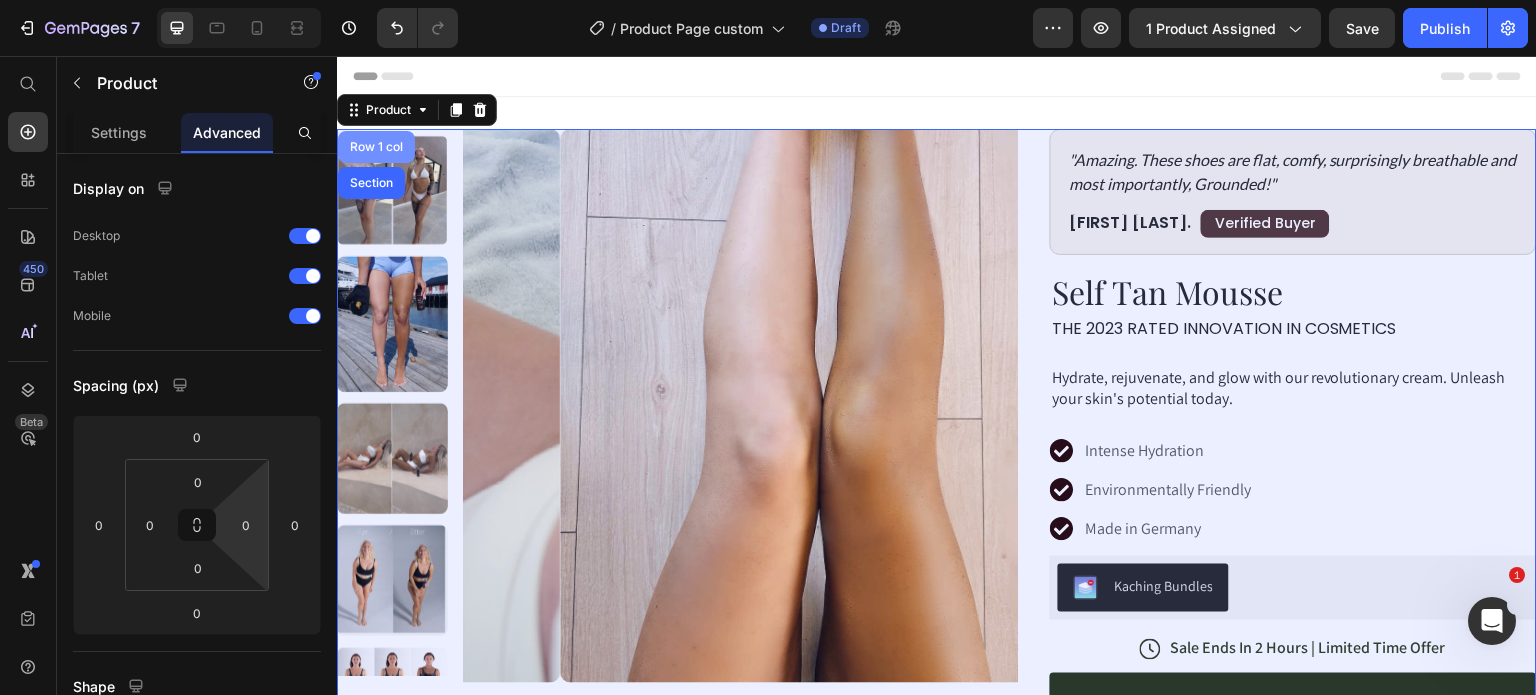 click on "Row 1 col" at bounding box center [376, 147] 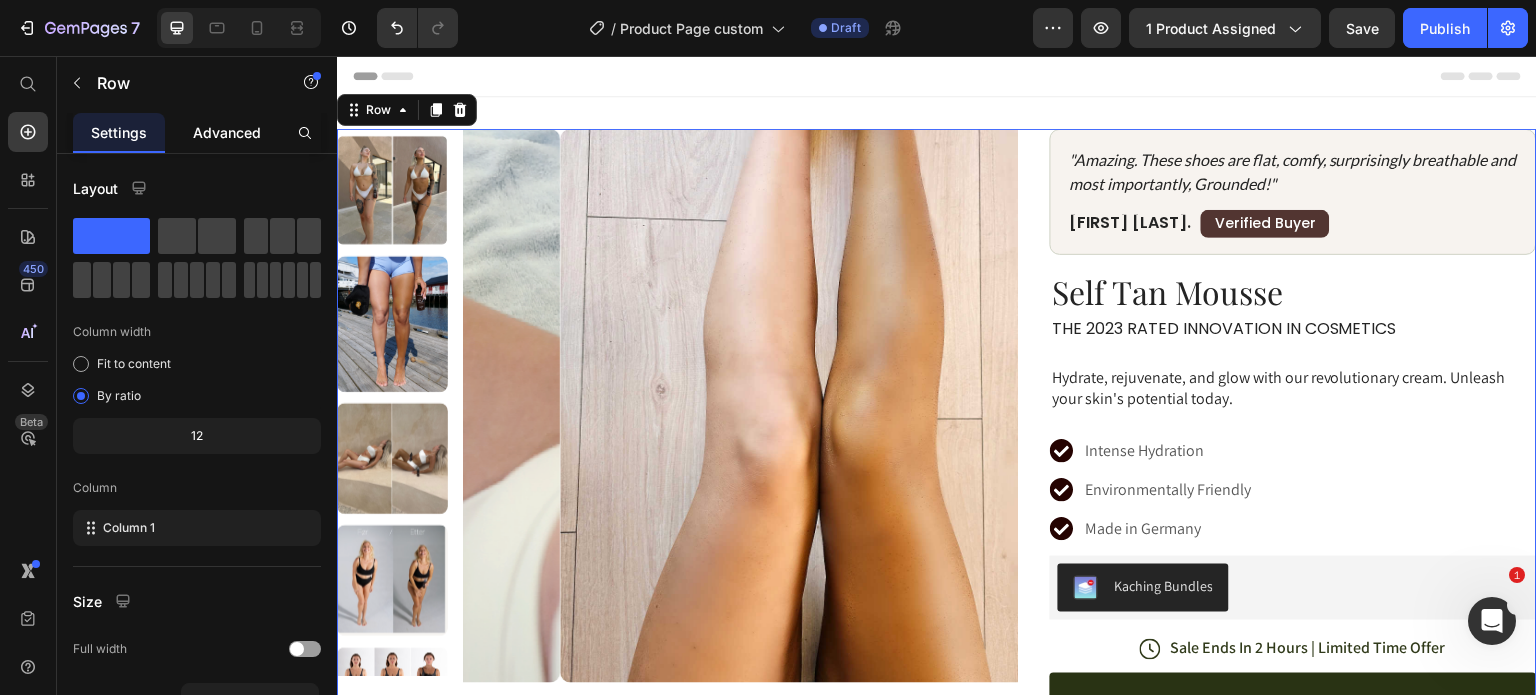 click on "Advanced" at bounding box center (227, 132) 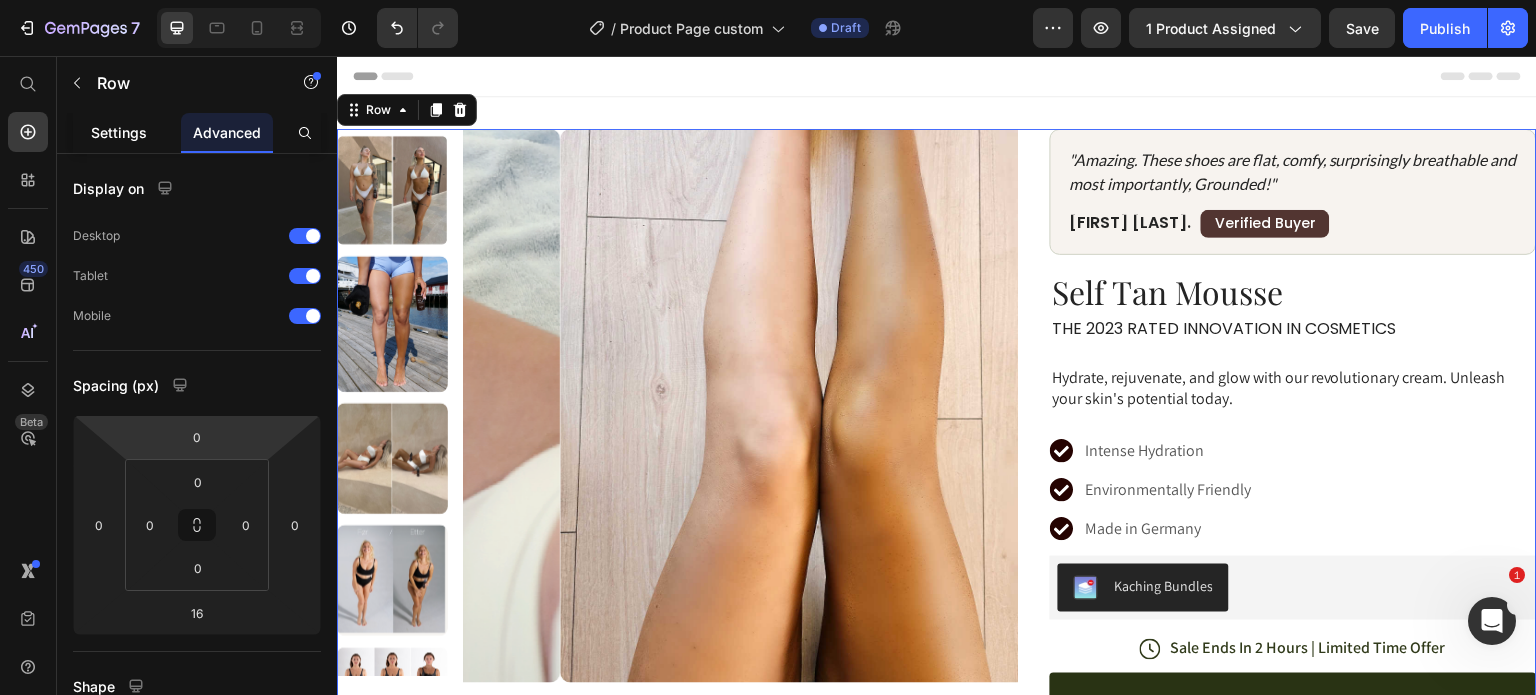 click on "Settings" 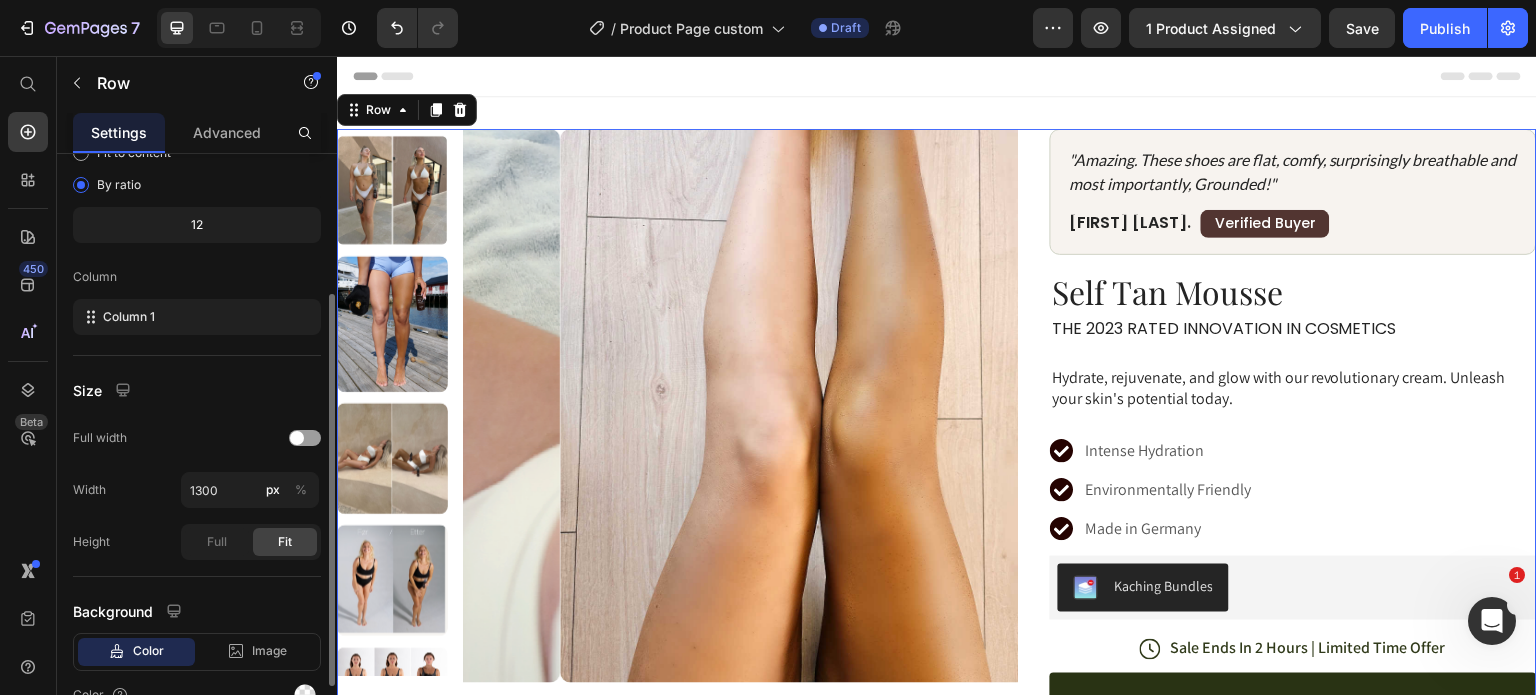 scroll, scrollTop: 212, scrollLeft: 0, axis: vertical 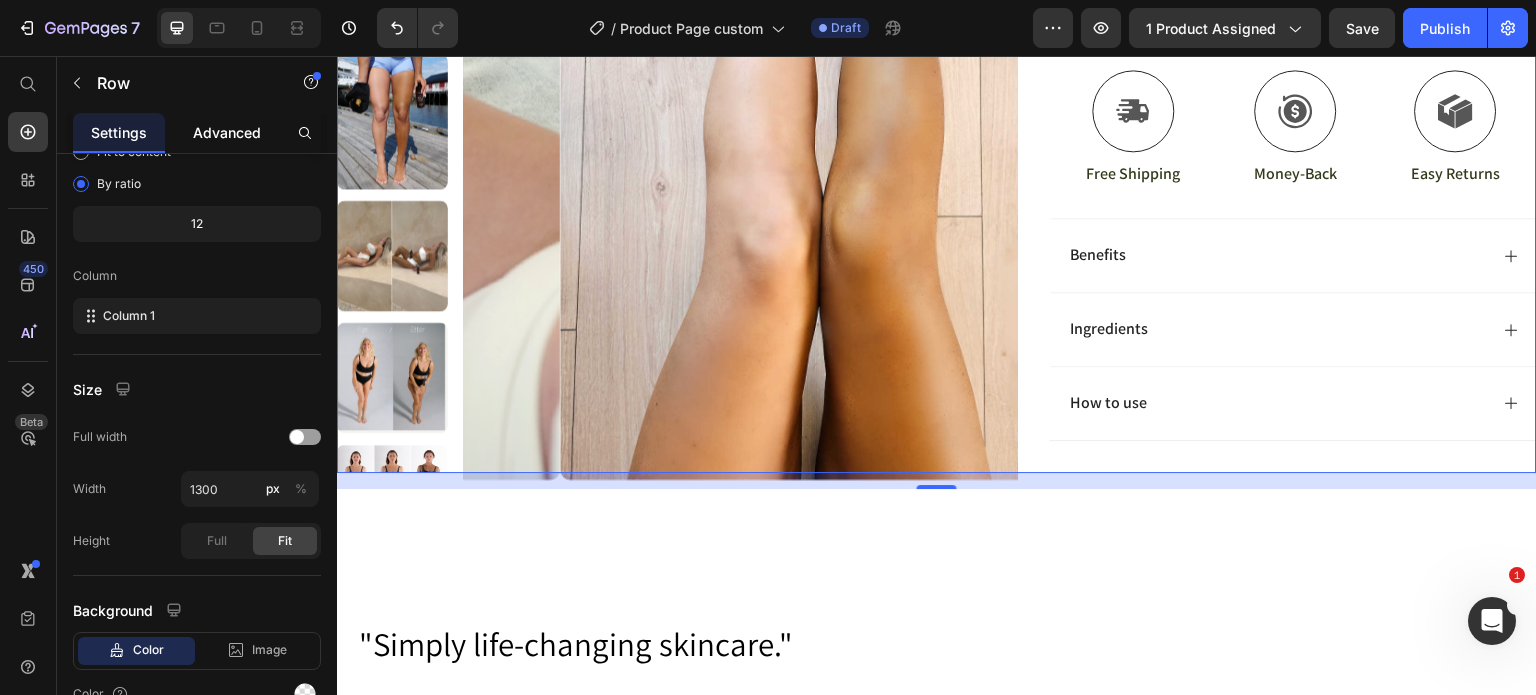 click on "Advanced" at bounding box center (227, 132) 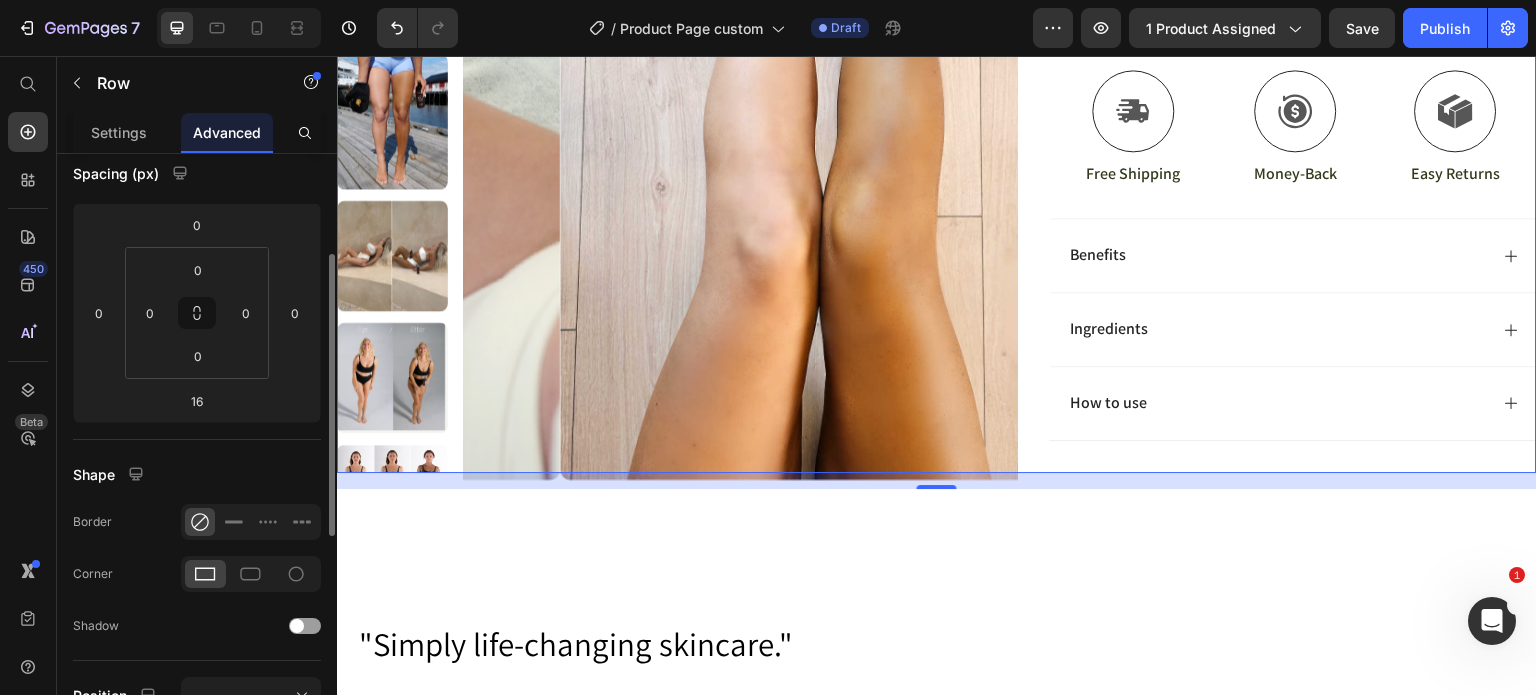 scroll, scrollTop: 0, scrollLeft: 0, axis: both 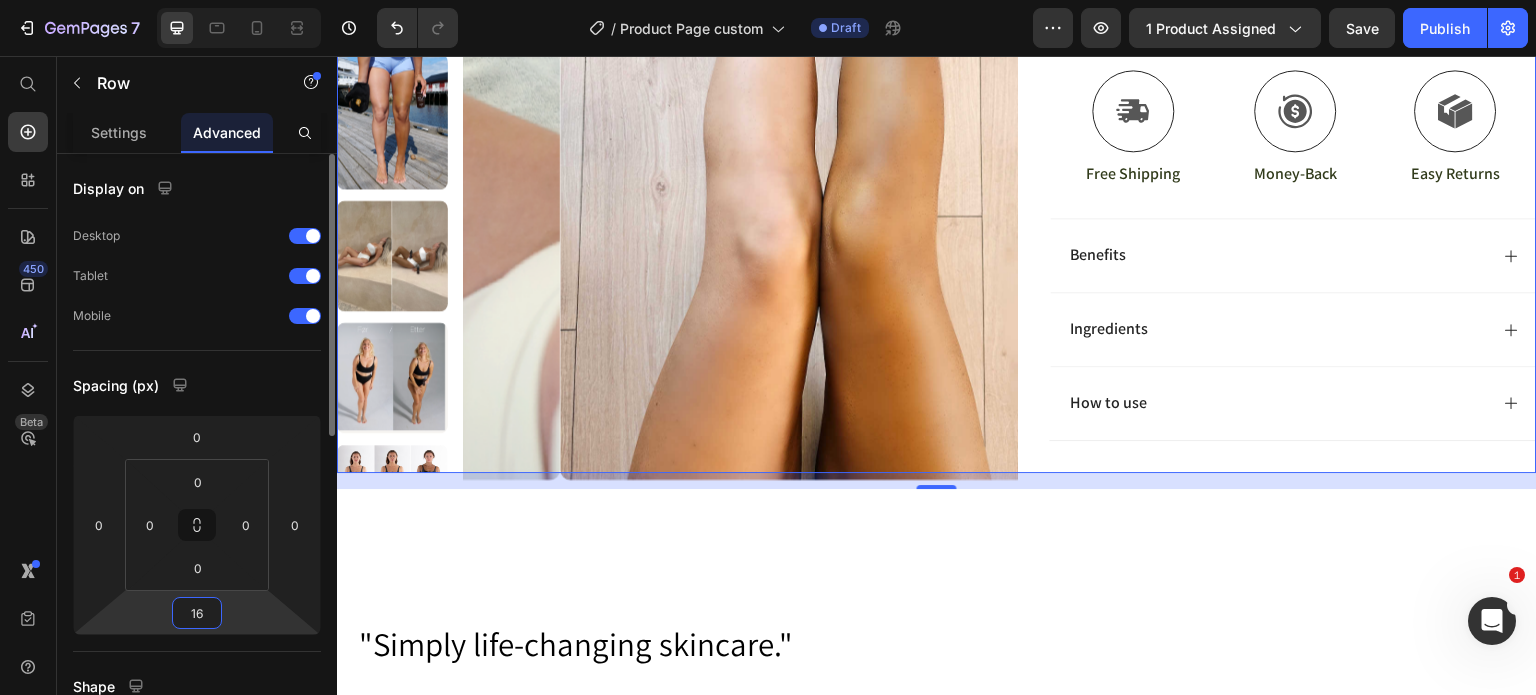 click on "16" at bounding box center [197, 613] 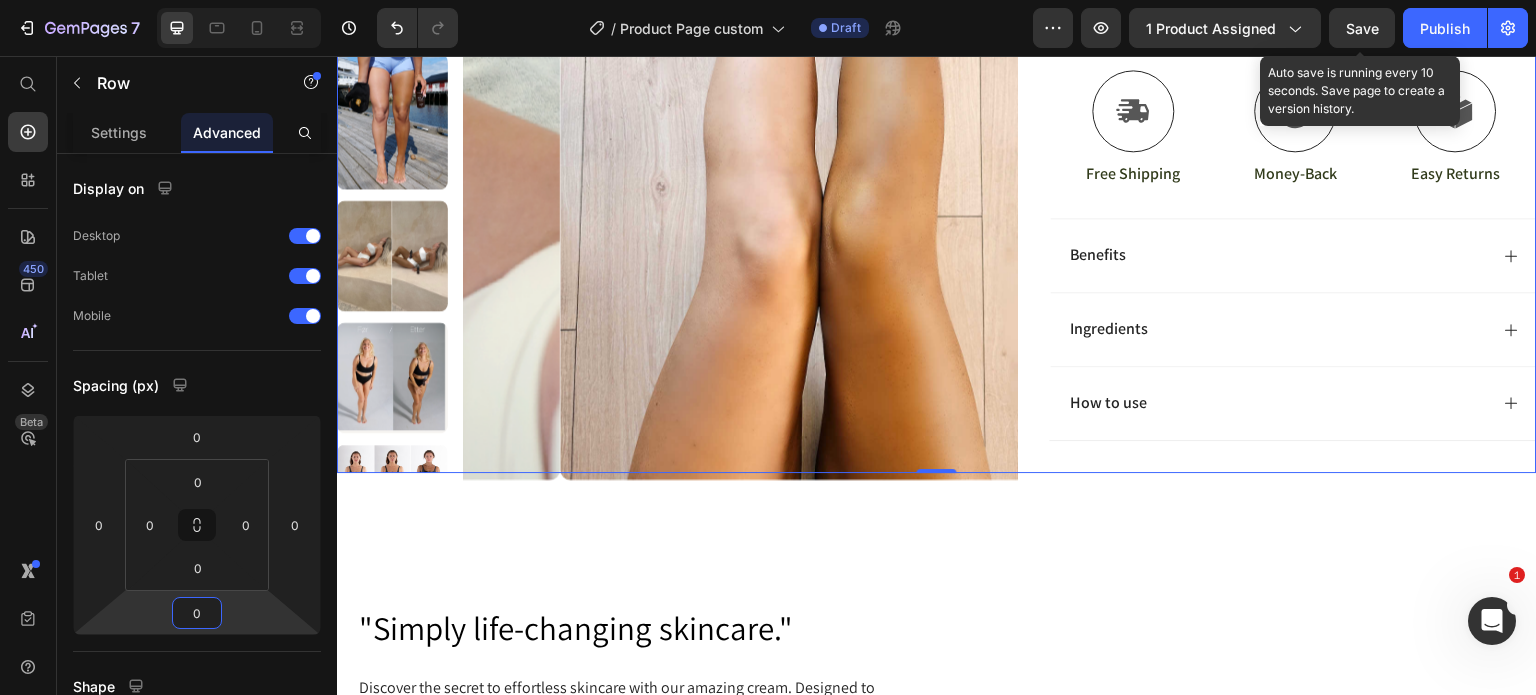 type on "0" 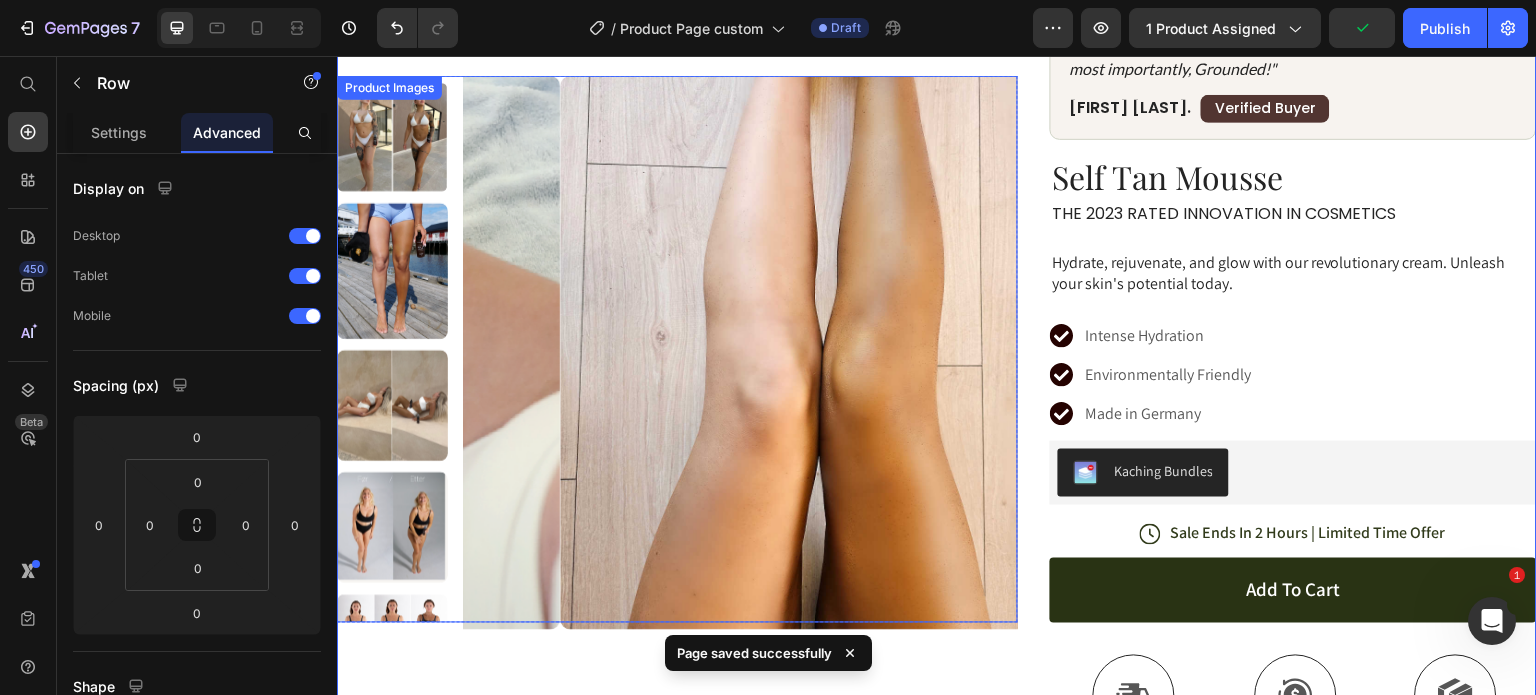 scroll, scrollTop: 0, scrollLeft: 0, axis: both 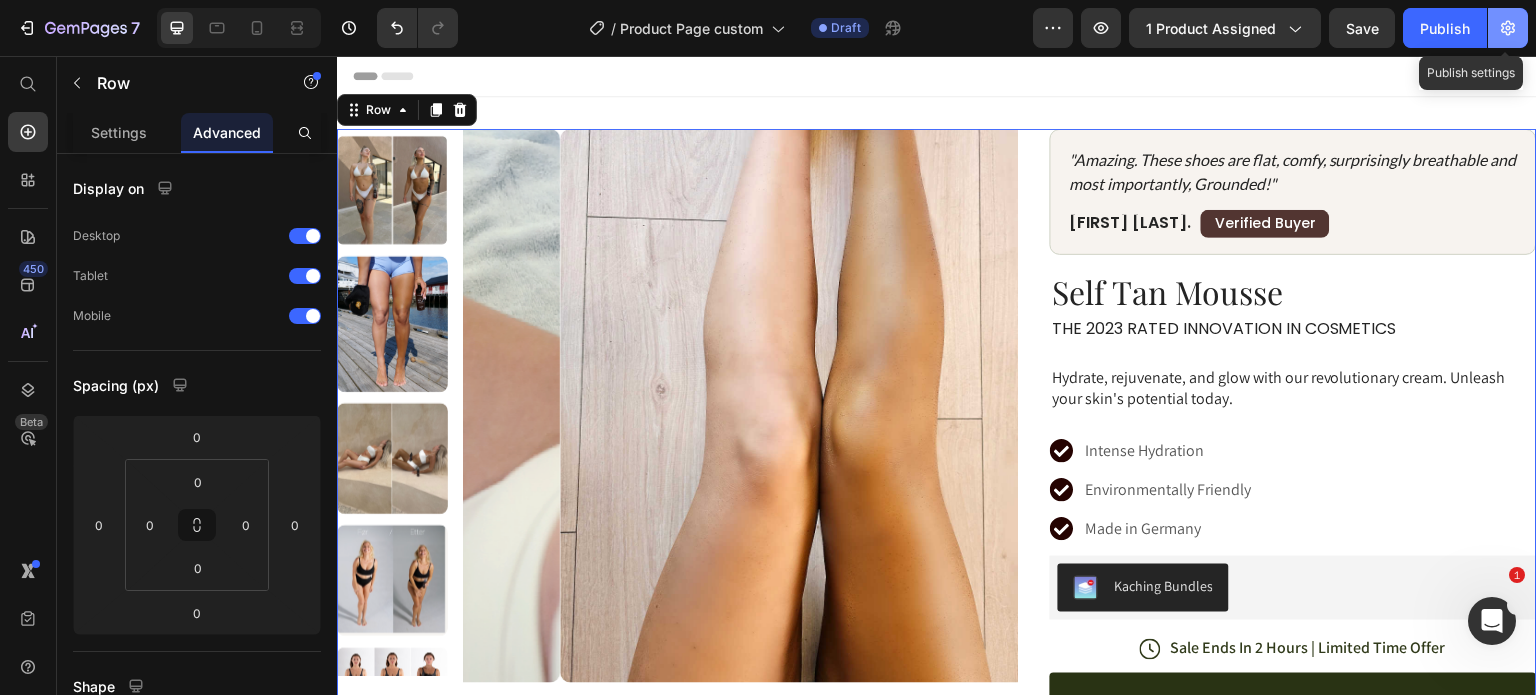 click 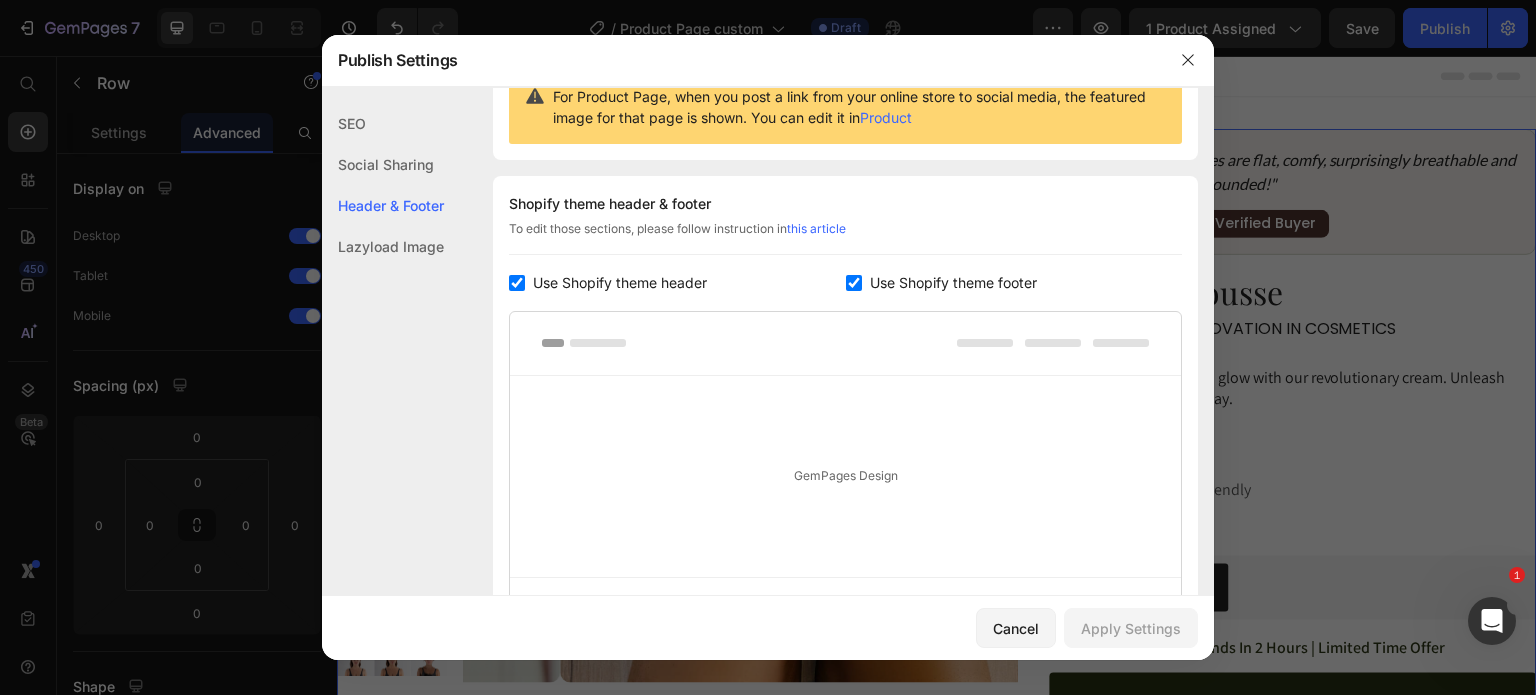 scroll, scrollTop: 0, scrollLeft: 0, axis: both 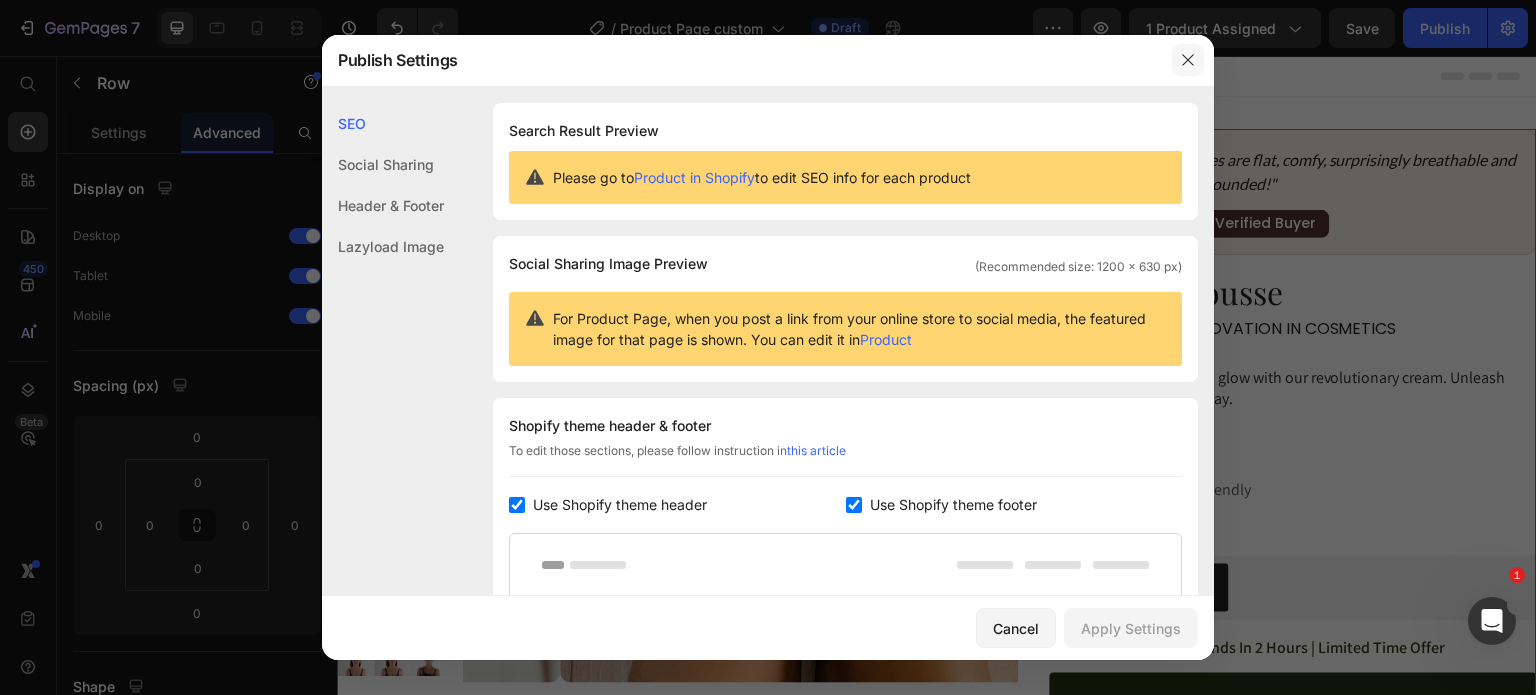 click 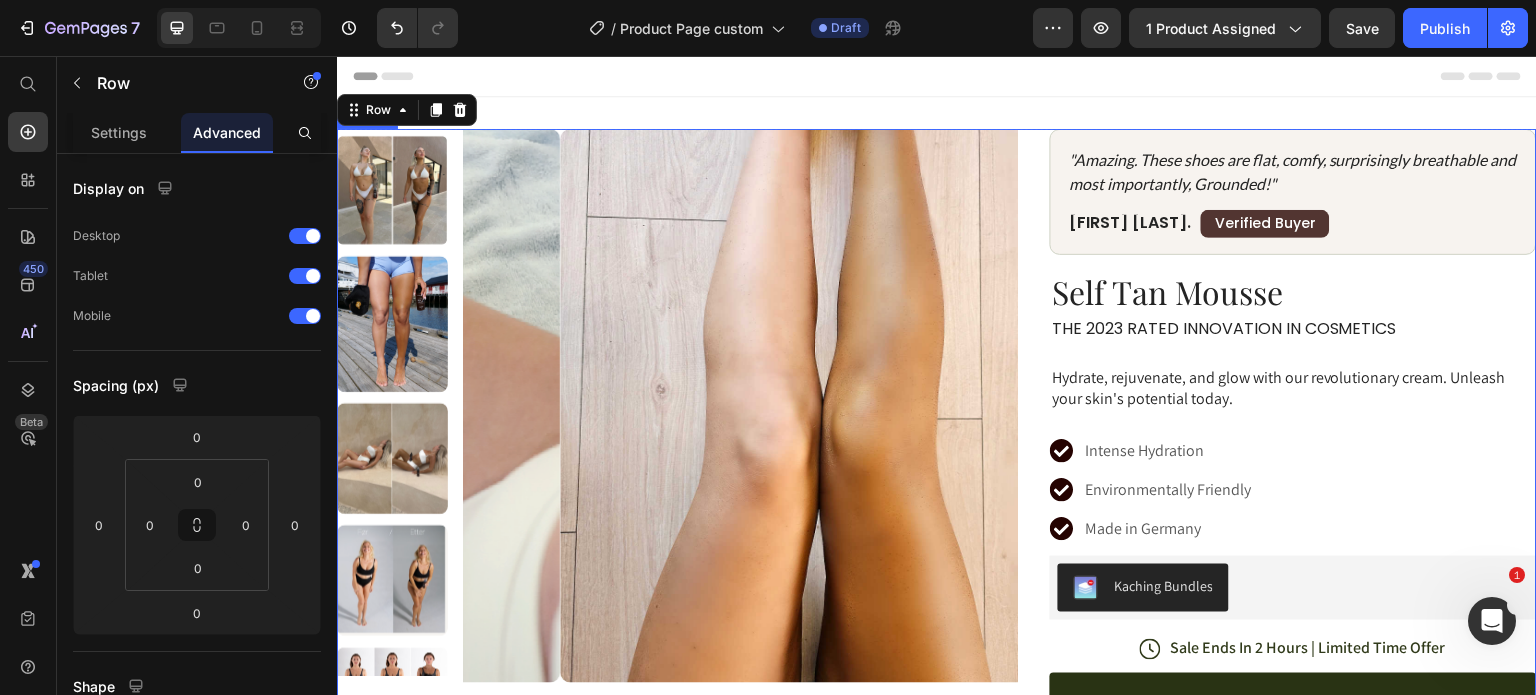click on "Product Images Row "Amazing. These shoes are flat, comfy, surprisingly breathable and most importantly, Grounded!" Text Block [FIRST] [LAST]. Text Block Verified Buyer Text Block Row Row Row Self Tan Mousse Product Title The 2023 Rated Innovation in Cosmetics Text Block Hydrate, rejuvenate, and glow with our revolutionary cream. Unleash your skin's potential today. Text Block Intense Hydration Environmentally Friendly Made in Germany Item List Kaching Bundles Kaching Bundles
Icon Sale Ends In 2 Hours | Limited Time Offer Text Block Row add to cart Add to Cart
Icon Free Shipping Text Block
Icon Money-Back Text Block
Icon Easy Returns Text Block Row Image Icon Icon Icon Icon Icon Icon List “This skin cream is a game-changer! It has transformed my dry, lackluster skin into a hydrated and radiant complexion. I love how it absorbs quickly and leaves no greasy residue. Highly recommend” Text Block
Icon [FIRST] [LAST]. ([CITY], [COUNTRY]) Row" at bounding box center (937, 651) 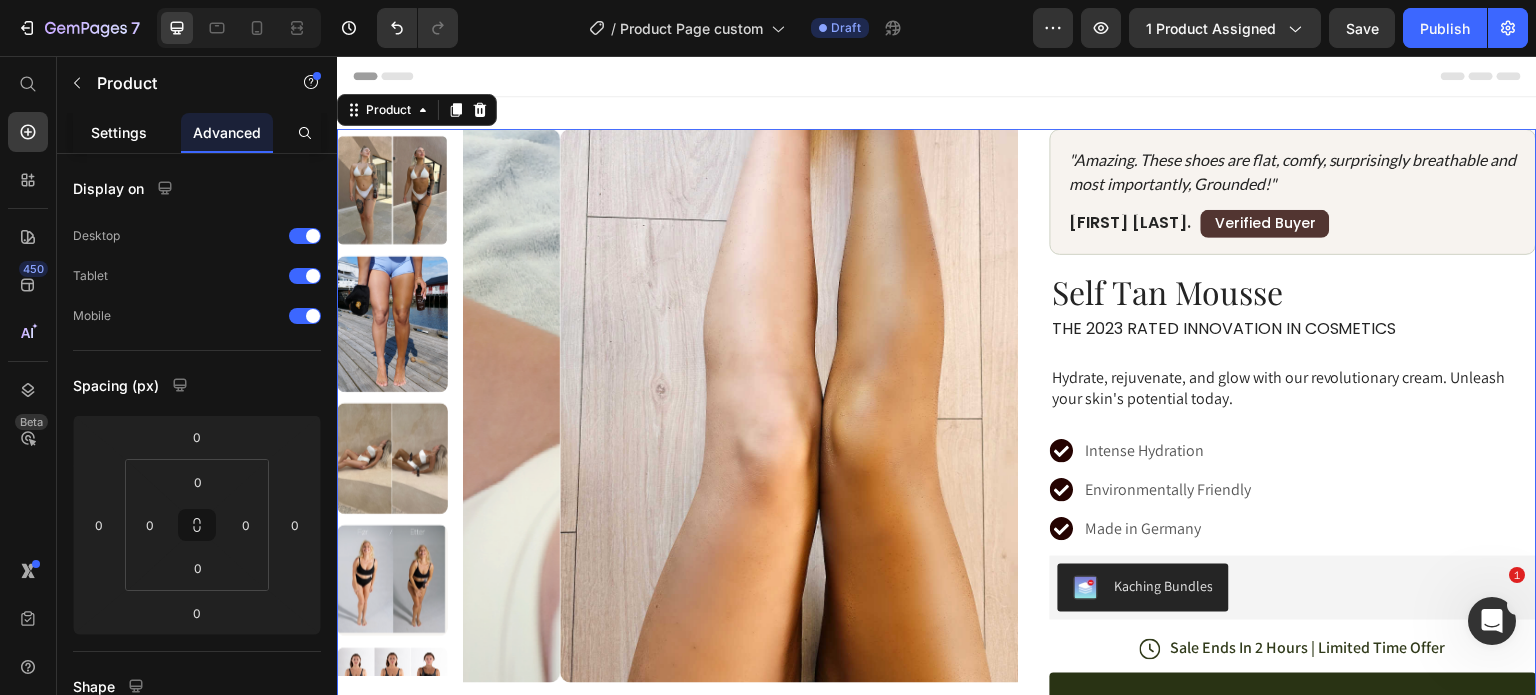 click on "Settings" at bounding box center (119, 132) 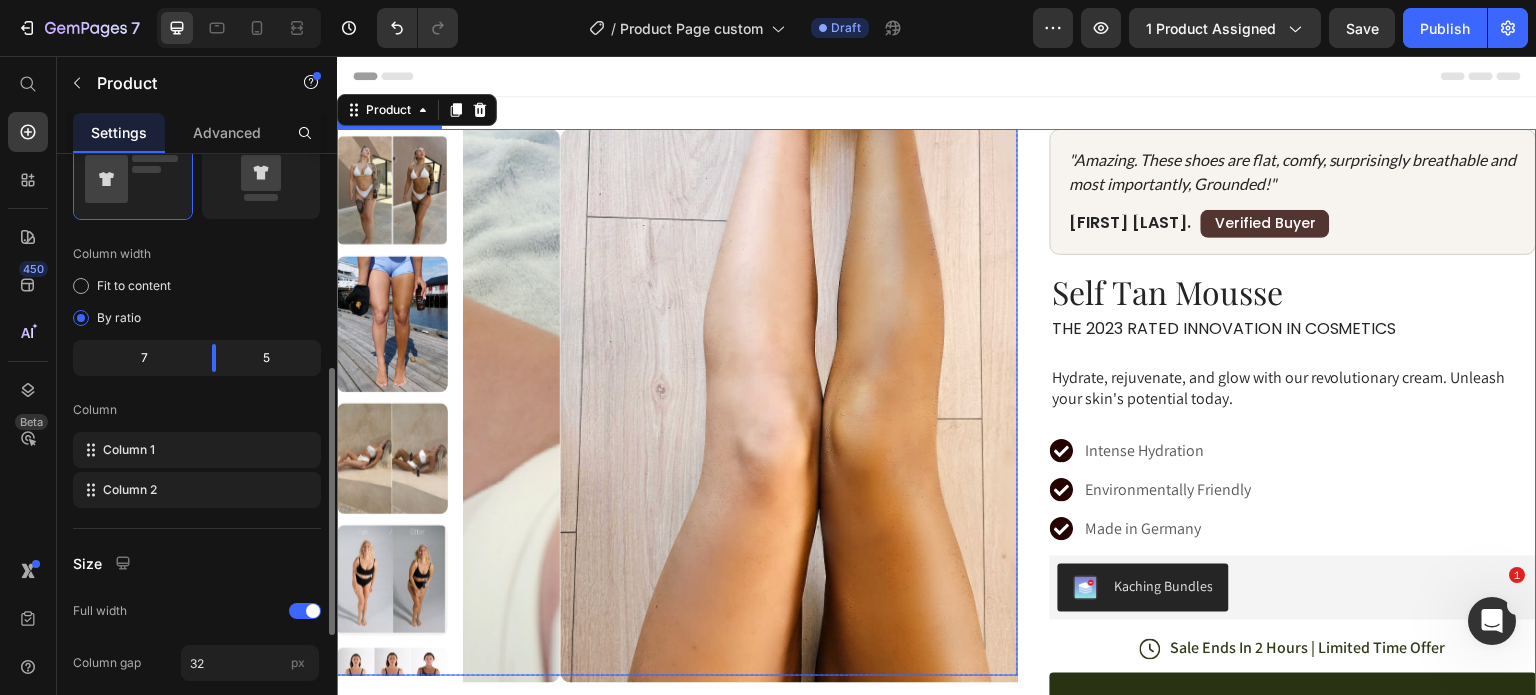 scroll, scrollTop: 479, scrollLeft: 0, axis: vertical 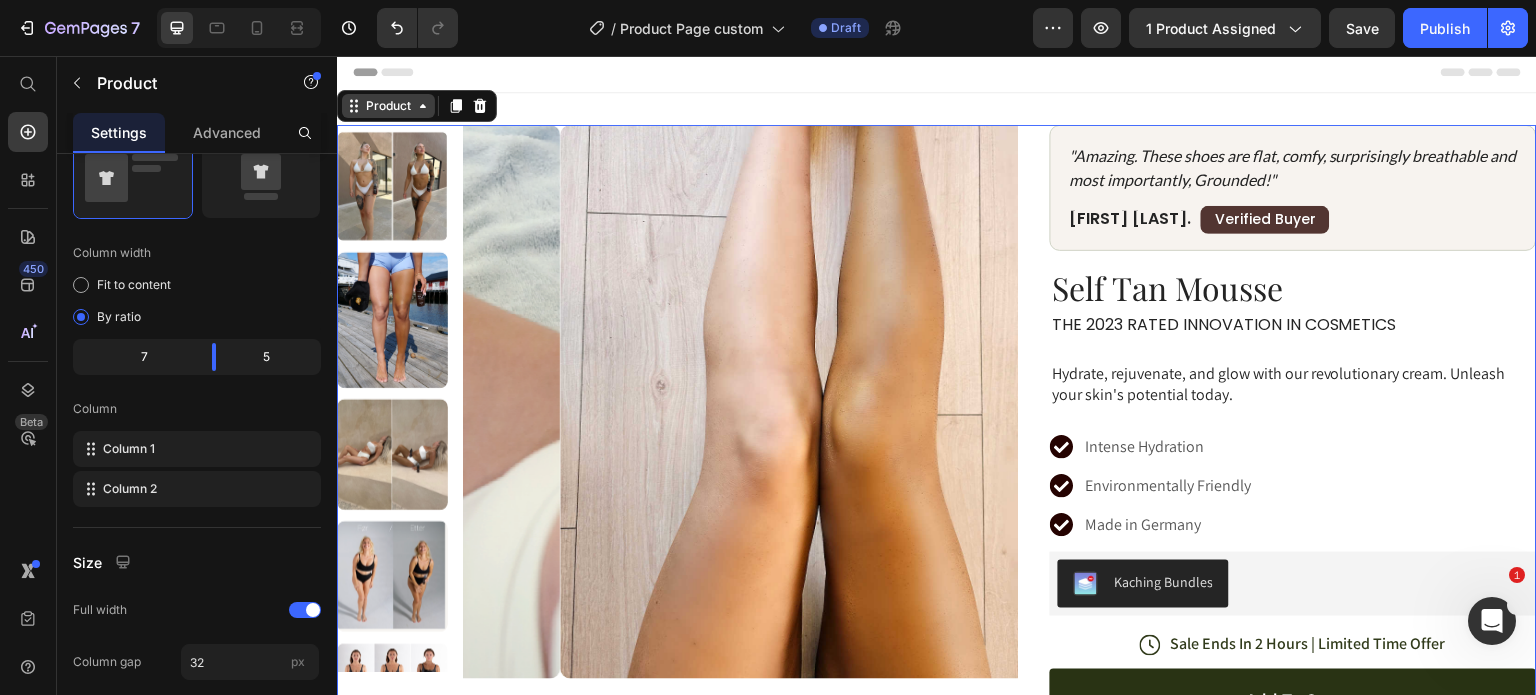 click on "Product" at bounding box center [388, 106] 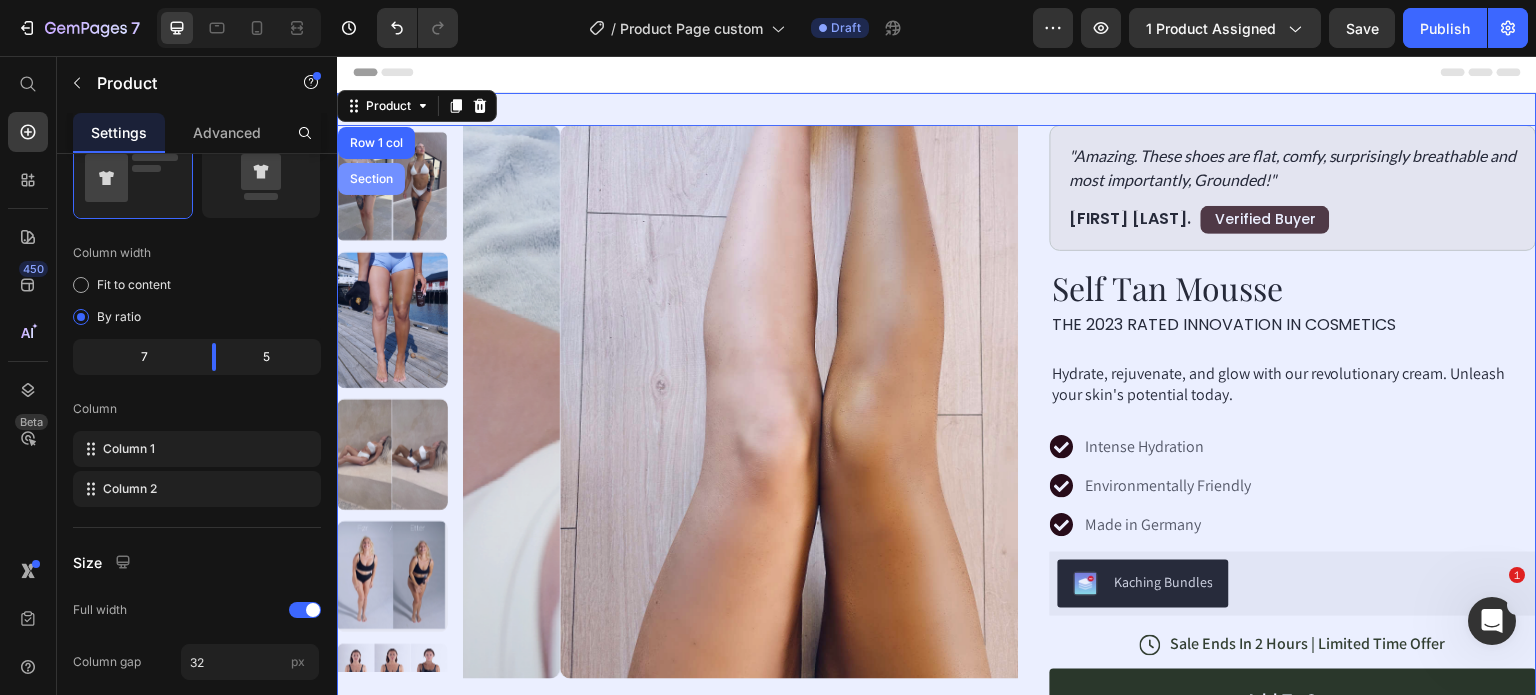 click on "Section" at bounding box center (371, 179) 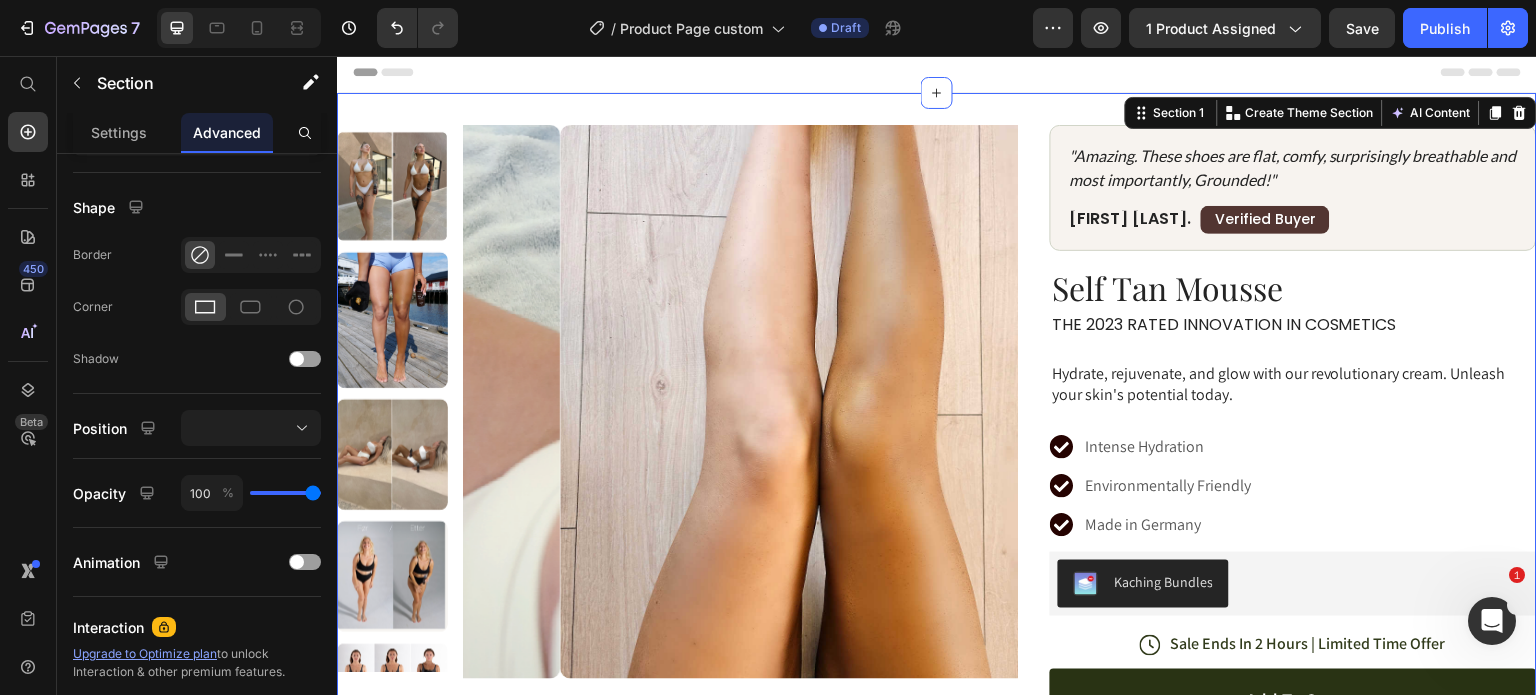 scroll, scrollTop: 0, scrollLeft: 0, axis: both 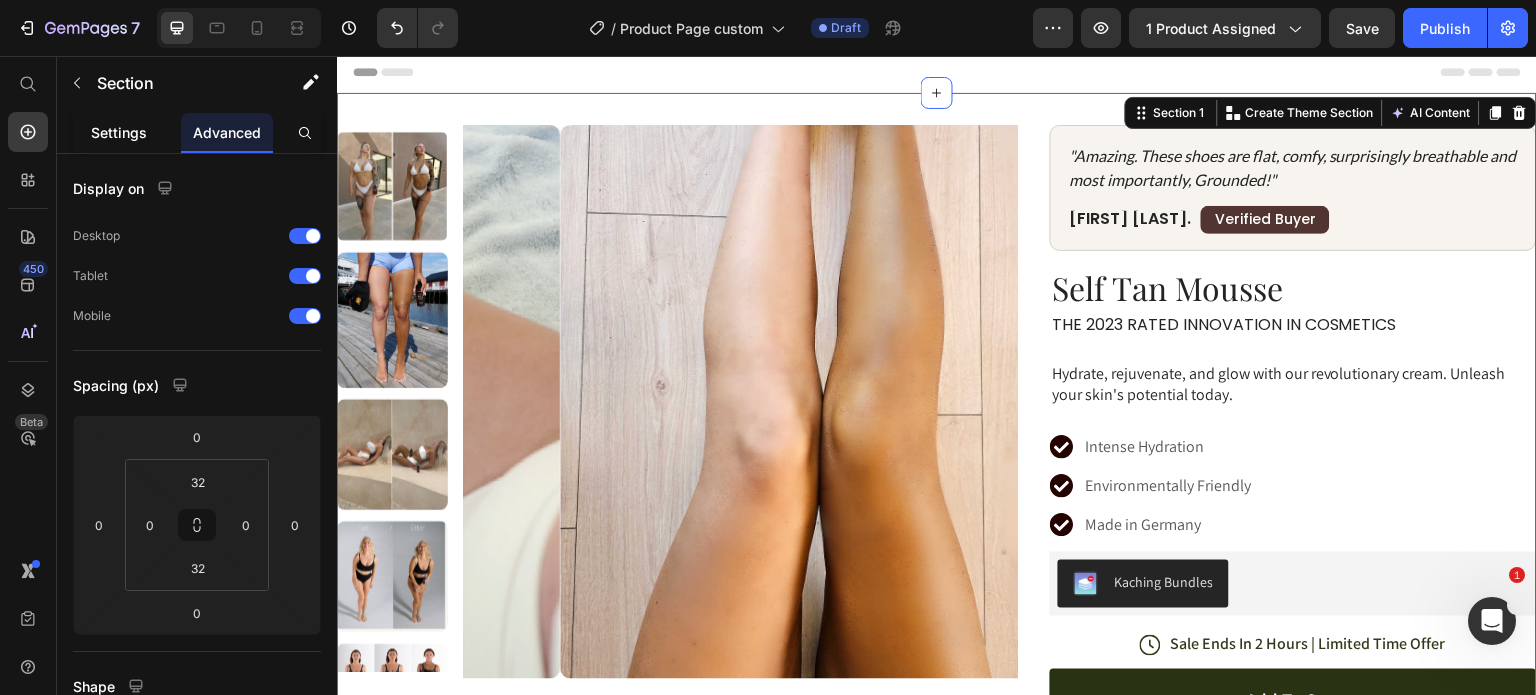 click on "Settings" at bounding box center (119, 132) 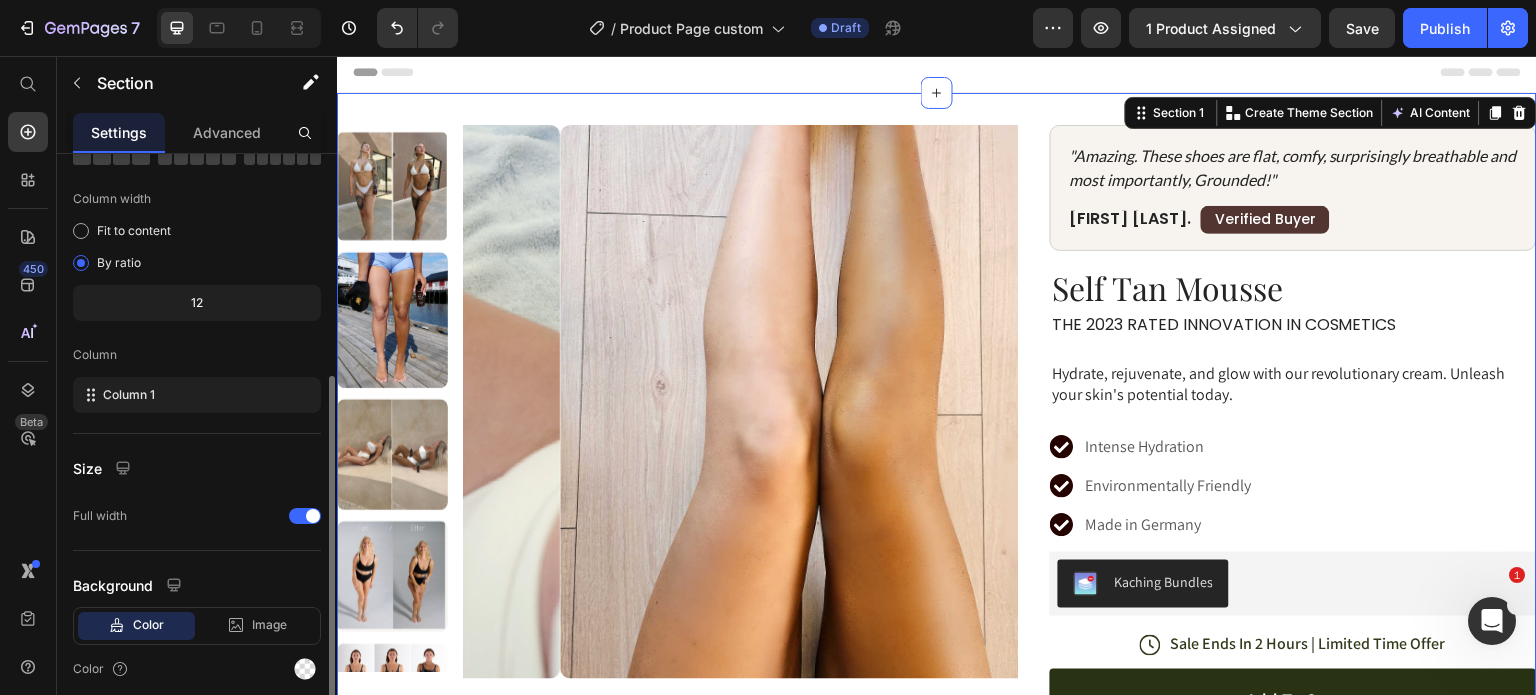 scroll, scrollTop: 208, scrollLeft: 0, axis: vertical 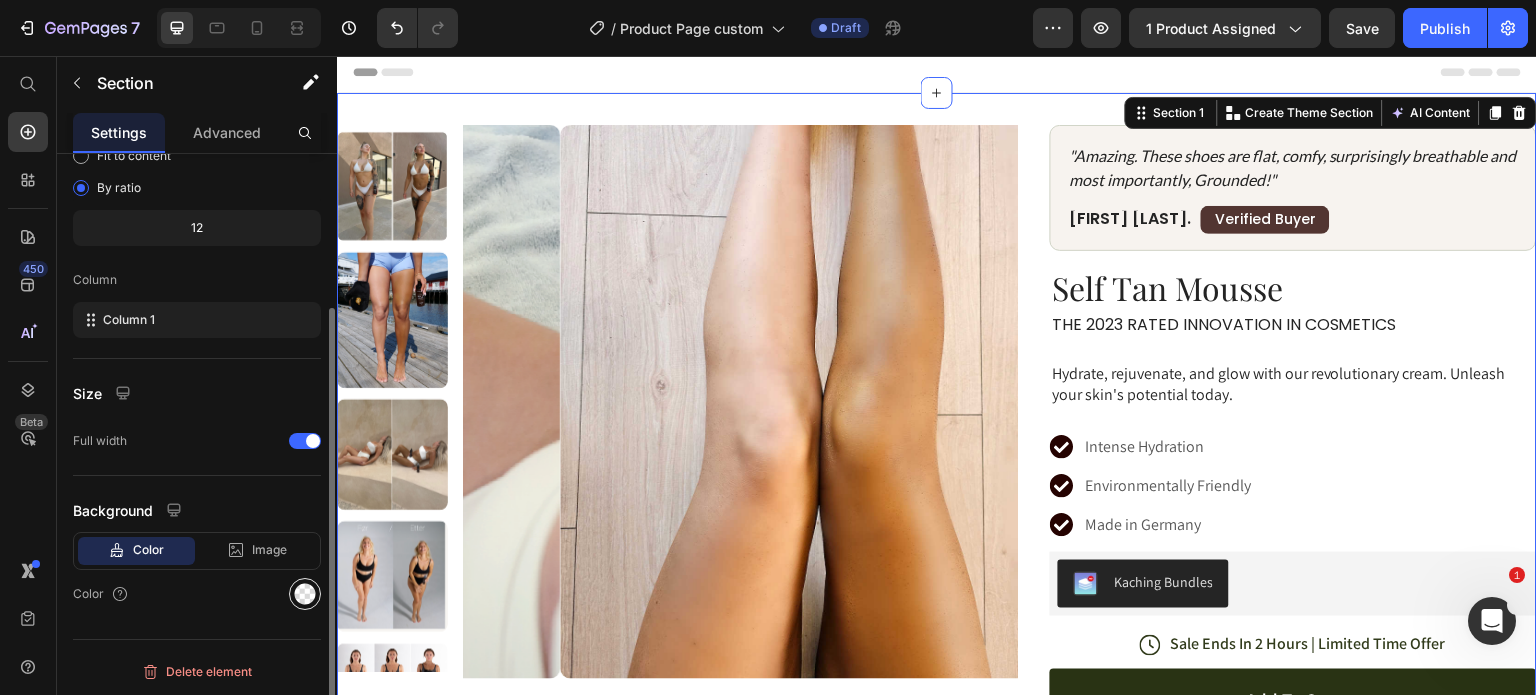 click at bounding box center [305, 594] 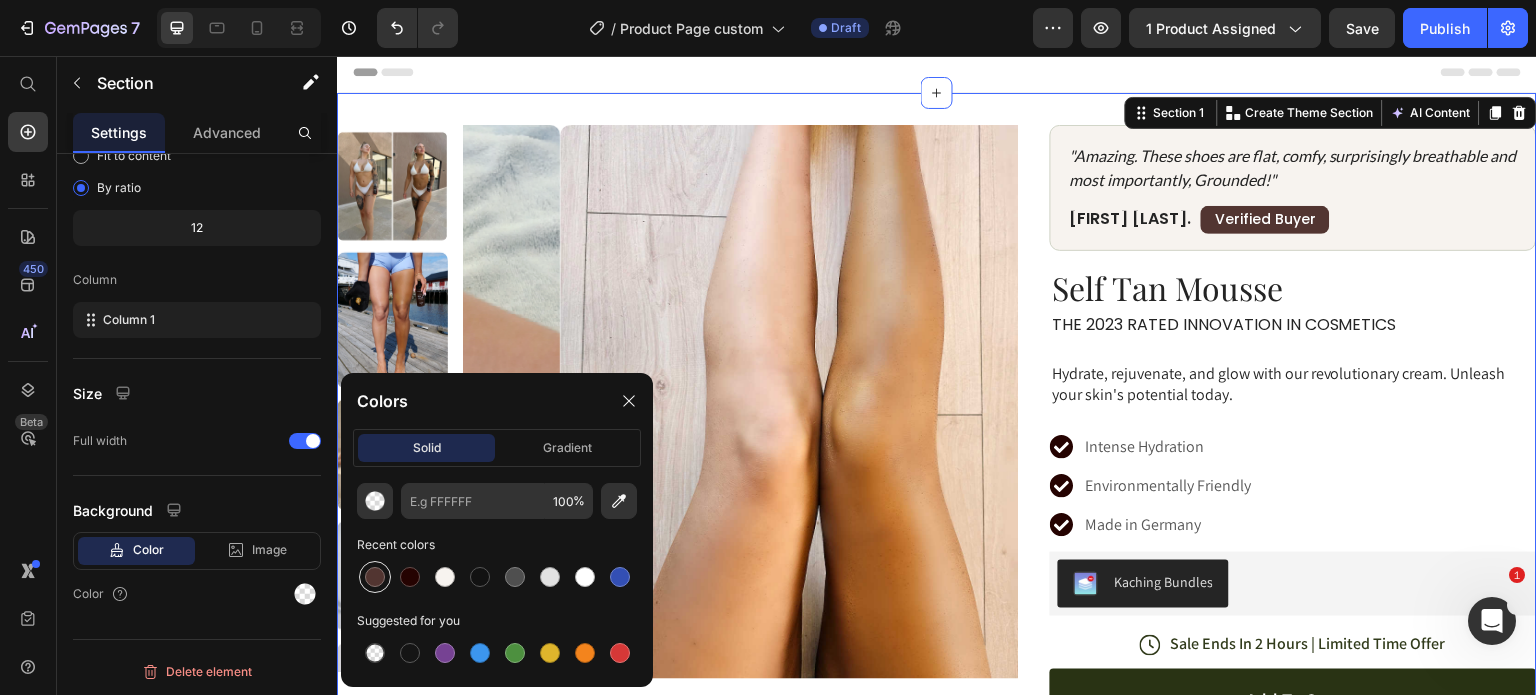 click at bounding box center (375, 577) 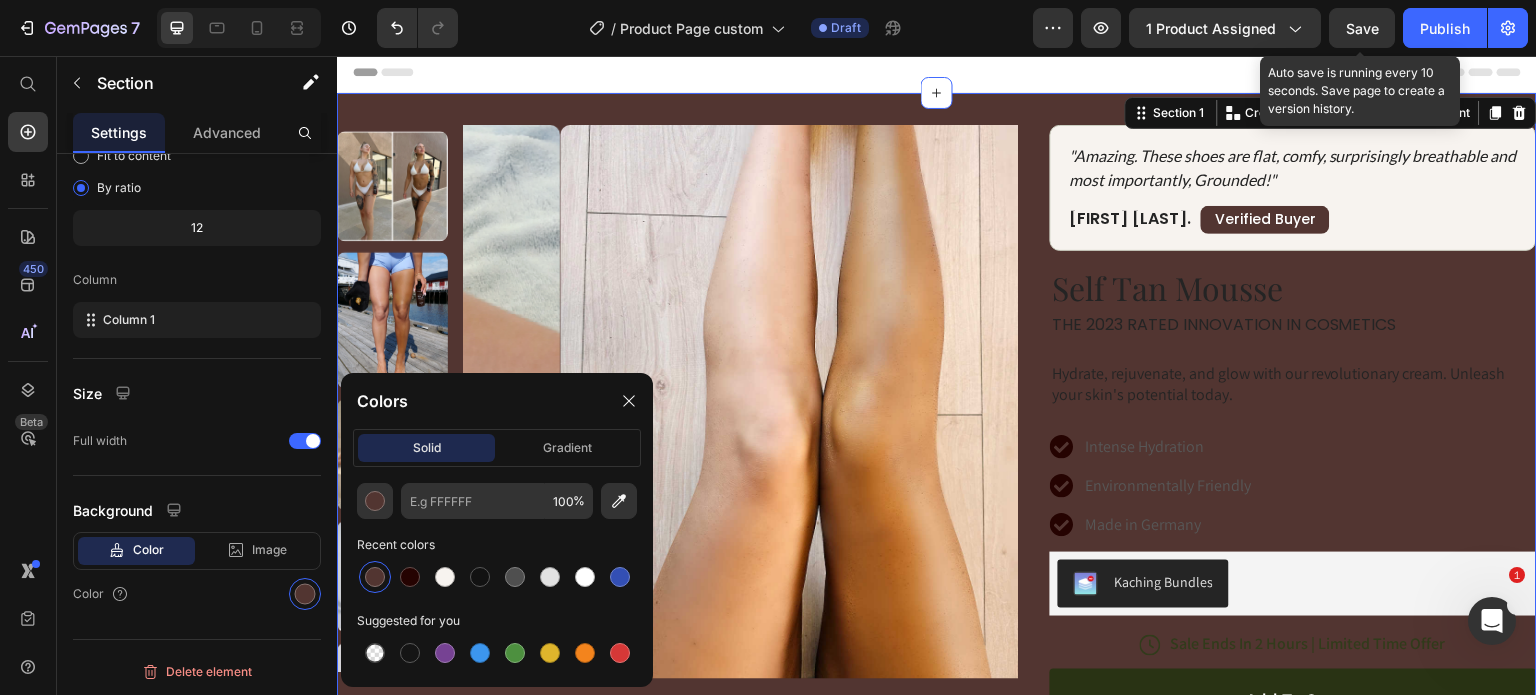 click on "Save" at bounding box center [1362, 28] 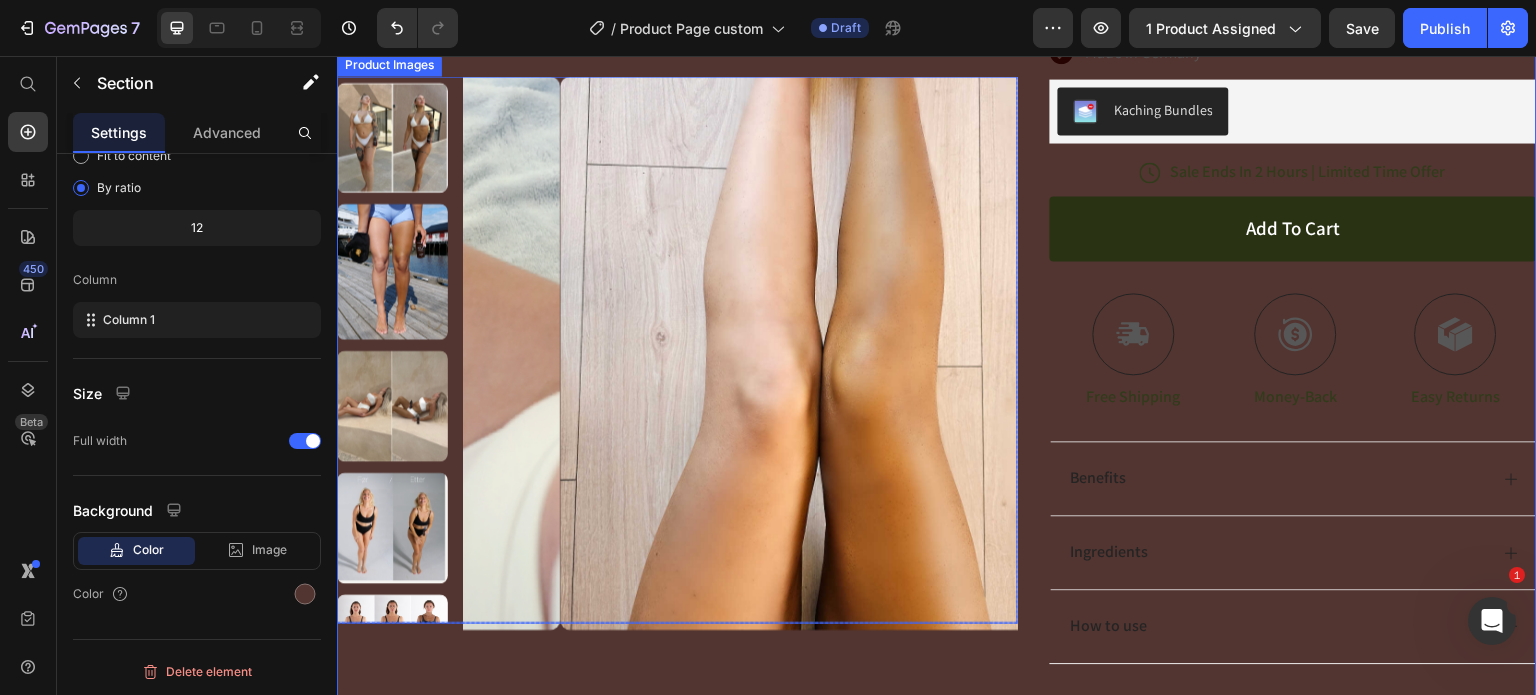 scroll, scrollTop: 479, scrollLeft: 0, axis: vertical 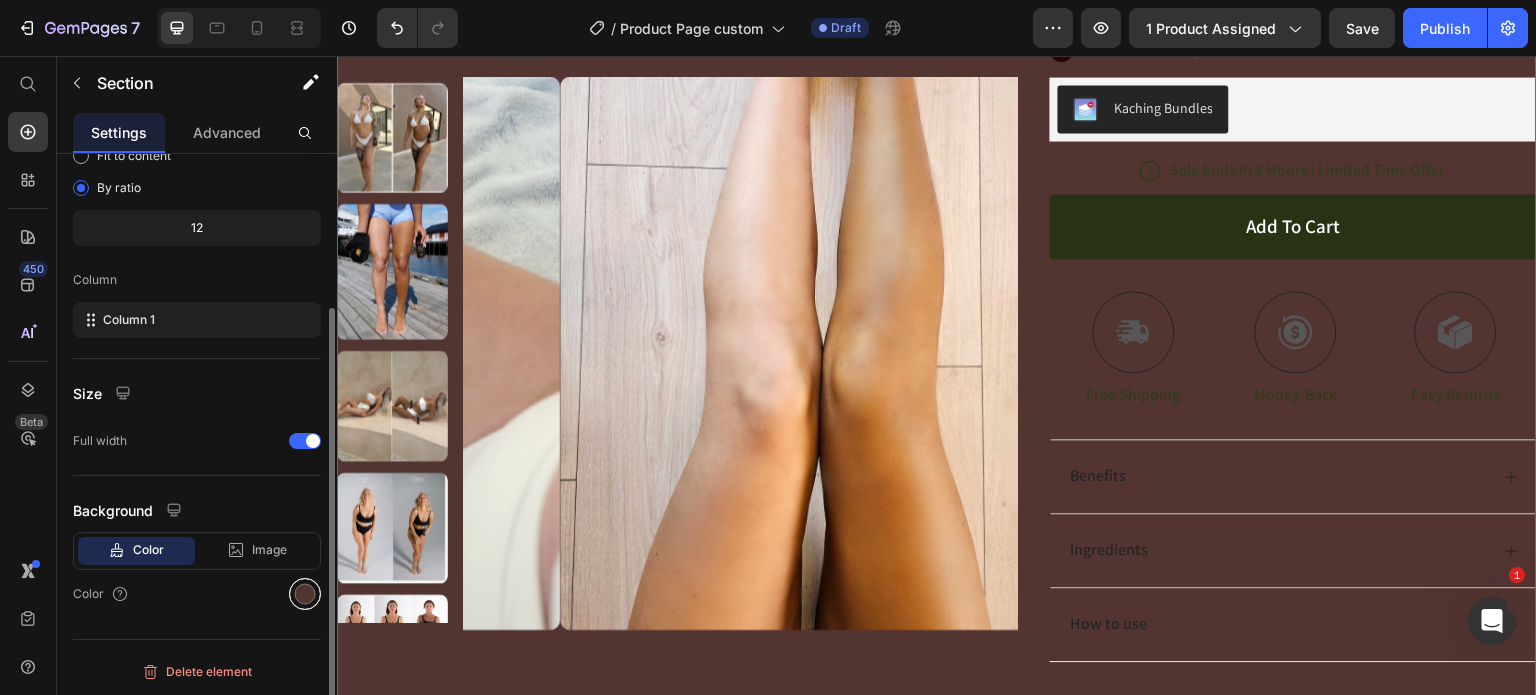 click at bounding box center [305, 594] 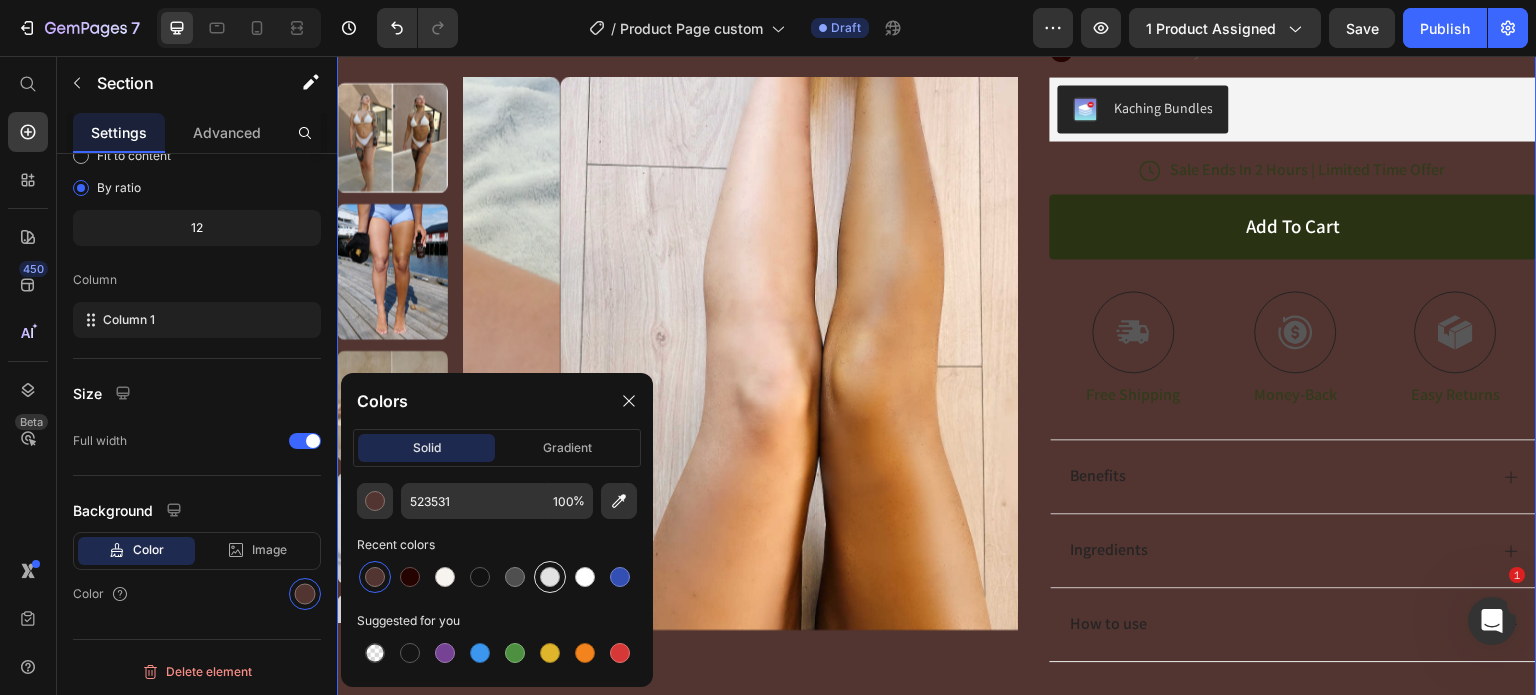 click at bounding box center [550, 577] 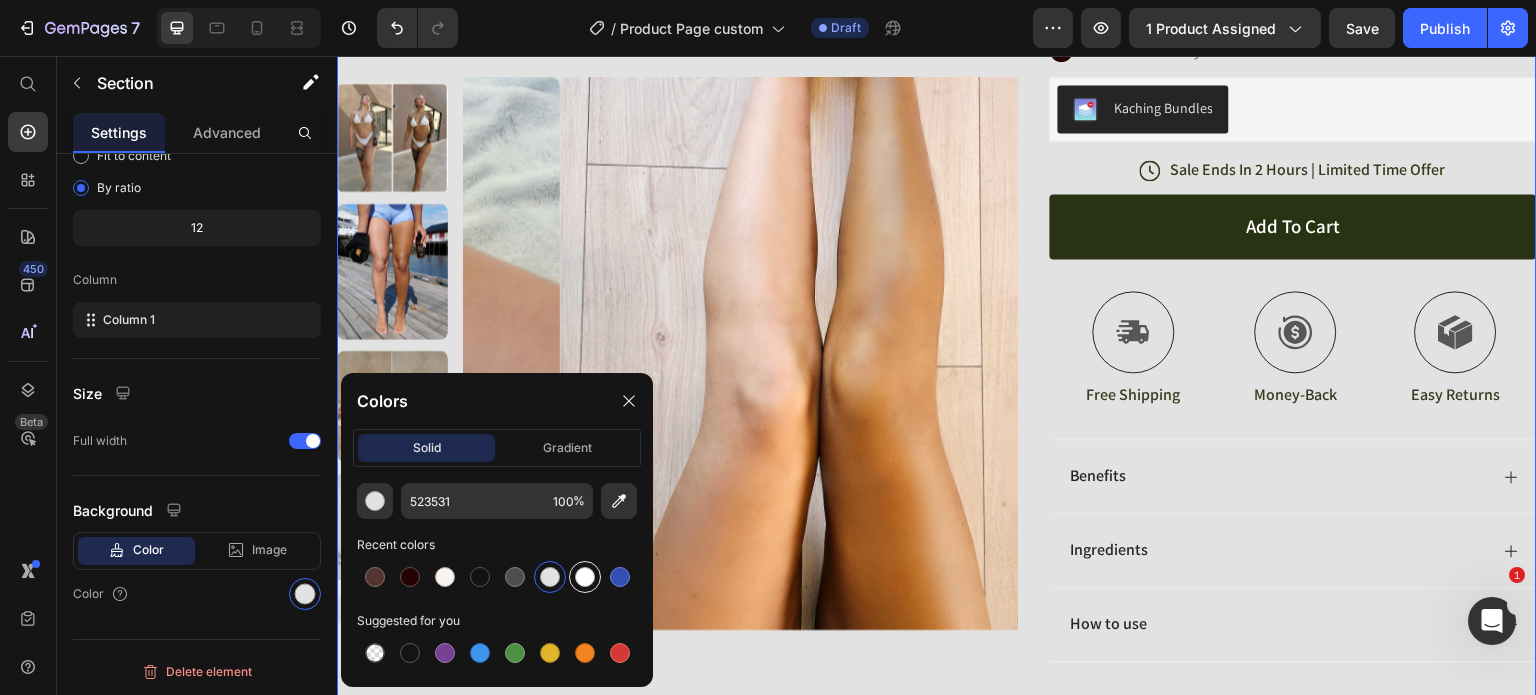 click at bounding box center (585, 577) 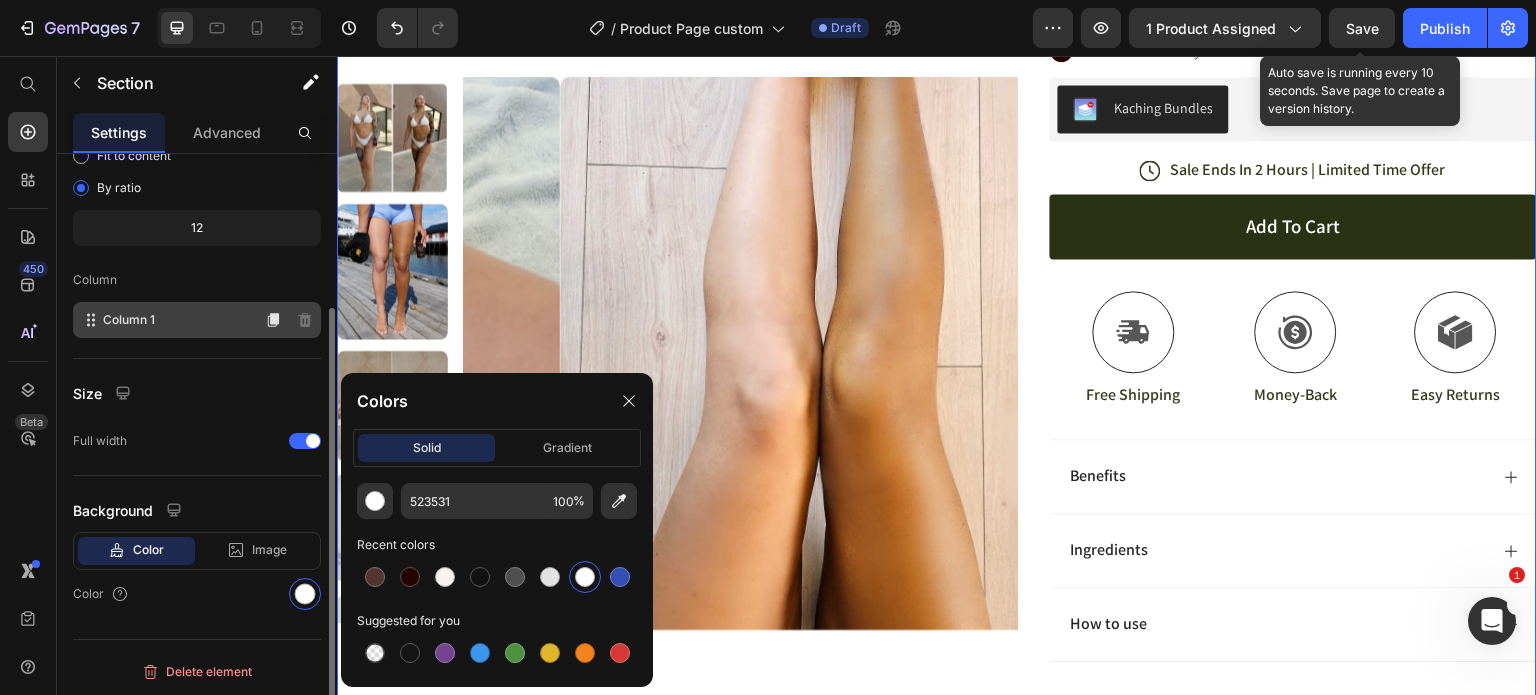 click on "Save" at bounding box center [1362, 28] 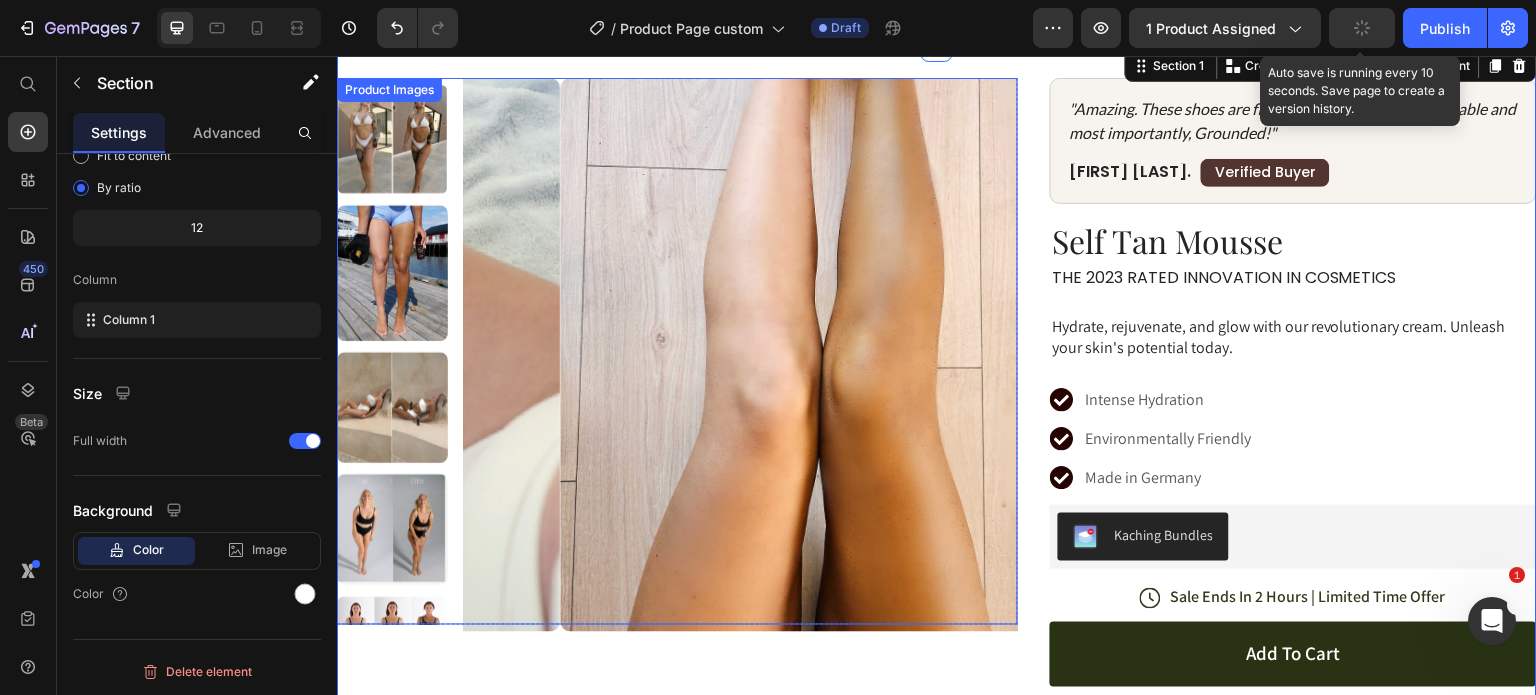 scroll, scrollTop: 0, scrollLeft: 0, axis: both 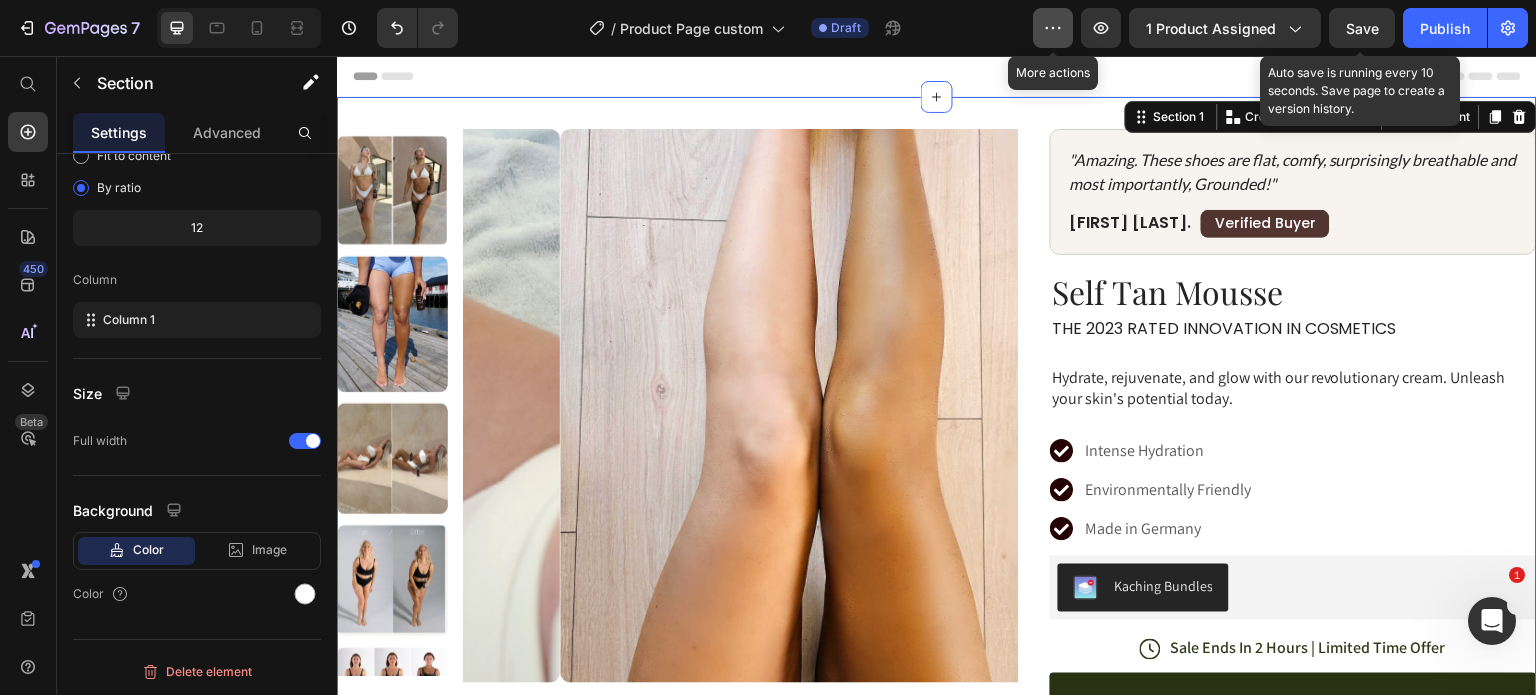 click 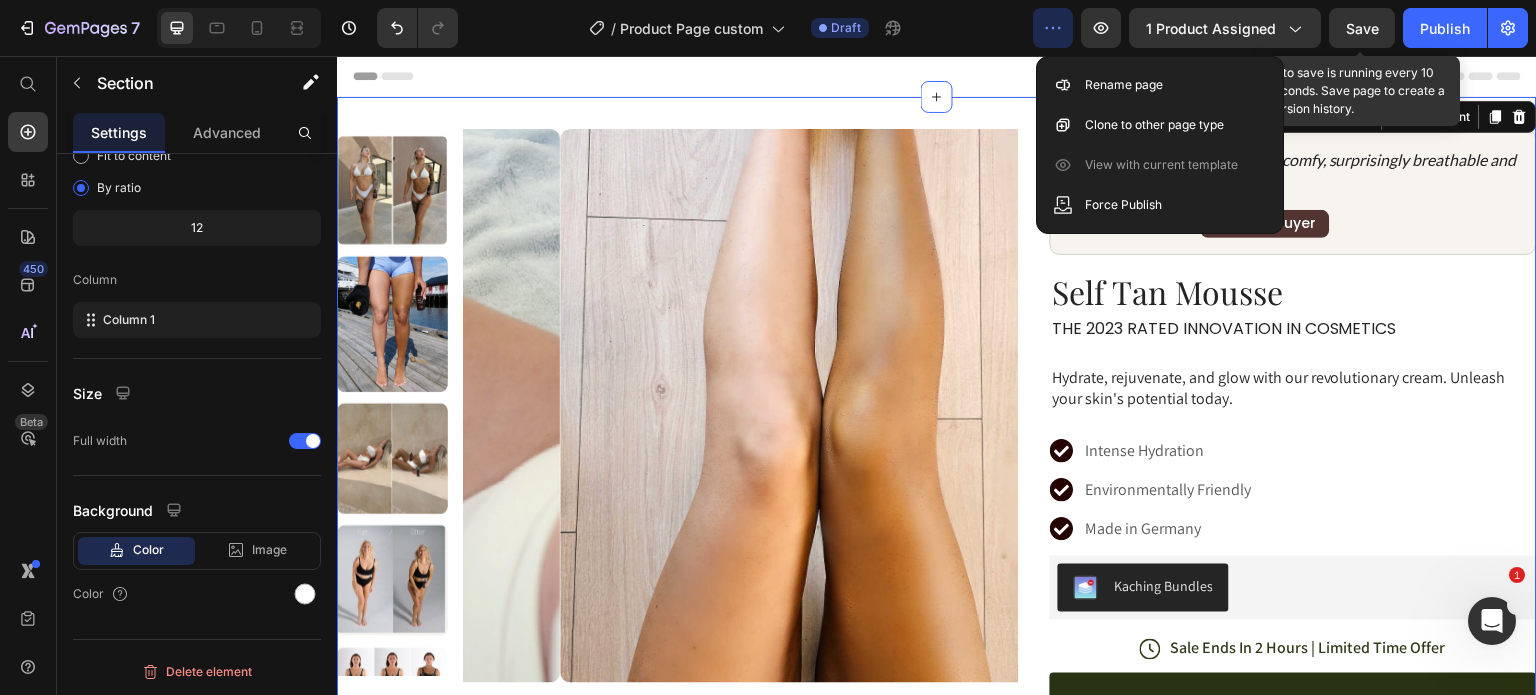 click on "/  Product Page custom Draft" 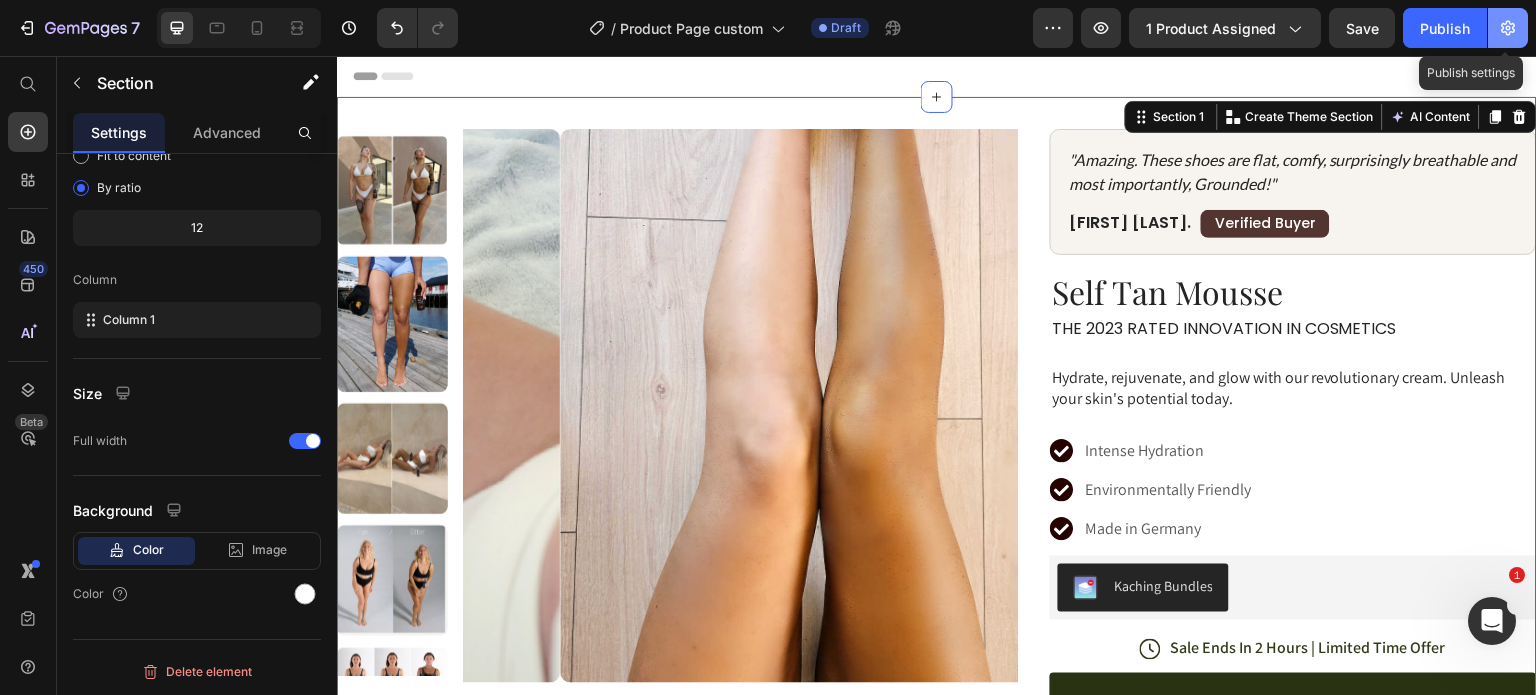 click 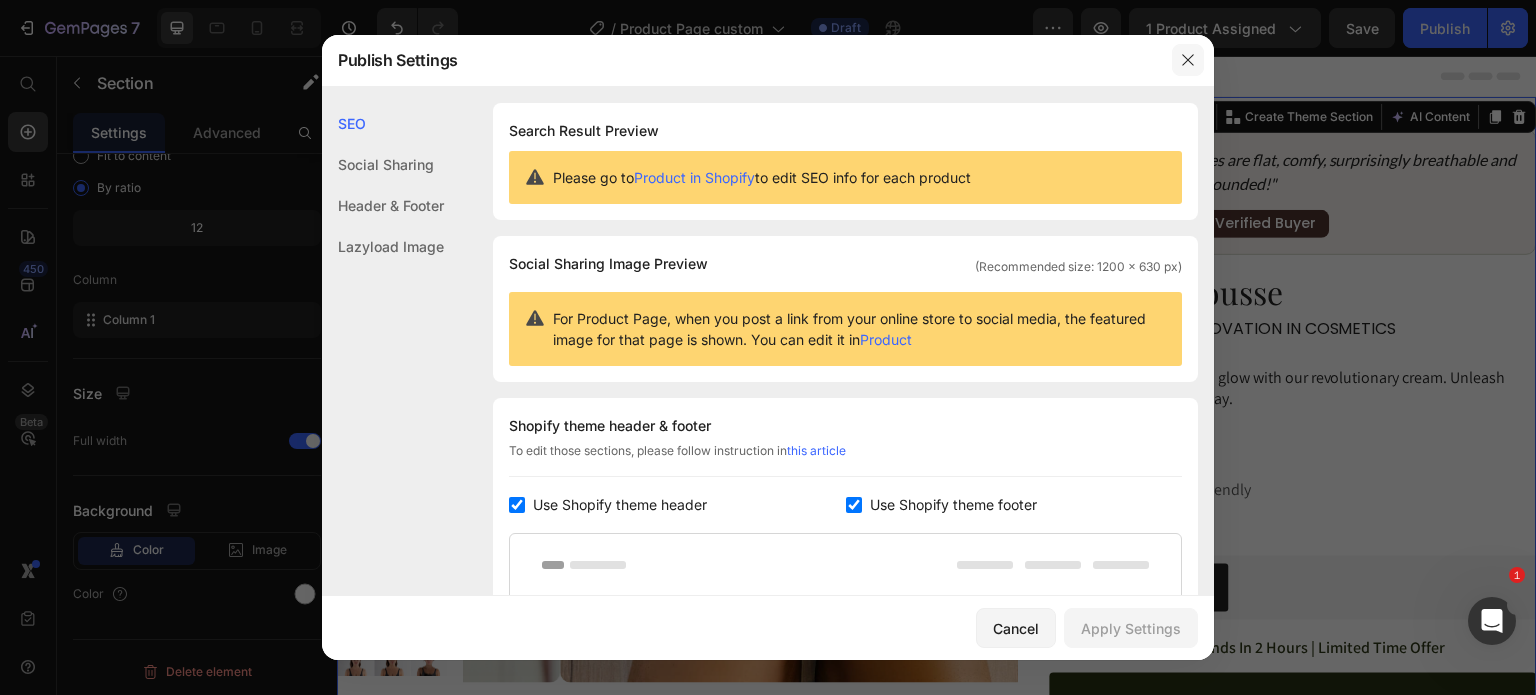click at bounding box center (1188, 60) 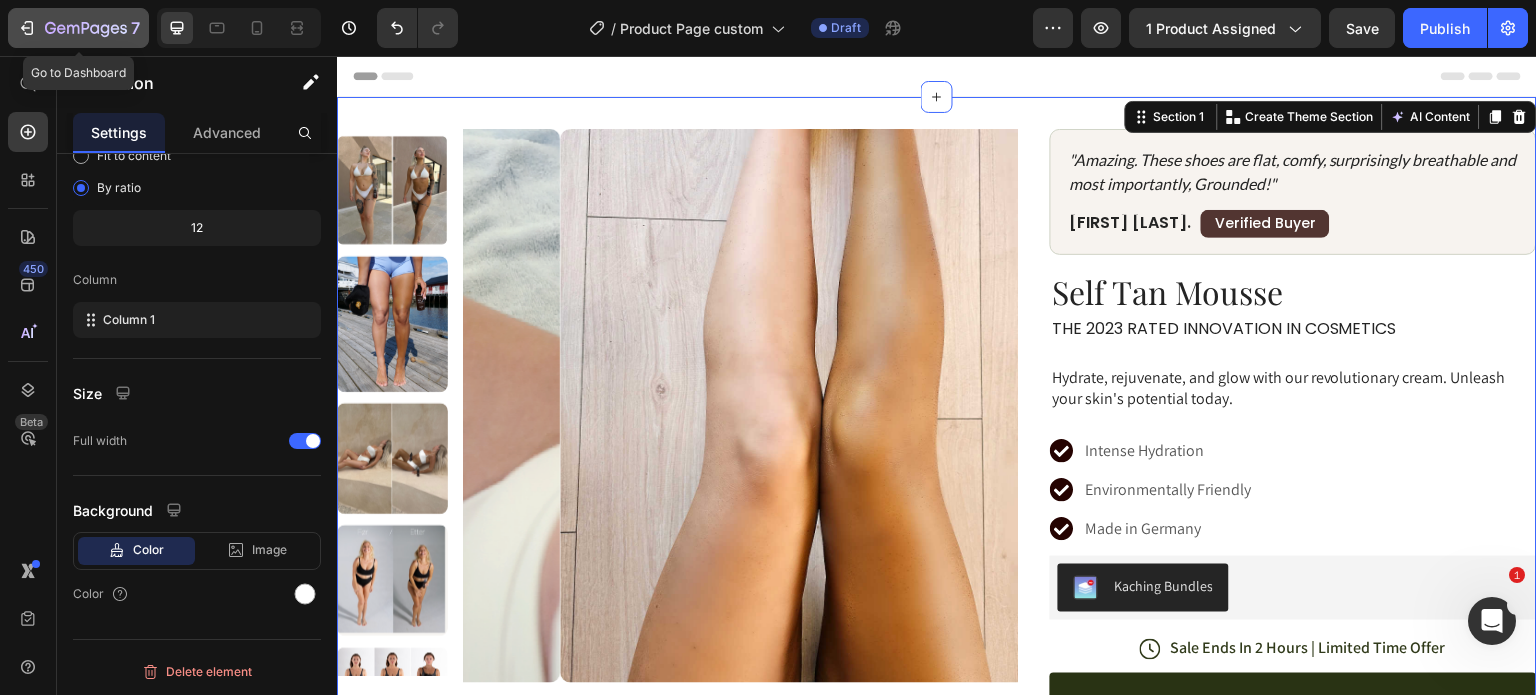 click on "7" at bounding box center (78, 28) 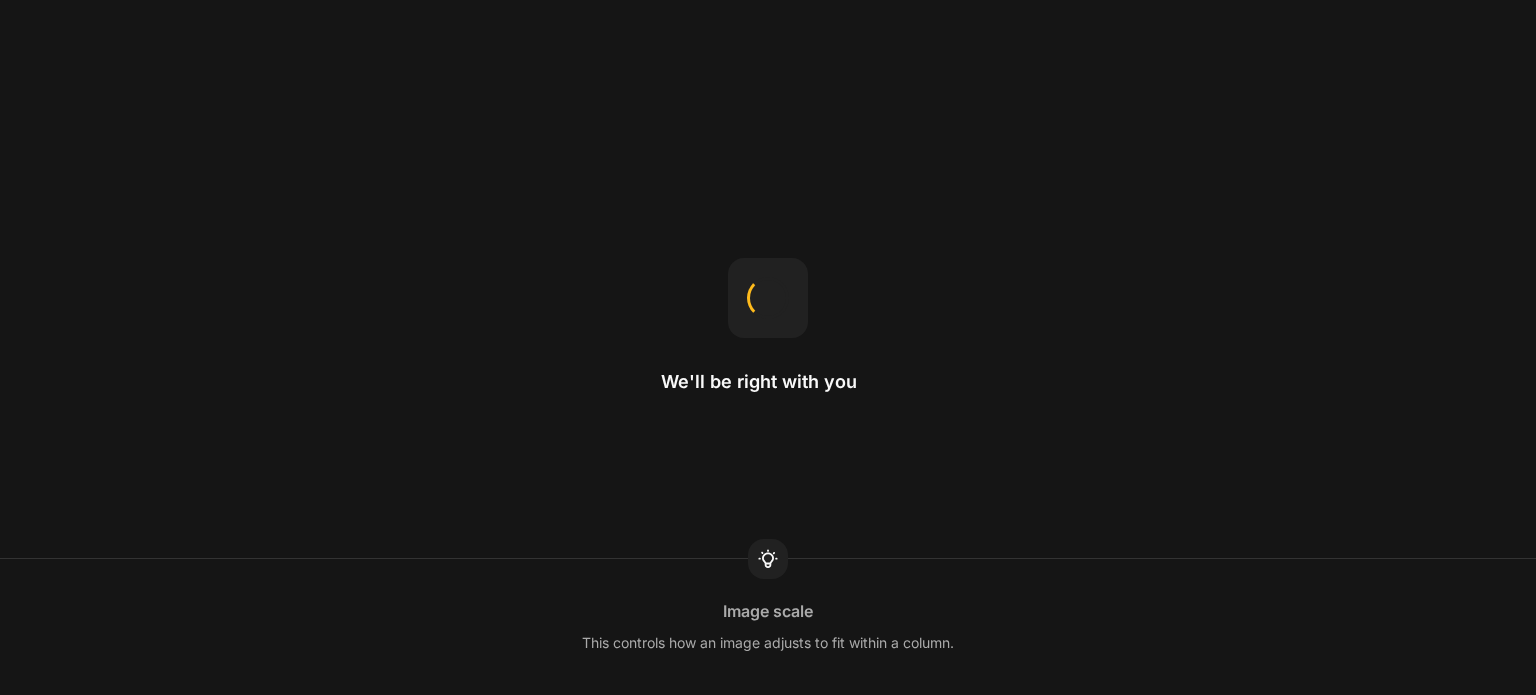 scroll, scrollTop: 0, scrollLeft: 0, axis: both 